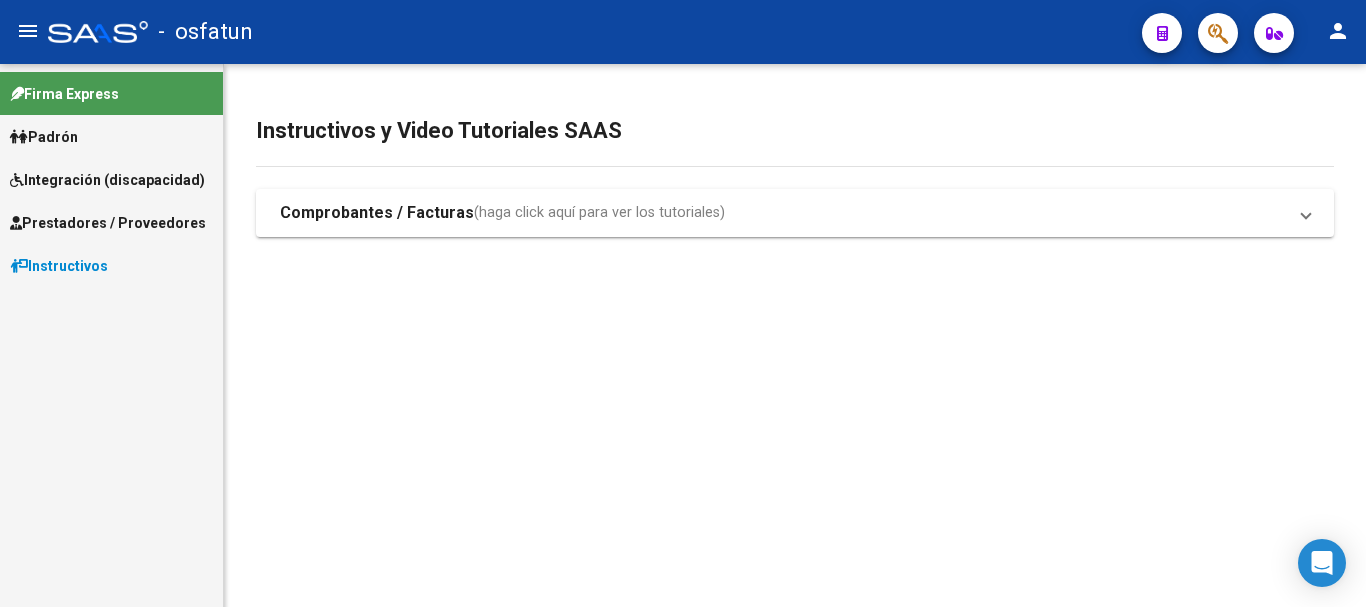 scroll, scrollTop: 0, scrollLeft: 0, axis: both 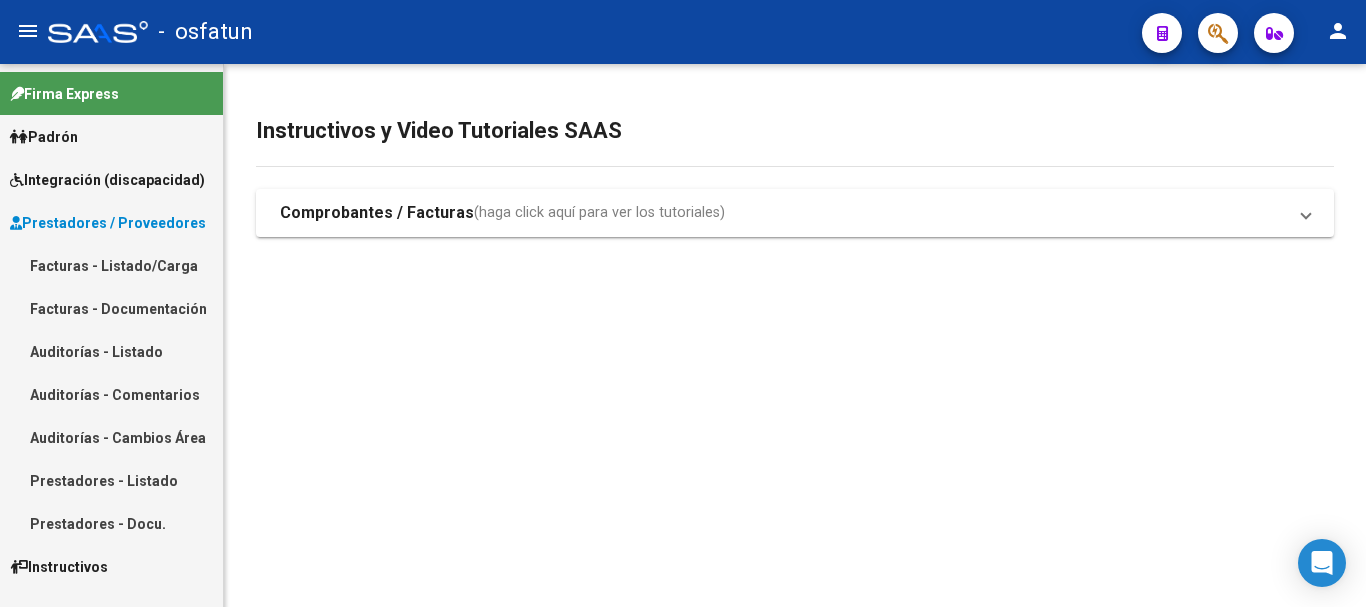 click on "Facturas - Listado/Carga" at bounding box center (111, 265) 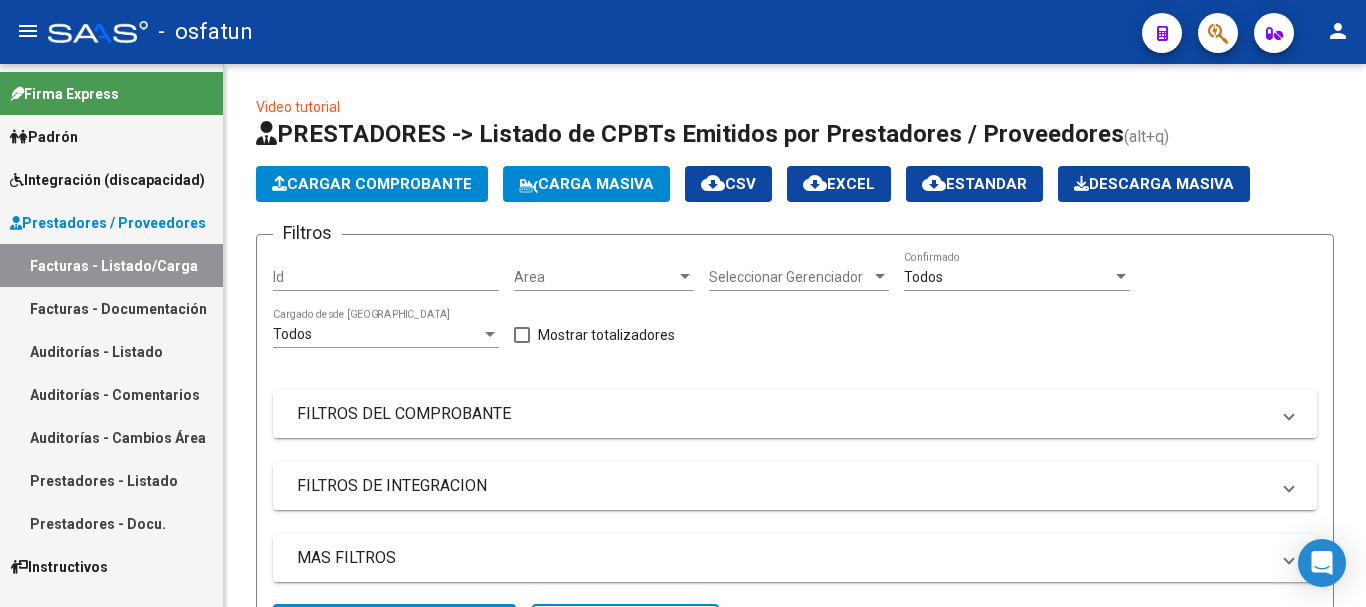 click on "Cargar Comprobante" 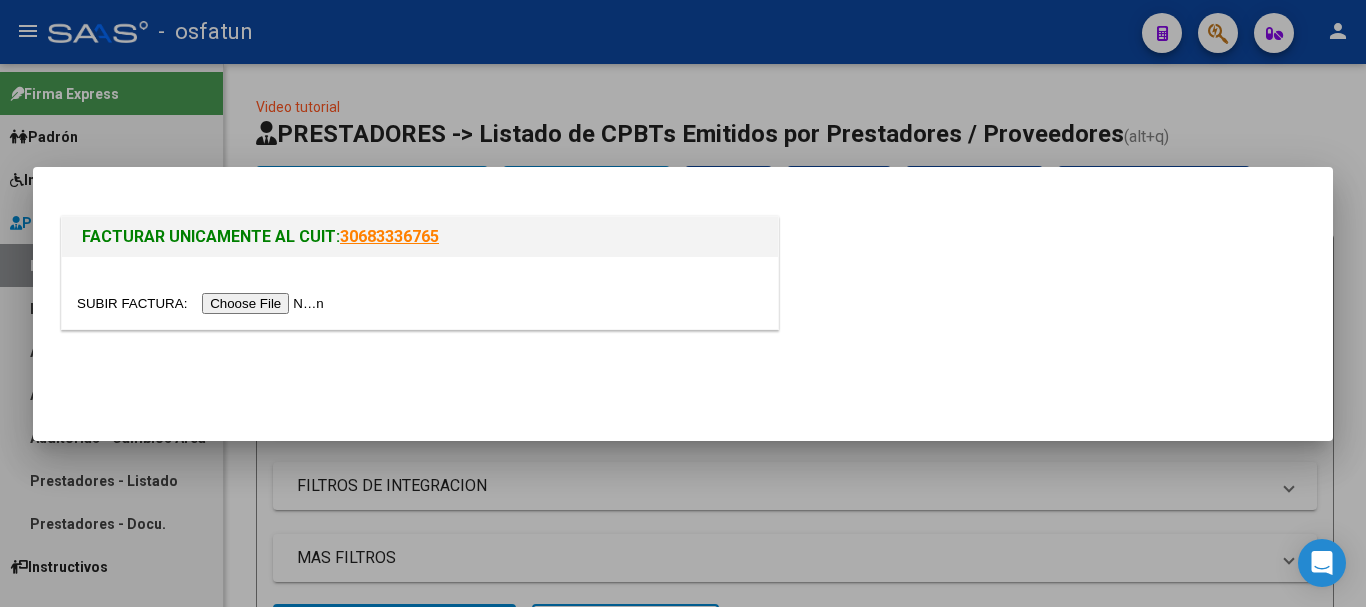 click at bounding box center (203, 303) 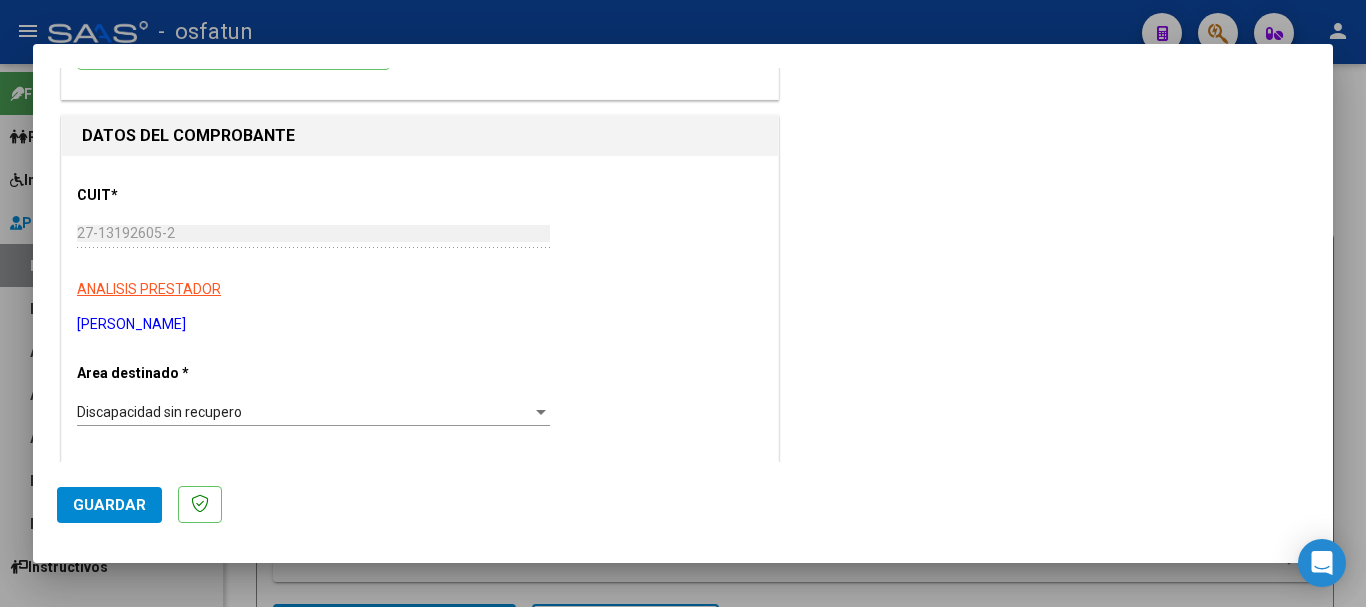 scroll, scrollTop: 200, scrollLeft: 0, axis: vertical 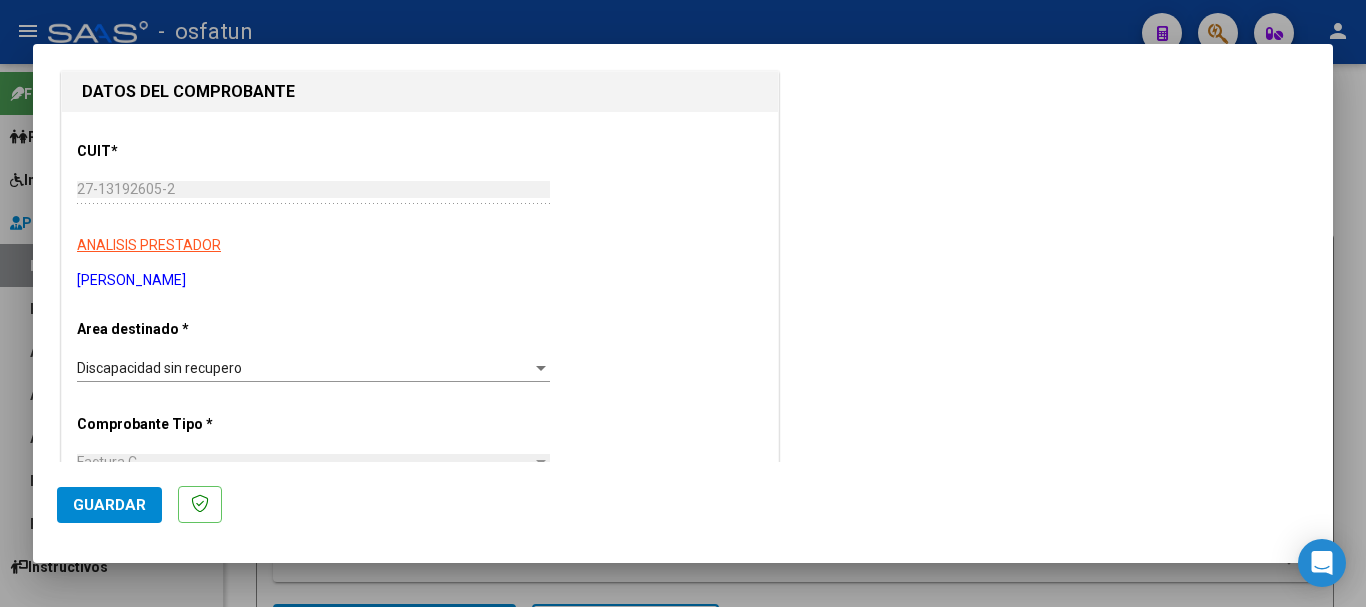 click at bounding box center (541, 368) 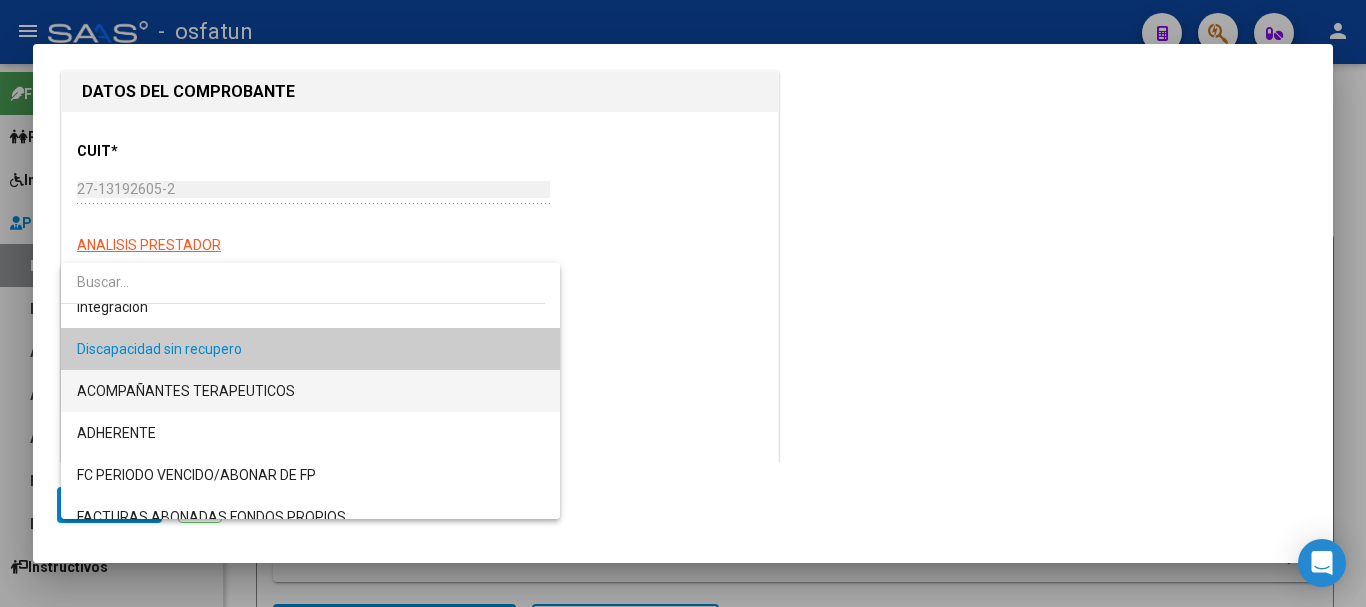 scroll, scrollTop: 38, scrollLeft: 0, axis: vertical 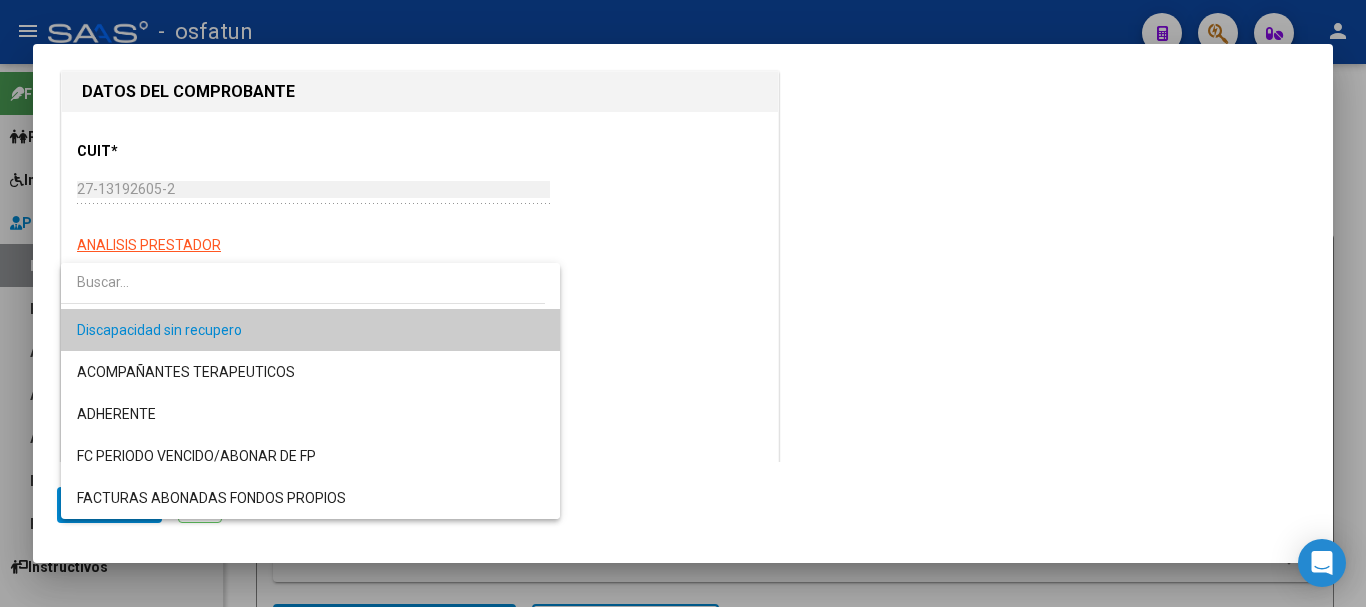 click at bounding box center [683, 303] 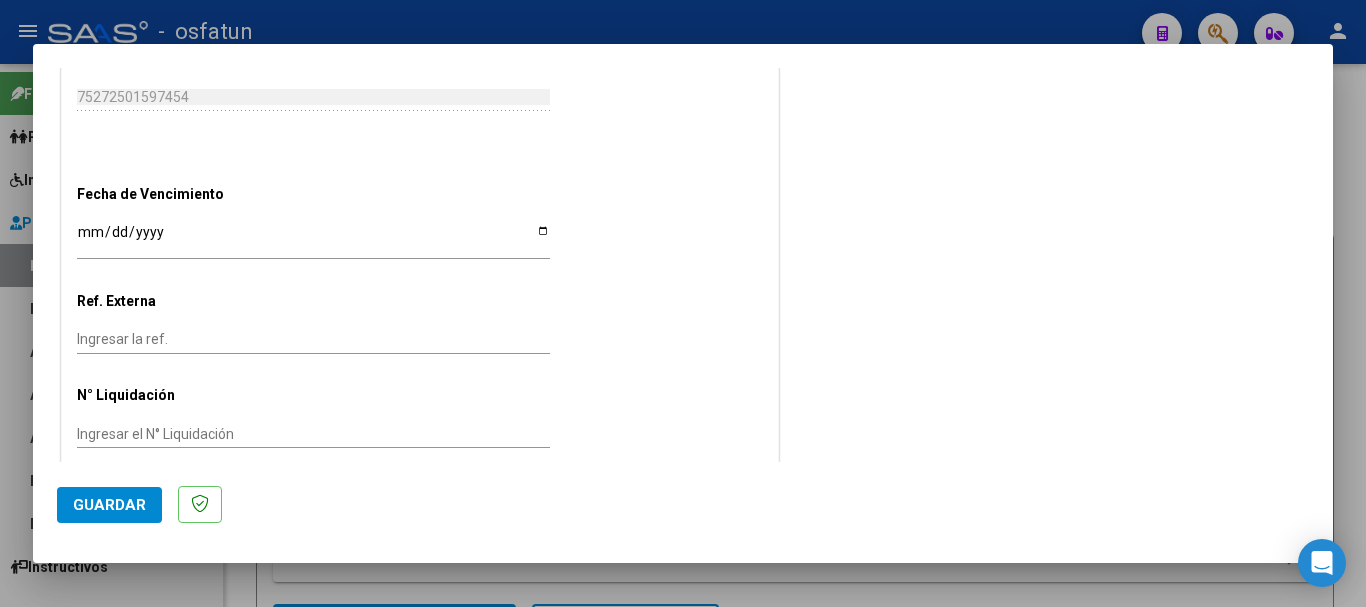 scroll, scrollTop: 1073, scrollLeft: 0, axis: vertical 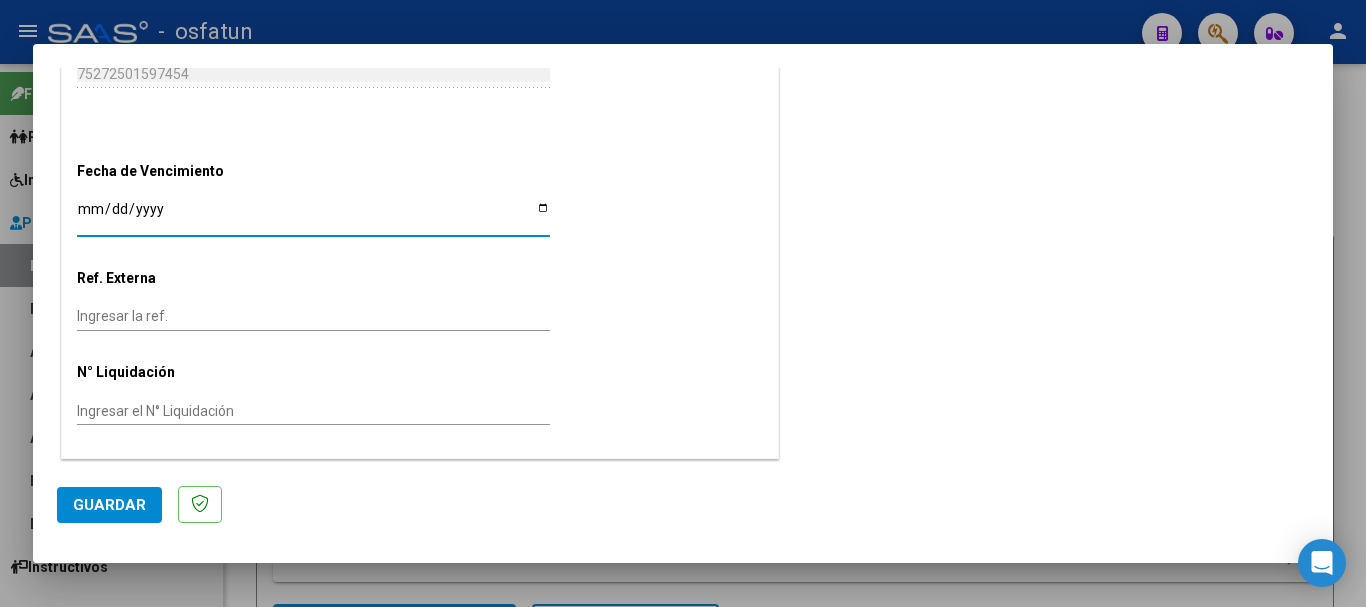click on "Ingresar la fecha" at bounding box center [313, 216] 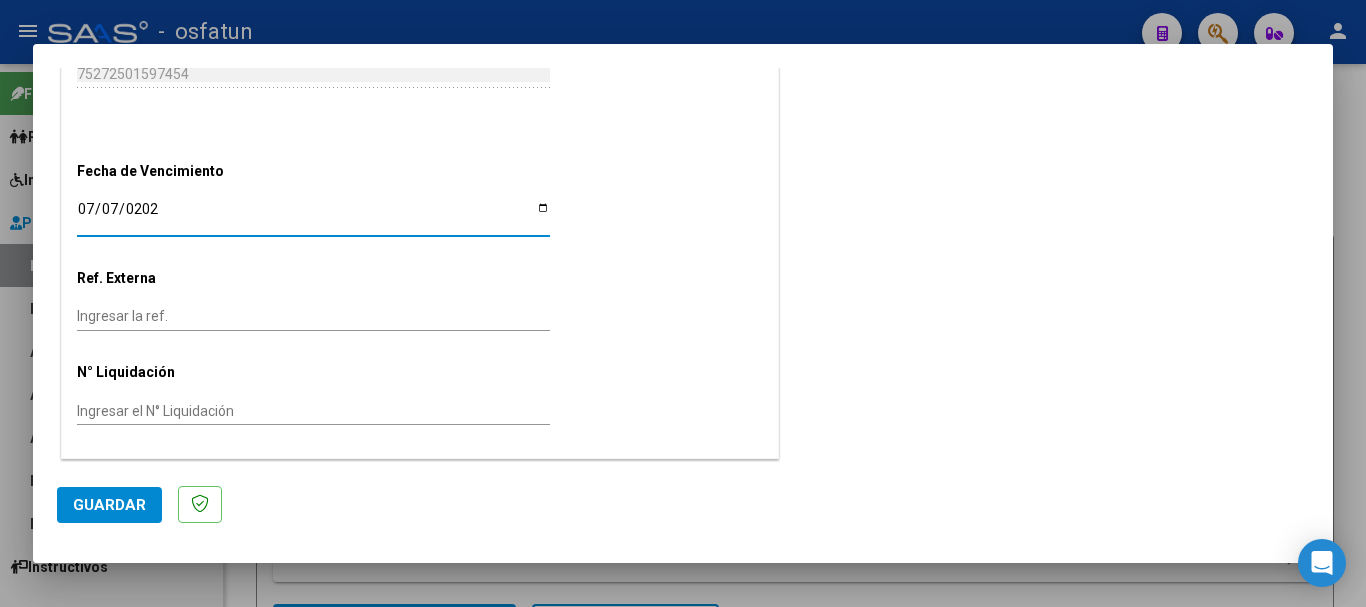 type on "[DATE]" 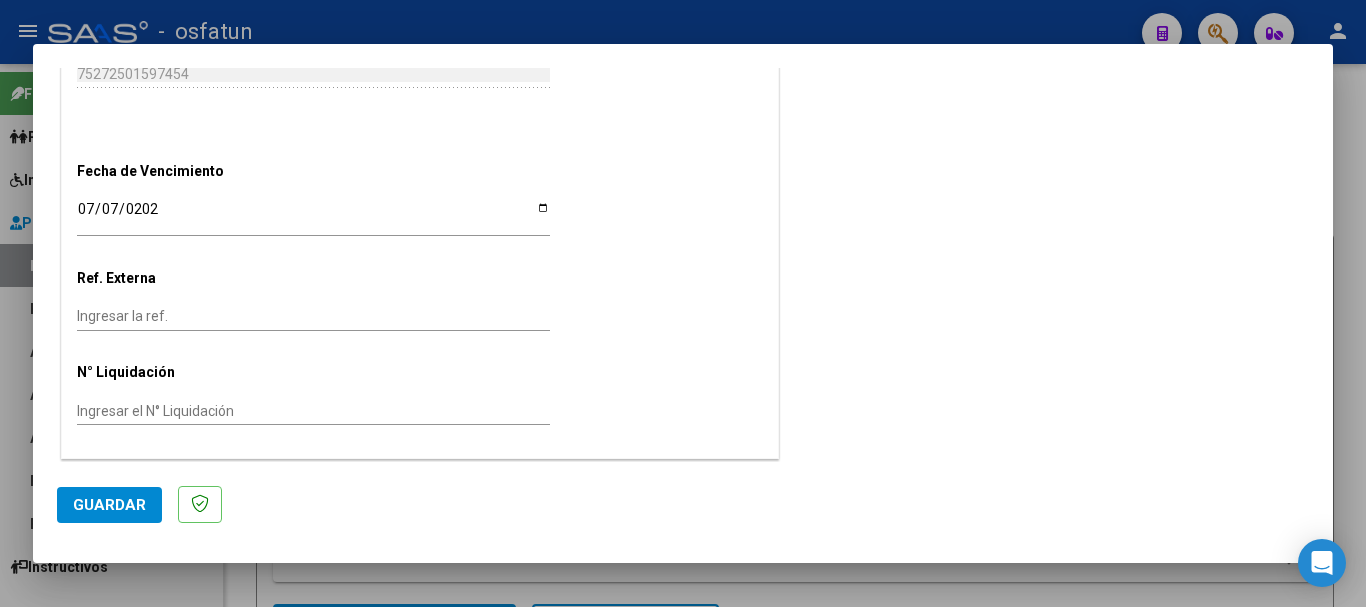 click on "Ref. Externa" 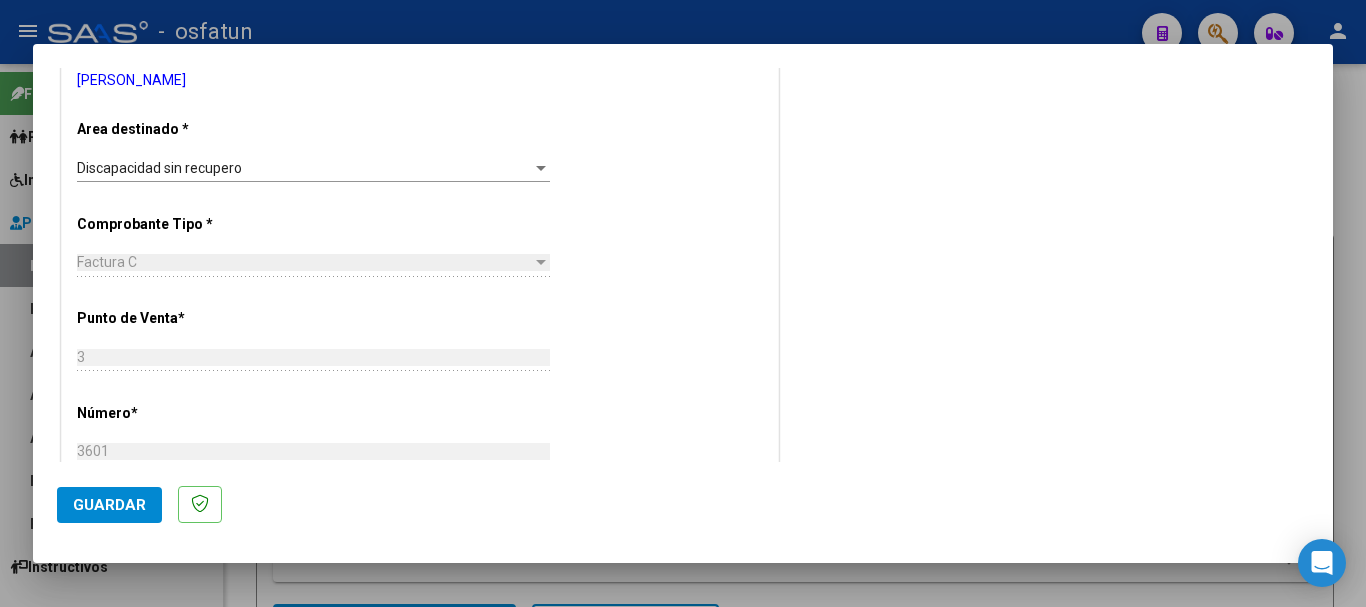 scroll, scrollTop: 373, scrollLeft: 0, axis: vertical 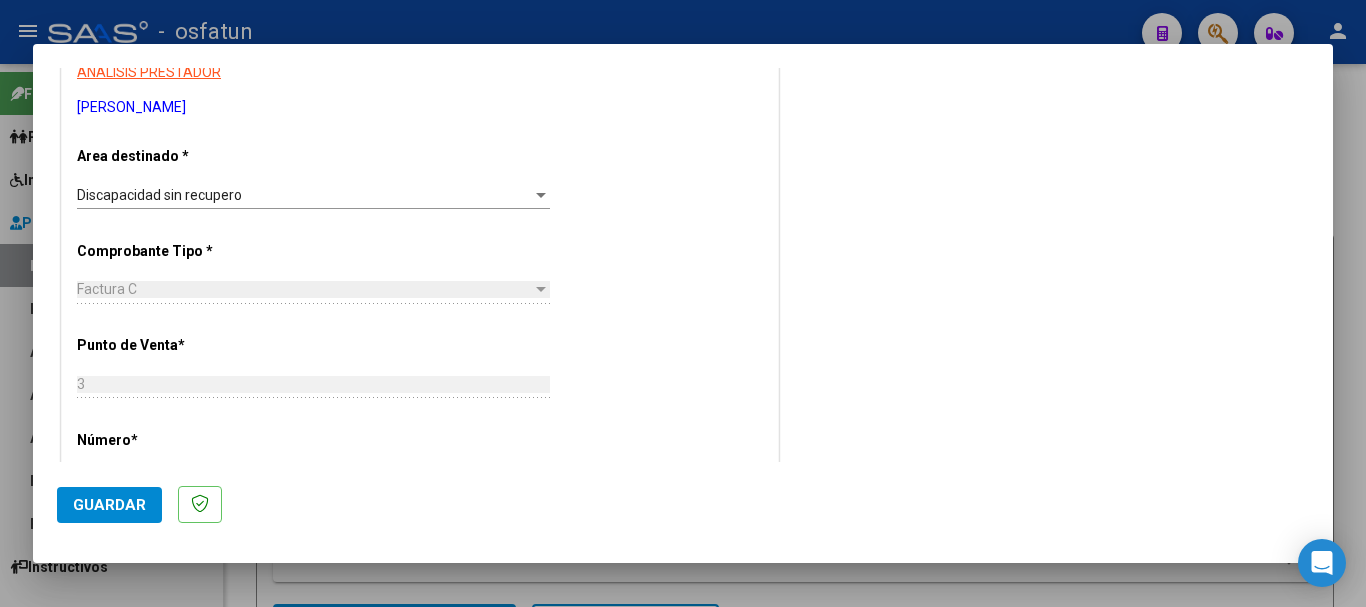 click at bounding box center [541, 195] 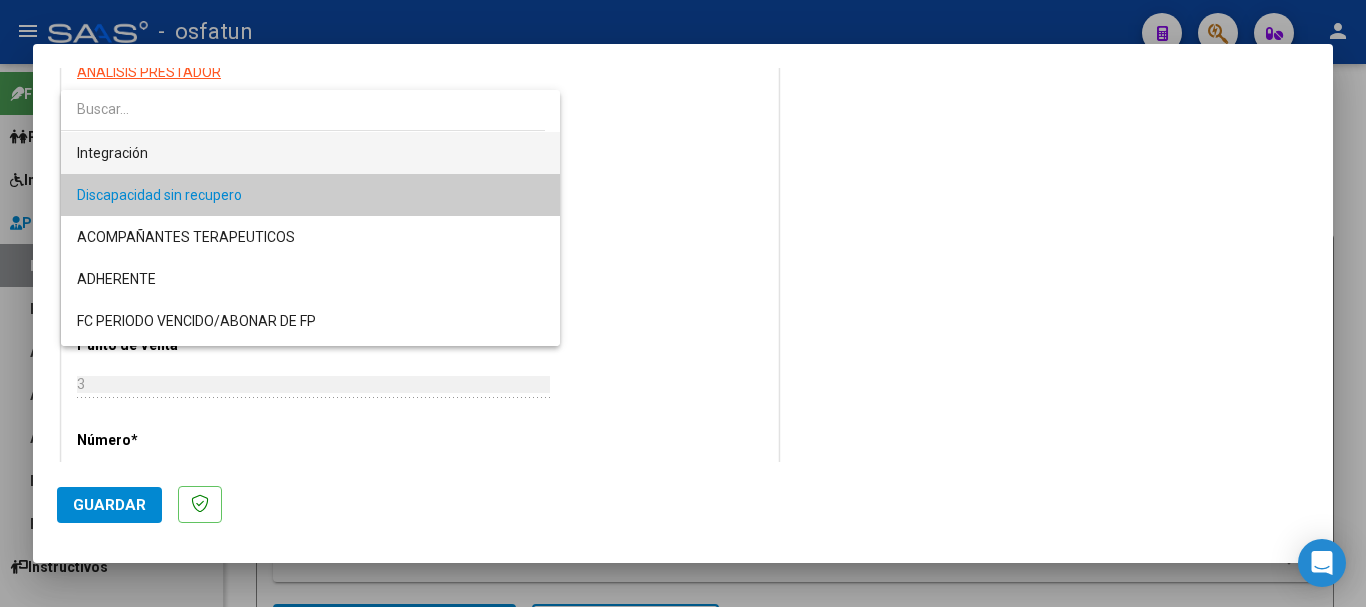 click on "Integración" at bounding box center [310, 153] 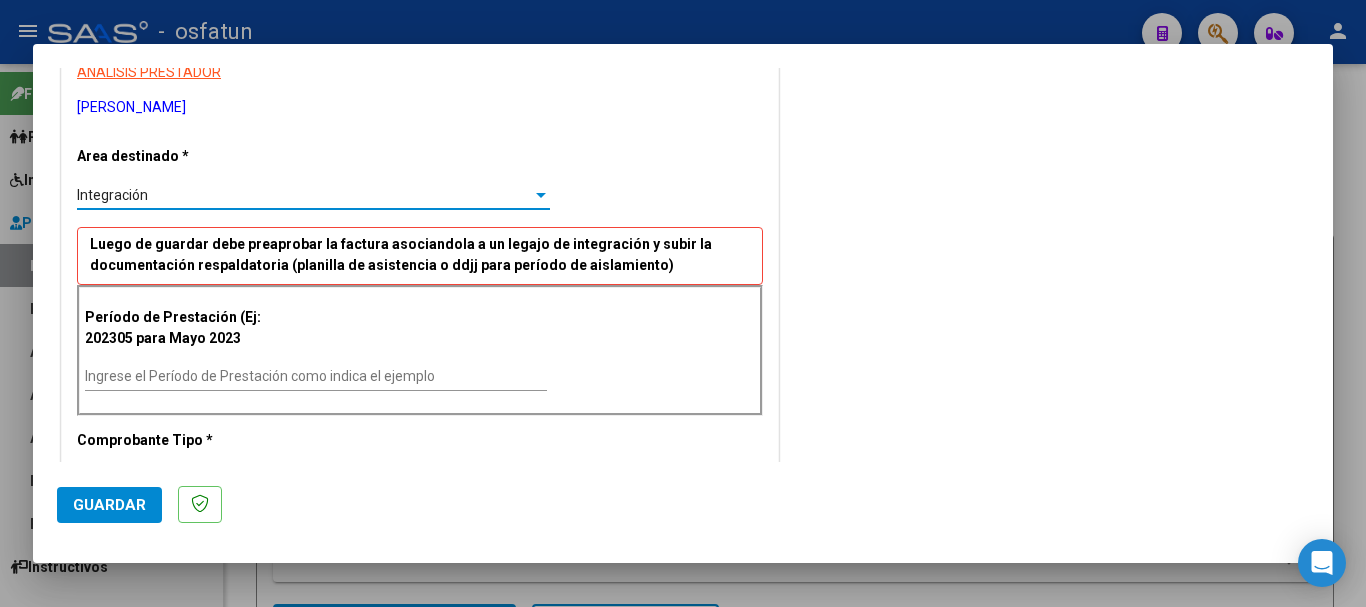 click on "Ingrese el Período de Prestación como indica el ejemplo" at bounding box center [316, 376] 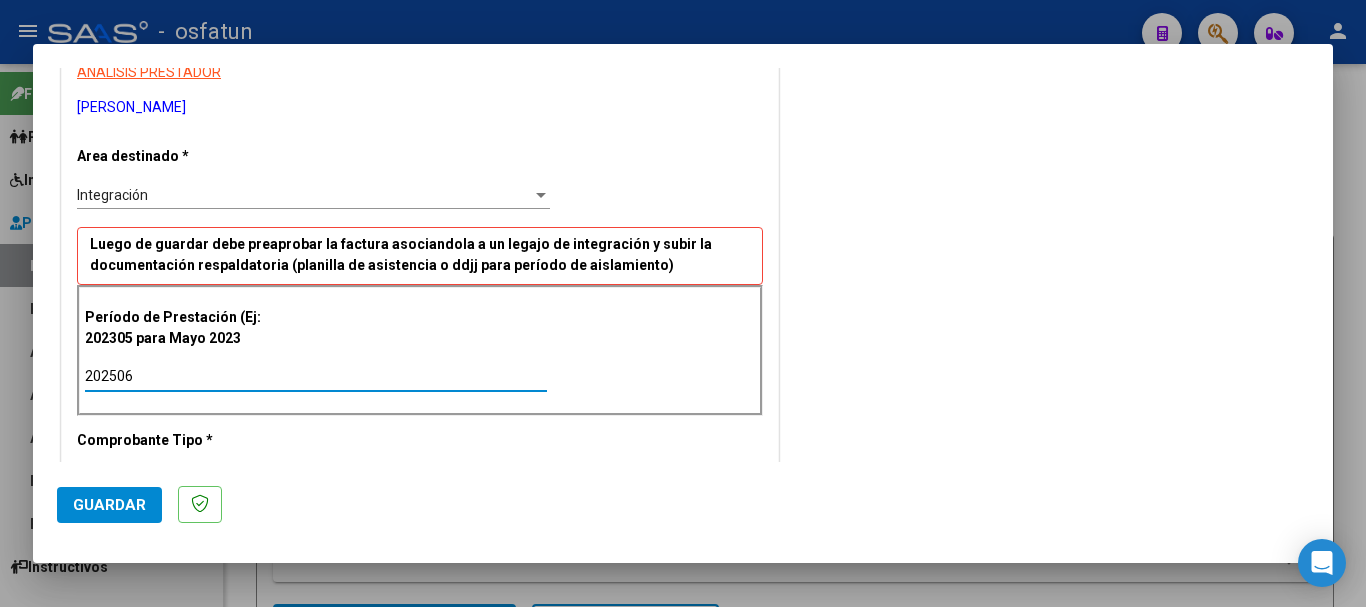 type on "202506" 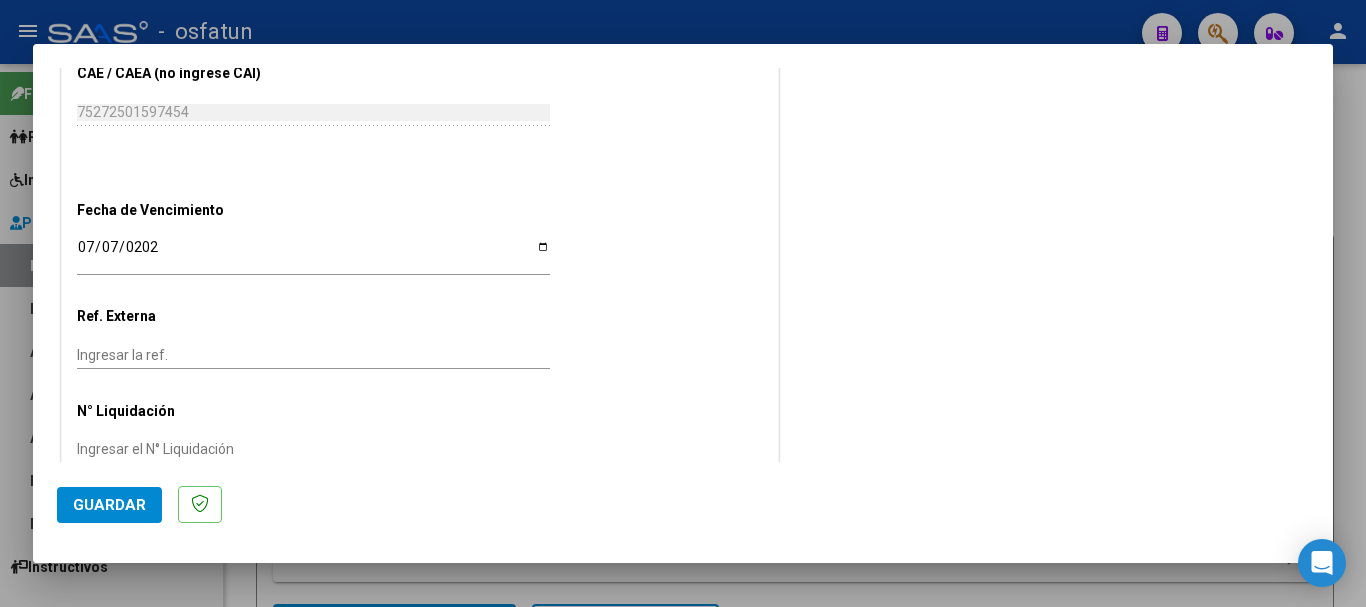 scroll, scrollTop: 1262, scrollLeft: 0, axis: vertical 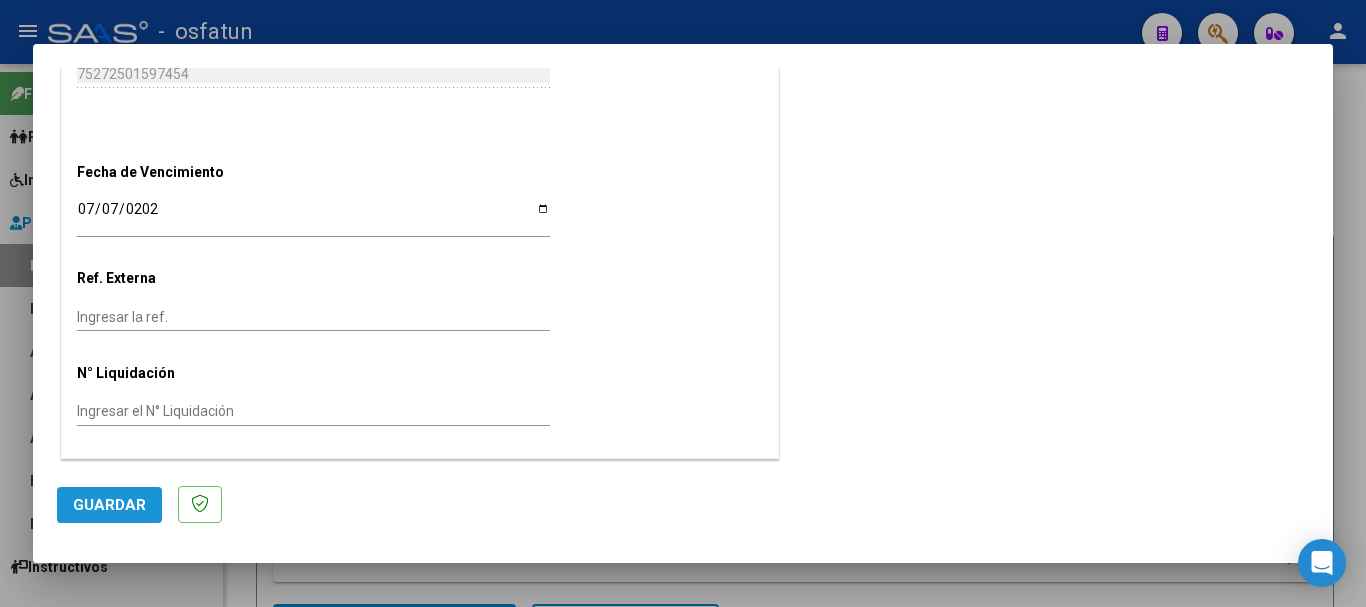 click on "Guardar" 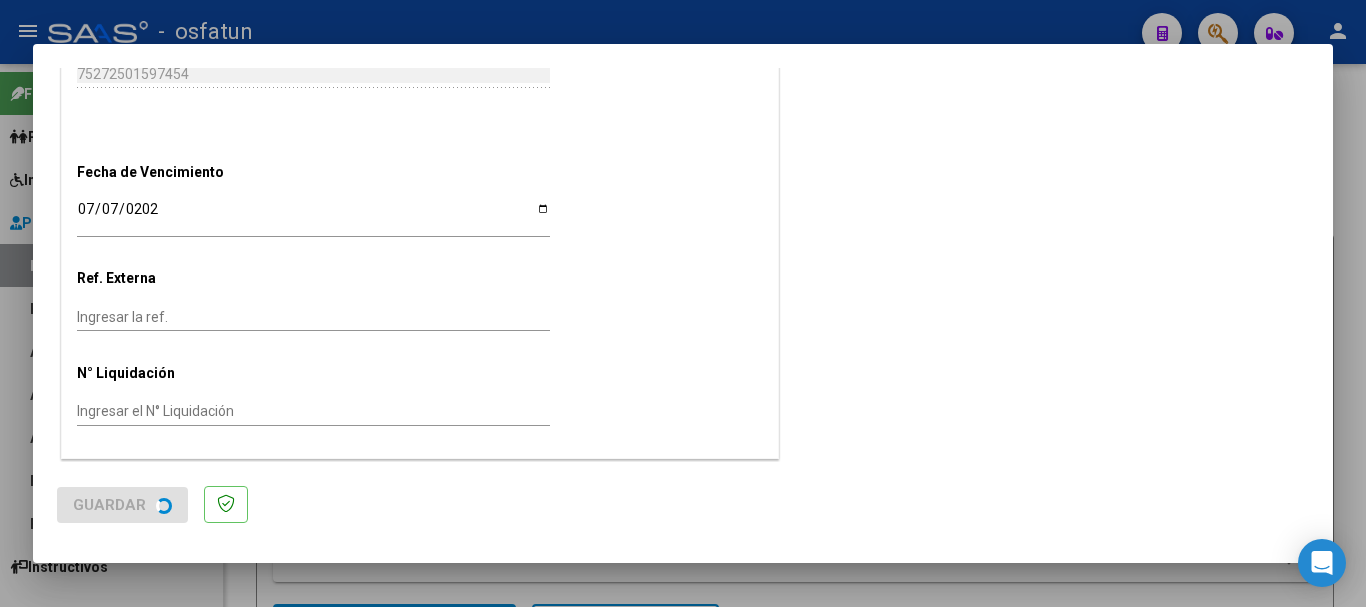 scroll, scrollTop: 0, scrollLeft: 0, axis: both 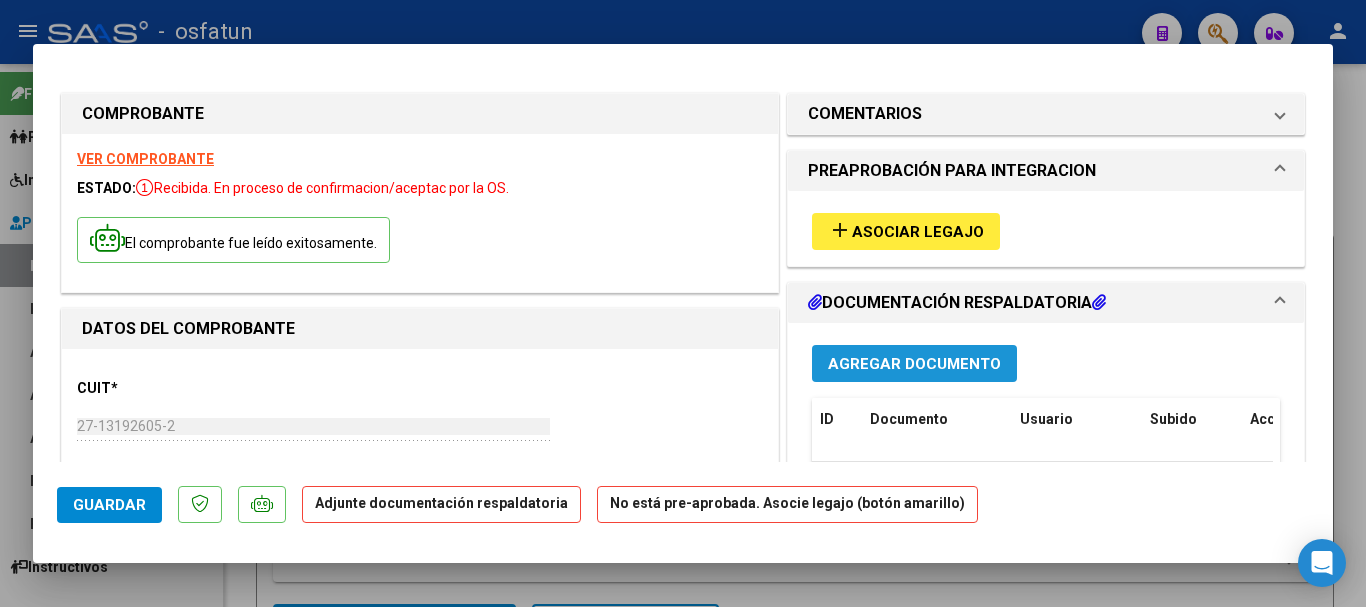 click on "Agregar Documento" at bounding box center (914, 364) 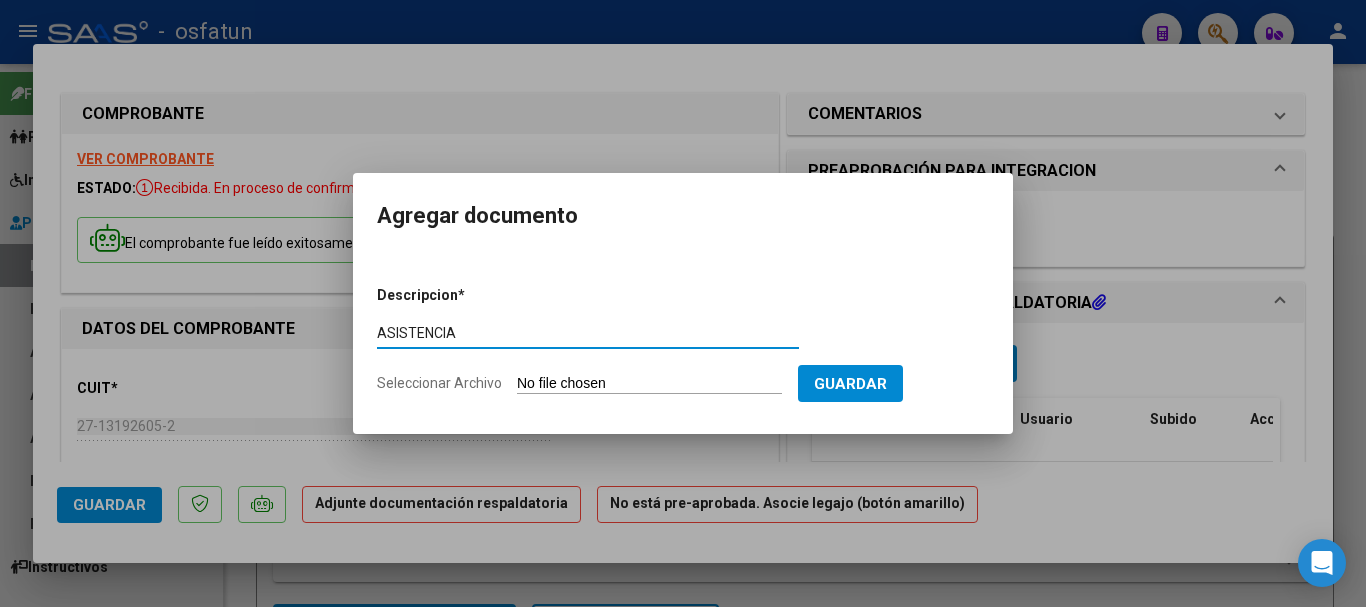 type on "ASISTENCIA" 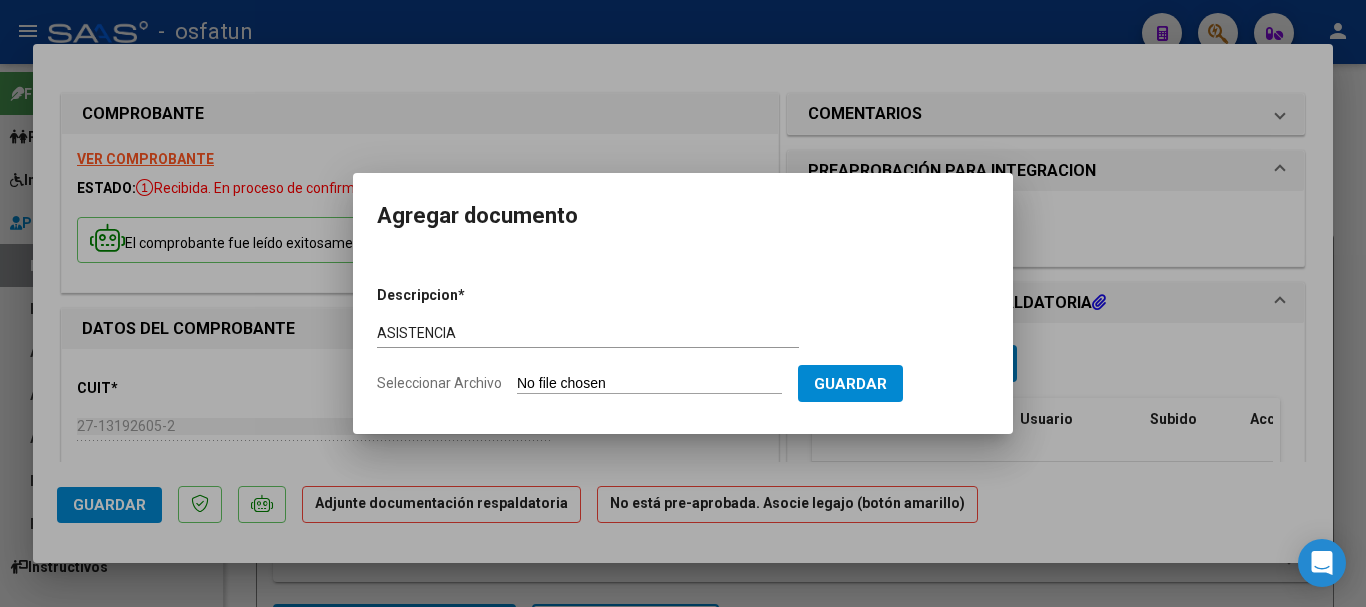 click on "Seleccionar Archivo" at bounding box center (649, 384) 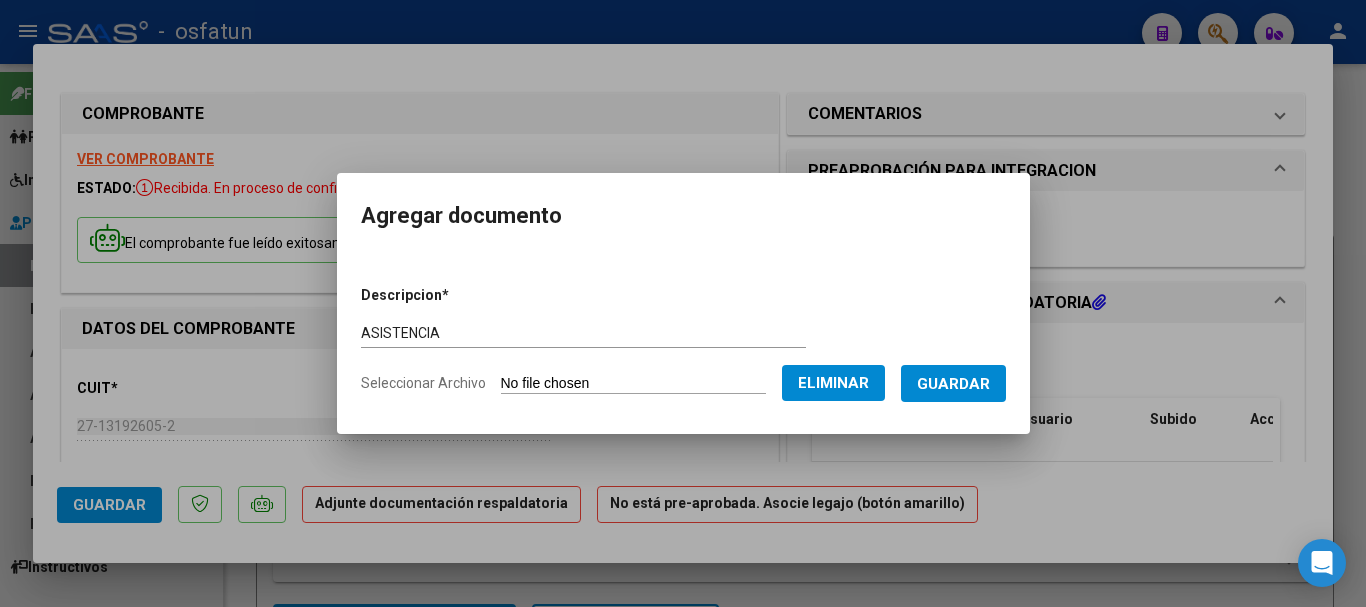 click on "Guardar" at bounding box center [953, 384] 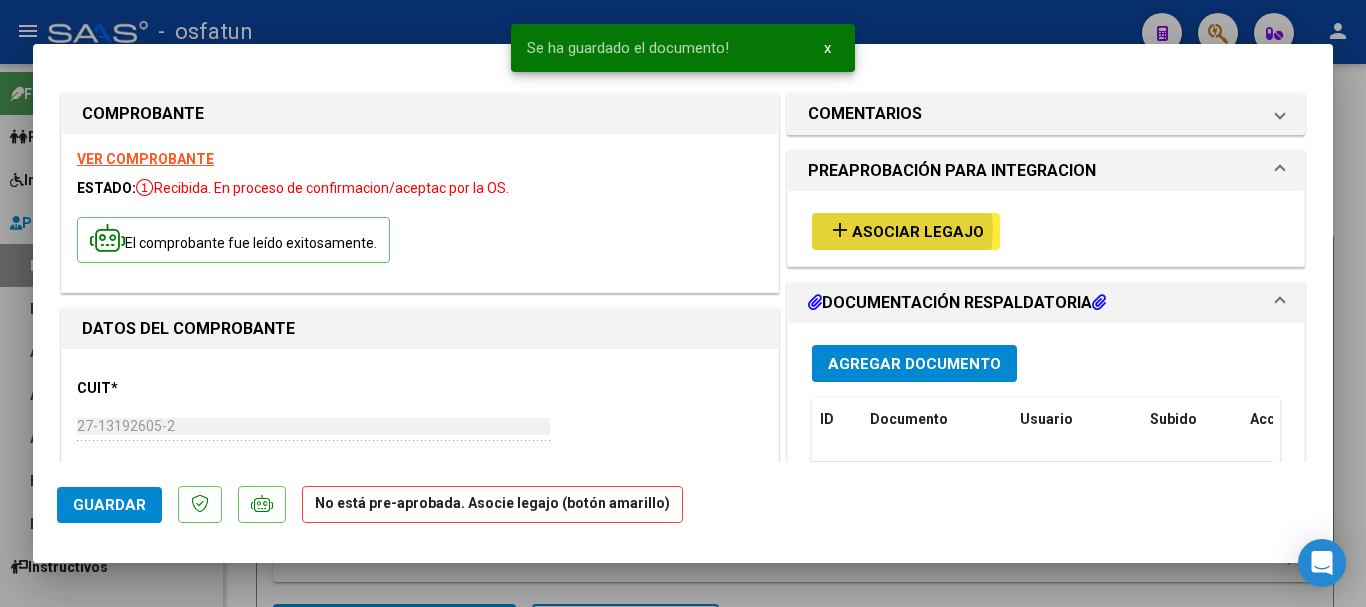 click on "Asociar Legajo" at bounding box center (918, 232) 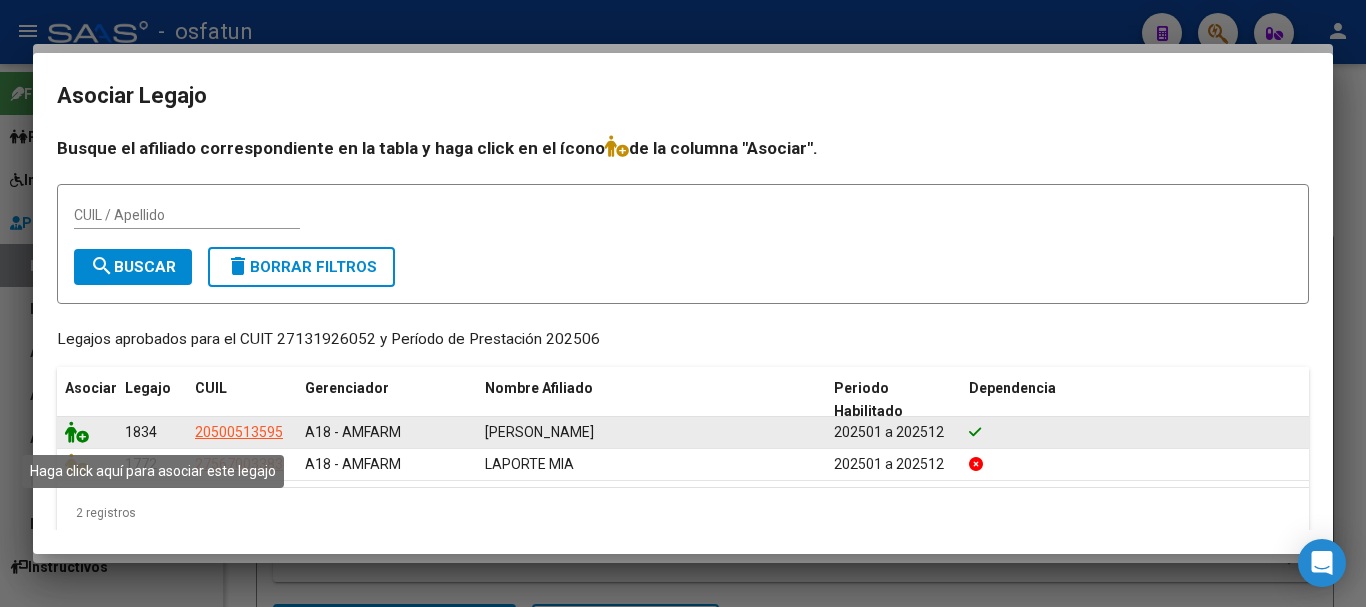 click 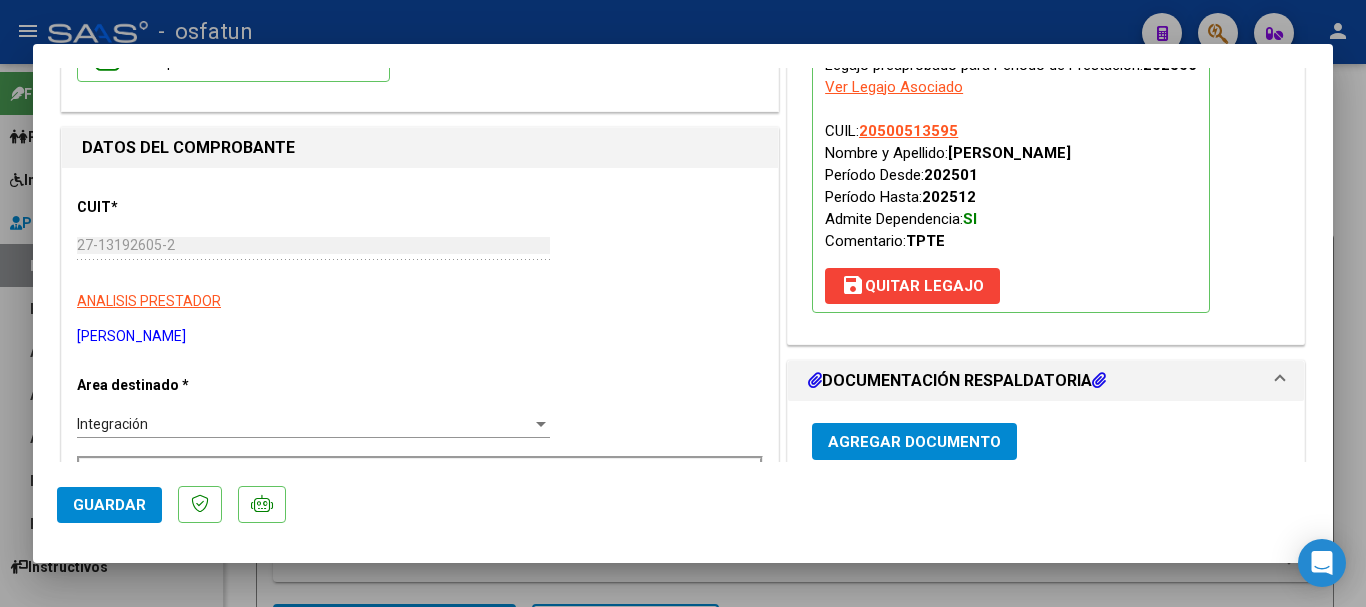 scroll, scrollTop: 200, scrollLeft: 0, axis: vertical 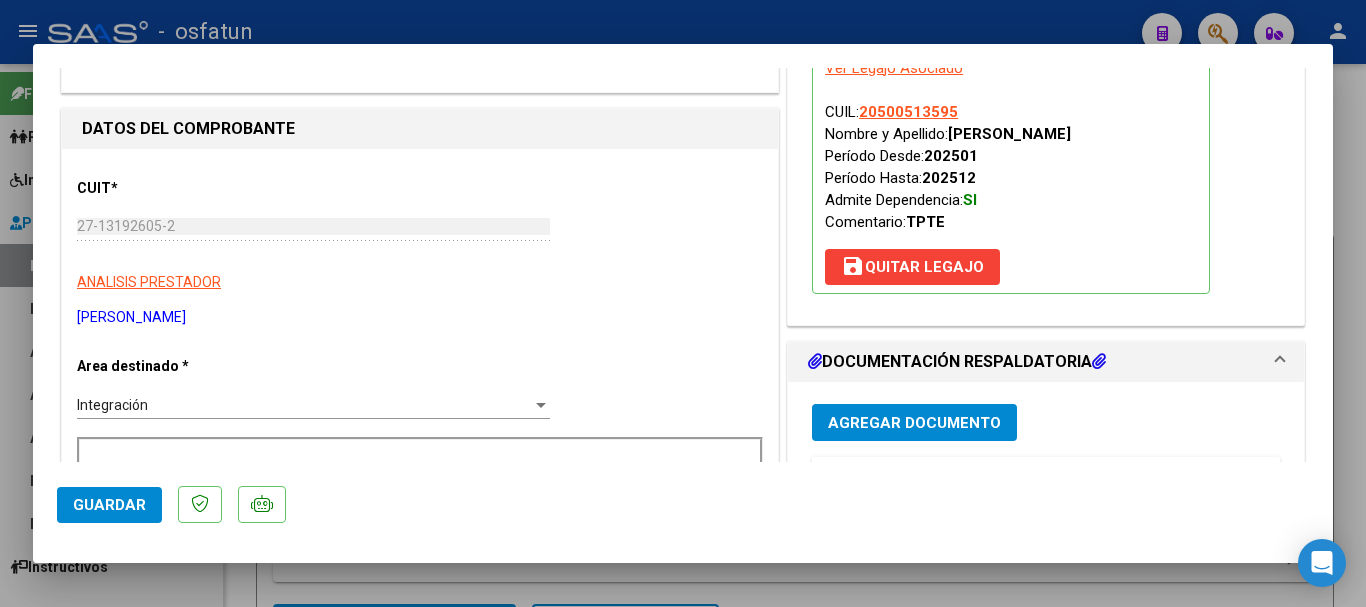 click on "Guardar" 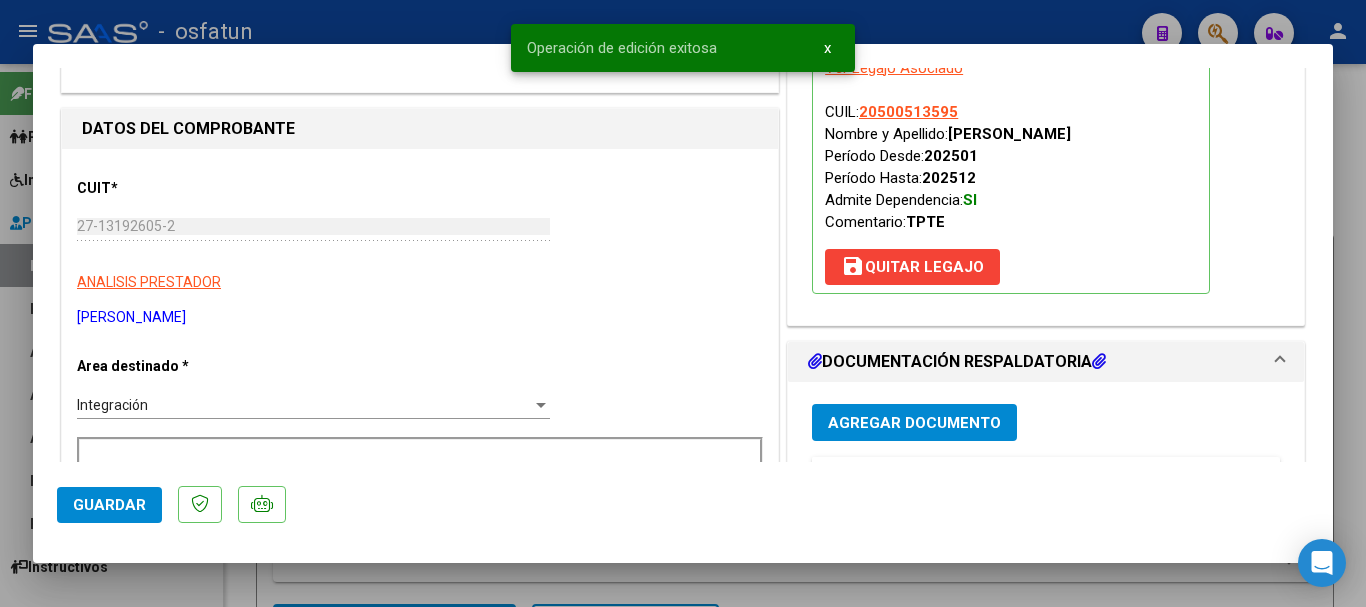 type 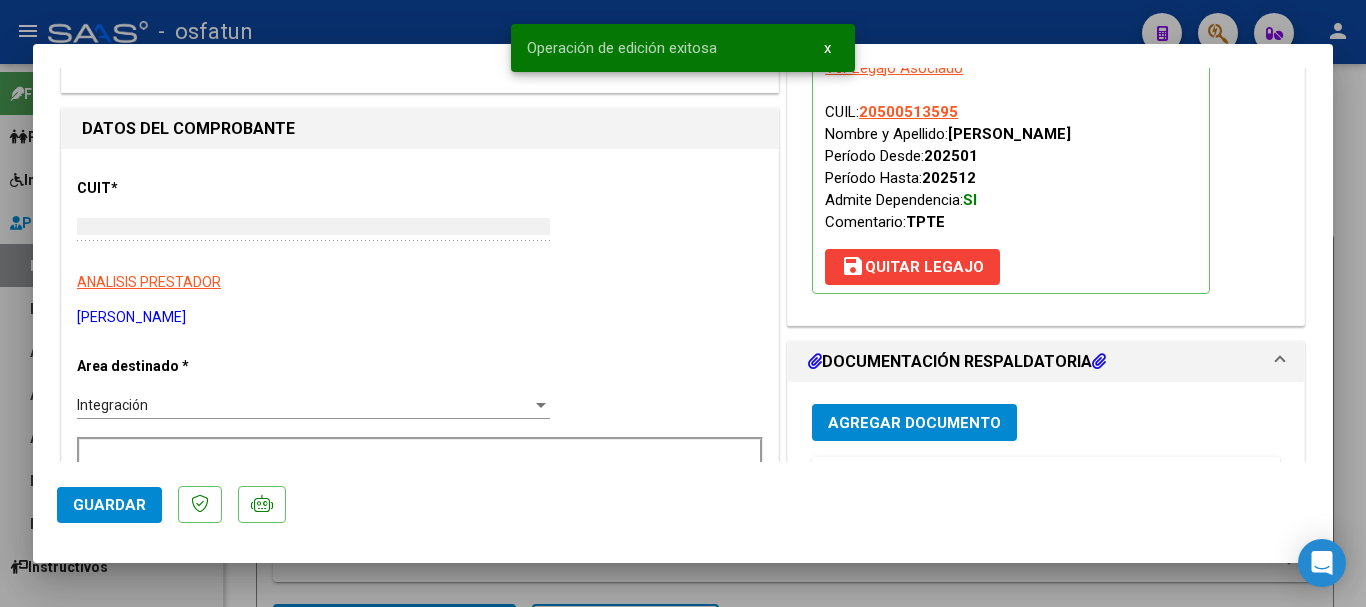 type 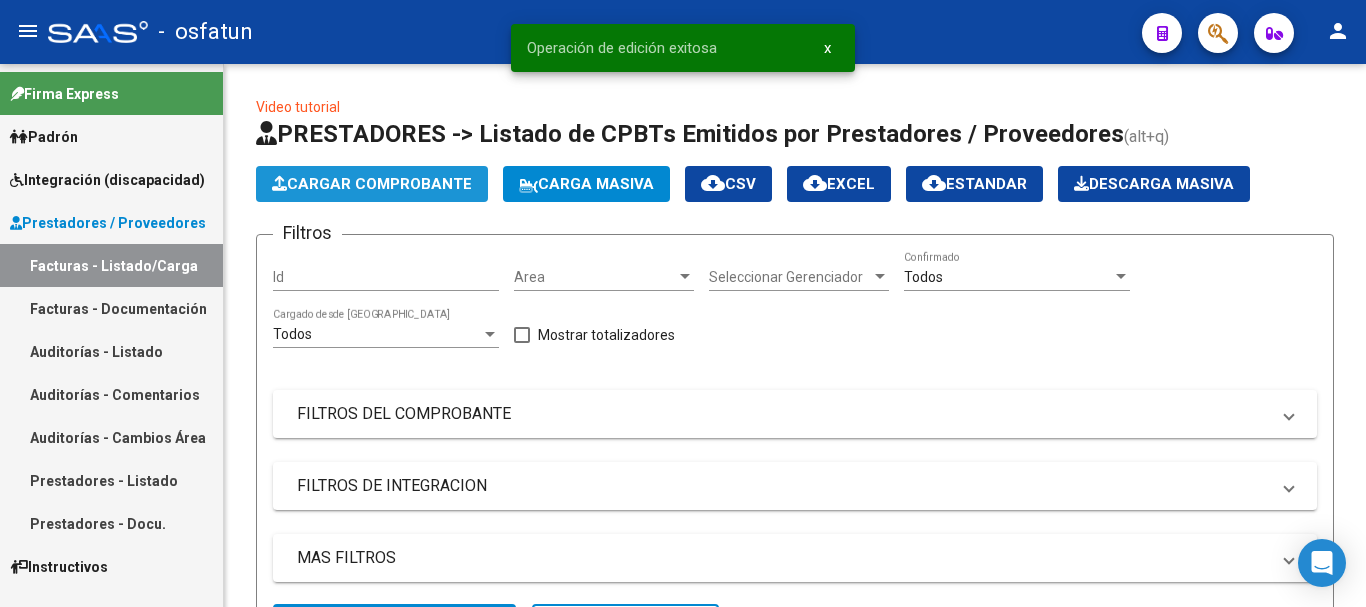 click on "Cargar Comprobante" 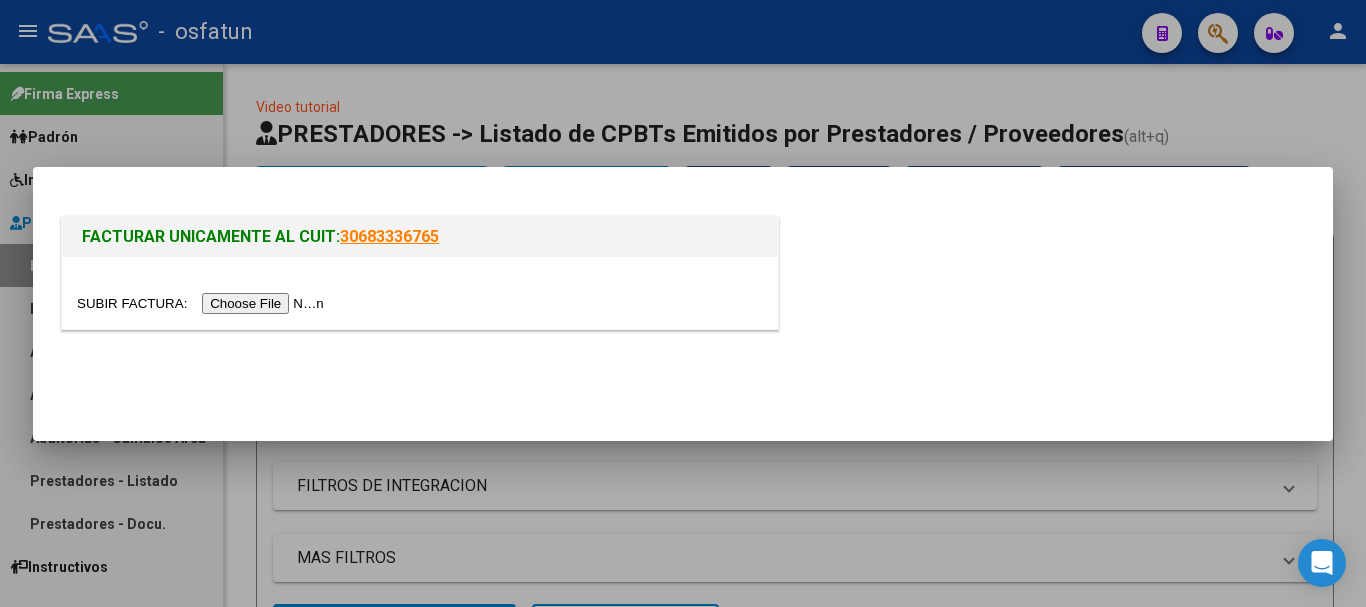 click at bounding box center [203, 303] 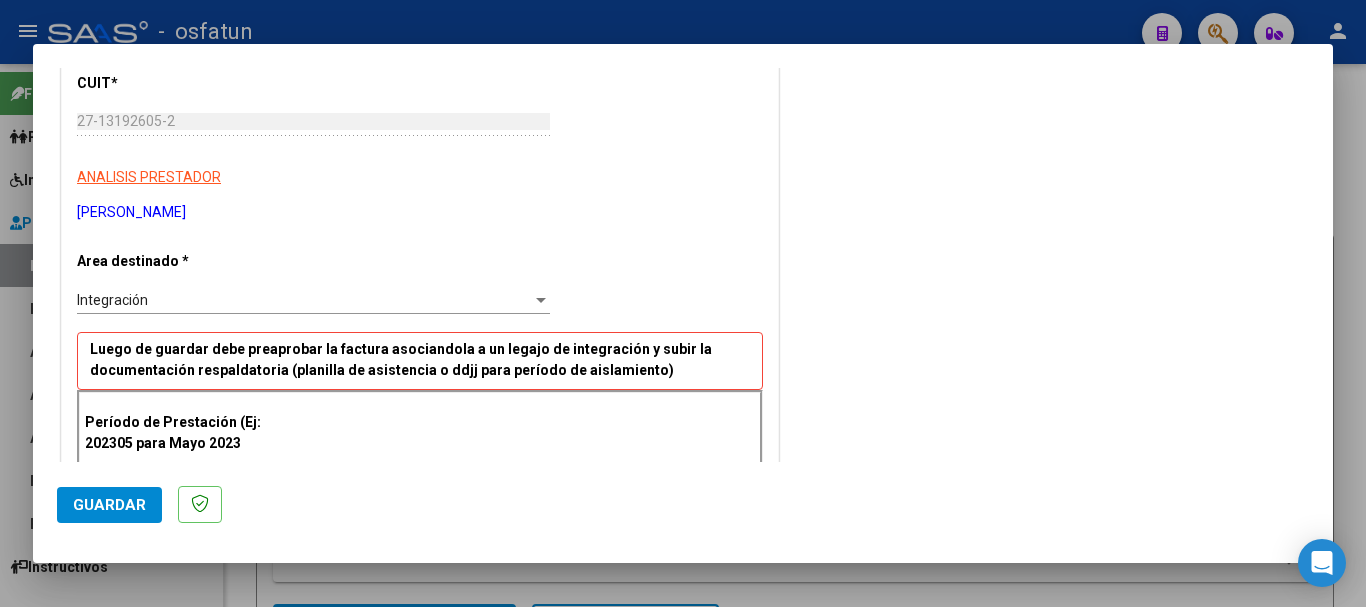 scroll, scrollTop: 300, scrollLeft: 0, axis: vertical 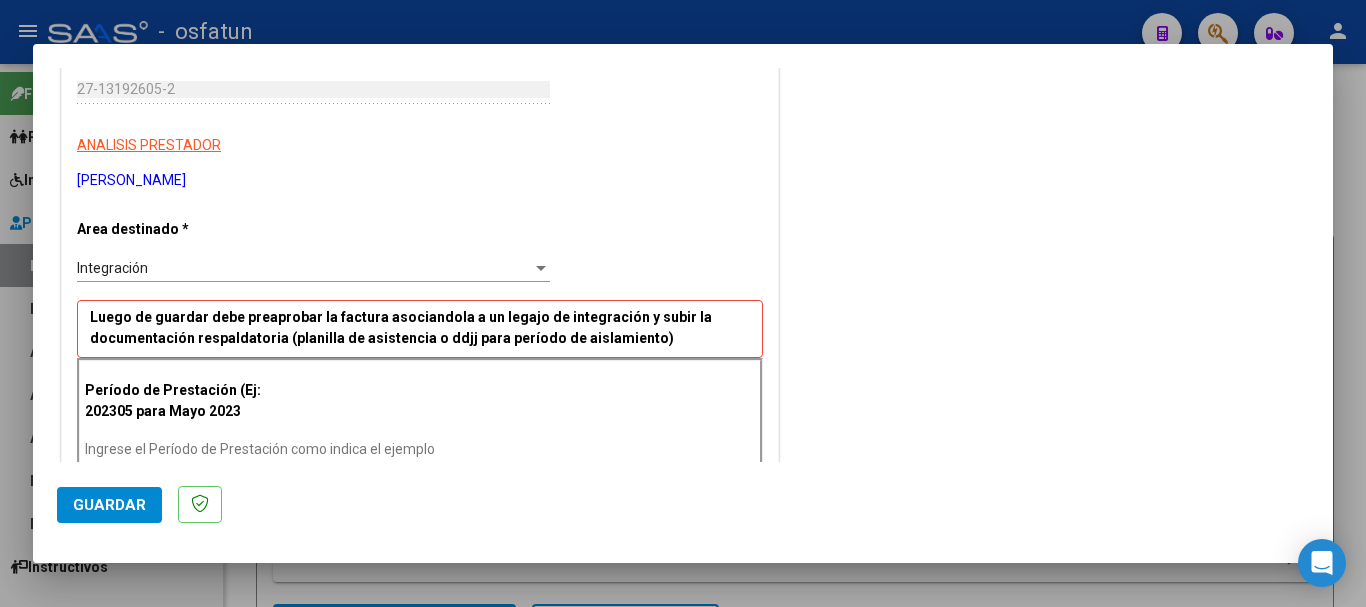click on "Ingrese el Período de Prestación como indica el ejemplo" at bounding box center [316, 450] 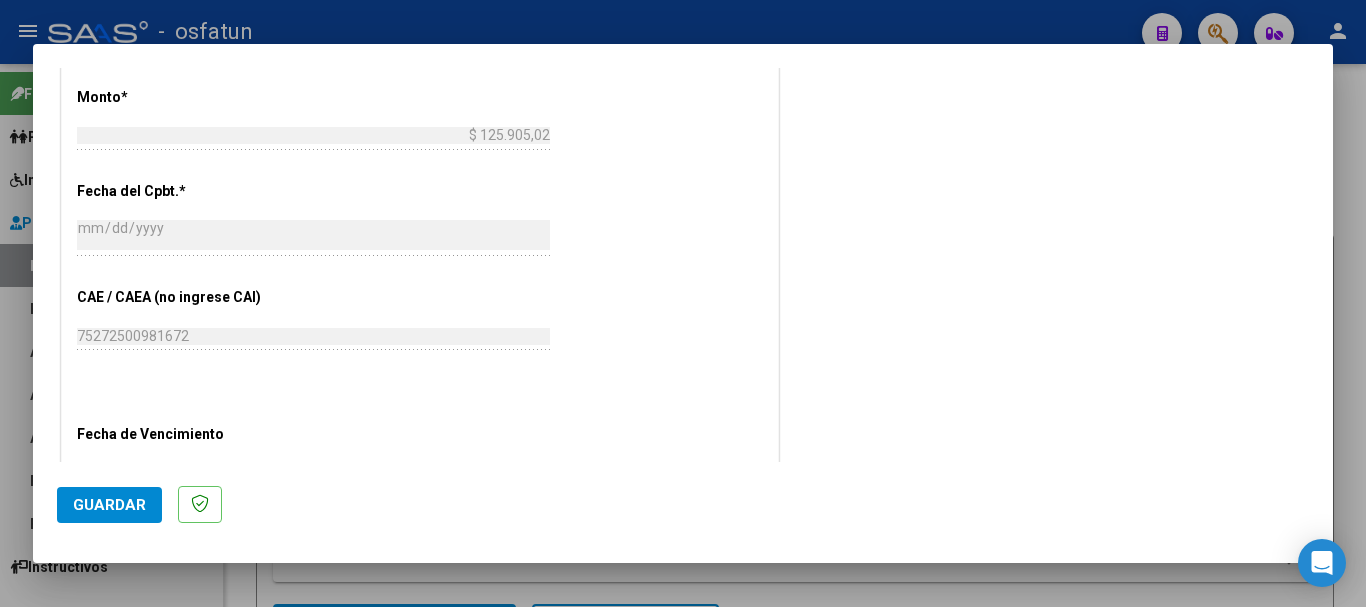 scroll, scrollTop: 1100, scrollLeft: 0, axis: vertical 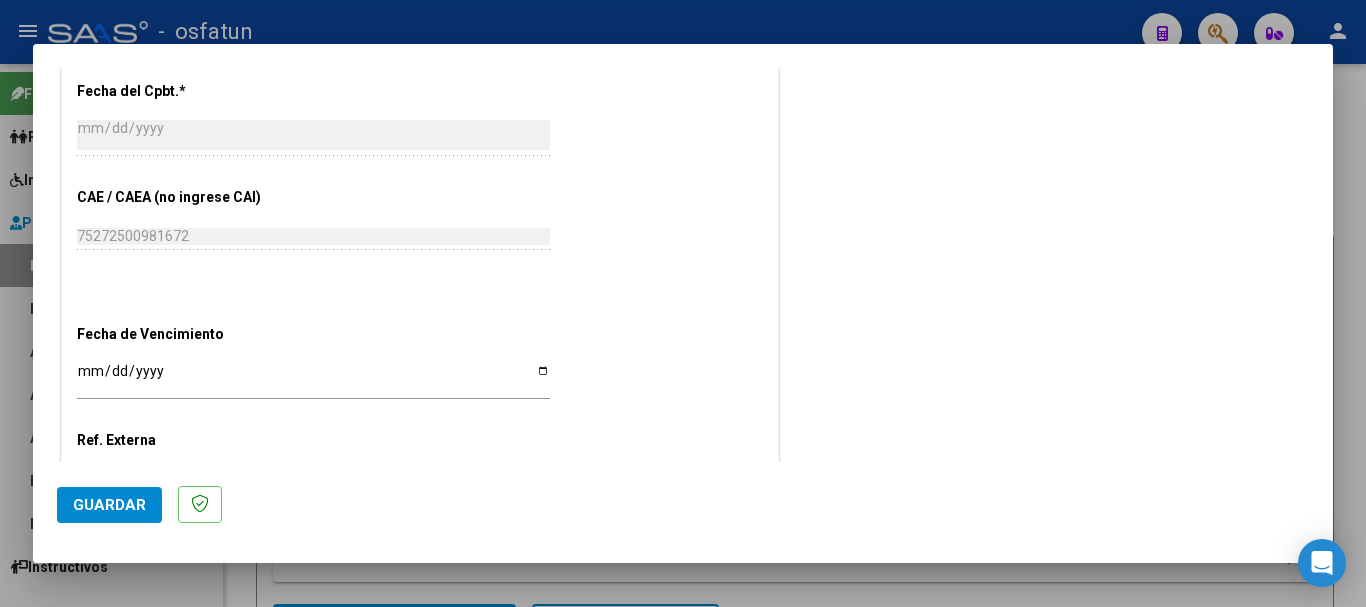 type on "202506" 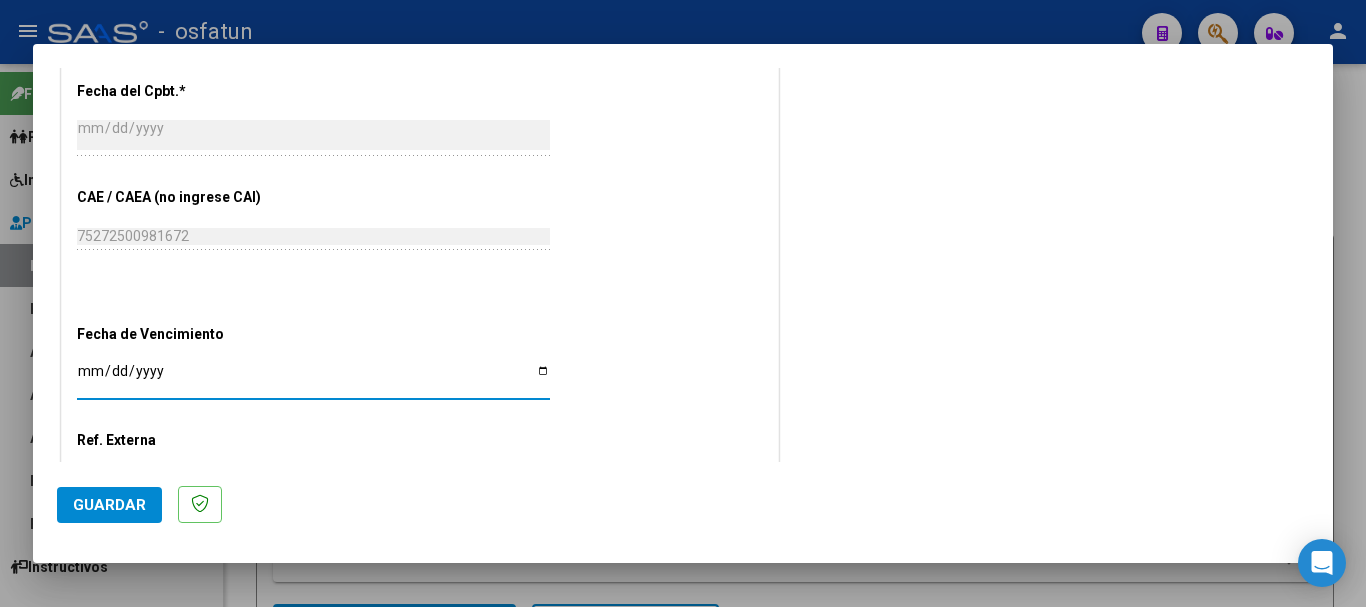 click on "Ingresar la fecha" at bounding box center [313, 378] 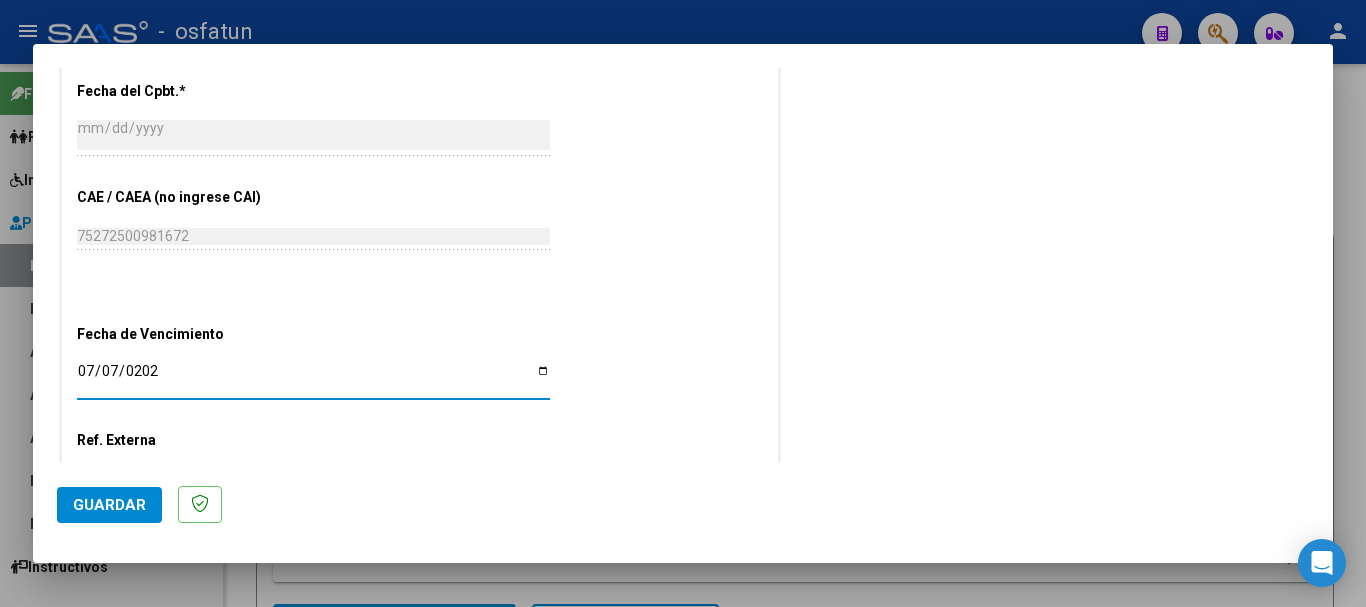 type on "[DATE]" 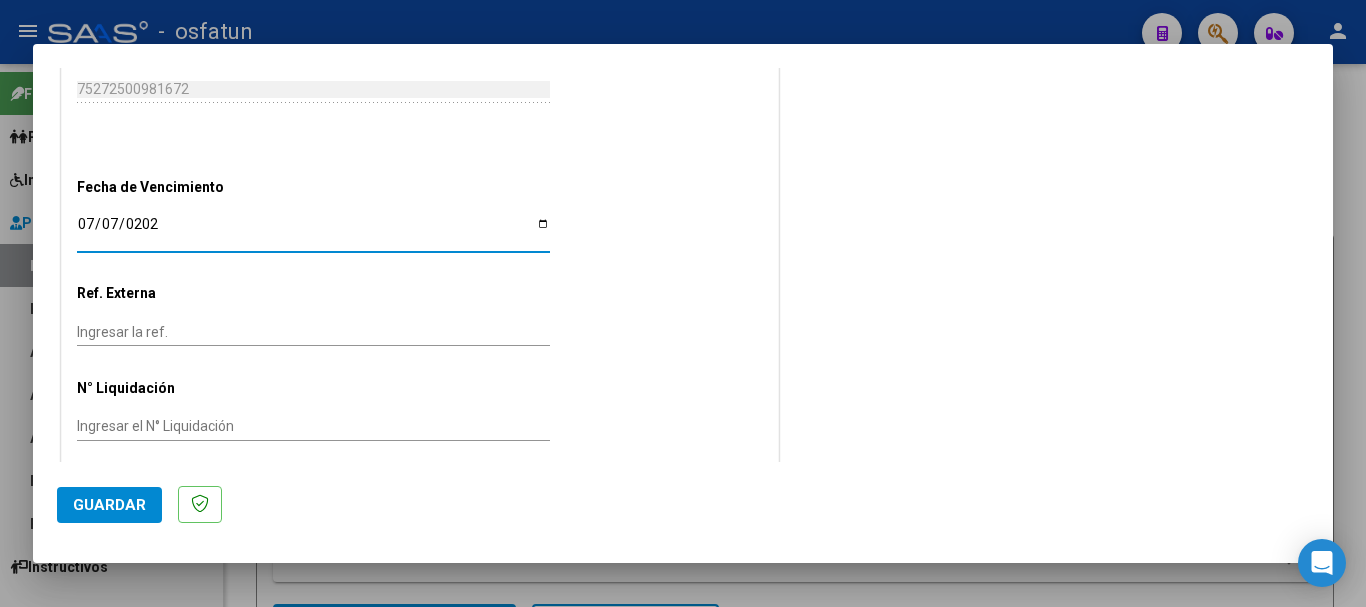 scroll, scrollTop: 1262, scrollLeft: 0, axis: vertical 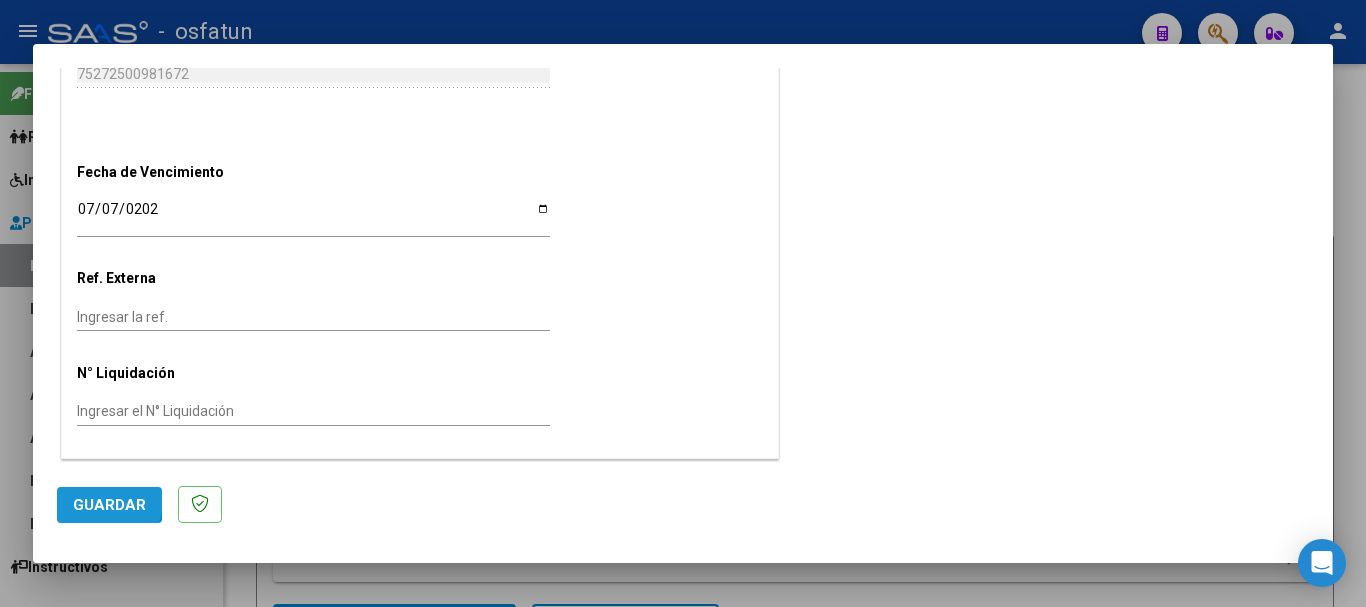 click on "Guardar" 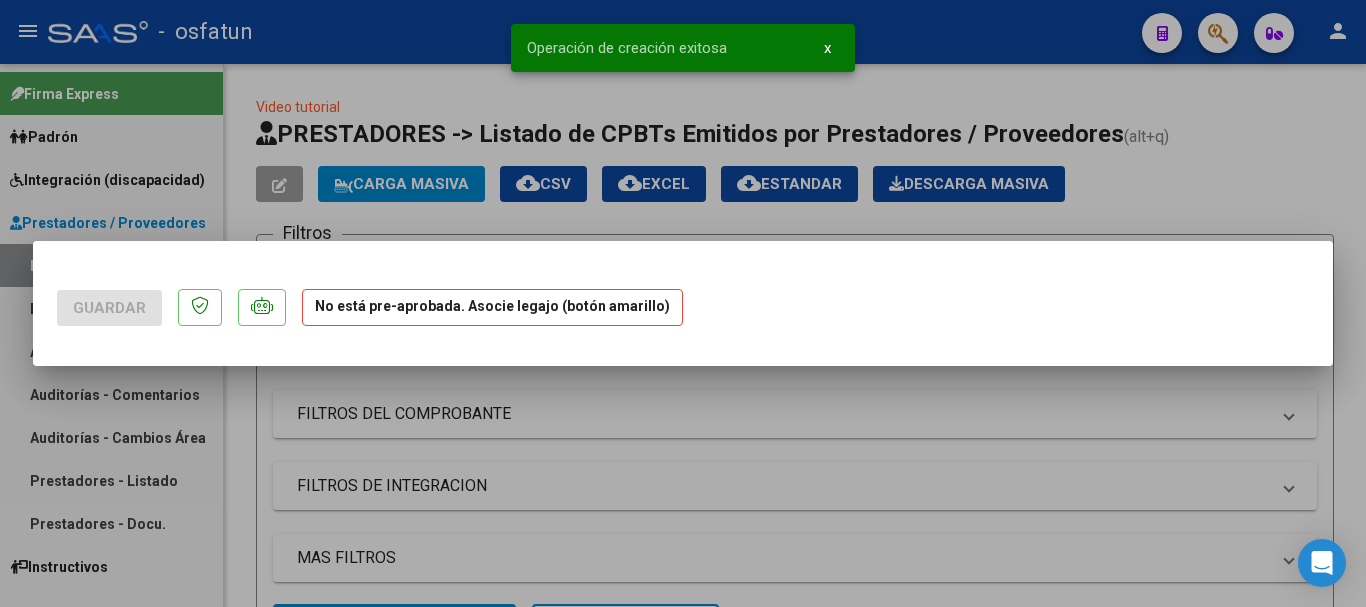 scroll, scrollTop: 0, scrollLeft: 0, axis: both 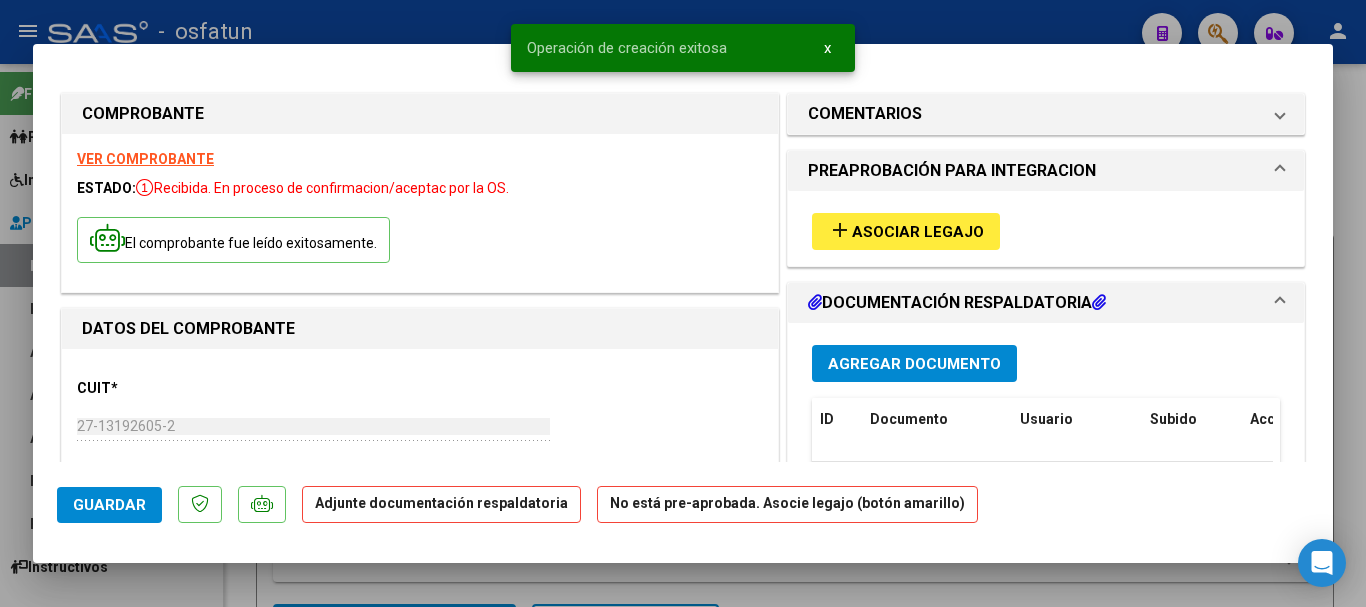 click on "Agregar Documento" at bounding box center (914, 364) 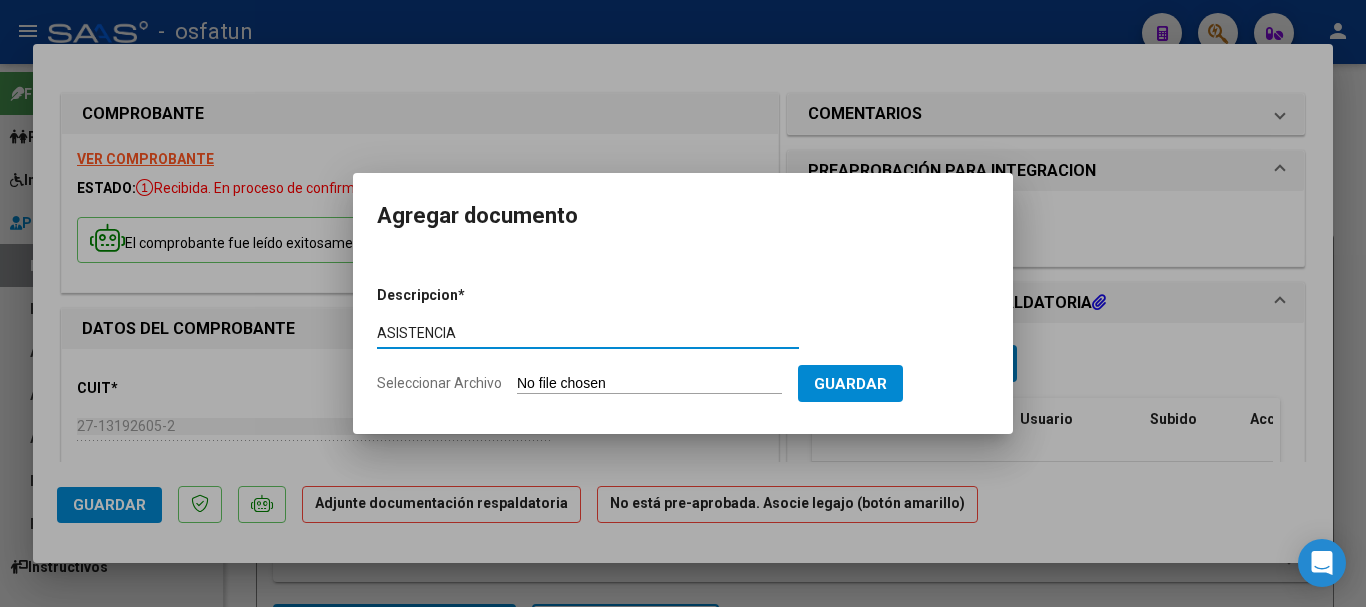 type on "ASISTENCIA" 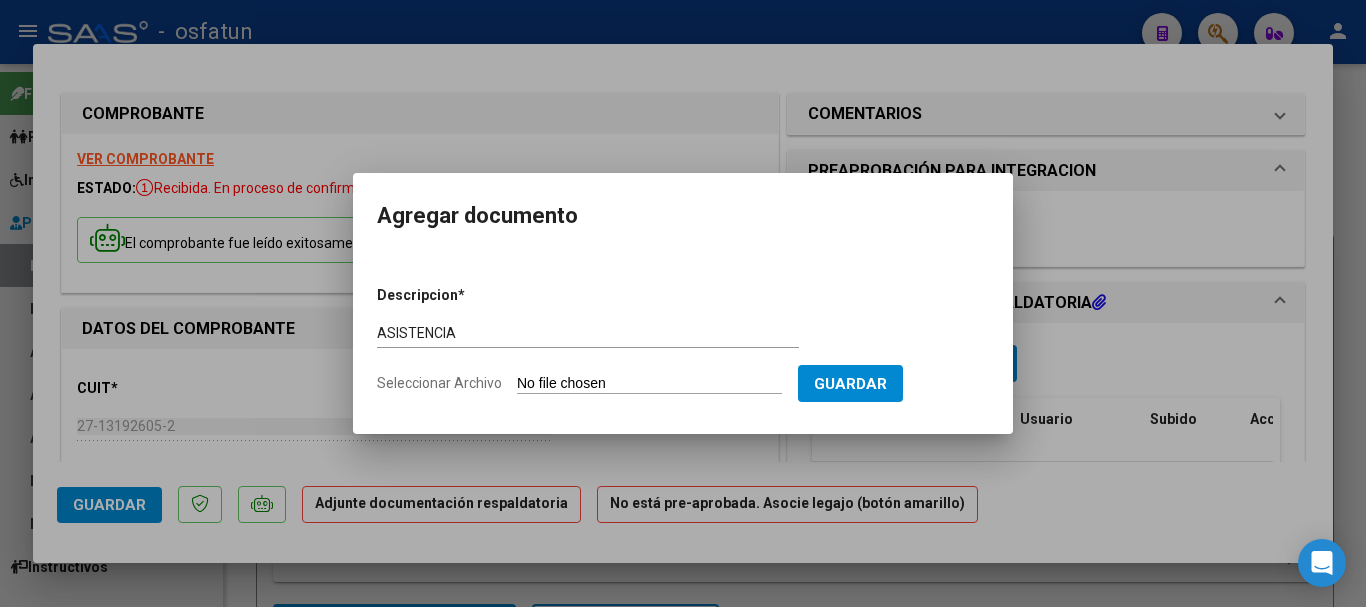 type on "C:\fakepath\ASISTENCIA-TPTE (10).pdf" 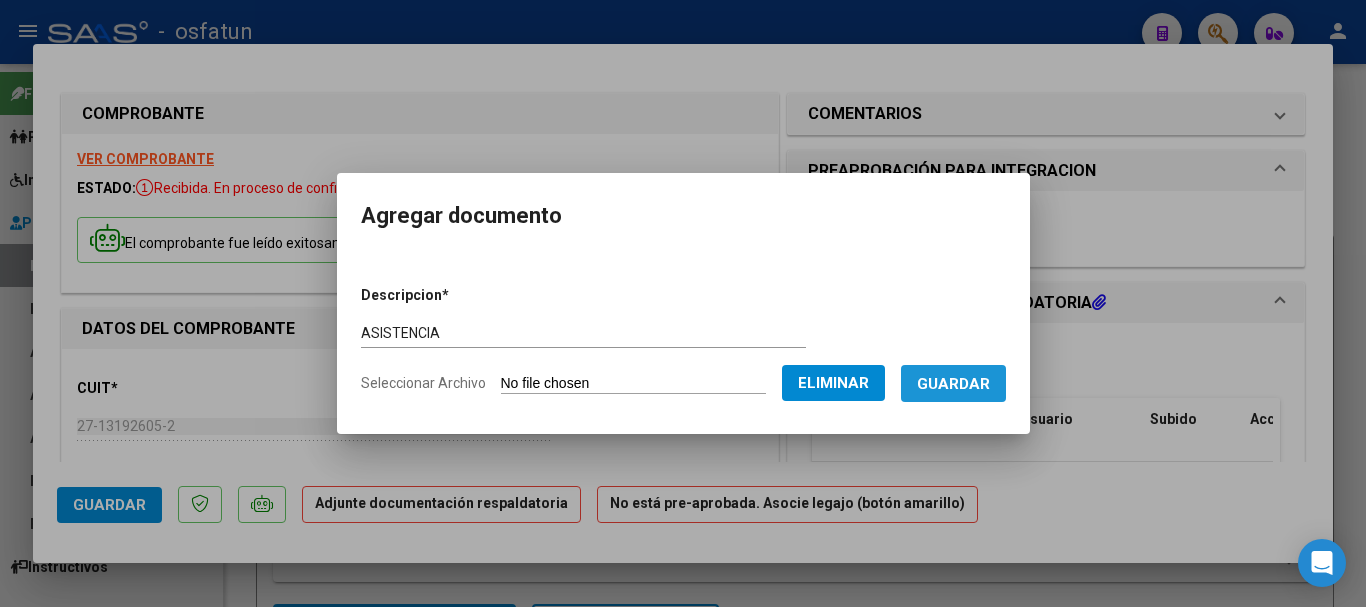 click on "Guardar" at bounding box center (953, 384) 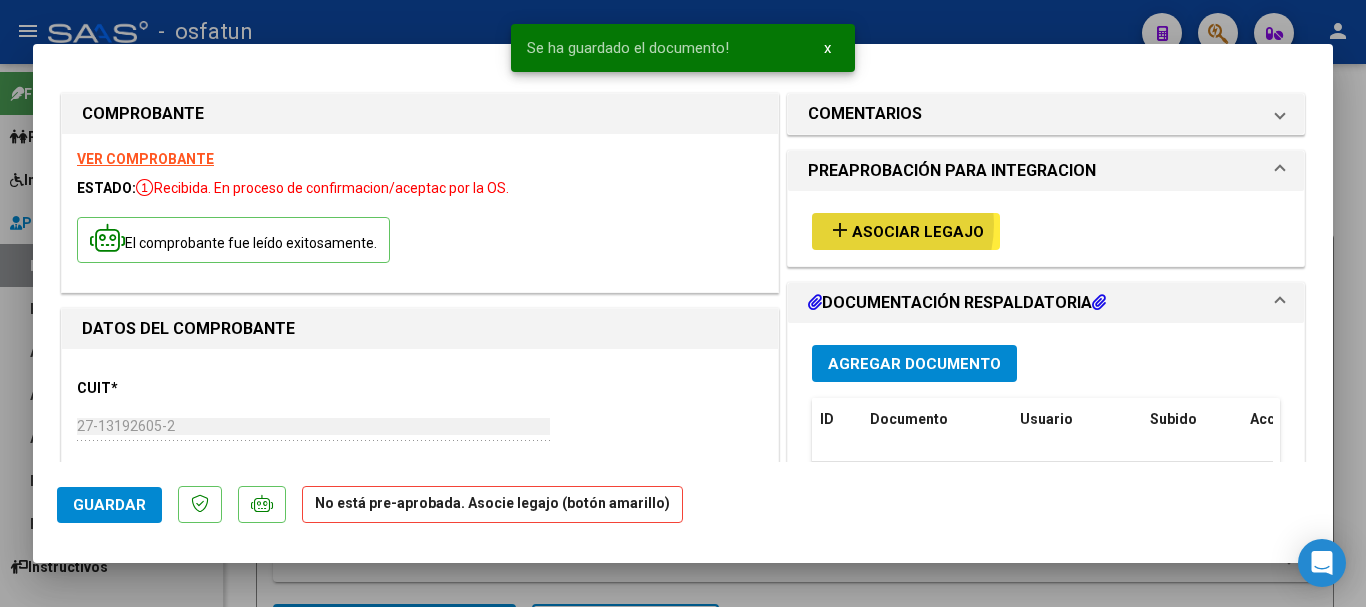 click on "Asociar Legajo" at bounding box center [918, 232] 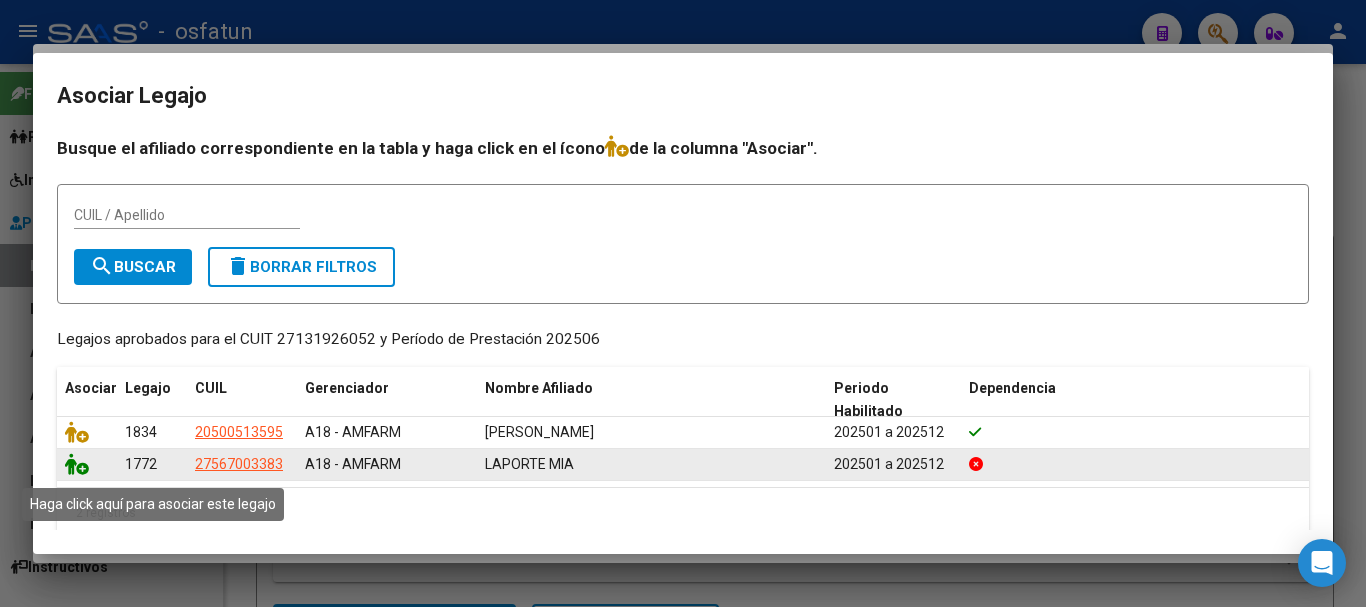 click 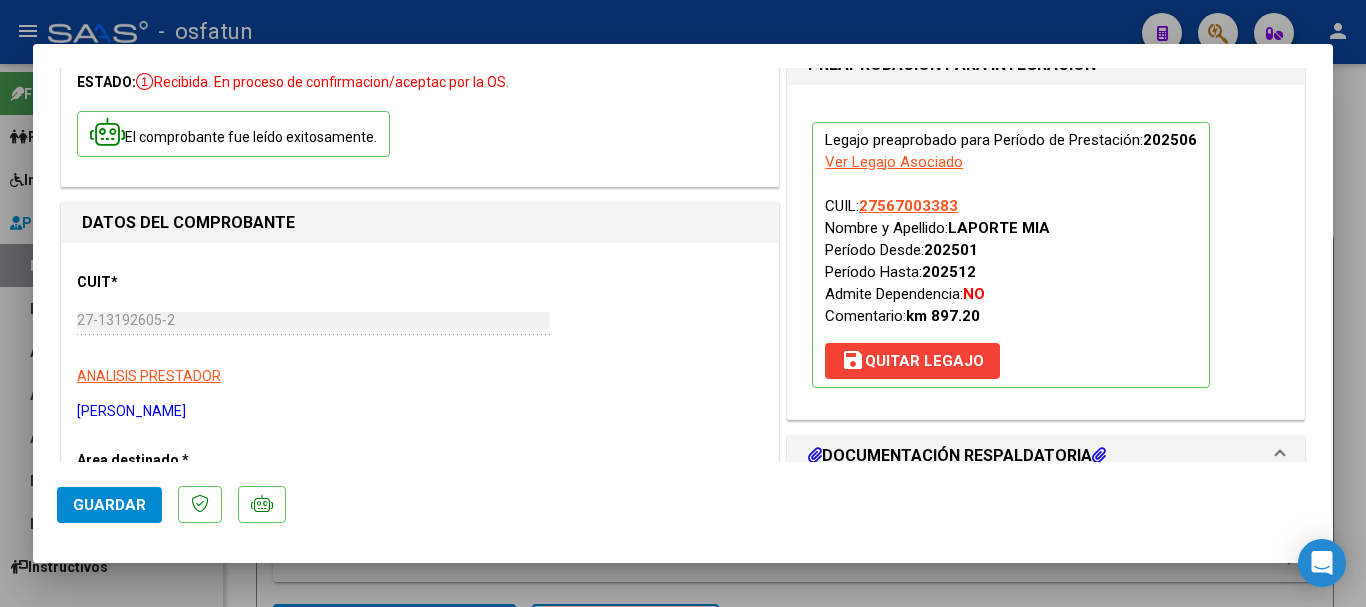 scroll, scrollTop: 200, scrollLeft: 0, axis: vertical 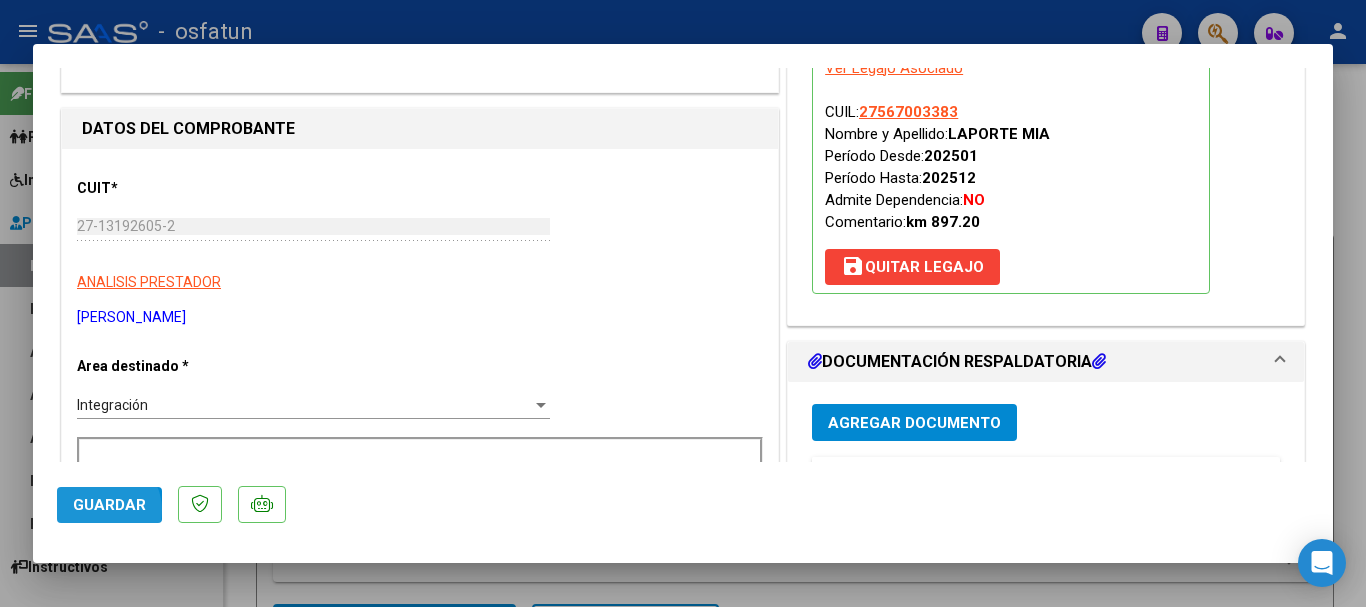 click on "Guardar" 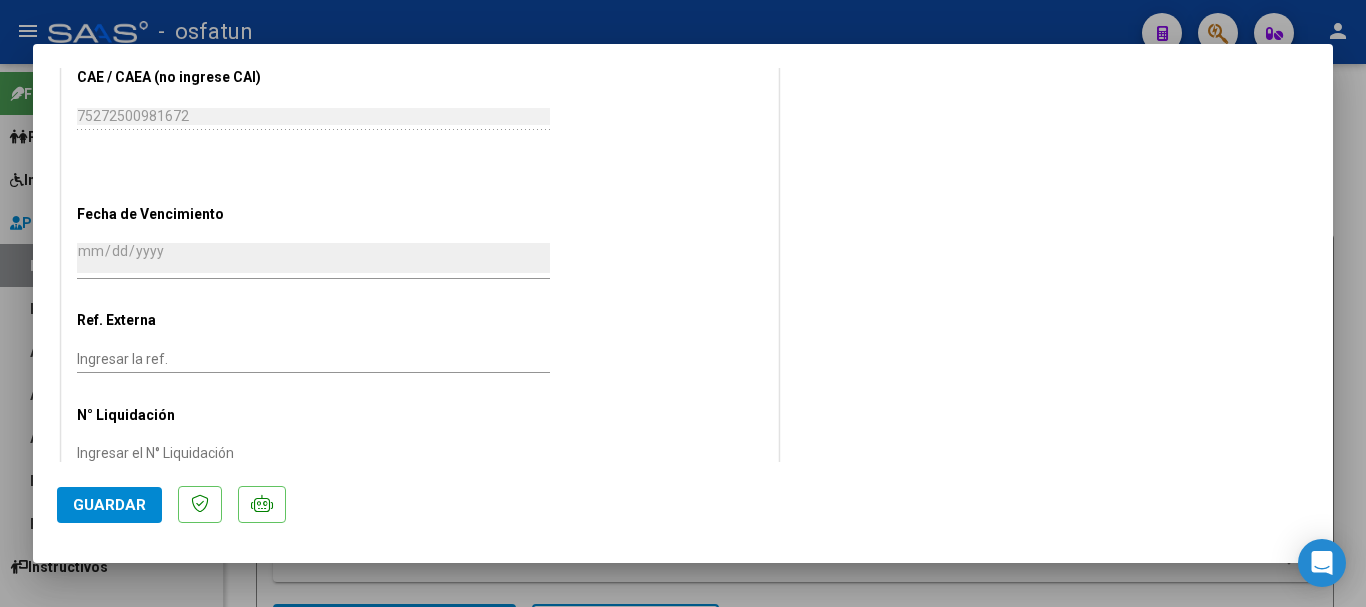 scroll, scrollTop: 1290, scrollLeft: 0, axis: vertical 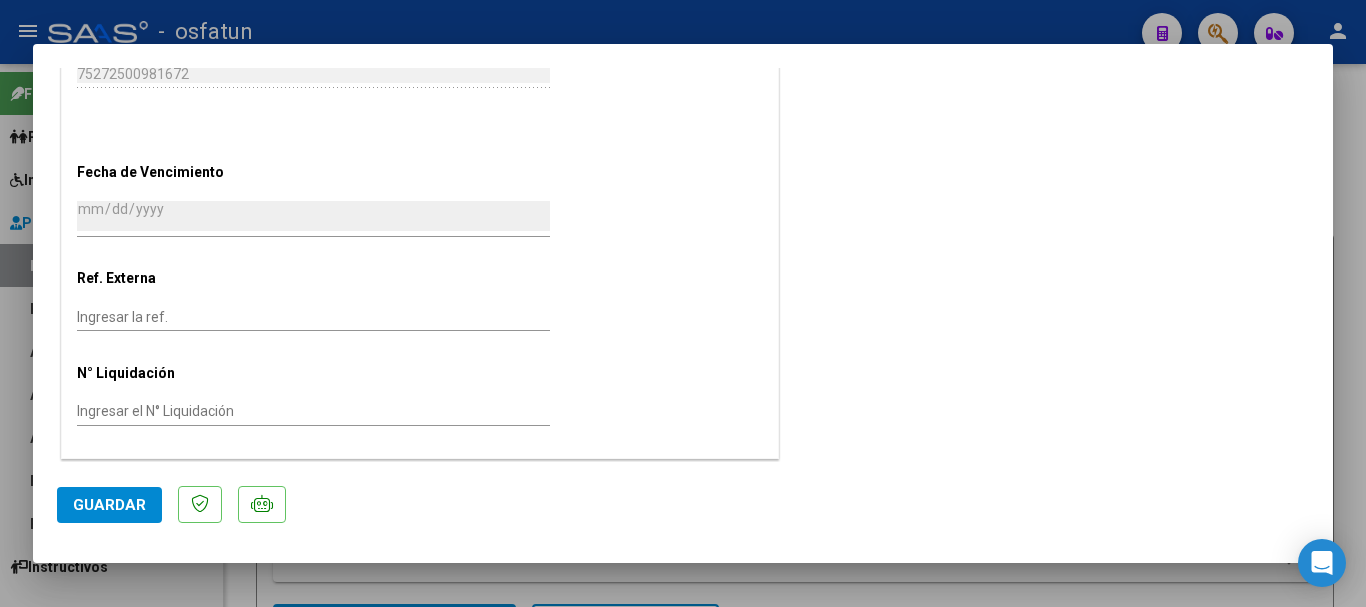 type 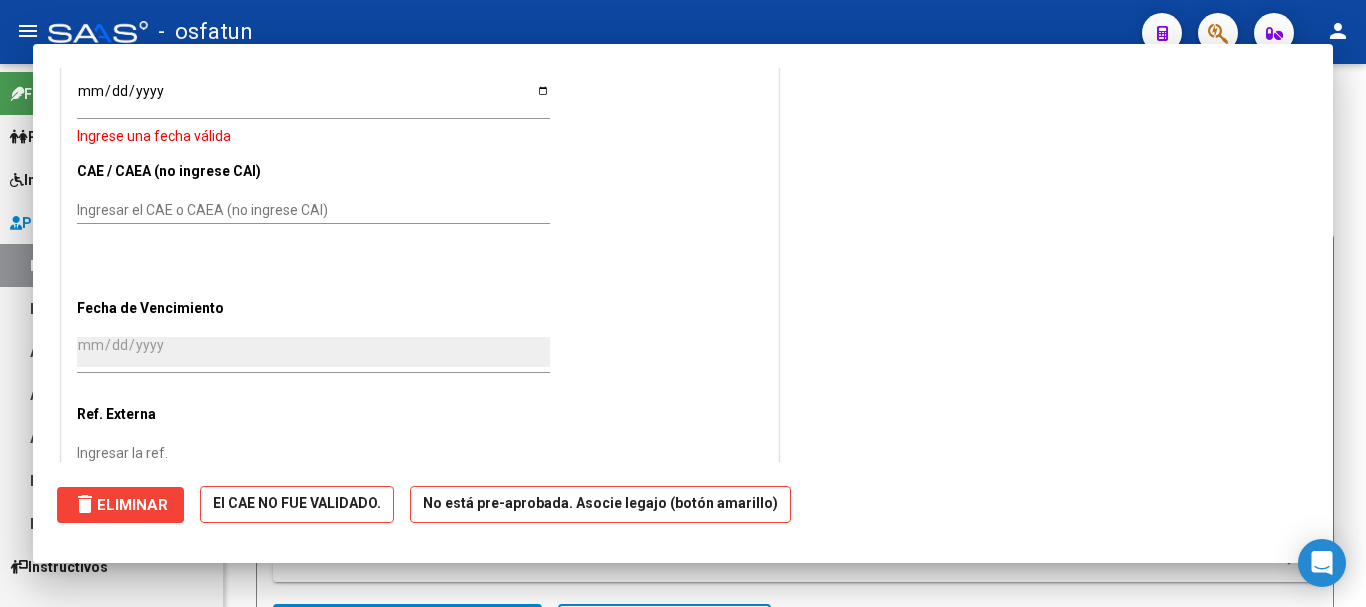 scroll, scrollTop: 0, scrollLeft: 0, axis: both 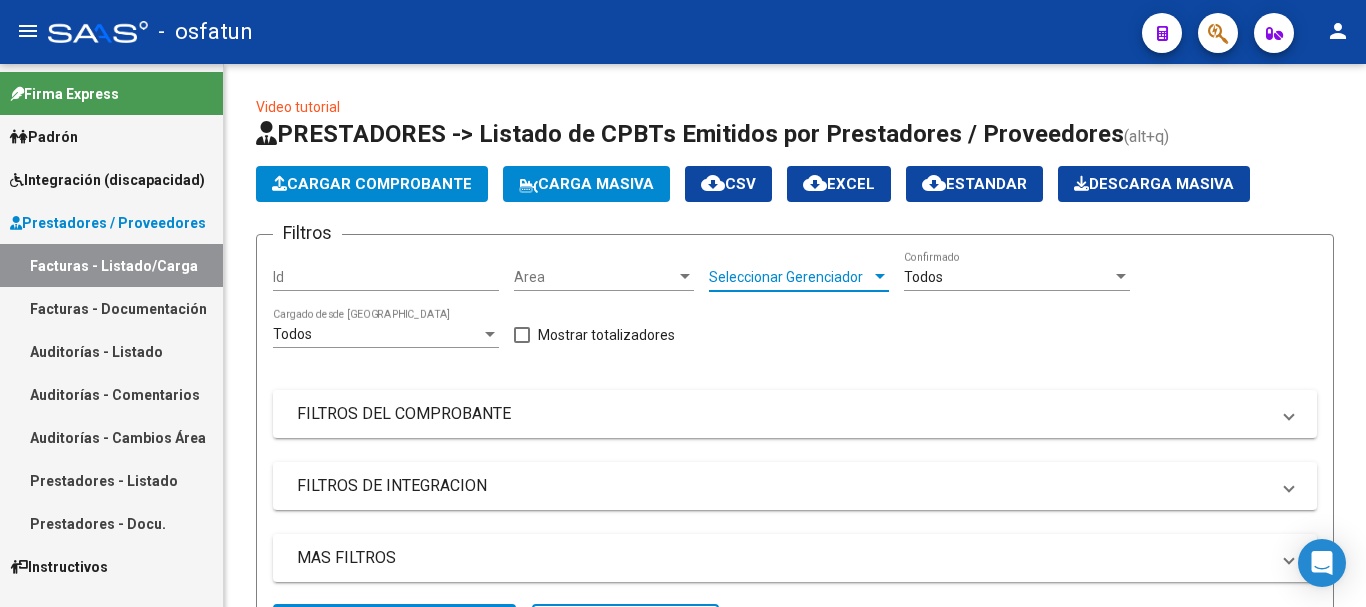 click on "Seleccionar Gerenciador" at bounding box center [790, 277] 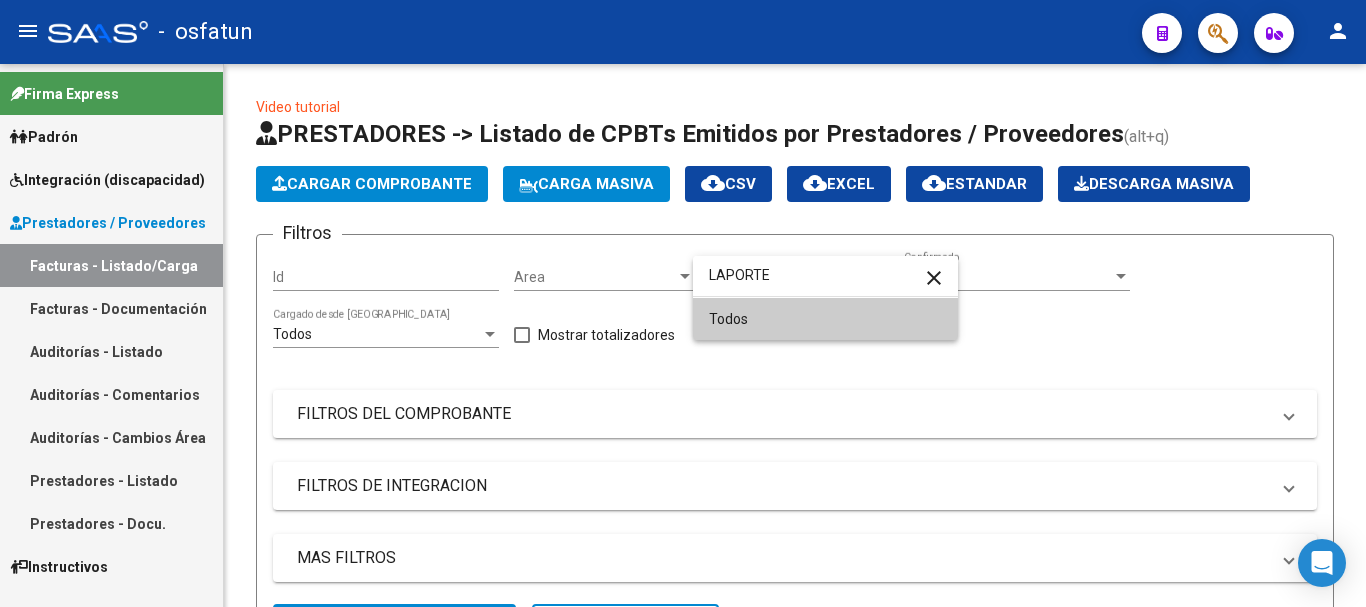 type on "LAPORTE" 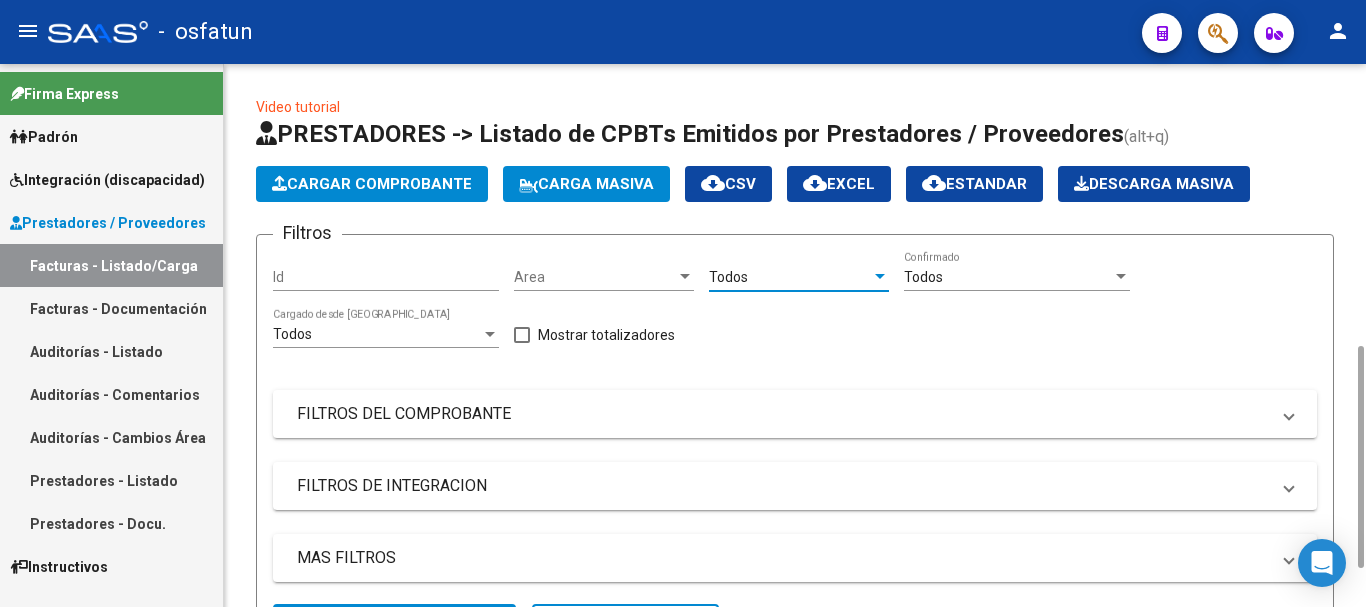 scroll, scrollTop: 400, scrollLeft: 0, axis: vertical 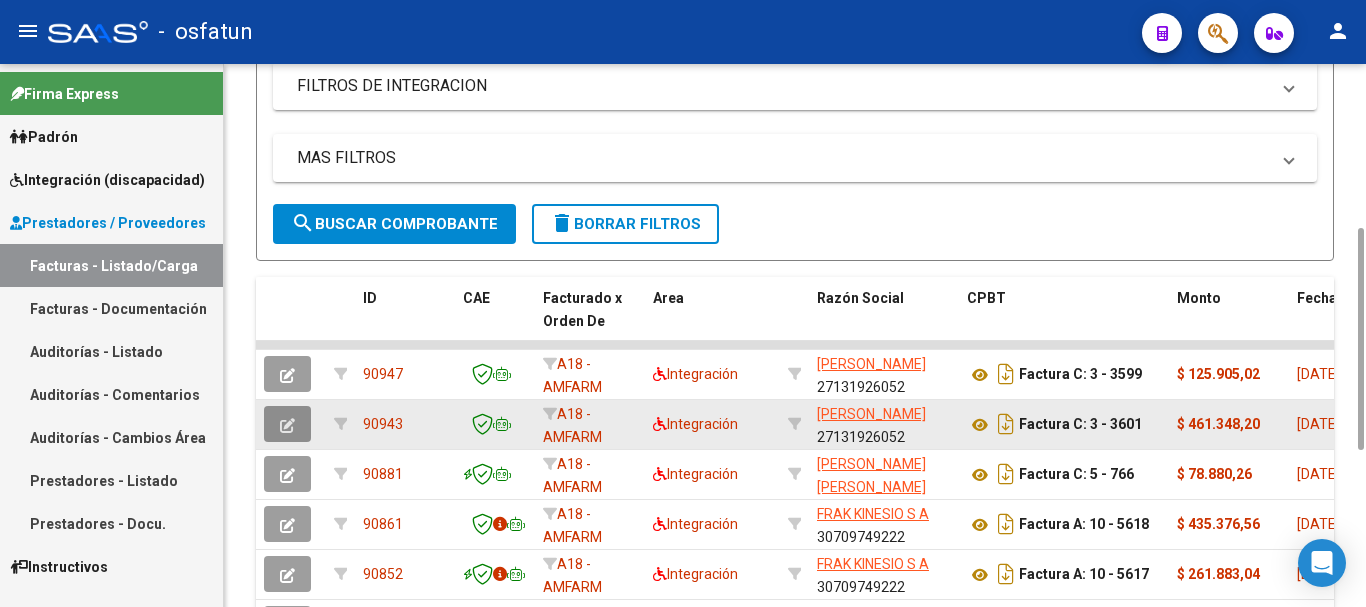 click 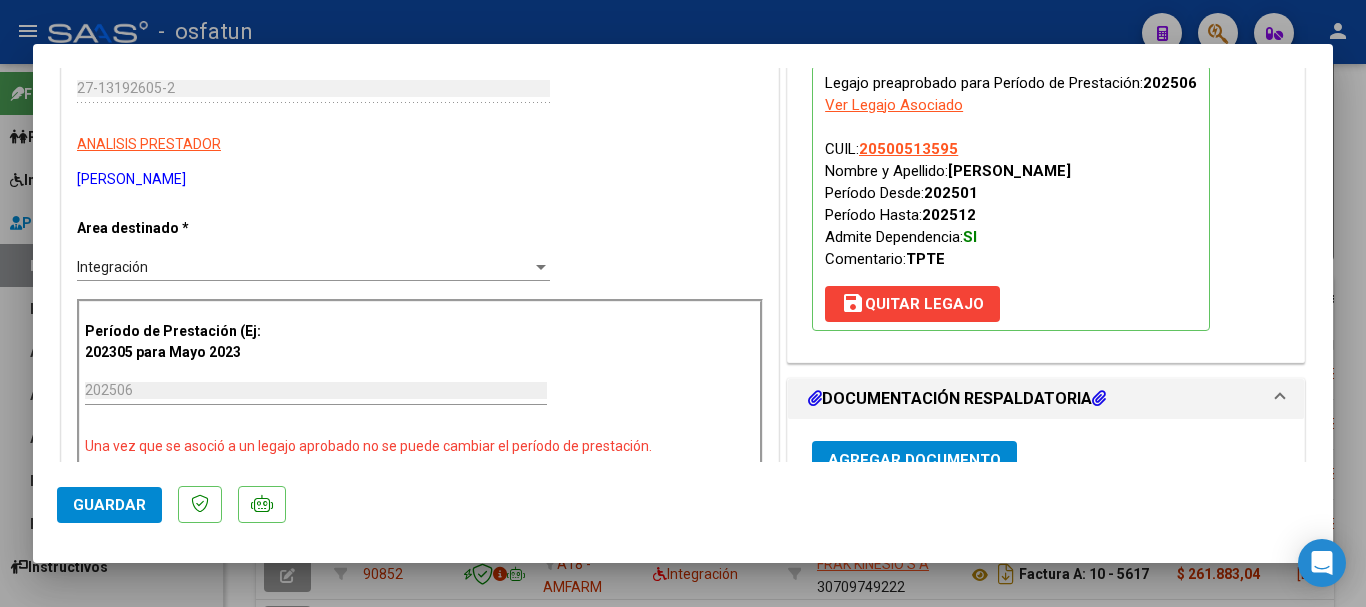 scroll, scrollTop: 300, scrollLeft: 0, axis: vertical 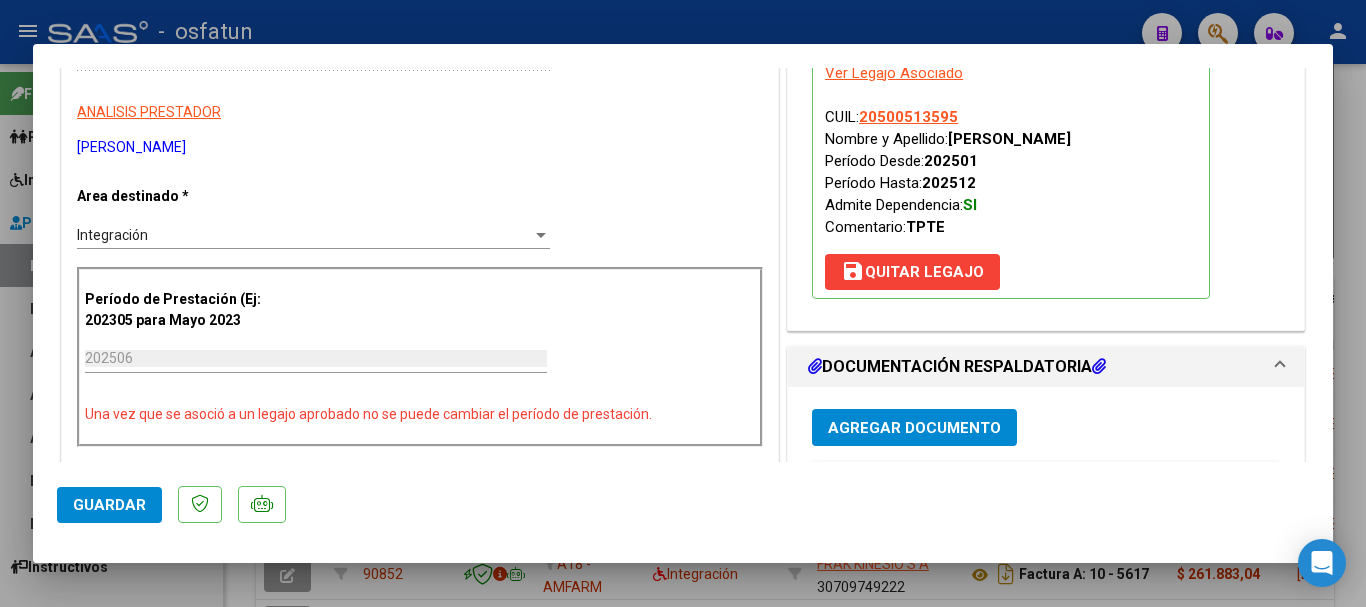 type 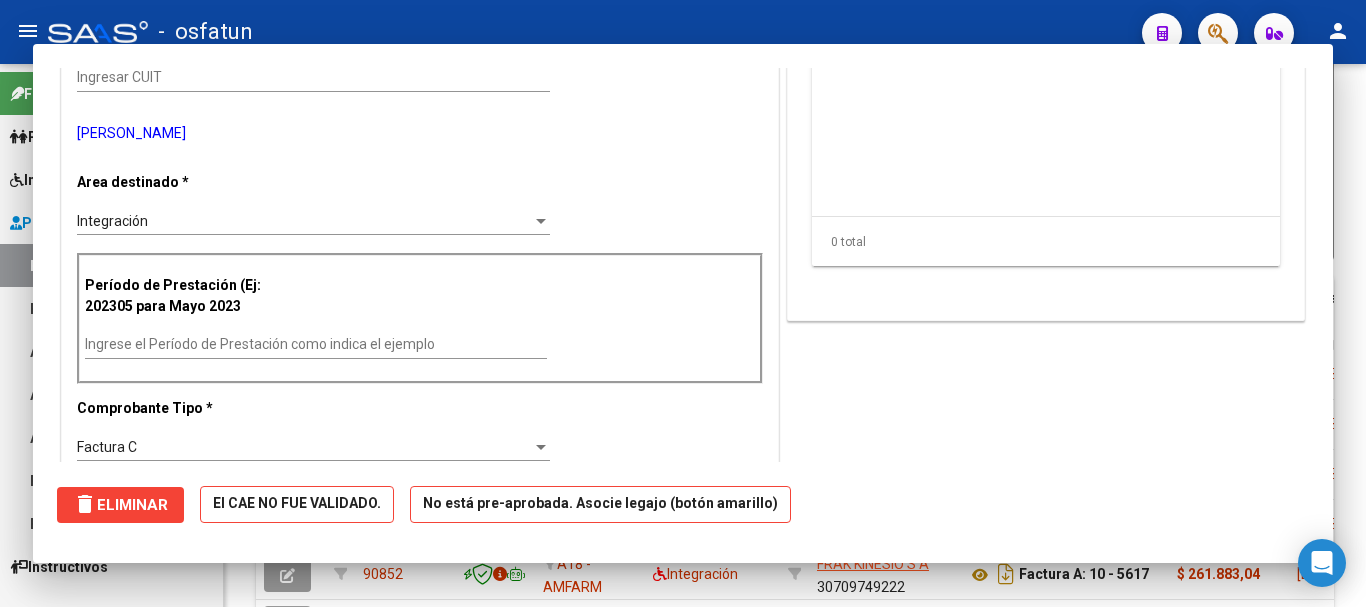scroll, scrollTop: 0, scrollLeft: 0, axis: both 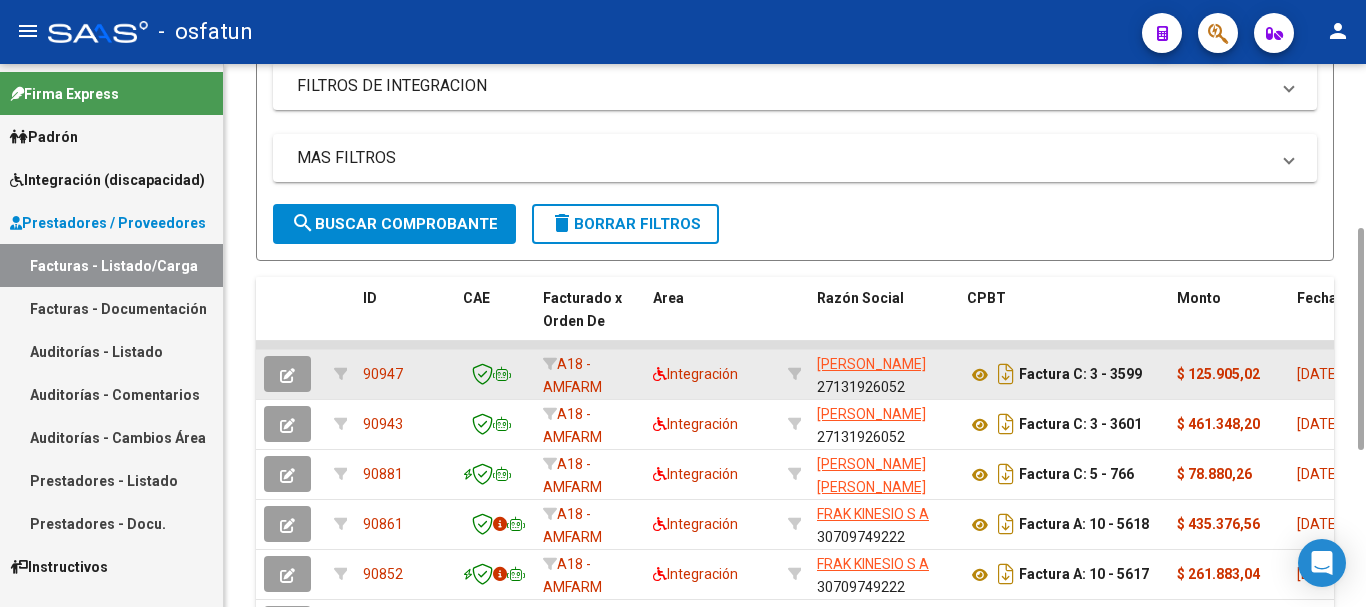 click 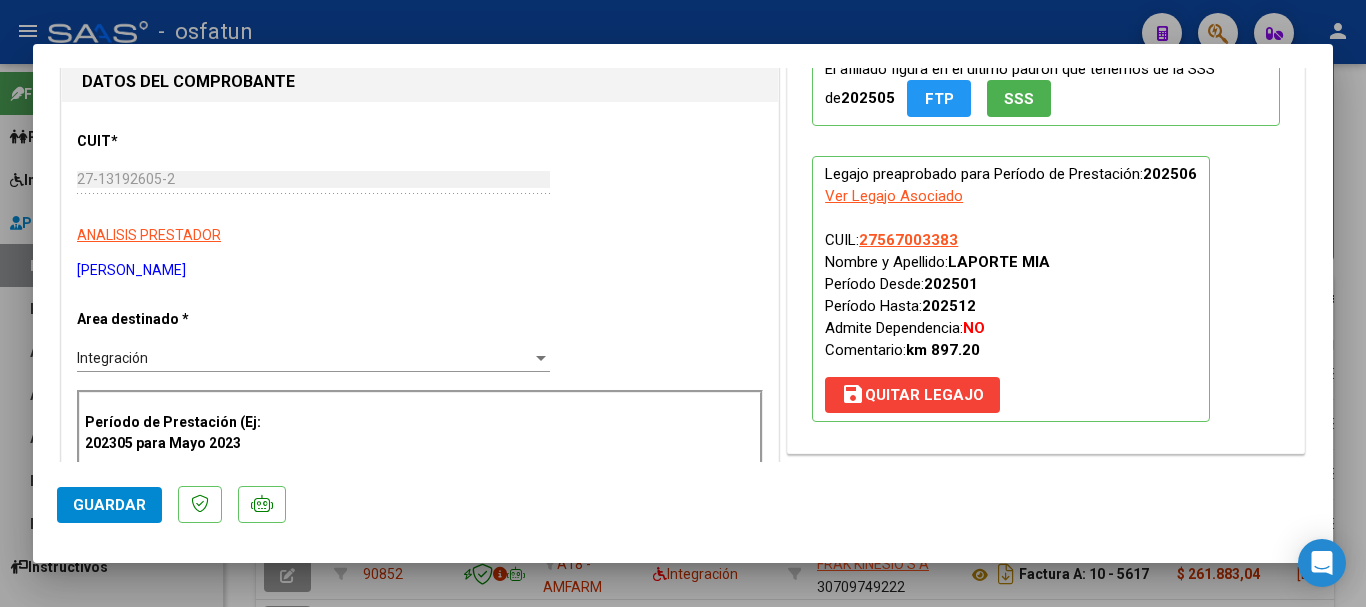 scroll, scrollTop: 200, scrollLeft: 0, axis: vertical 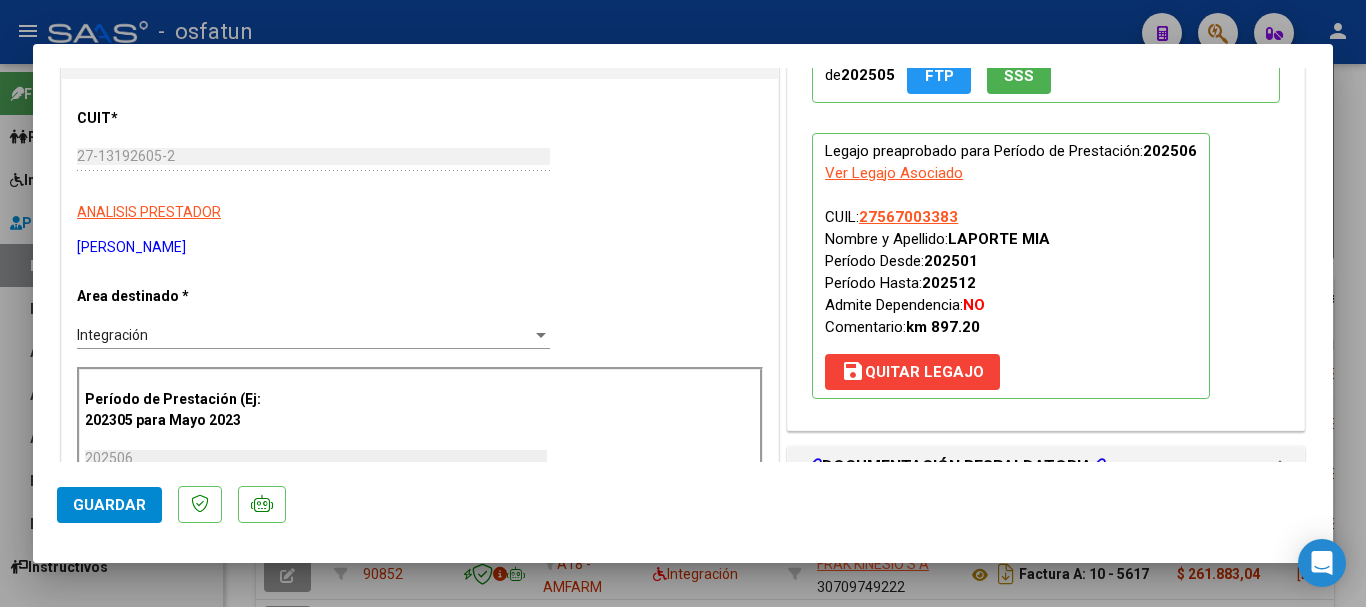 type 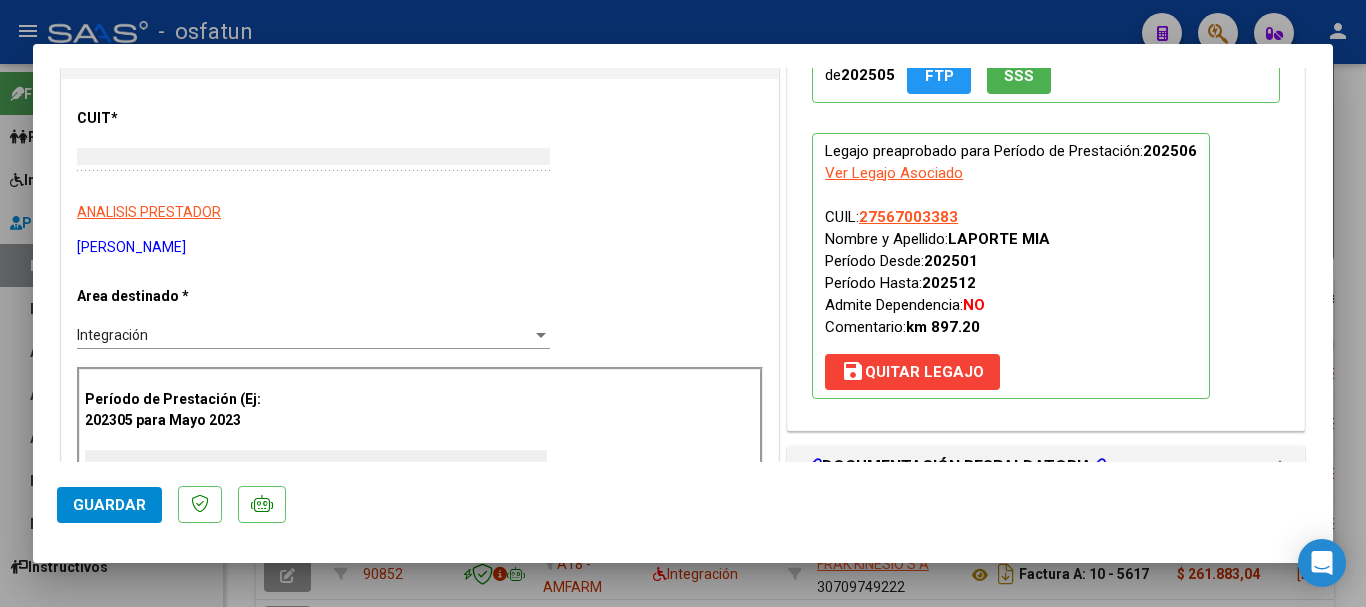 scroll, scrollTop: 0, scrollLeft: 0, axis: both 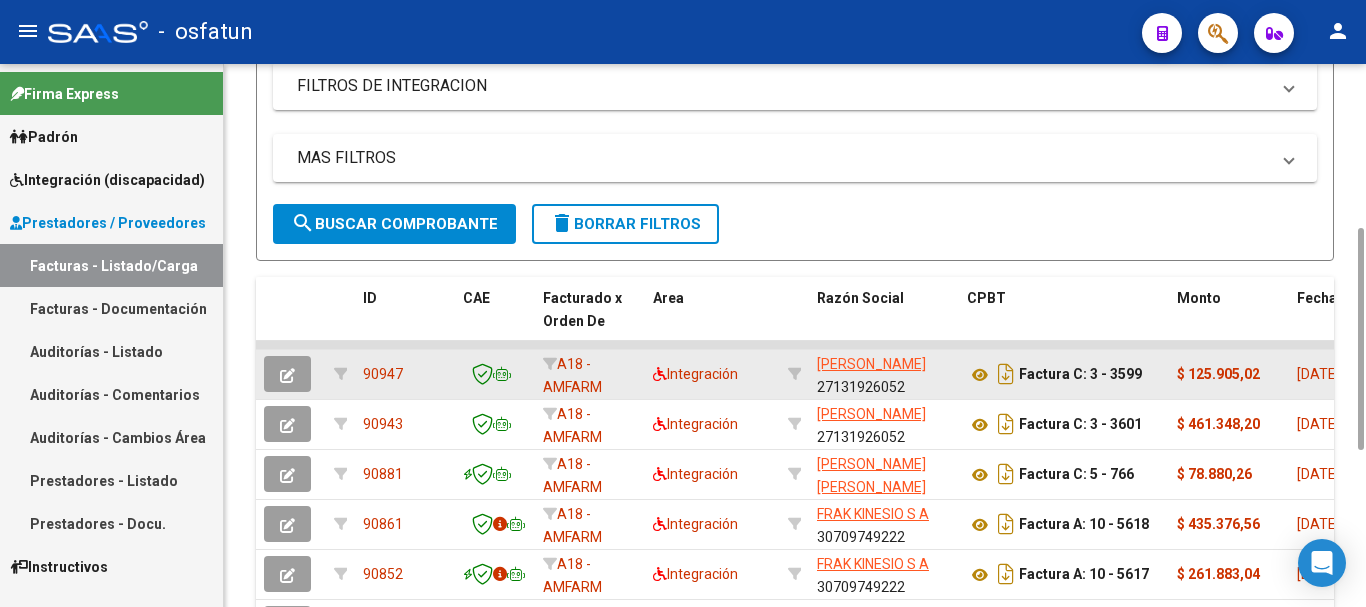 click 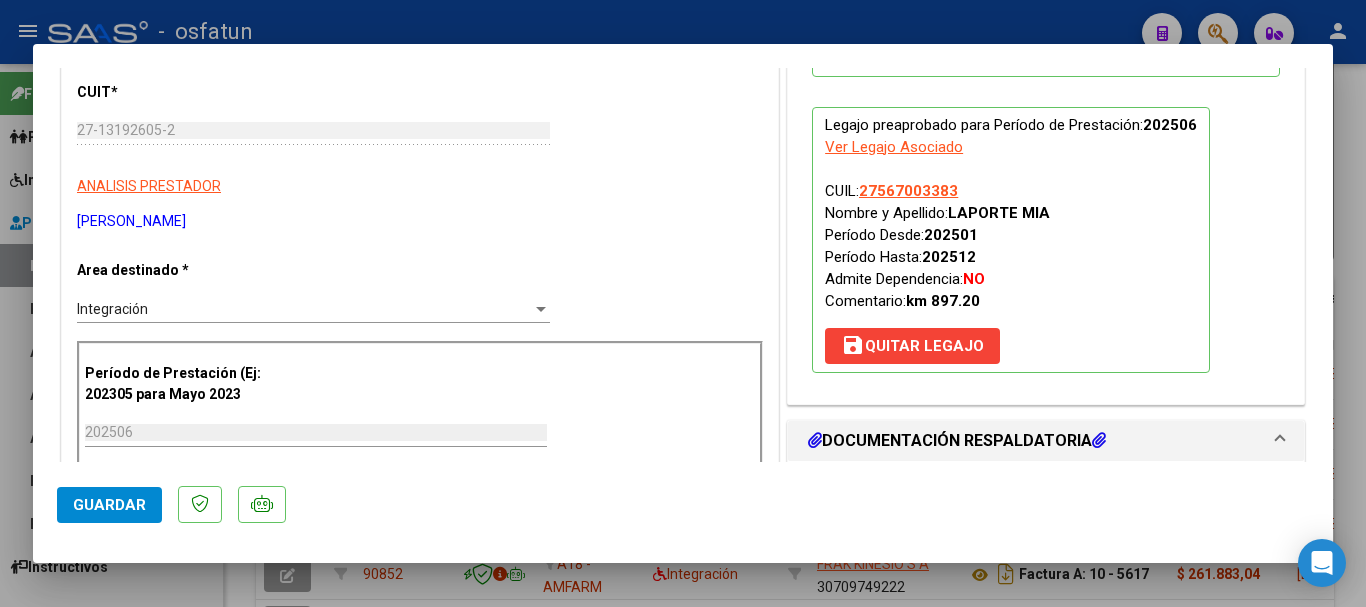 scroll, scrollTop: 300, scrollLeft: 0, axis: vertical 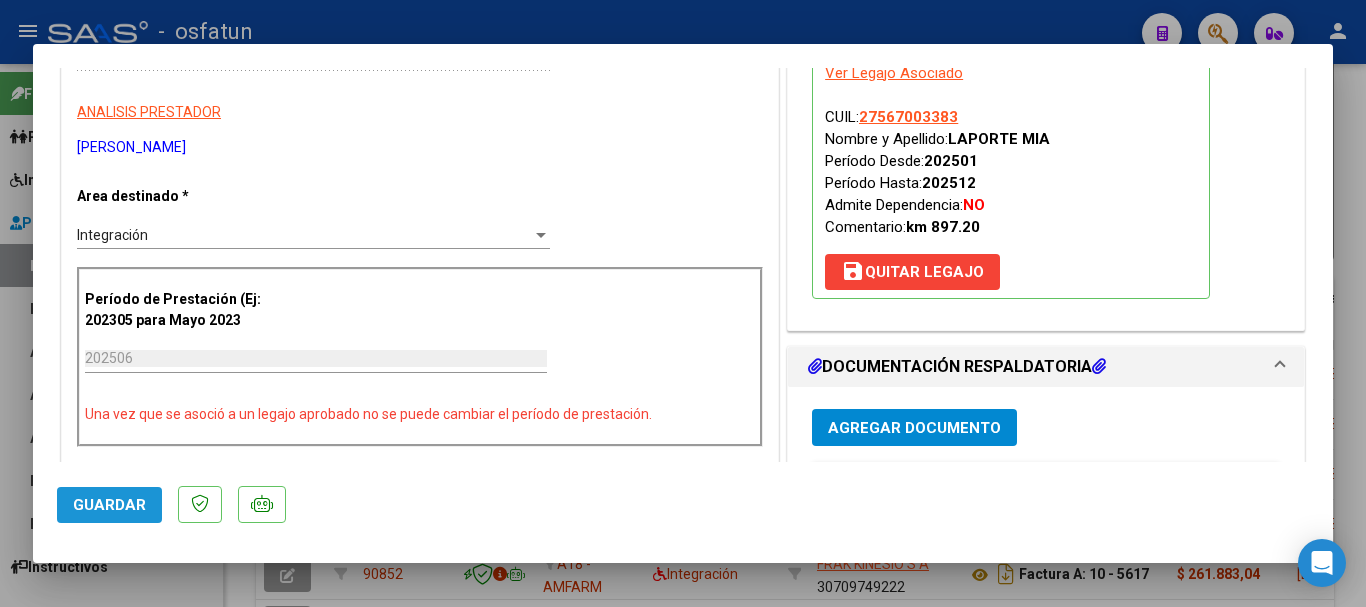 click on "Guardar" 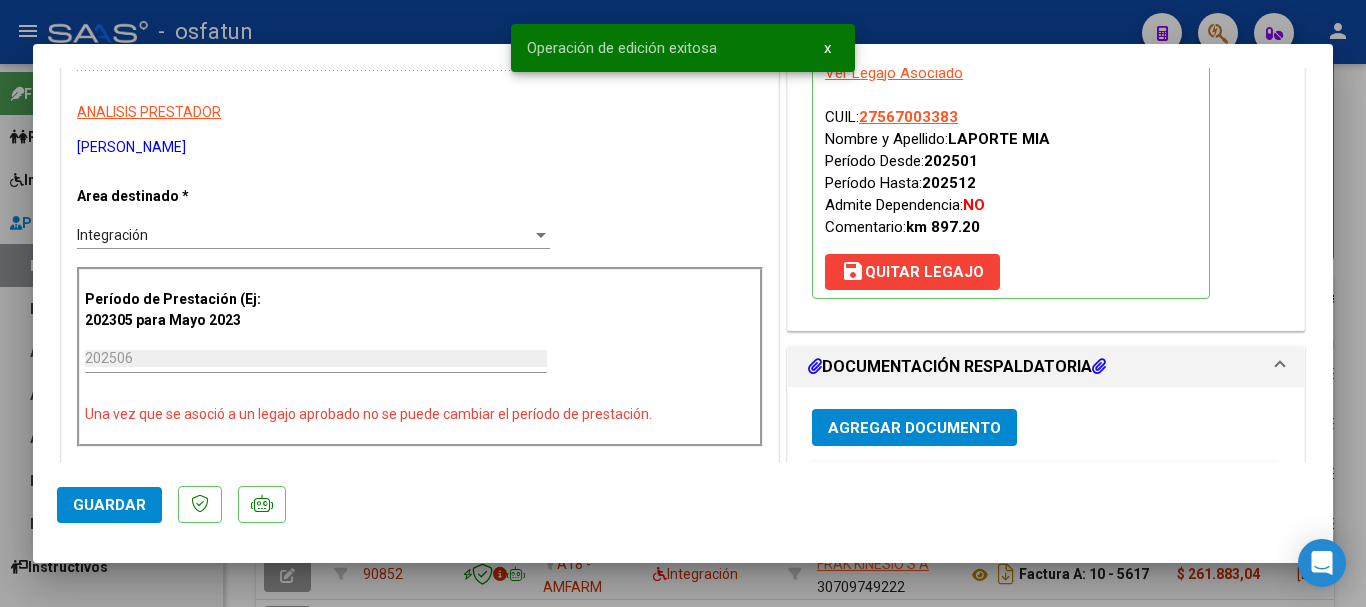 type 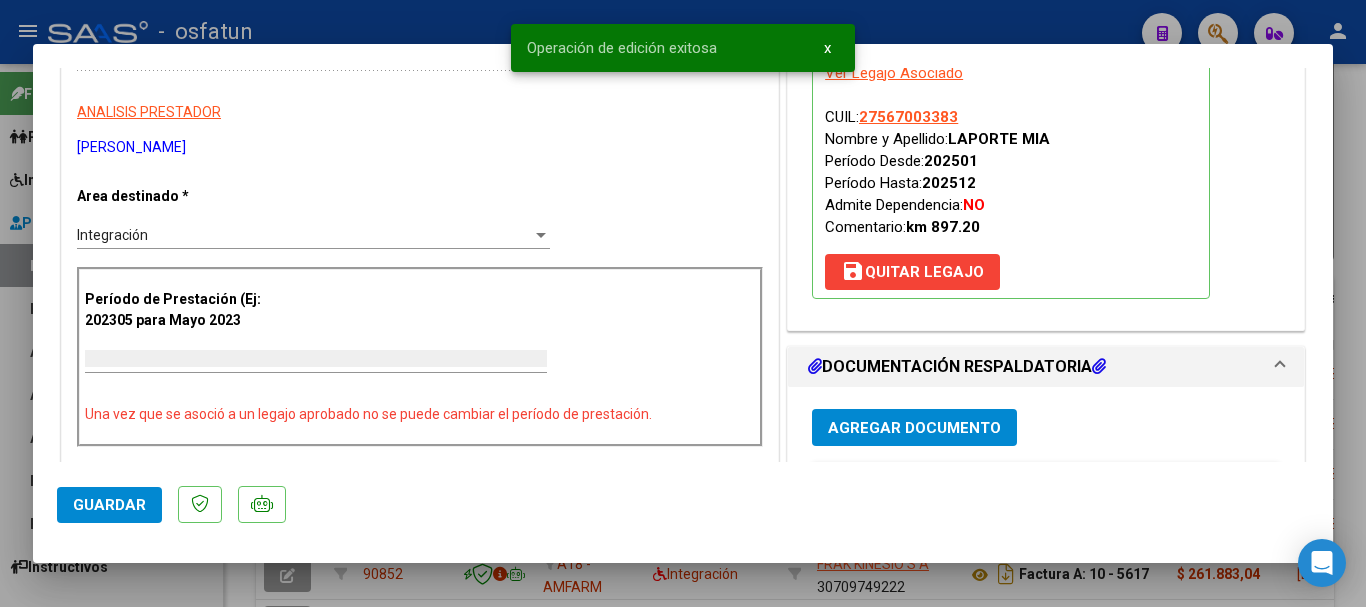 scroll, scrollTop: 0, scrollLeft: 0, axis: both 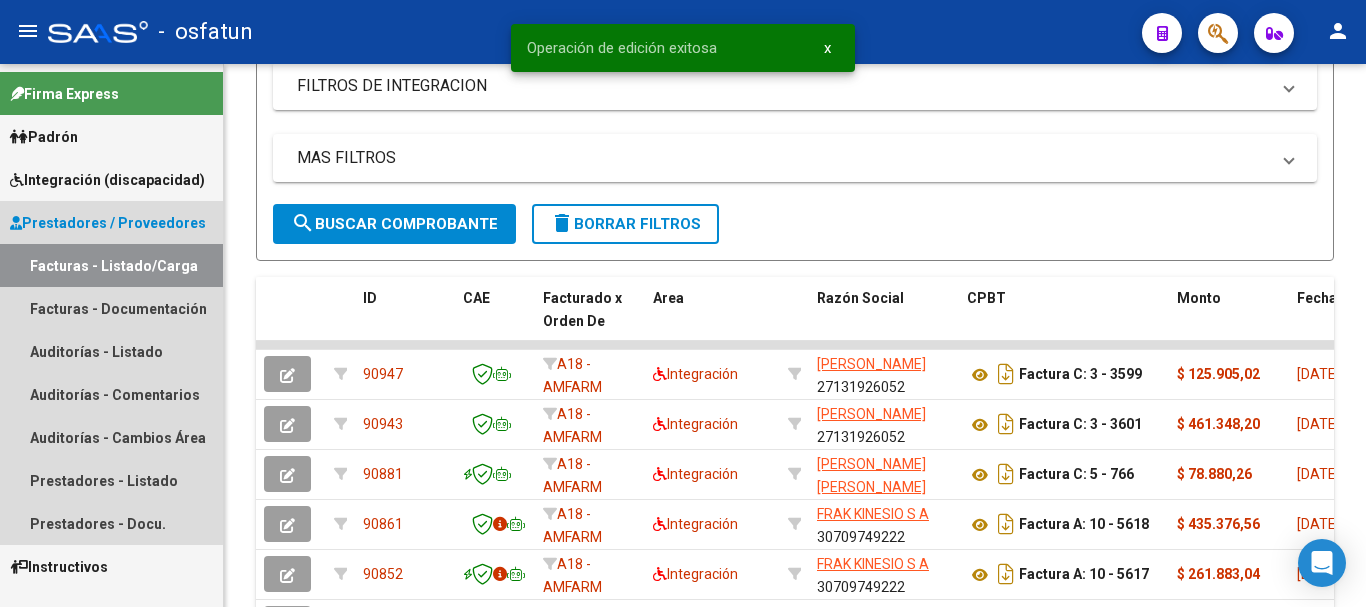 click on "Prestadores / Proveedores" at bounding box center (108, 223) 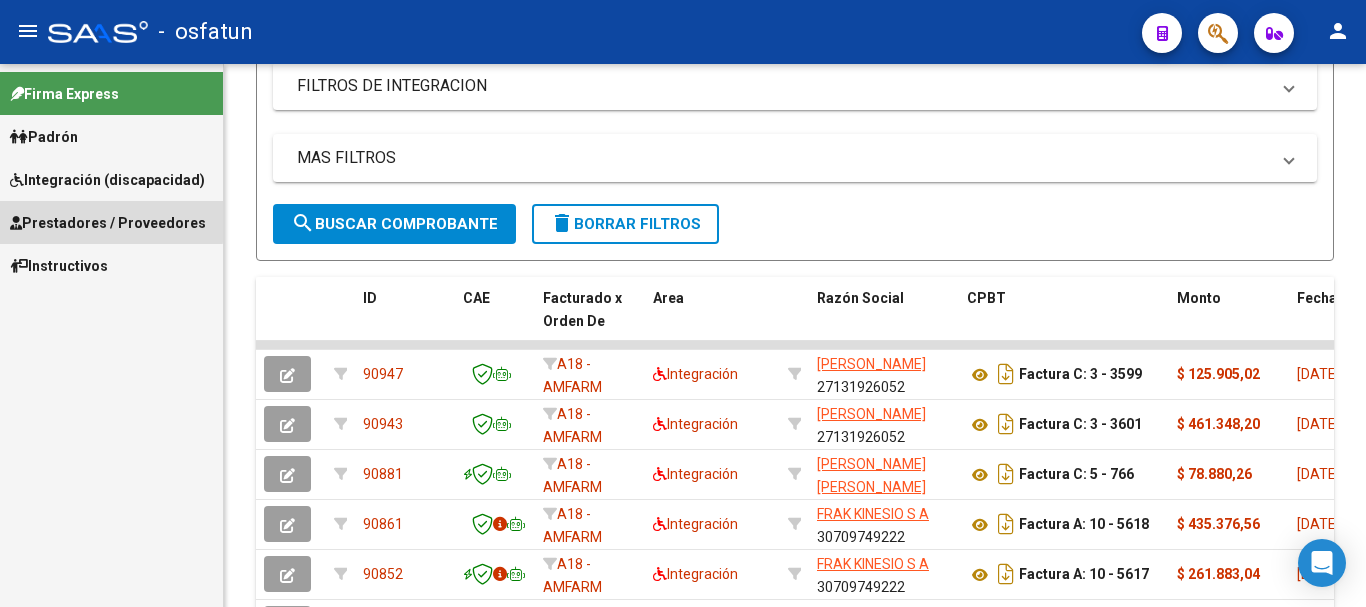 click on "Prestadores / Proveedores" at bounding box center (108, 223) 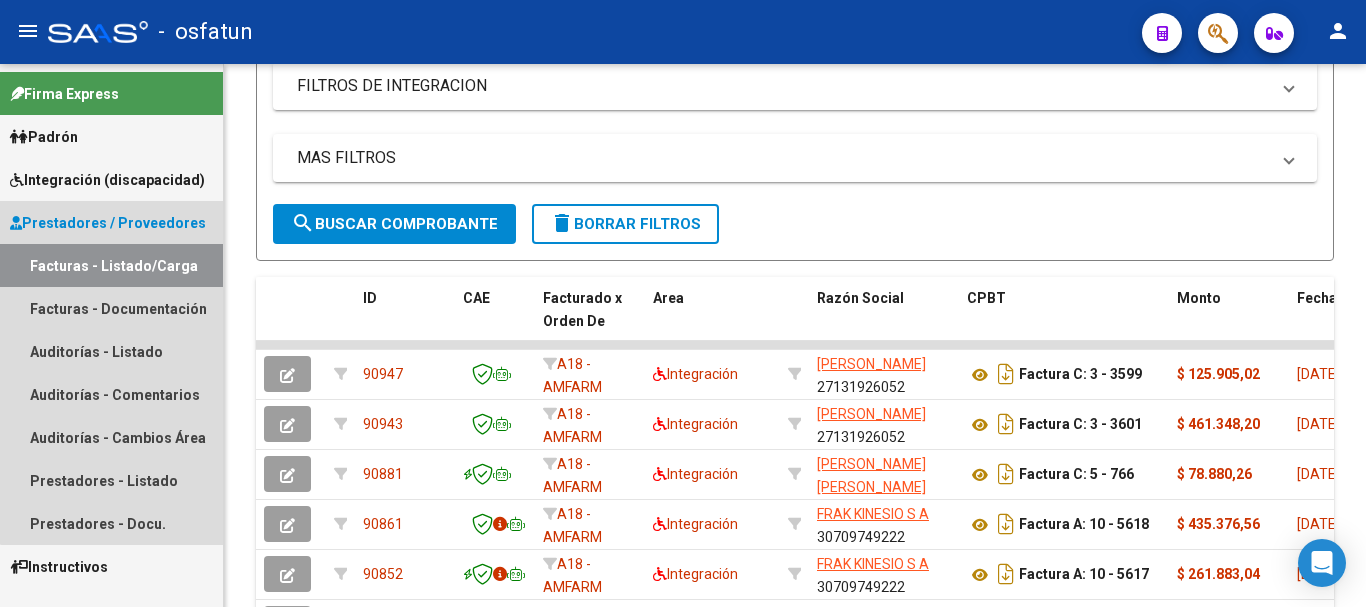 click on "Facturas - Listado/Carga" at bounding box center [111, 265] 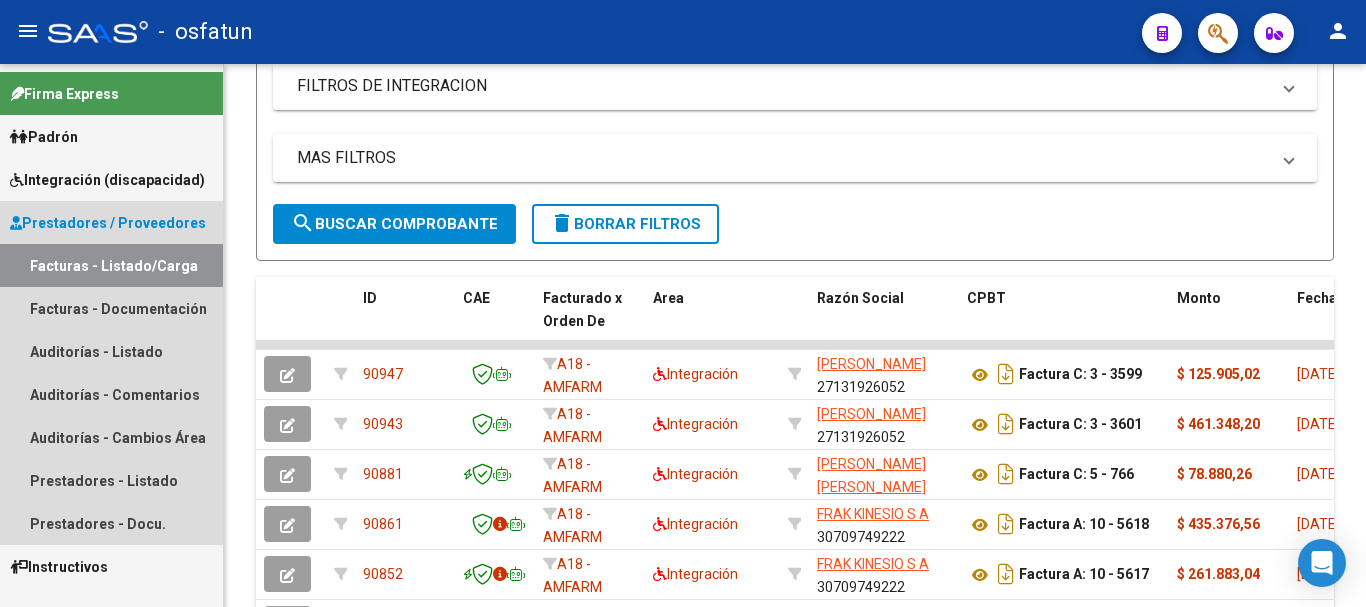 click on "Prestadores / Proveedores" at bounding box center (108, 223) 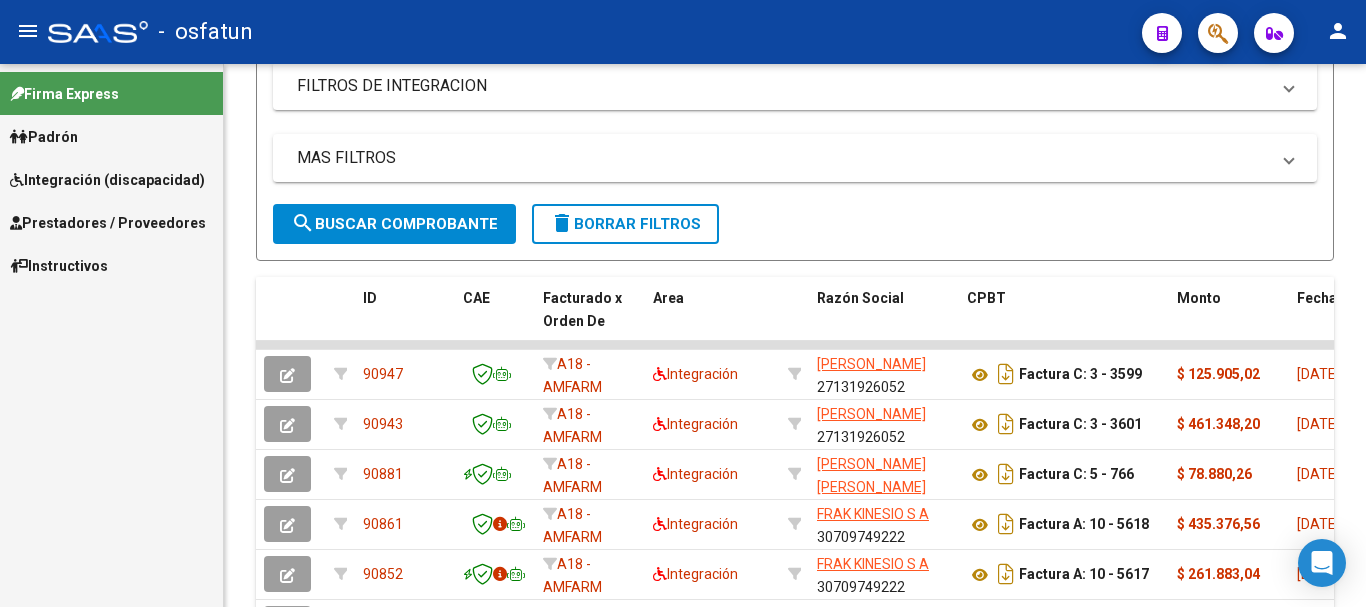 click on "Prestadores / Proveedores" at bounding box center (108, 223) 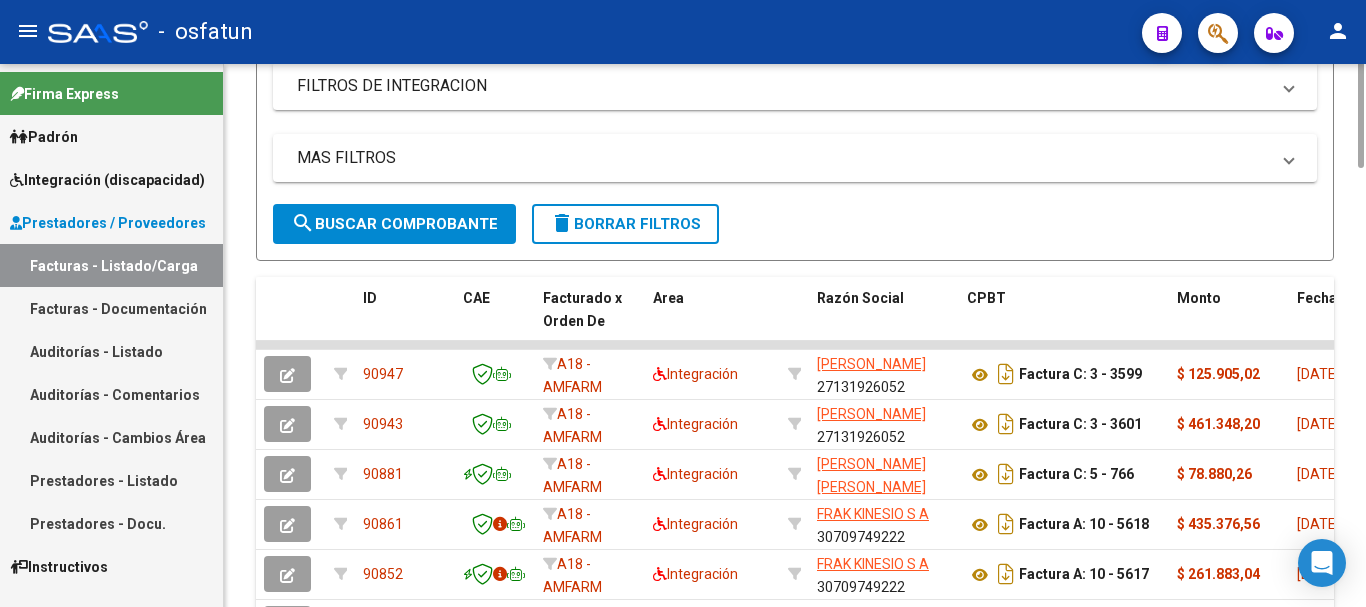 scroll, scrollTop: 0, scrollLeft: 0, axis: both 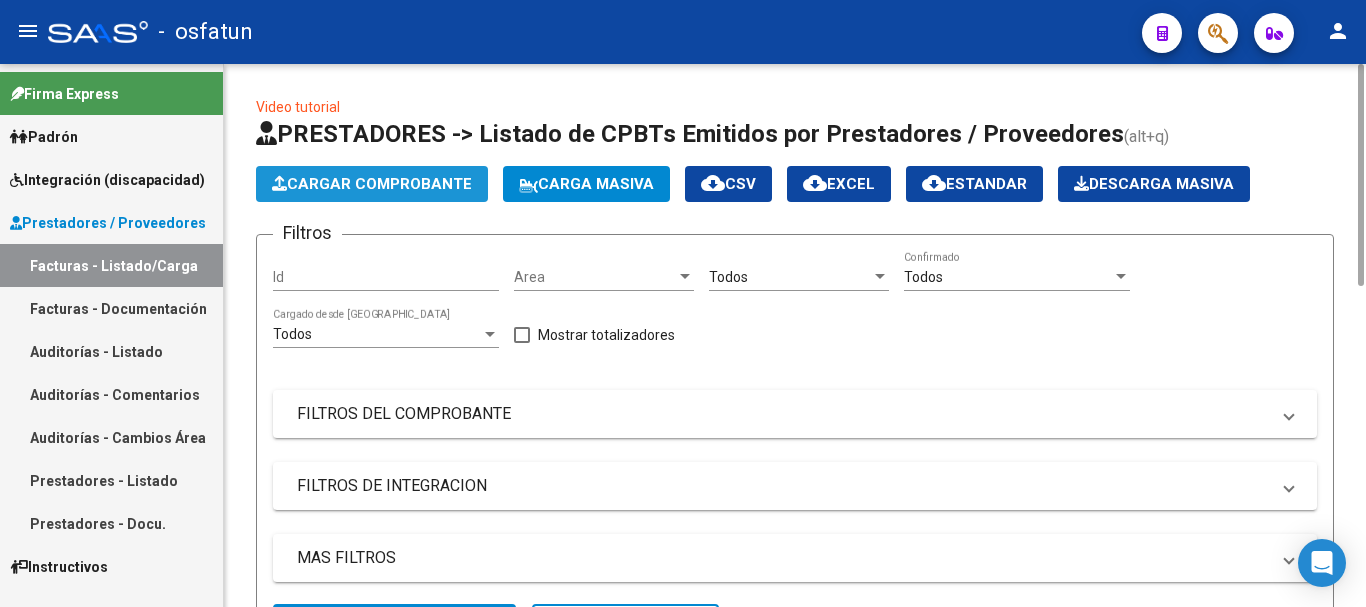 click on "Cargar Comprobante" 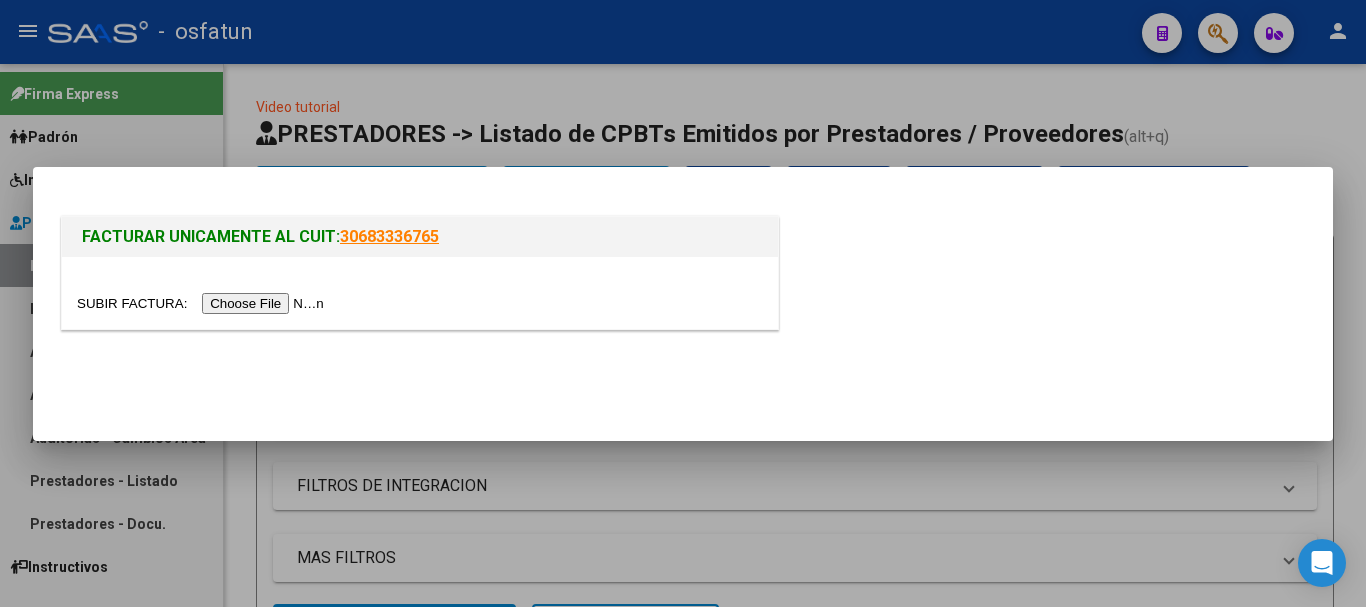 click at bounding box center [203, 303] 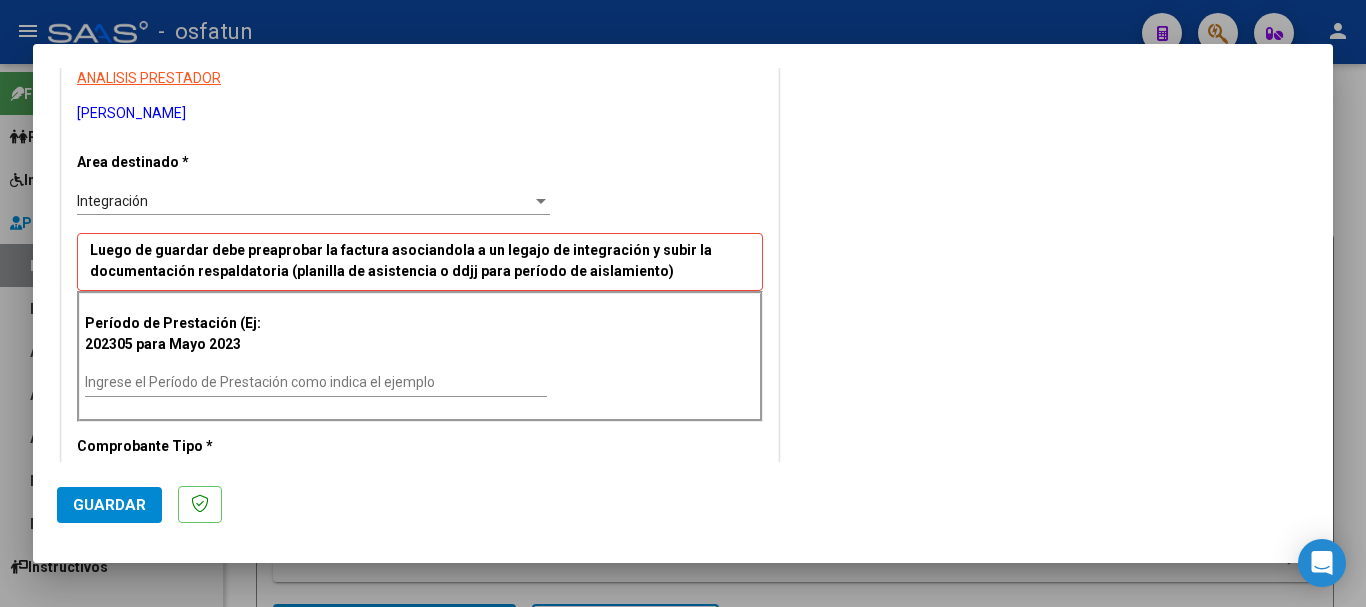 scroll, scrollTop: 400, scrollLeft: 0, axis: vertical 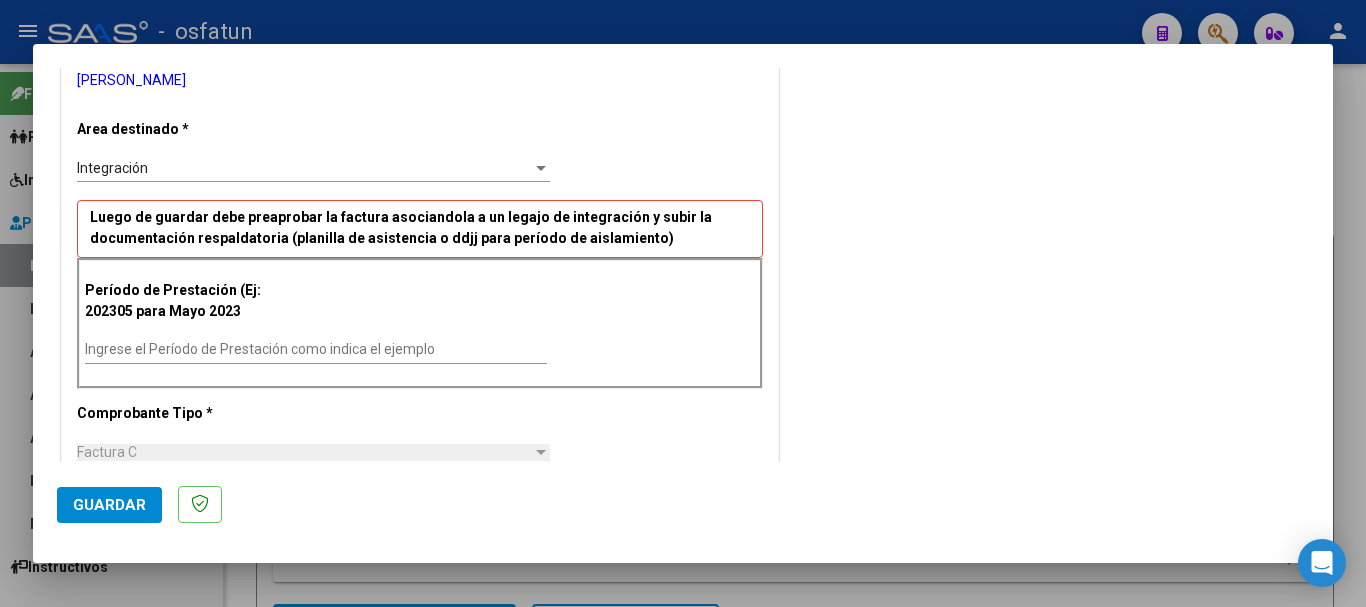 click on "Ingrese el Período de Prestación como indica el ejemplo" at bounding box center (316, 349) 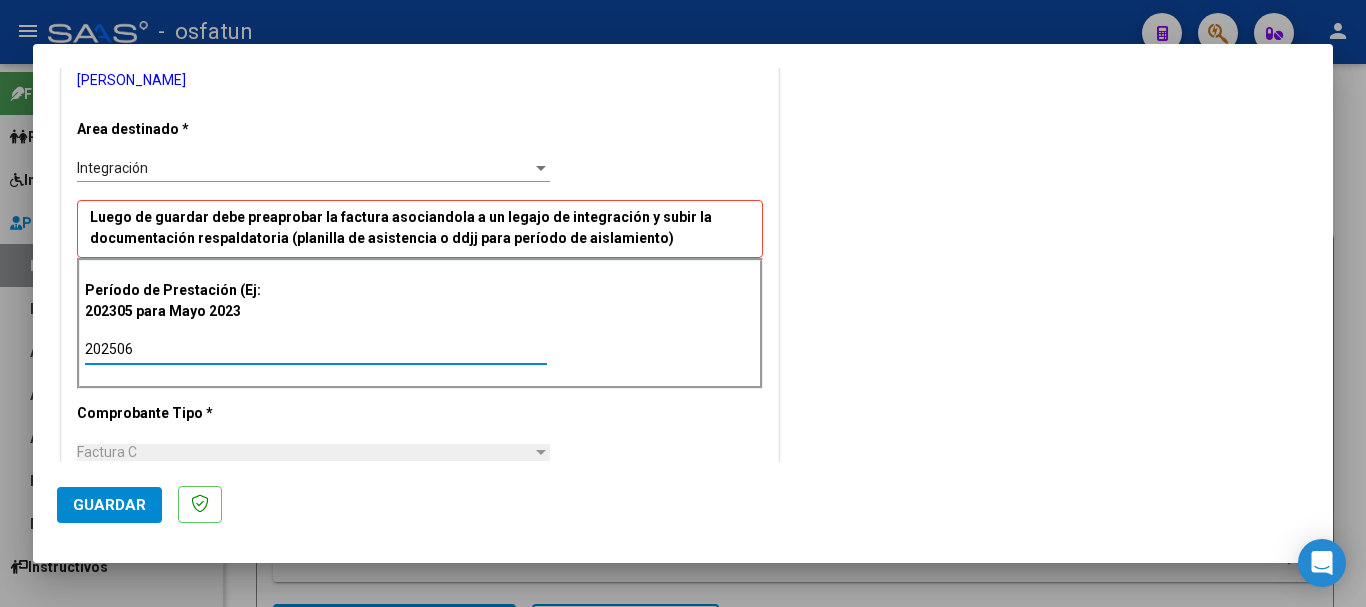 type on "202506" 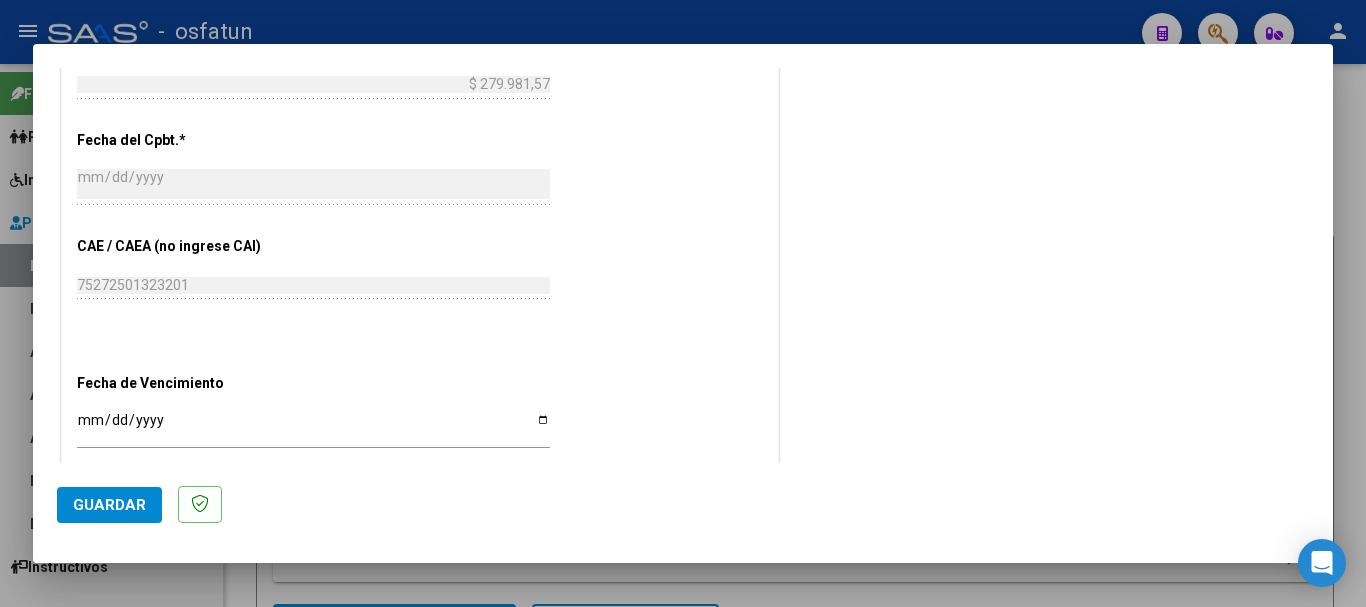 scroll, scrollTop: 1100, scrollLeft: 0, axis: vertical 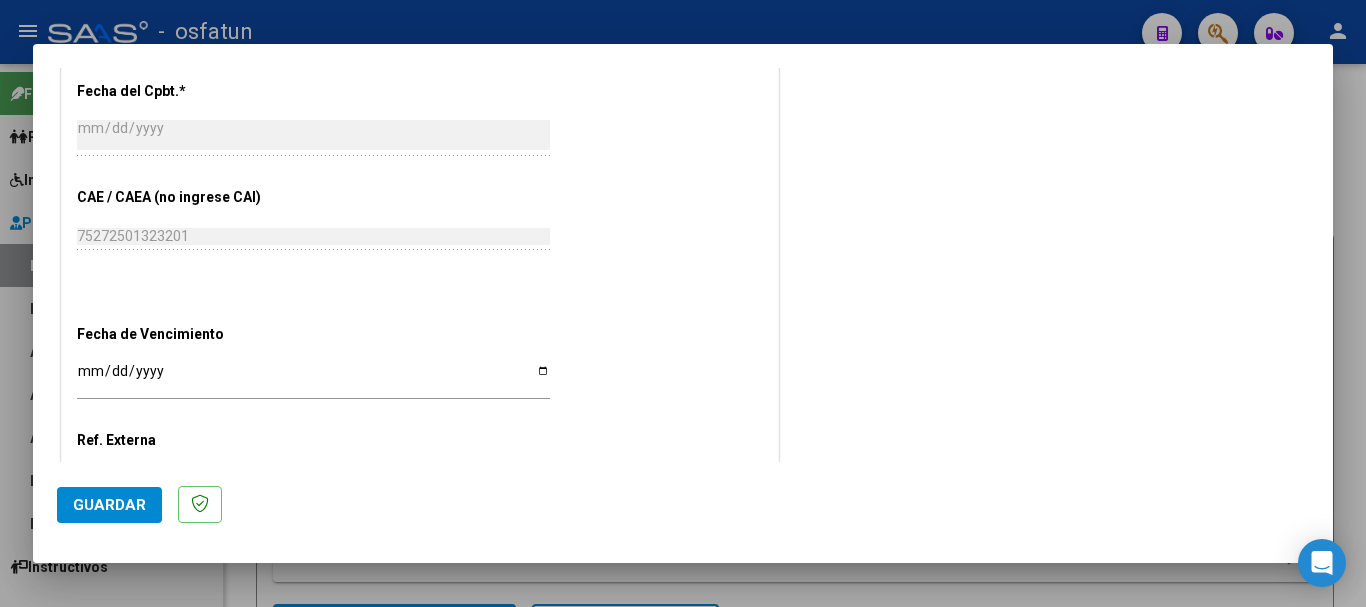 click on "Ingresar la fecha" at bounding box center [313, 378] 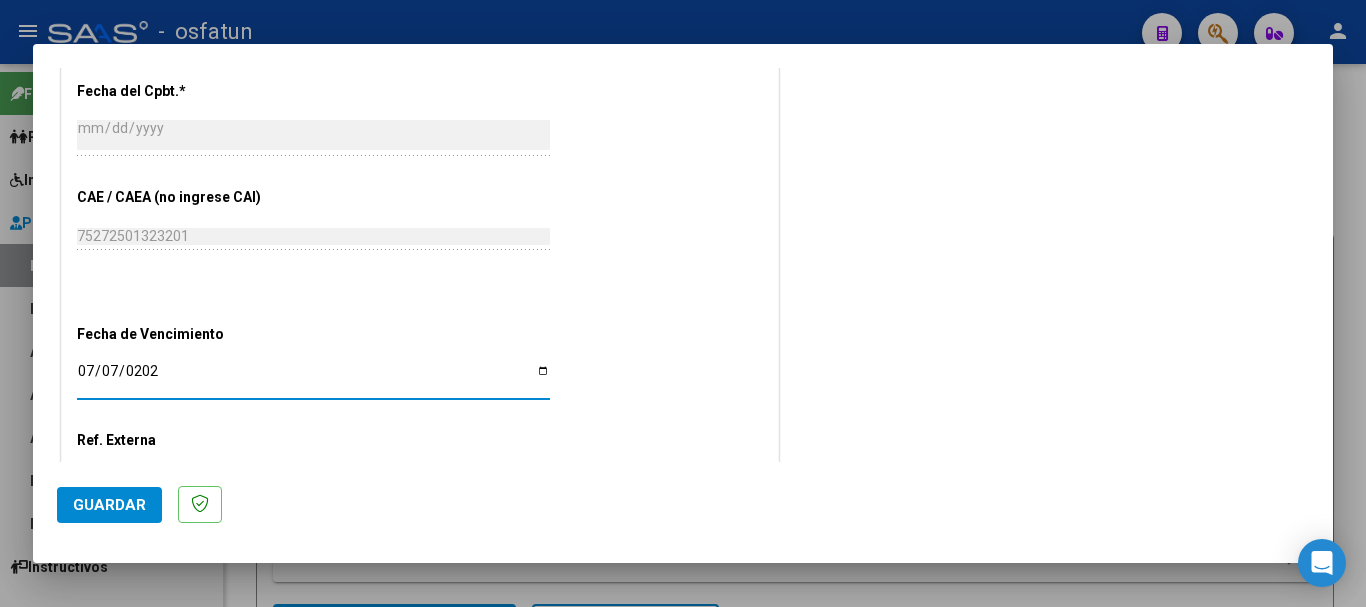 type on "[DATE]" 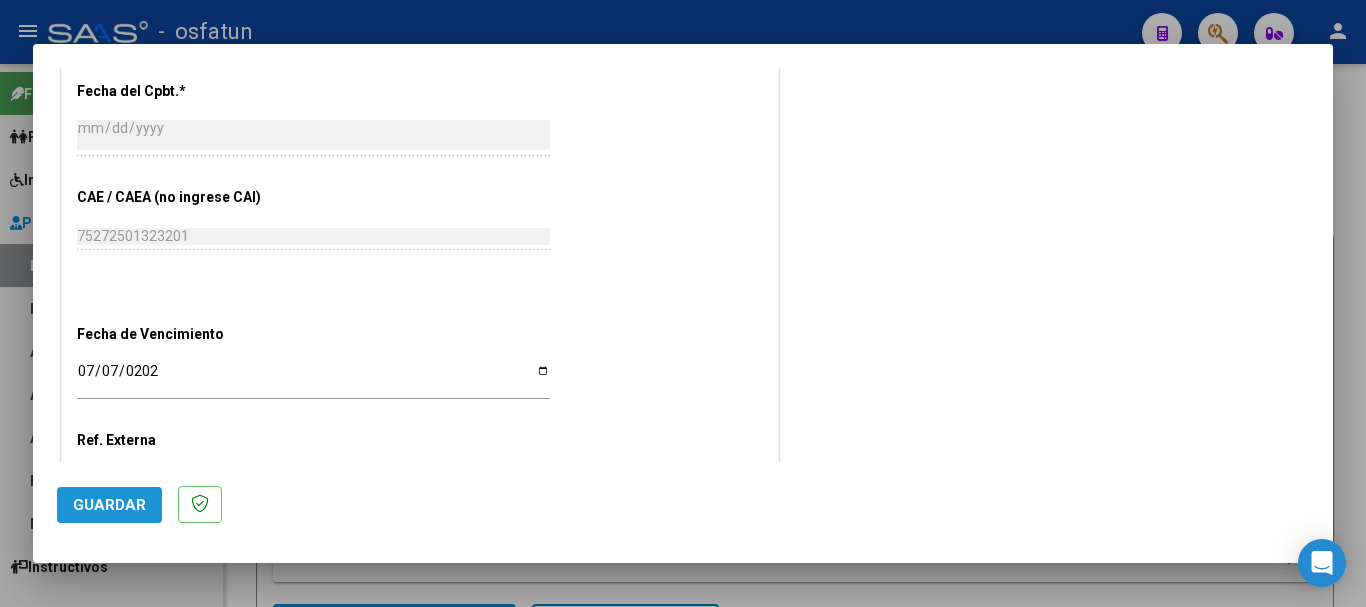 click on "Guardar" 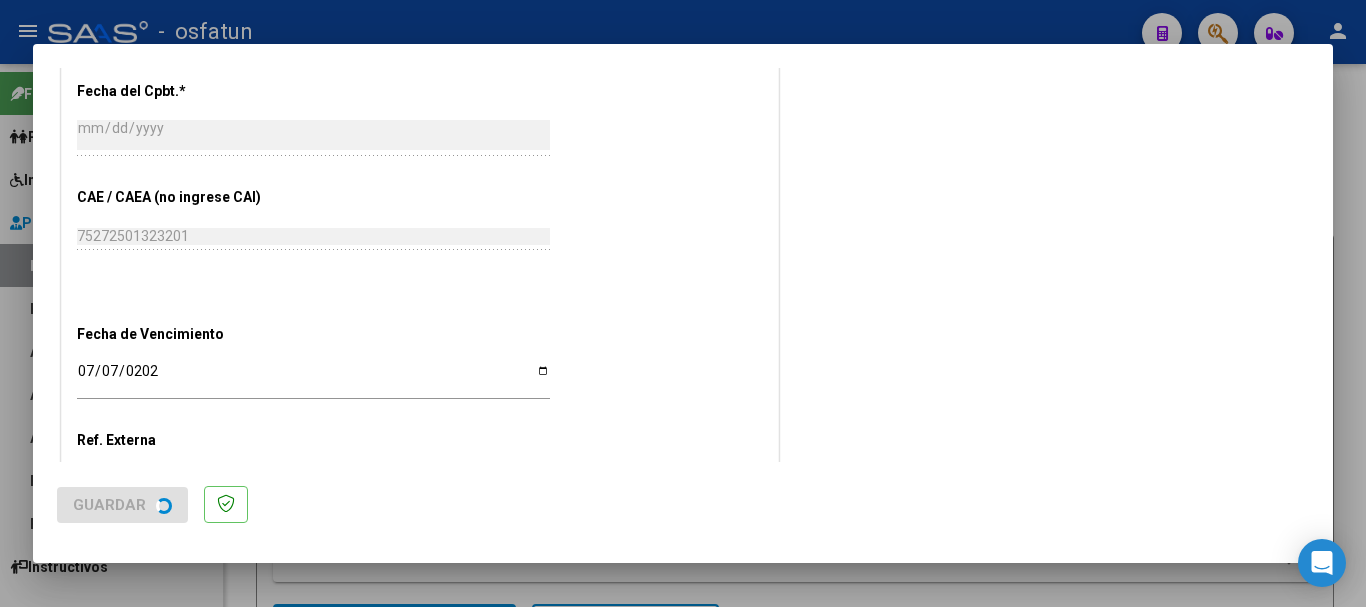 scroll, scrollTop: 0, scrollLeft: 0, axis: both 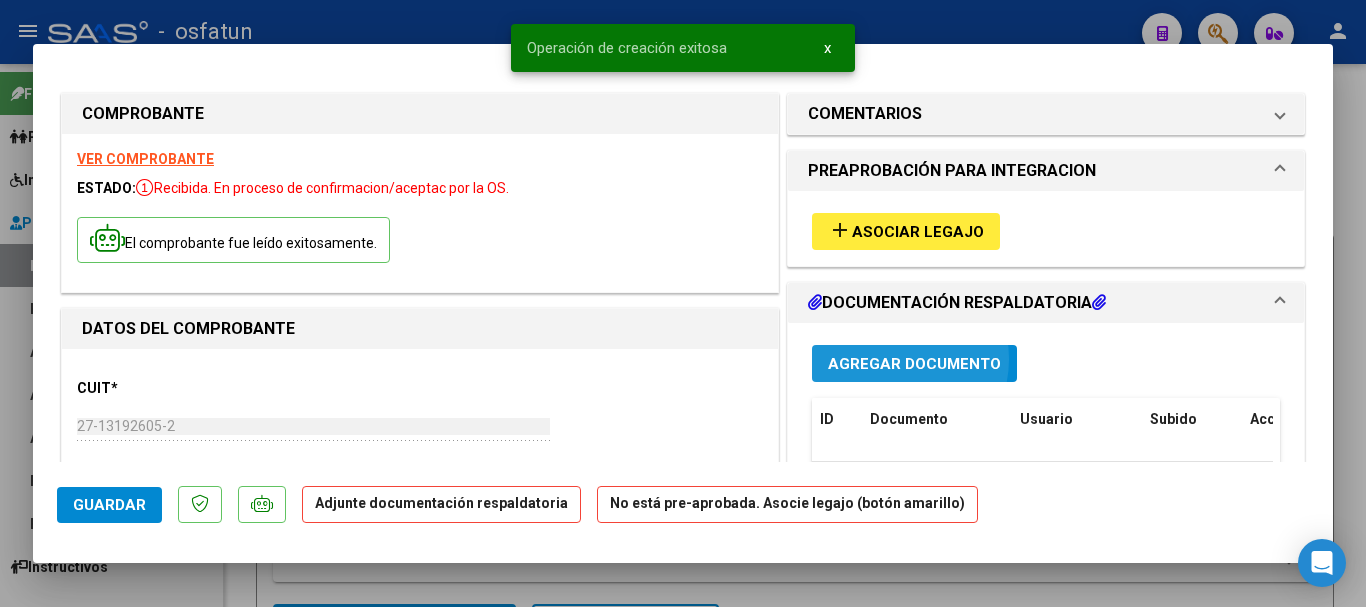 click on "Agregar Documento" at bounding box center (914, 364) 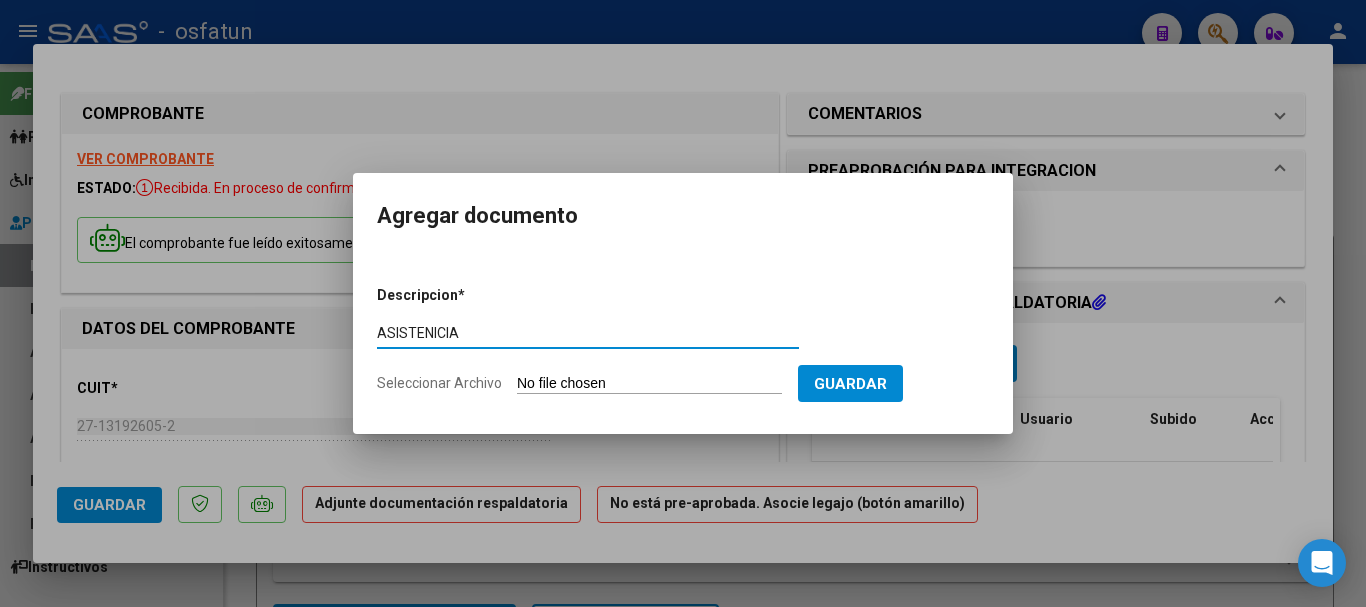 type on "ASISTENICIA" 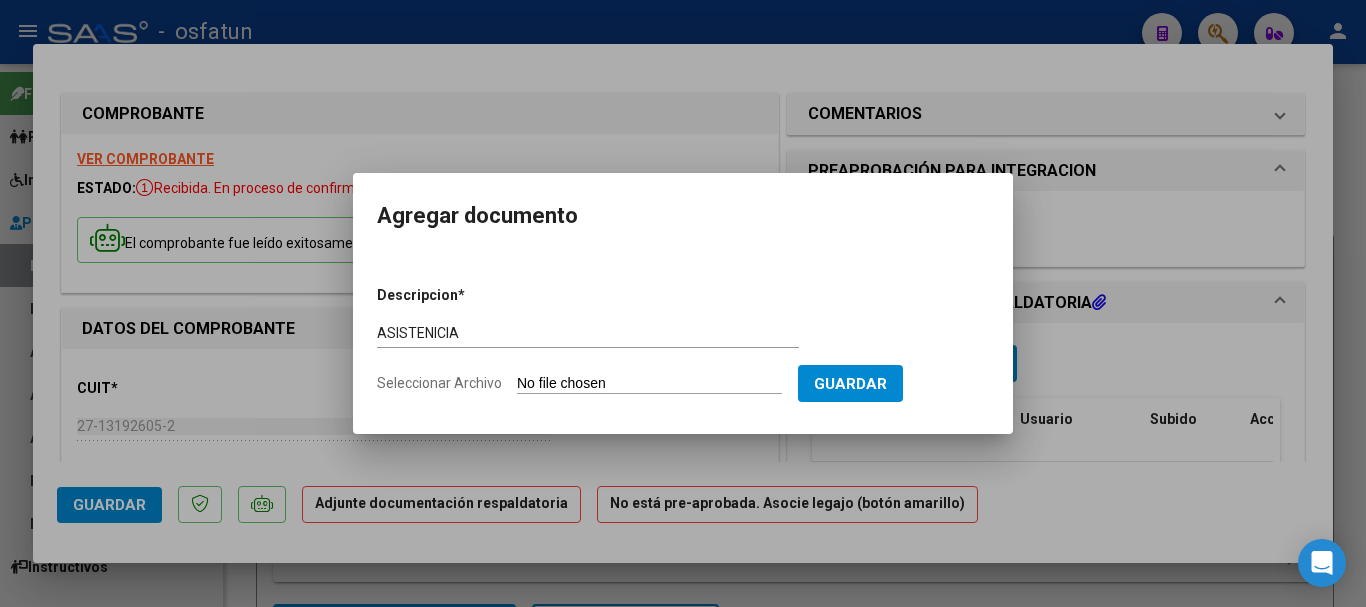 type on "C:\fakepath\Colegio (8).pdf" 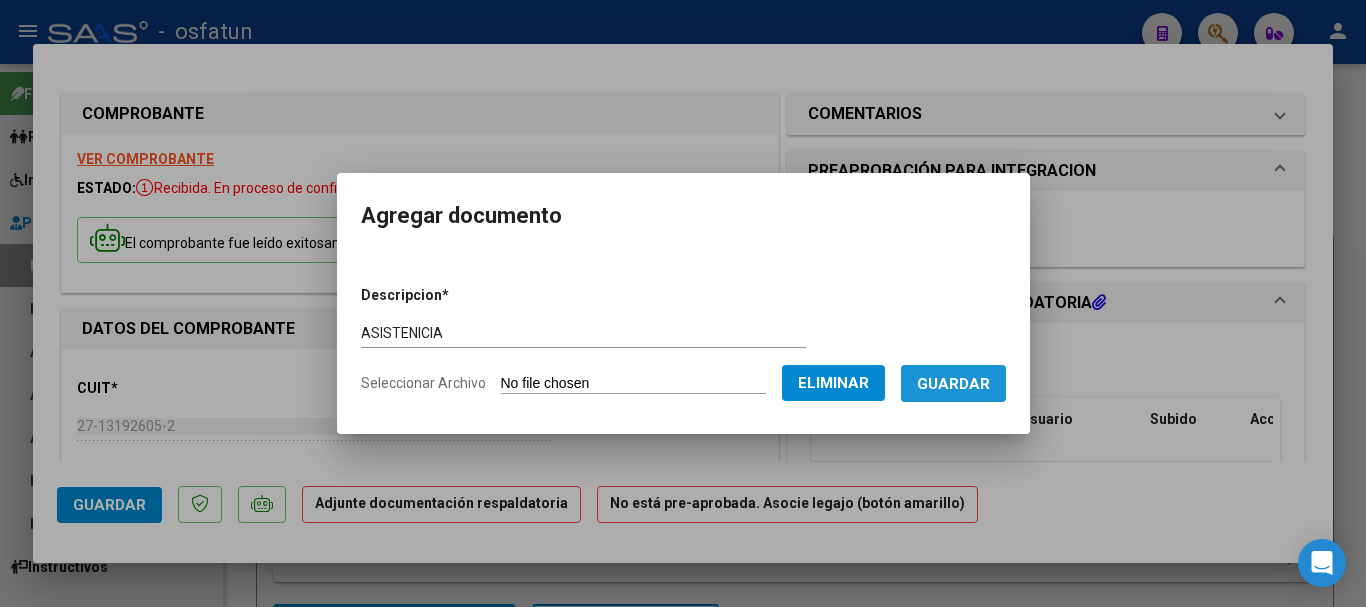click on "Guardar" at bounding box center [953, 384] 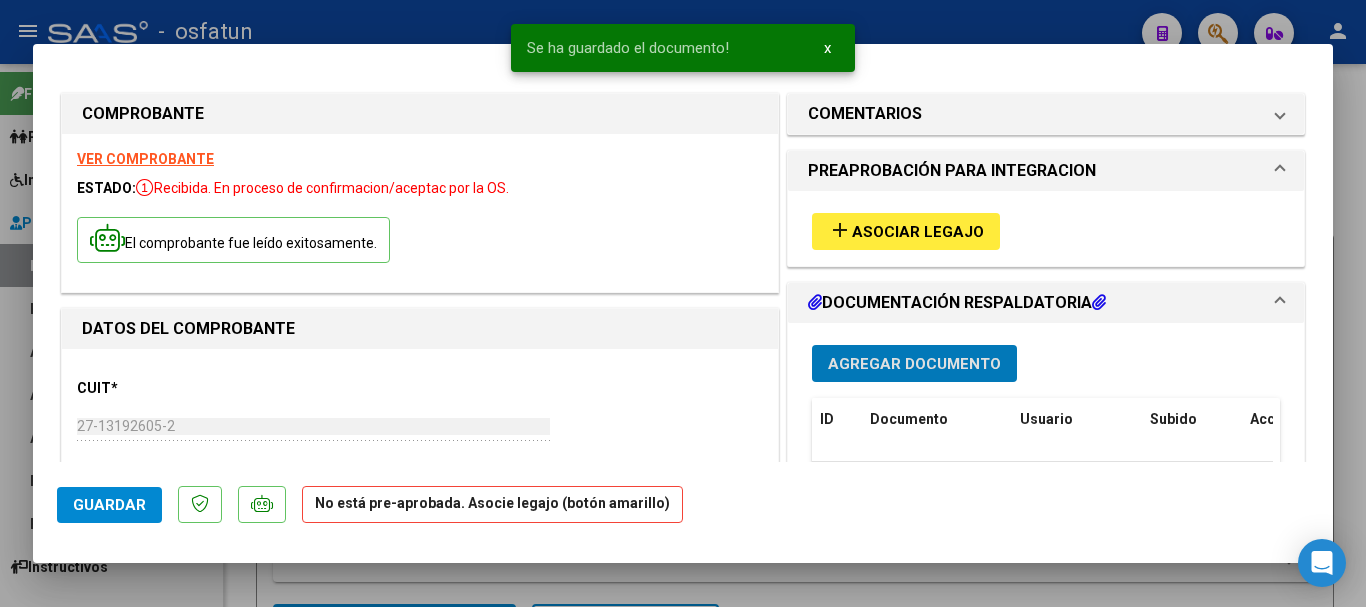 click on "Asociar Legajo" at bounding box center [918, 232] 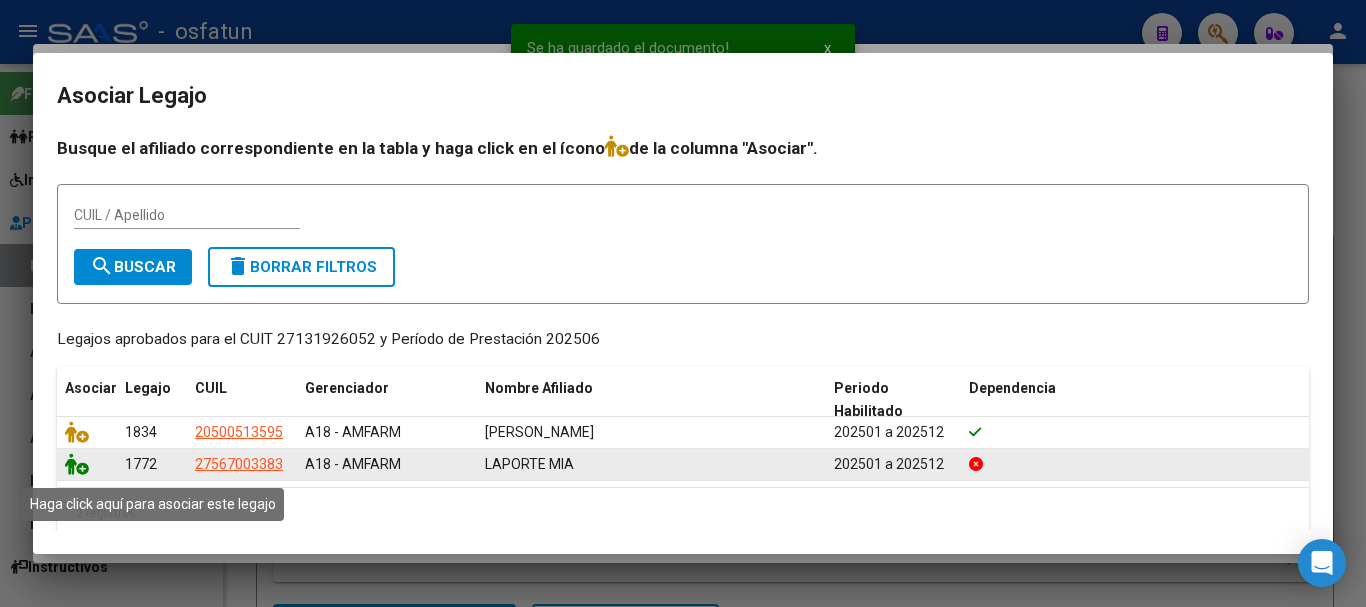 click 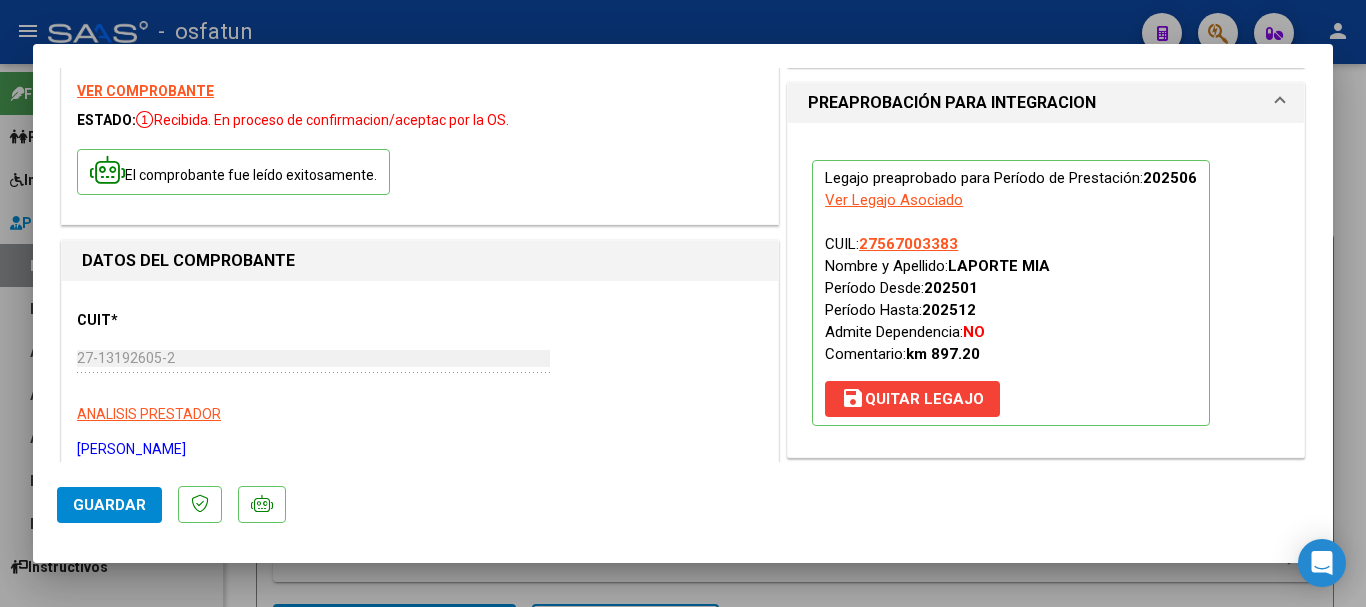 scroll, scrollTop: 100, scrollLeft: 0, axis: vertical 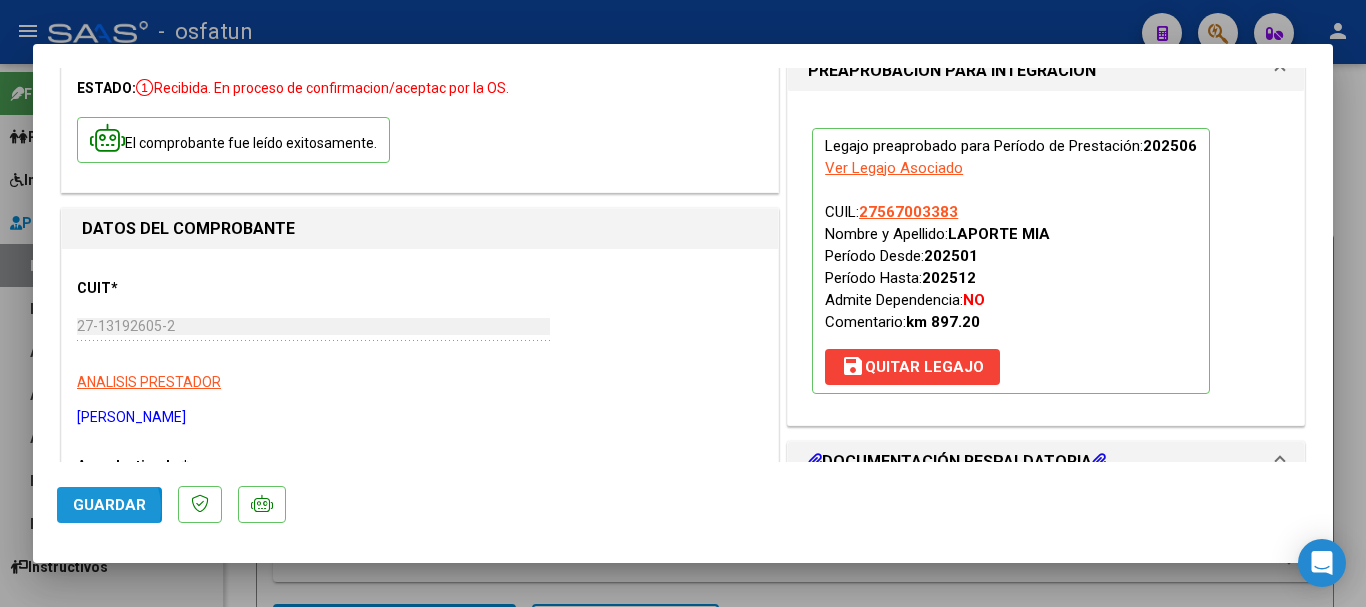 click on "Guardar" 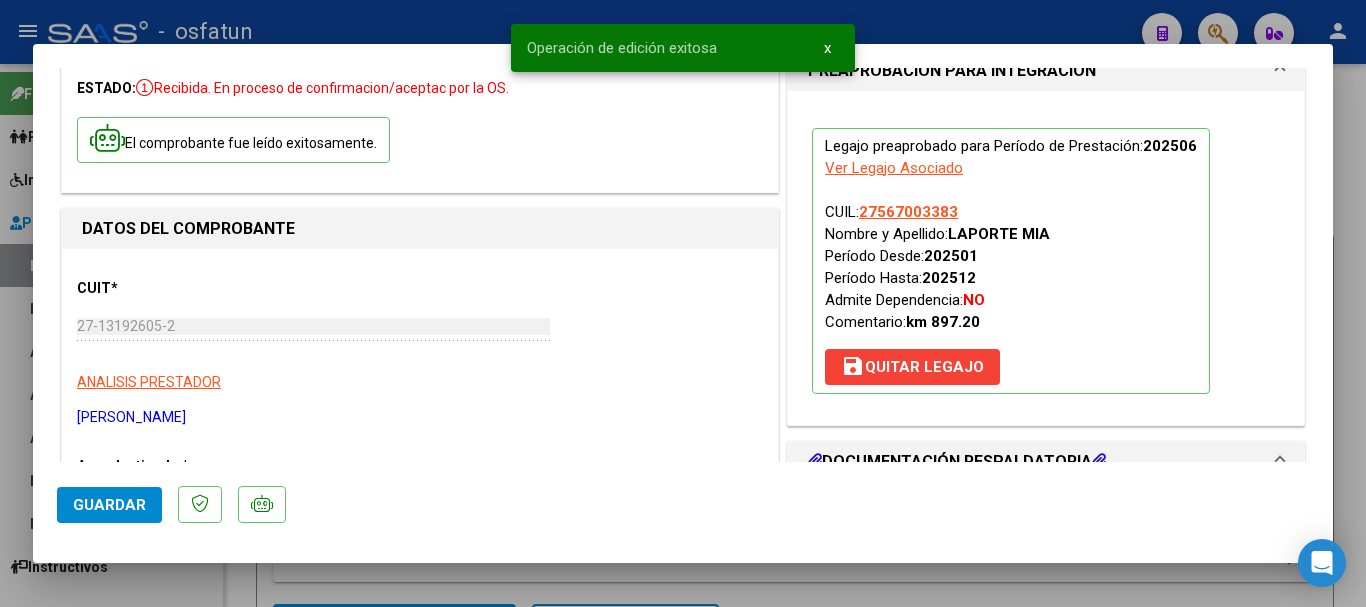 type 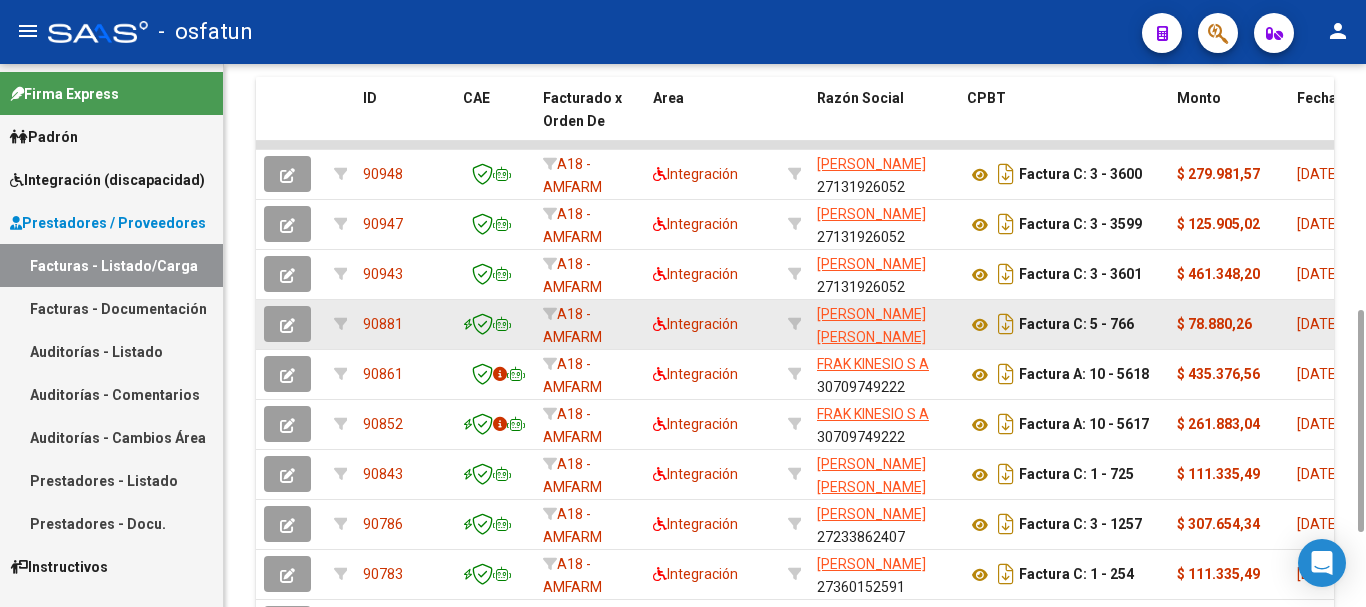 scroll, scrollTop: 780, scrollLeft: 0, axis: vertical 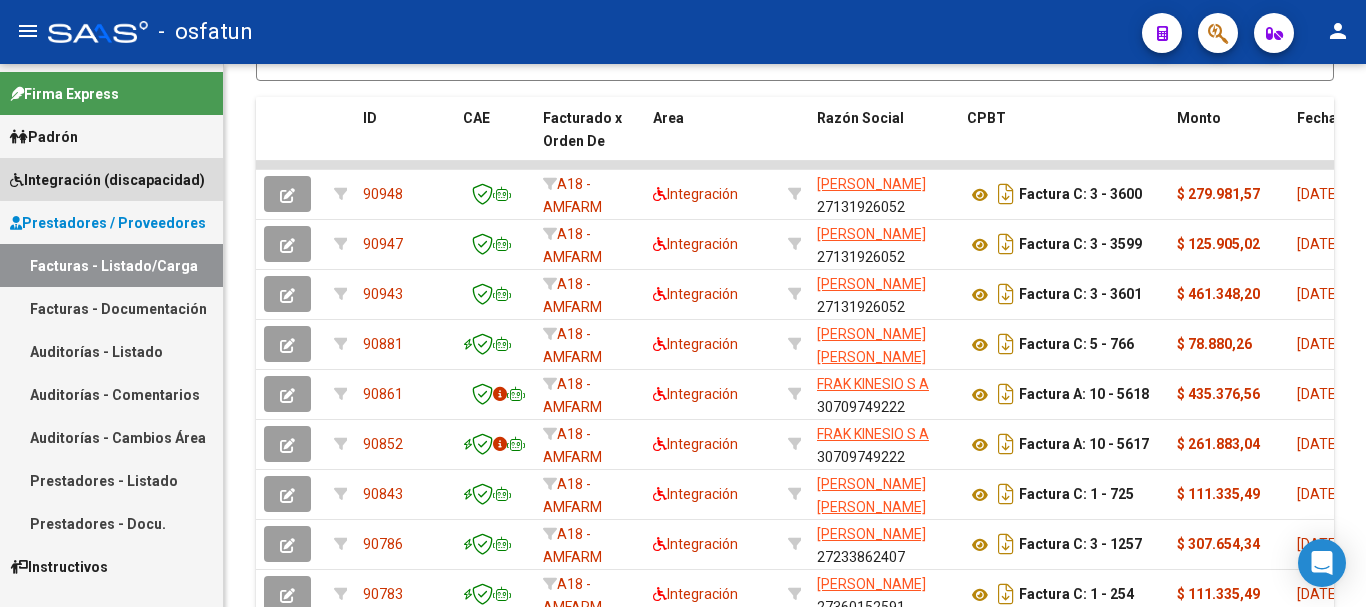 click on "Integración (discapacidad)" at bounding box center [107, 180] 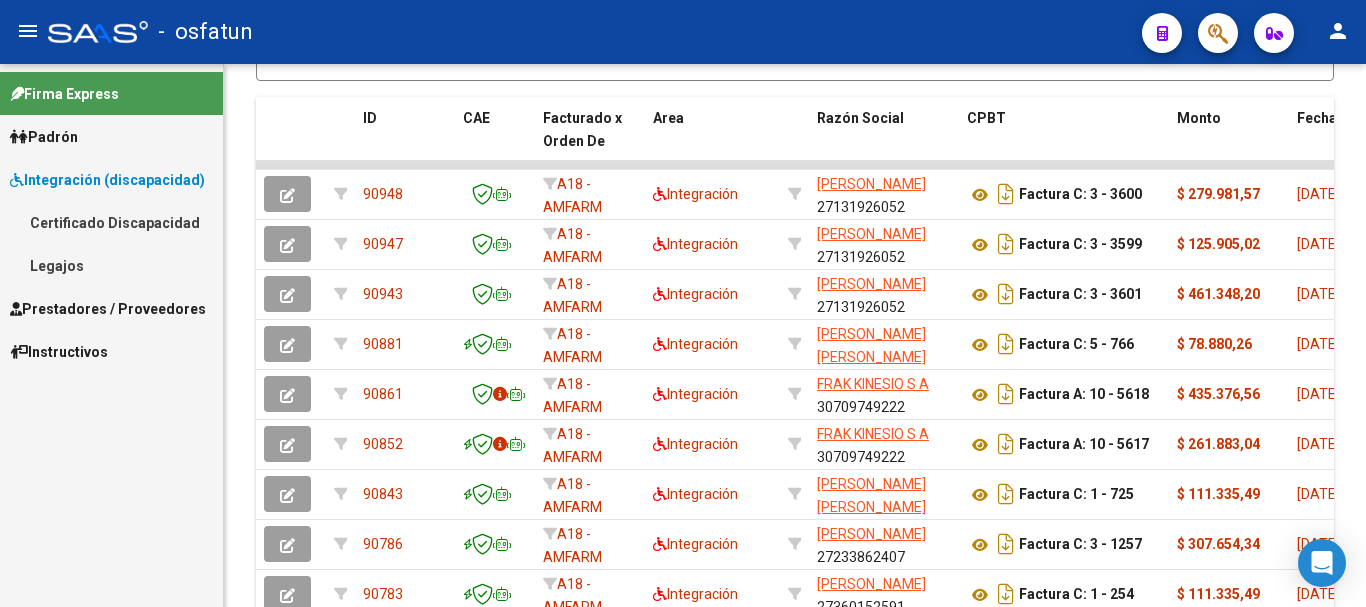 click on "Legajos" at bounding box center [111, 265] 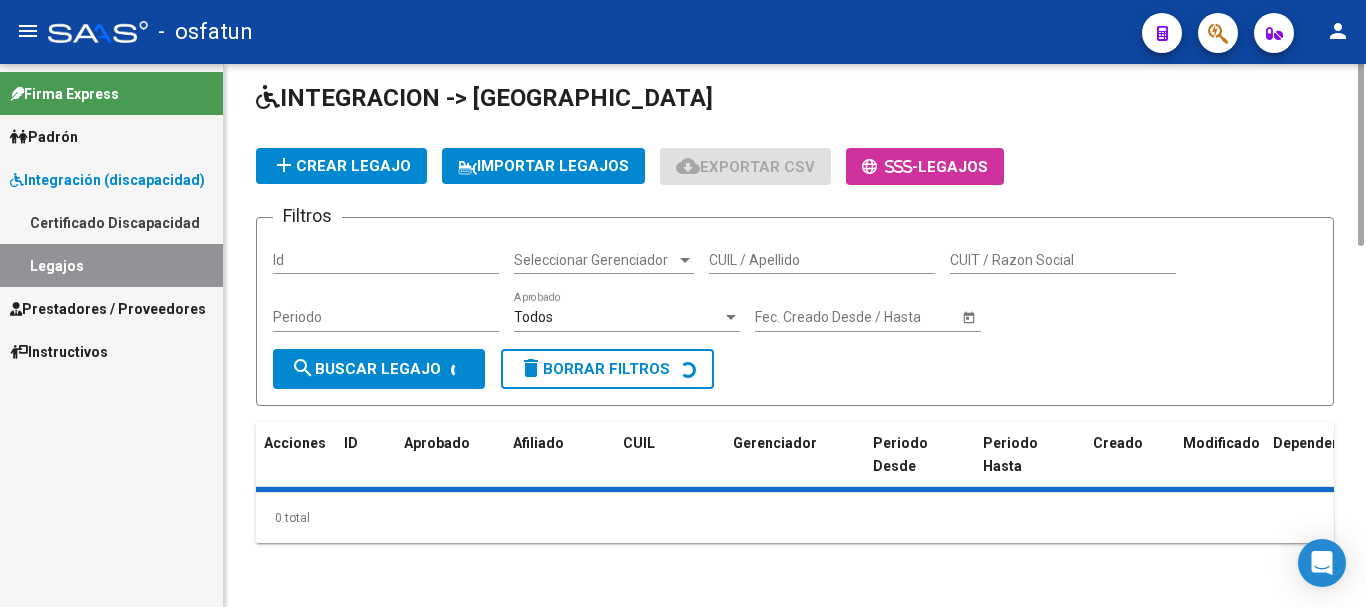 scroll, scrollTop: 0, scrollLeft: 0, axis: both 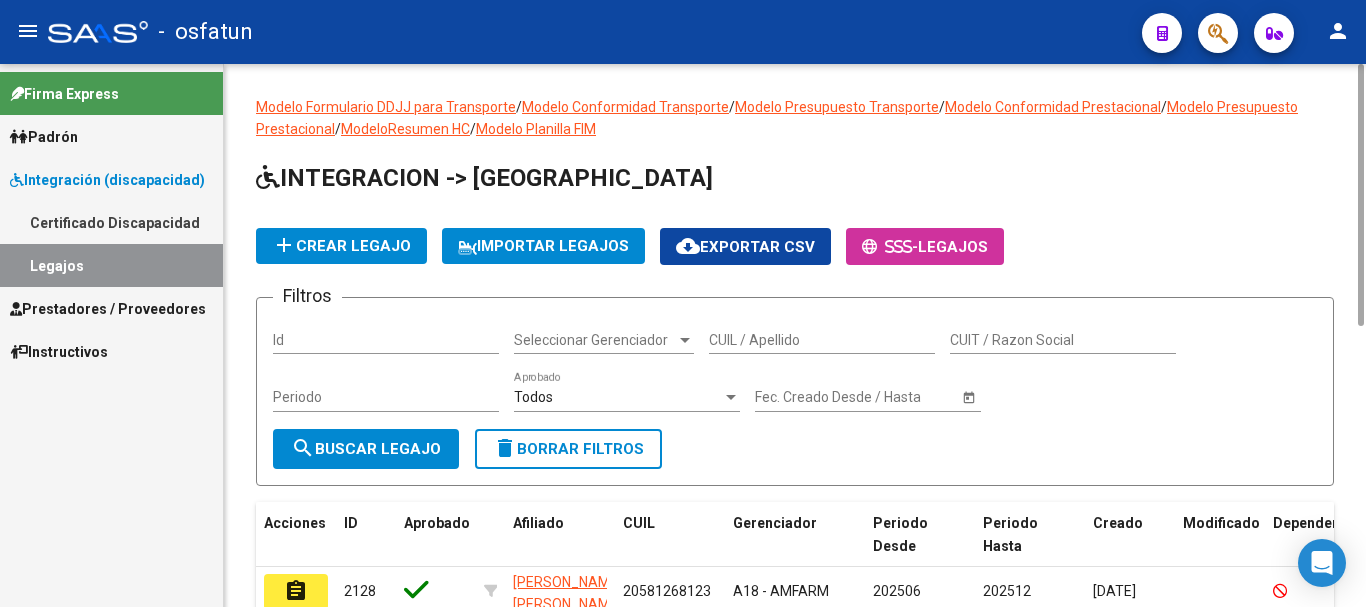 click on "CUIL / Apellido" at bounding box center (822, 340) 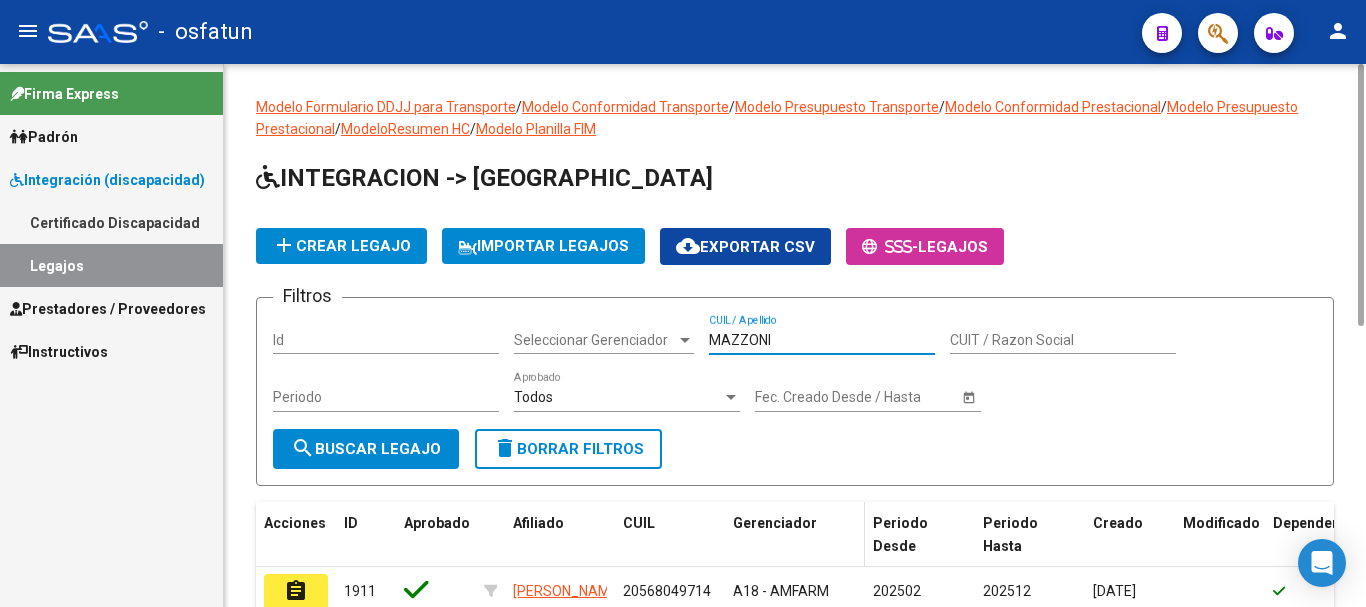 scroll, scrollTop: 197, scrollLeft: 0, axis: vertical 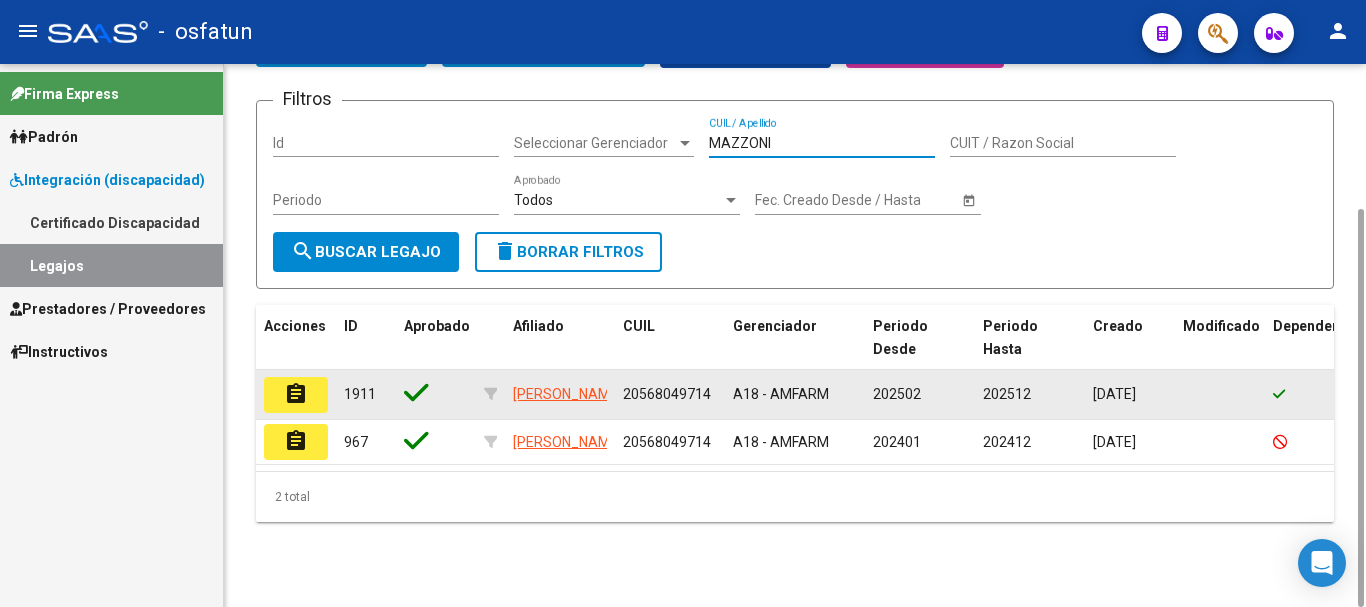 type on "MAZZONI" 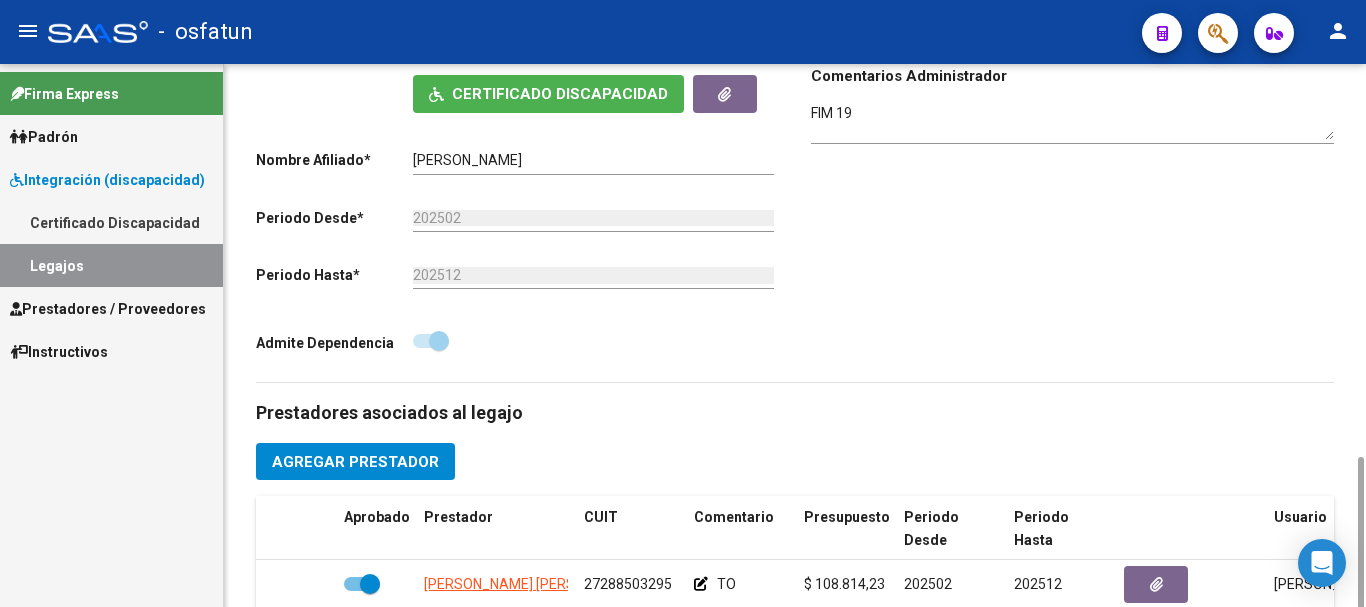scroll, scrollTop: 600, scrollLeft: 0, axis: vertical 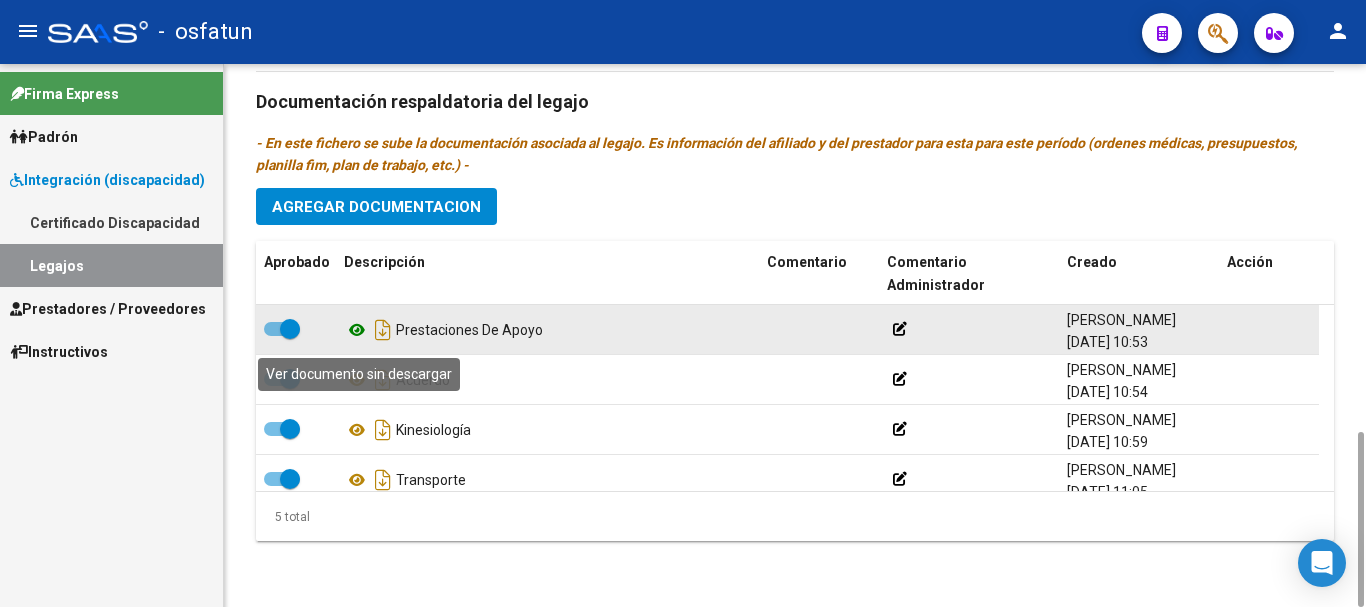 click 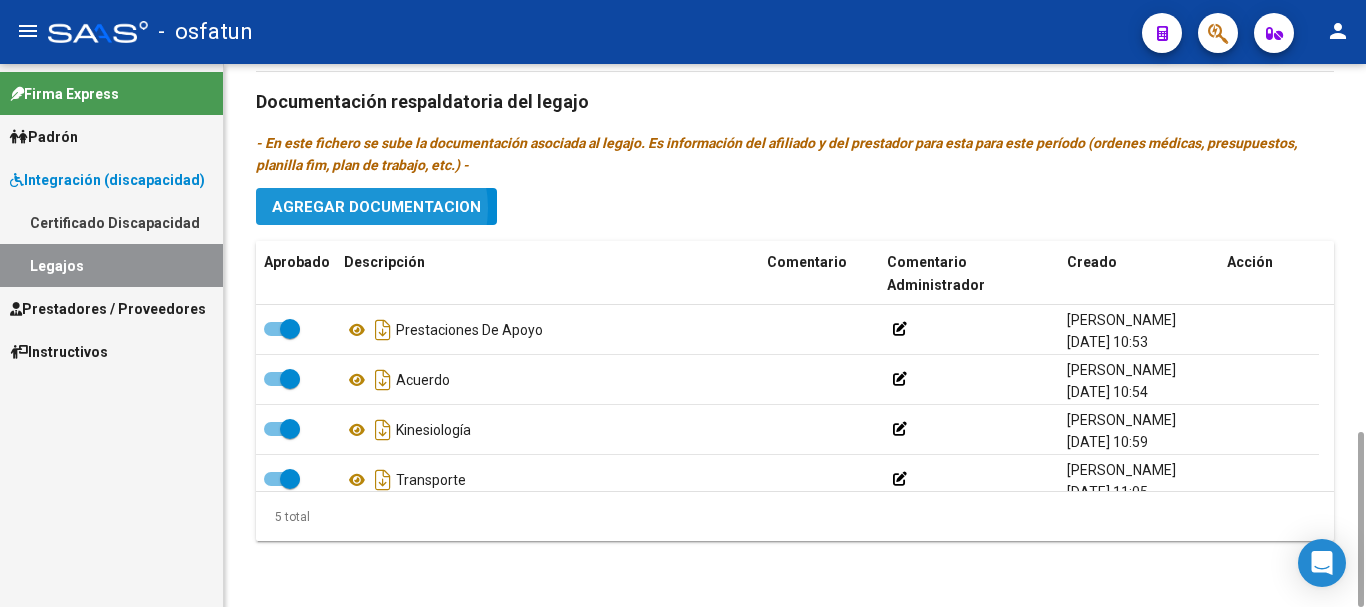 click on "Agregar Documentacion" 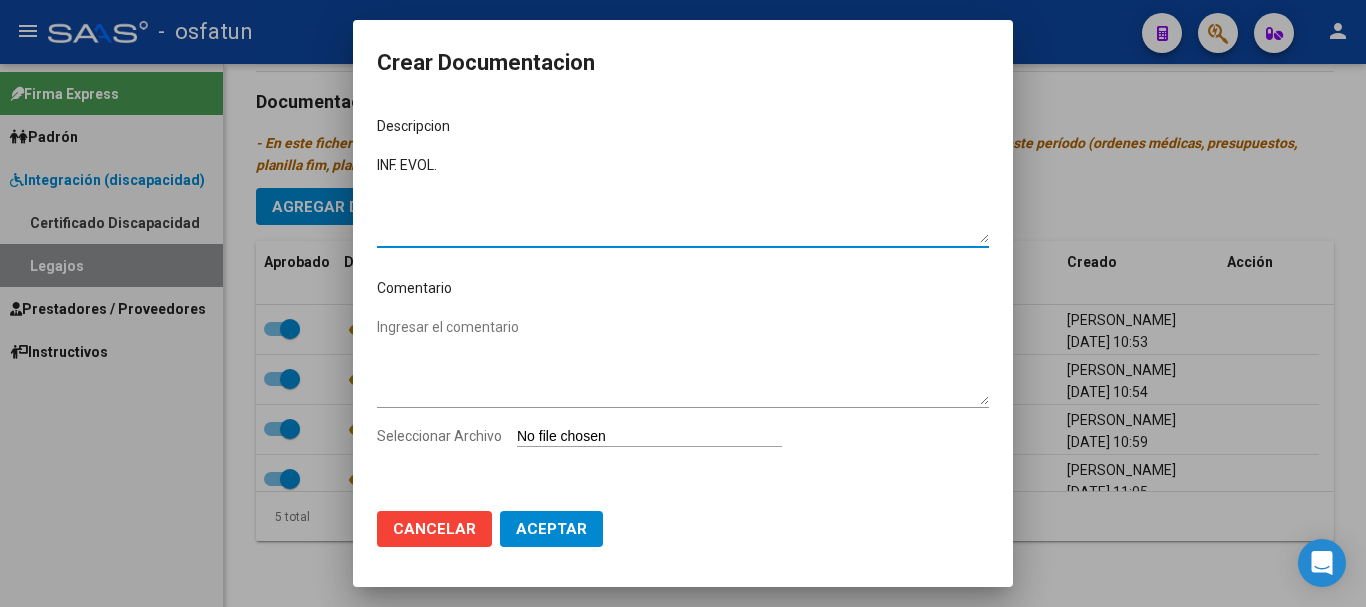 type on "INF. EVOL." 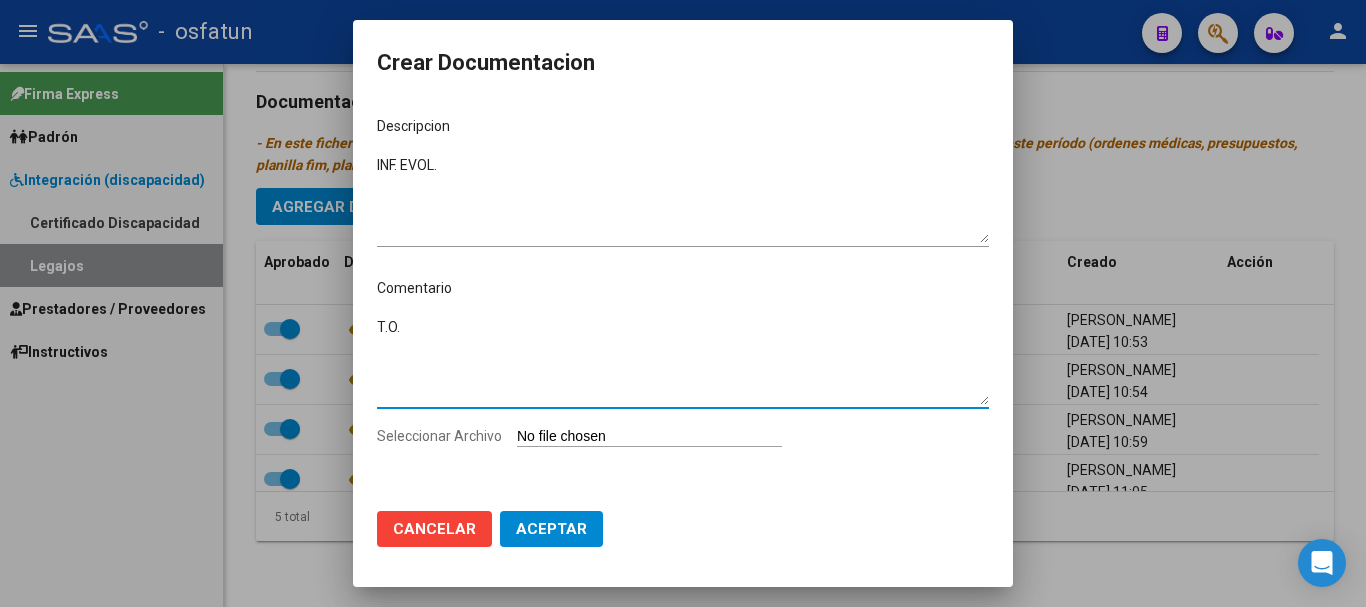 type on "T.O." 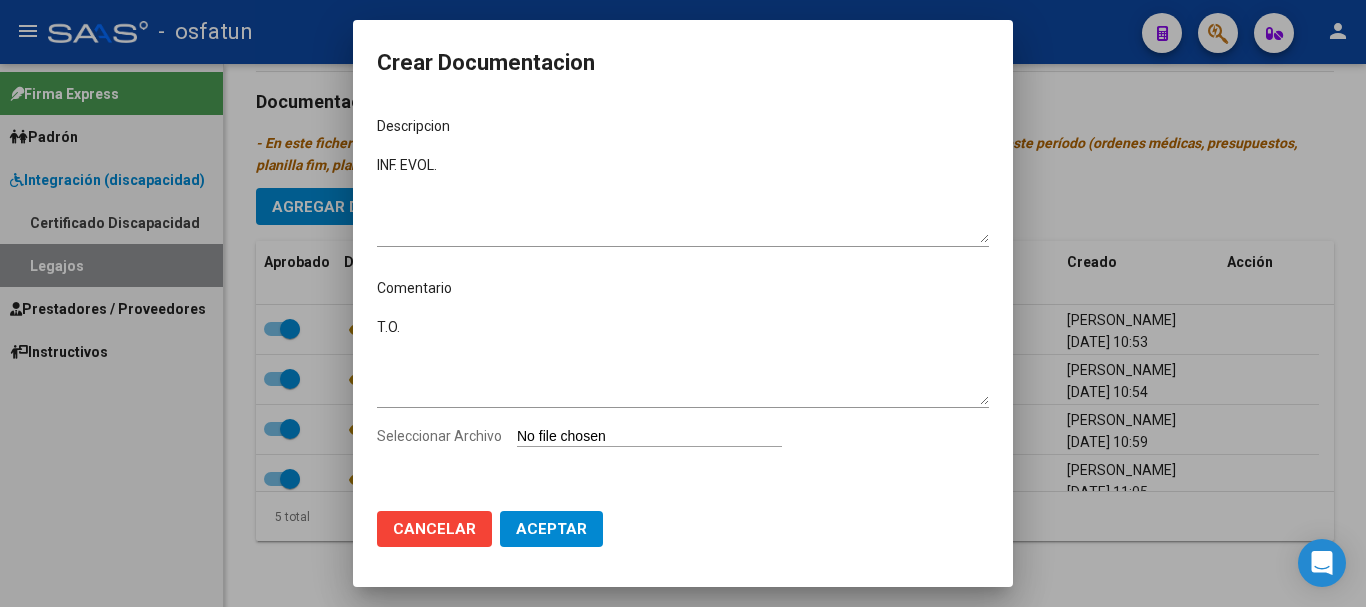 click on "Seleccionar Archivo" at bounding box center [649, 437] 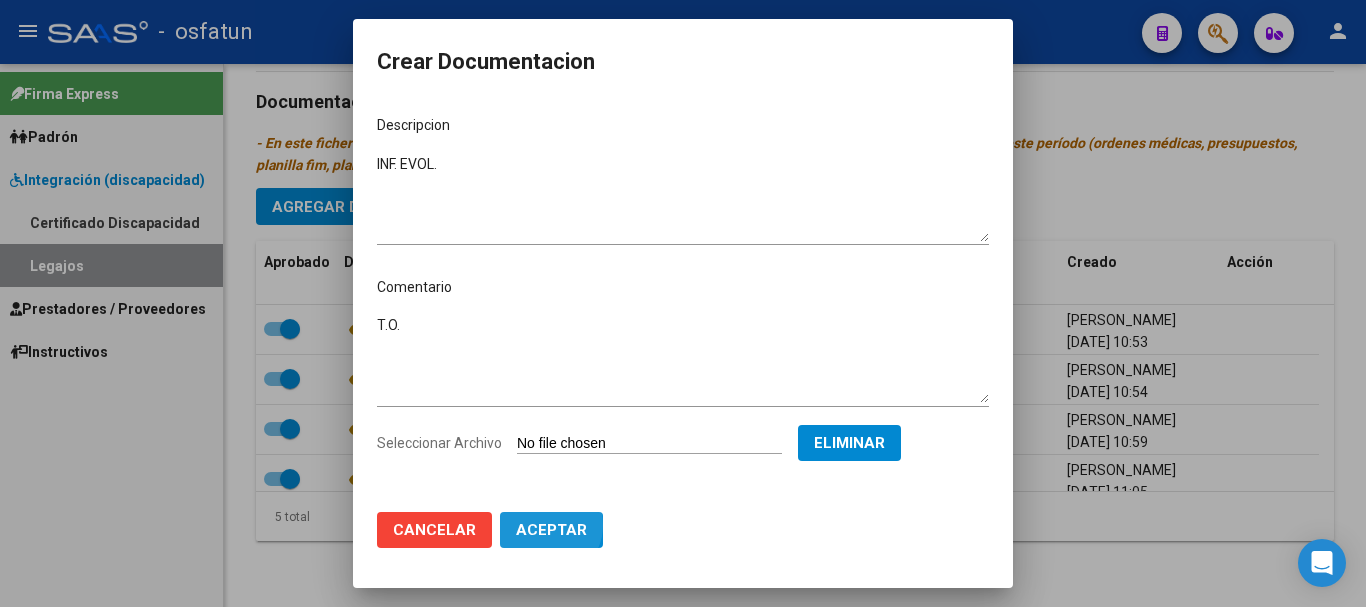click on "Aceptar" 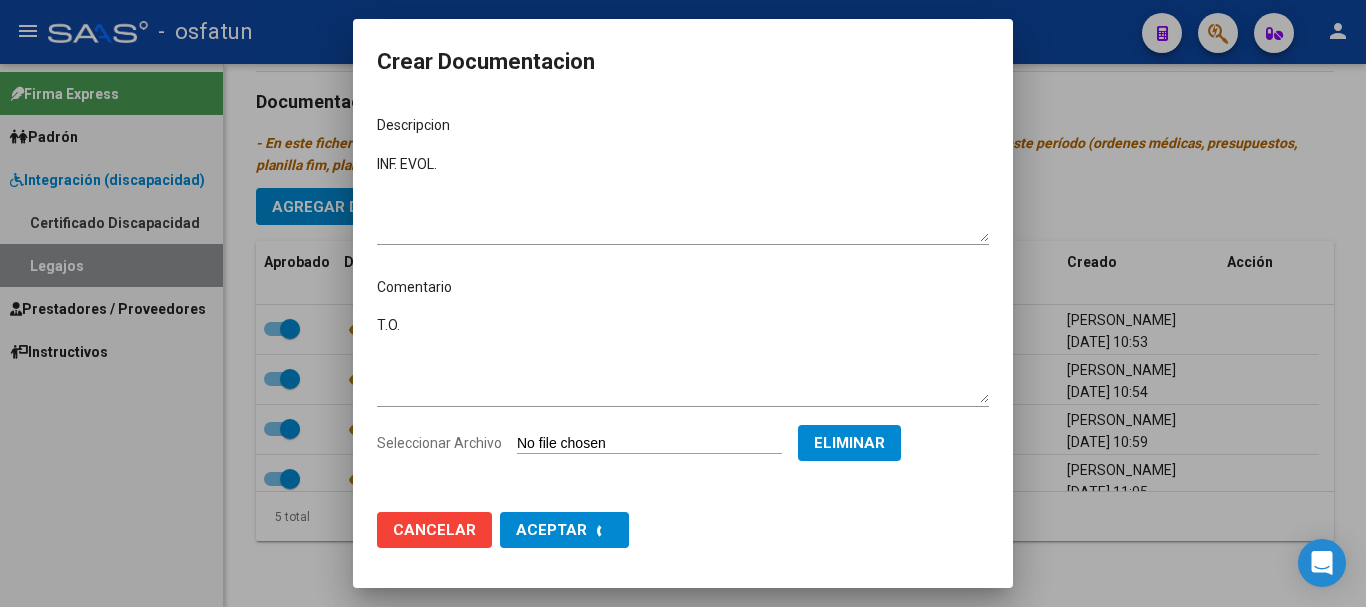checkbox on "false" 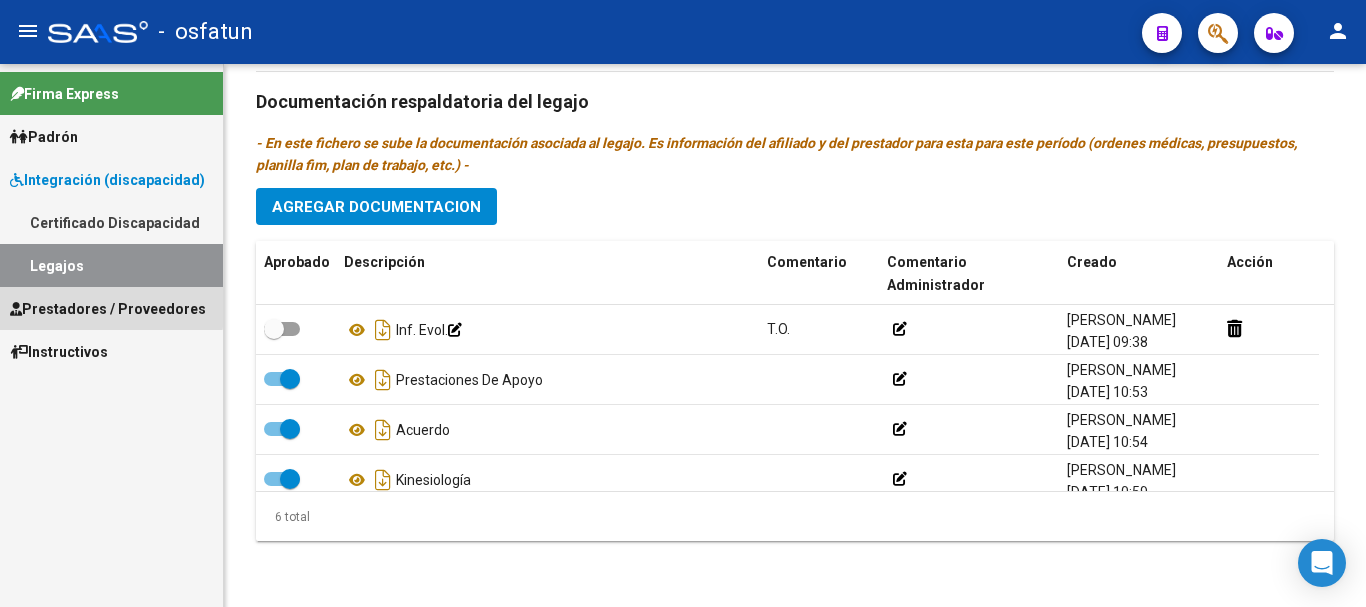 click on "Prestadores / Proveedores" at bounding box center (108, 309) 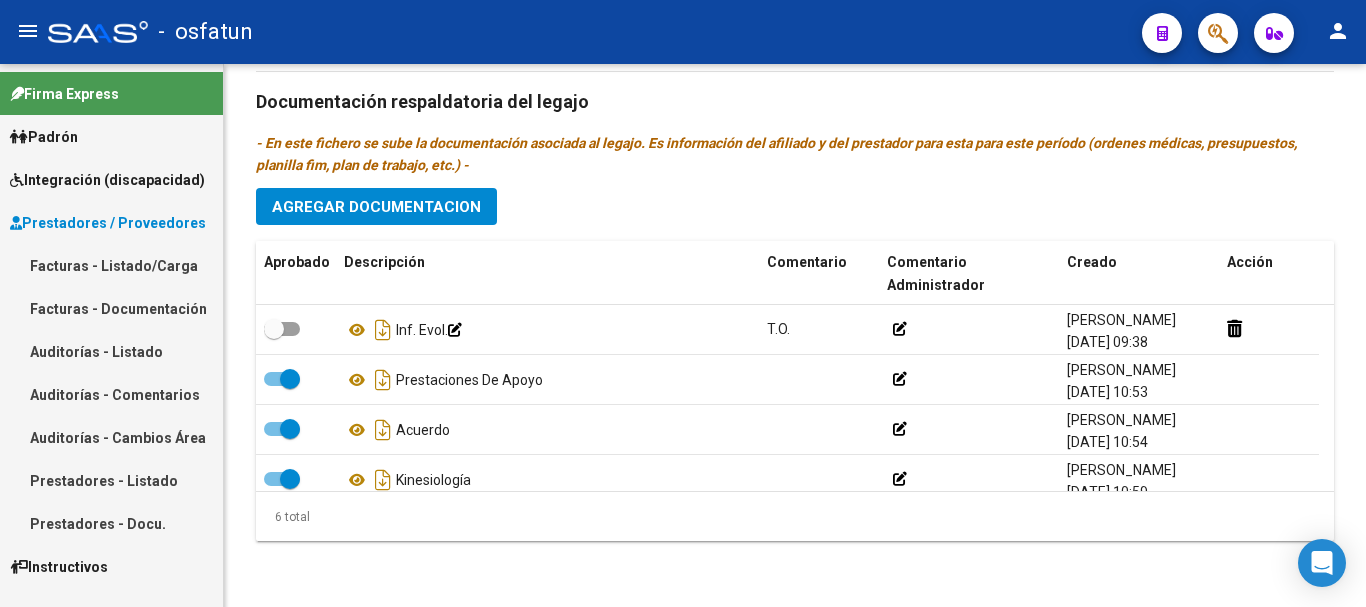 click on "Facturas - Listado/Carga" at bounding box center (111, 265) 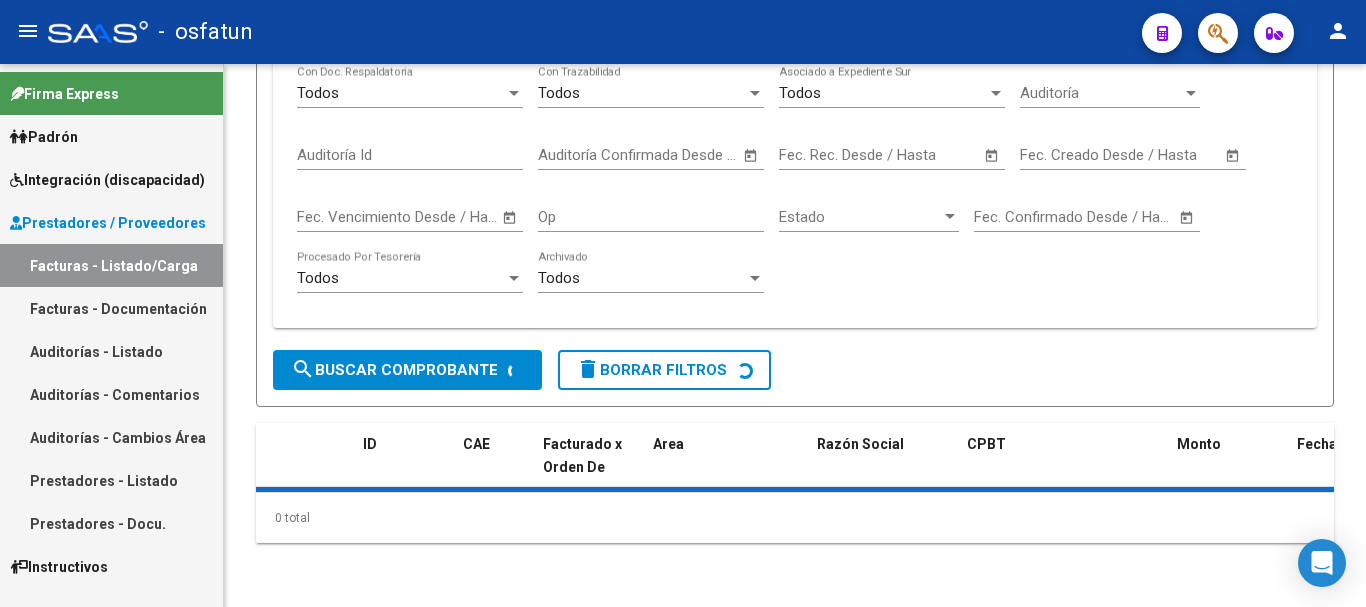 scroll, scrollTop: 0, scrollLeft: 0, axis: both 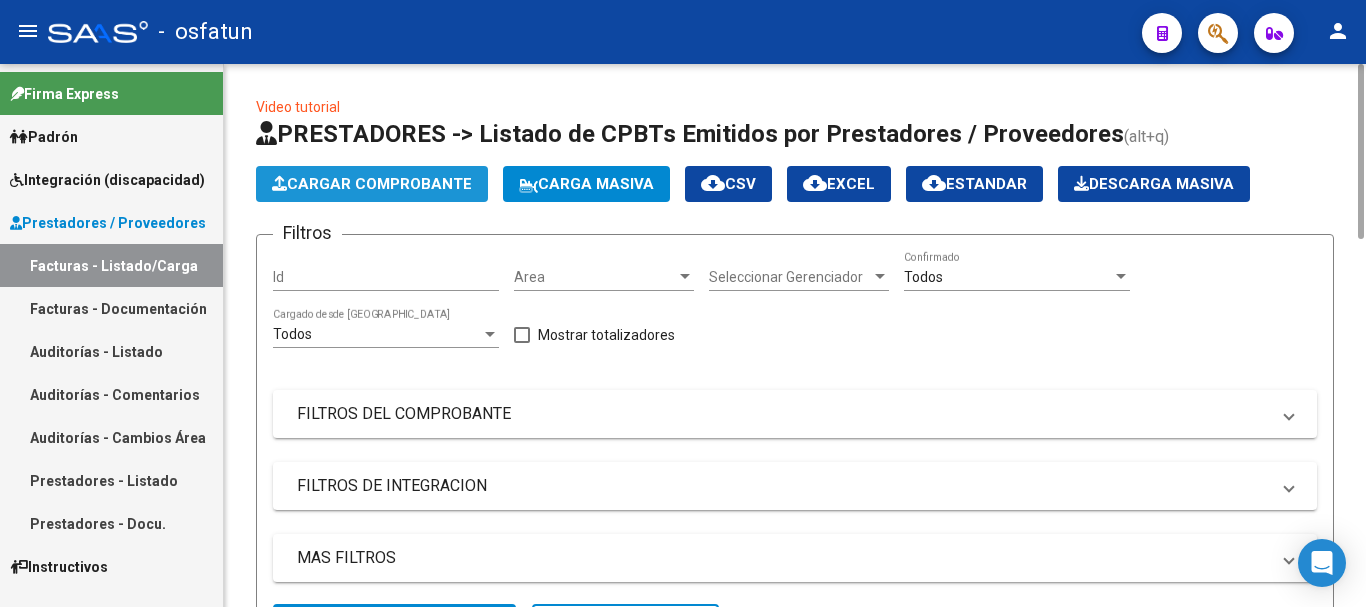 click on "Cargar Comprobante" 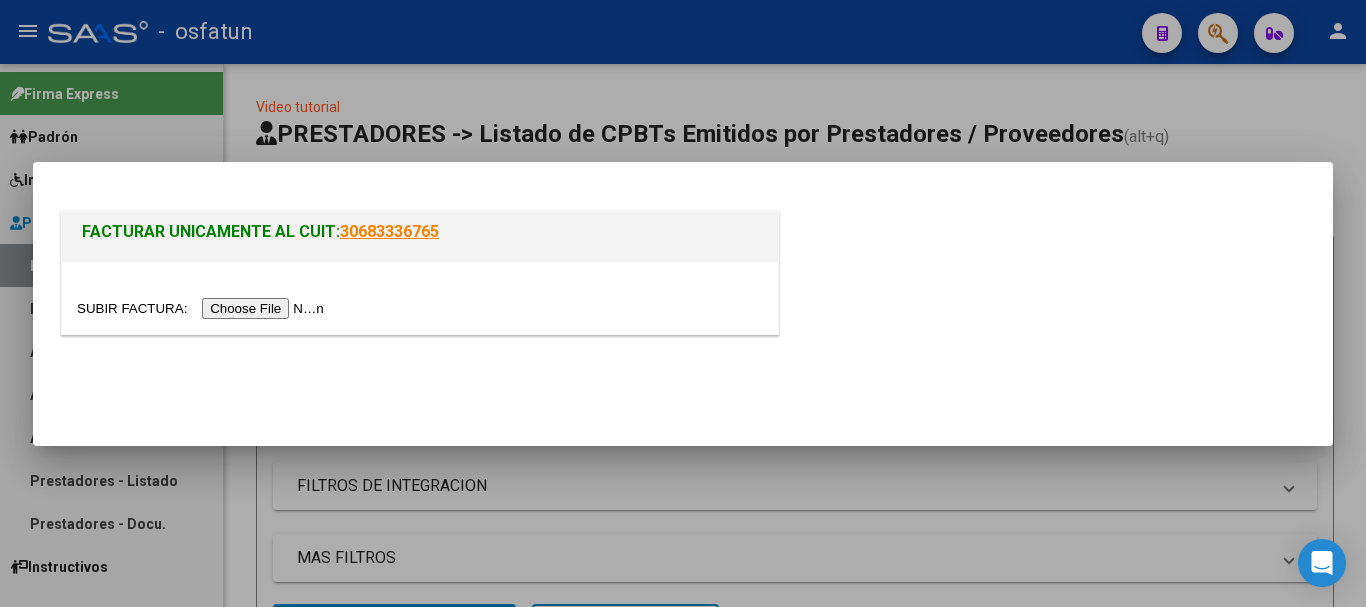 click at bounding box center [203, 308] 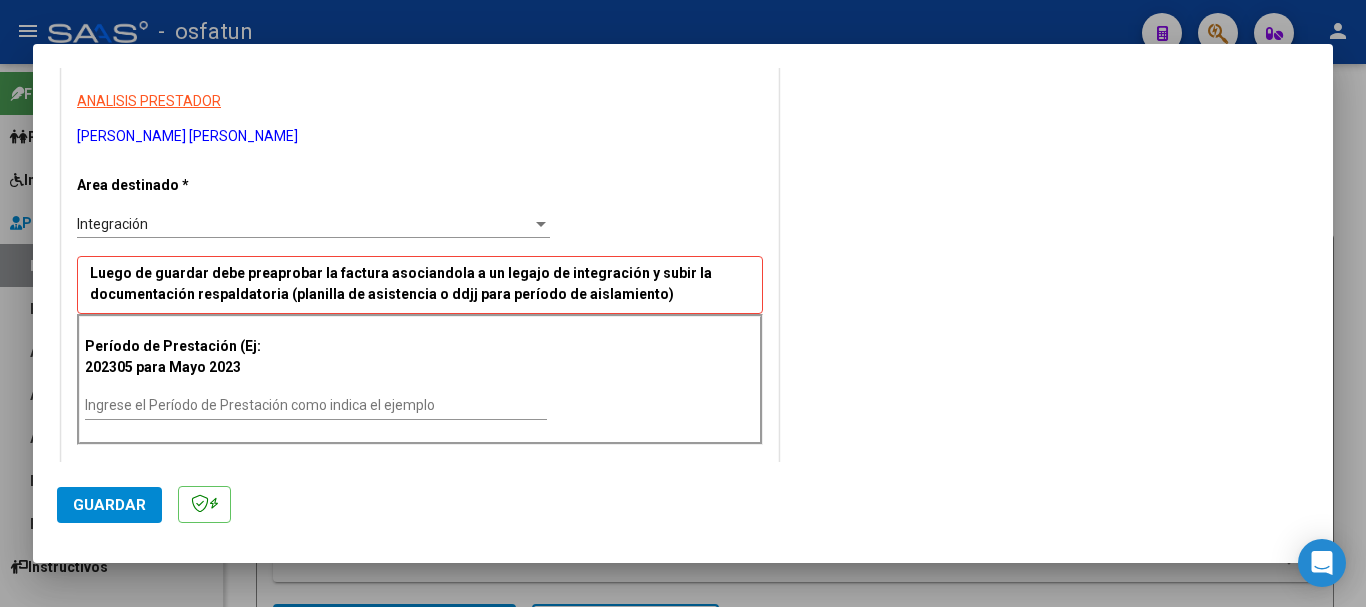 scroll, scrollTop: 400, scrollLeft: 0, axis: vertical 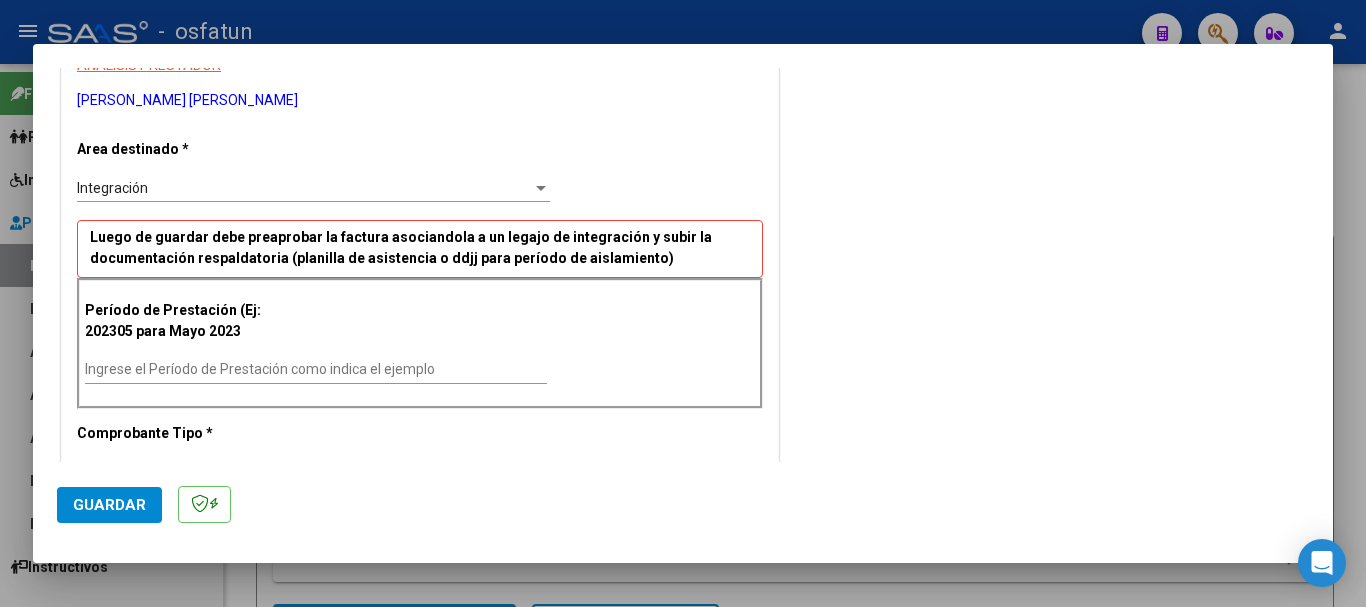 click on "Ingrese el Período de Prestación como indica el ejemplo" at bounding box center (316, 369) 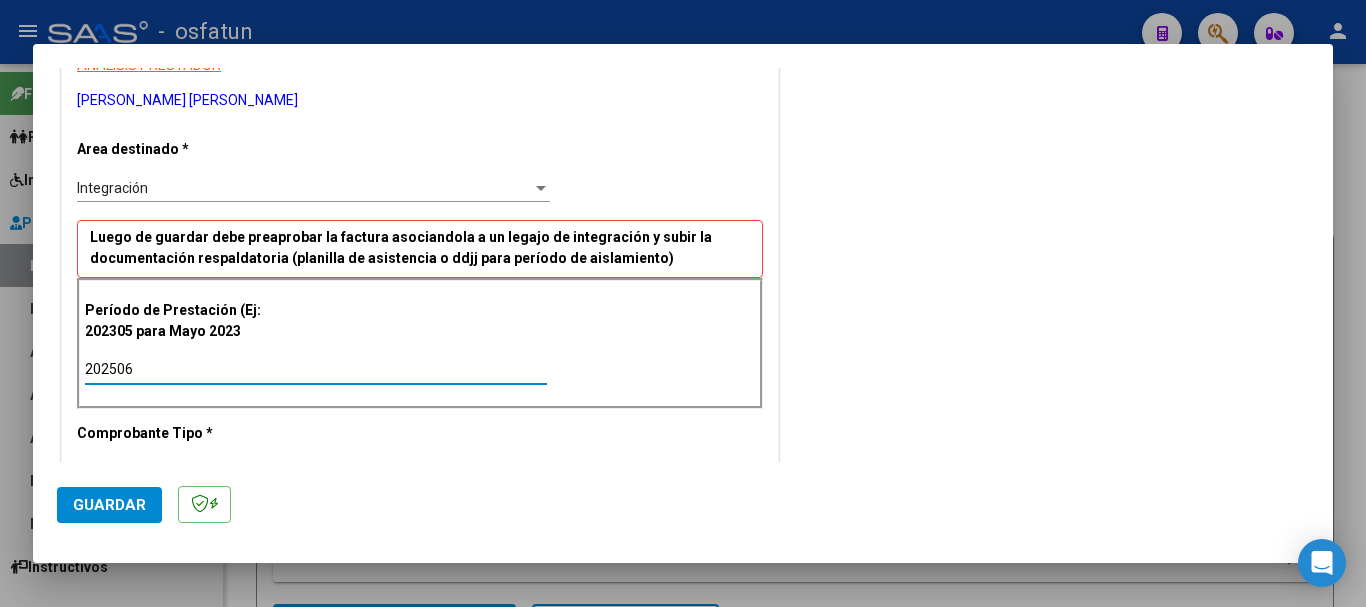 type on "202506" 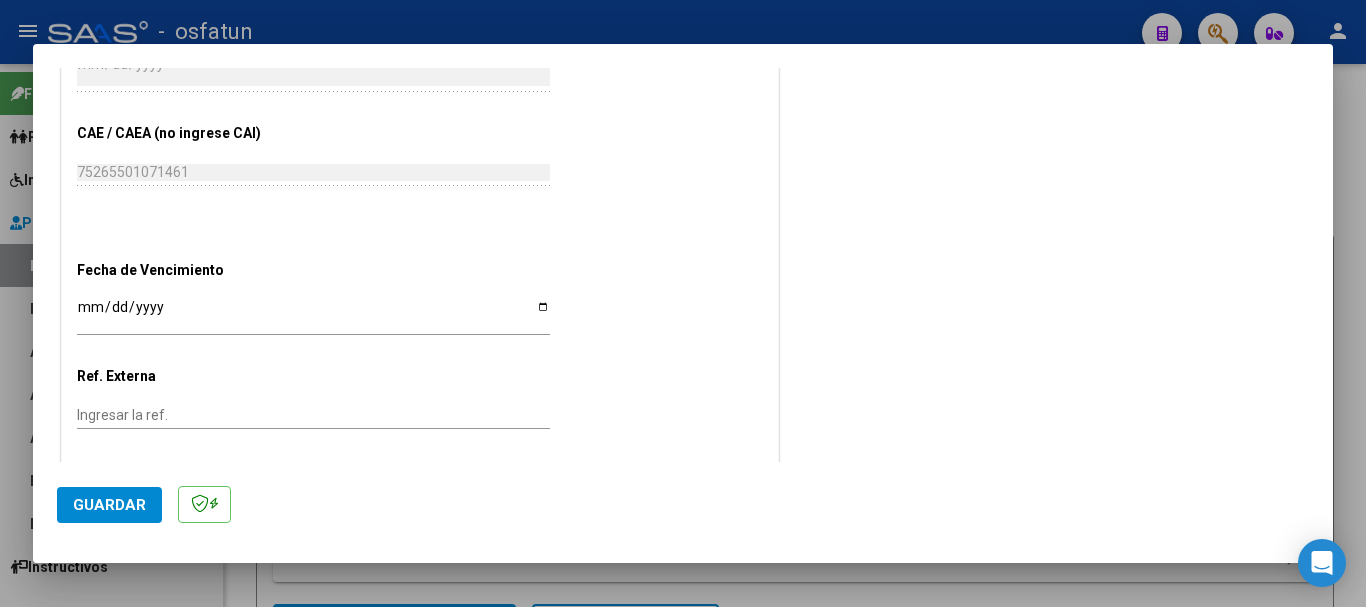 scroll, scrollTop: 1200, scrollLeft: 0, axis: vertical 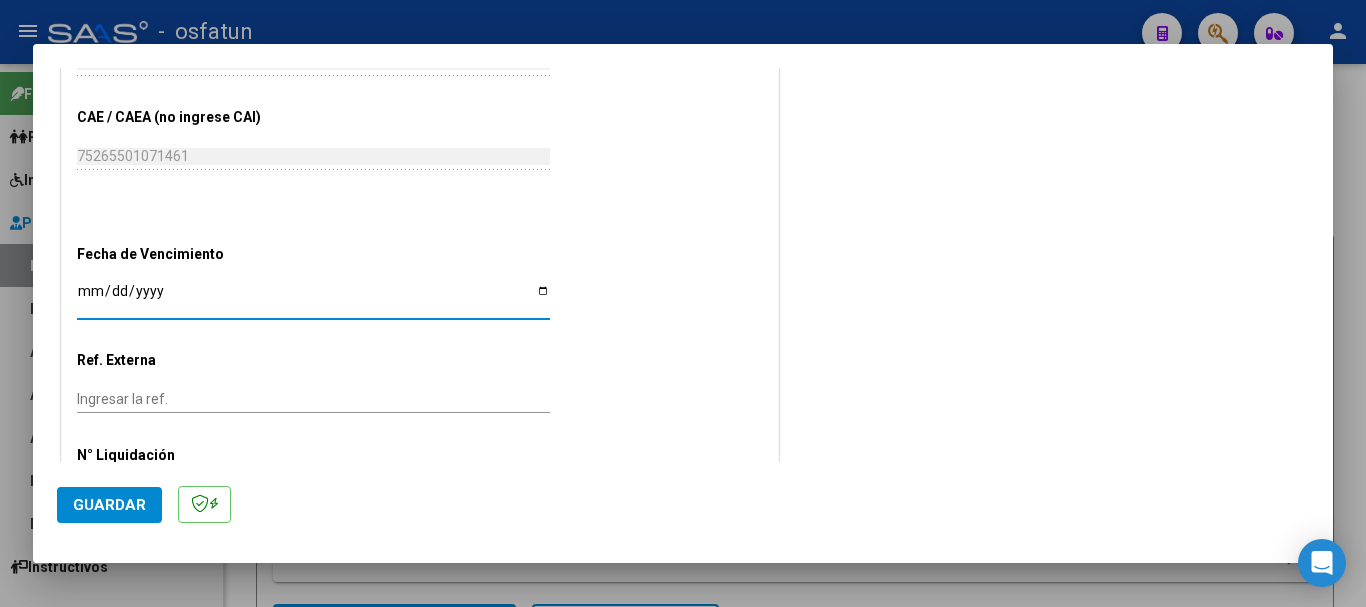 click on "Ingresar la fecha" at bounding box center (313, 298) 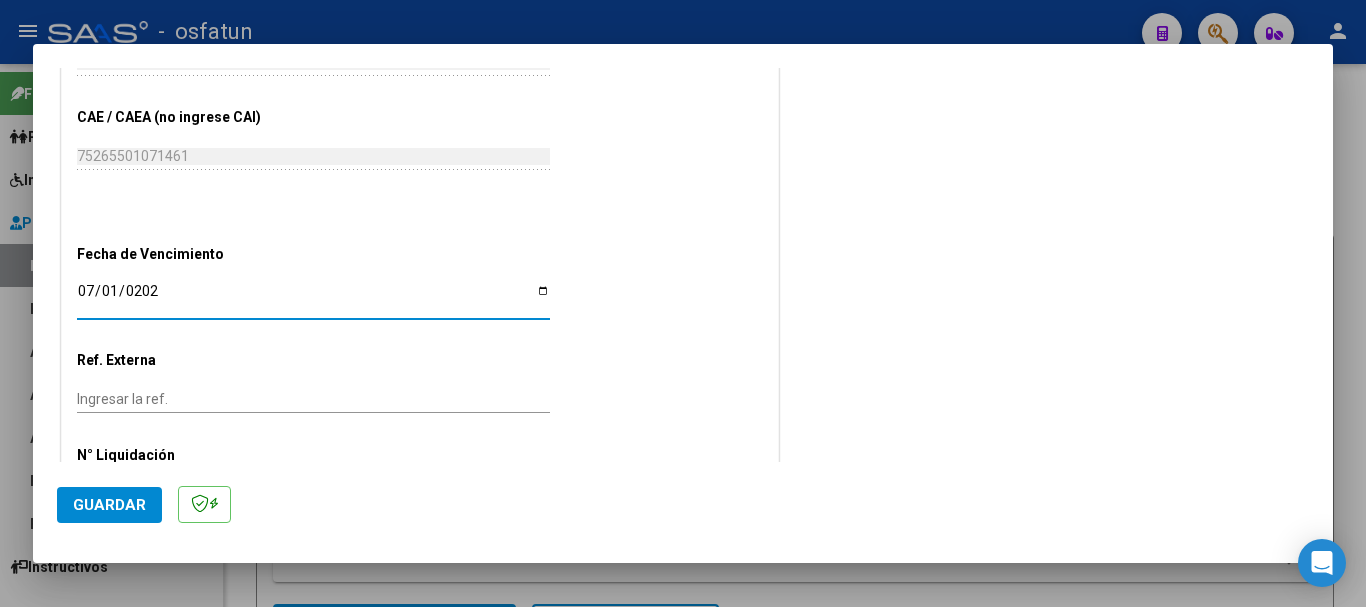 type on "[DATE]" 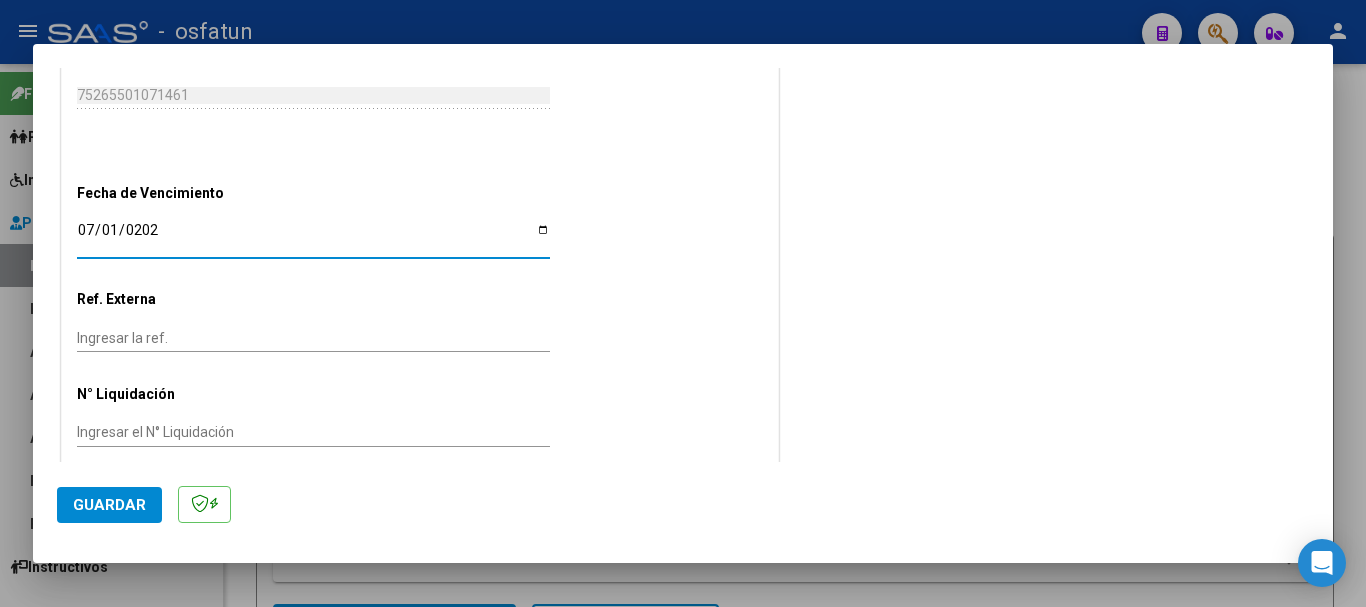 scroll, scrollTop: 1282, scrollLeft: 0, axis: vertical 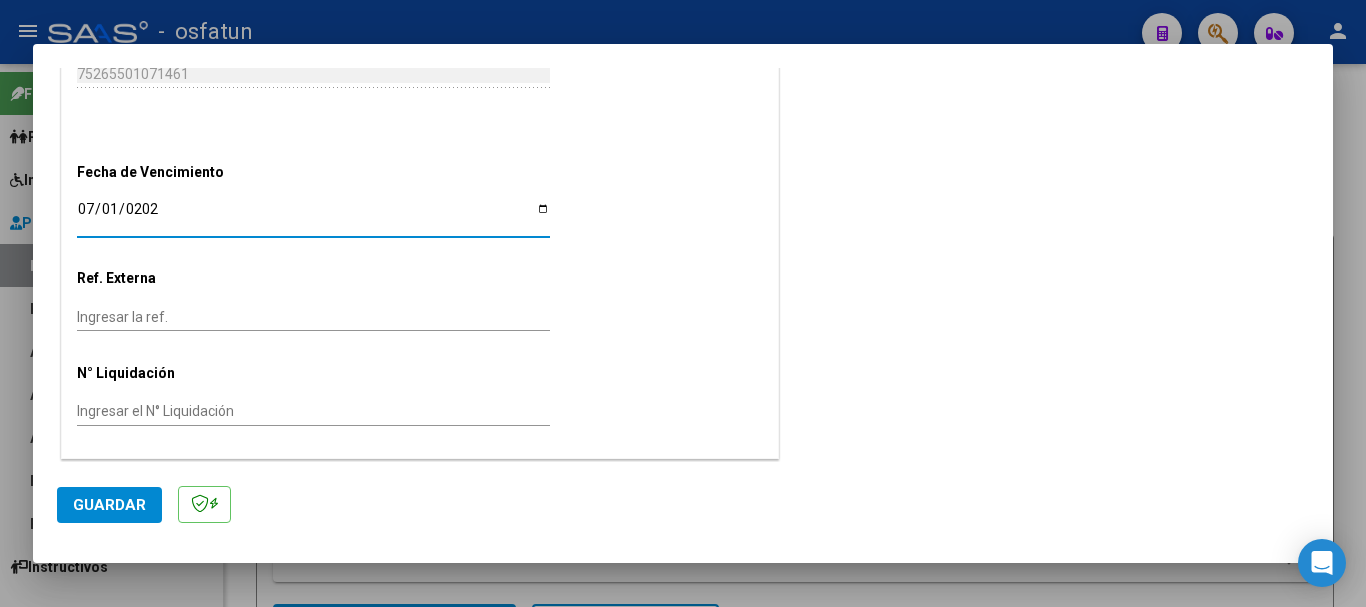 click on "Guardar" 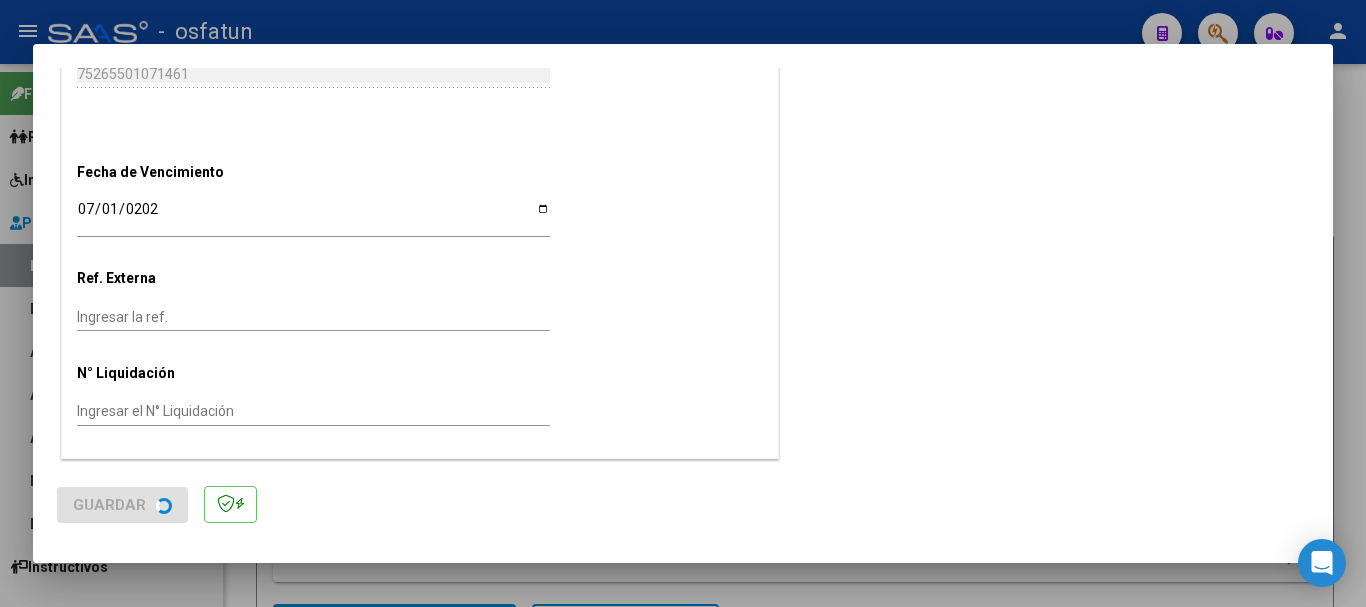 scroll, scrollTop: 0, scrollLeft: 0, axis: both 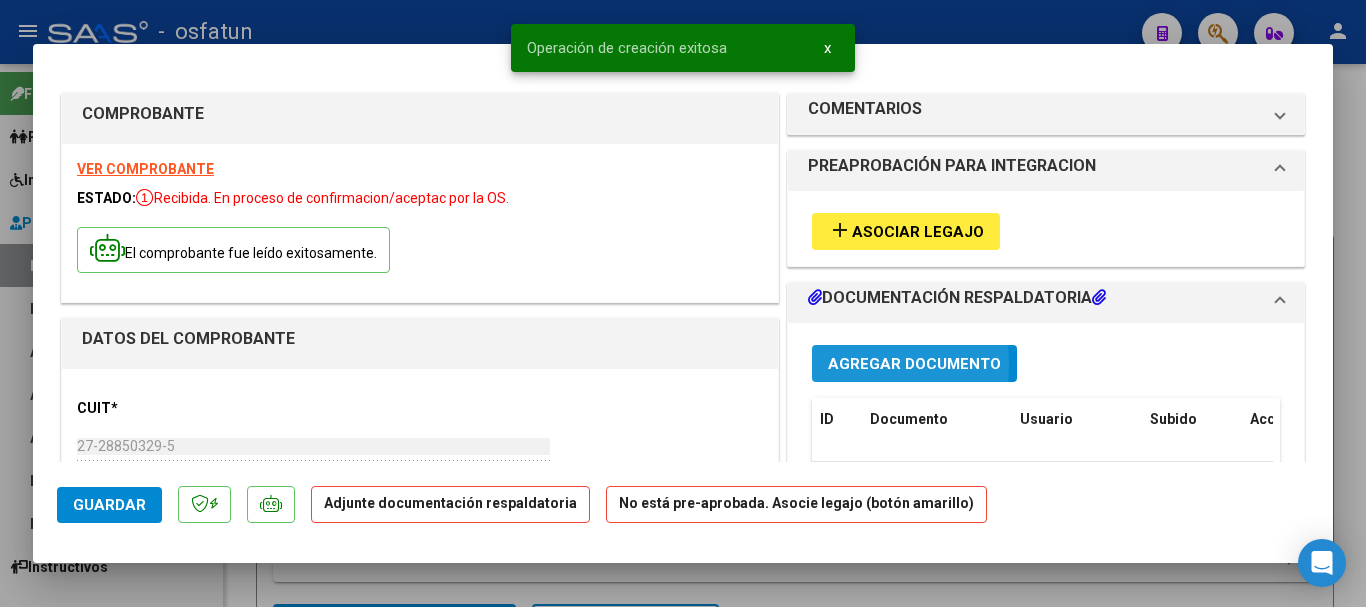 click on "Agregar Documento" at bounding box center [914, 364] 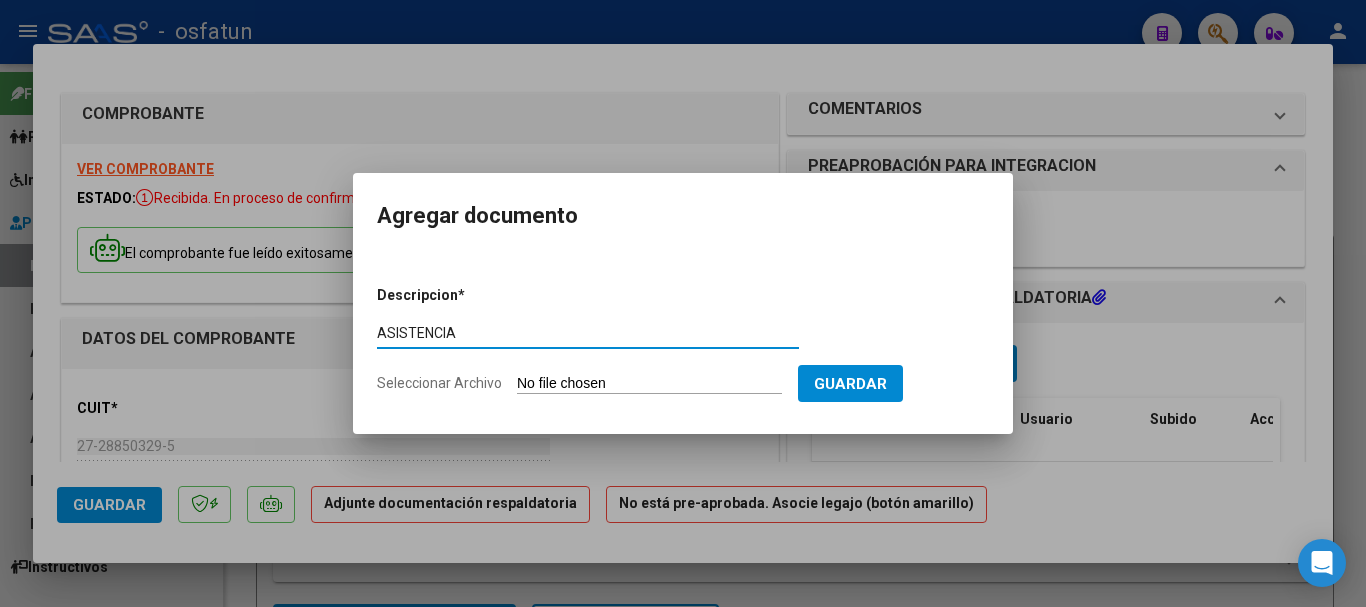 type on "ASISTENCIA" 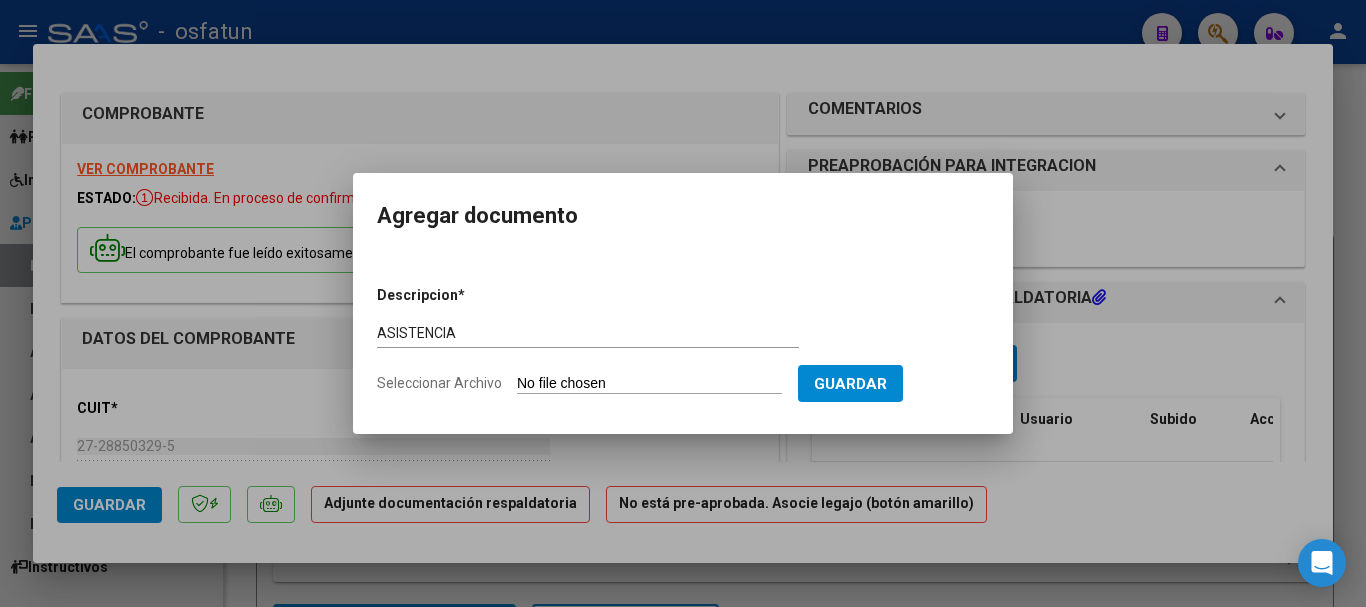 click on "Seleccionar Archivo" at bounding box center (649, 384) 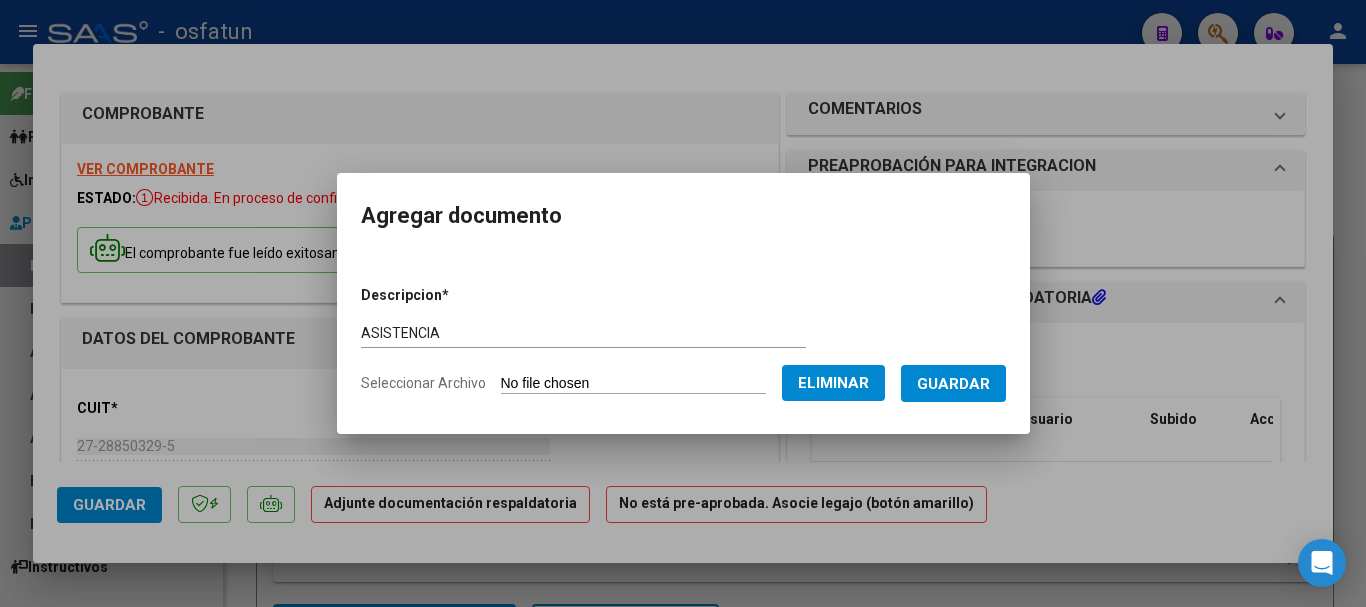 click on "Guardar" at bounding box center (953, 384) 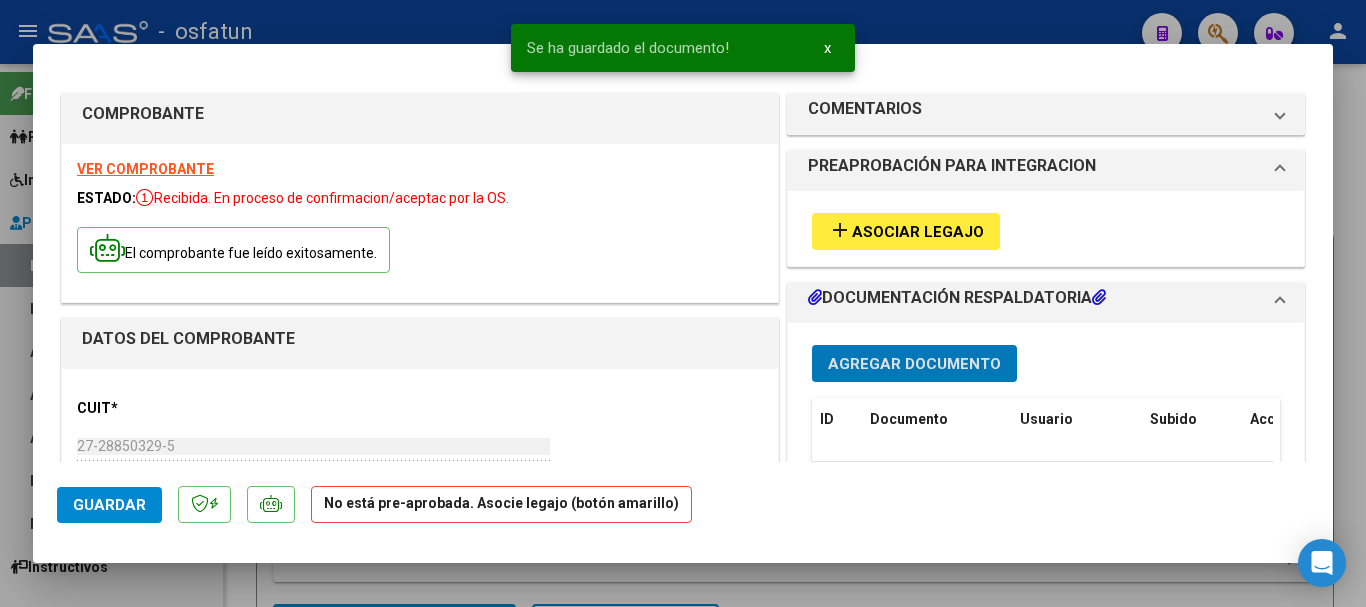 click on "Asociar Legajo" at bounding box center (918, 232) 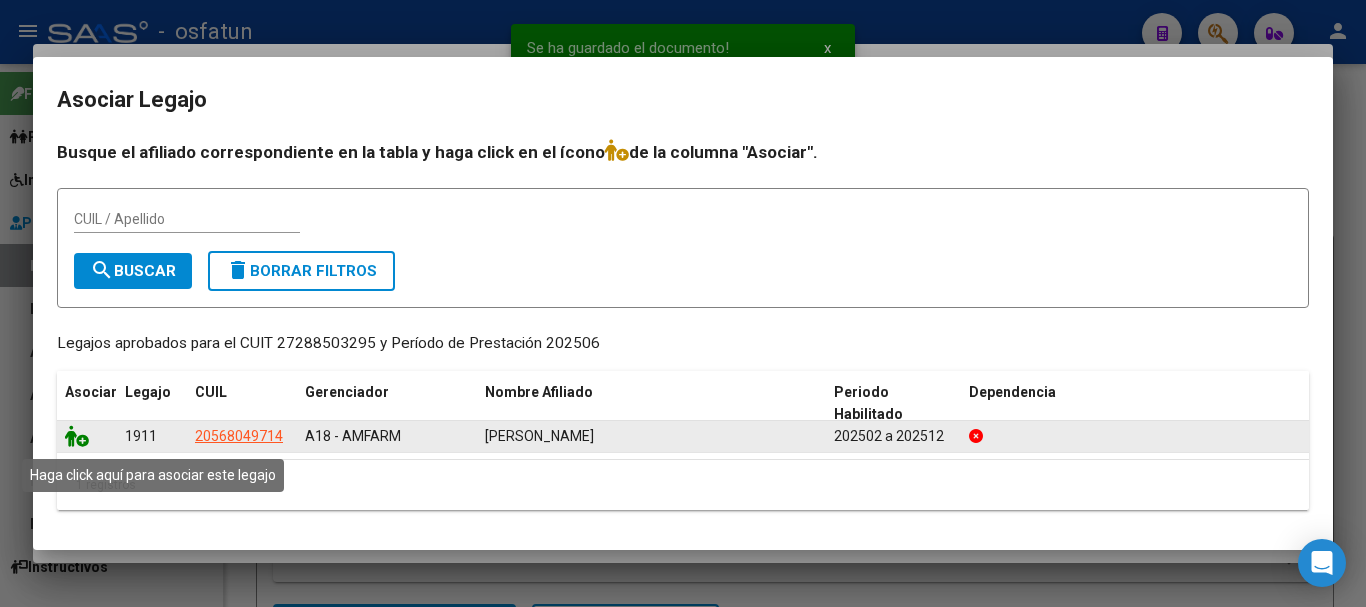 click 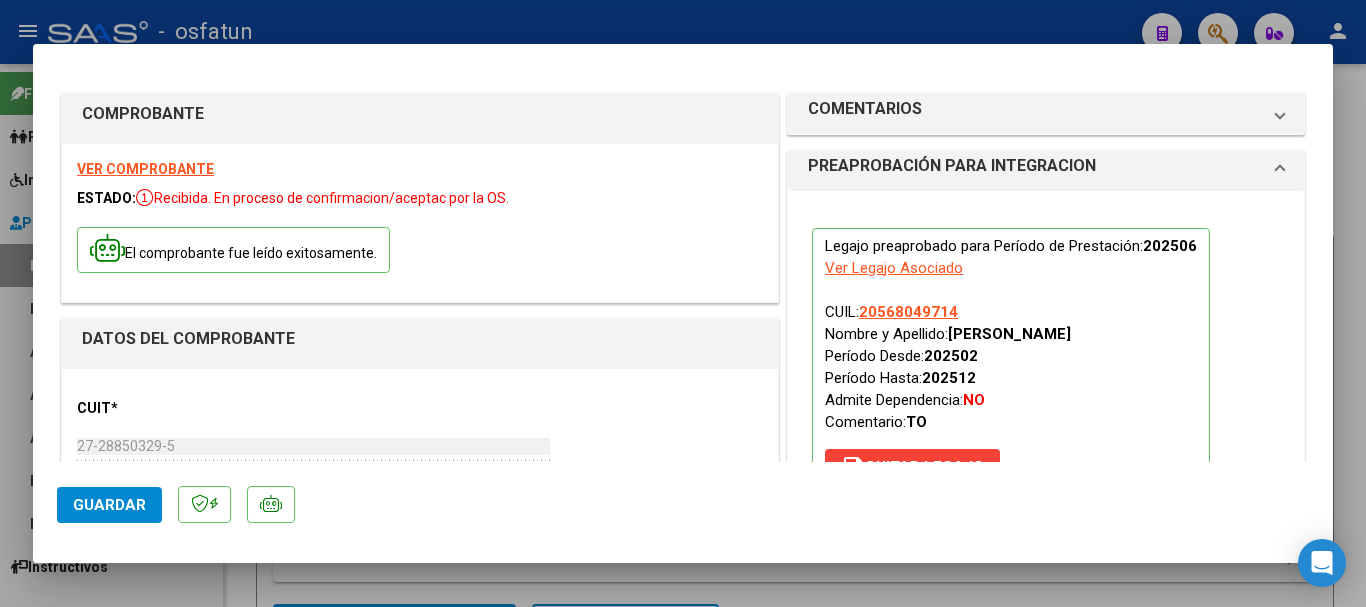 click on "Guardar" 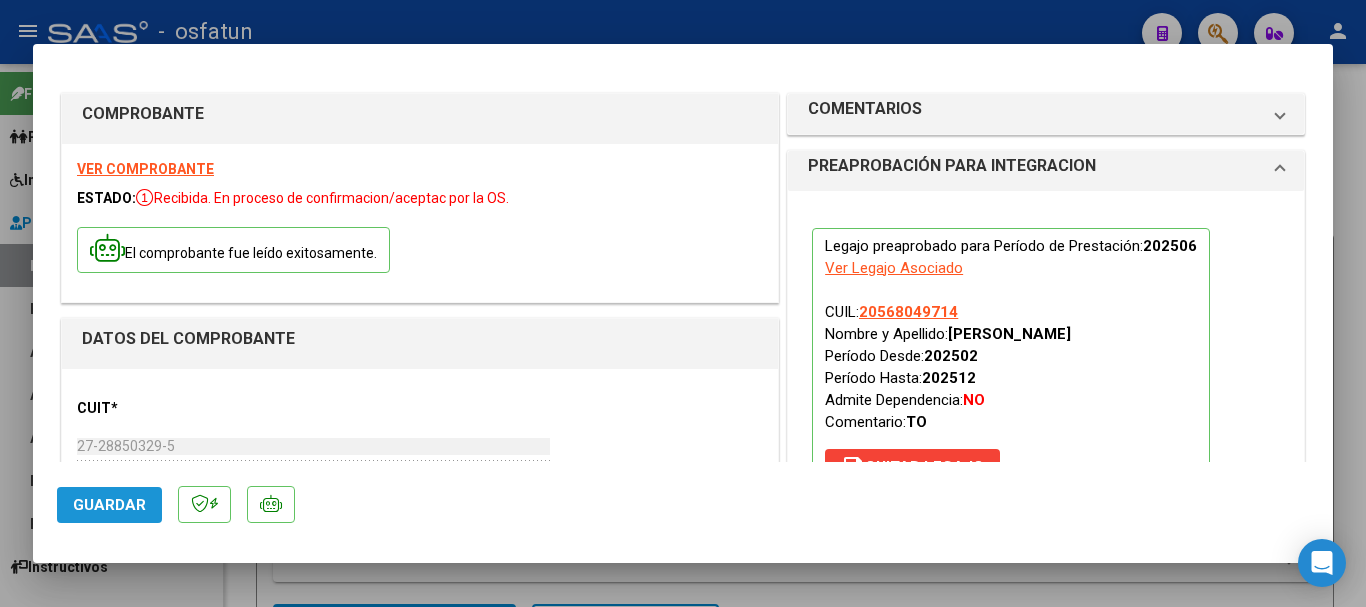 click on "Guardar" 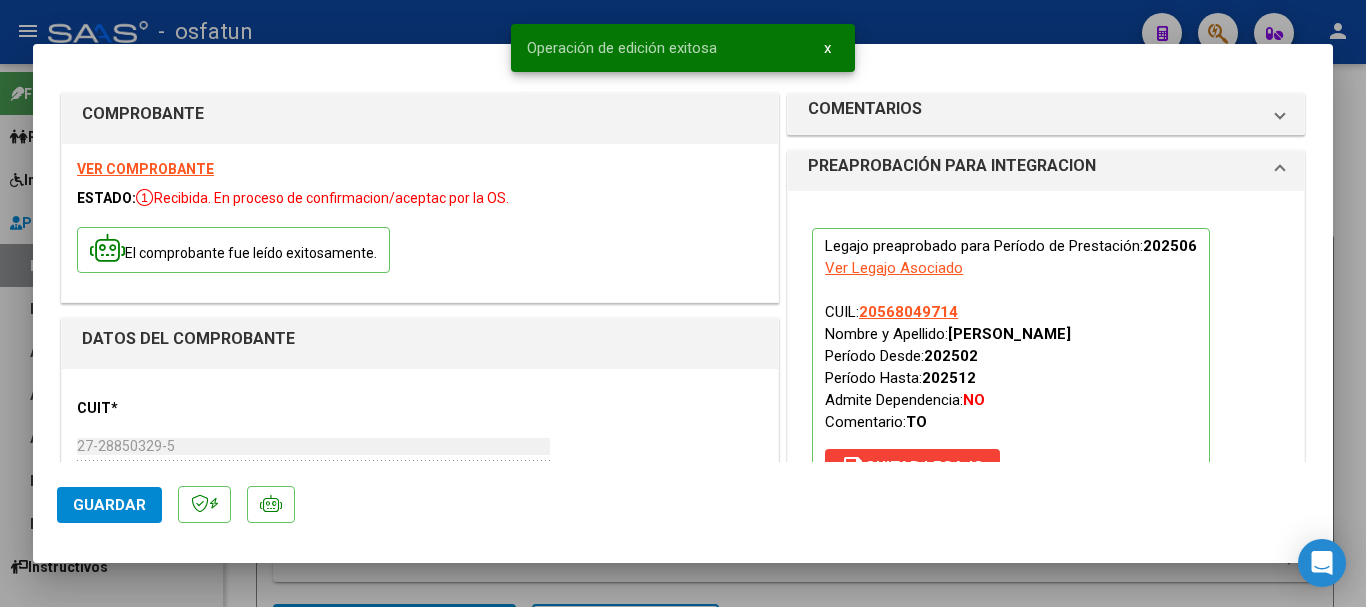 type 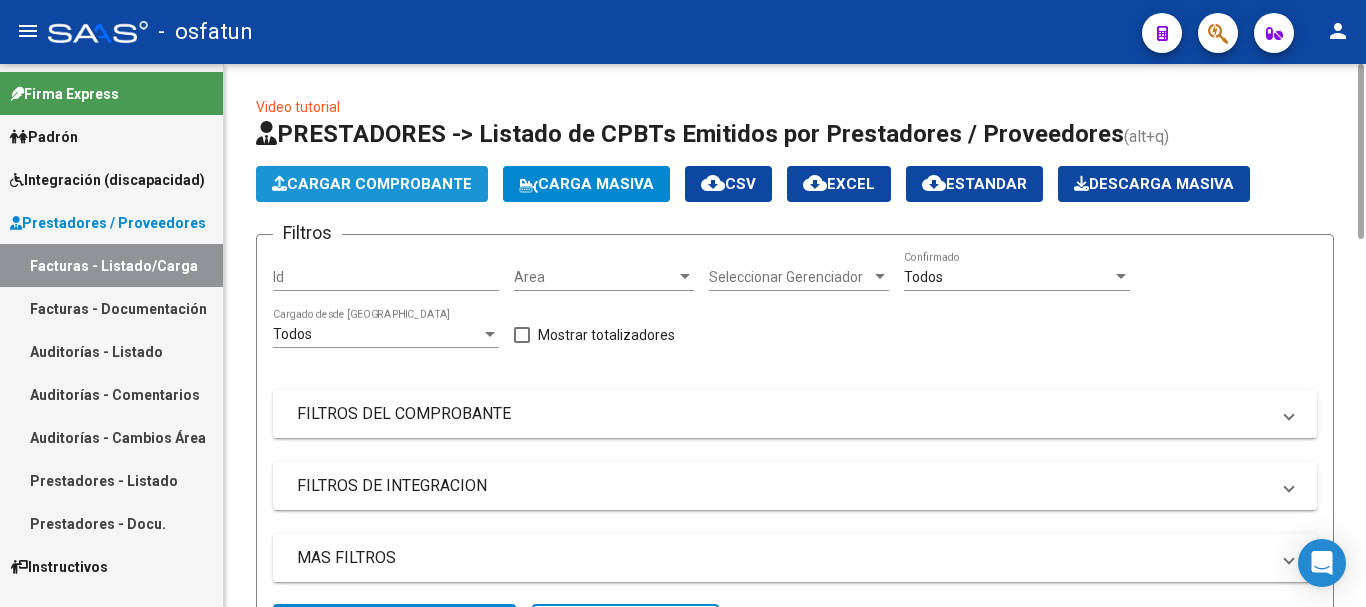 click on "Cargar Comprobante" 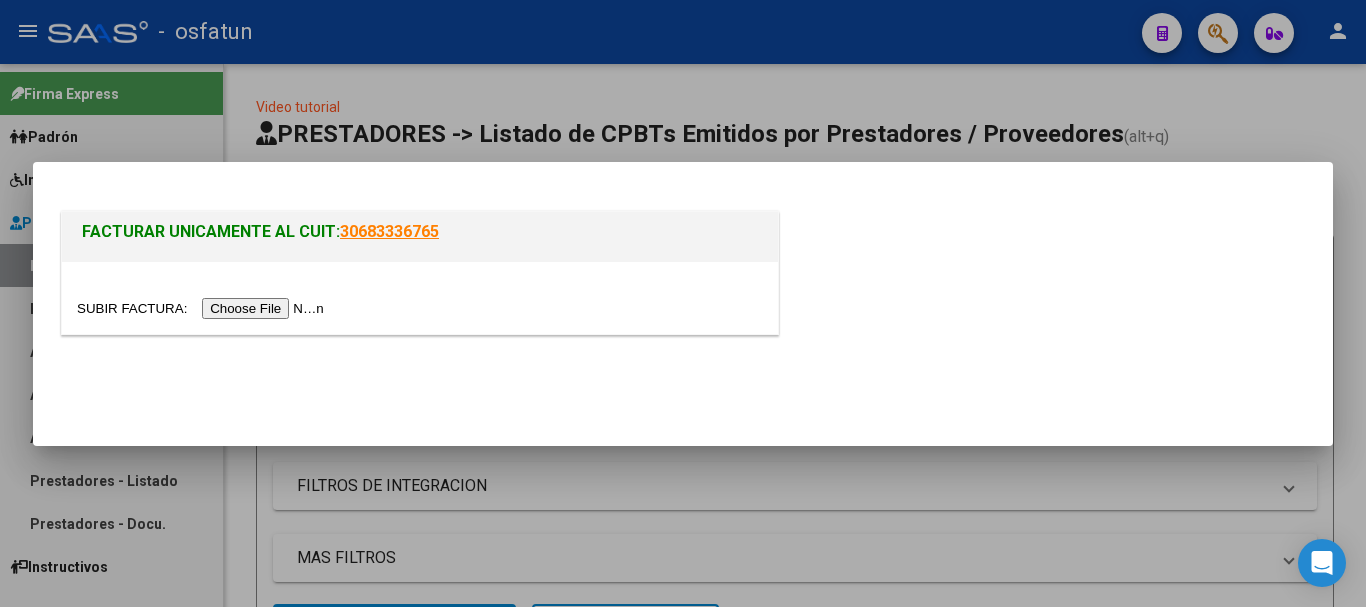 click at bounding box center (203, 308) 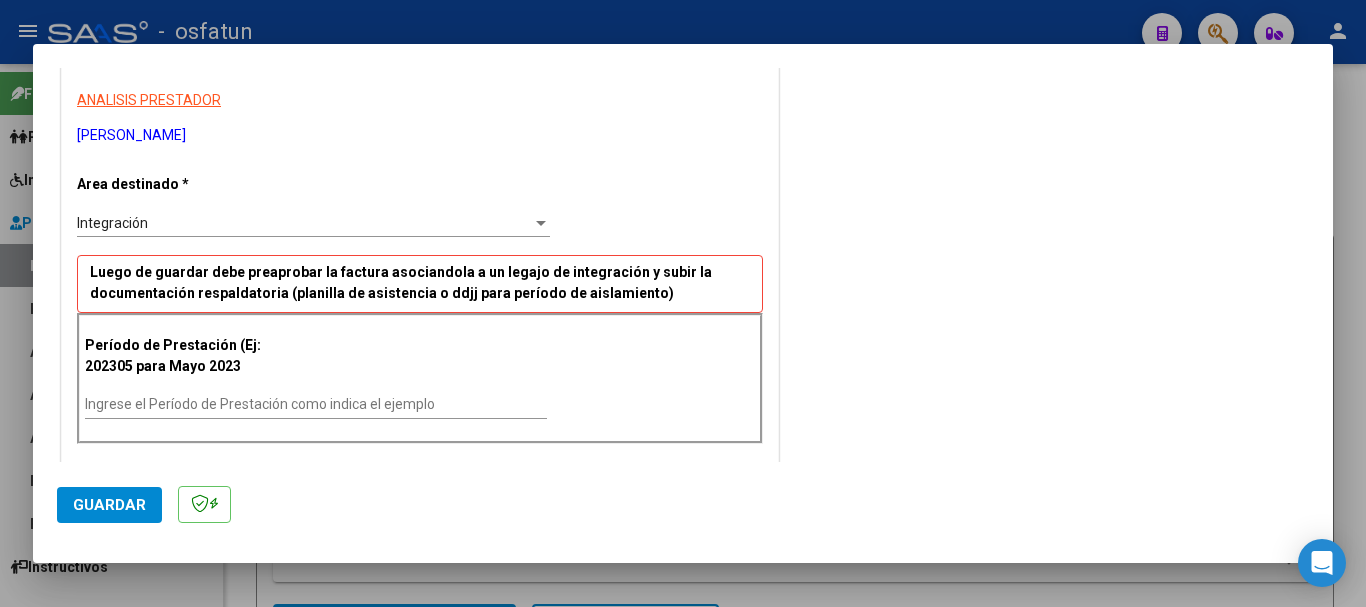 scroll, scrollTop: 400, scrollLeft: 0, axis: vertical 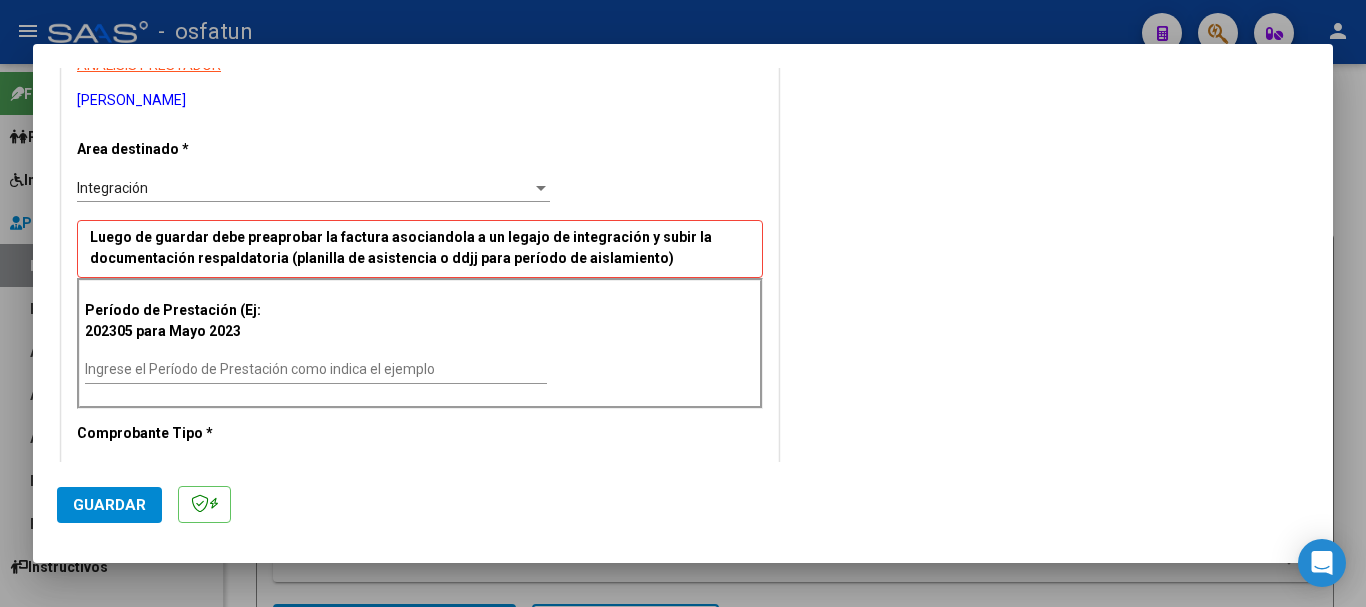 click on "Ingrese el Período de Prestación como indica el ejemplo" at bounding box center (316, 369) 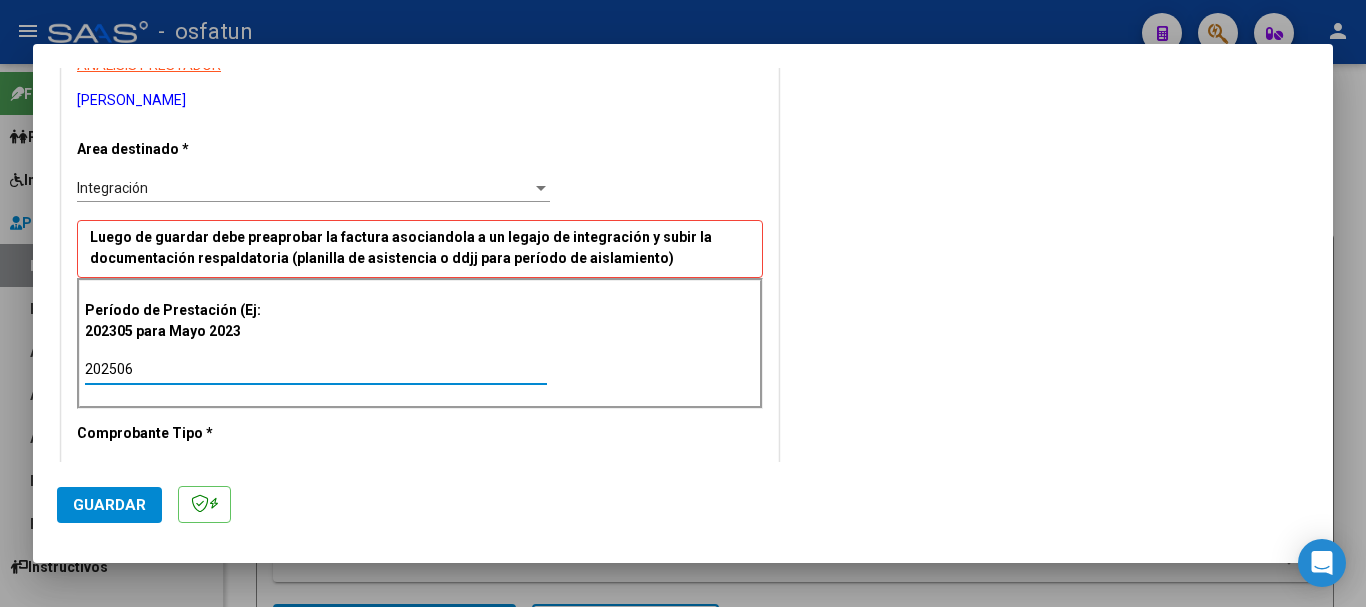 type on "202506" 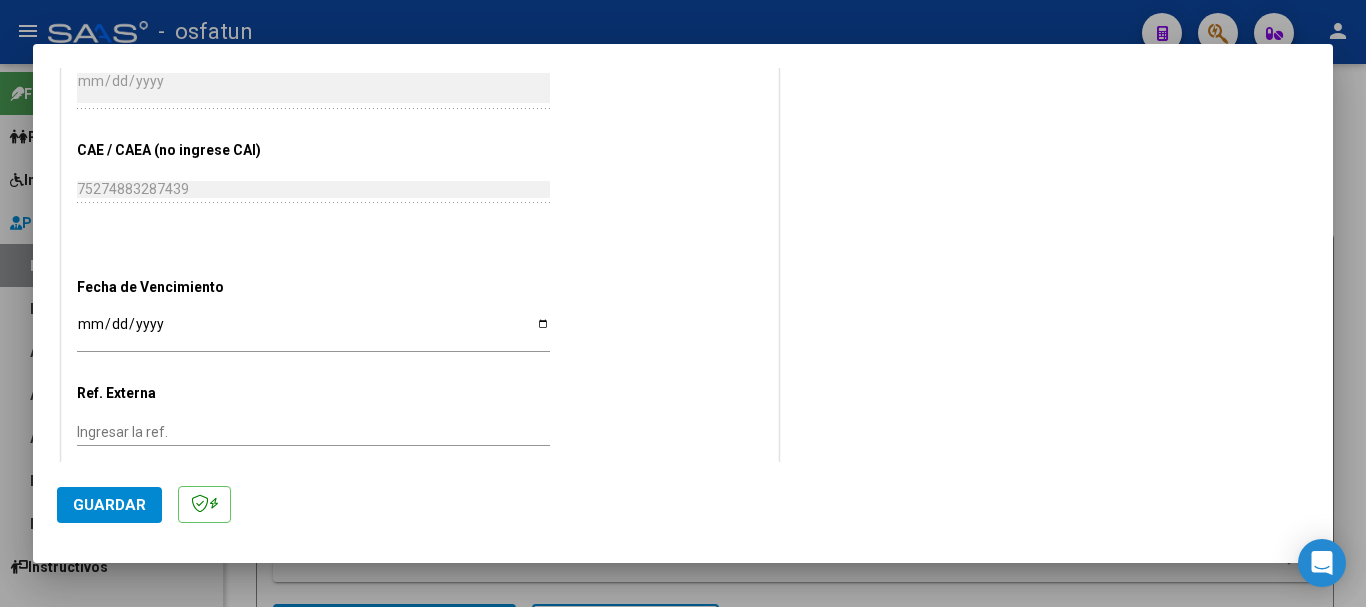 scroll, scrollTop: 1200, scrollLeft: 0, axis: vertical 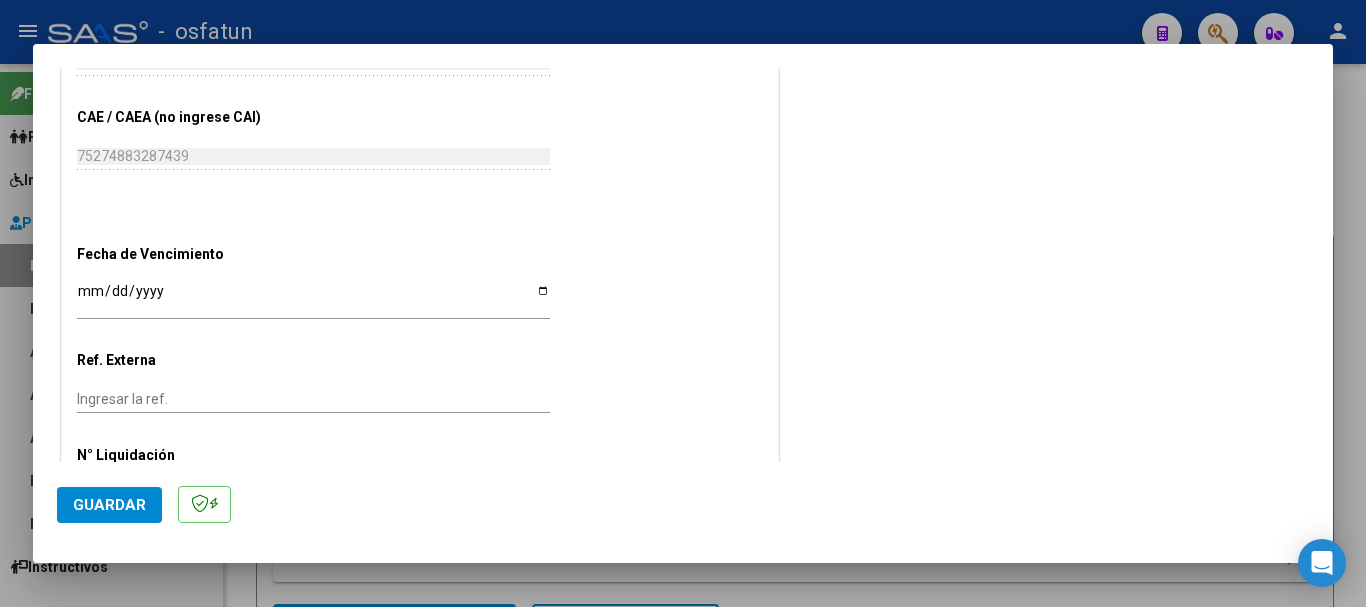 click on "Ingresar la fecha" at bounding box center [313, 298] 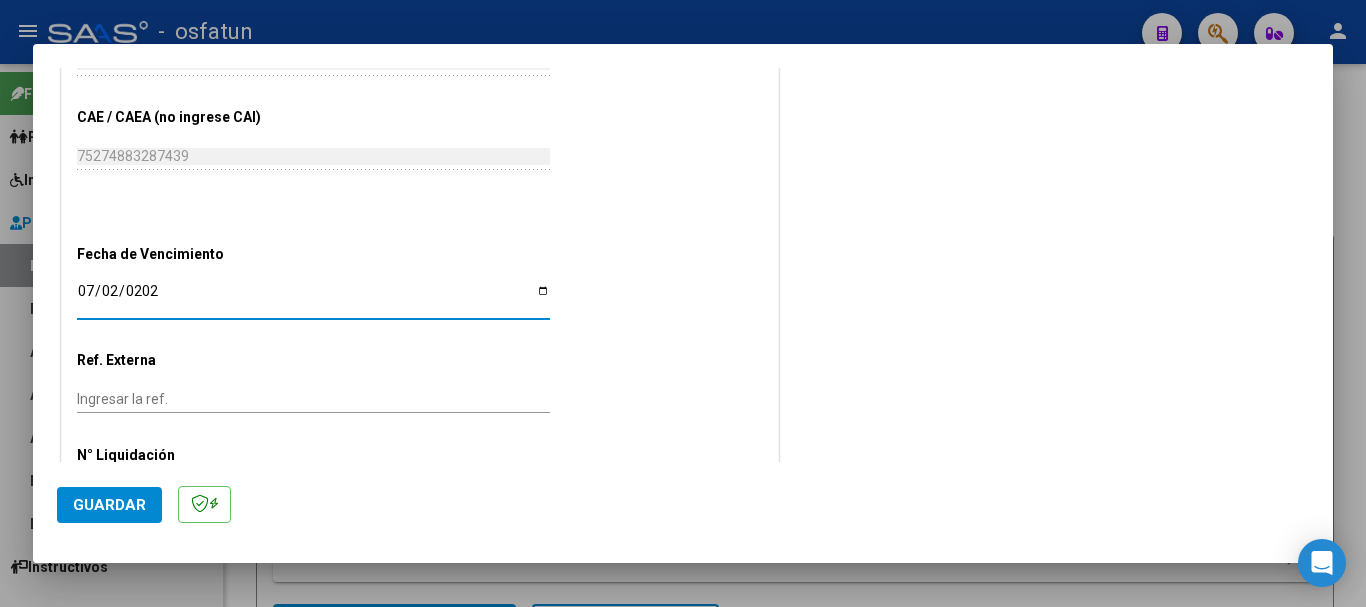 type on "[DATE]" 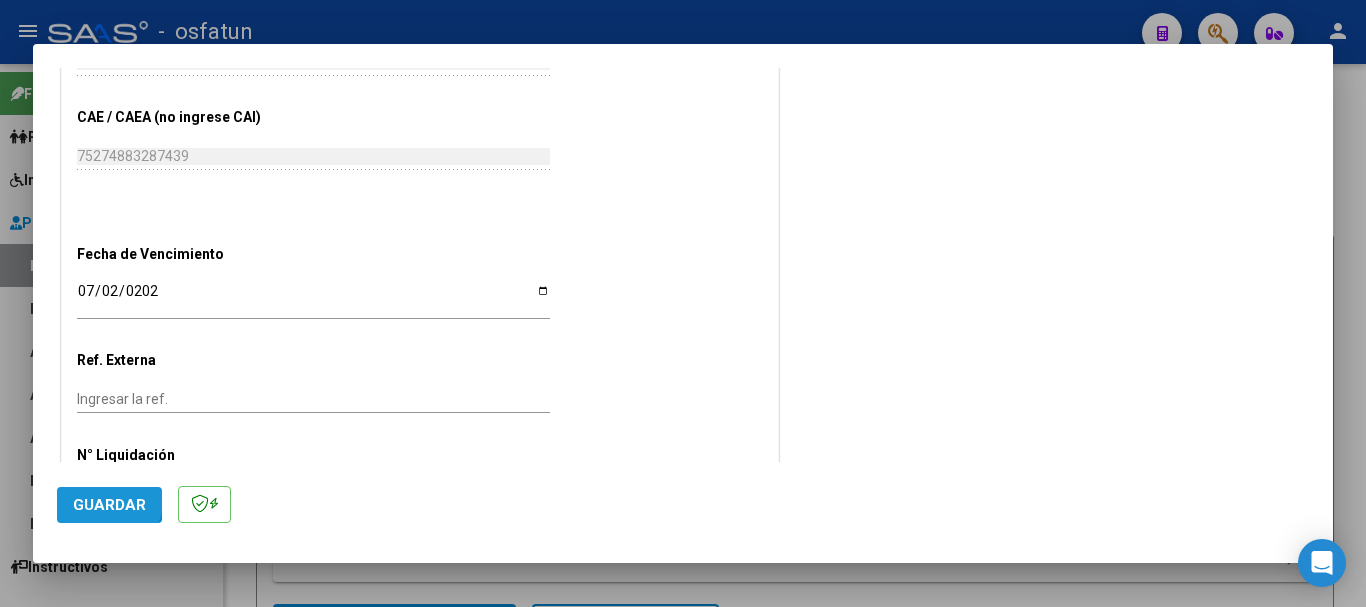 click on "Guardar" 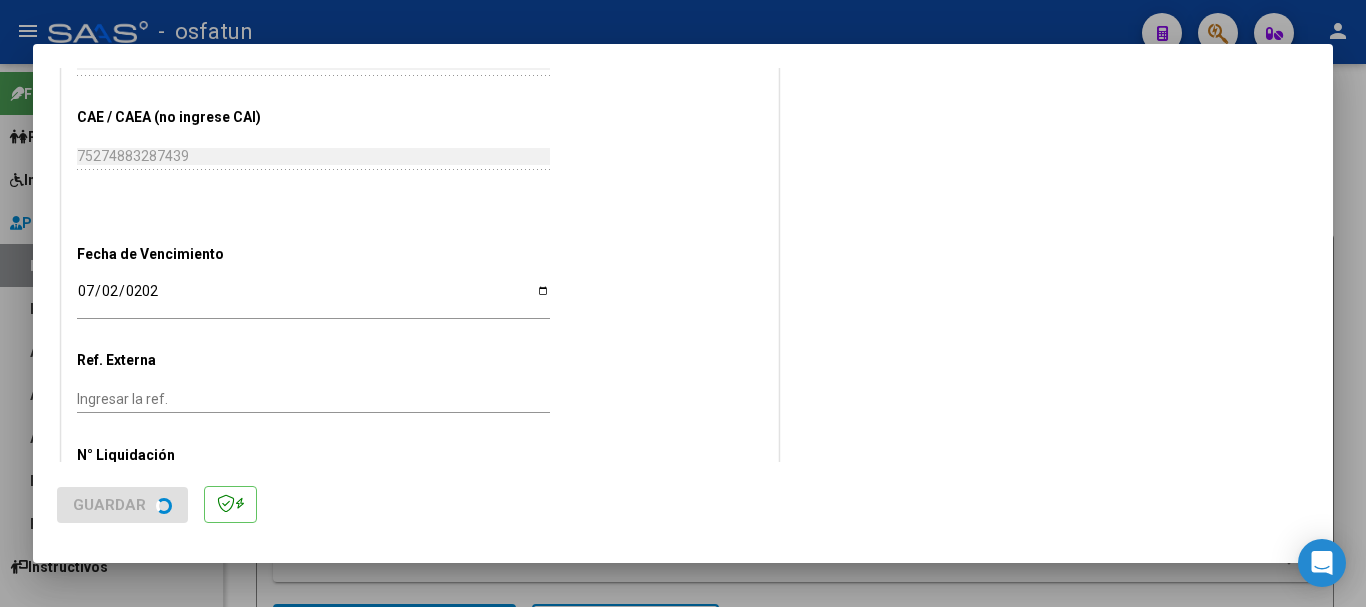 scroll, scrollTop: 0, scrollLeft: 0, axis: both 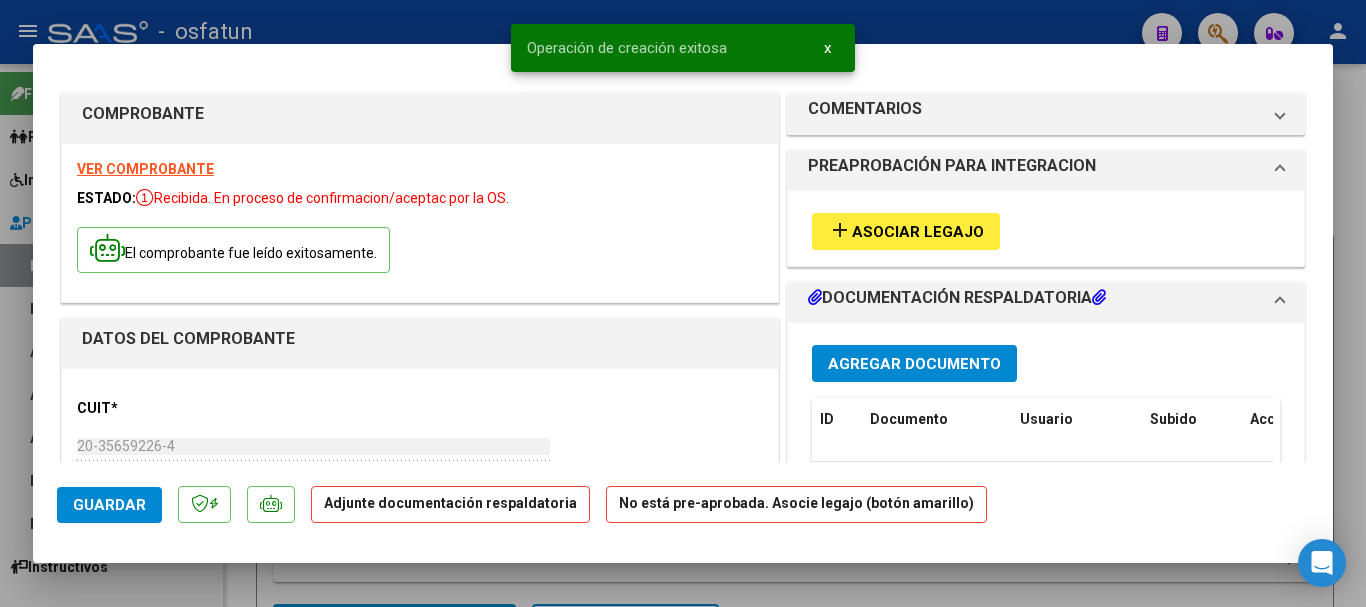 click on "Agregar Documento" at bounding box center (914, 364) 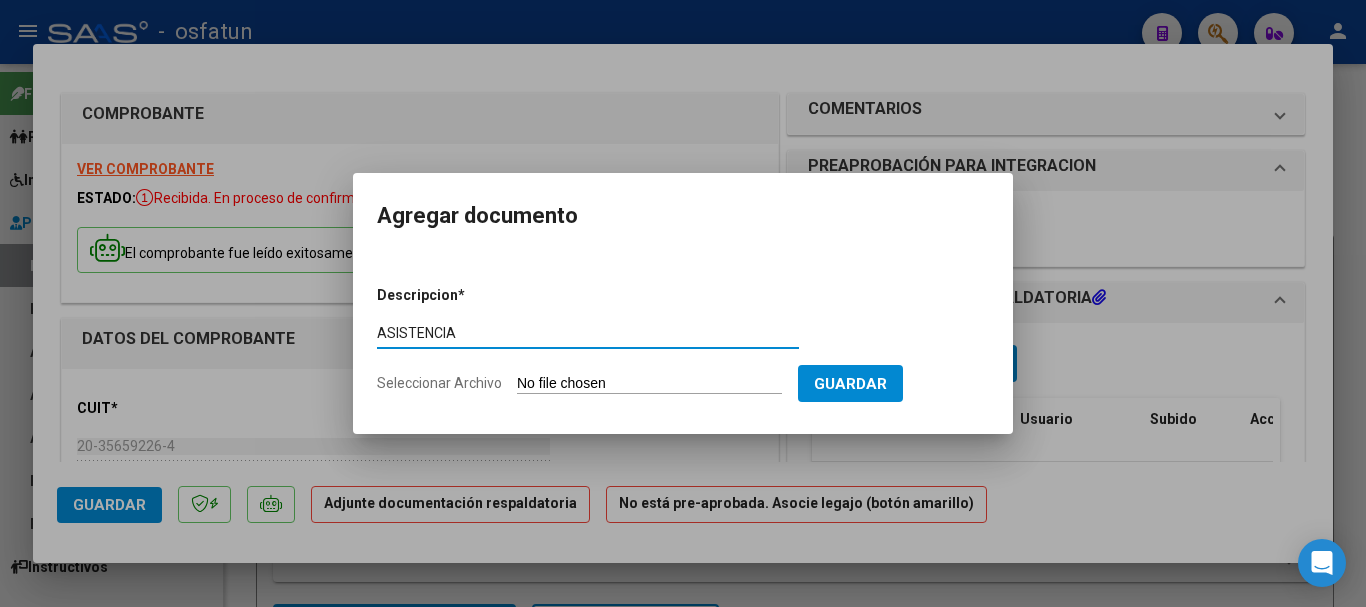 type on "ASISTENCIA" 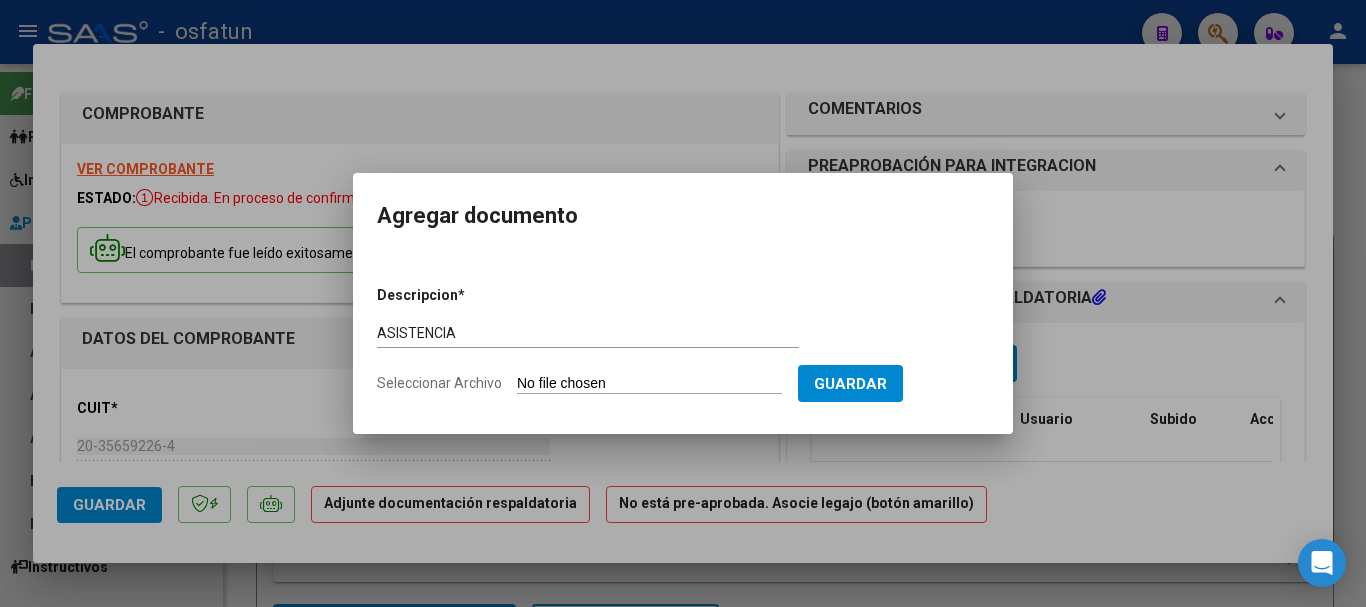 click on "Seleccionar Archivo" at bounding box center [649, 384] 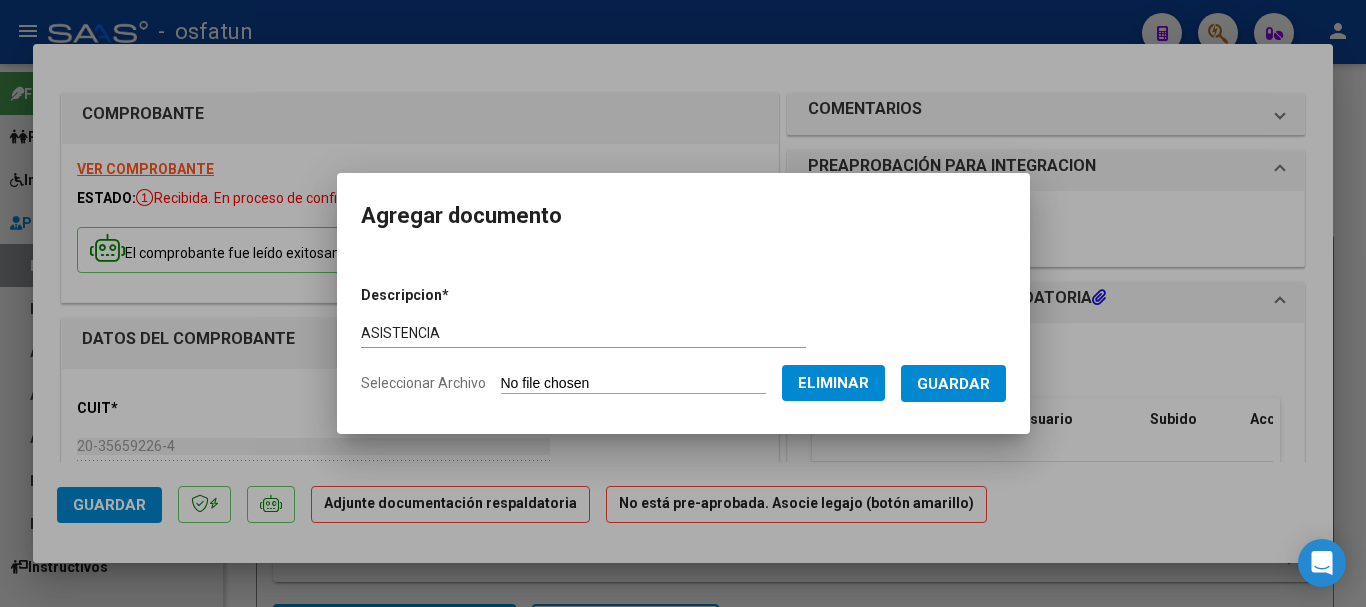 click on "Guardar" at bounding box center [953, 384] 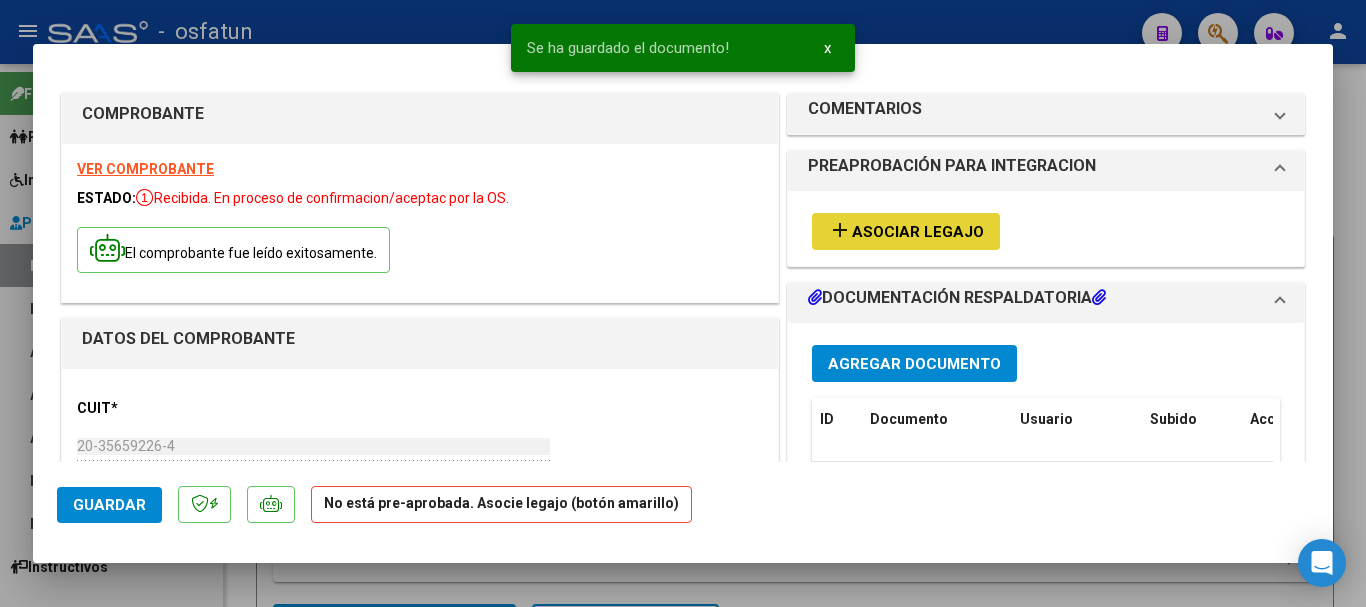 click on "Asociar Legajo" at bounding box center (918, 232) 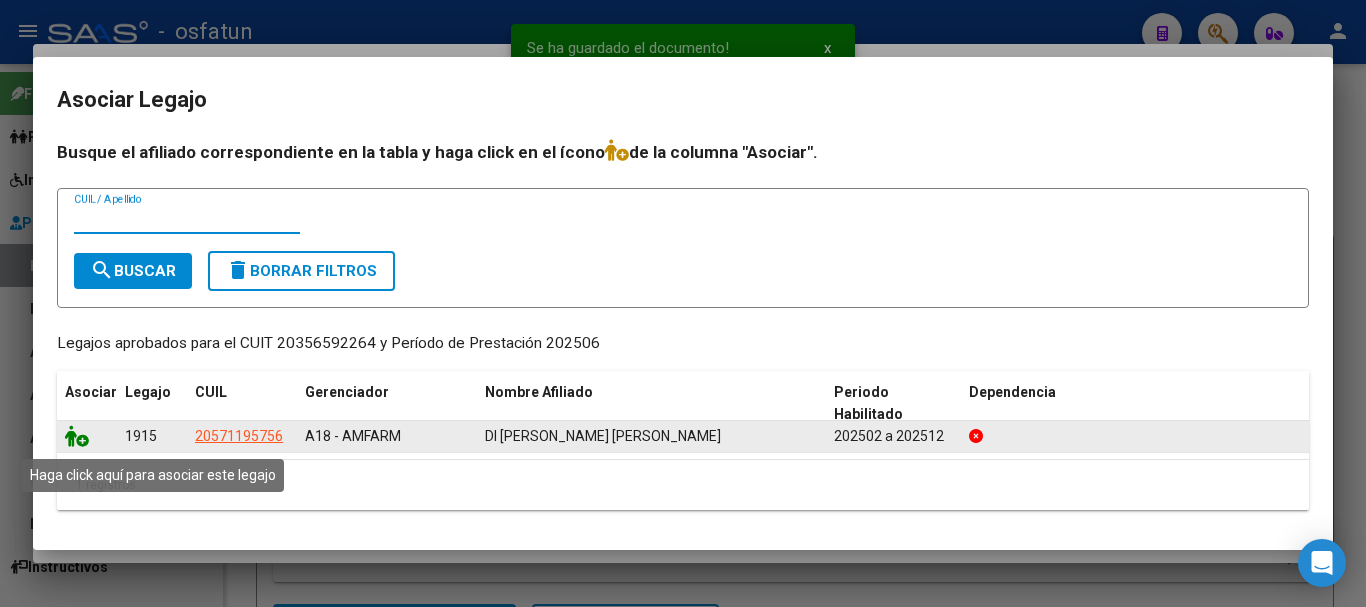 click 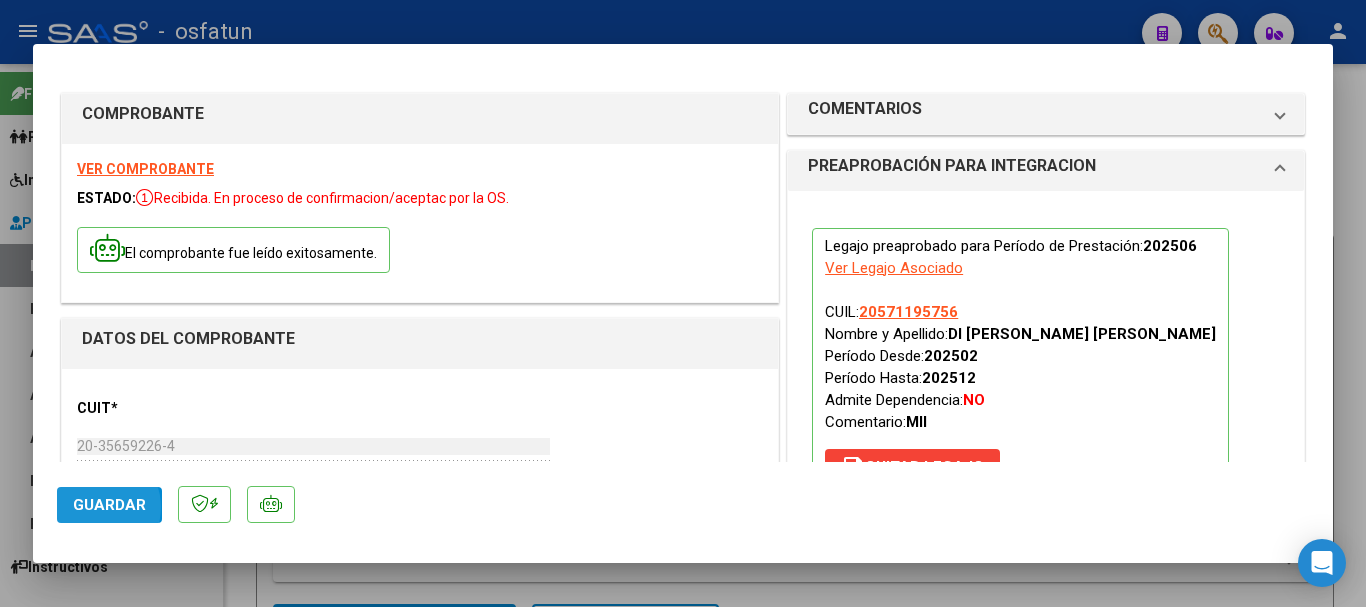 click on "Guardar" 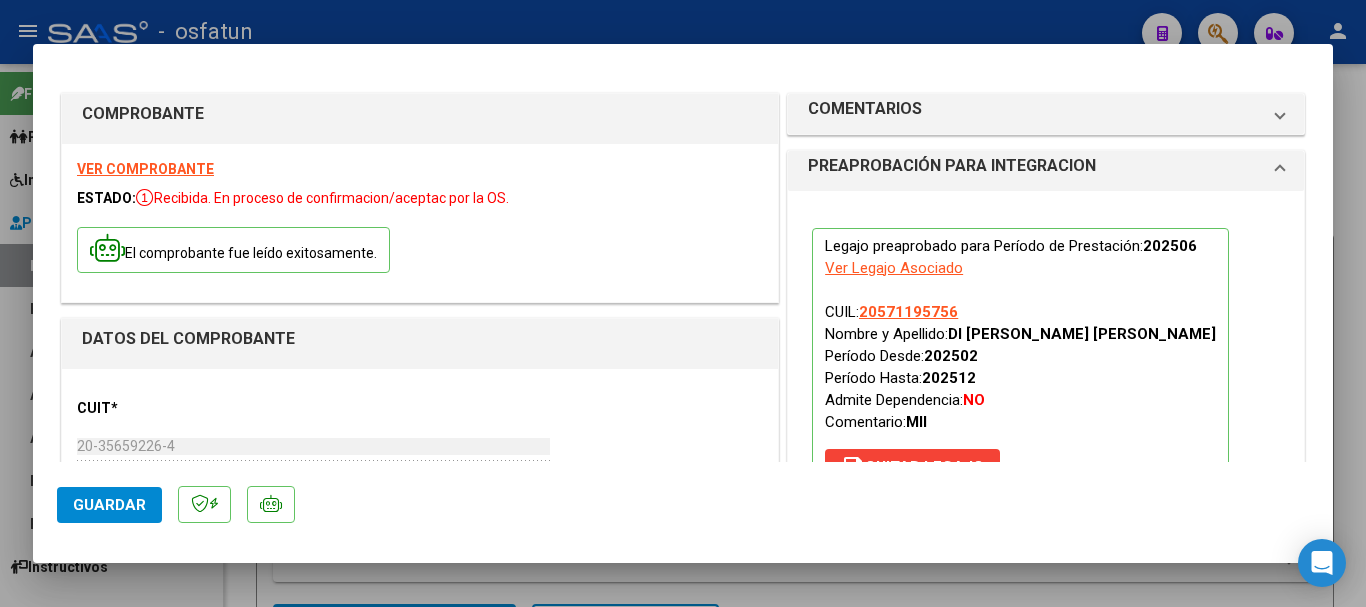 click on "Guardar" 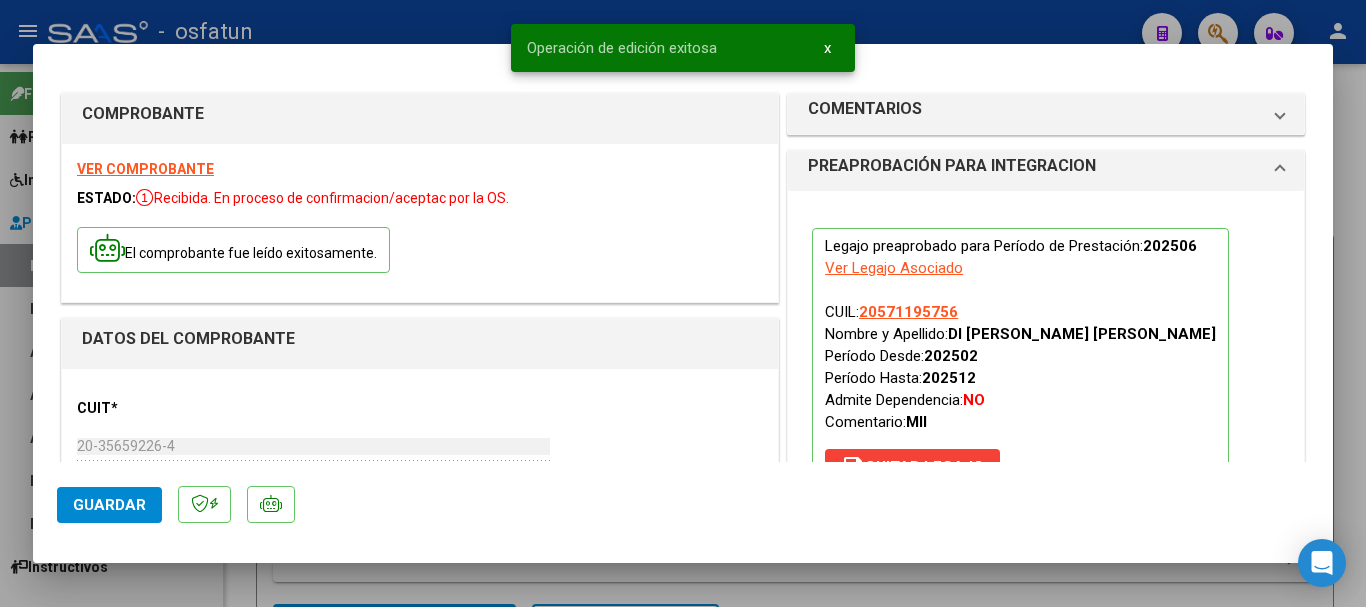type 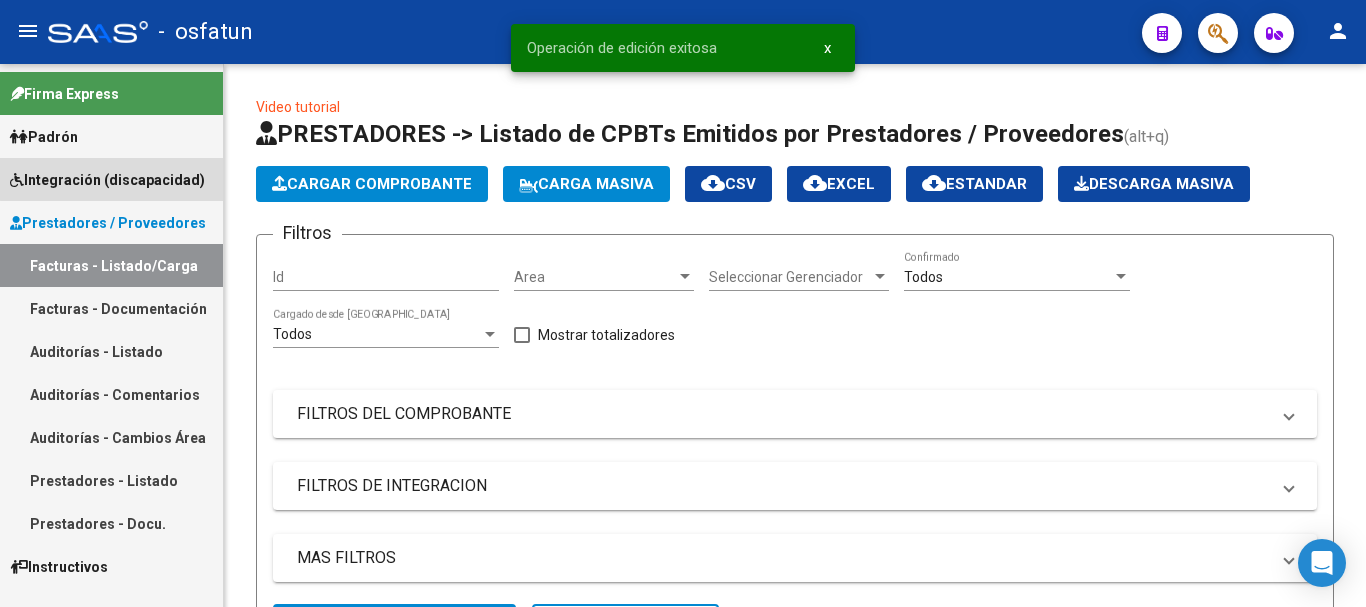 click on "Integración (discapacidad)" at bounding box center (107, 180) 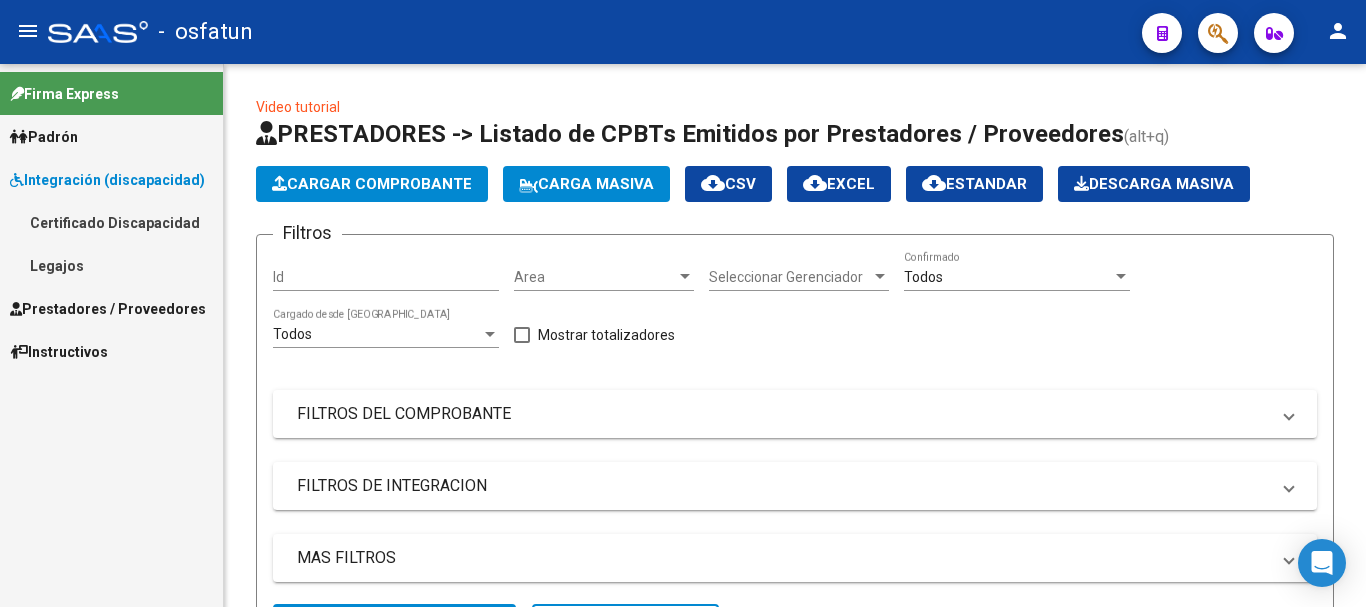 click on "Legajos" at bounding box center (111, 265) 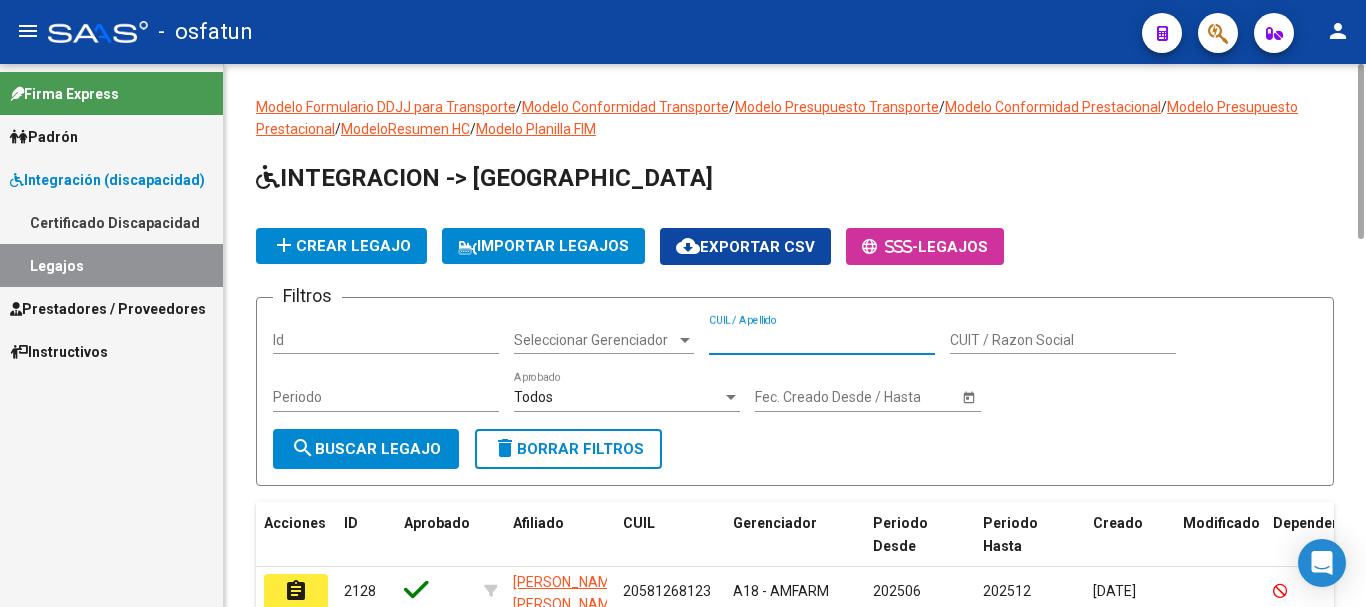click on "CUIL / Apellido" at bounding box center (822, 340) 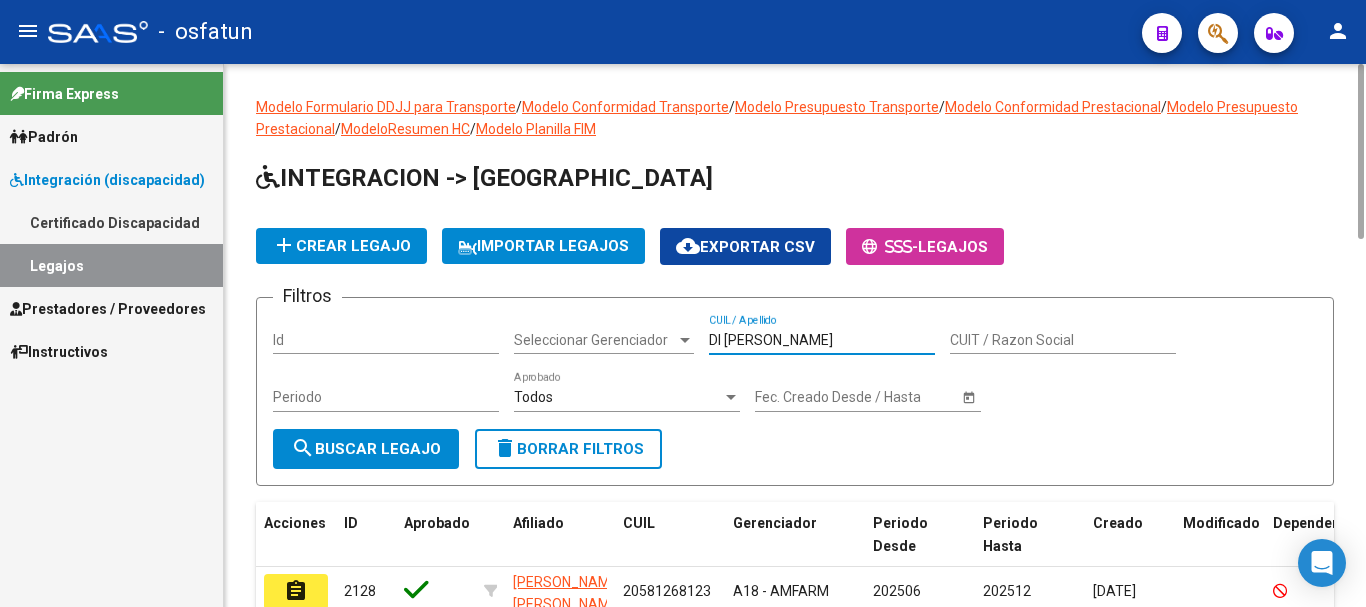 type on "DI [PERSON_NAME]" 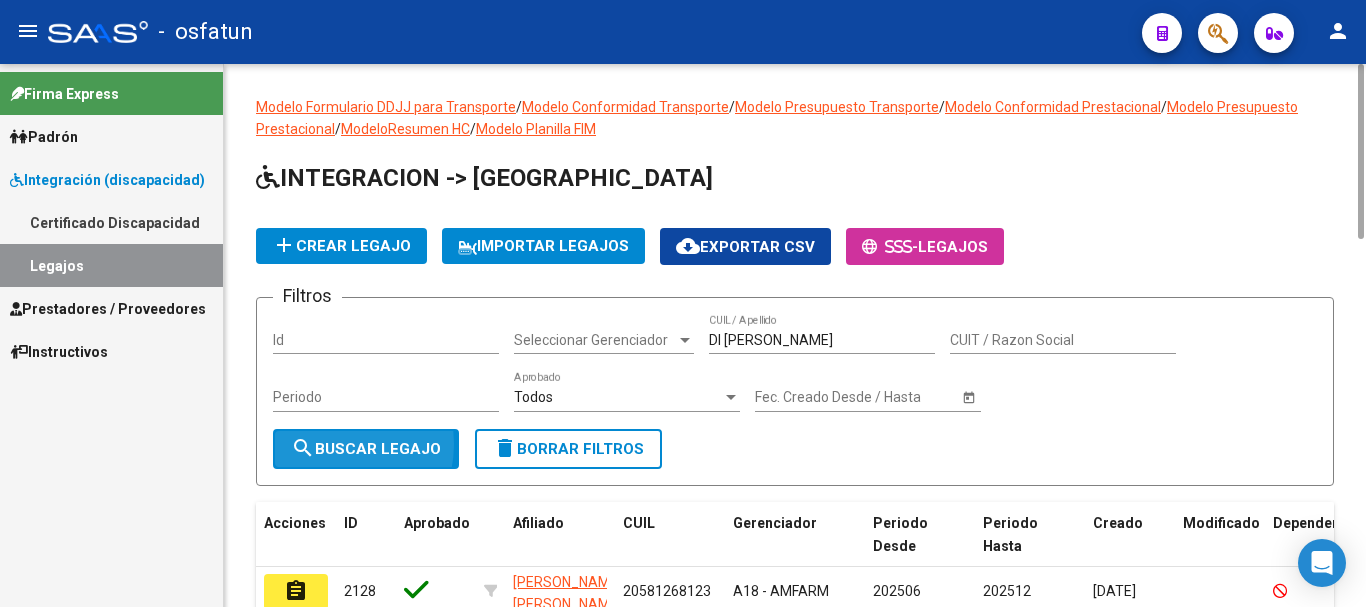 click on "search  Buscar Legajo" 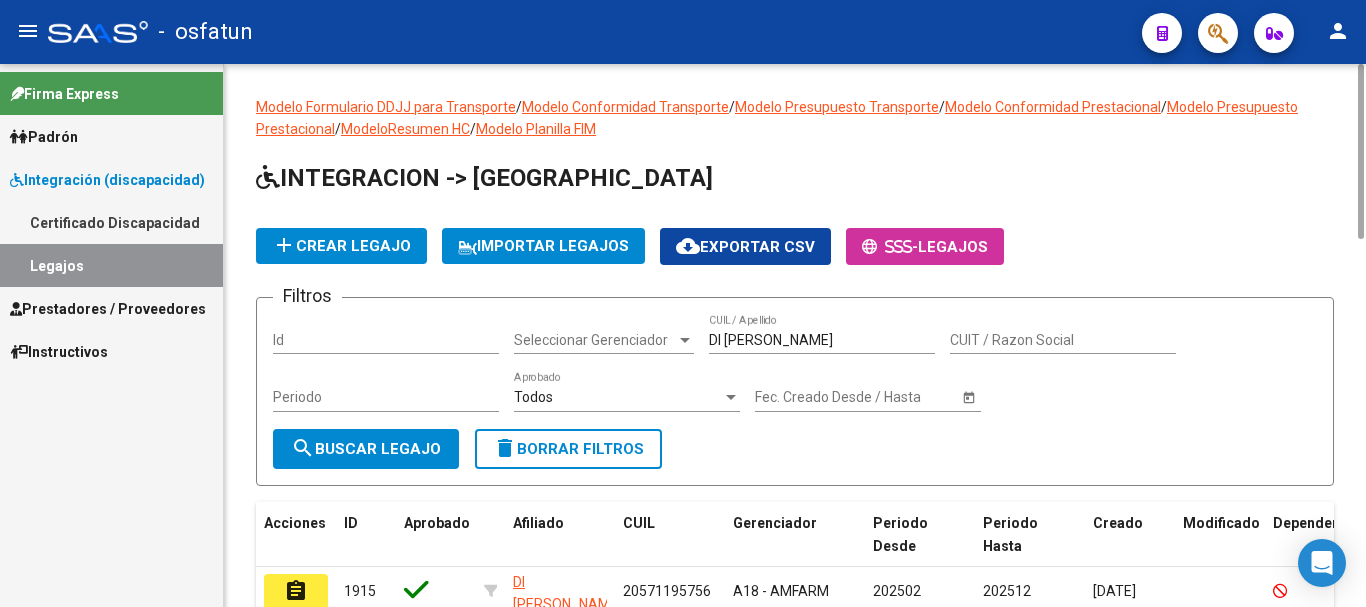scroll, scrollTop: 197, scrollLeft: 0, axis: vertical 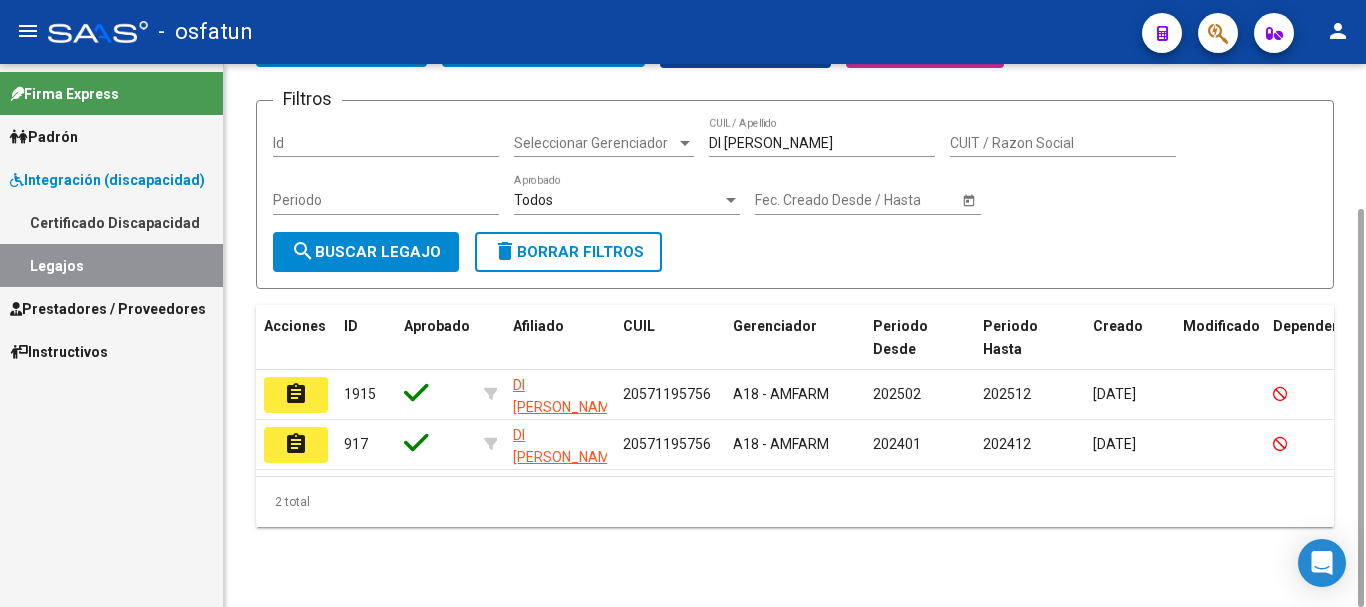 click on "assignment" 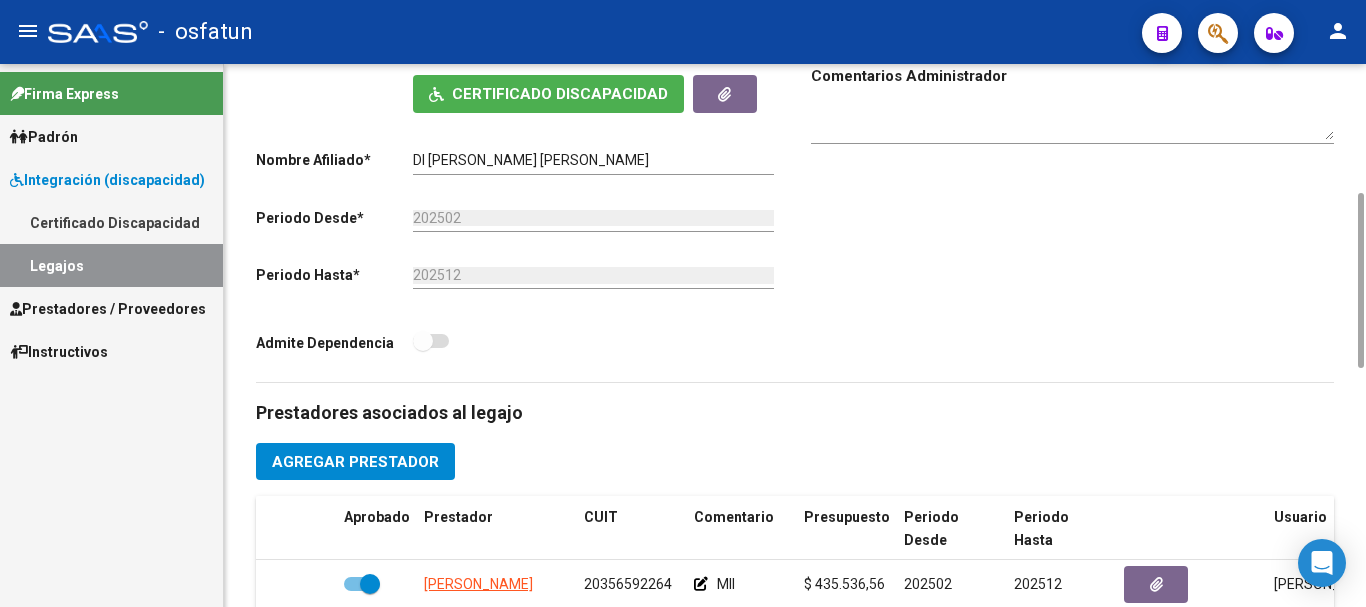 scroll, scrollTop: 800, scrollLeft: 0, axis: vertical 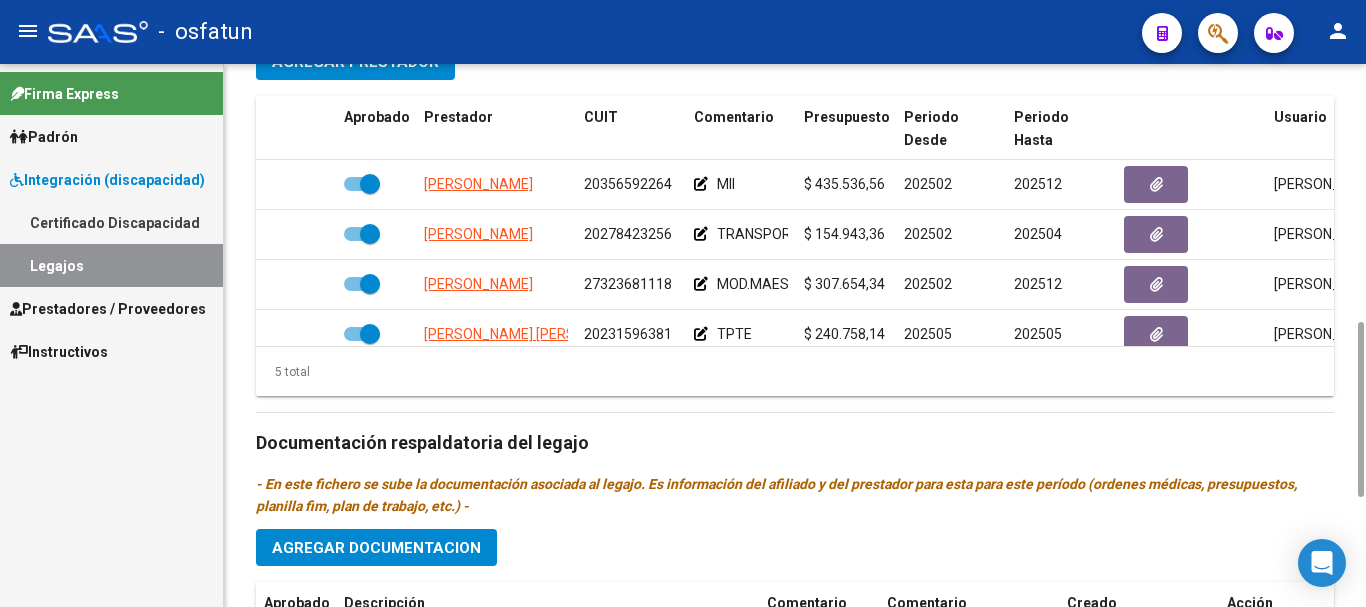 click on "Agregar Documentacion" 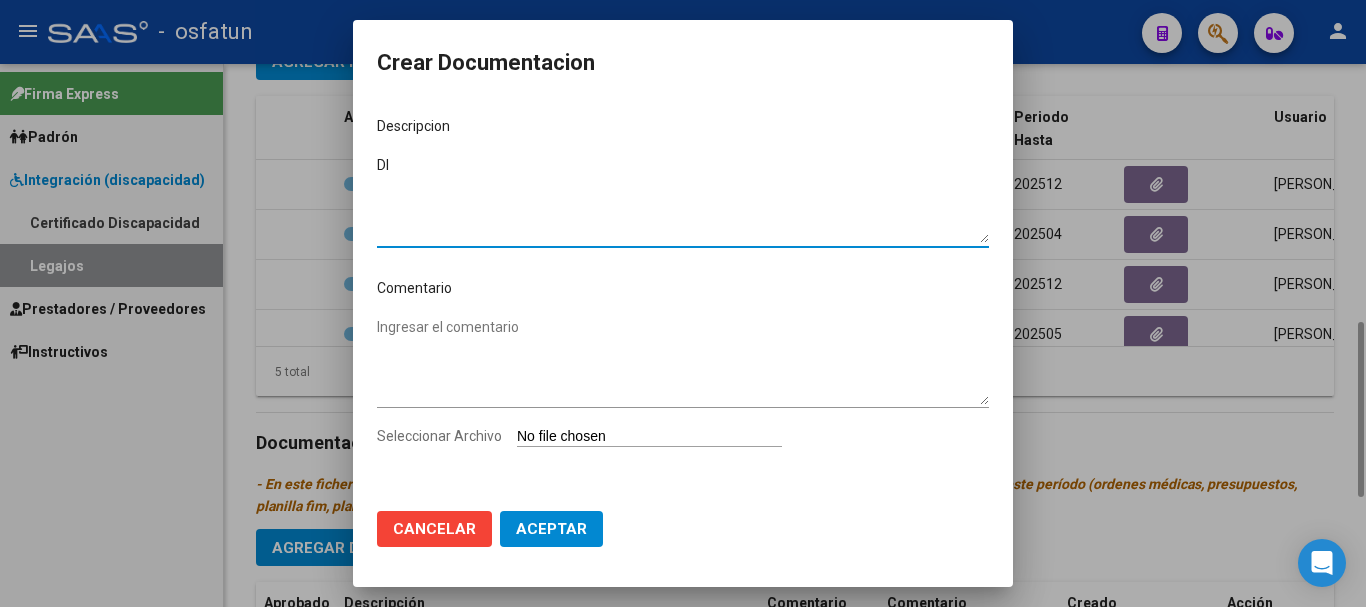 type on "D" 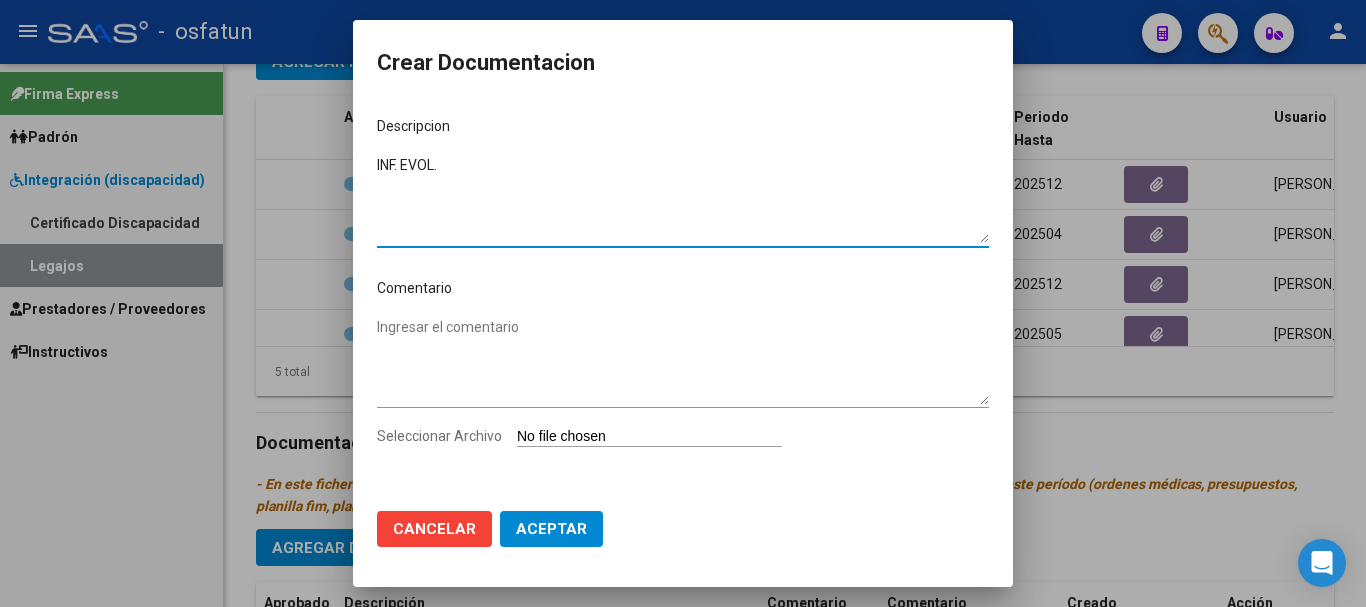 type on "INF. EVOL." 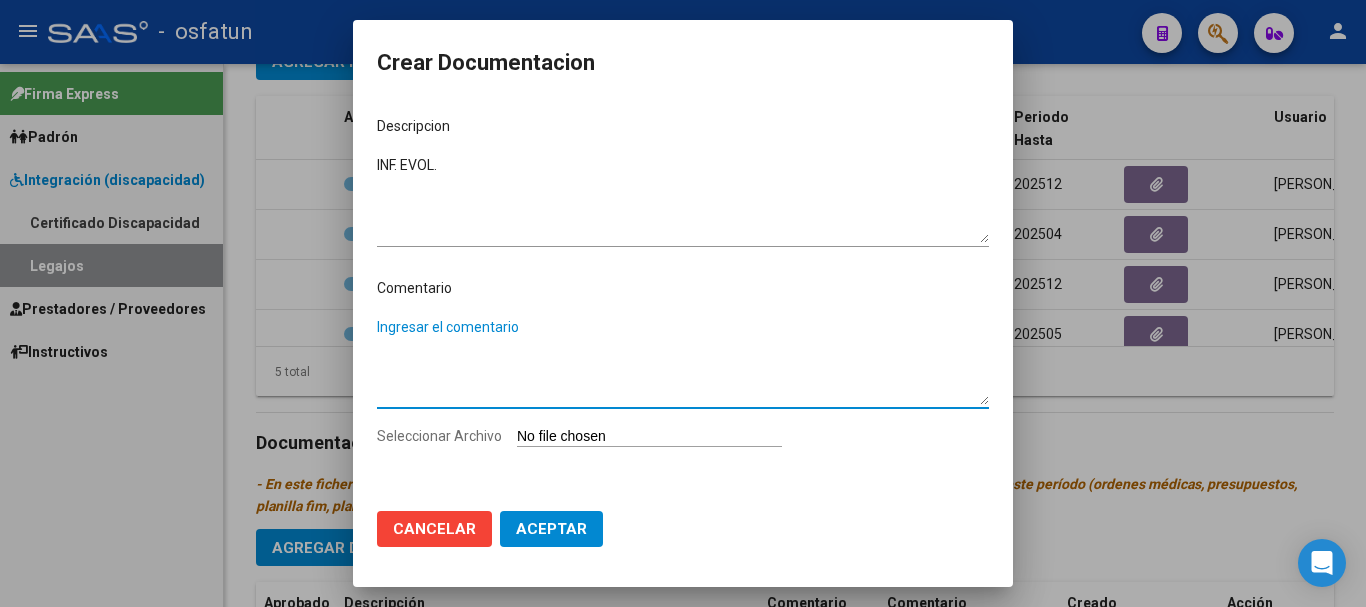 click on "Ingresar el comentario" at bounding box center (683, 361) 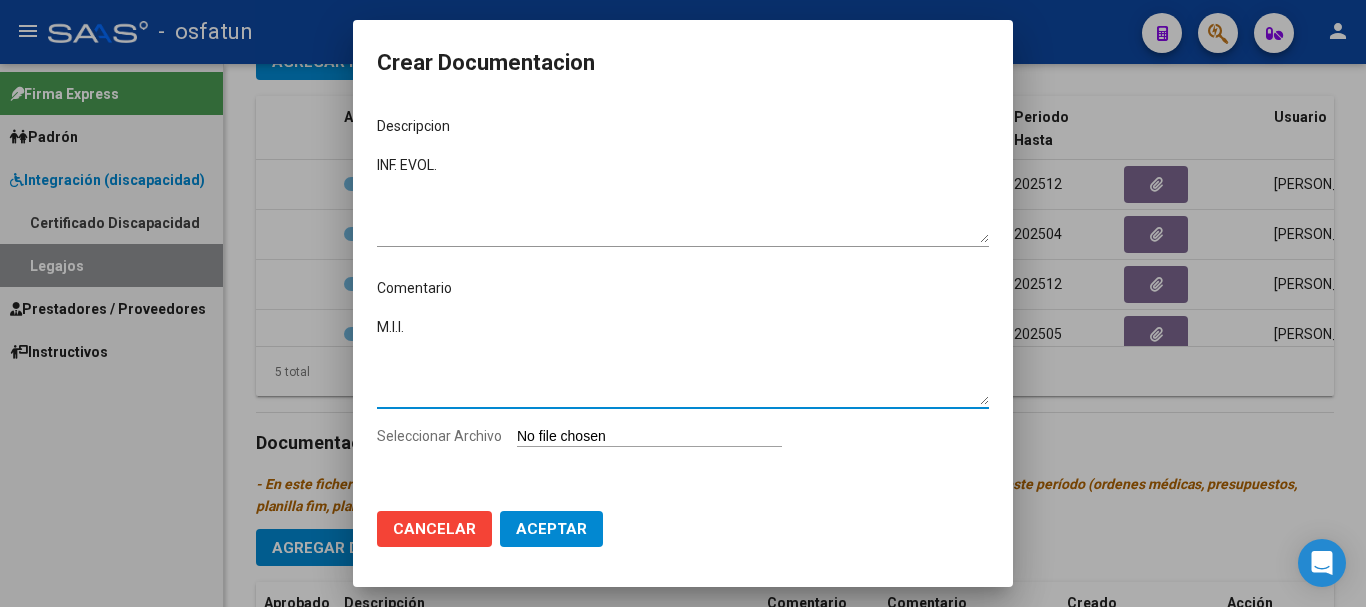type on "M.I.I." 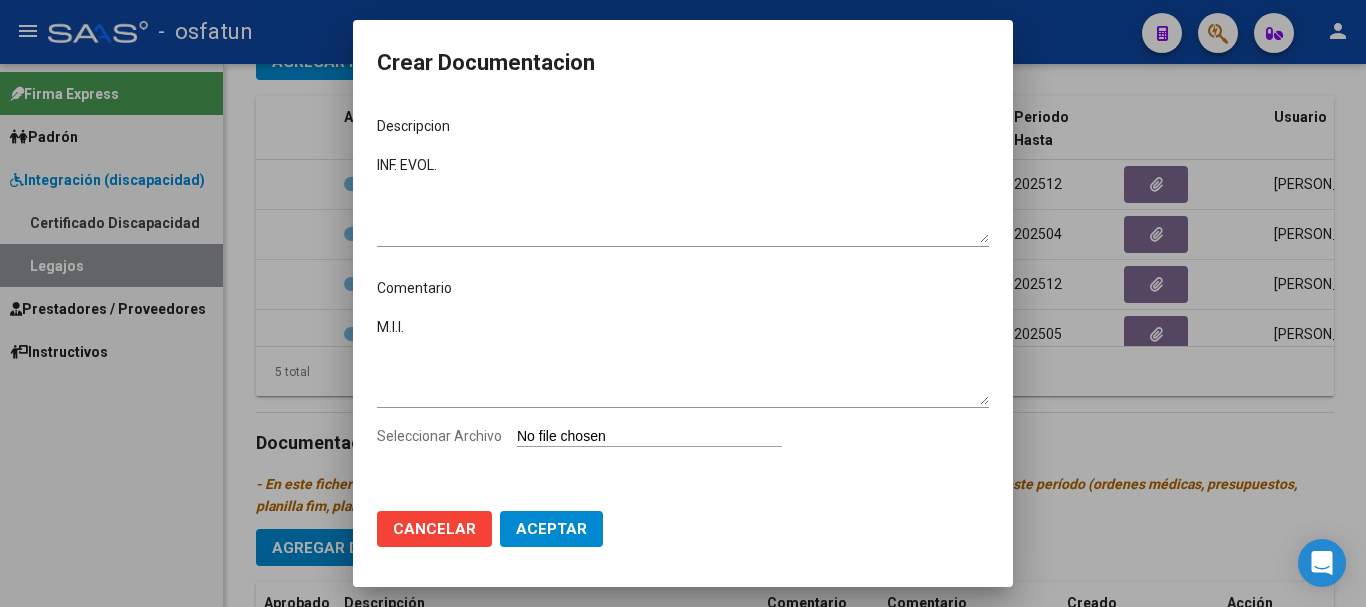click on "Seleccionar Archivo" at bounding box center [649, 437] 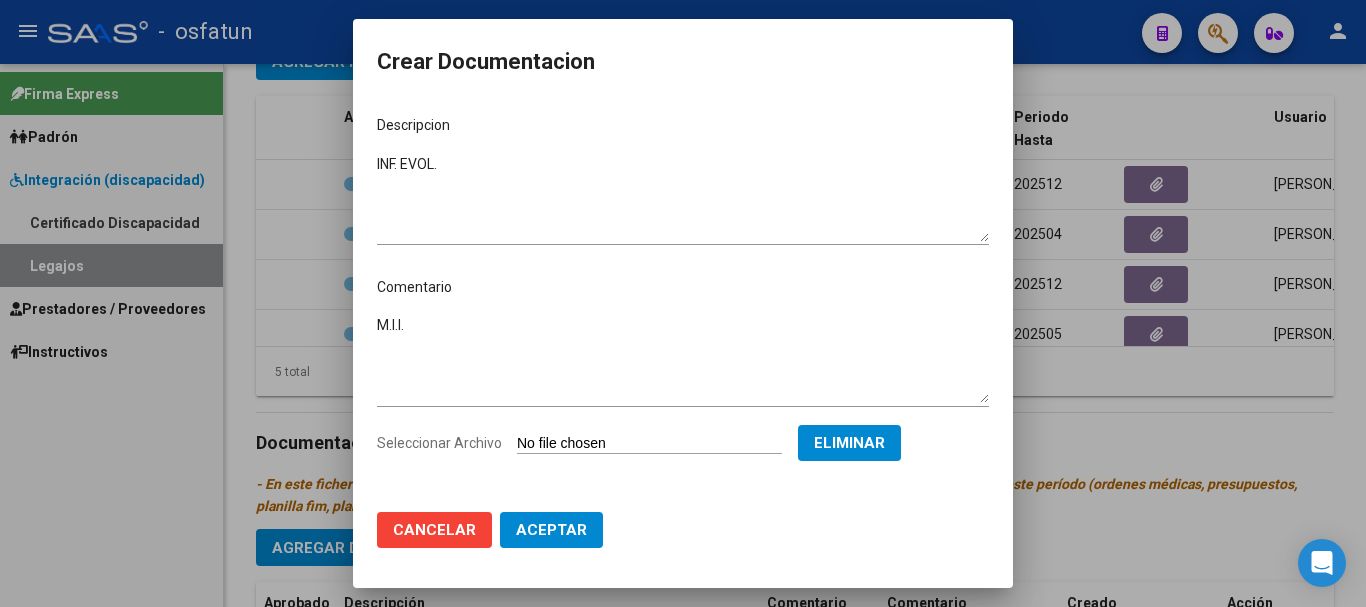 click on "Aceptar" 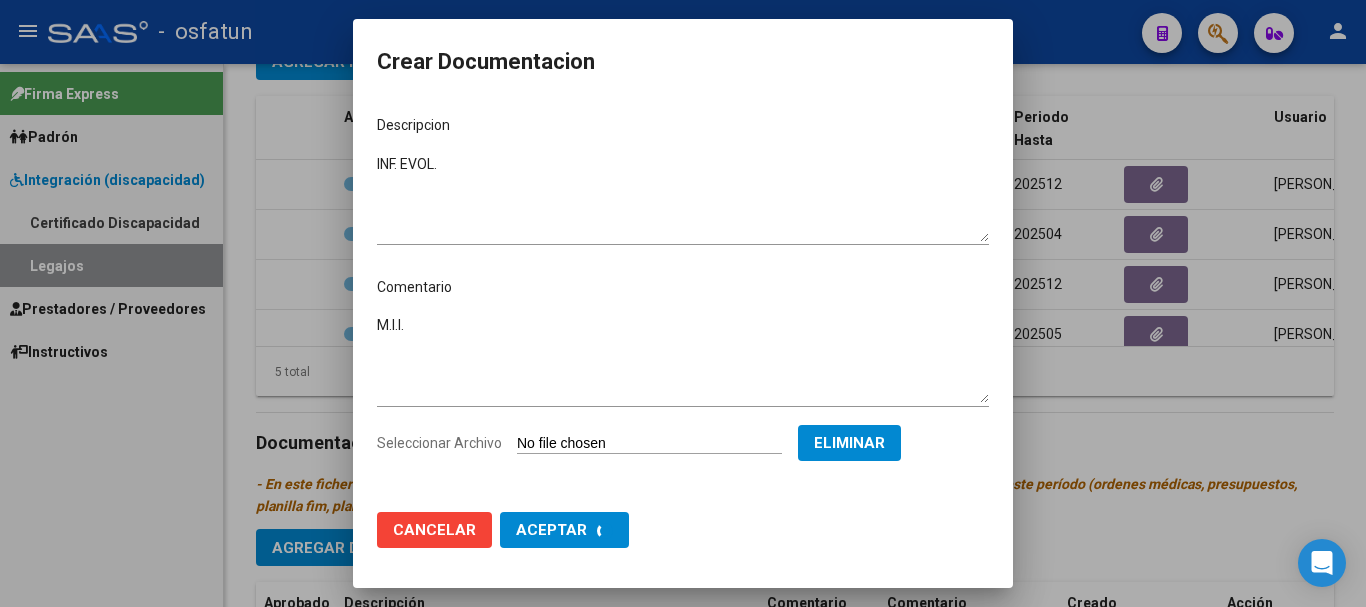 checkbox on "false" 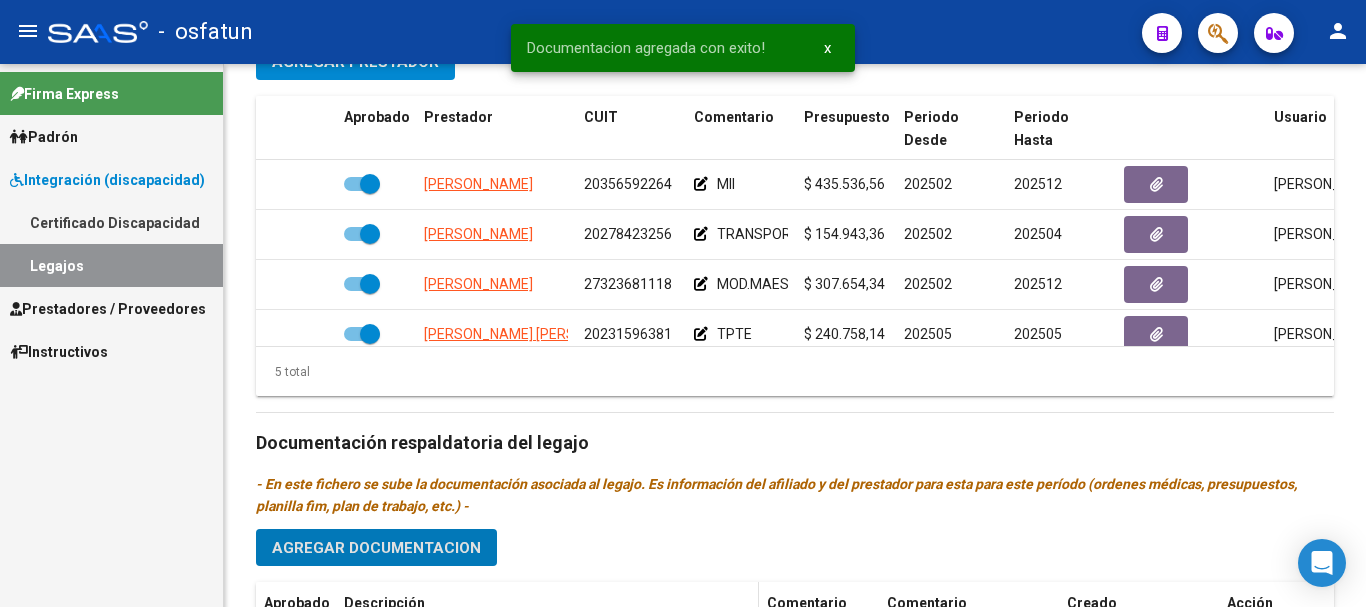 scroll, scrollTop: 1141, scrollLeft: 0, axis: vertical 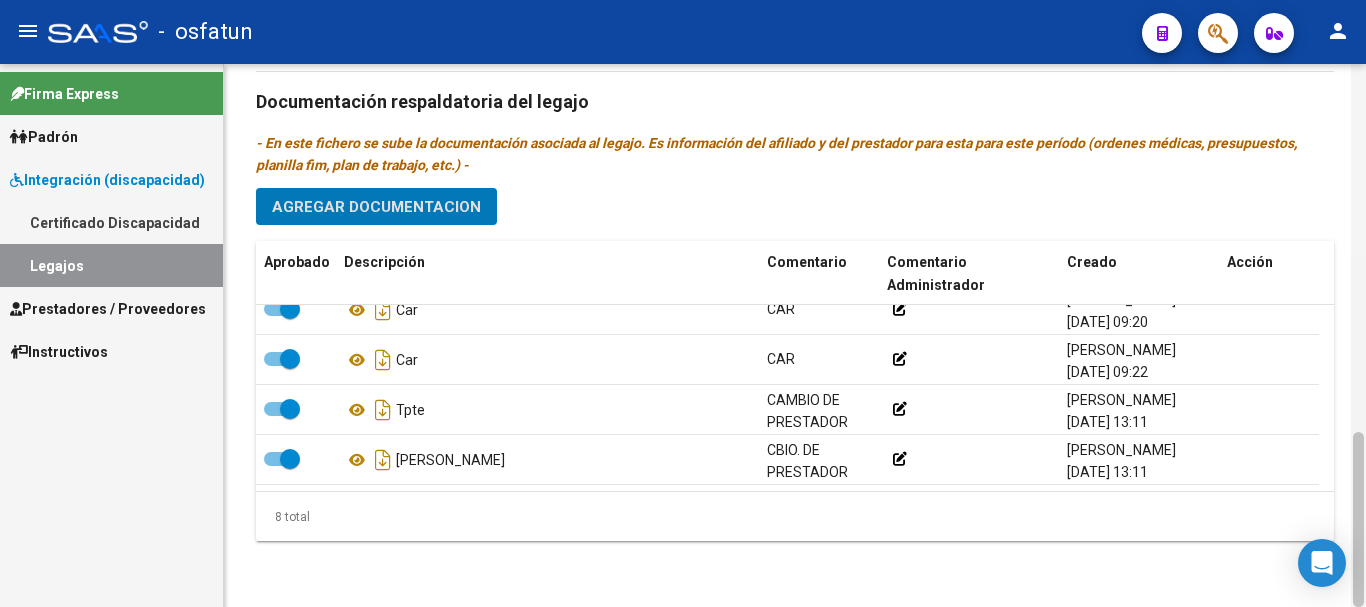 drag, startPoint x: 1356, startPoint y: 482, endPoint x: 940, endPoint y: 478, distance: 416.01923 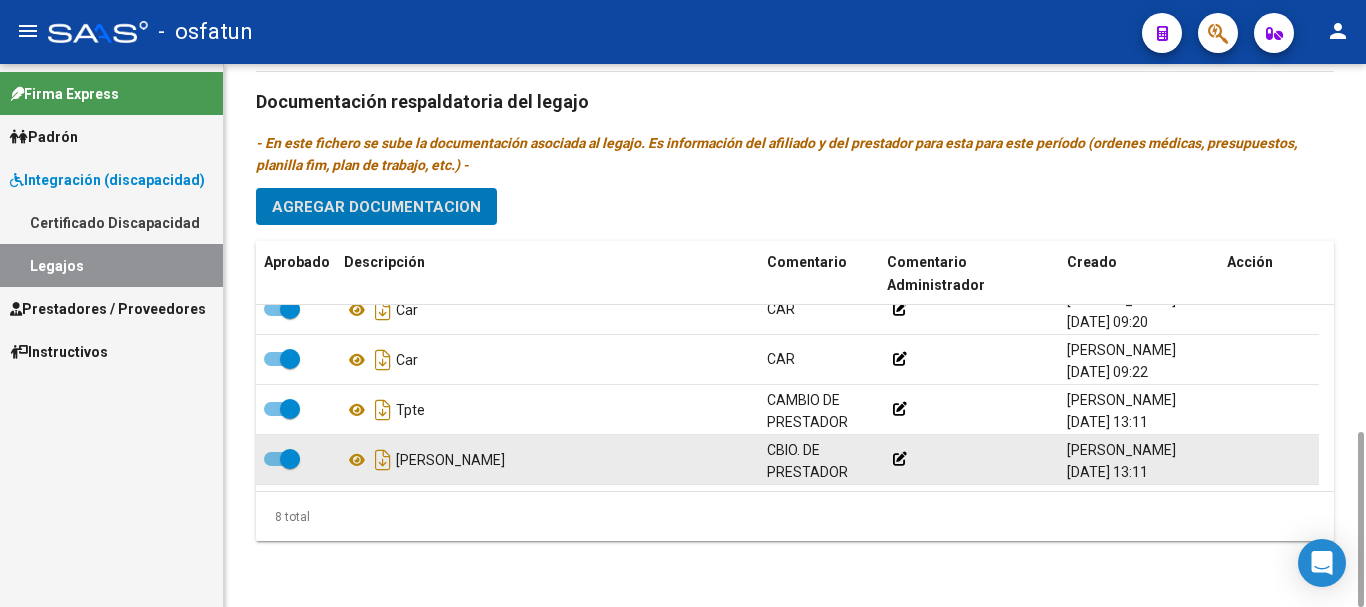 click 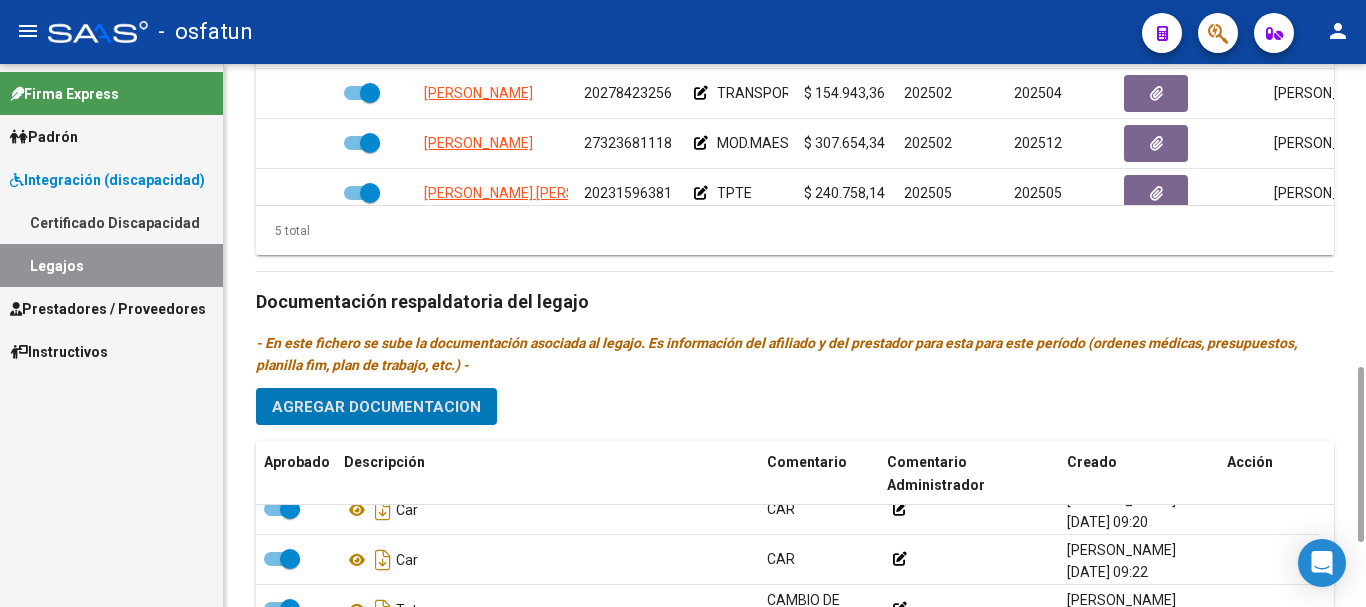 scroll, scrollTop: 1141, scrollLeft: 0, axis: vertical 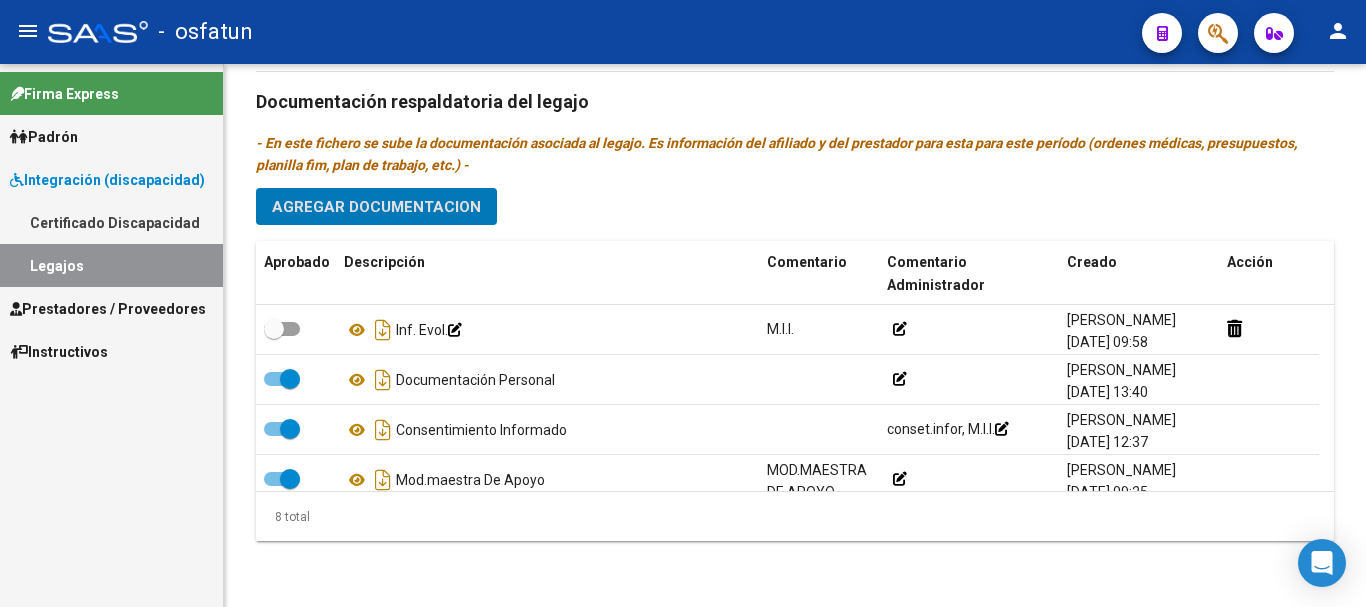 click on "Prestadores / Proveedores" at bounding box center (108, 309) 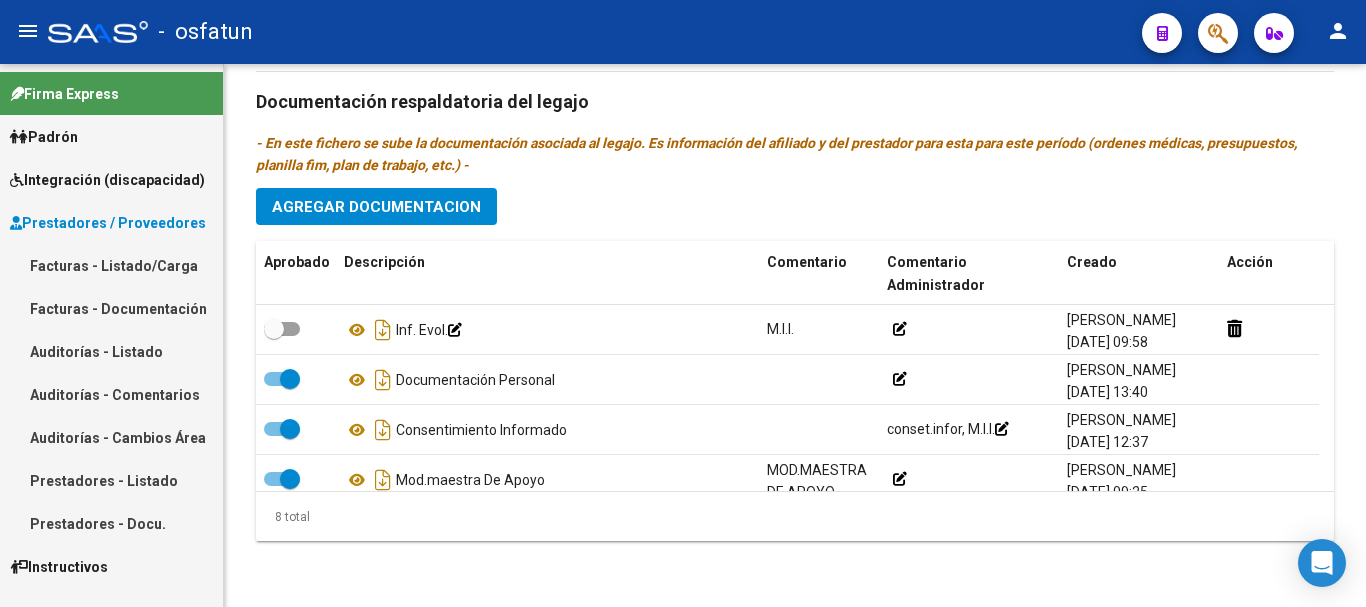 click on "Facturas - Listado/Carga" at bounding box center [111, 265] 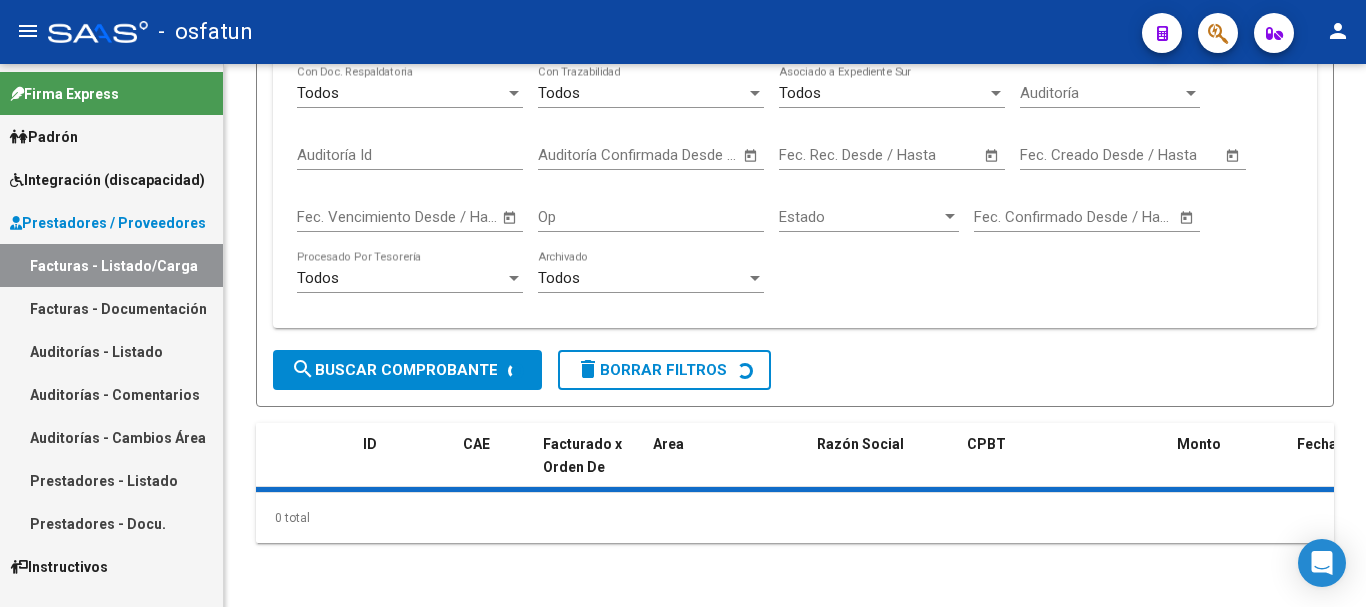 scroll, scrollTop: 0, scrollLeft: 0, axis: both 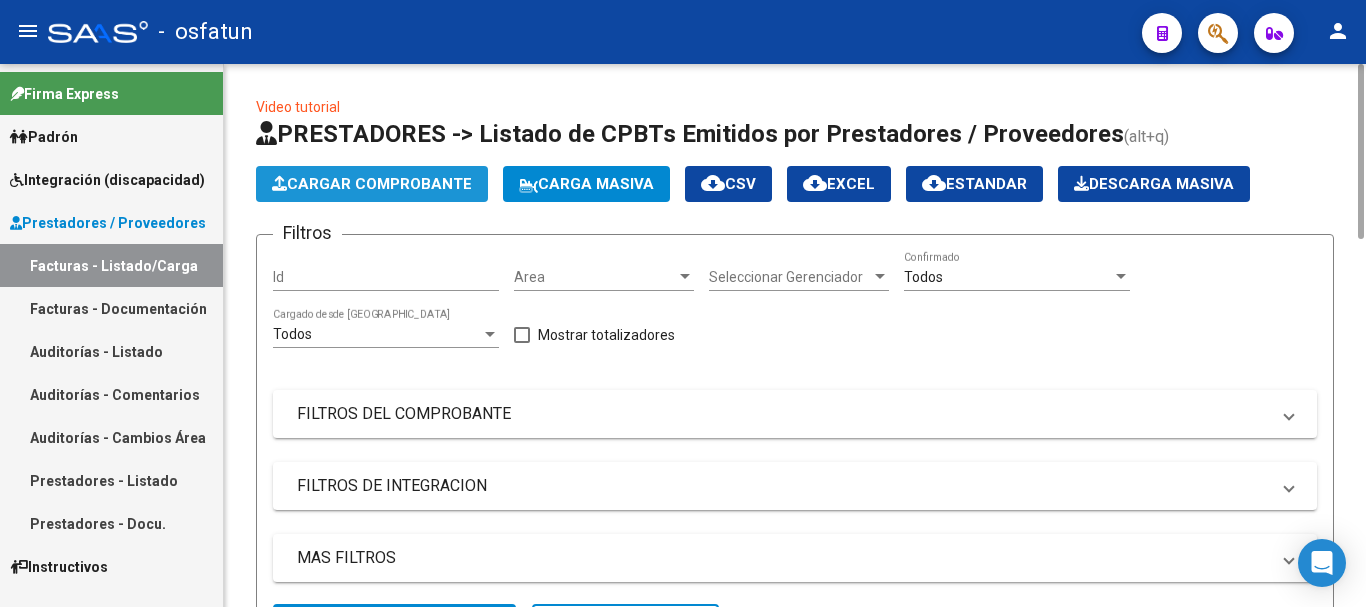 click on "Cargar Comprobante" 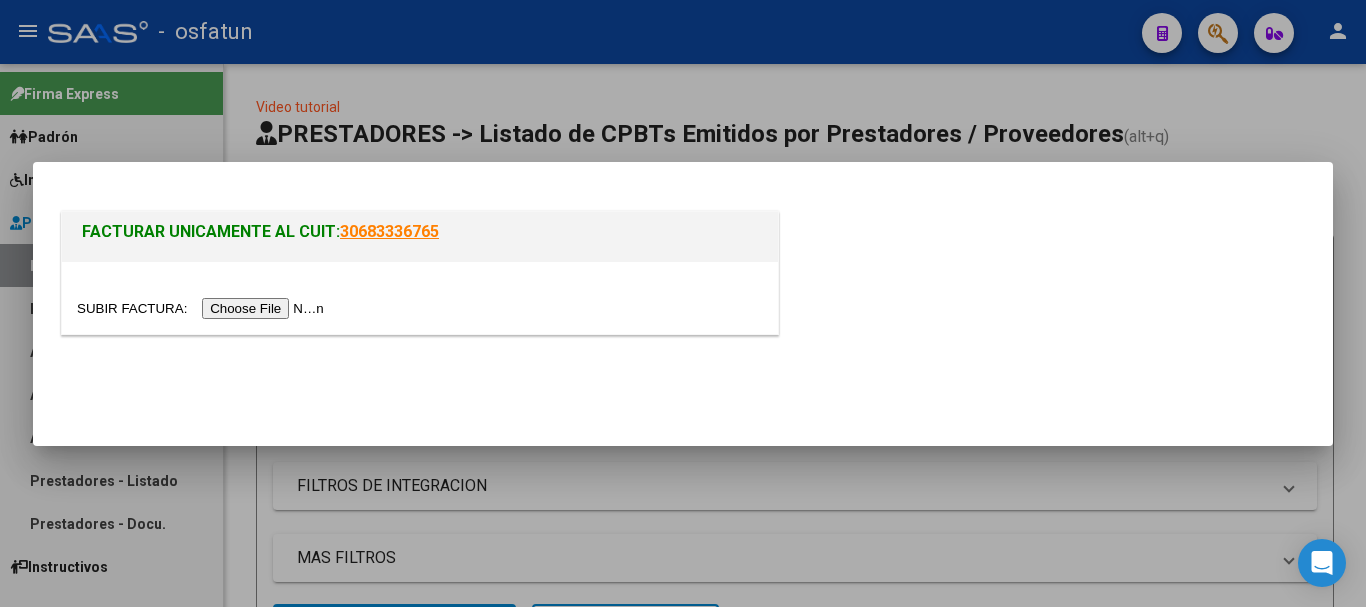 click at bounding box center [203, 308] 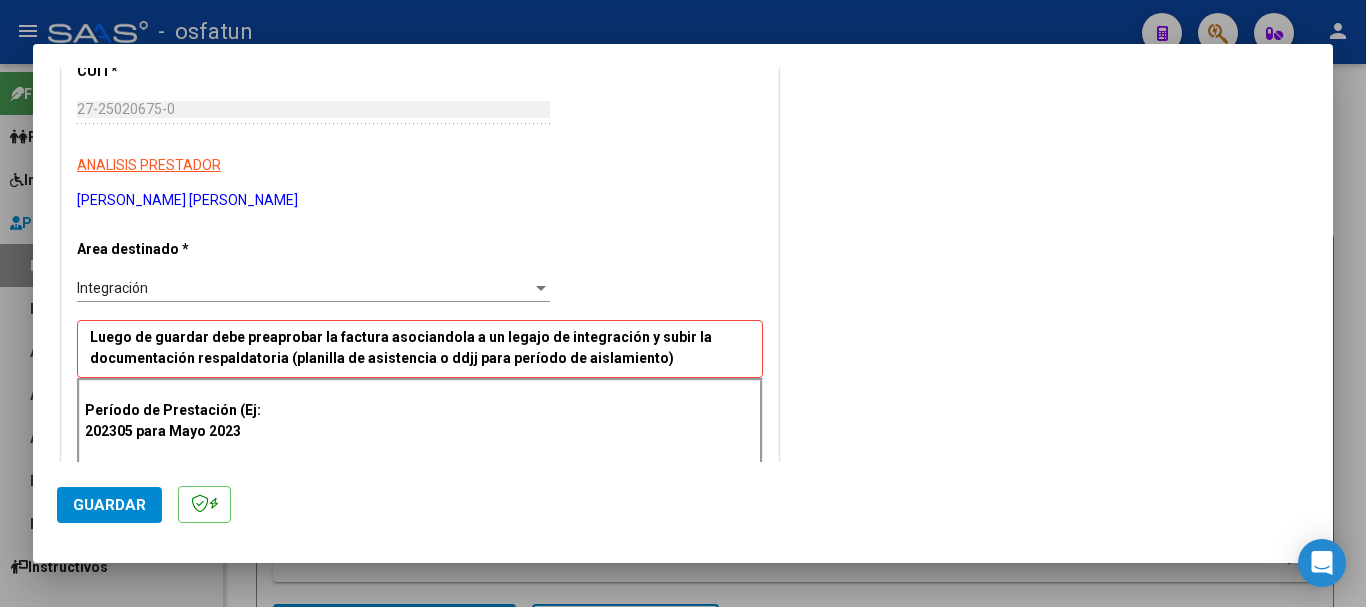 scroll, scrollTop: 400, scrollLeft: 0, axis: vertical 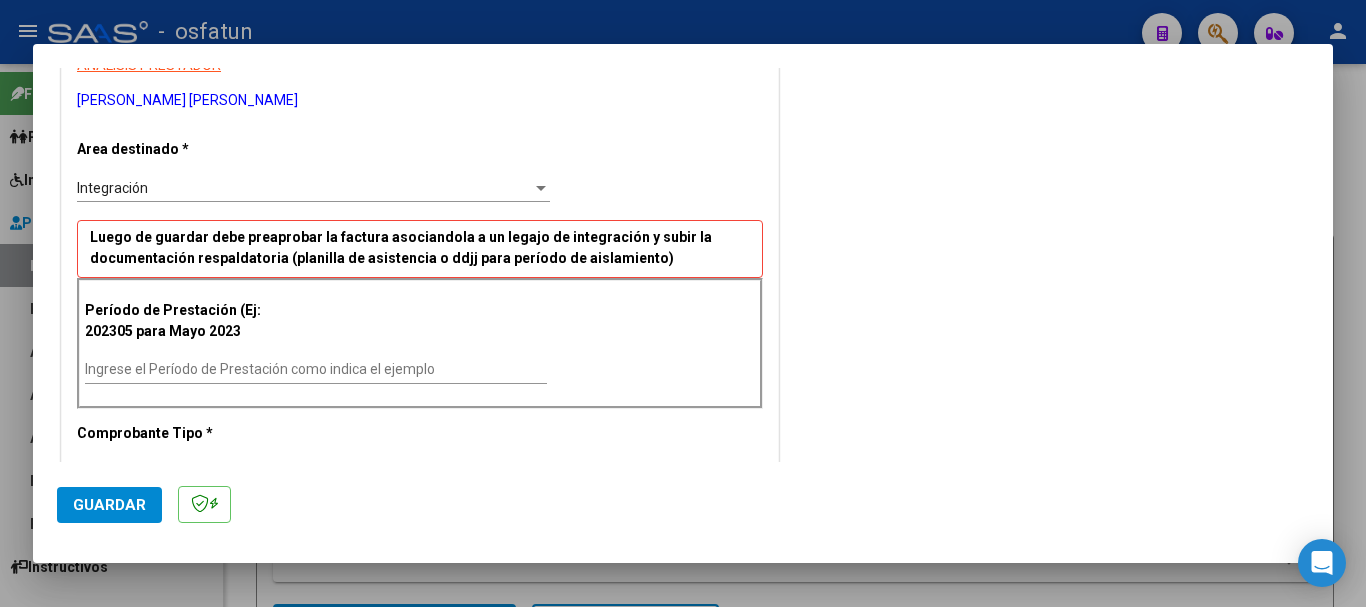 click on "Ingrese el Período de Prestación como indica el ejemplo" at bounding box center (316, 369) 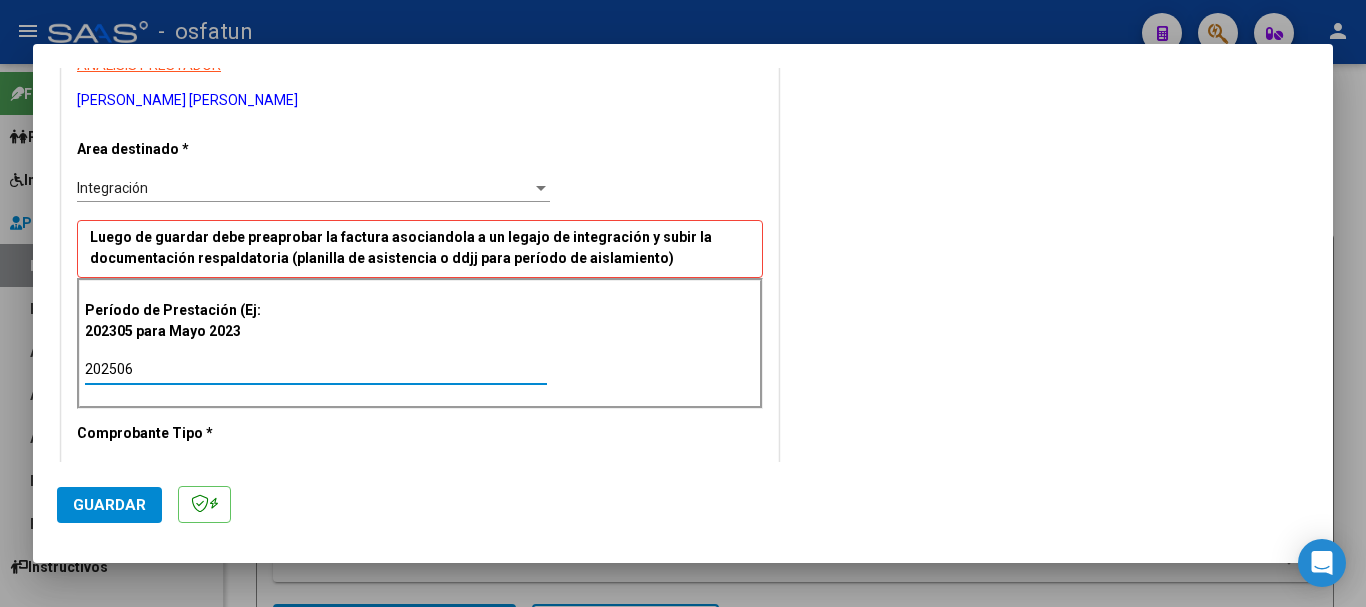 type on "202506" 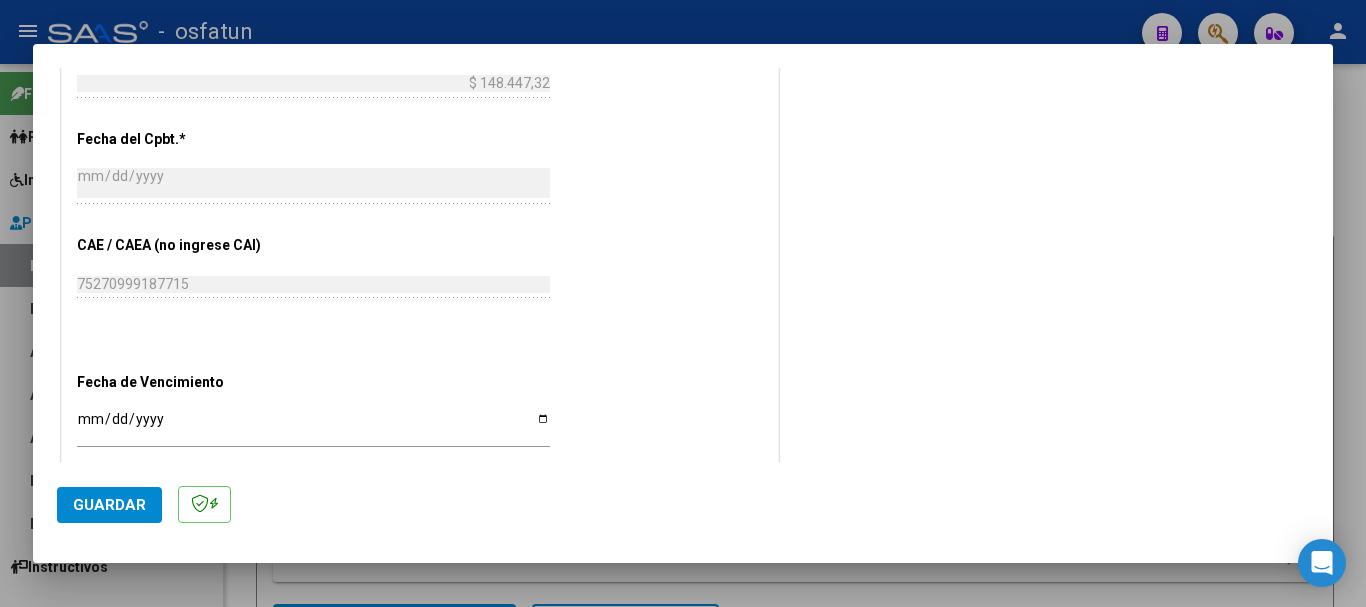 scroll, scrollTop: 1100, scrollLeft: 0, axis: vertical 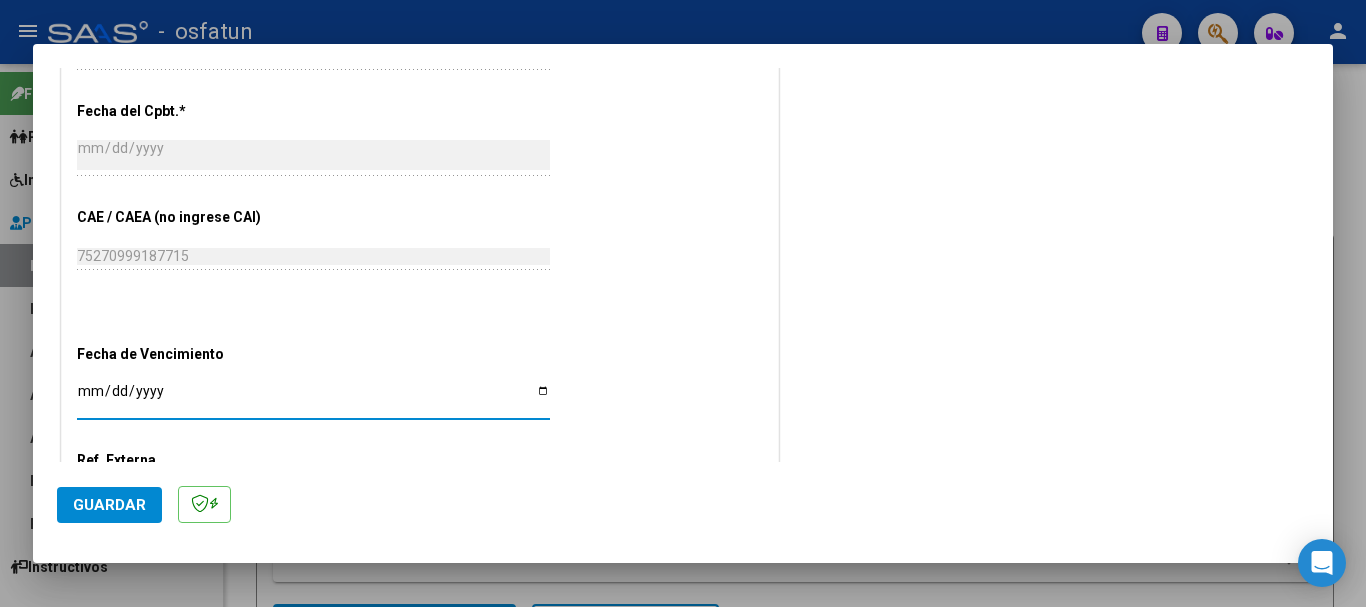 click on "Ingresar la fecha" at bounding box center (313, 398) 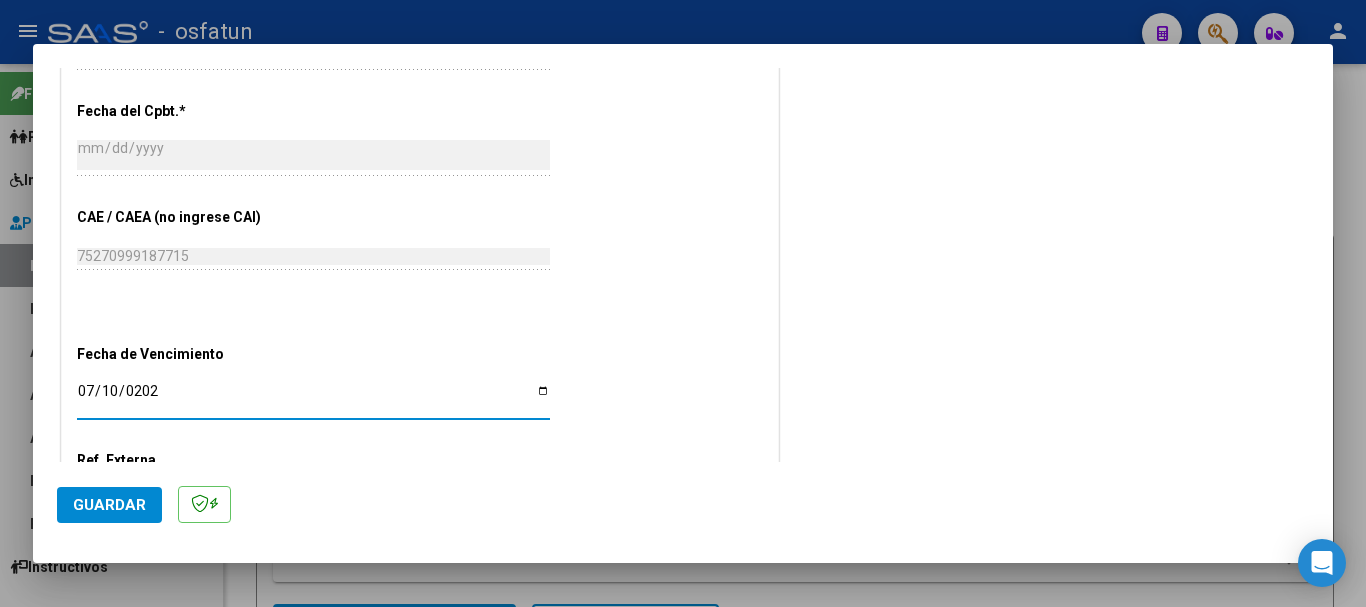 type on "[DATE]" 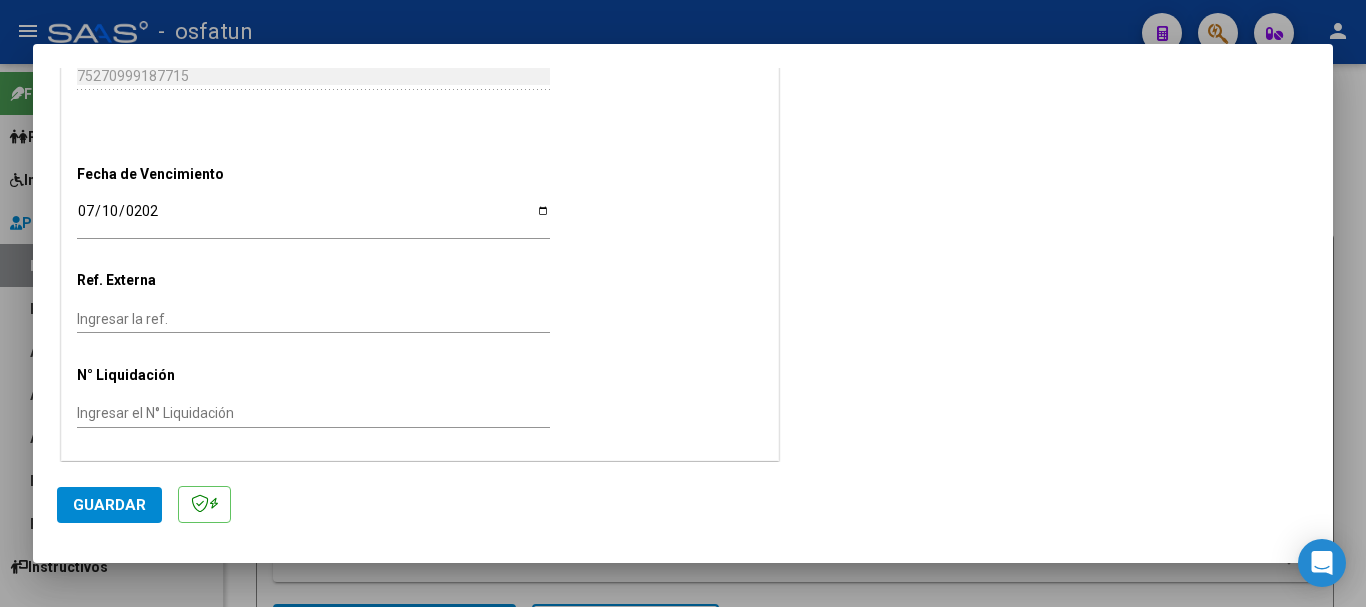 scroll, scrollTop: 1282, scrollLeft: 0, axis: vertical 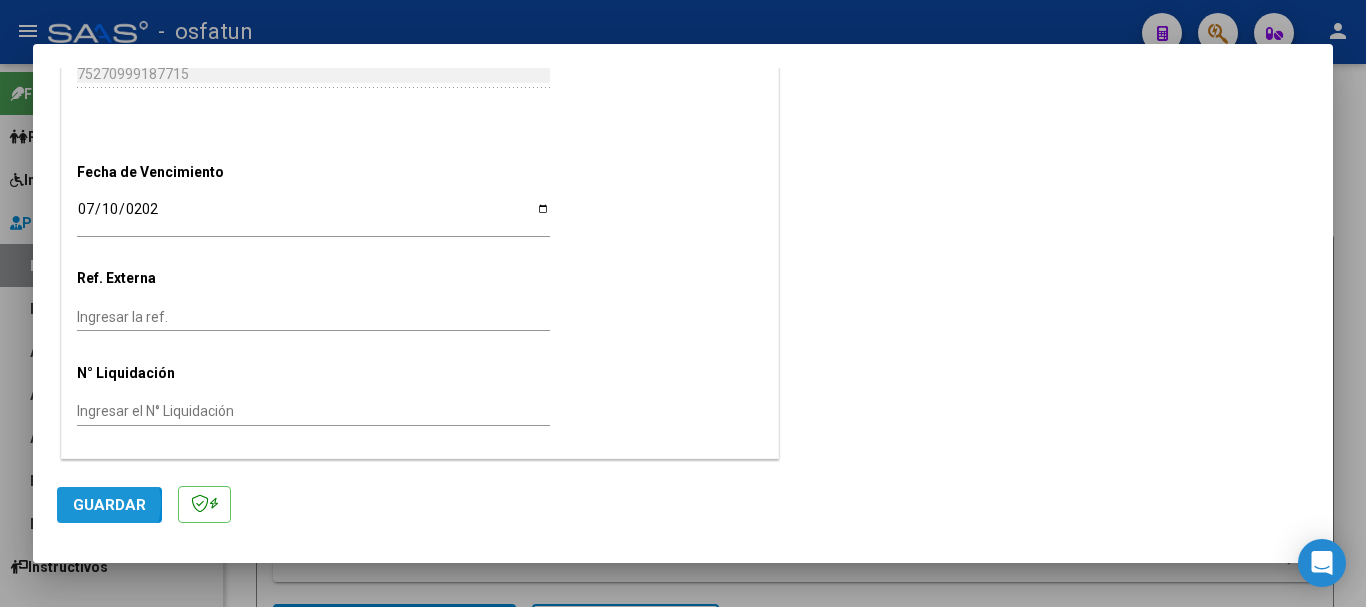 click on "Guardar" 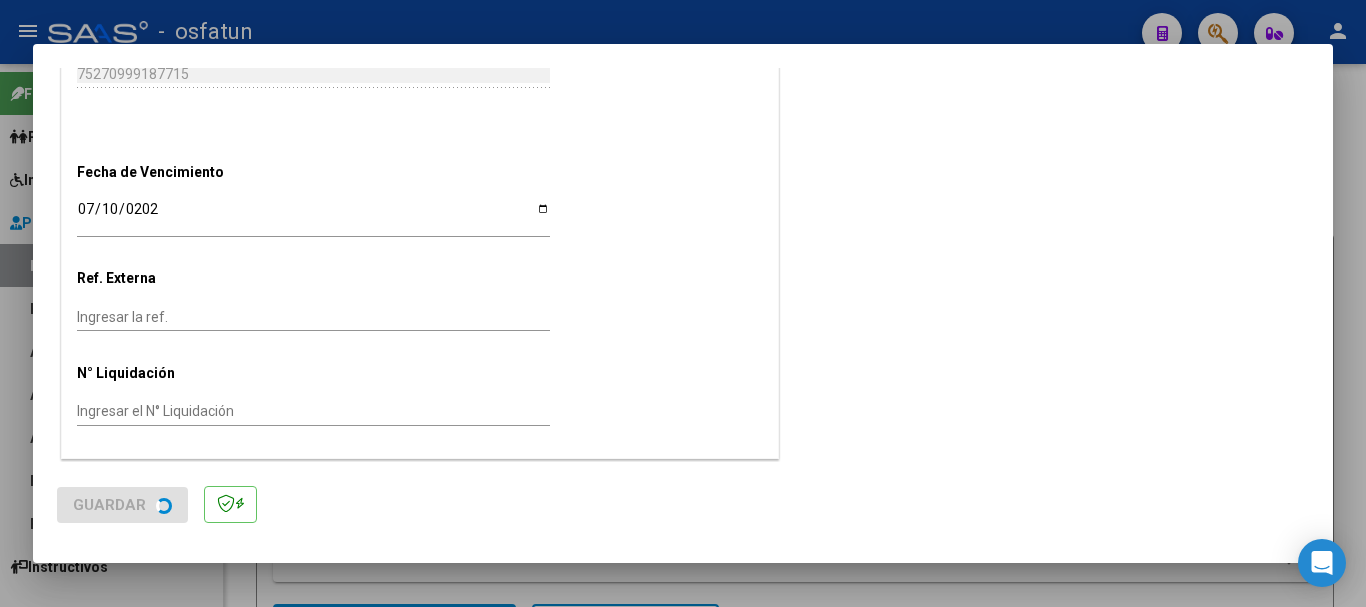 scroll, scrollTop: 0, scrollLeft: 0, axis: both 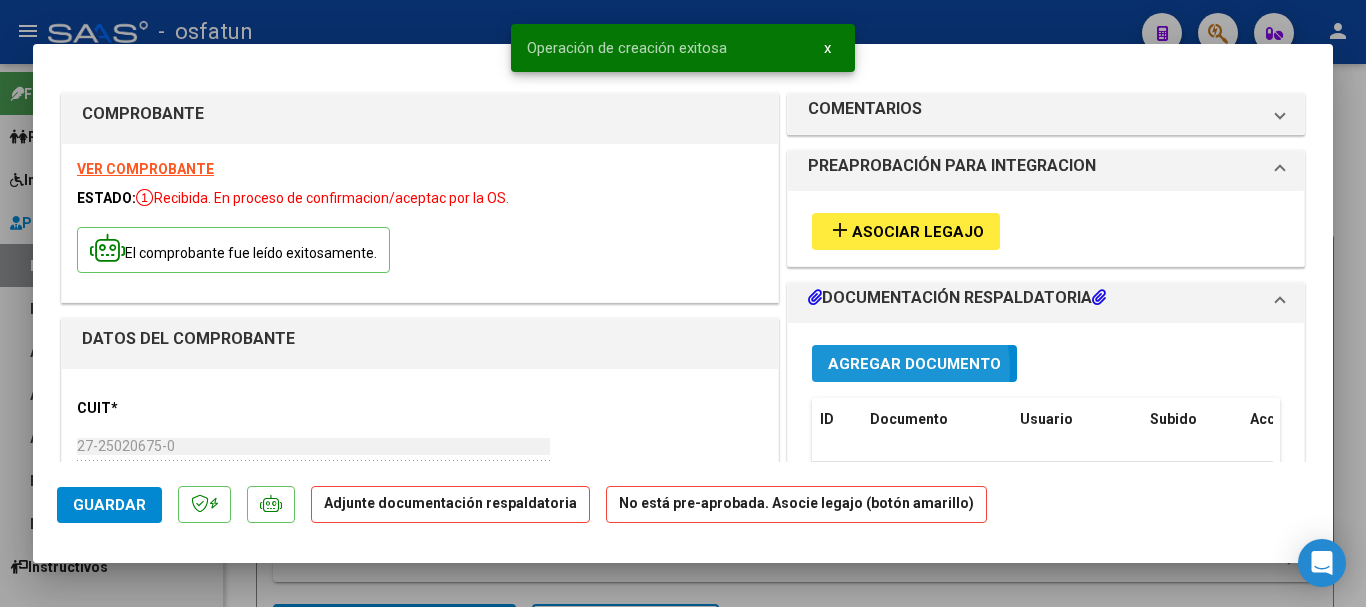 click on "Agregar Documento" at bounding box center [914, 364] 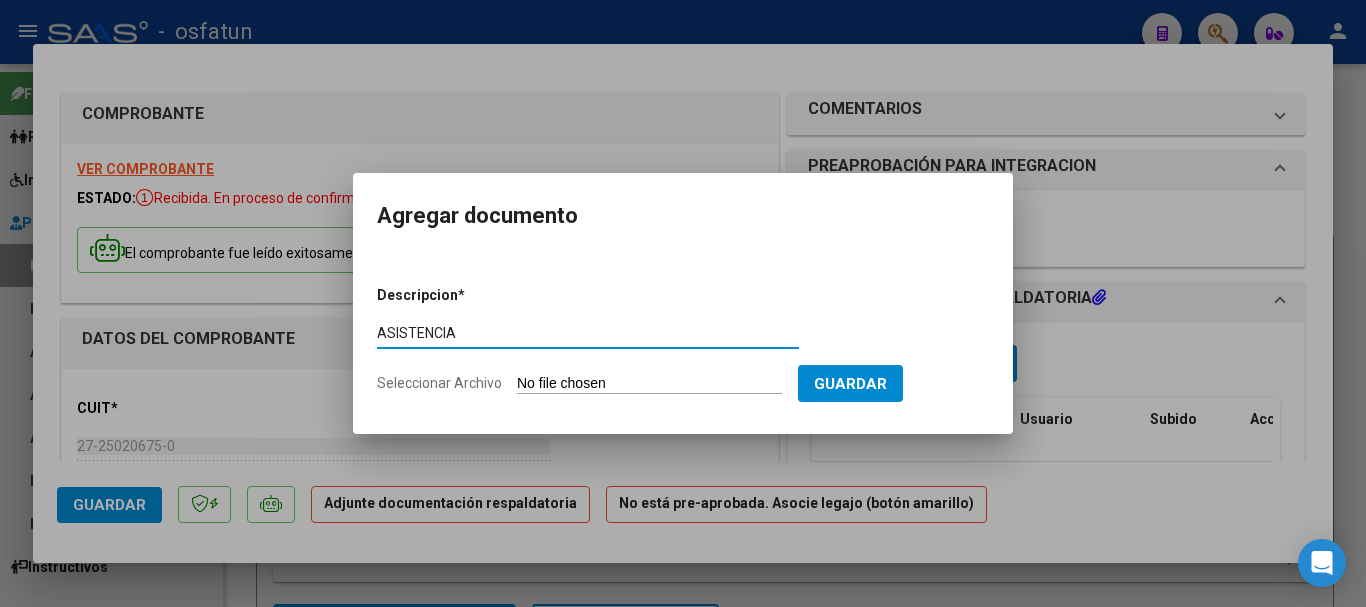 type on "ASISTENCIA" 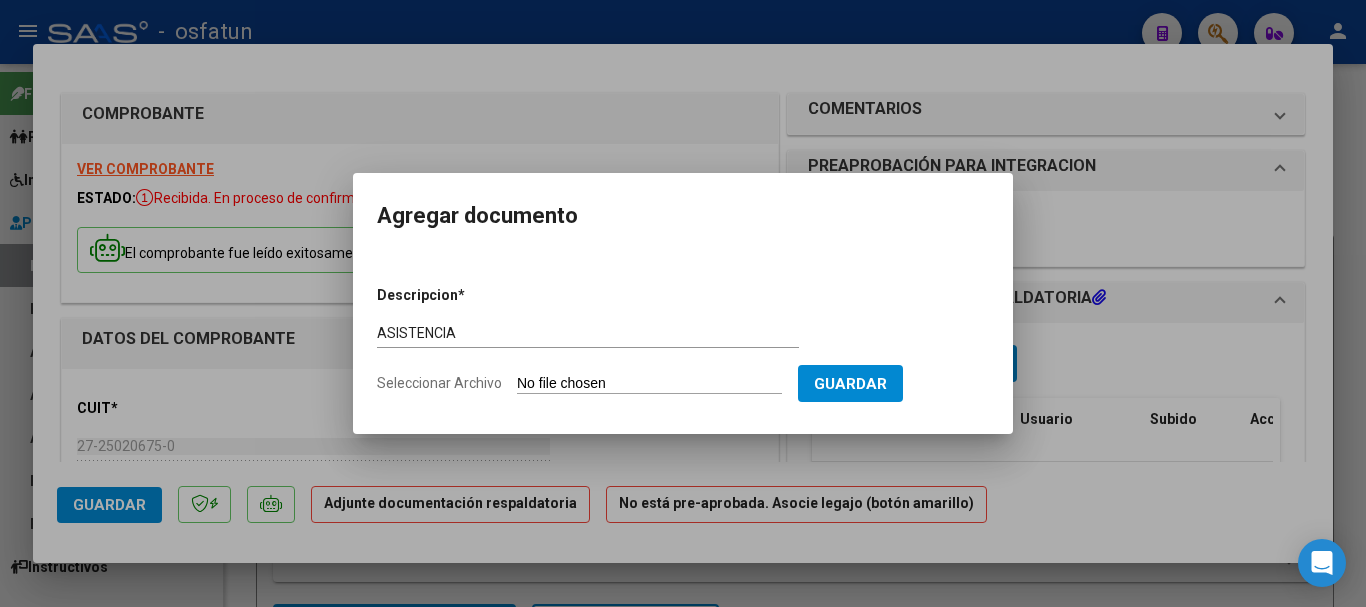type on "C:\fakepath\ASISTENCIA-FONO (6).pdf" 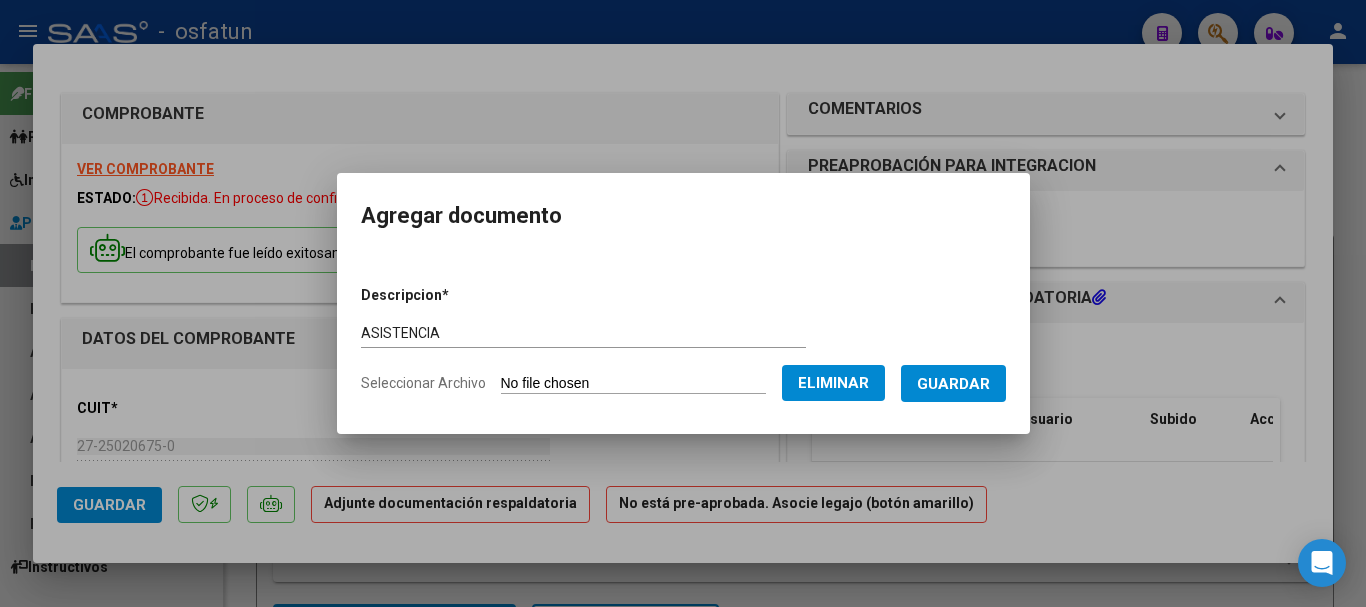 click on "Guardar" at bounding box center (953, 384) 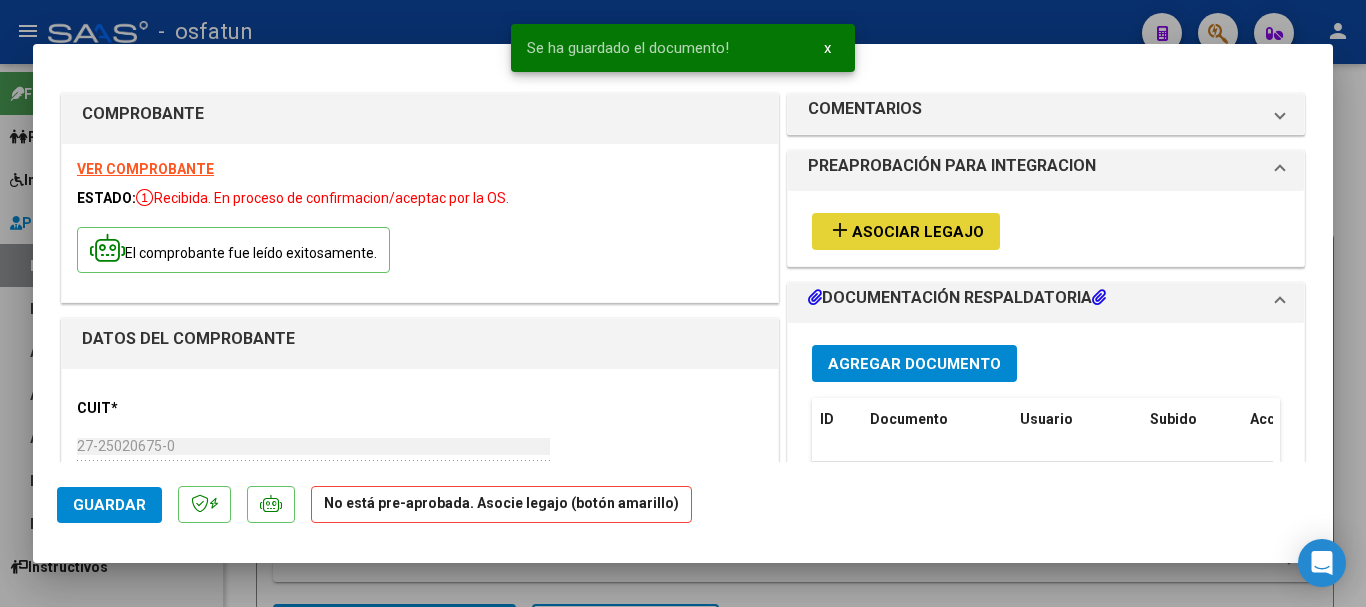 click on "add Asociar Legajo" at bounding box center (906, 231) 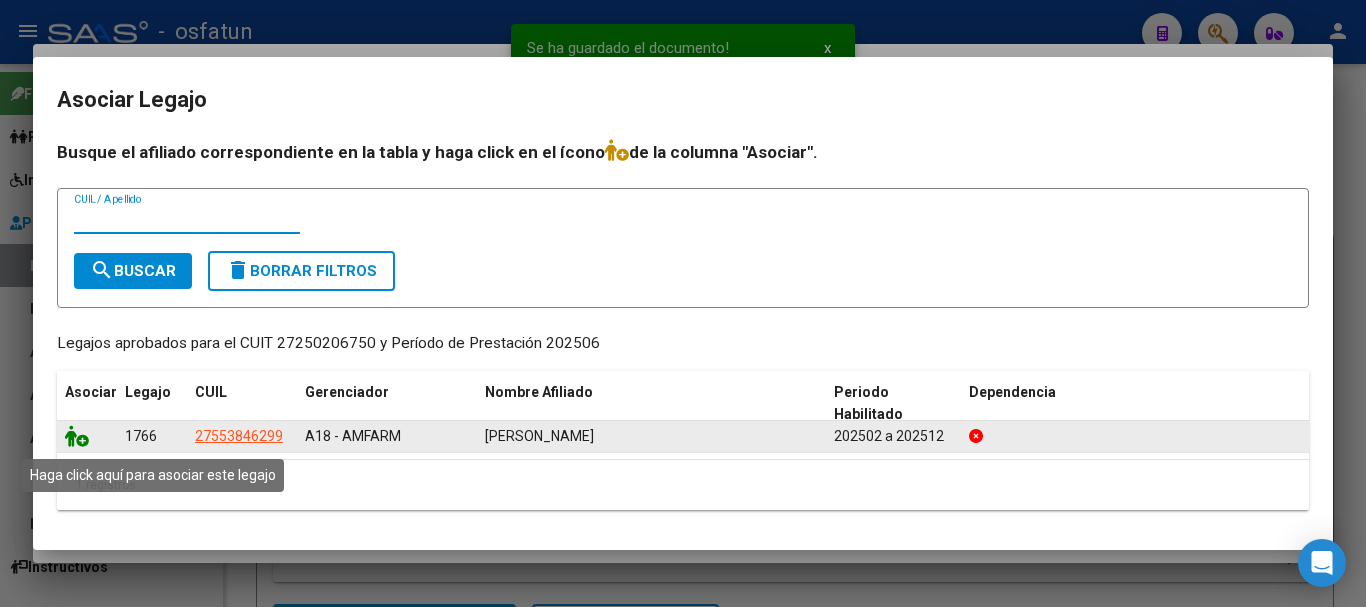 click 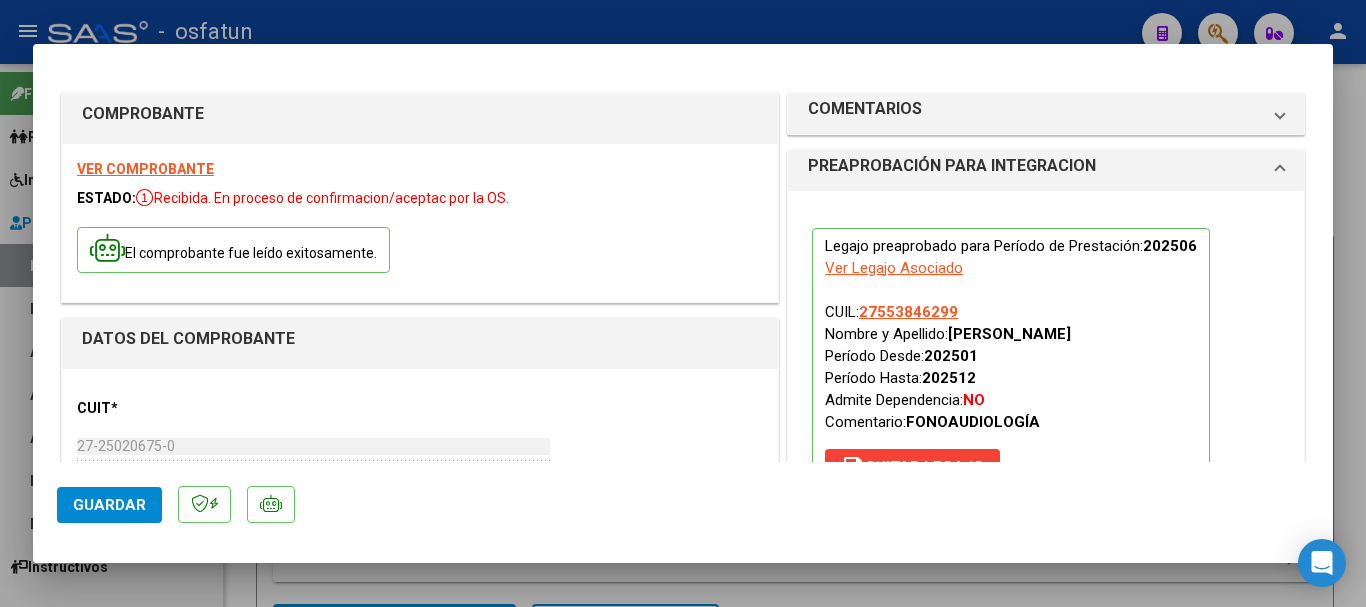 click on "Guardar" 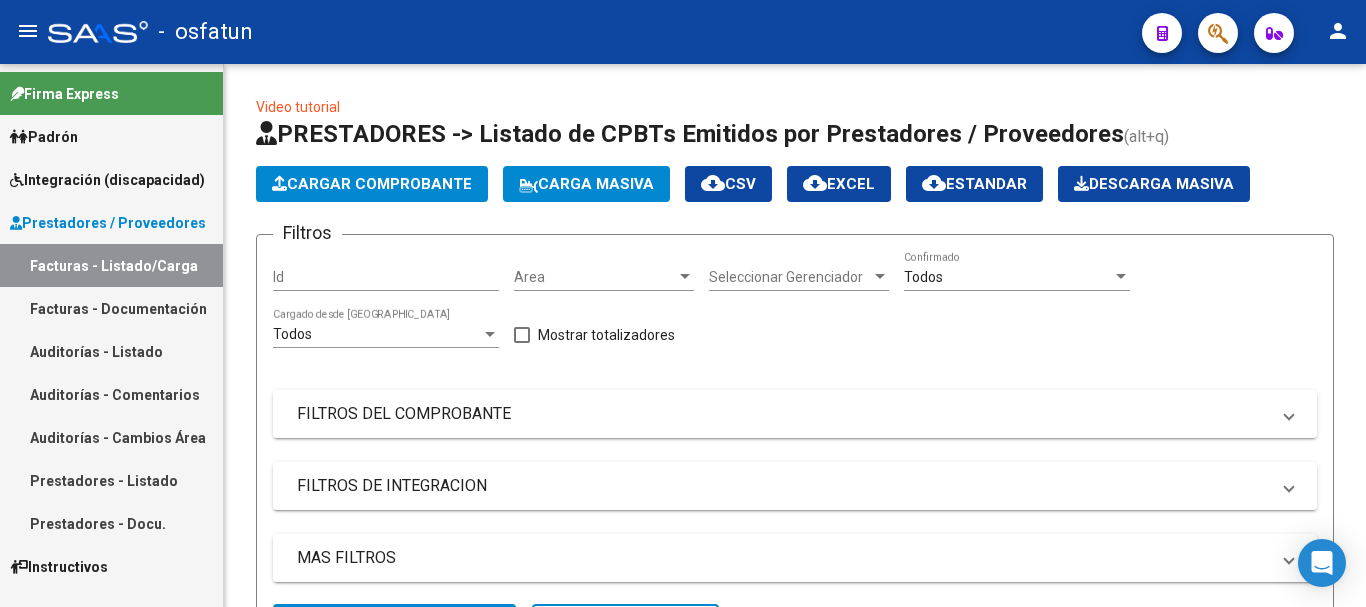 click on "Integración (discapacidad)" at bounding box center (107, 180) 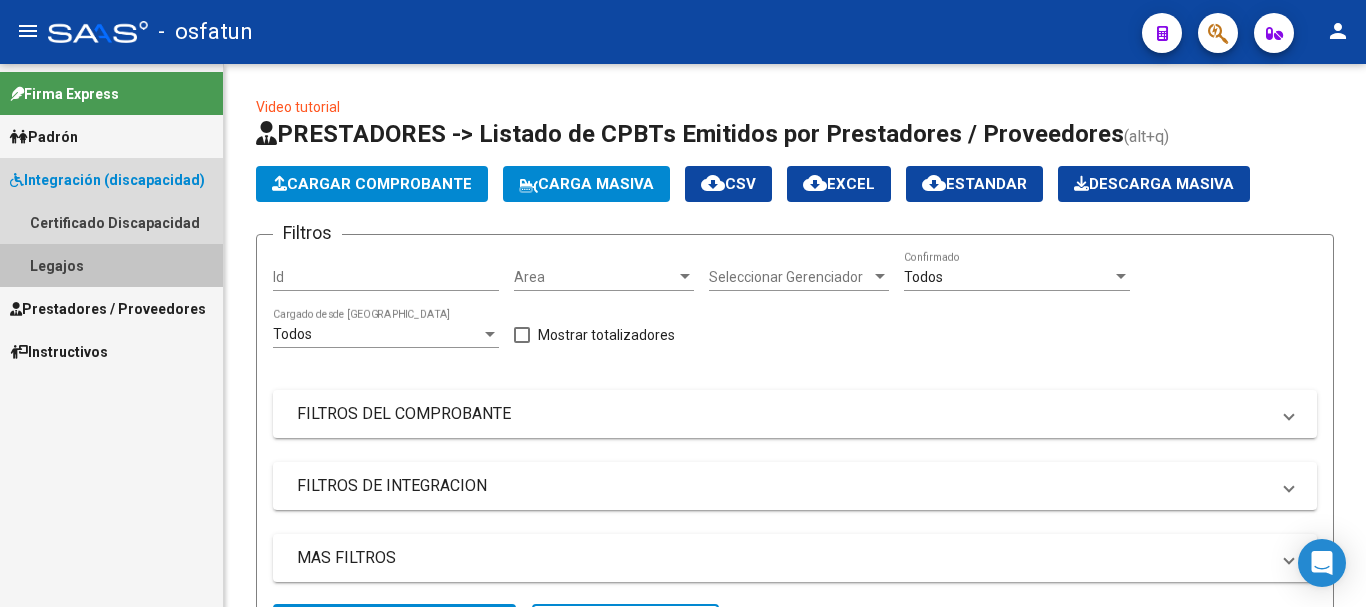 click on "Legajos" at bounding box center (111, 265) 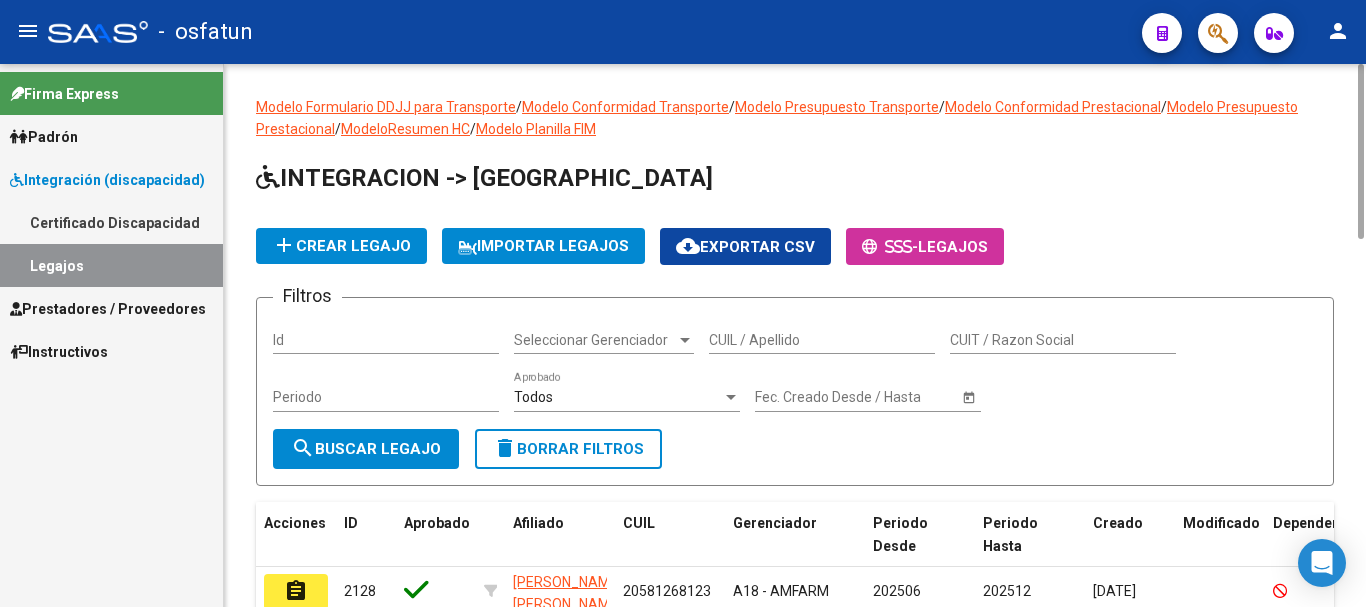 click on "CUIL / Apellido" at bounding box center [822, 340] 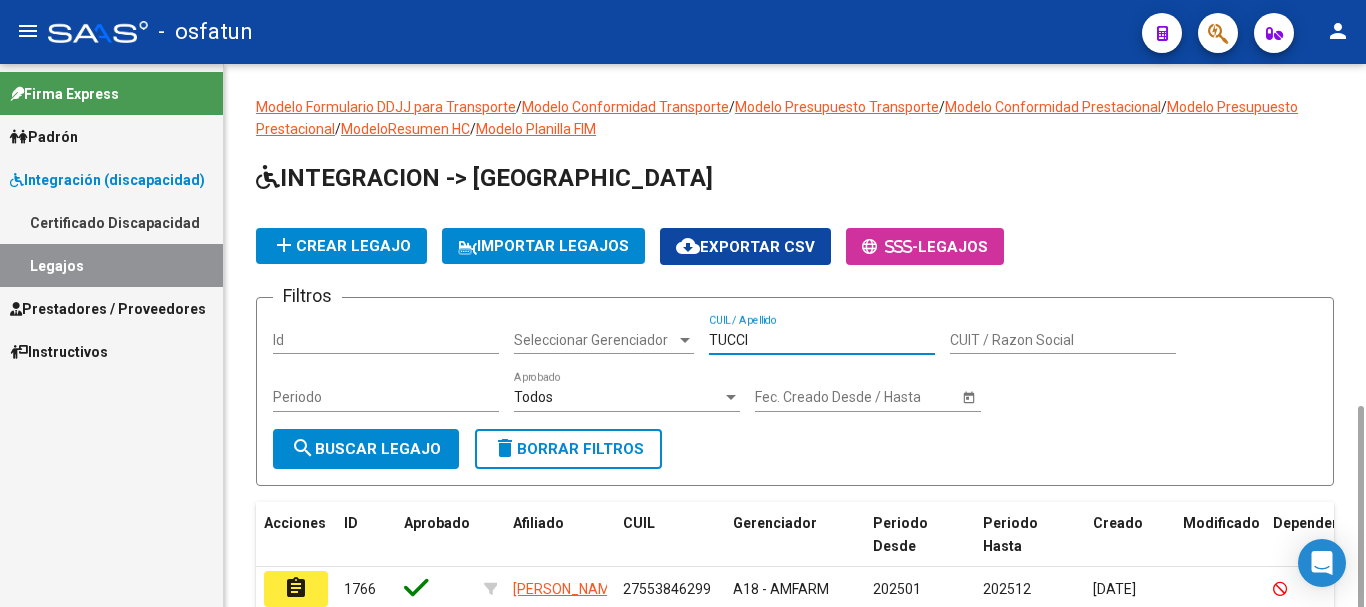 scroll, scrollTop: 197, scrollLeft: 0, axis: vertical 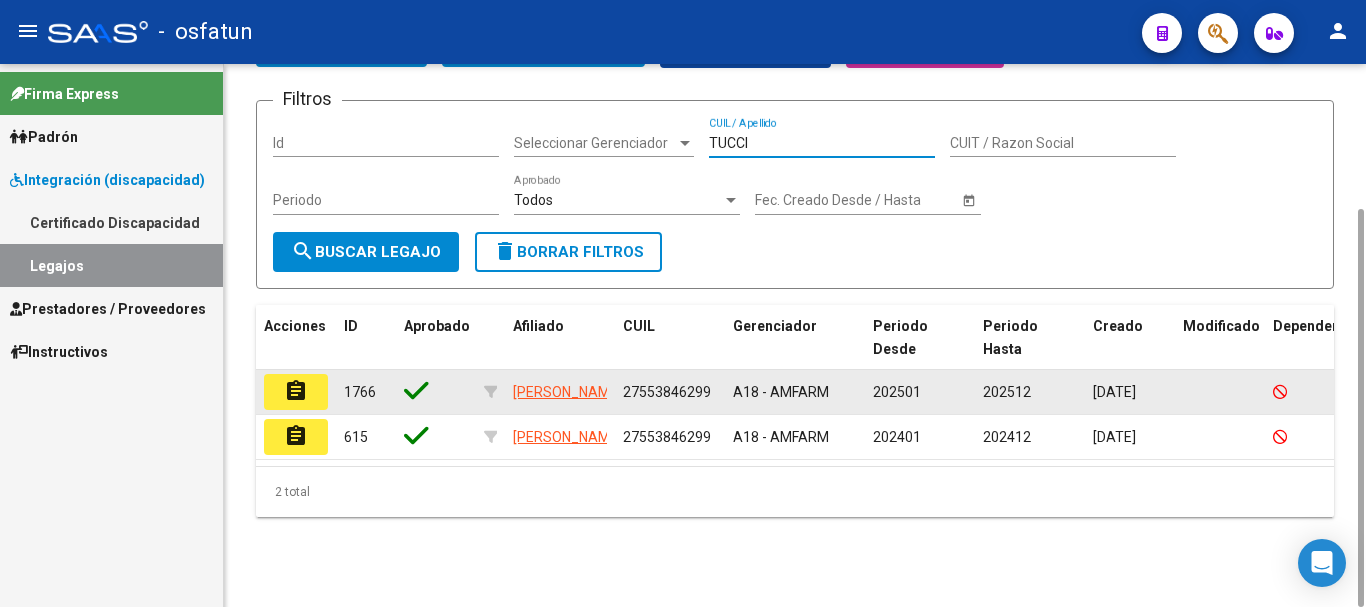 type on "TUCCI" 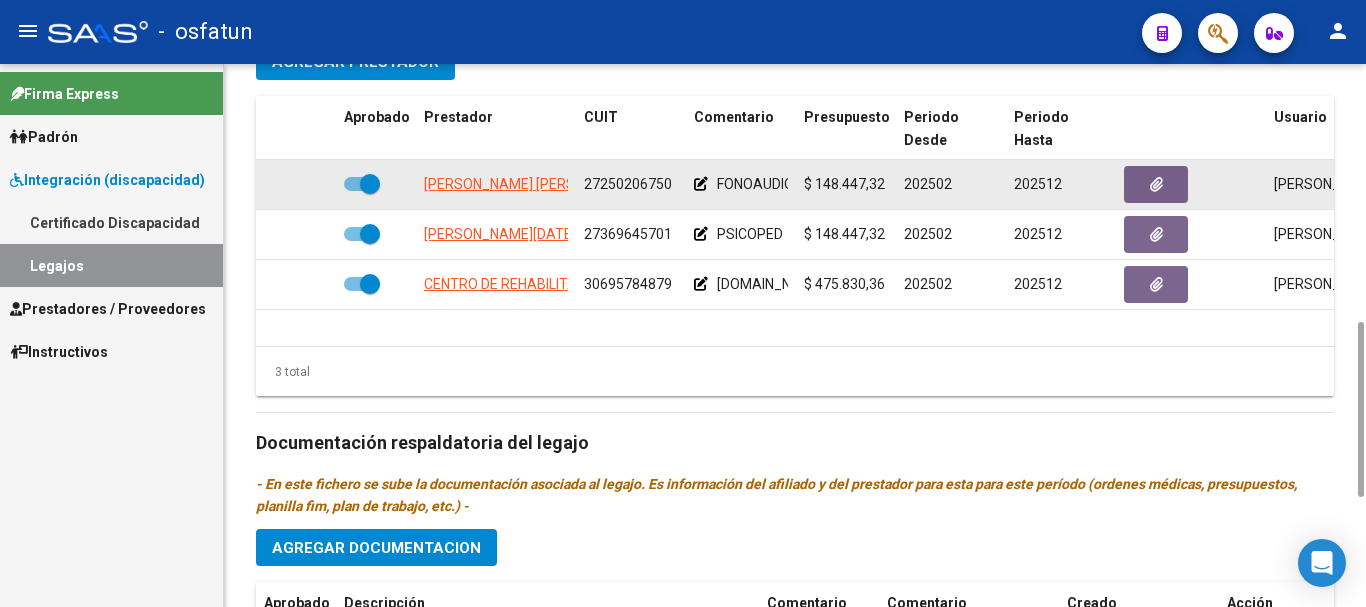 scroll, scrollTop: 1000, scrollLeft: 0, axis: vertical 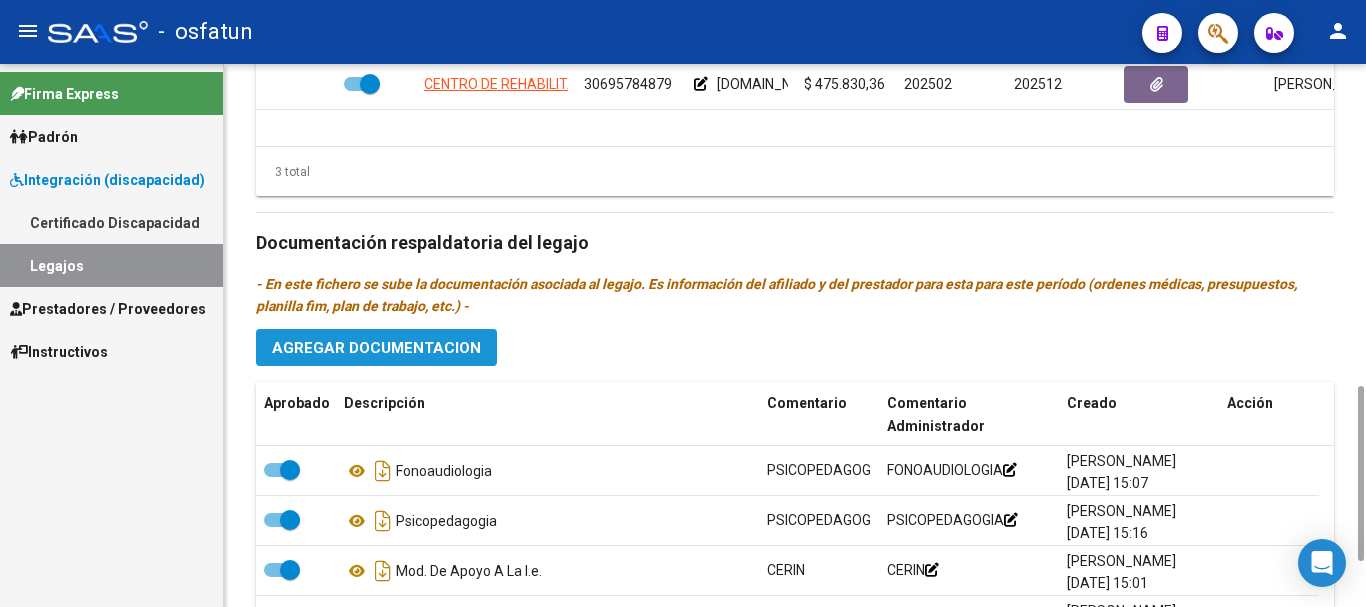 click on "Agregar Documentacion" 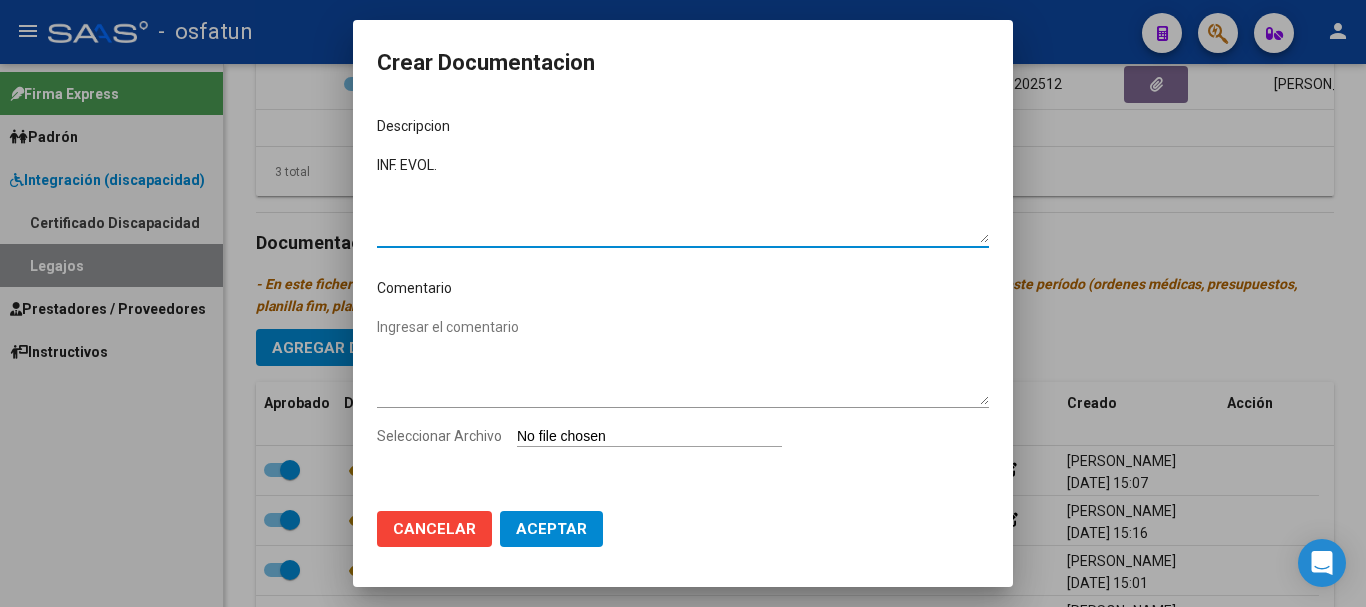 type on "INF. EVOL." 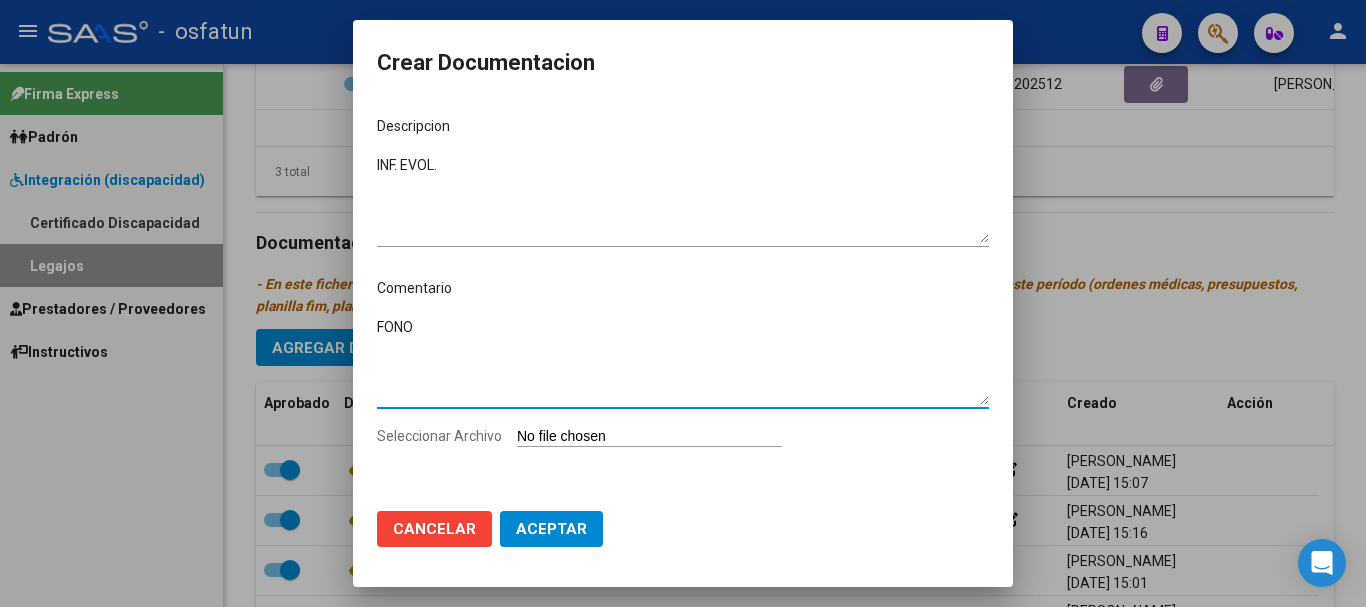 type on "FONO" 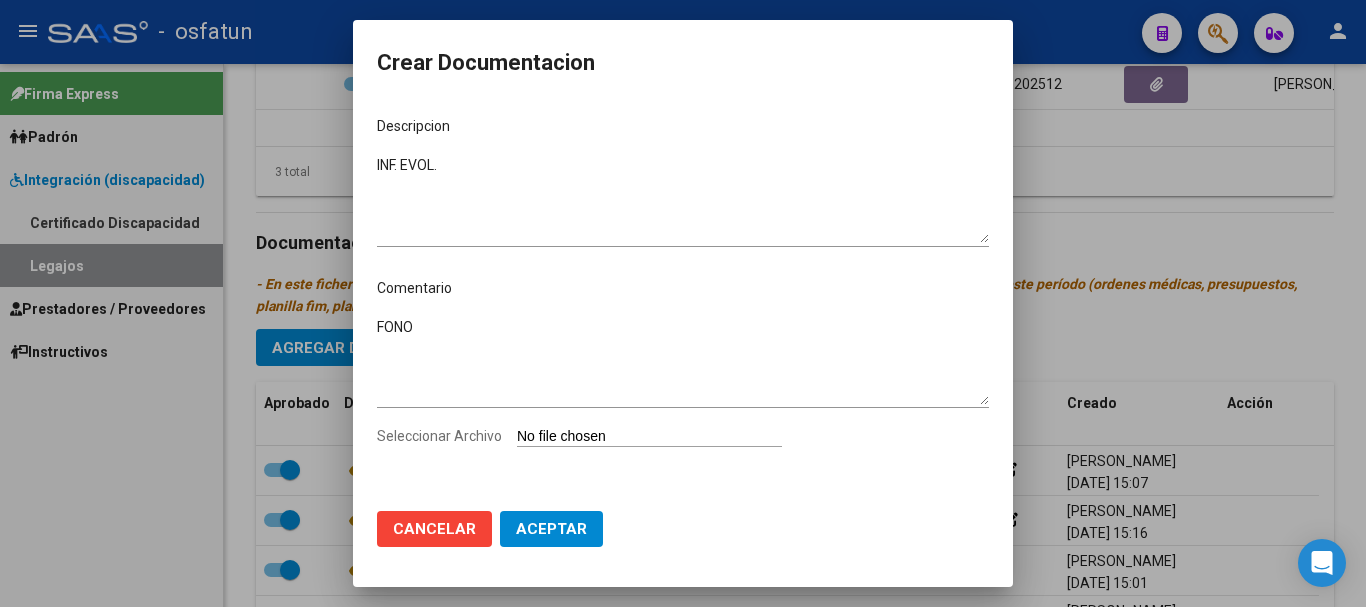 type on "C:\fakepath\INFORM. ECVOL-FONO.pdf" 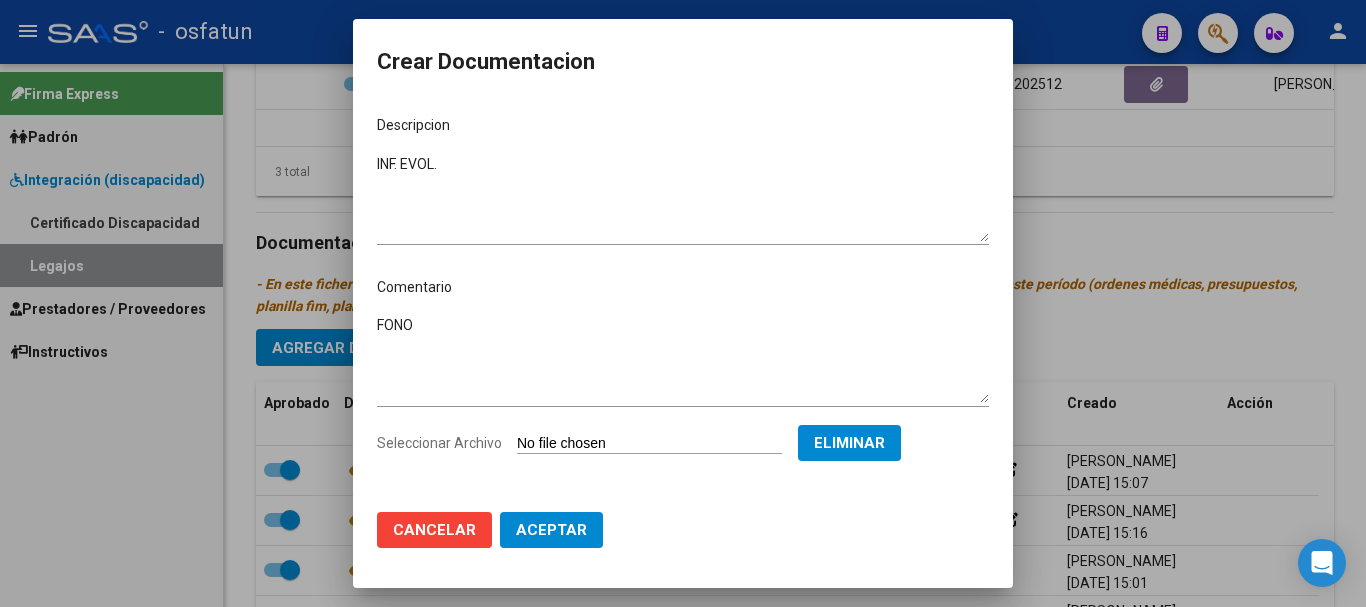 click on "Aceptar" 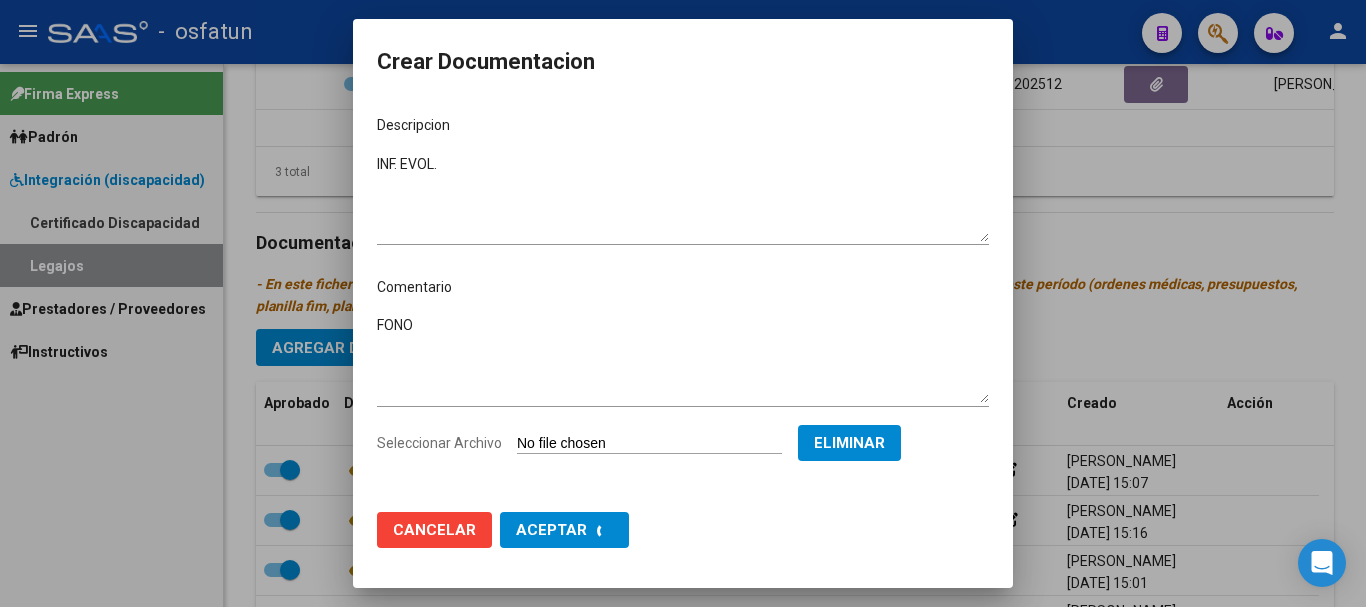 checkbox on "false" 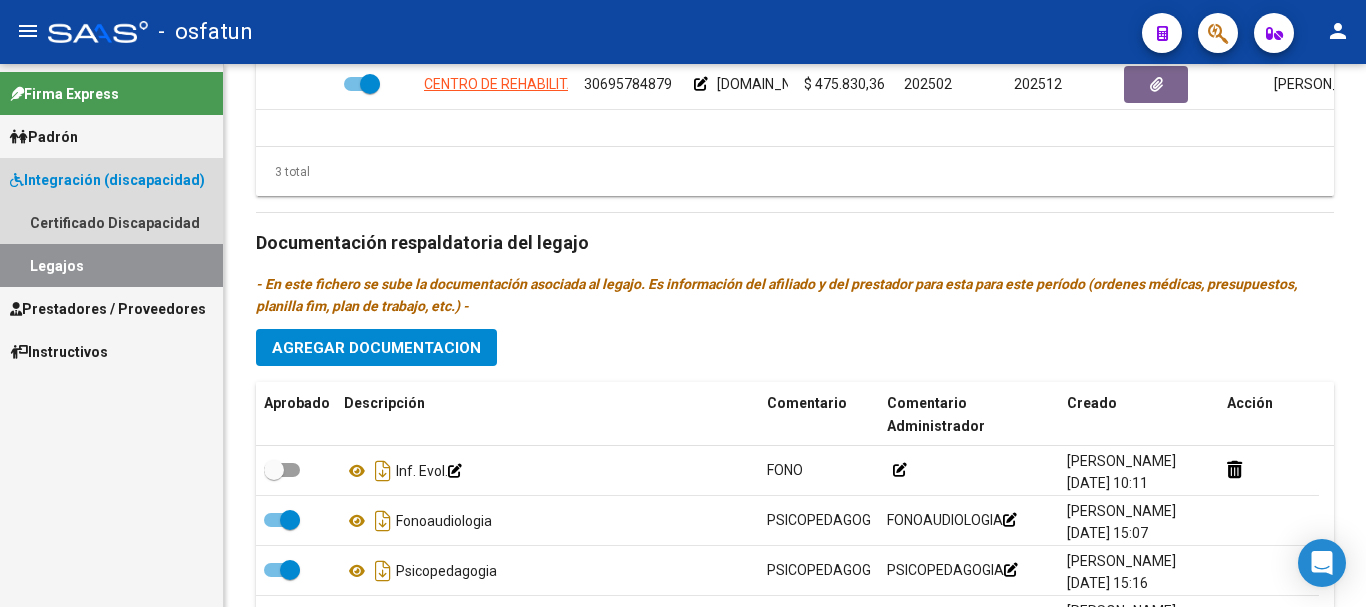 click on "Legajos" at bounding box center [111, 265] 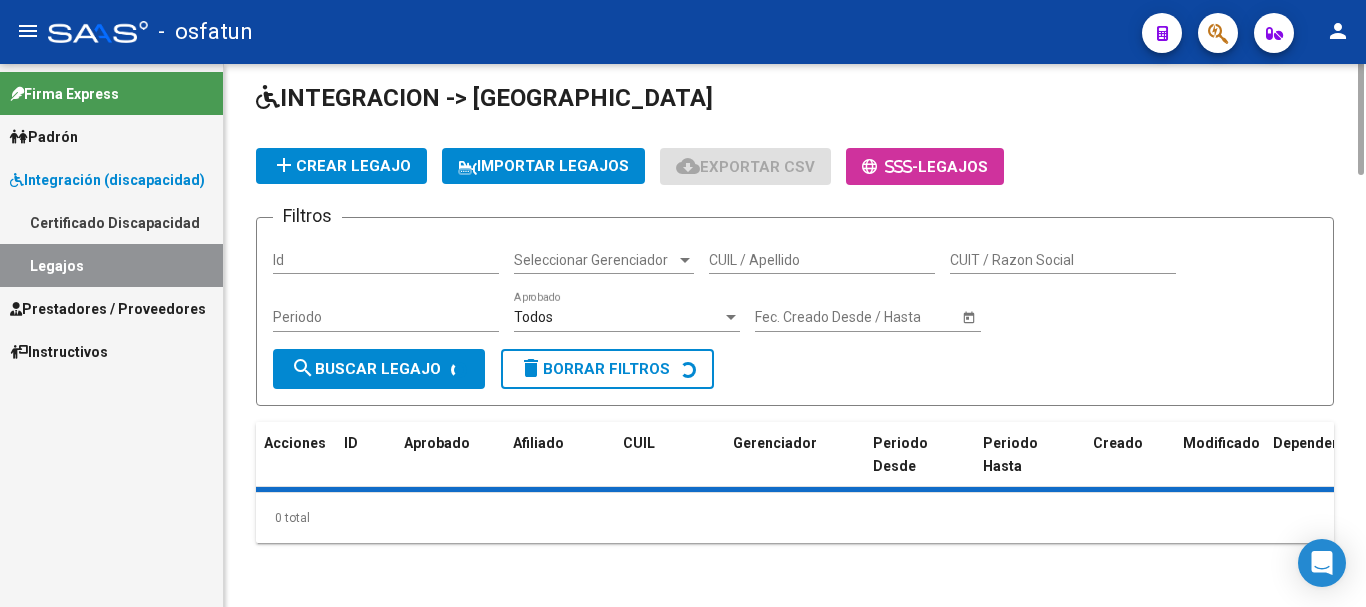 scroll, scrollTop: 0, scrollLeft: 0, axis: both 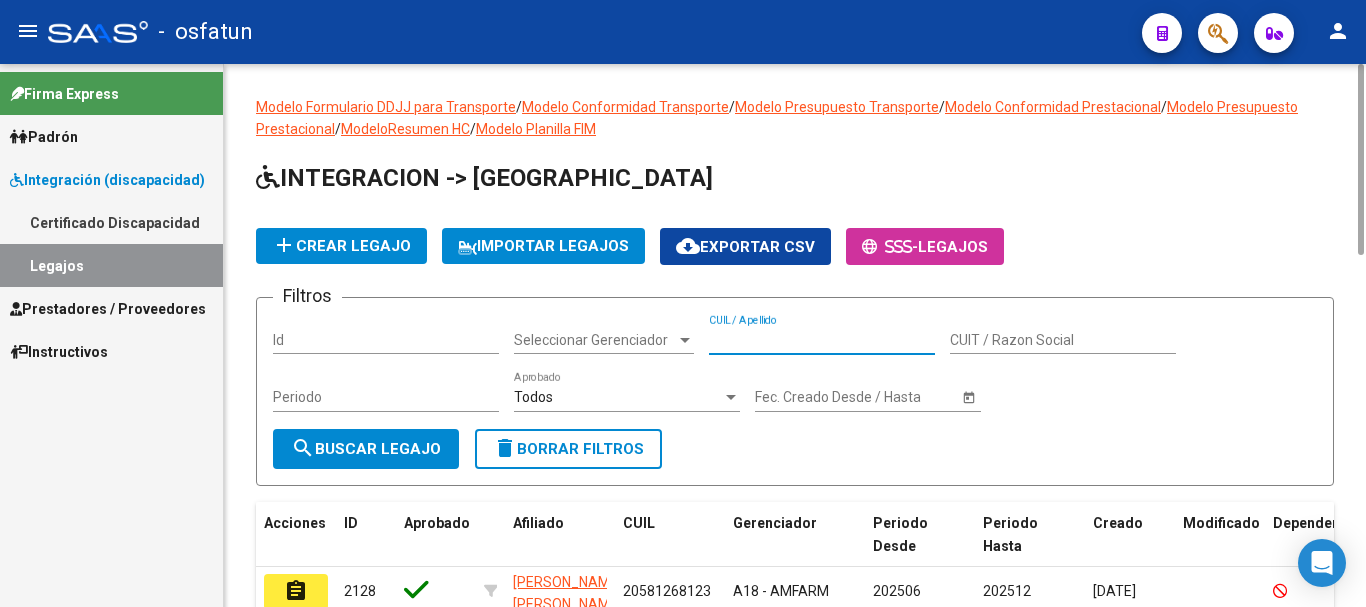 click on "CUIL / Apellido" at bounding box center [822, 340] 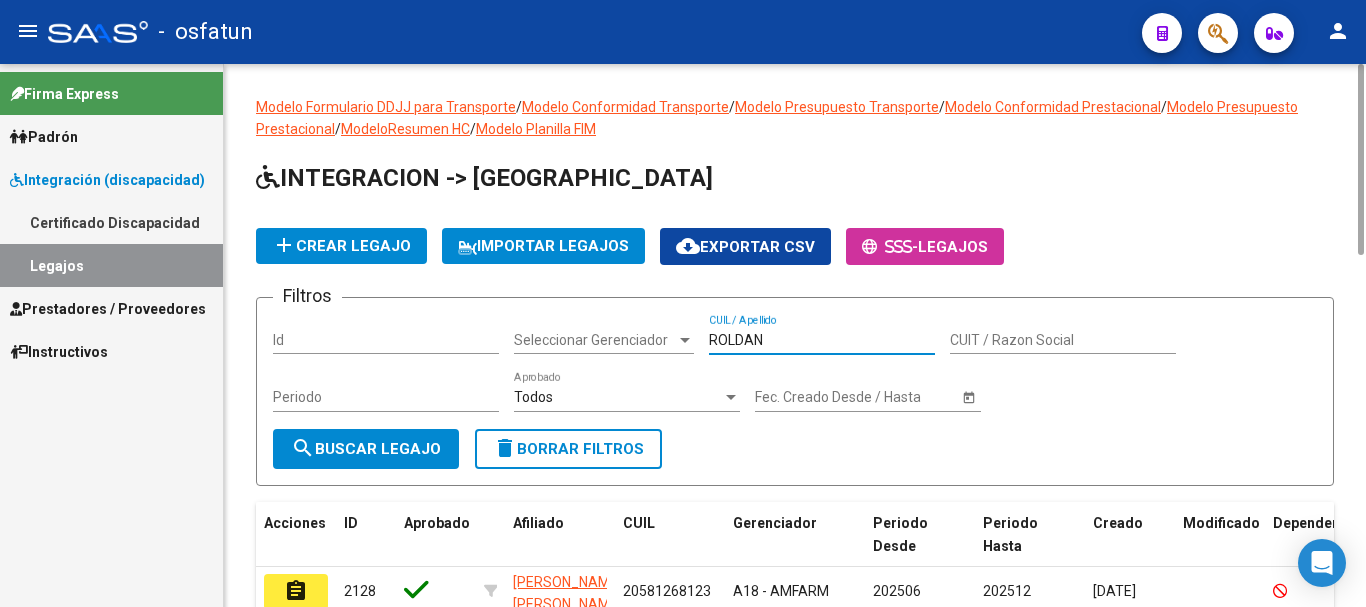 type on "ROLDAN" 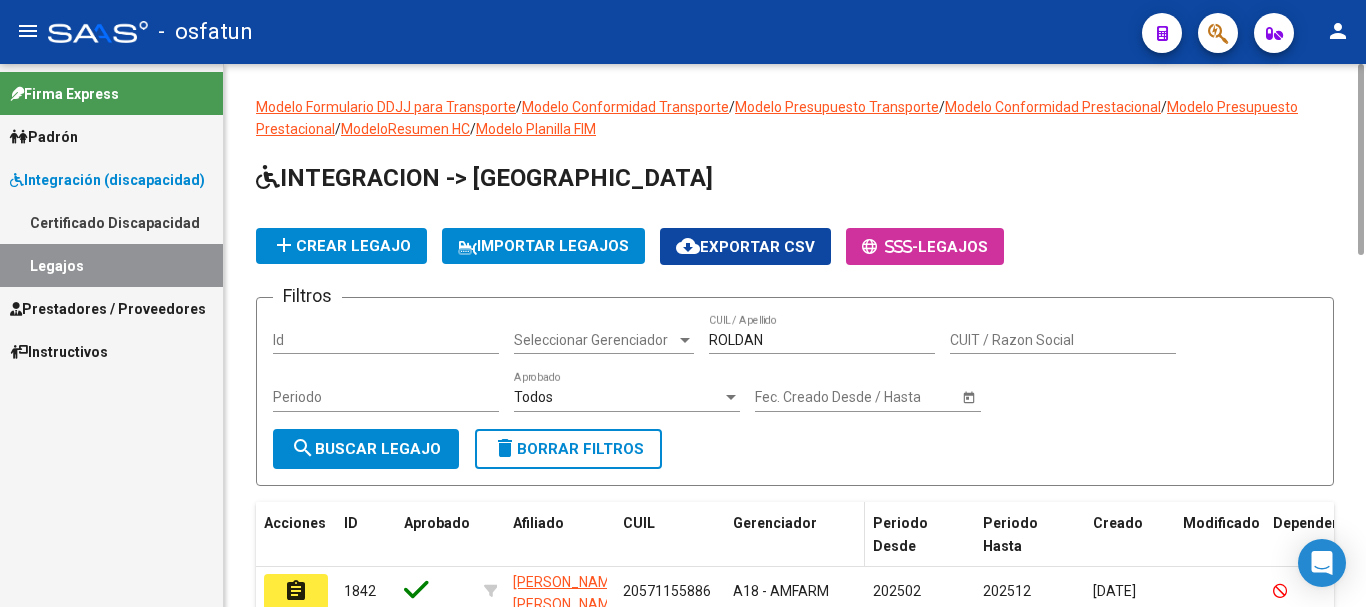 scroll, scrollTop: 197, scrollLeft: 0, axis: vertical 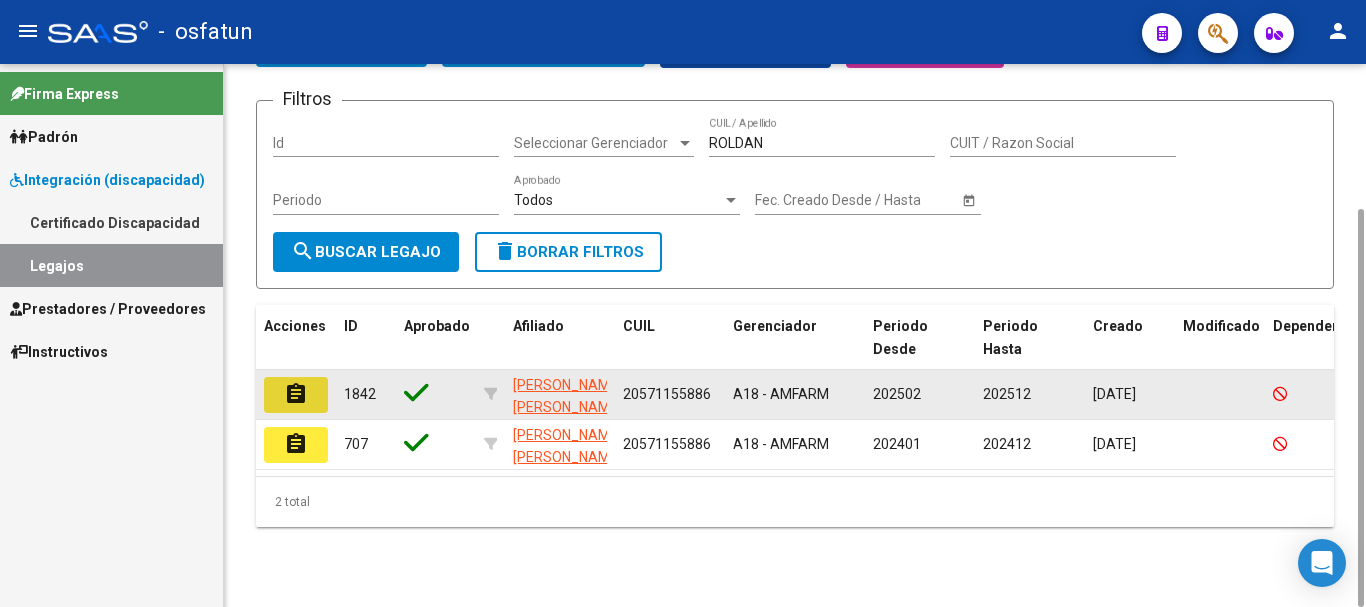 click on "assignment" 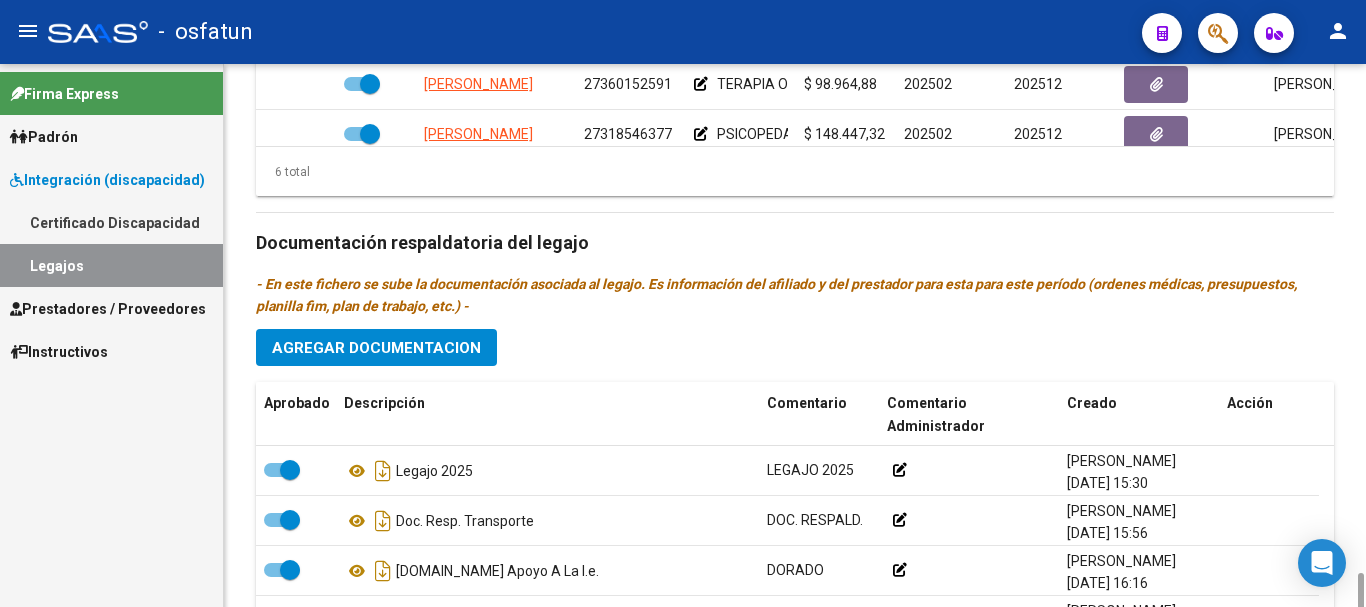 scroll, scrollTop: 1141, scrollLeft: 0, axis: vertical 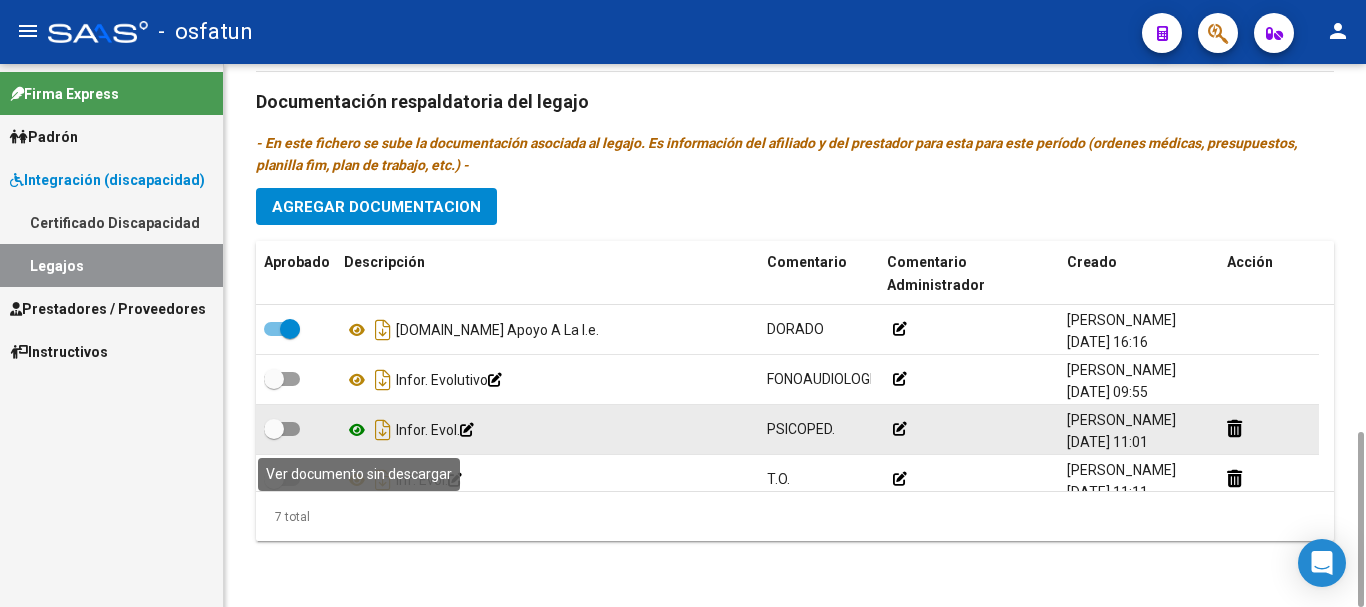 click 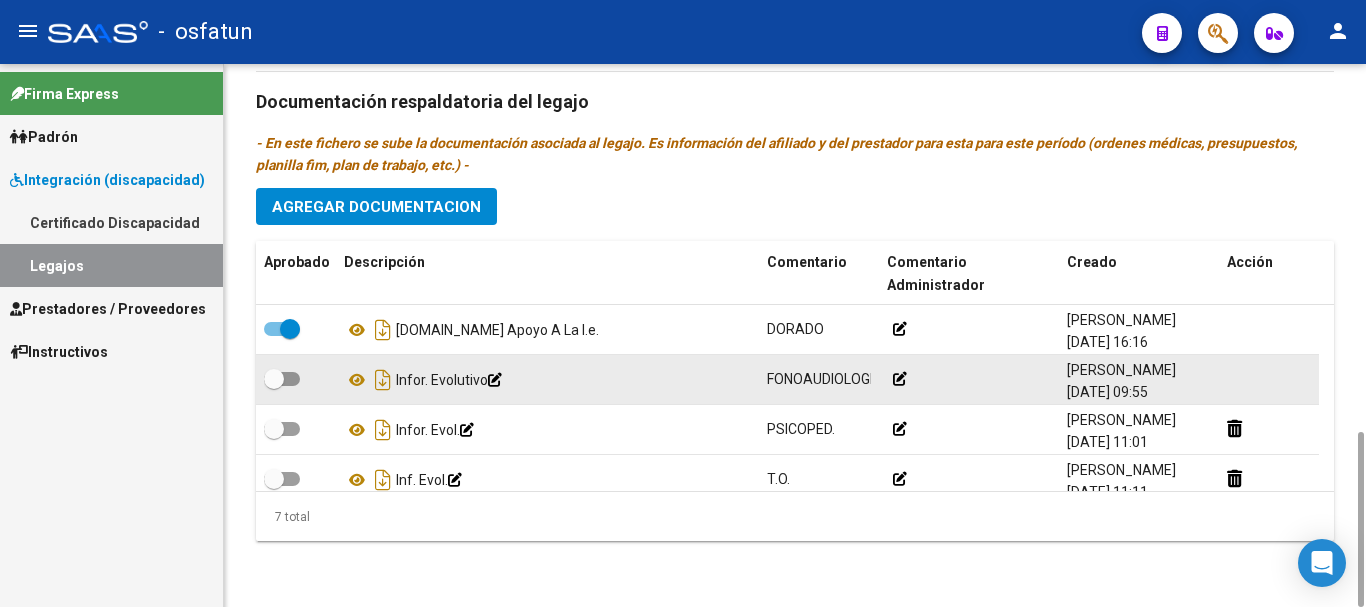 scroll, scrollTop: 171, scrollLeft: 0, axis: vertical 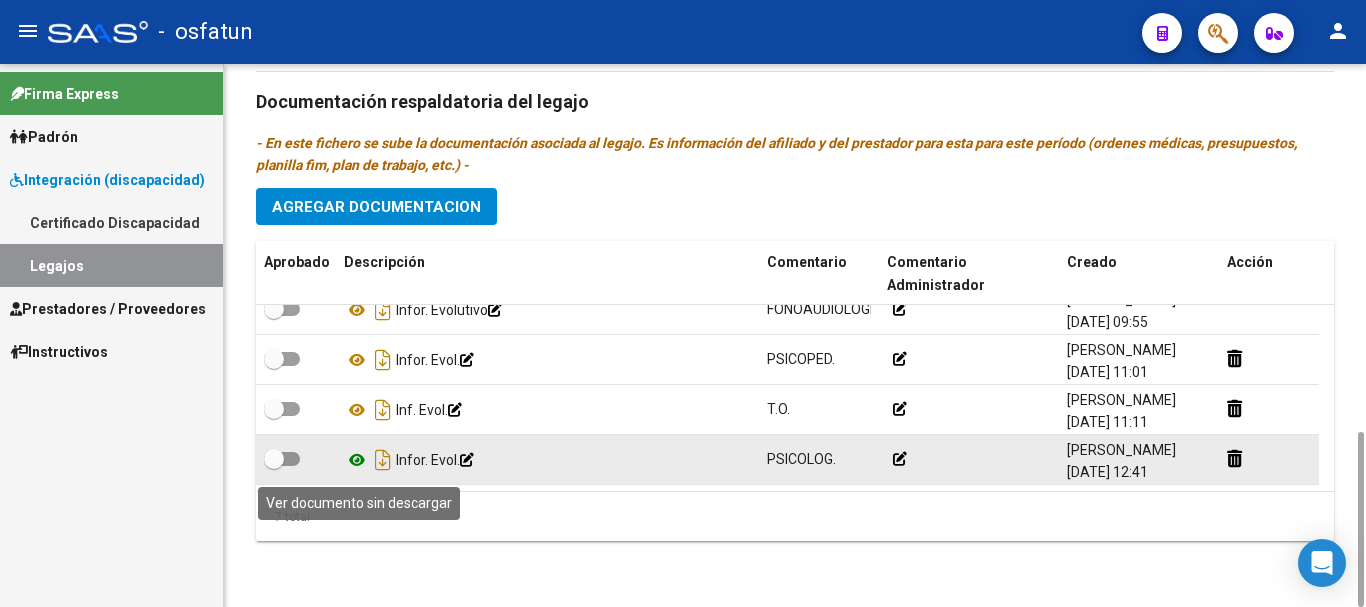 click 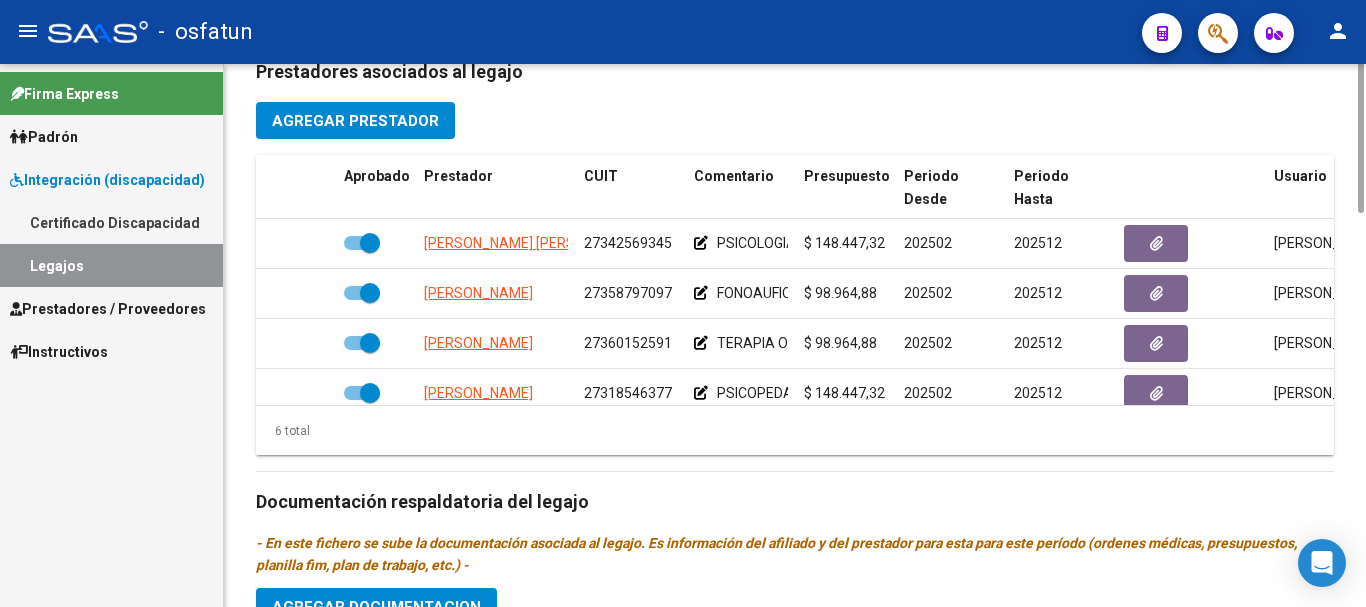 scroll, scrollTop: 541, scrollLeft: 0, axis: vertical 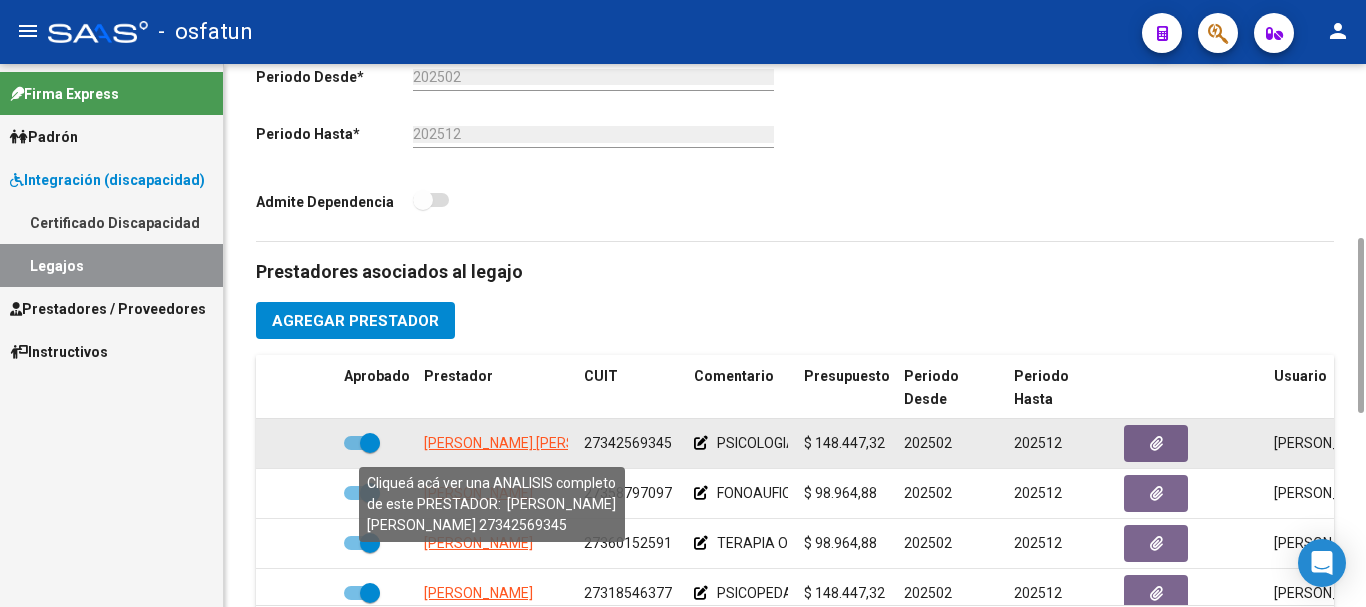 click on "[PERSON_NAME] [PERSON_NAME]" 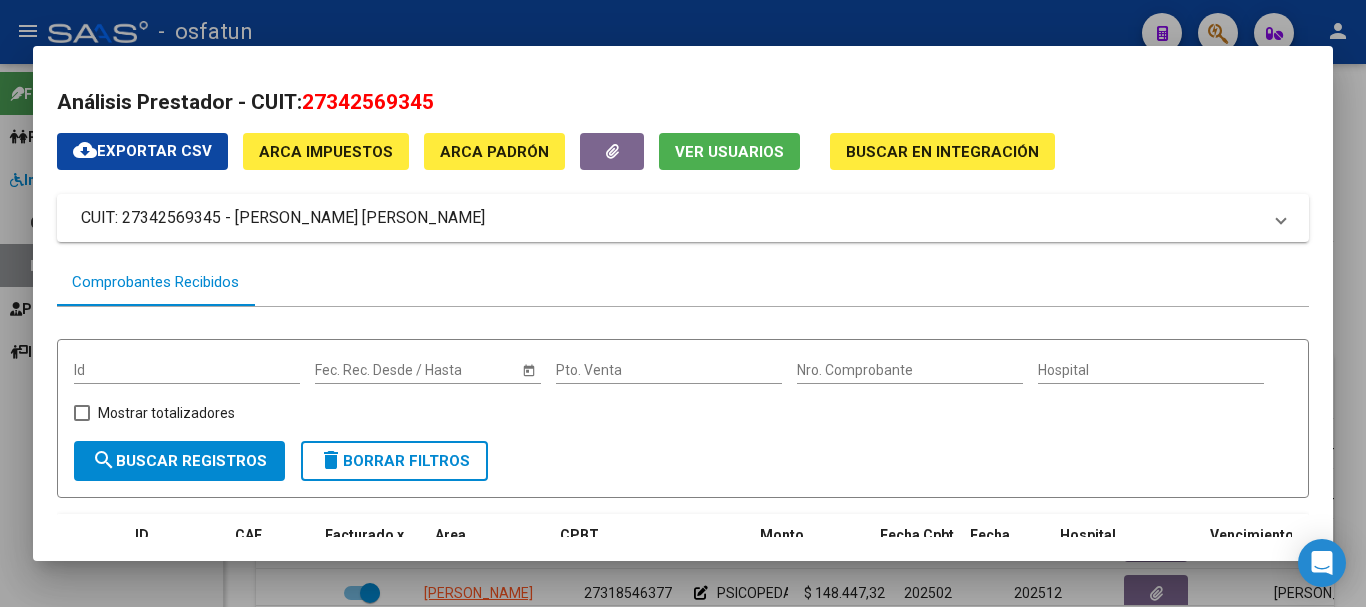 scroll, scrollTop: 100, scrollLeft: 0, axis: vertical 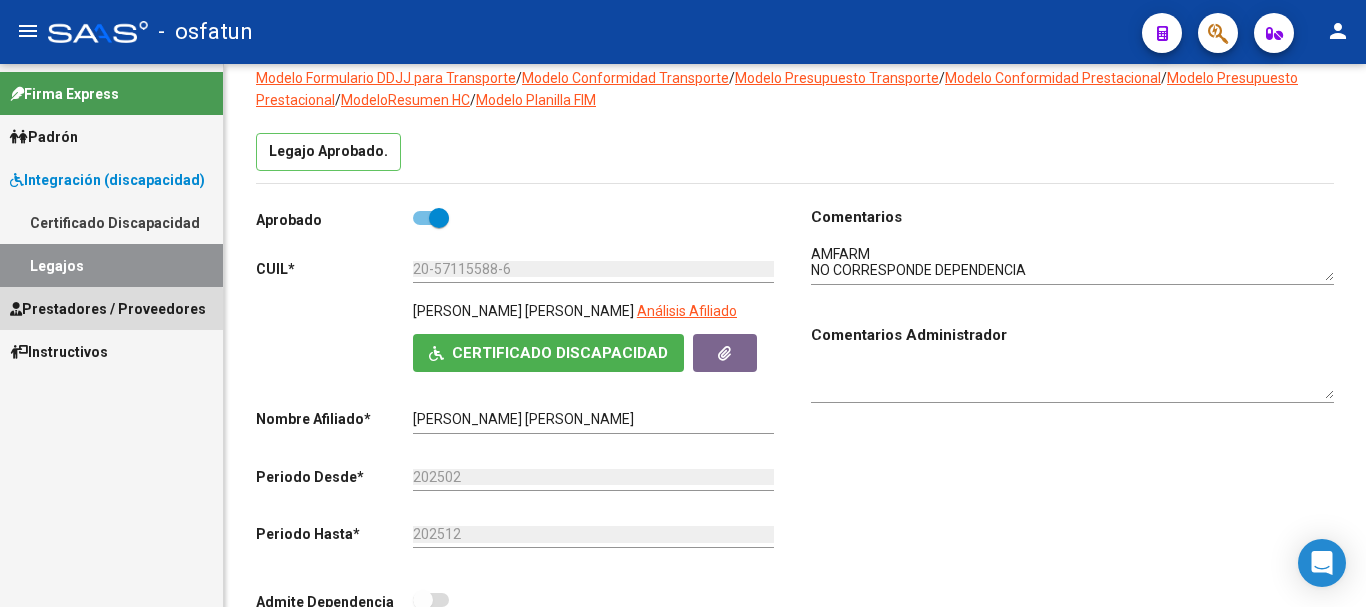 click on "Prestadores / Proveedores" at bounding box center [108, 309] 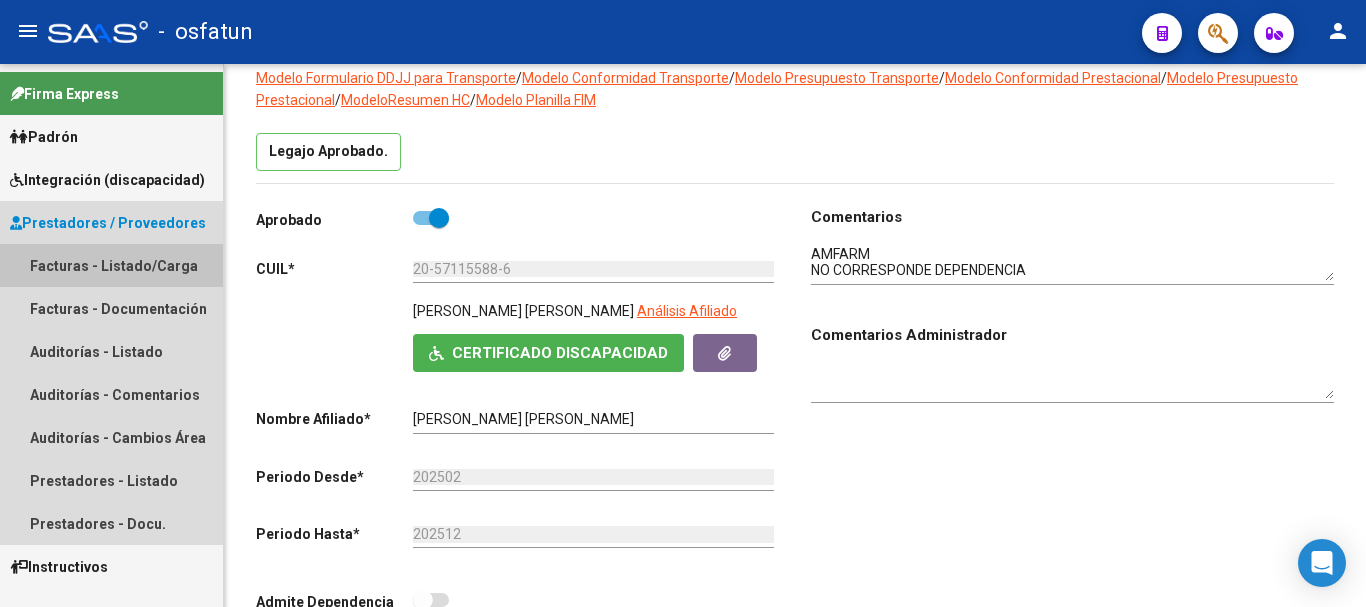 click on "Facturas - Listado/Carga" at bounding box center [111, 265] 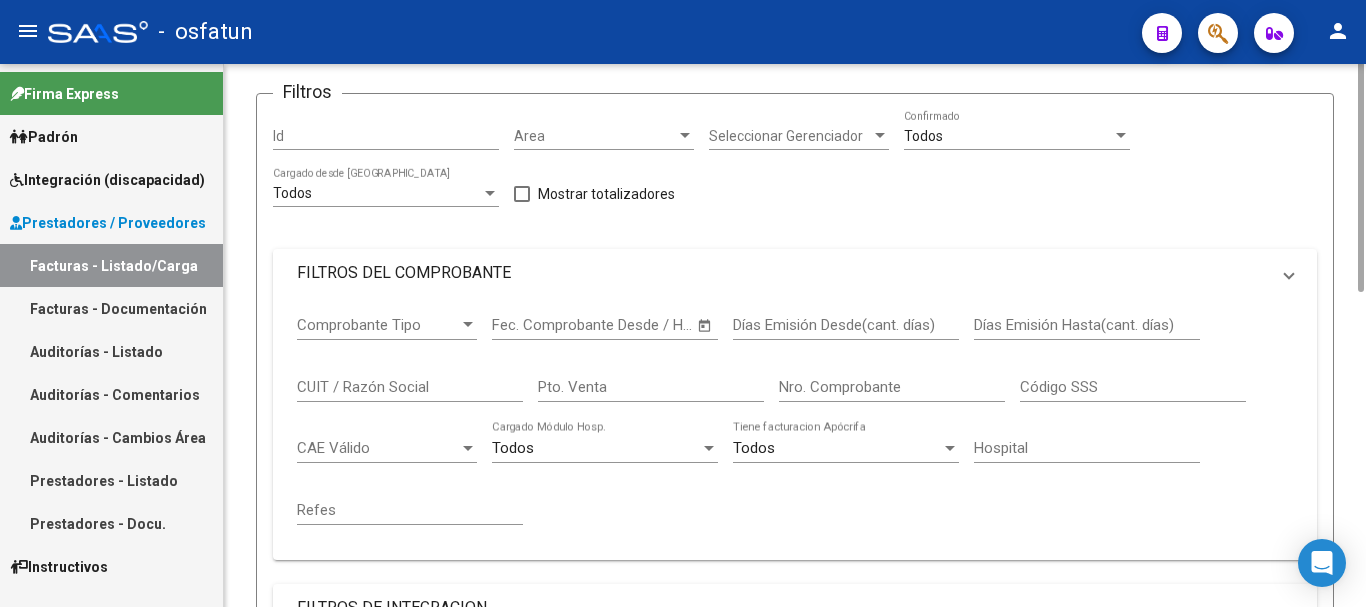 scroll, scrollTop: 0, scrollLeft: 0, axis: both 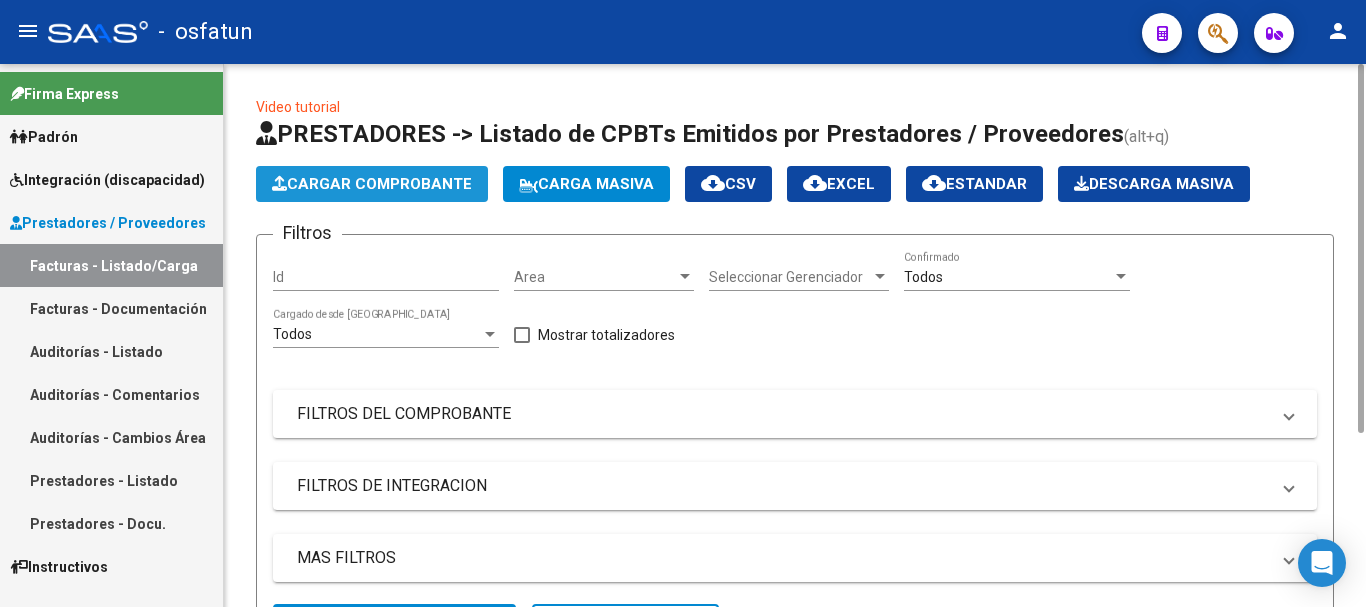 click on "Cargar Comprobante" 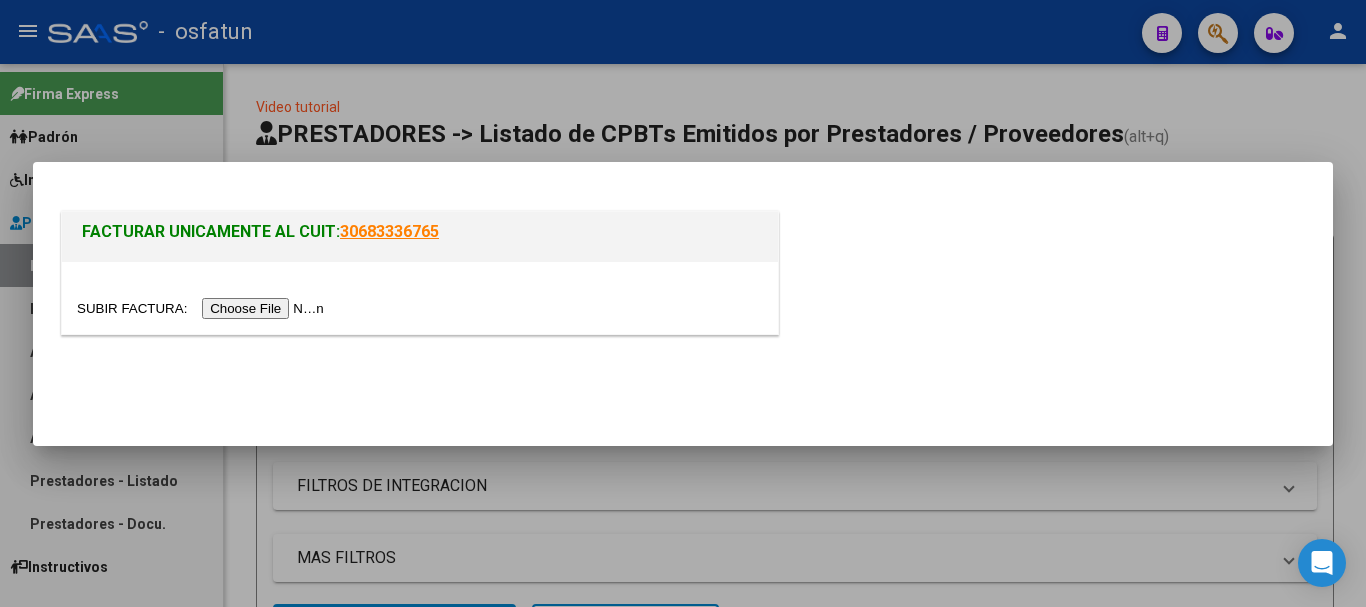click at bounding box center (203, 308) 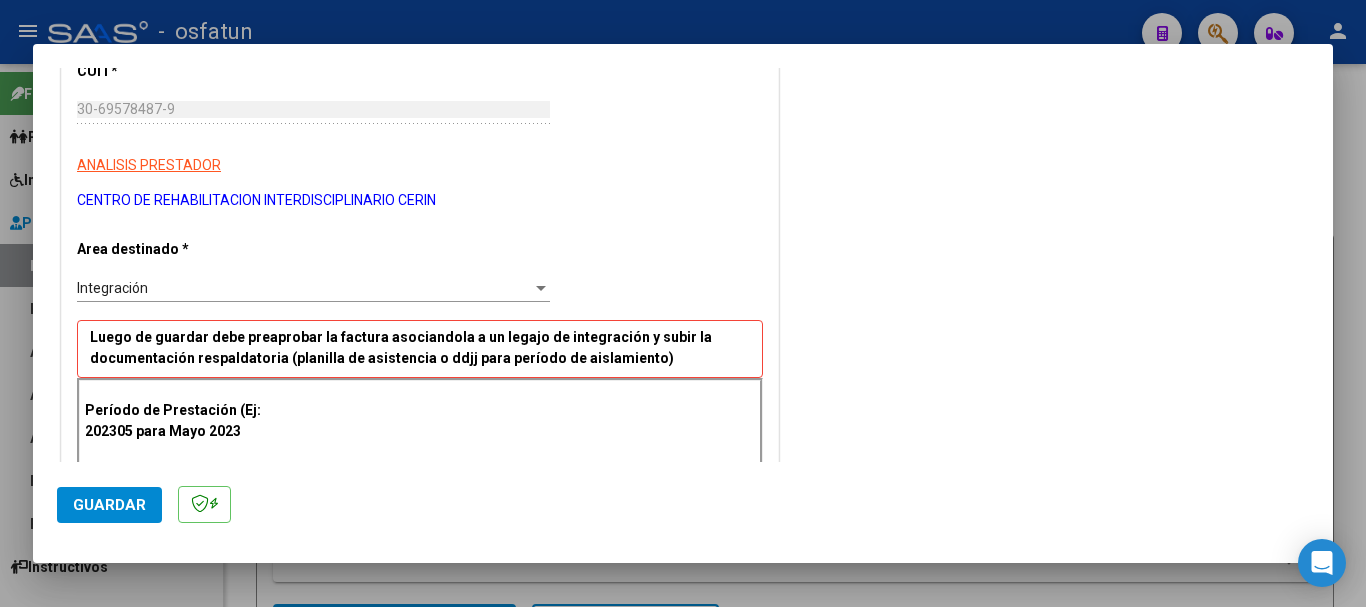 scroll, scrollTop: 500, scrollLeft: 0, axis: vertical 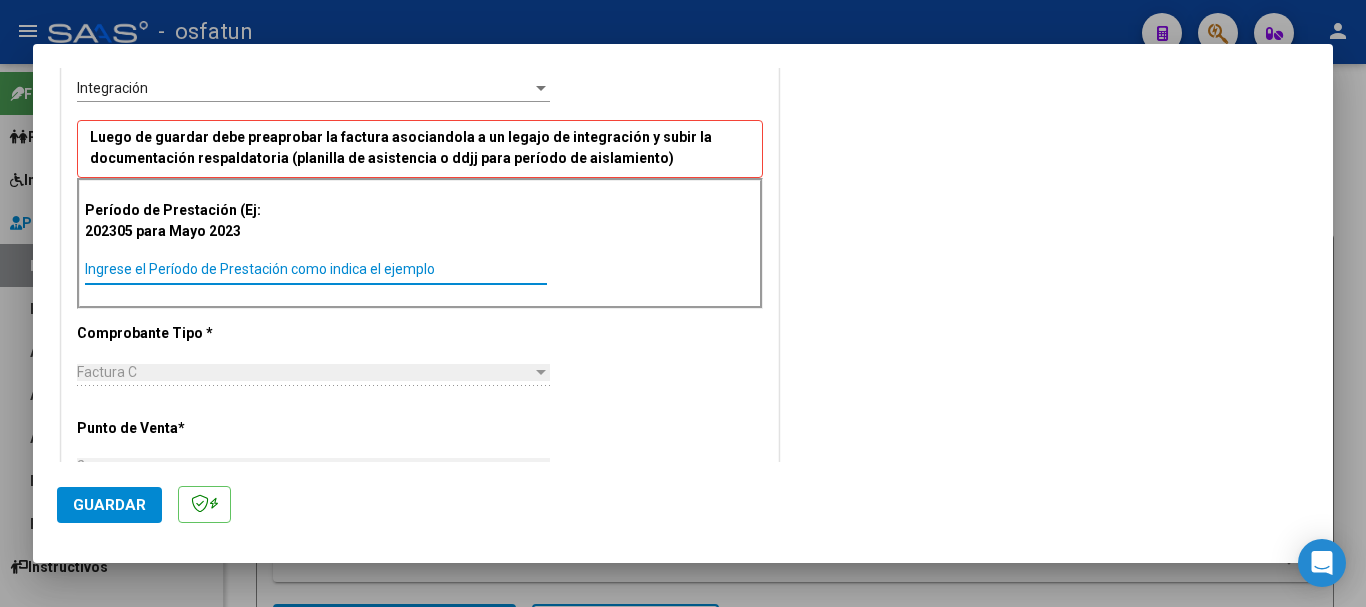 click on "Ingrese el Período de Prestación como indica el ejemplo" at bounding box center [316, 269] 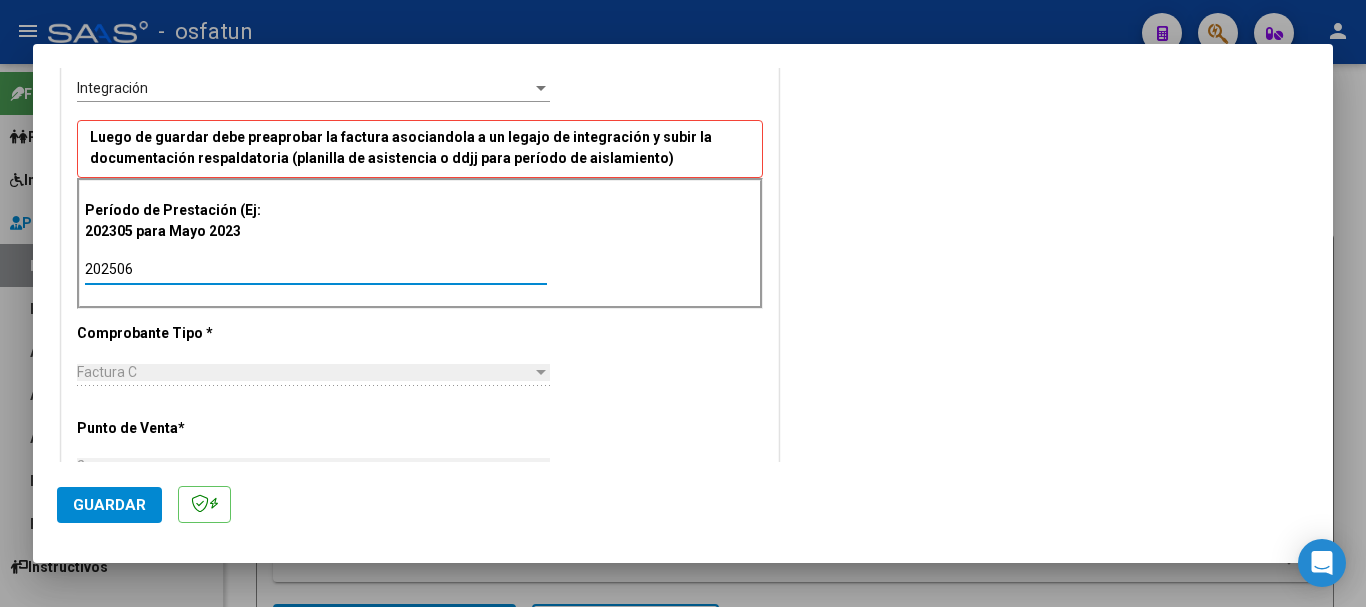type on "202506" 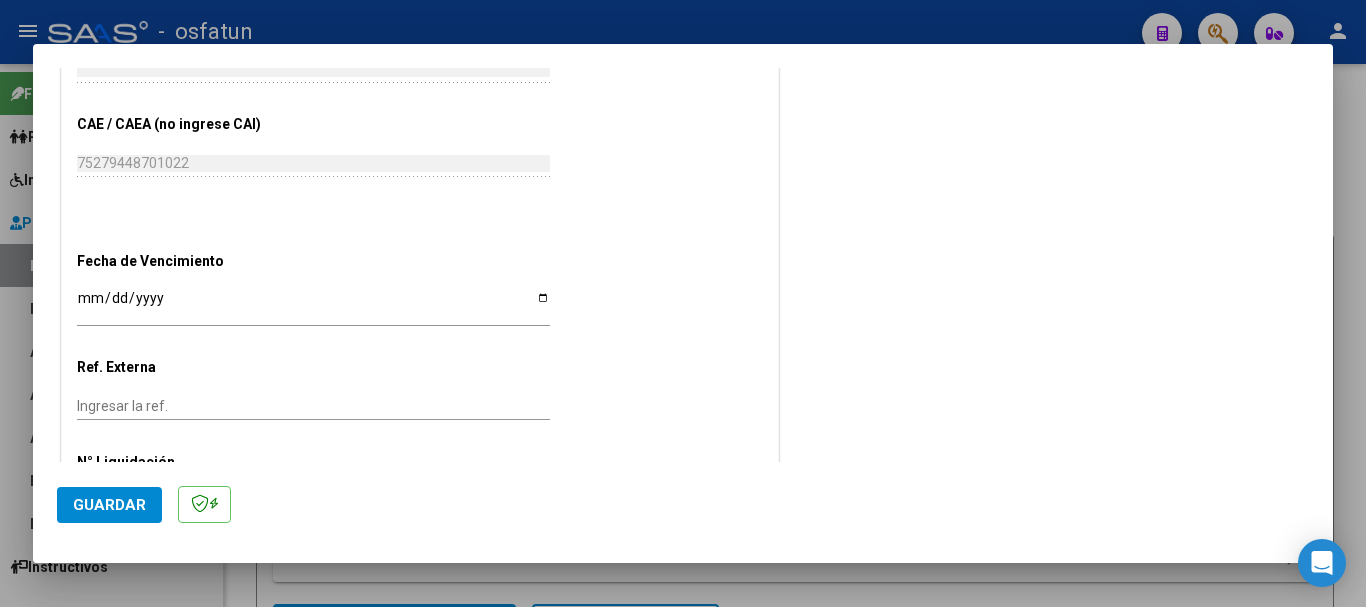 scroll, scrollTop: 1200, scrollLeft: 0, axis: vertical 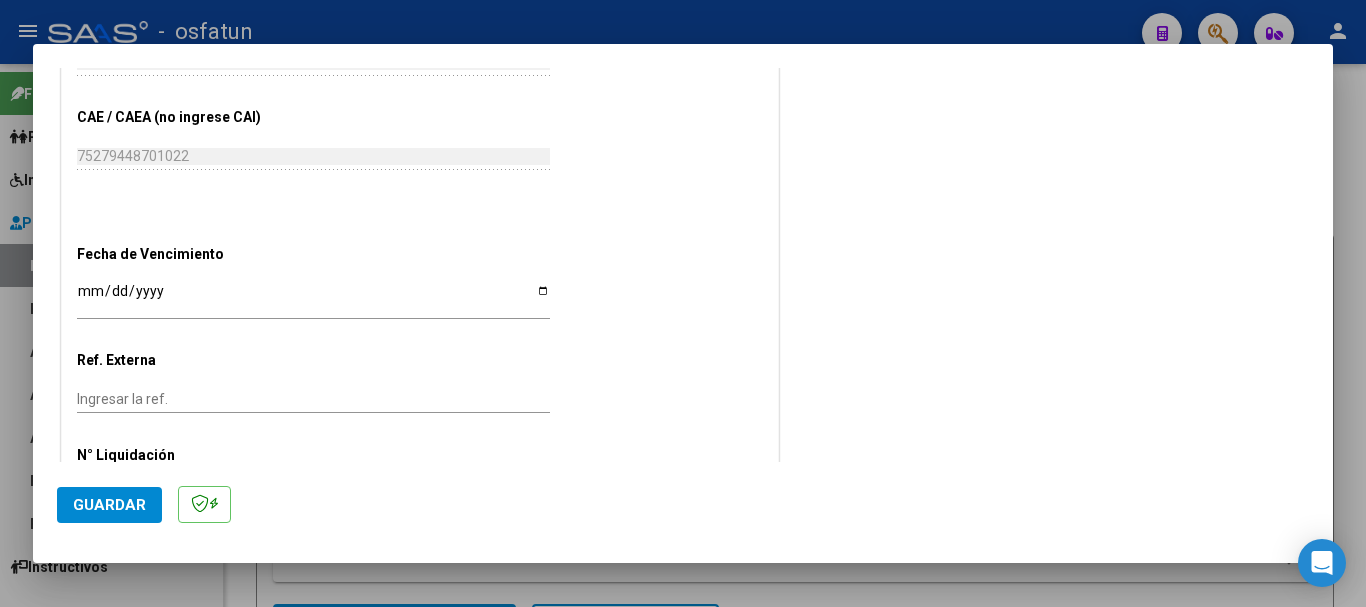 click on "Ingresar la fecha" at bounding box center (313, 298) 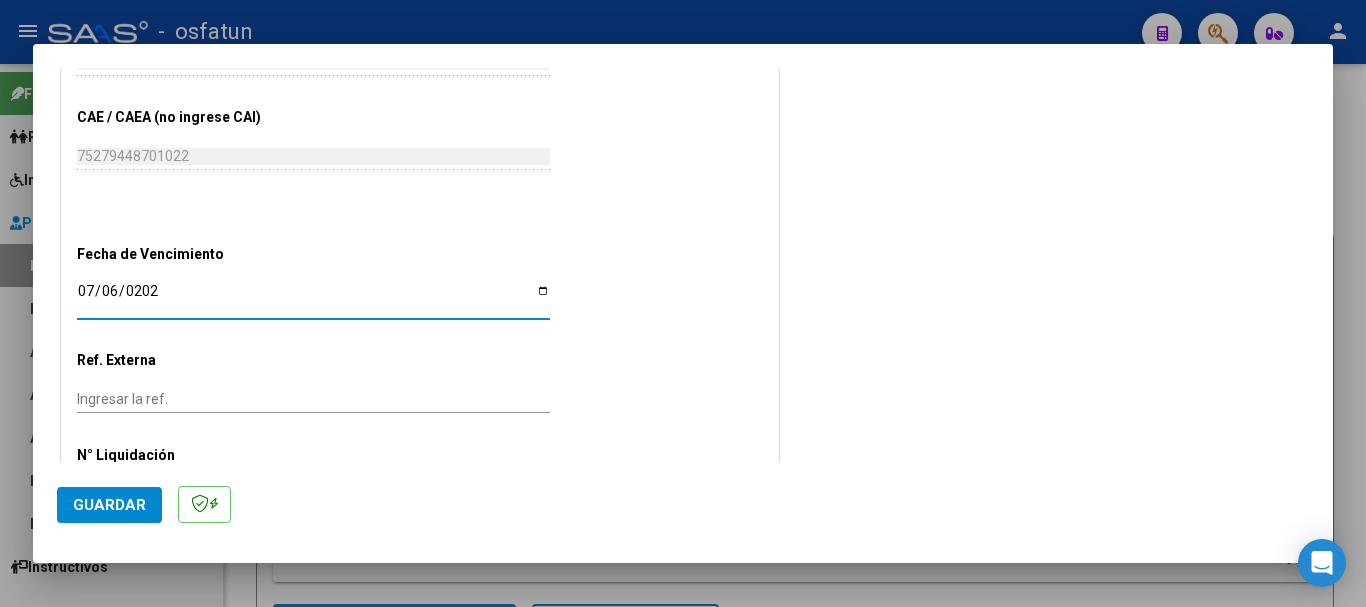 type on "[DATE]" 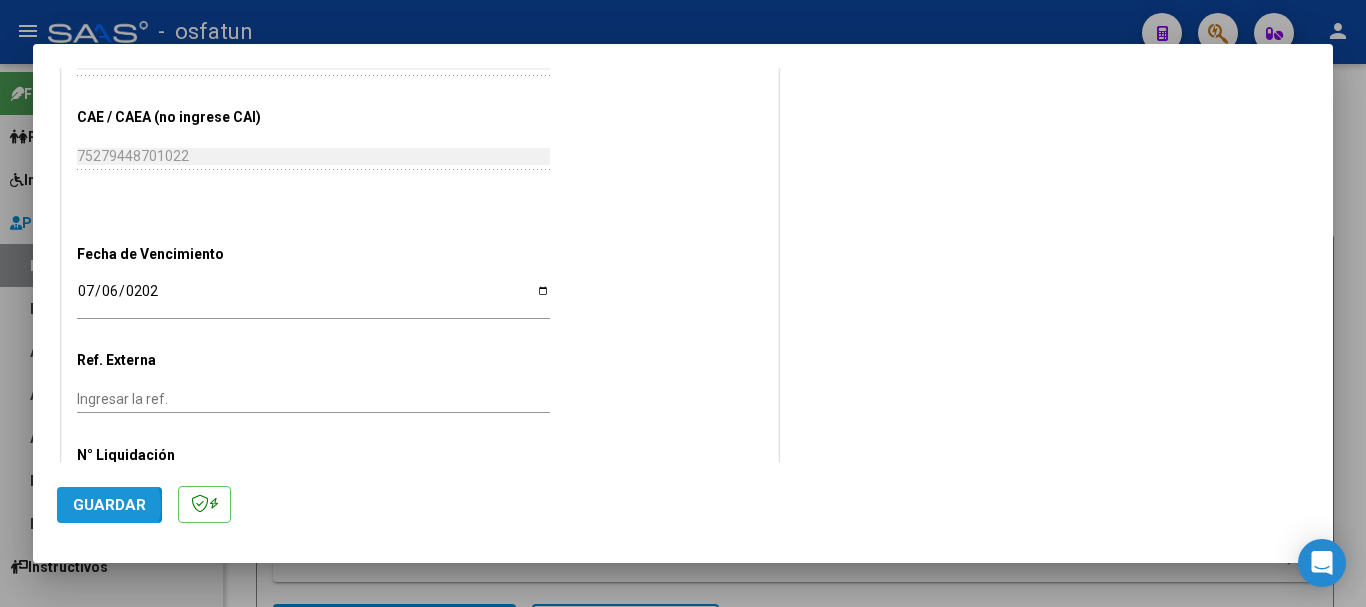 click on "Guardar" 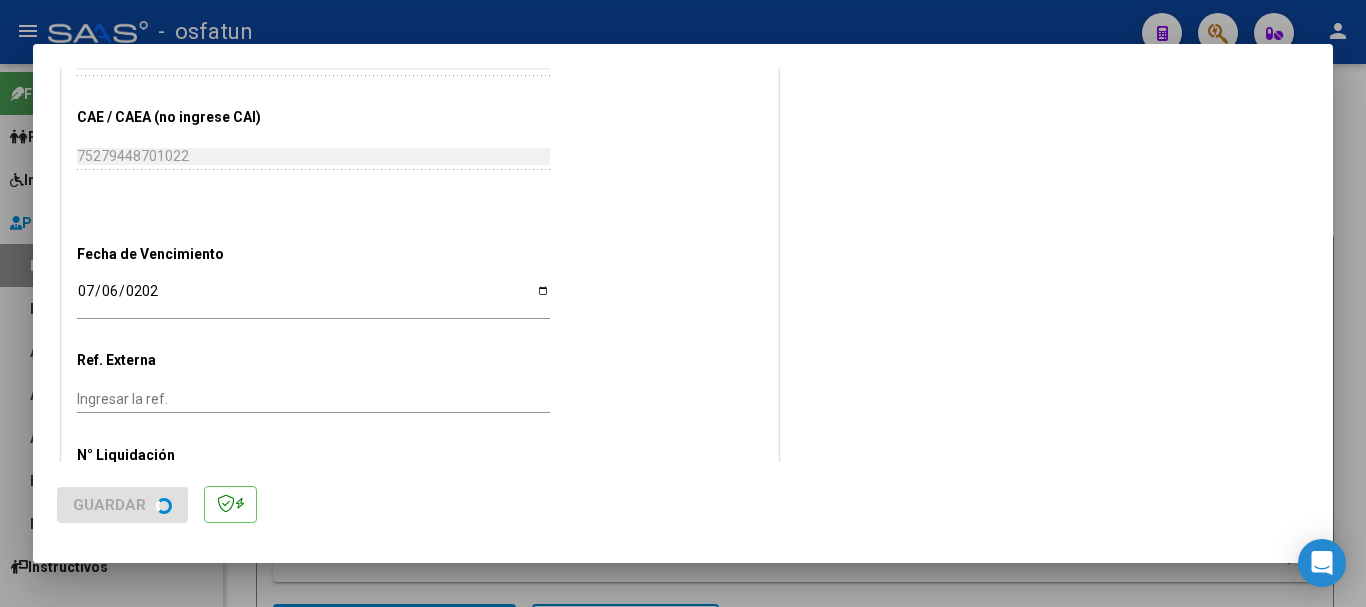 scroll, scrollTop: 0, scrollLeft: 0, axis: both 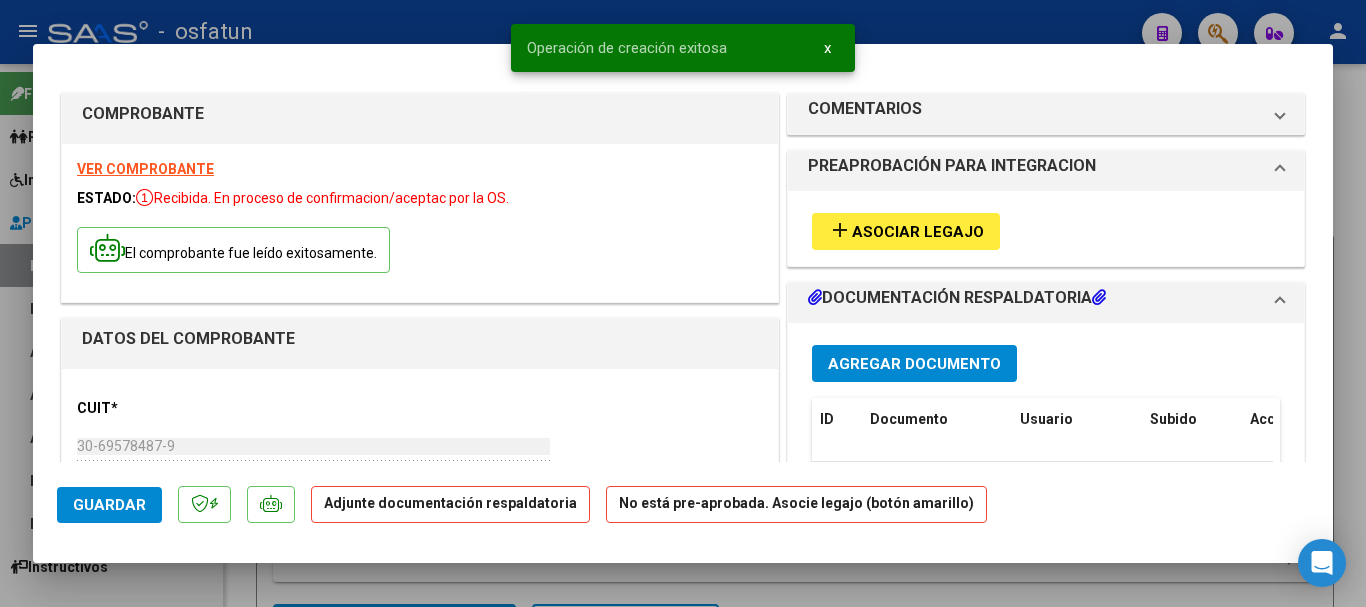 click on "Agregar Documento" at bounding box center [914, 364] 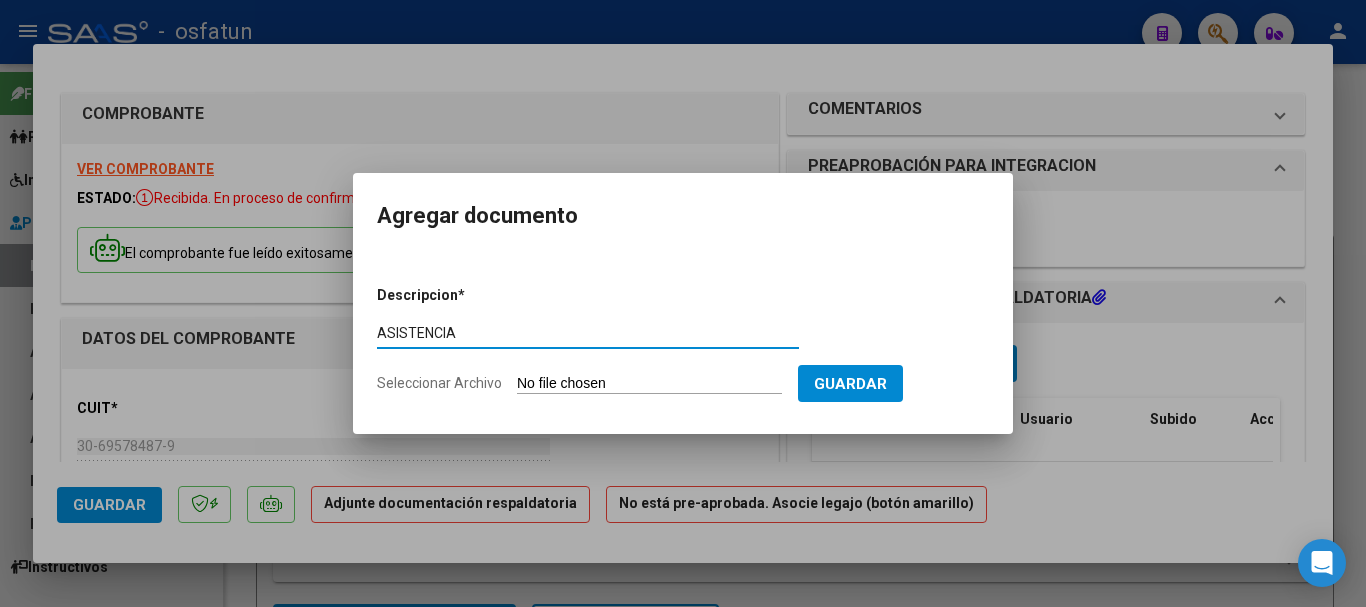 type on "ASISTENCIA" 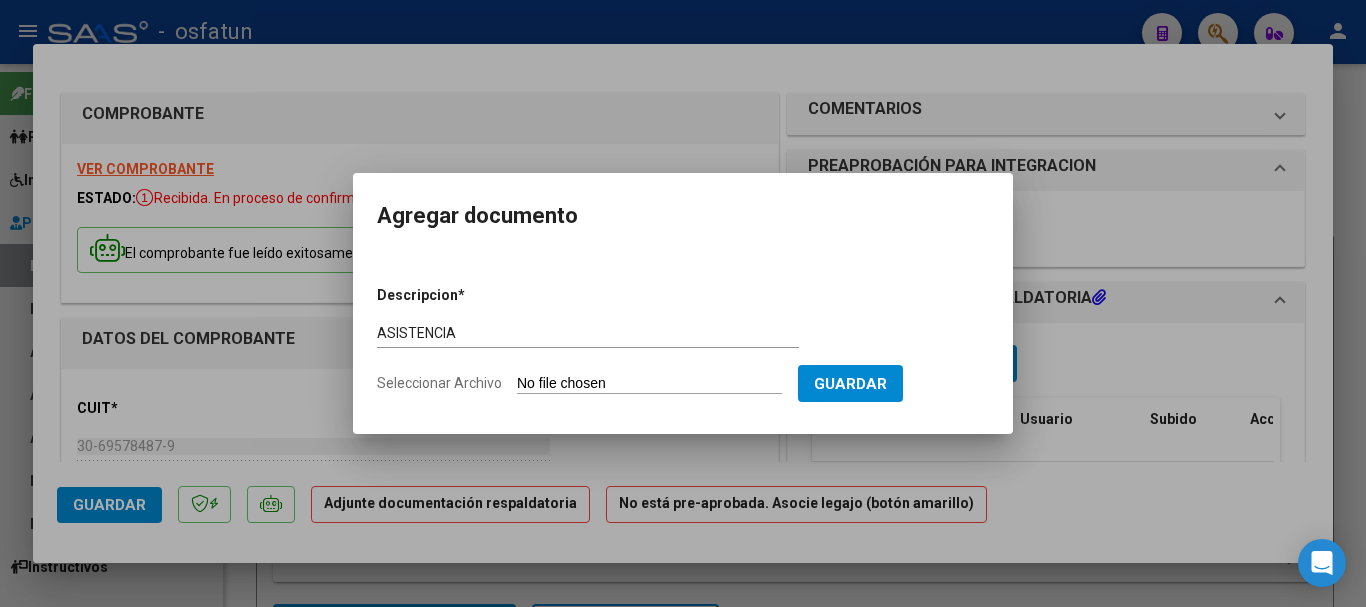 click on "Seleccionar Archivo" at bounding box center (649, 384) 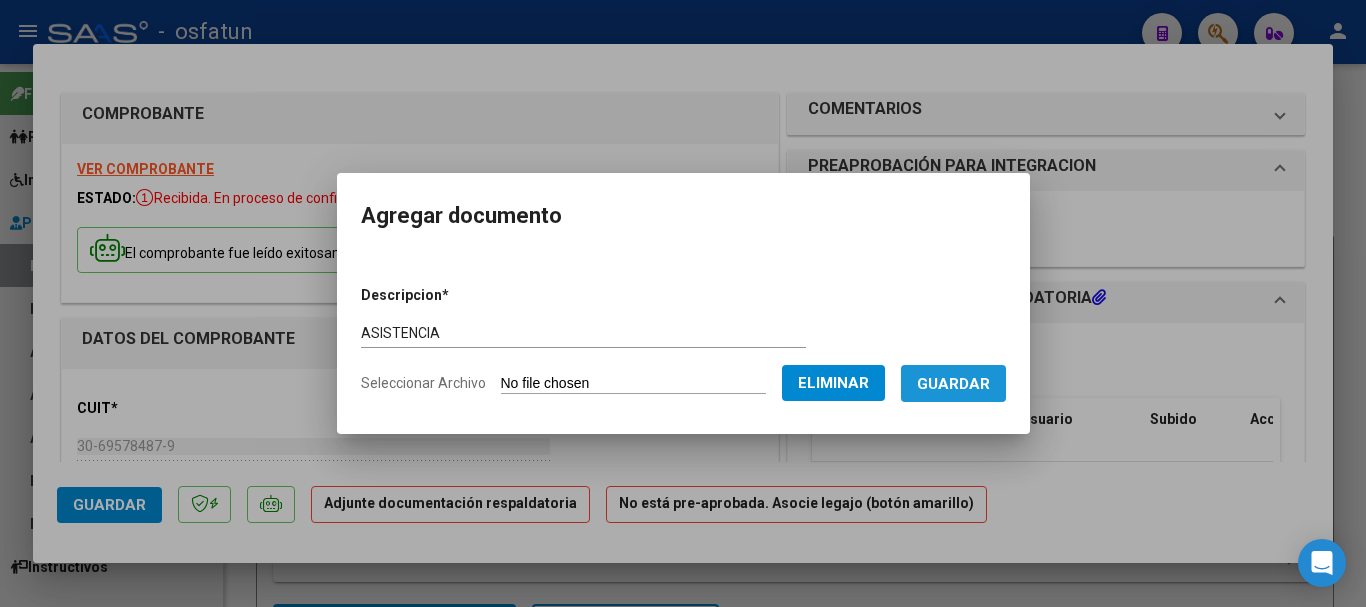 click on "Guardar" at bounding box center [953, 384] 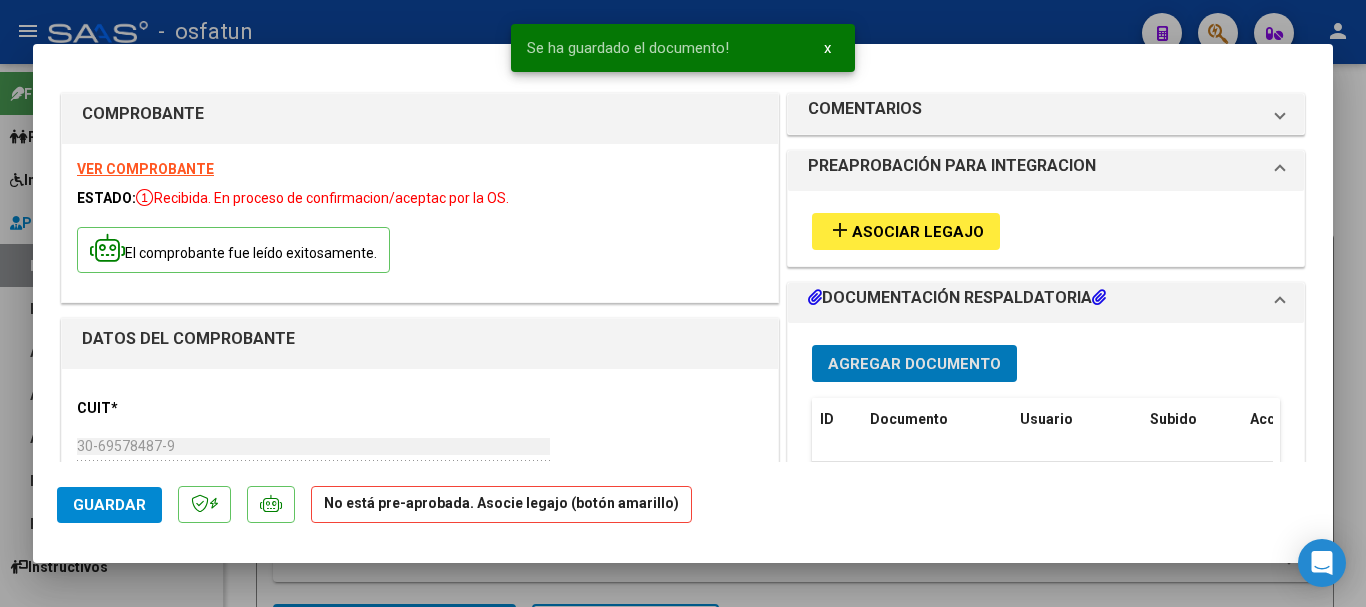 click on "add Asociar Legajo" at bounding box center (906, 231) 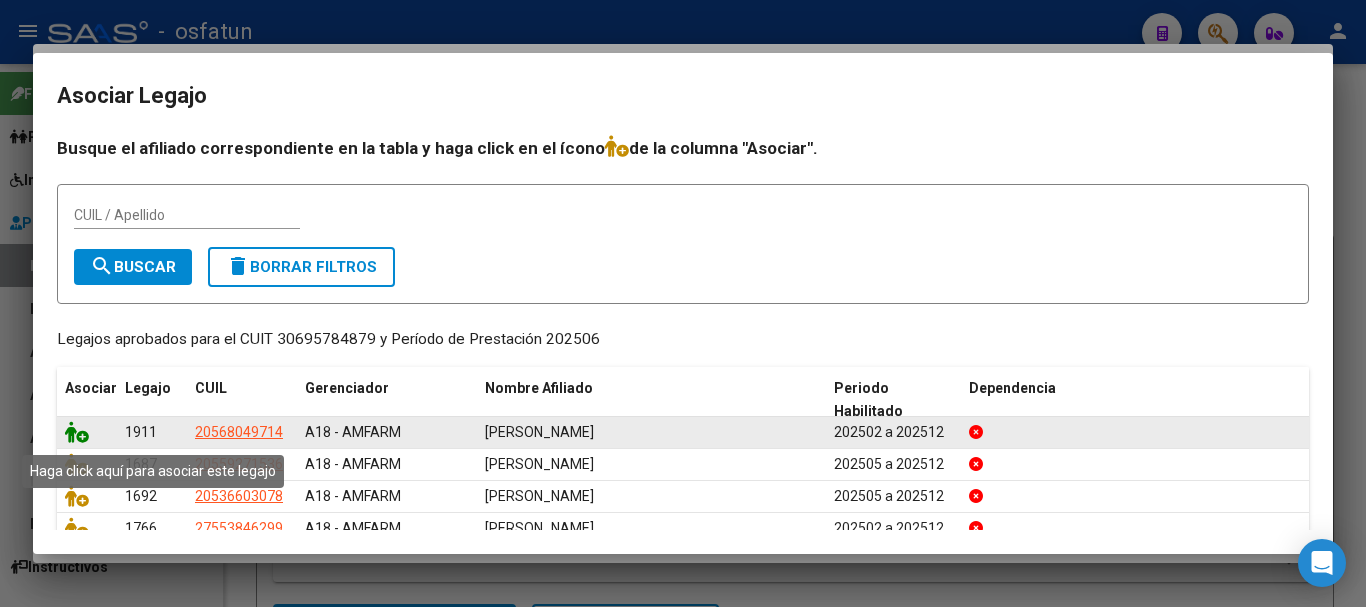 click 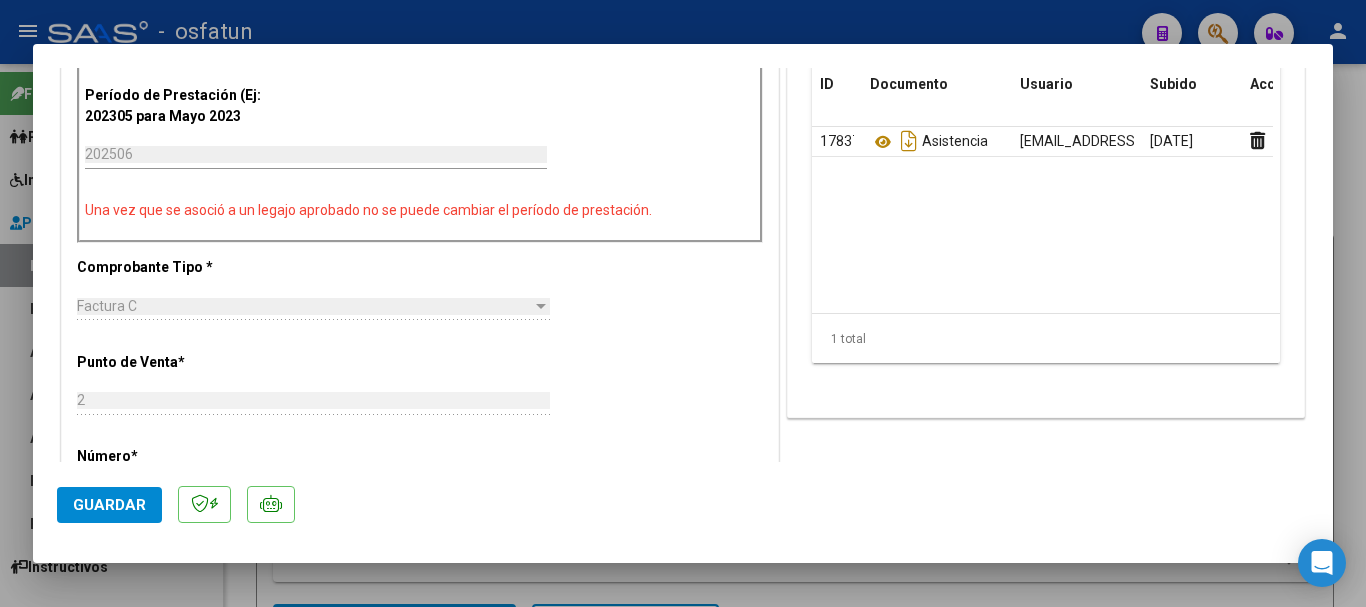 scroll, scrollTop: 600, scrollLeft: 0, axis: vertical 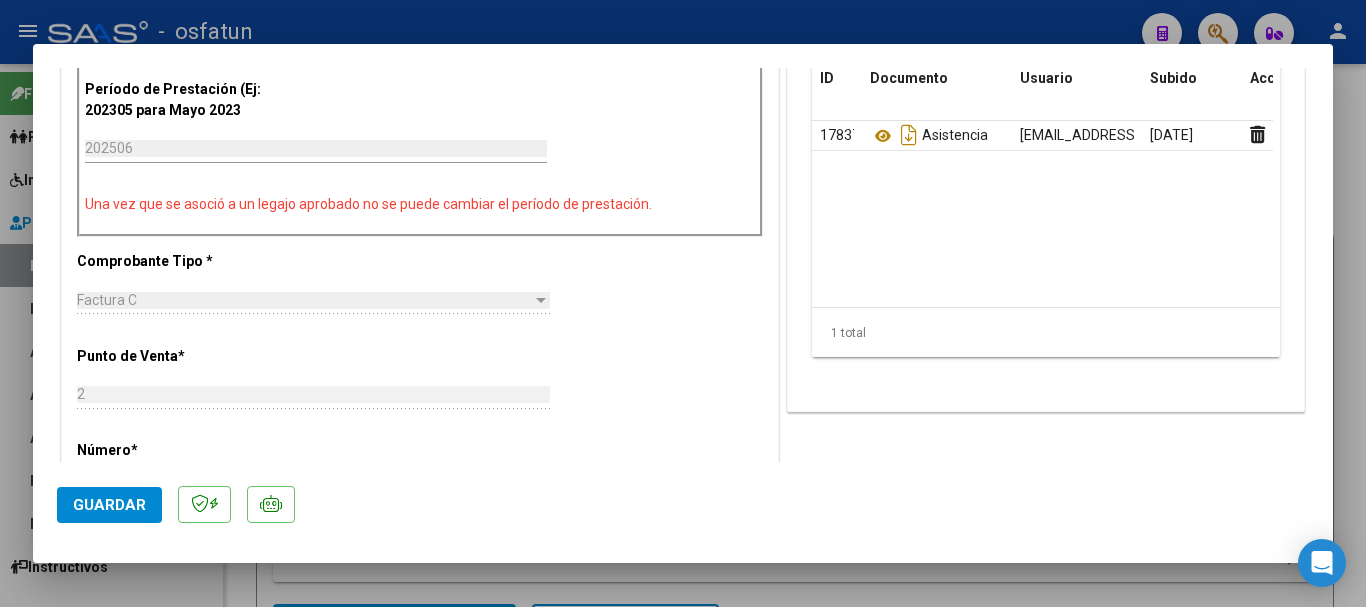 click on "Guardar" 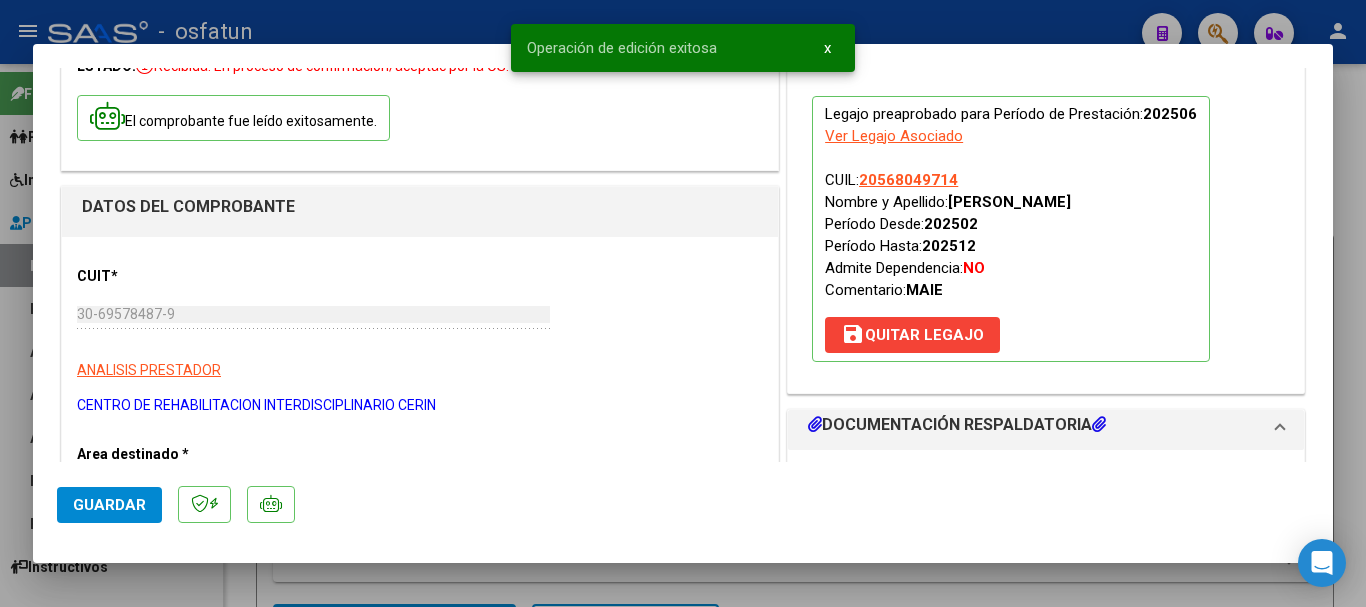 scroll, scrollTop: 100, scrollLeft: 0, axis: vertical 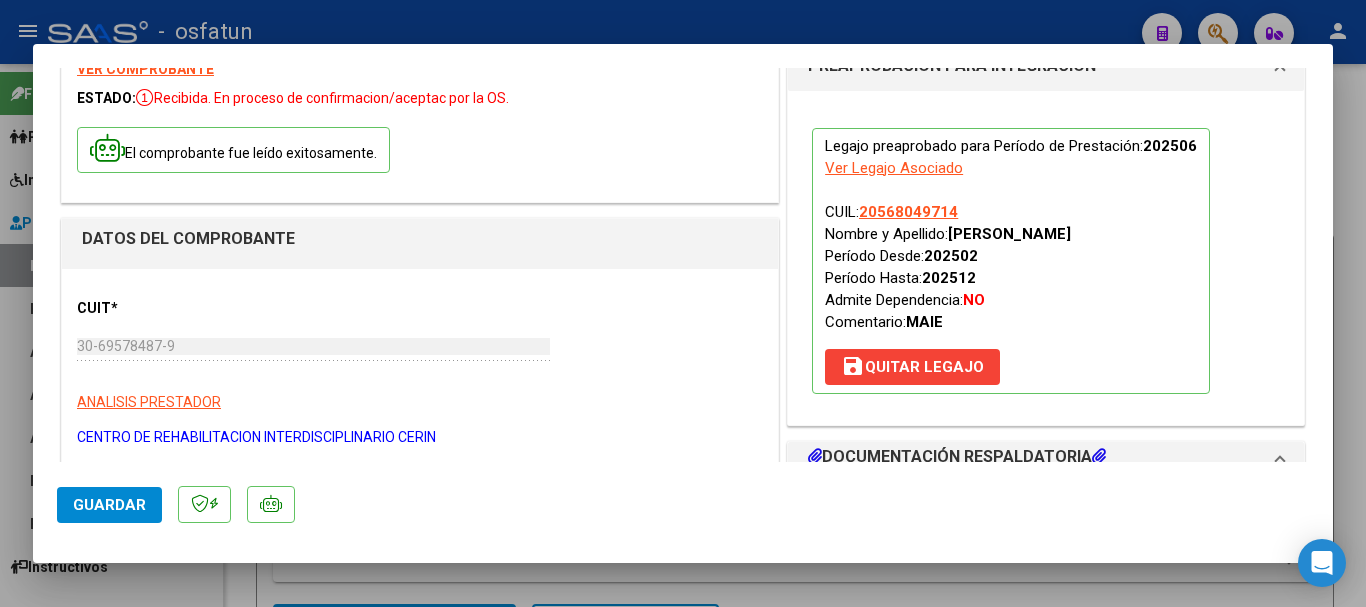 type 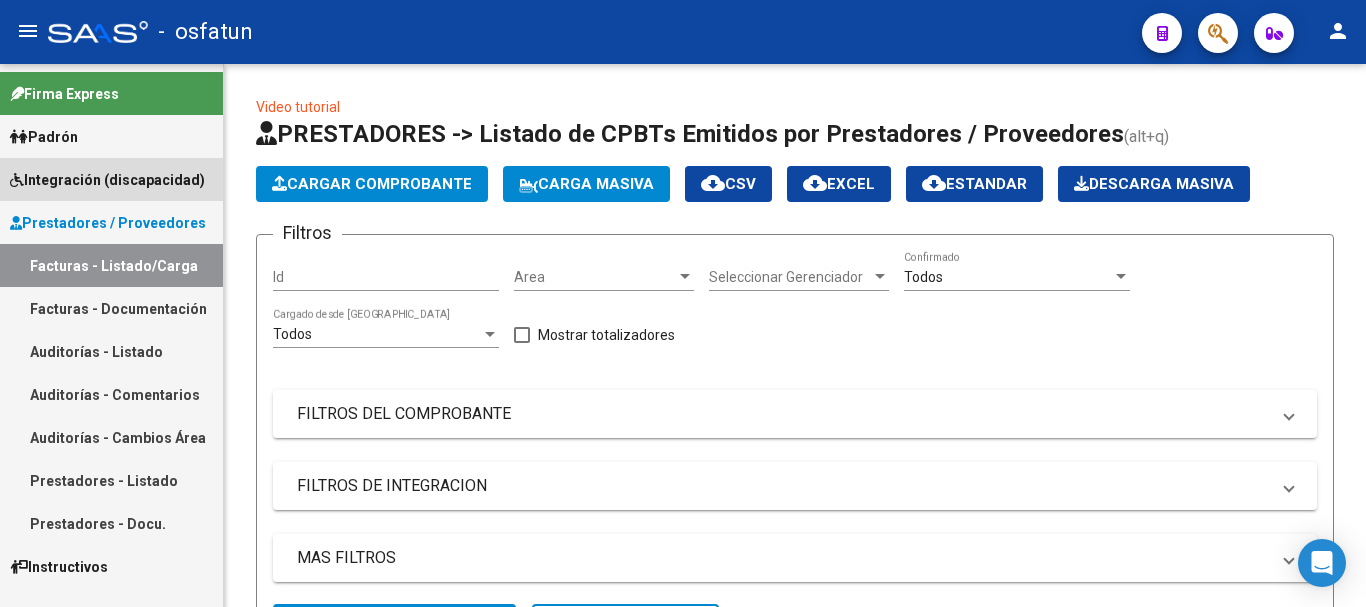 click on "Integración (discapacidad)" at bounding box center (107, 180) 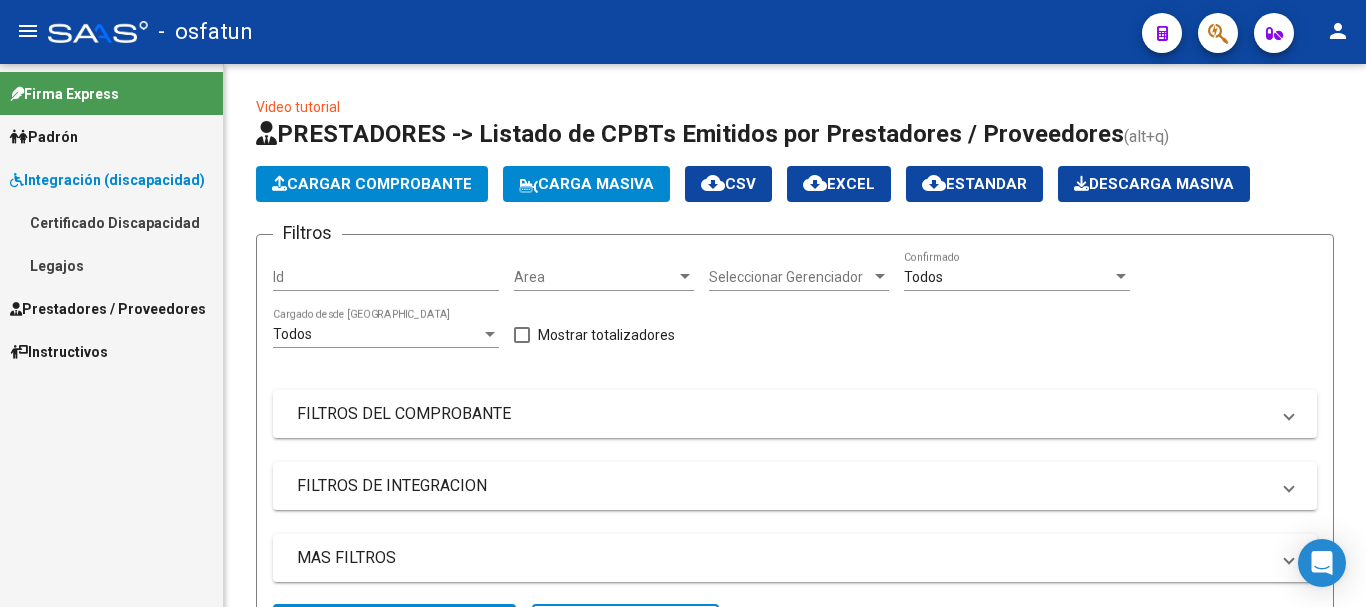 click on "Legajos" at bounding box center [111, 265] 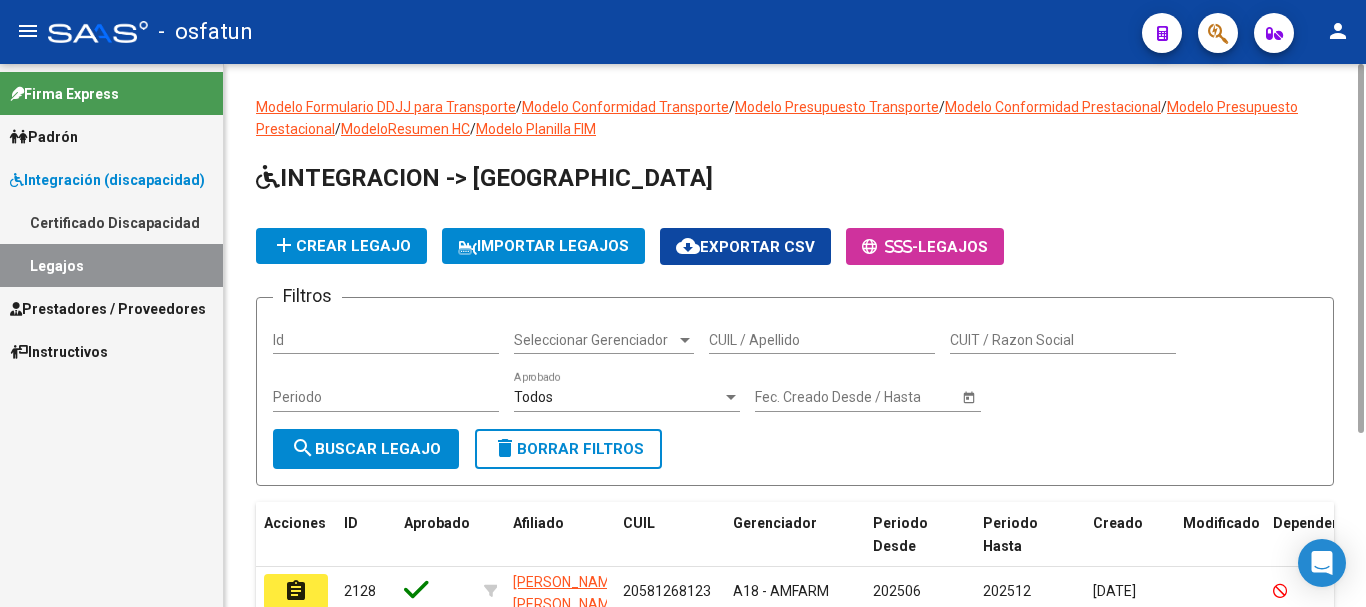 click on "CUIL / Apellido" at bounding box center (822, 340) 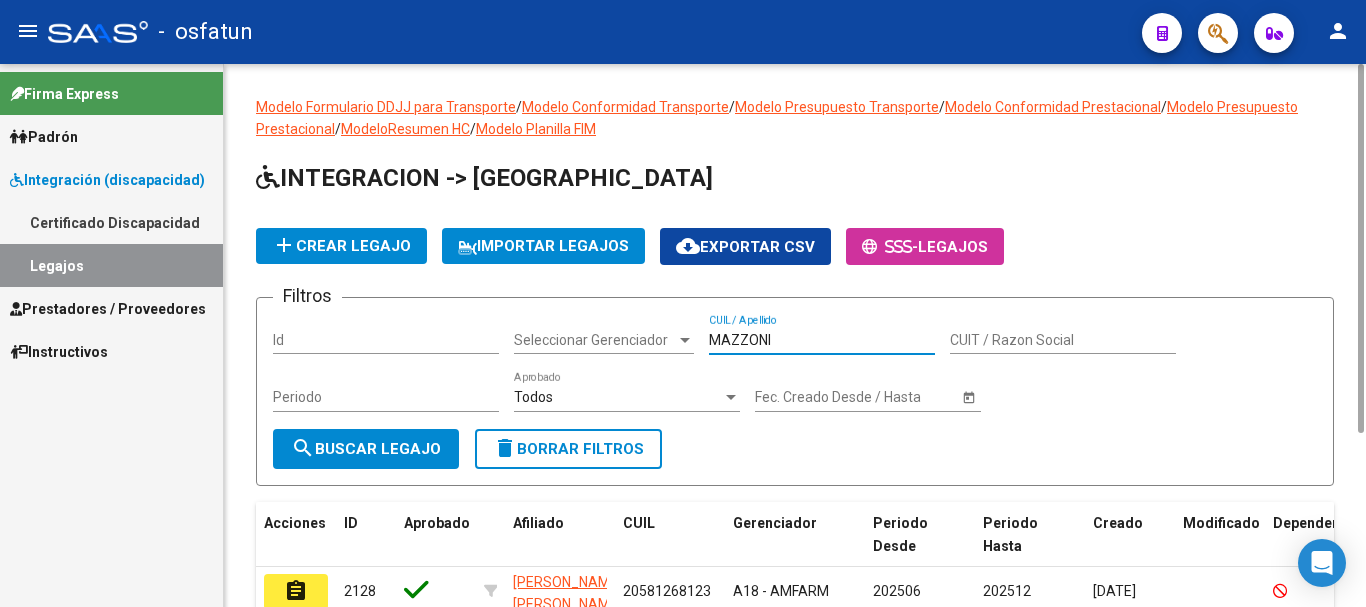 type on "MAZZONI" 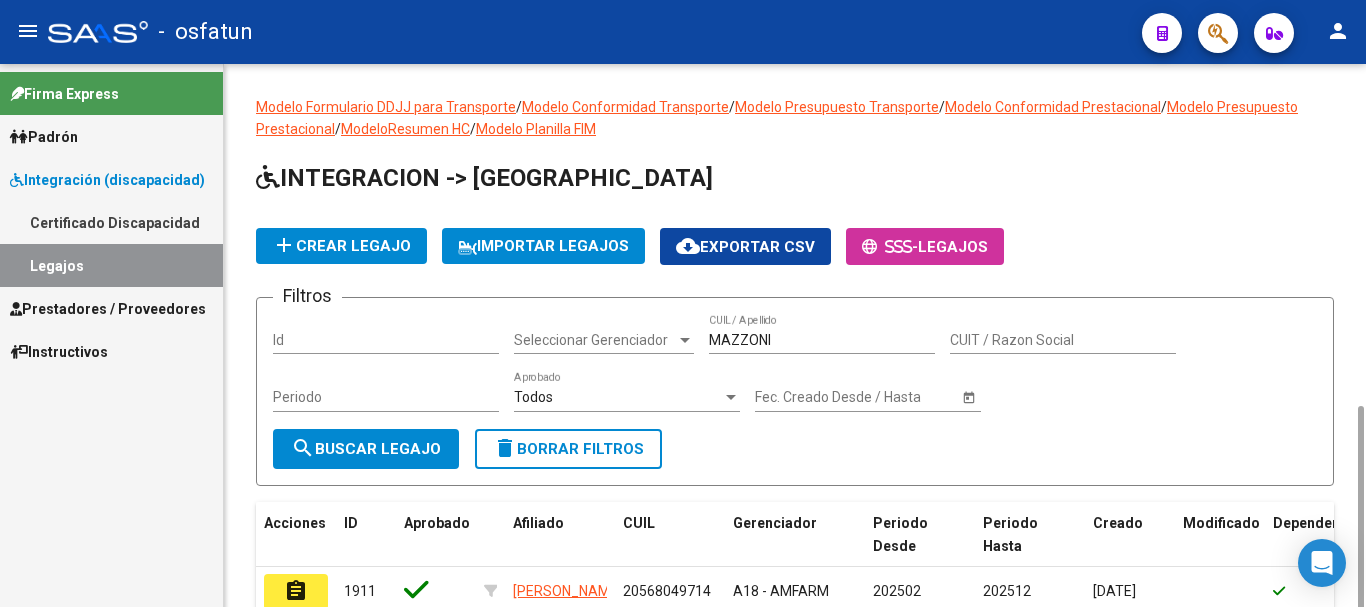 scroll, scrollTop: 197, scrollLeft: 0, axis: vertical 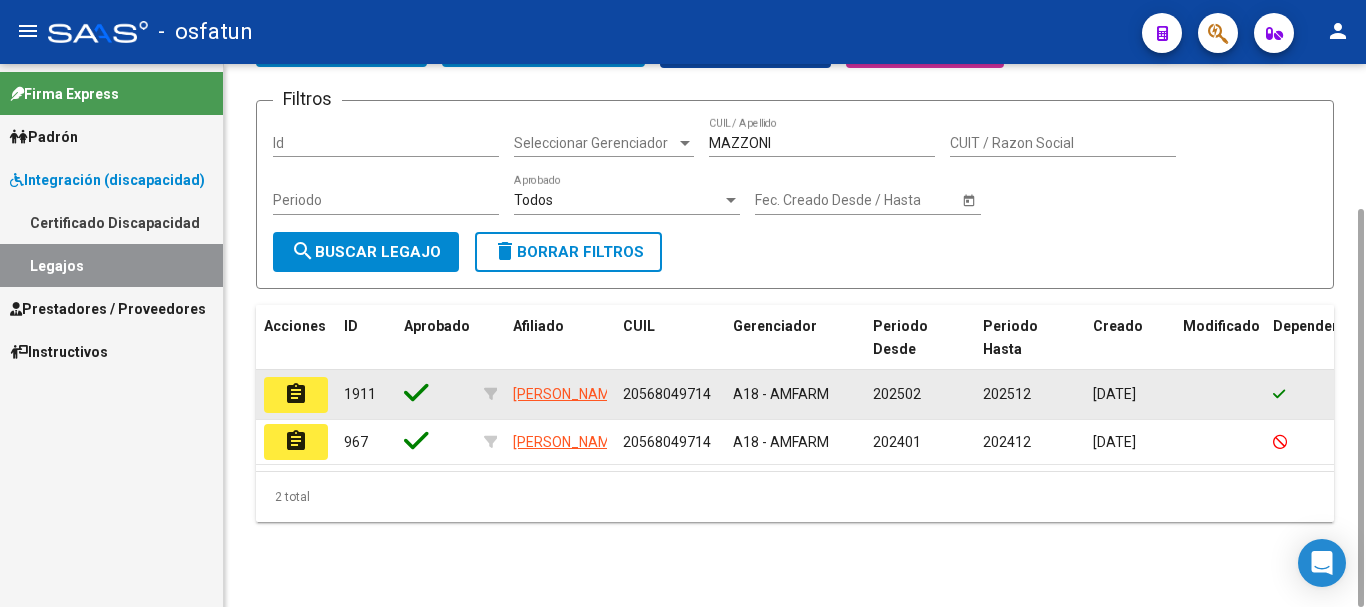 click on "assignment" 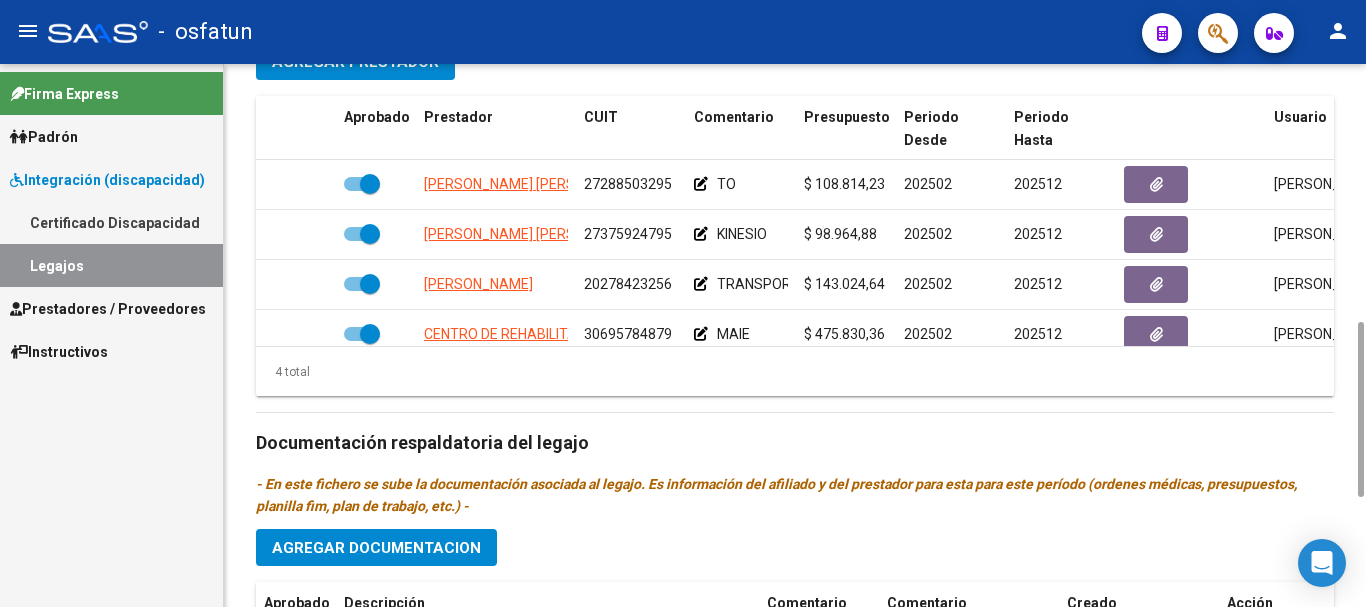 scroll, scrollTop: 1000, scrollLeft: 0, axis: vertical 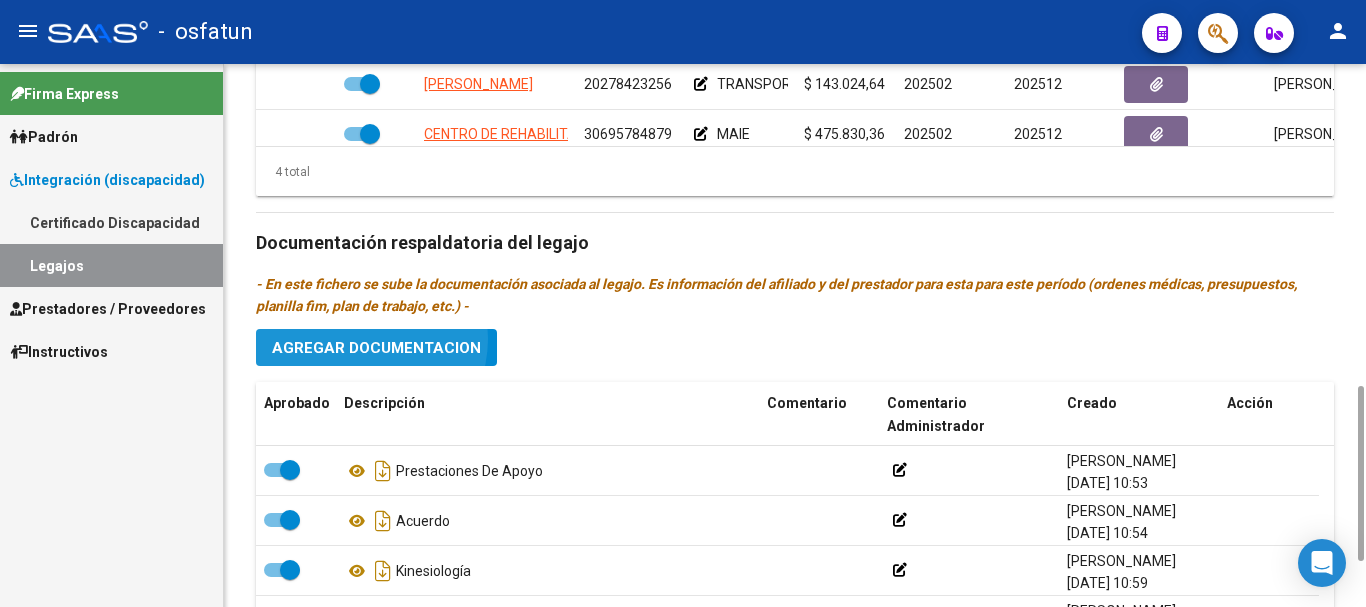 click on "Agregar Documentacion" 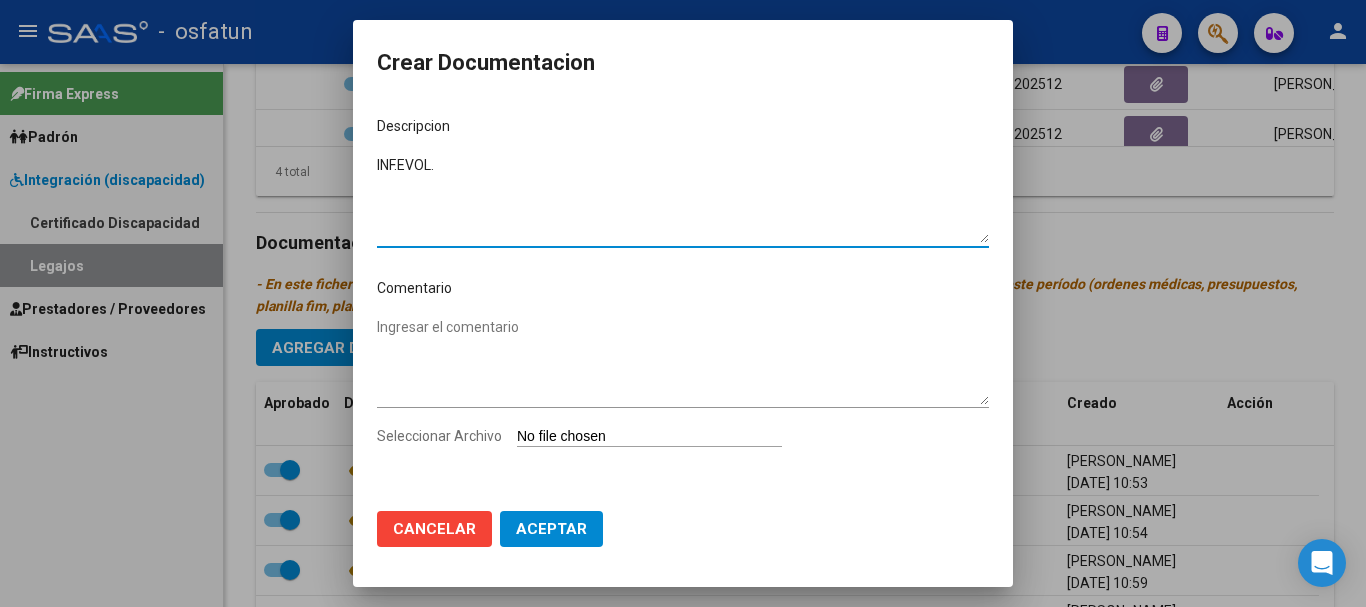type on "INF.EVOL." 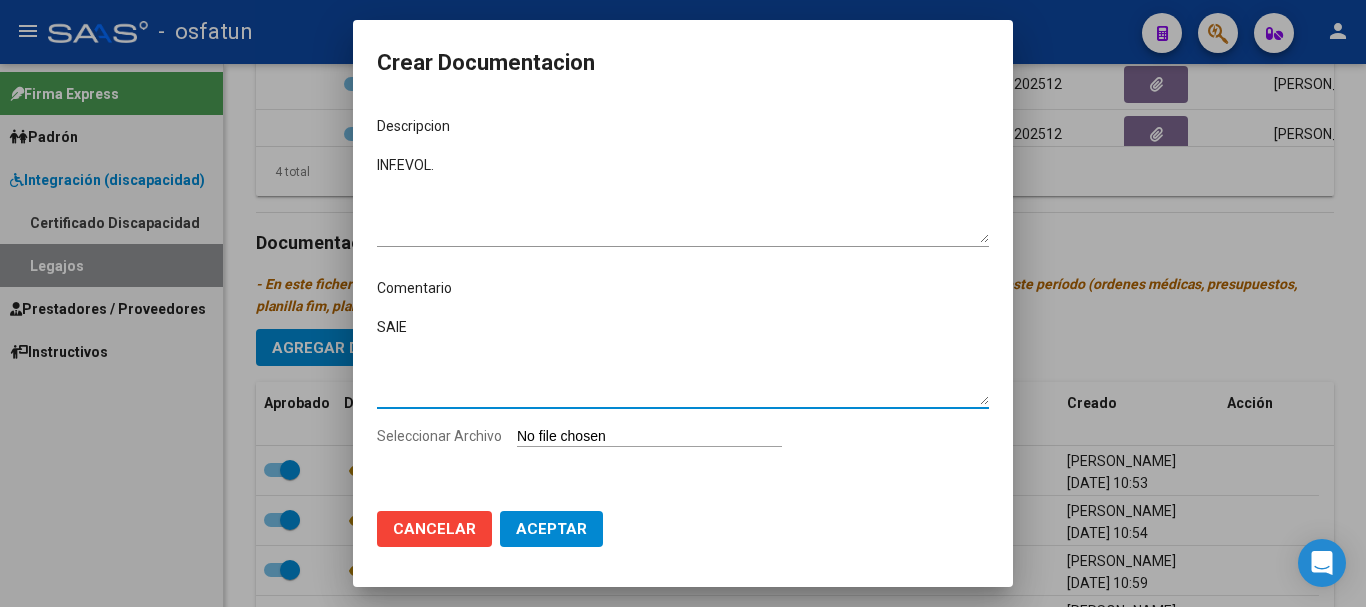 type on "SAIE" 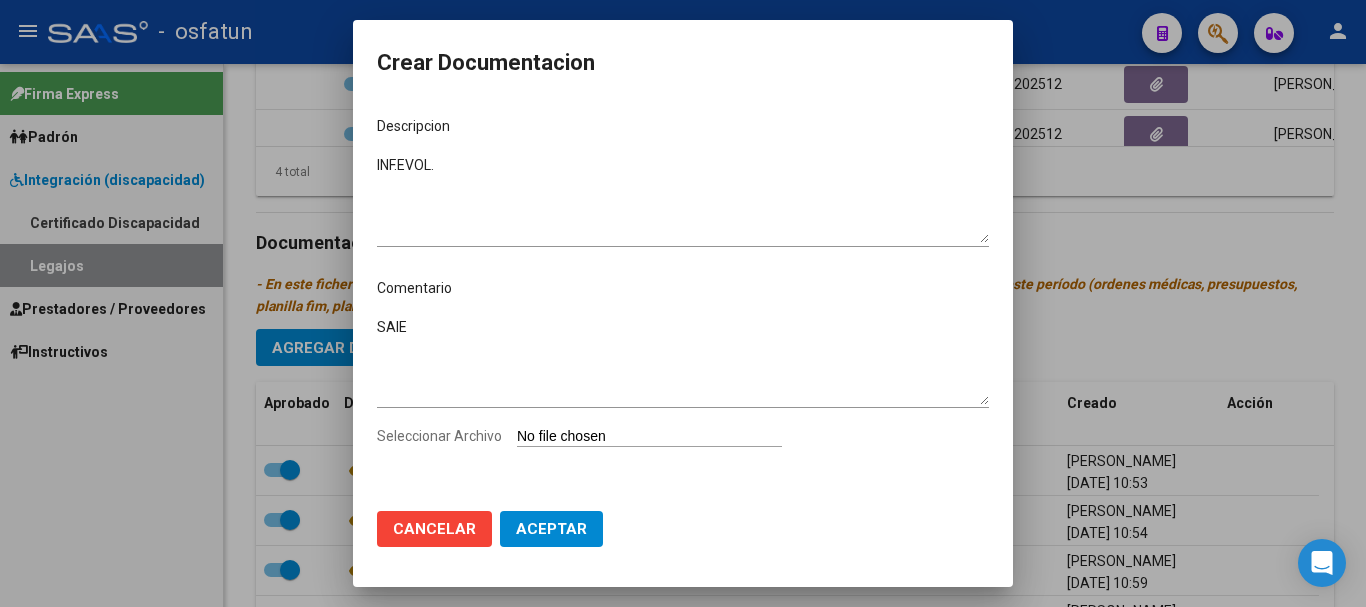 click on "Seleccionar Archivo" at bounding box center [649, 437] 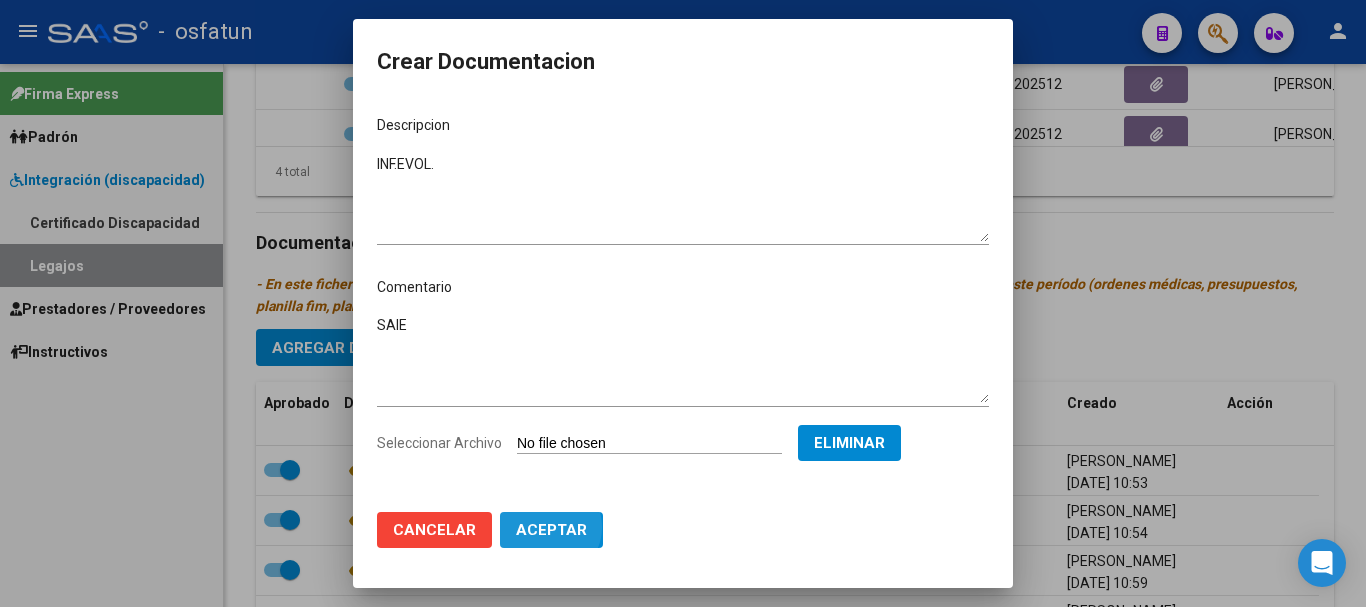 click on "Aceptar" 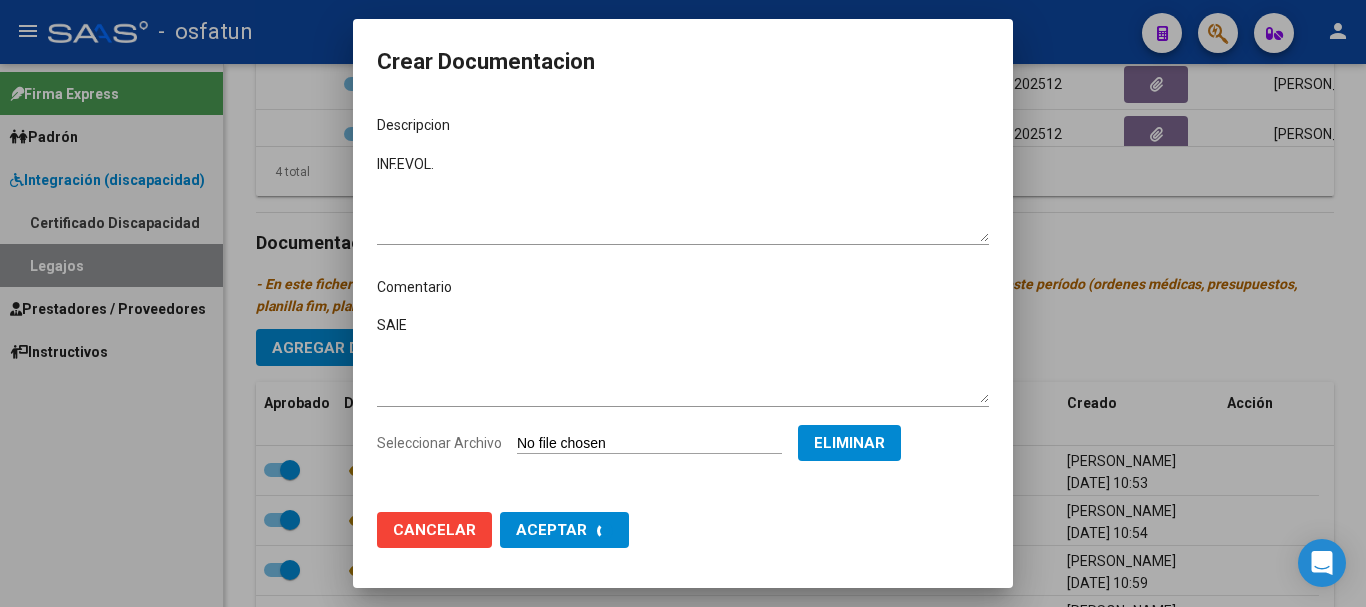 checkbox on "false" 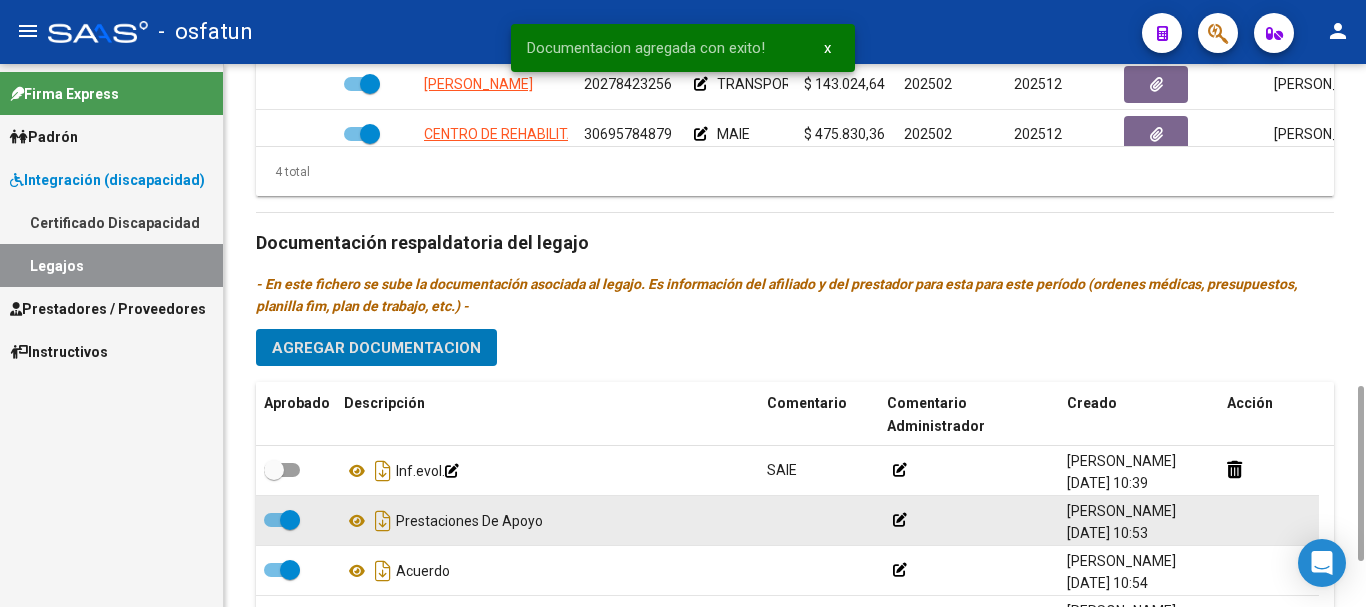 scroll, scrollTop: 1141, scrollLeft: 0, axis: vertical 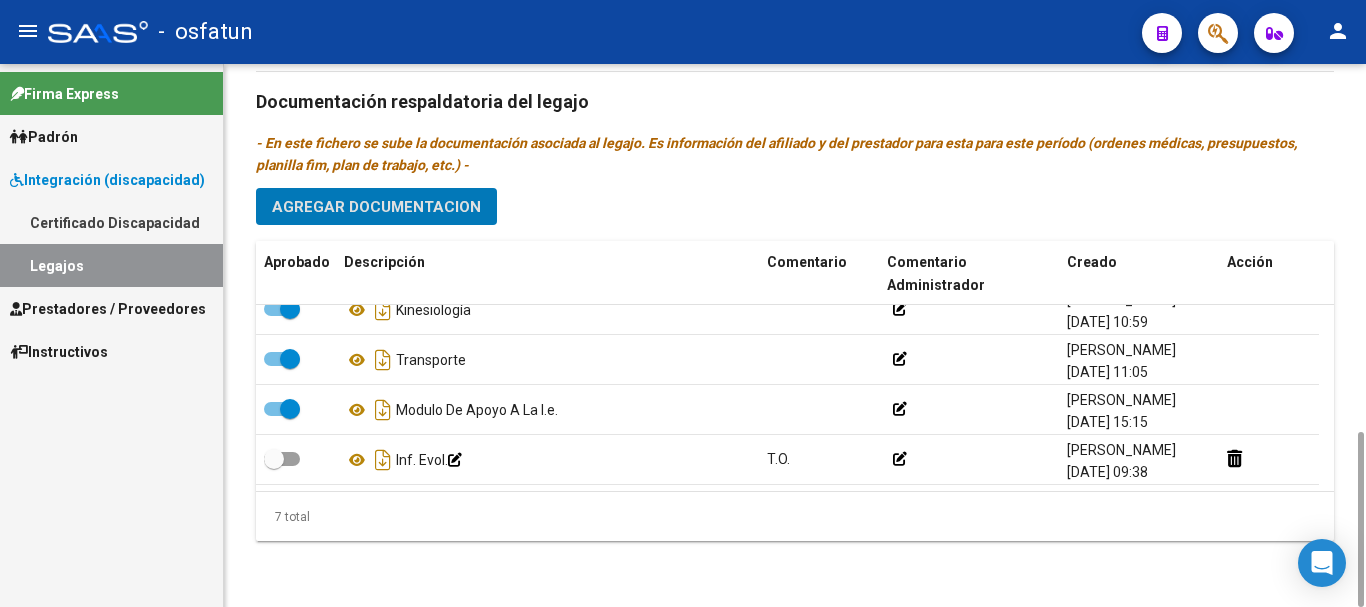 click on "Agregar Documentacion" 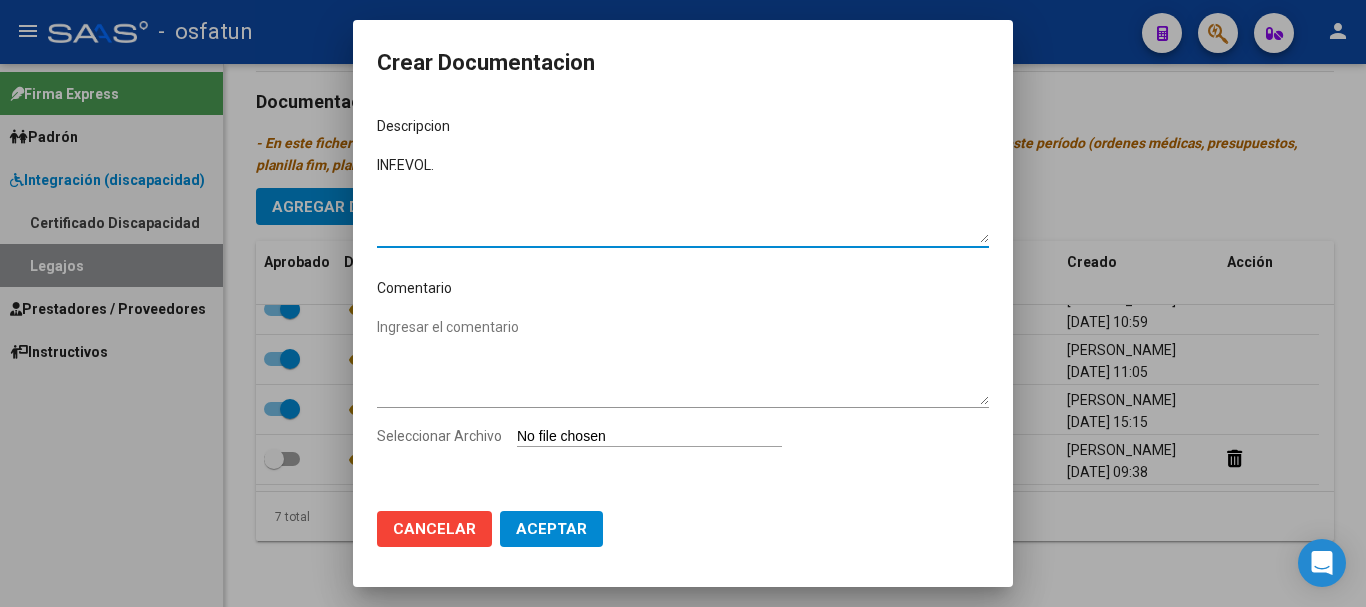 type on "INF.EVOL." 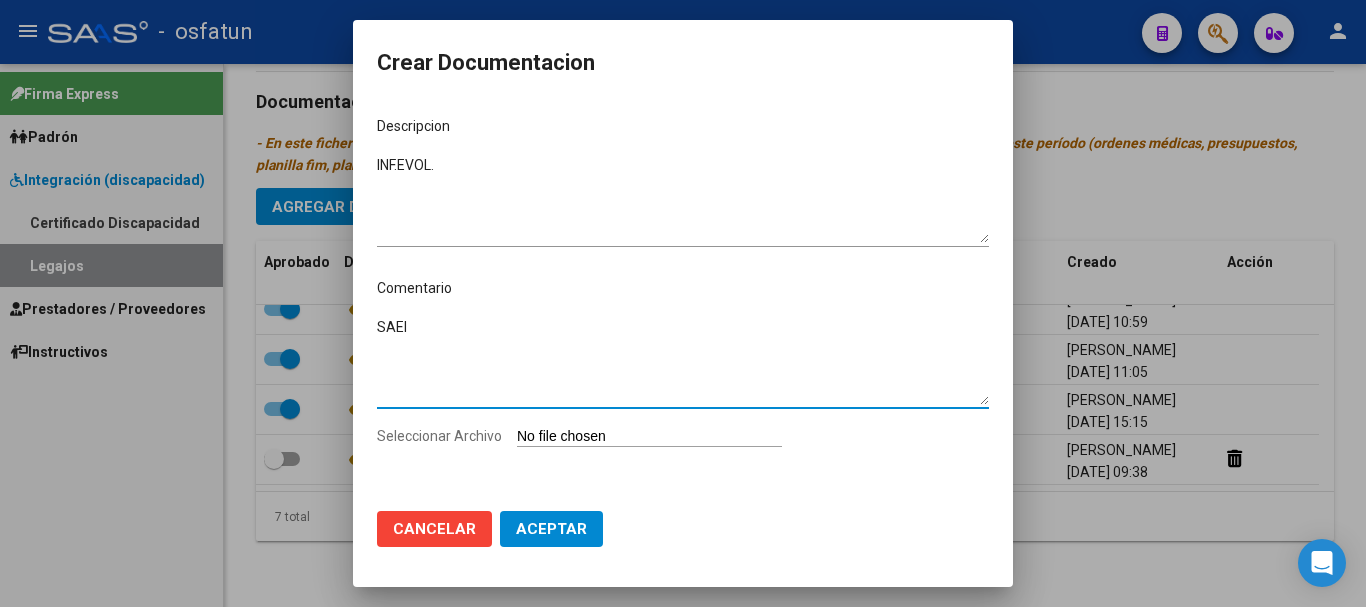 type on "SAEI" 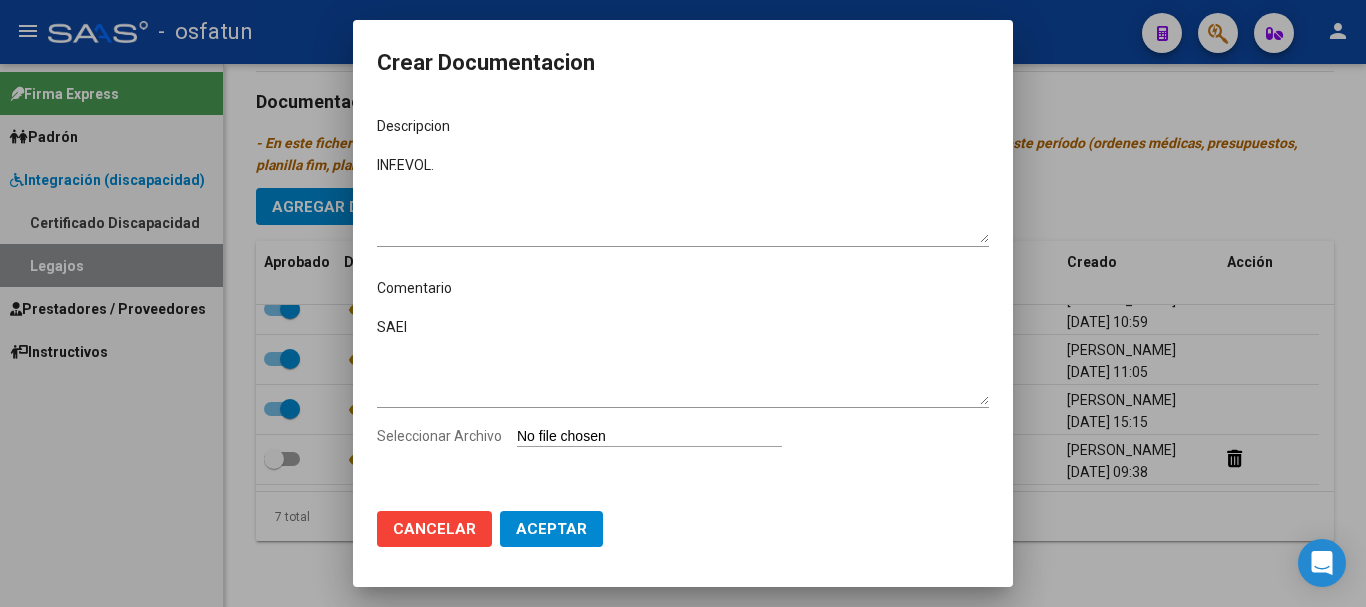click on "Seleccionar Archivo" at bounding box center [649, 437] 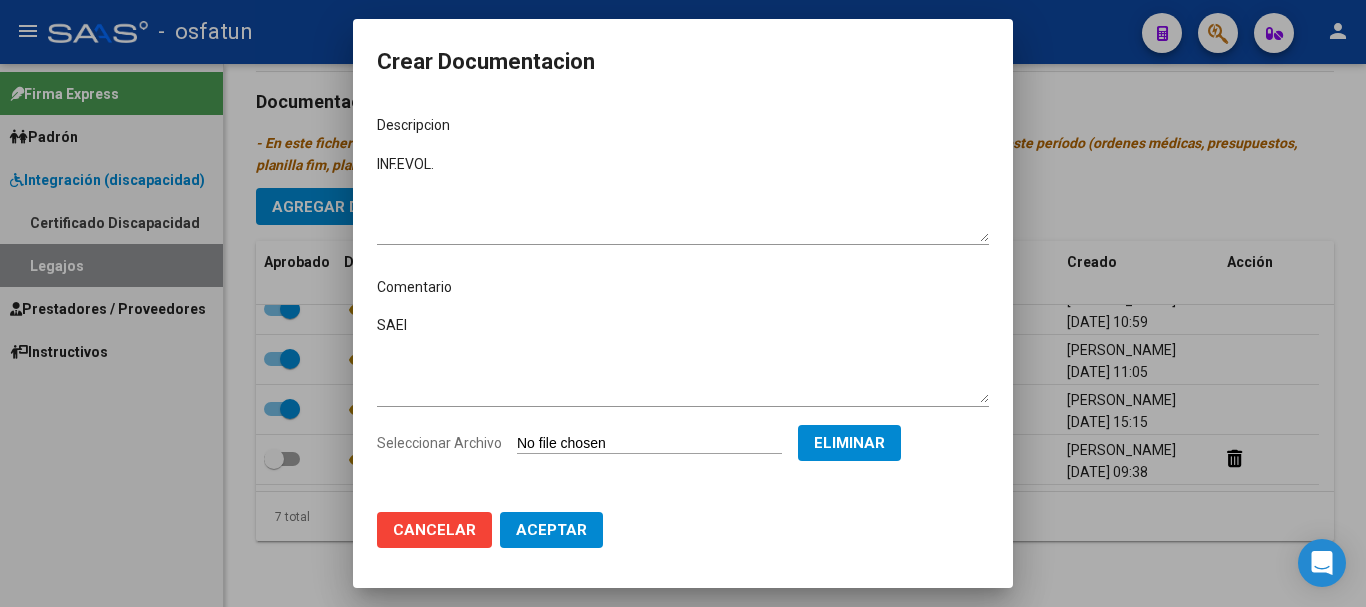 click on "Aceptar" 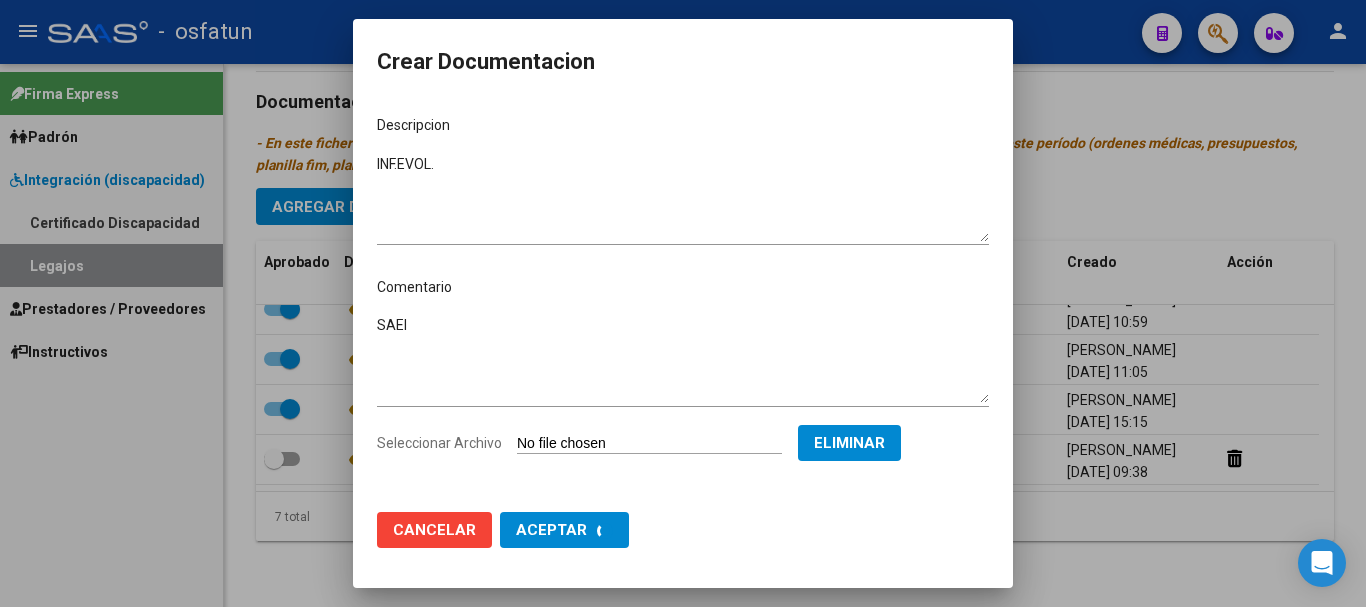 checkbox on "true" 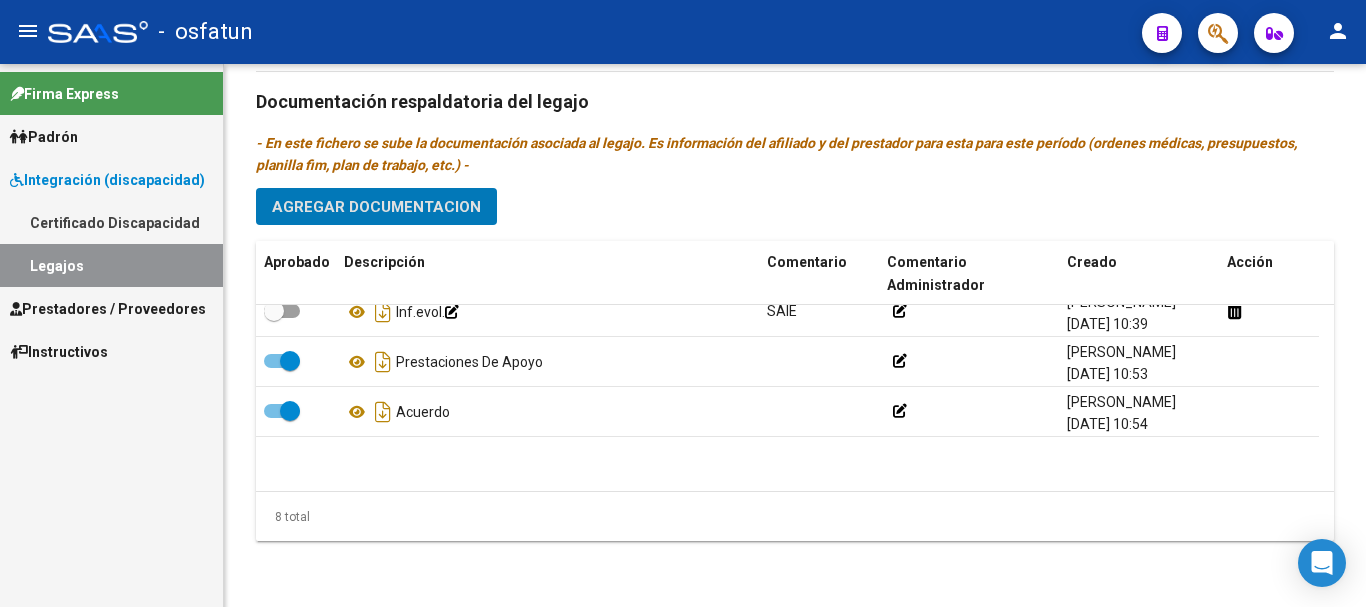 scroll, scrollTop: 0, scrollLeft: 0, axis: both 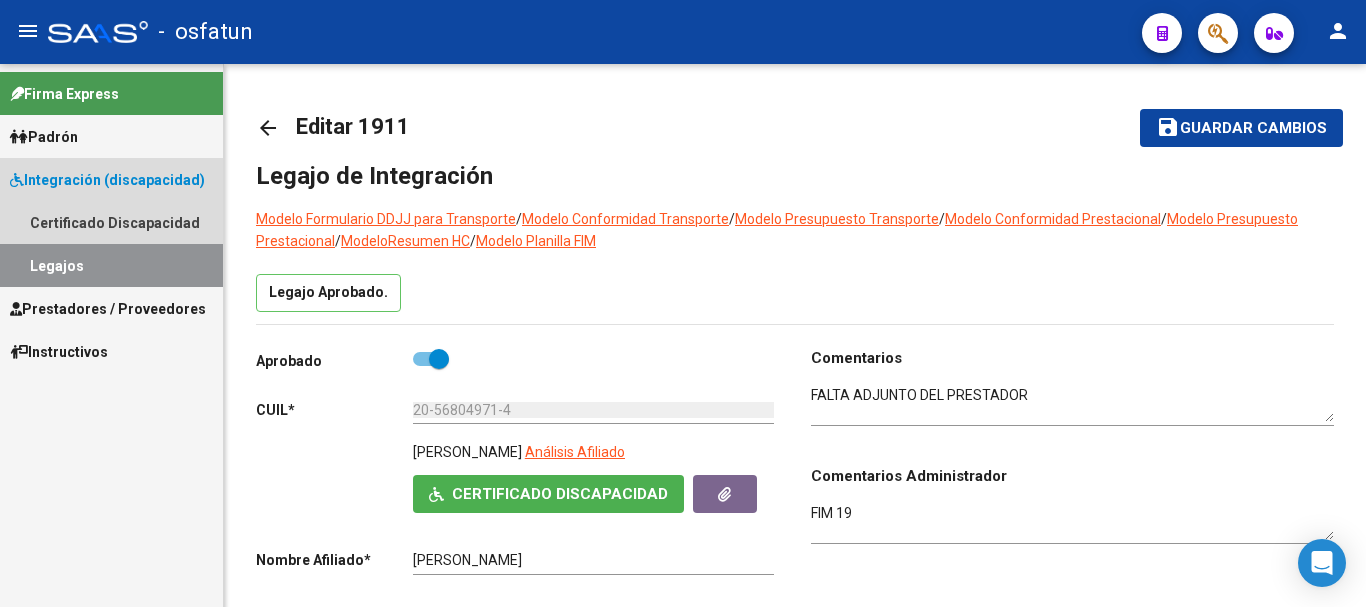 click on "Integración (discapacidad)" at bounding box center (107, 180) 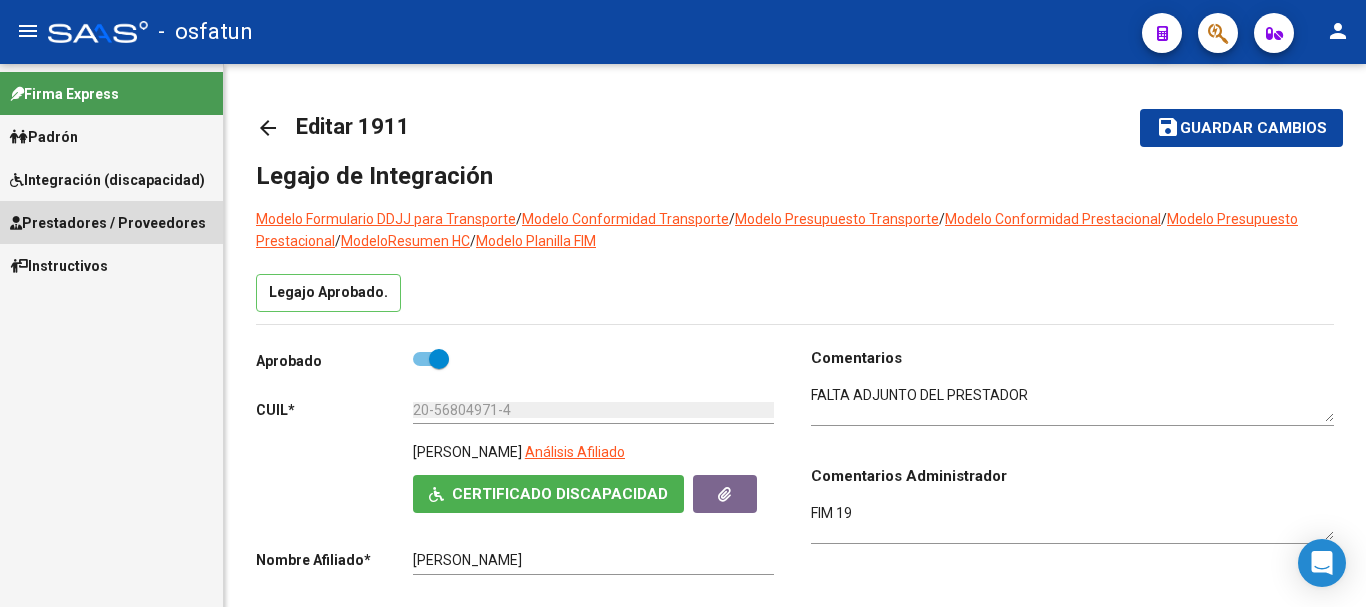 click on "Prestadores / Proveedores" at bounding box center (108, 223) 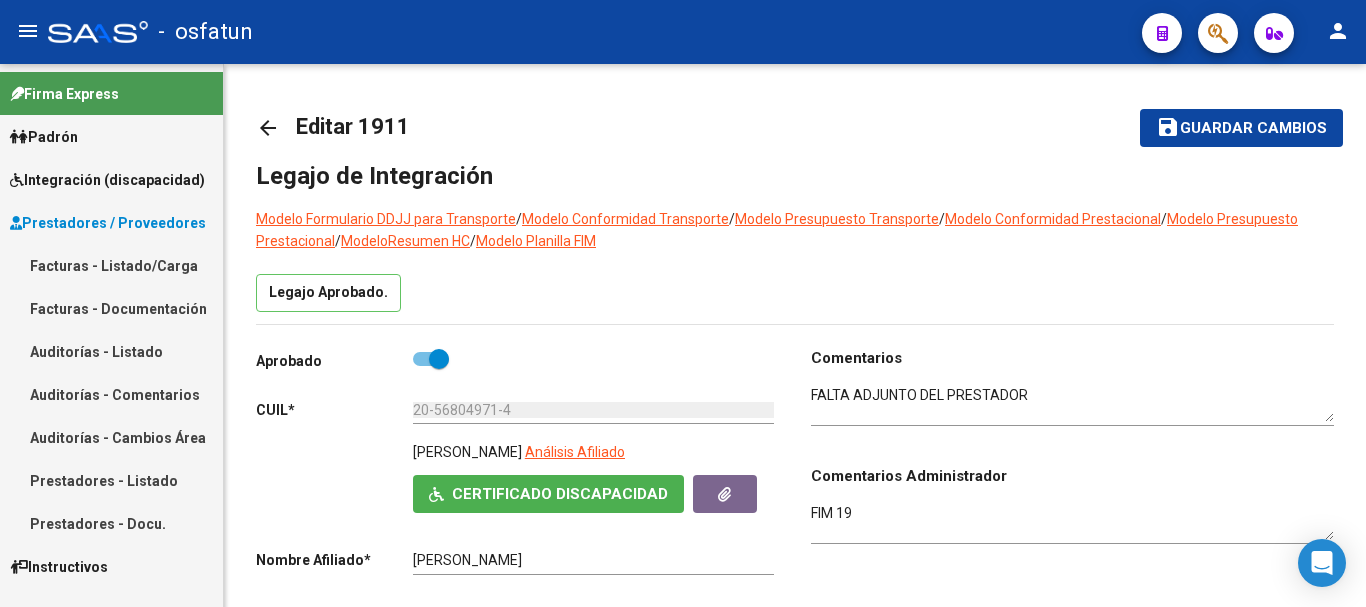 click on "Facturas - Listado/Carga" at bounding box center (111, 265) 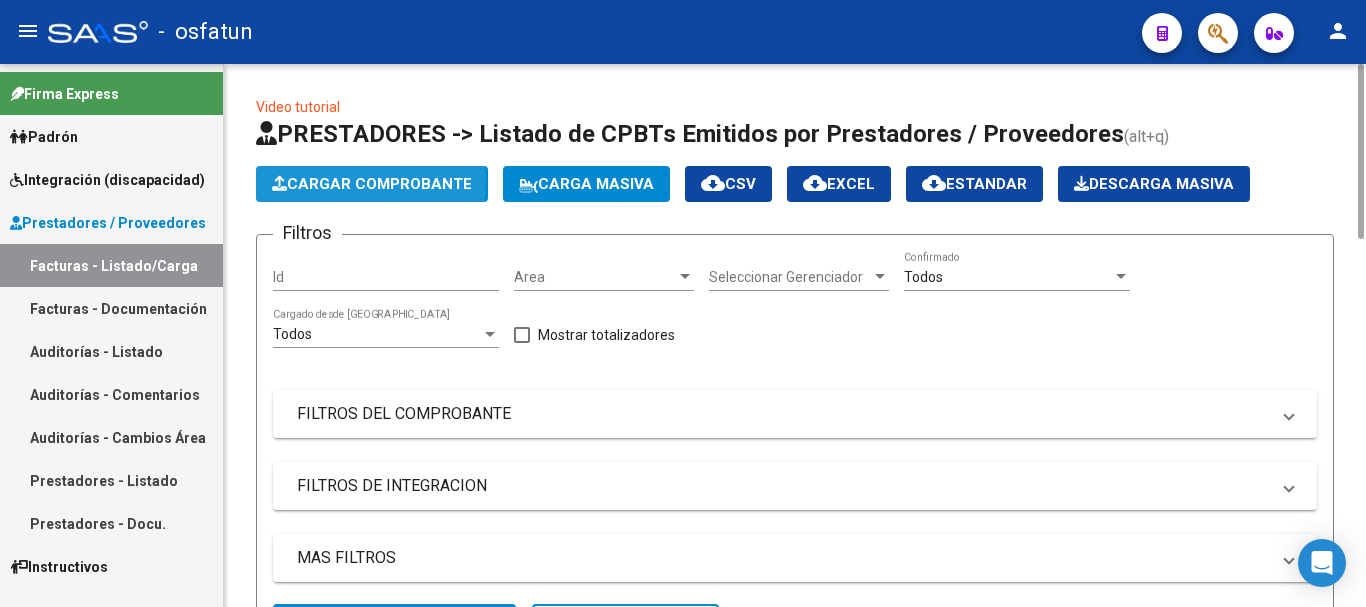 click on "Cargar Comprobante" 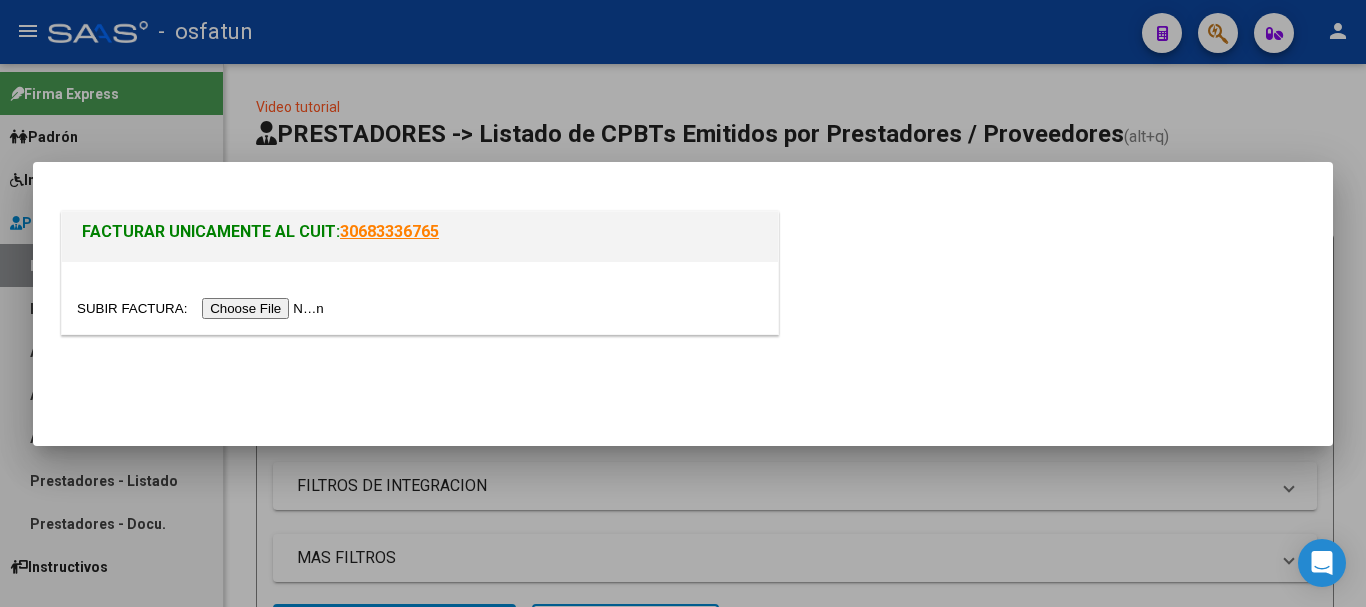 click at bounding box center (203, 308) 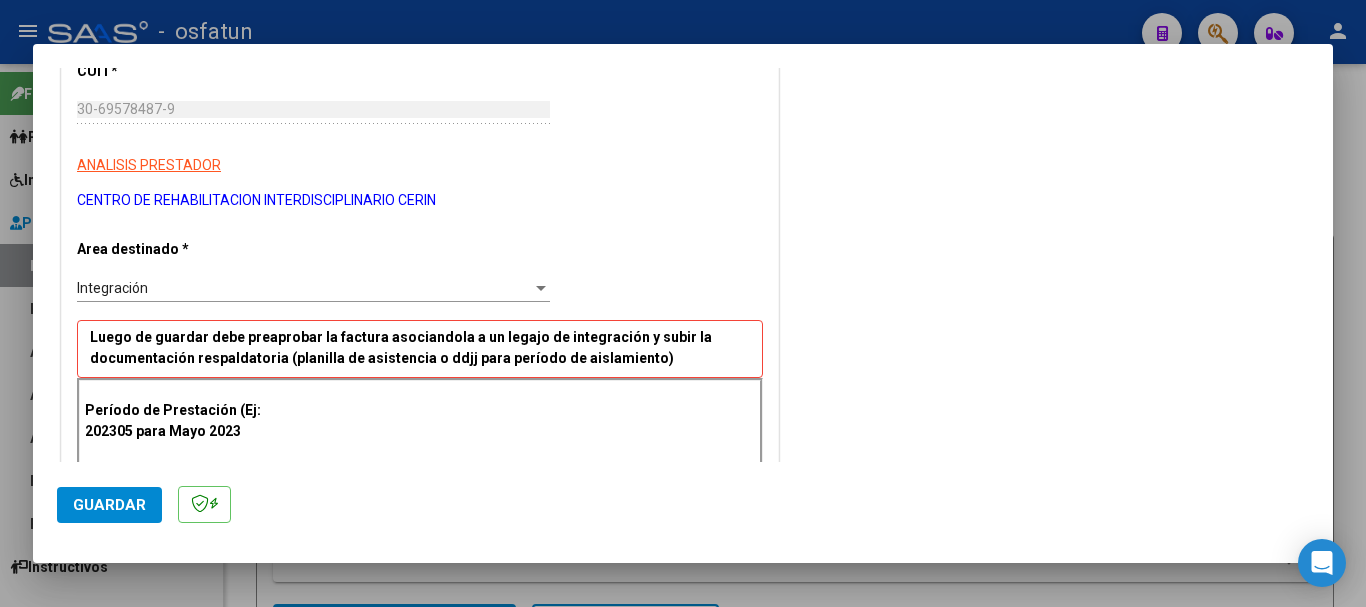 scroll, scrollTop: 400, scrollLeft: 0, axis: vertical 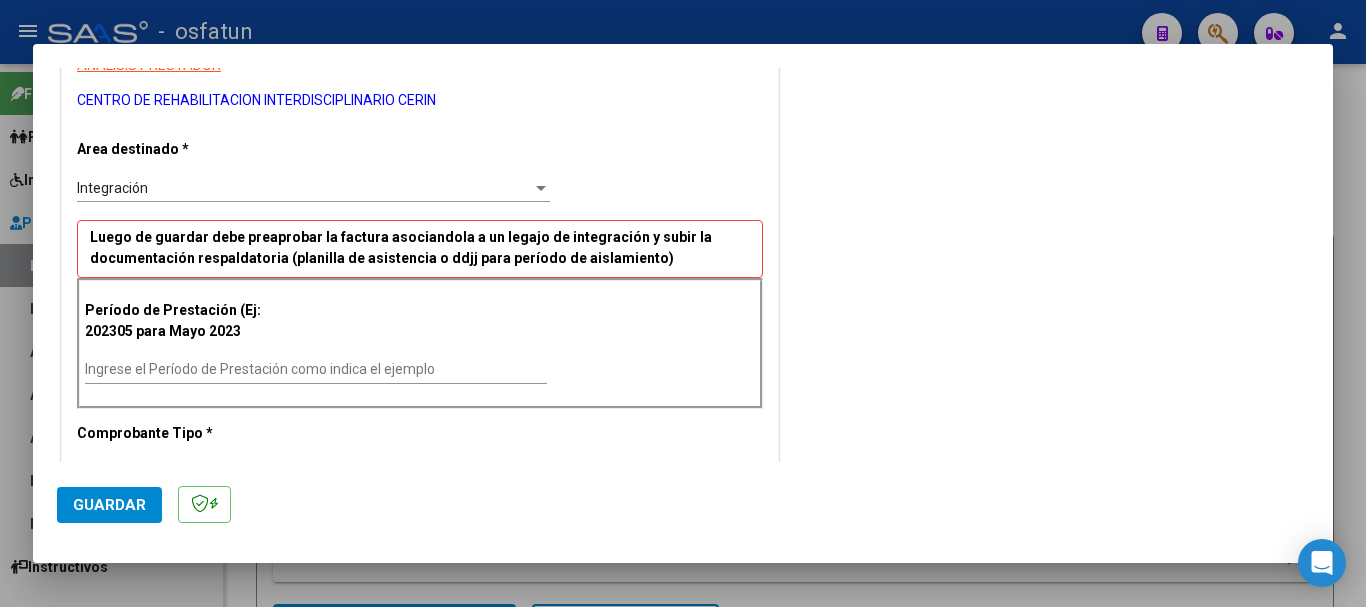 click on "Ingrese el Período de Prestación como indica el ejemplo" at bounding box center (316, 369) 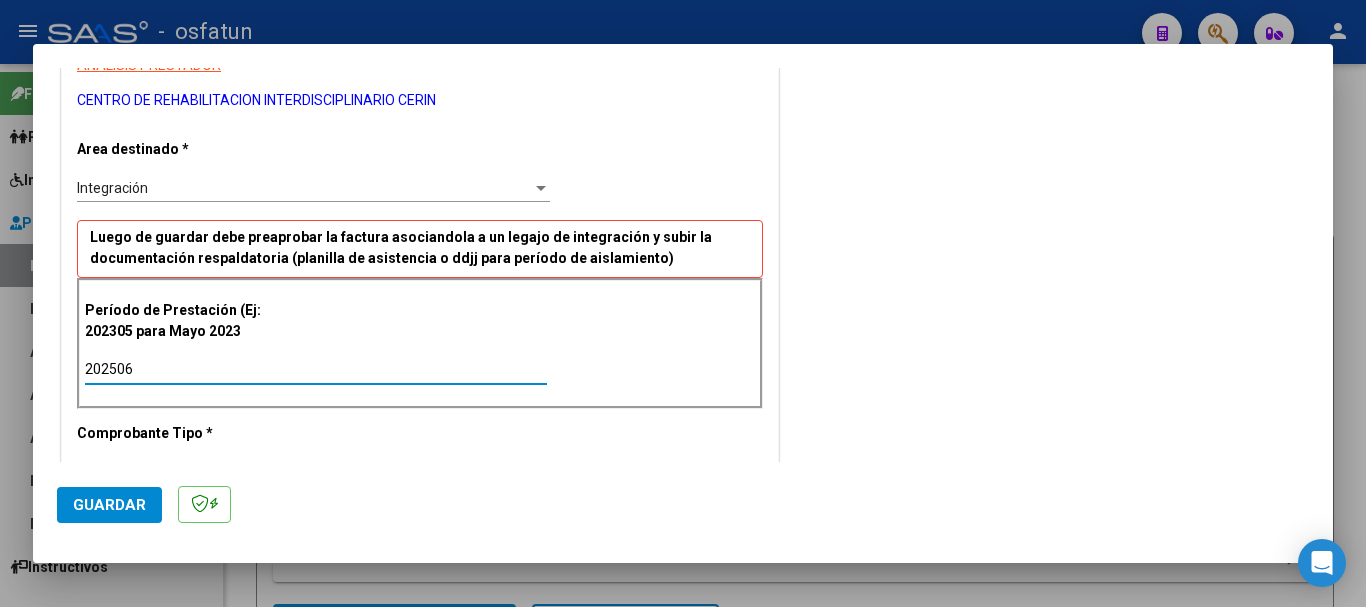 type on "202506" 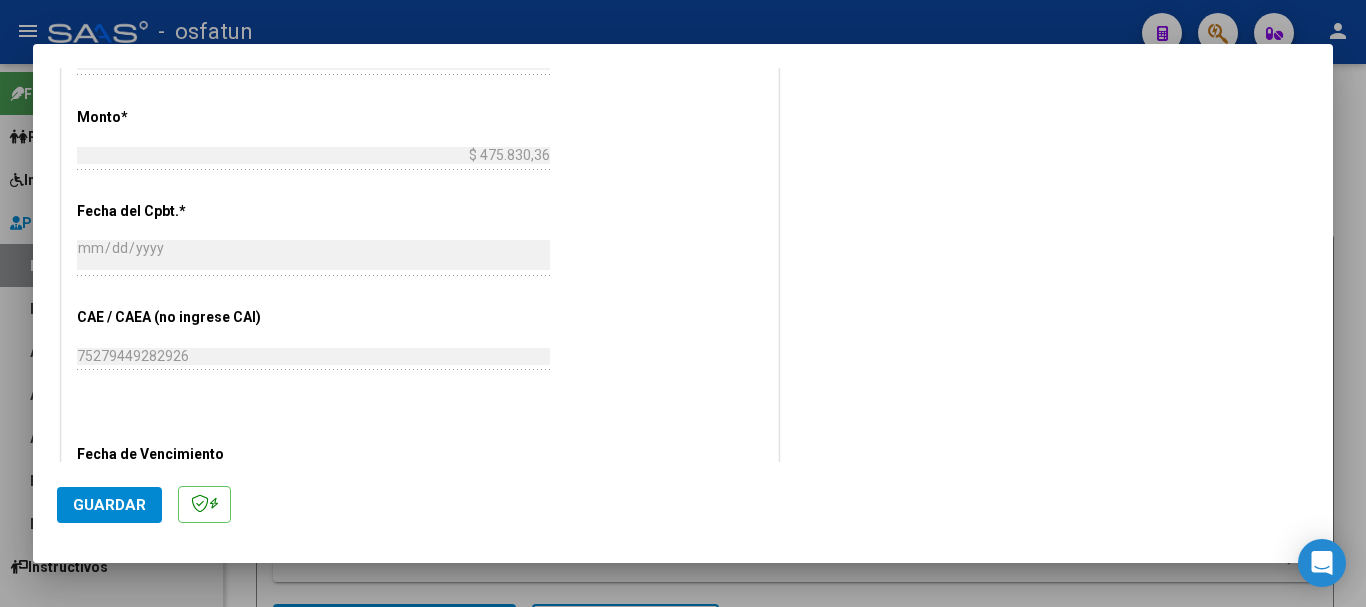 scroll, scrollTop: 1100, scrollLeft: 0, axis: vertical 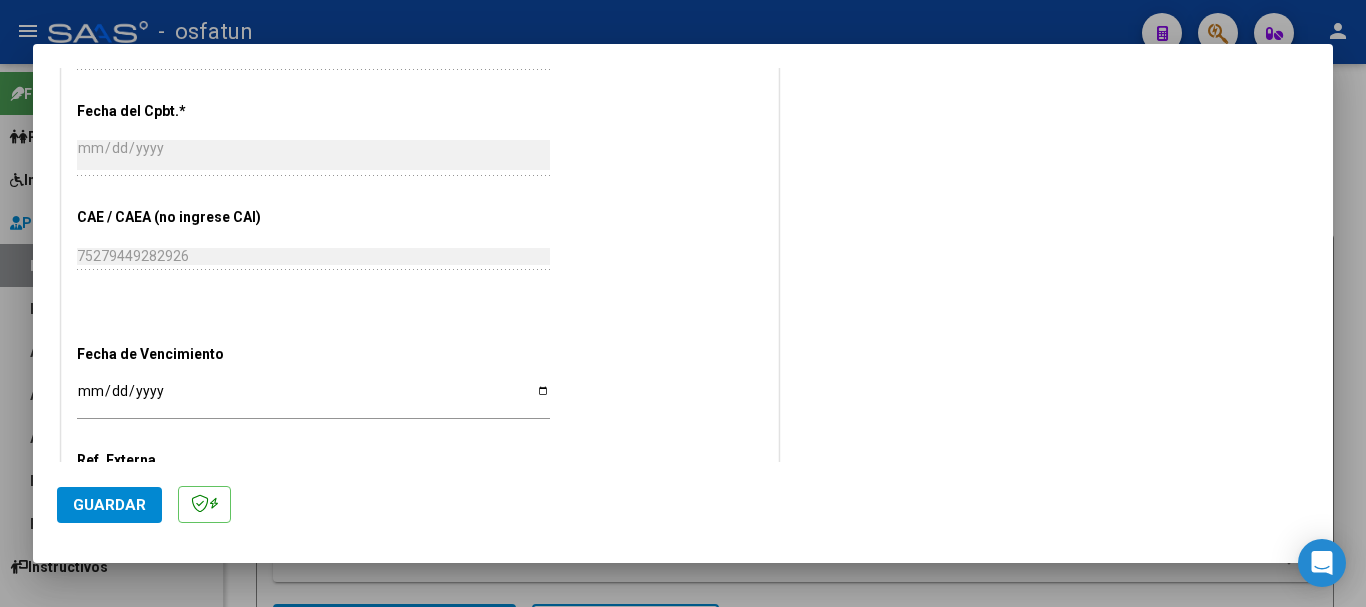 click on "Ingresar la fecha" at bounding box center [313, 398] 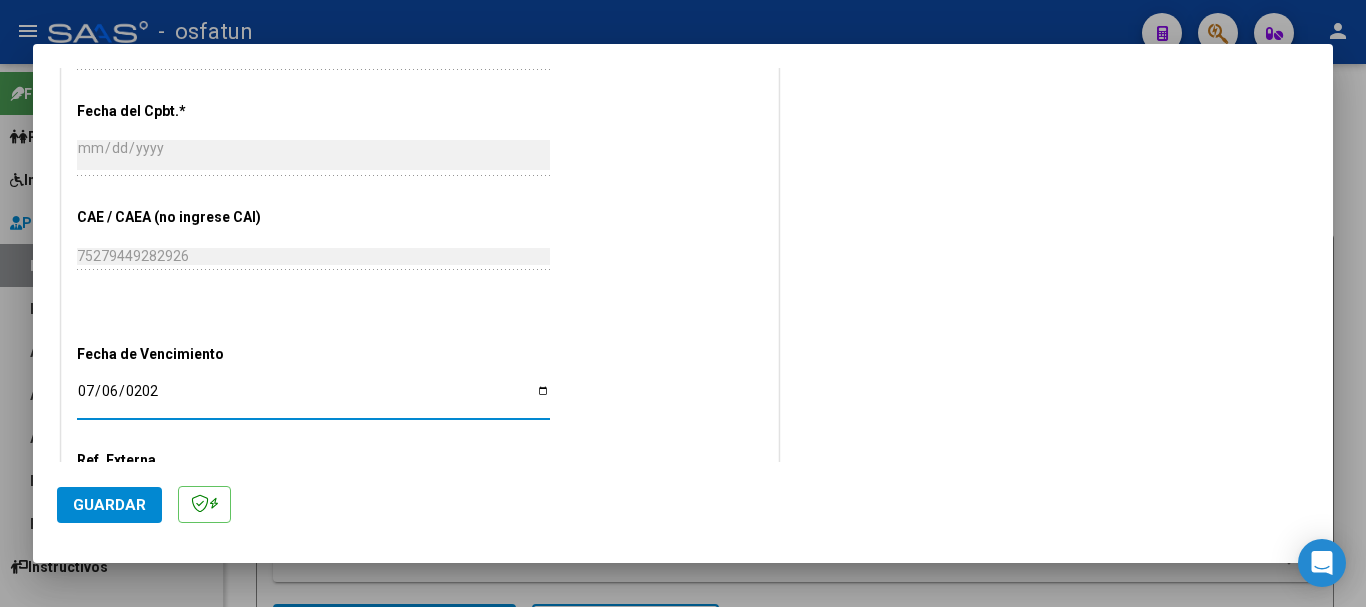 type on "[DATE]" 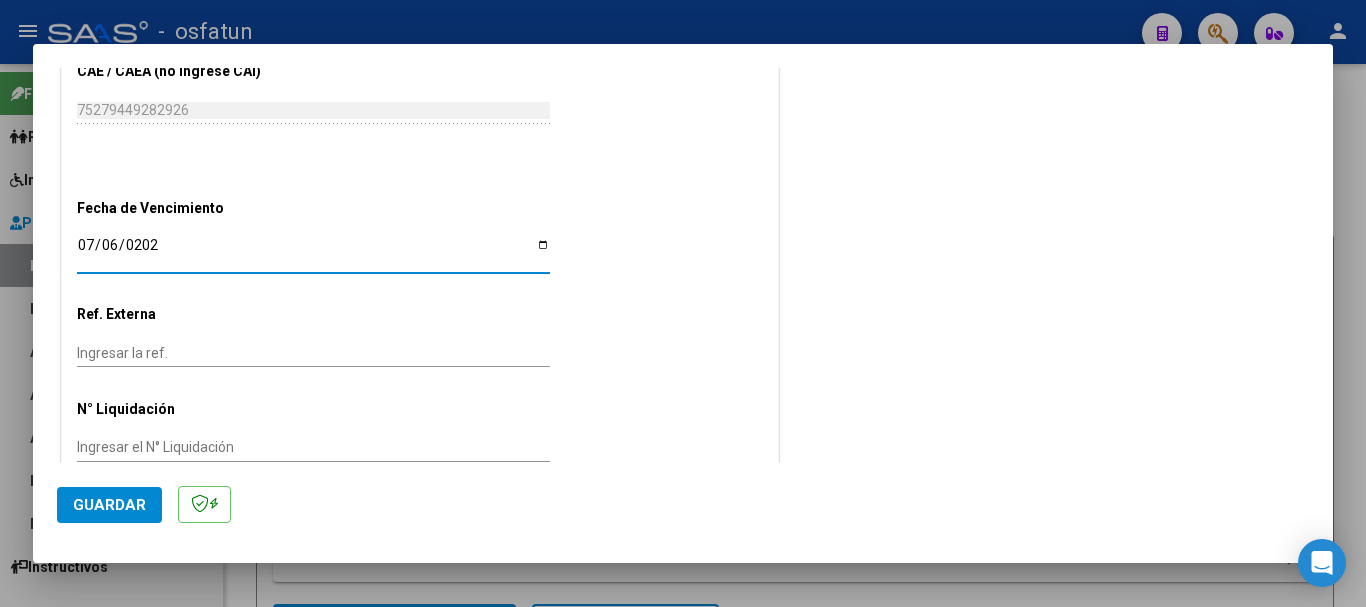 scroll, scrollTop: 1282, scrollLeft: 0, axis: vertical 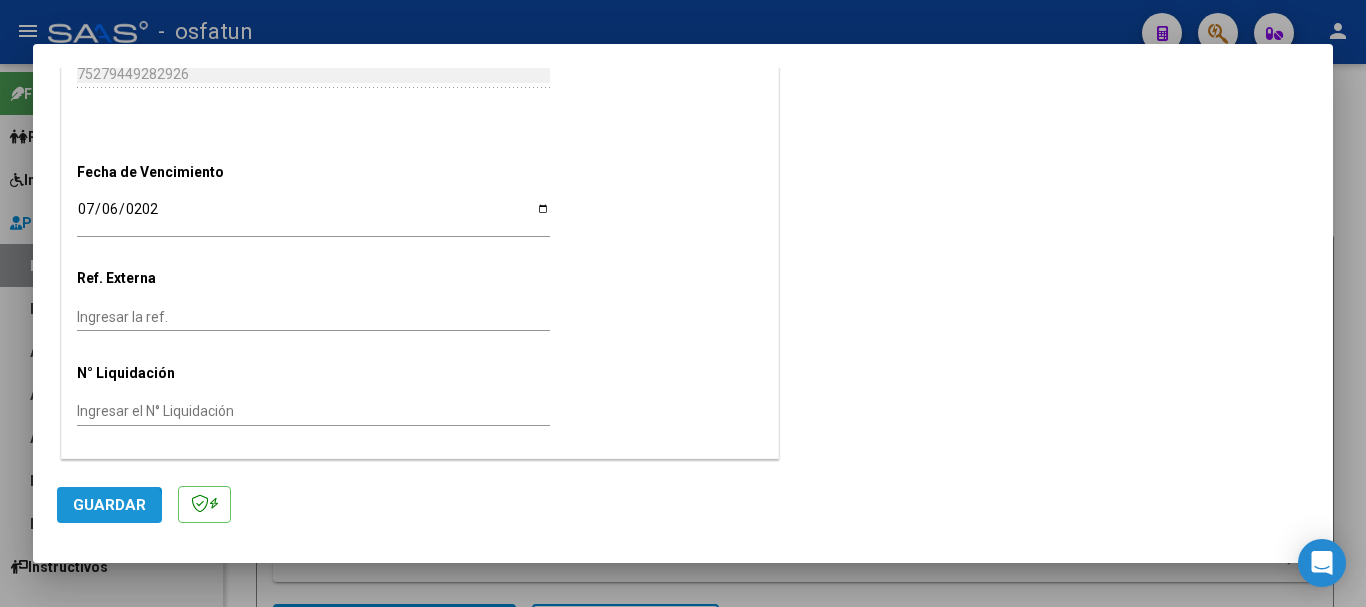 click on "Guardar" 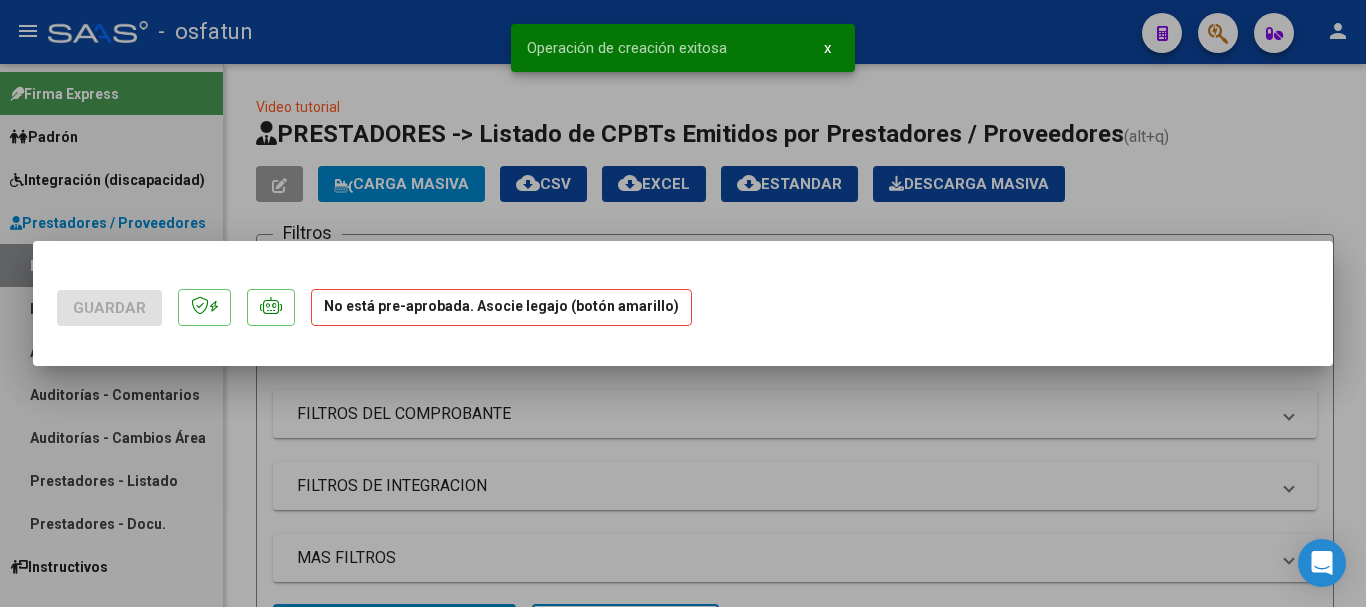 scroll, scrollTop: 0, scrollLeft: 0, axis: both 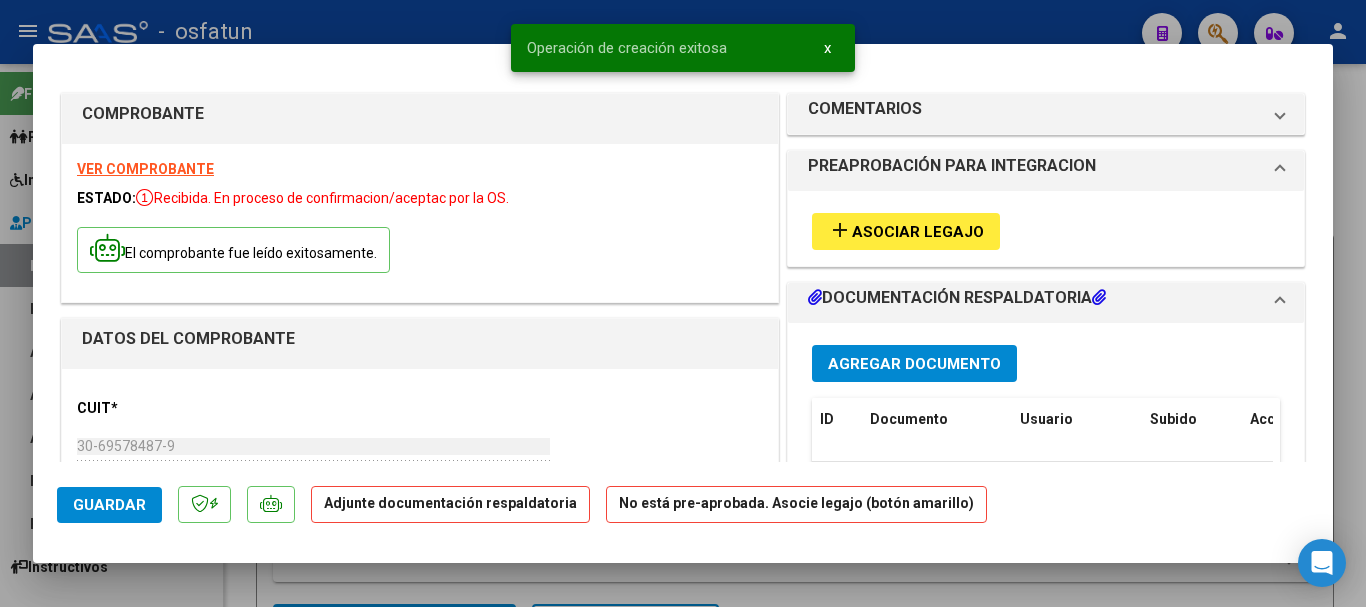 click on "Agregar Documento" at bounding box center (914, 364) 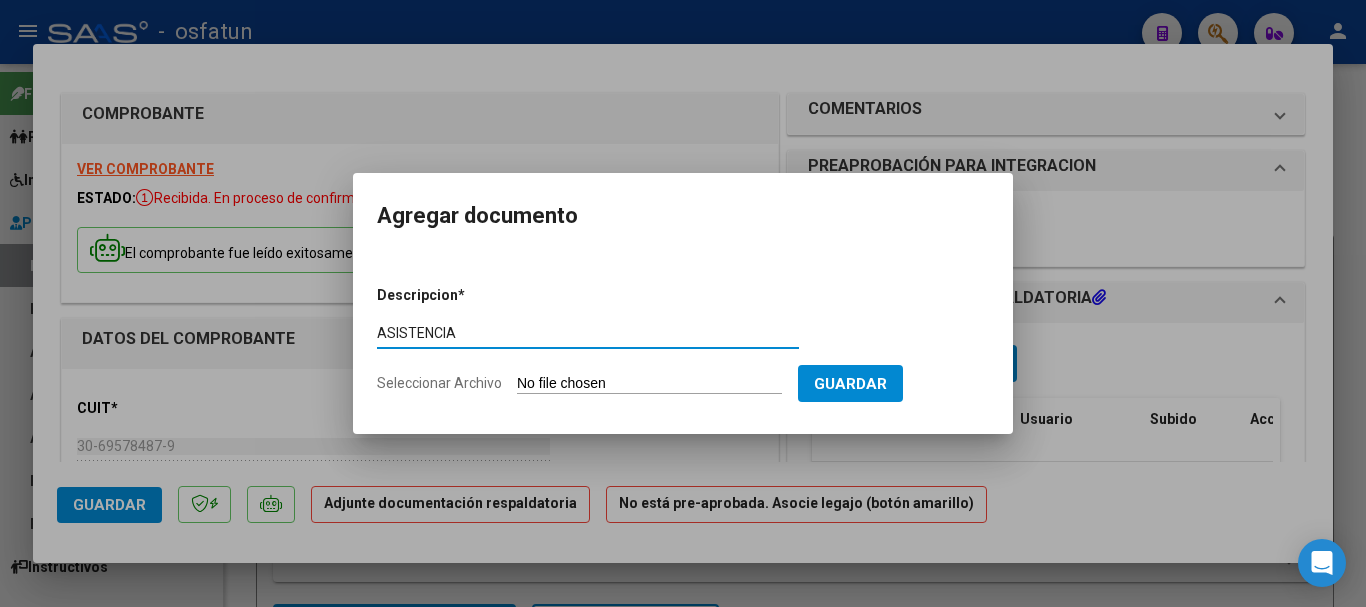 type on "ASISTENCIA" 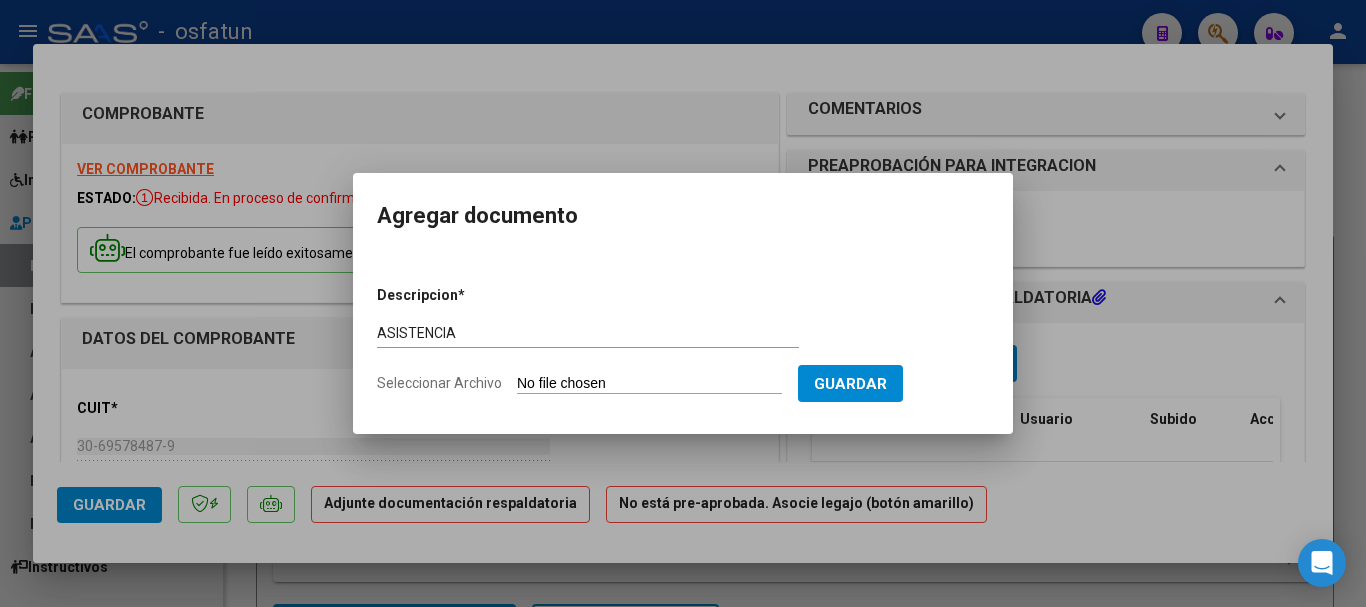 click on "Seleccionar Archivo" at bounding box center [649, 384] 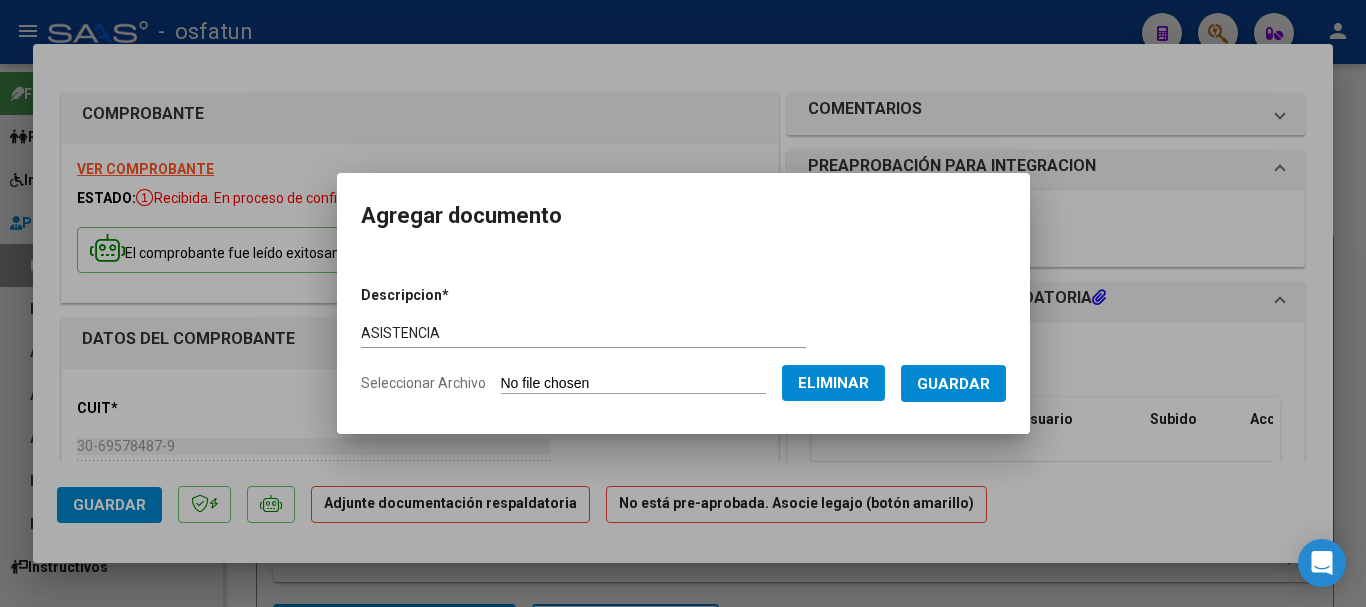 click on "Guardar" at bounding box center (953, 384) 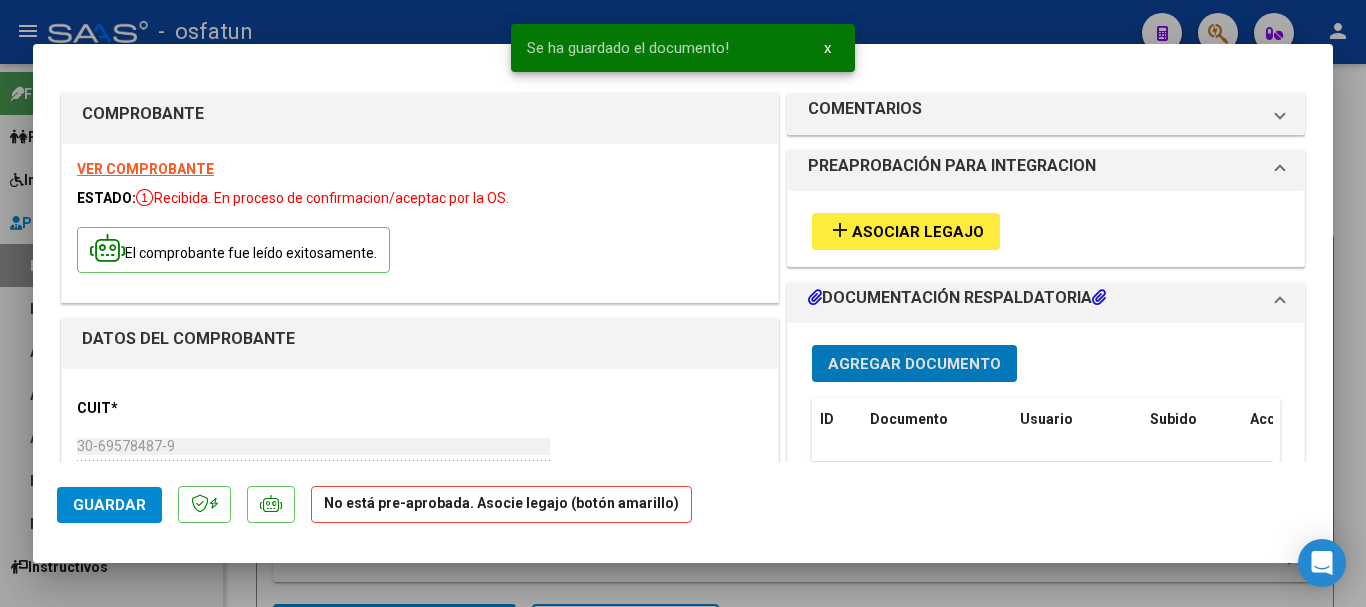 click on "Asociar Legajo" at bounding box center (918, 232) 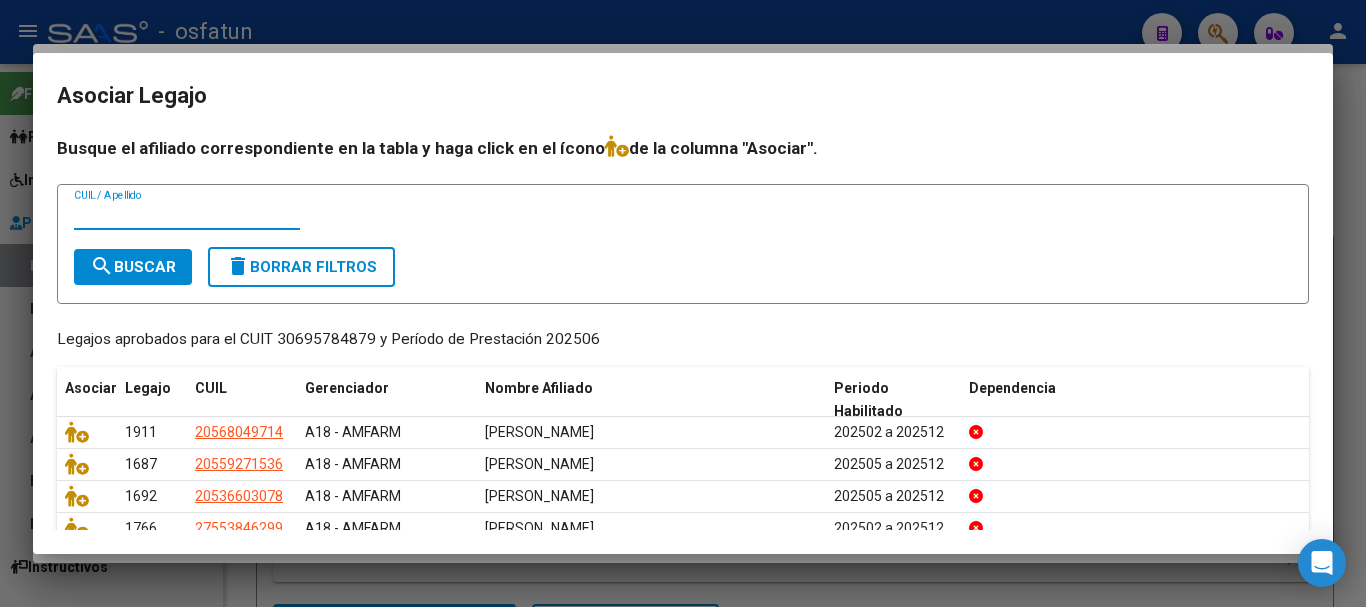 scroll, scrollTop: 92, scrollLeft: 0, axis: vertical 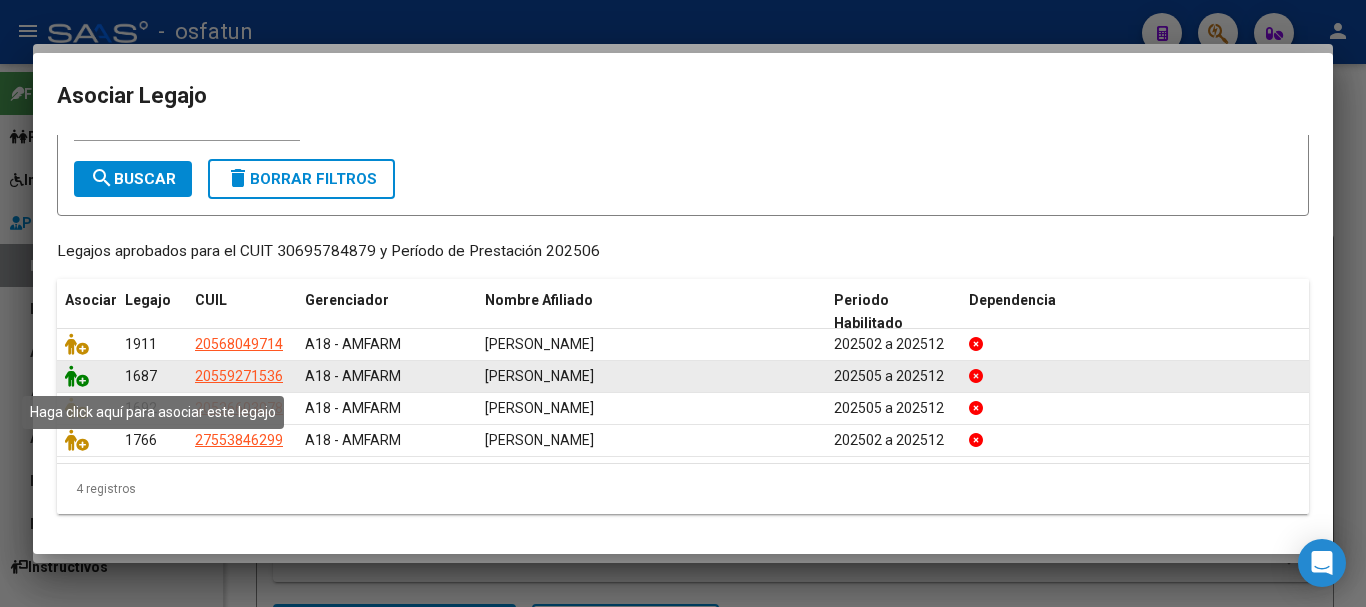 click 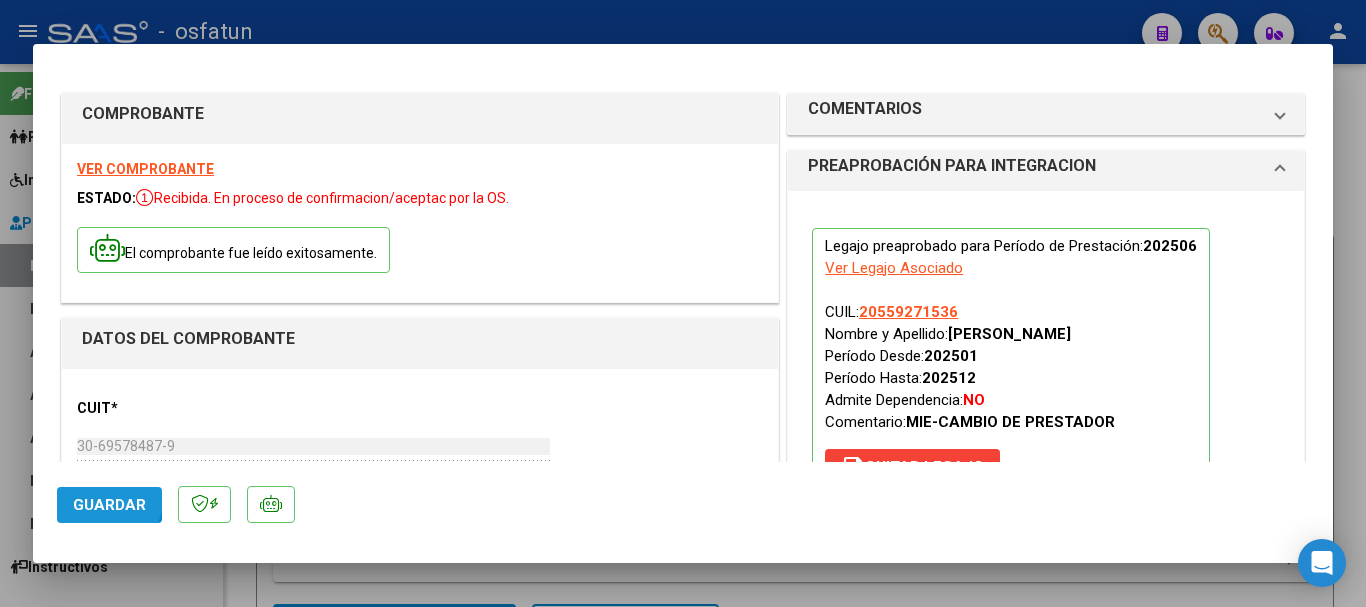 click on "Guardar" 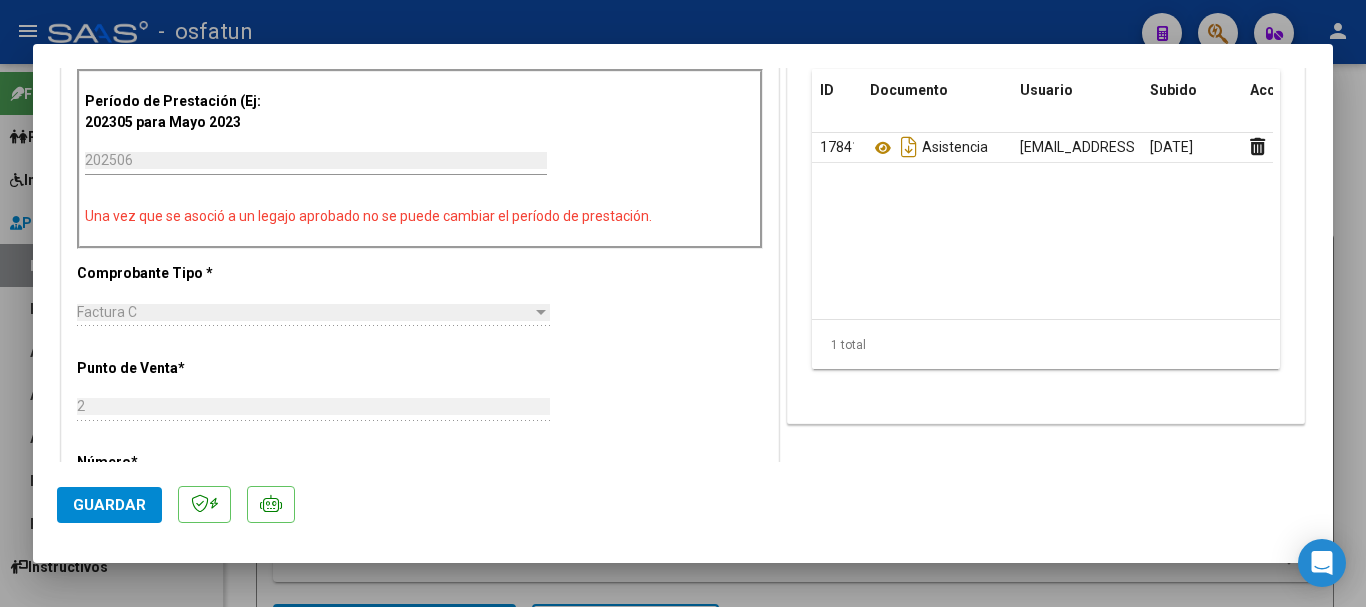 scroll, scrollTop: 700, scrollLeft: 0, axis: vertical 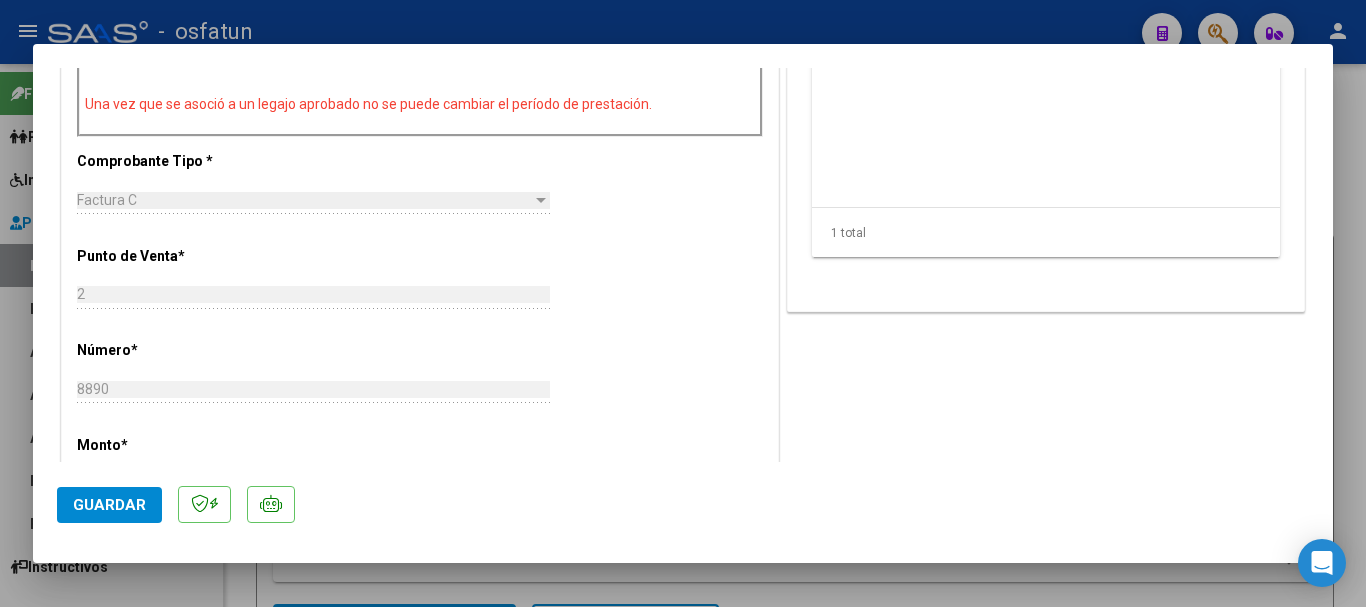 click on "Guardar" 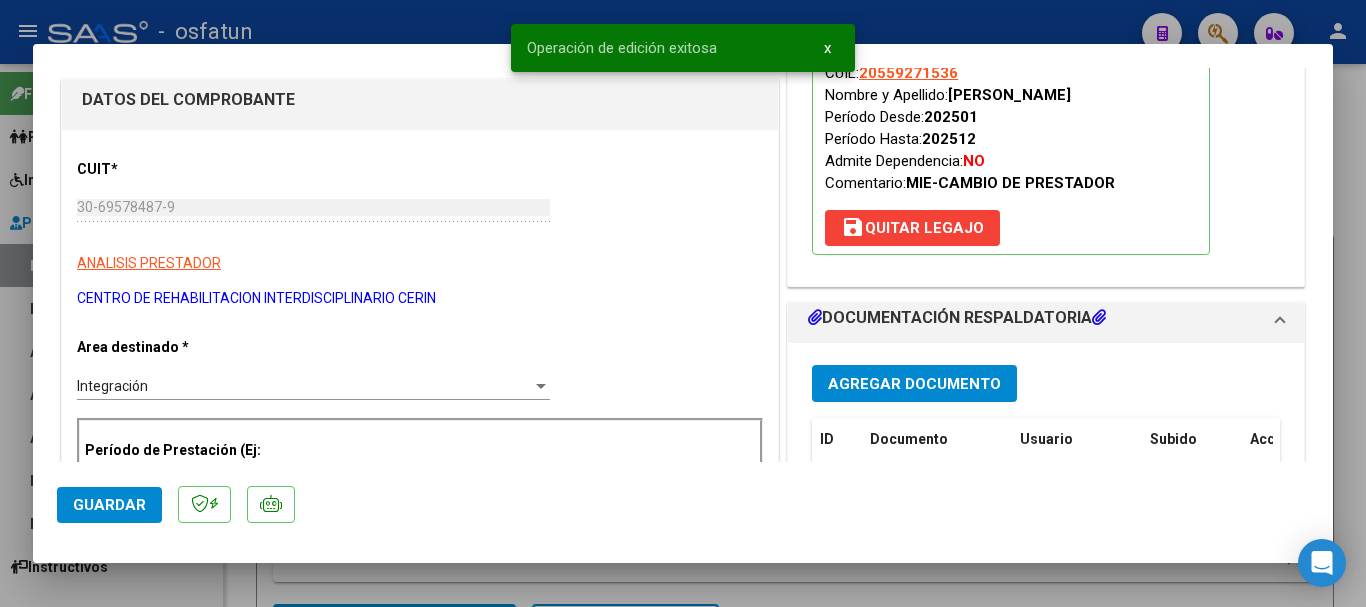 scroll, scrollTop: 0, scrollLeft: 0, axis: both 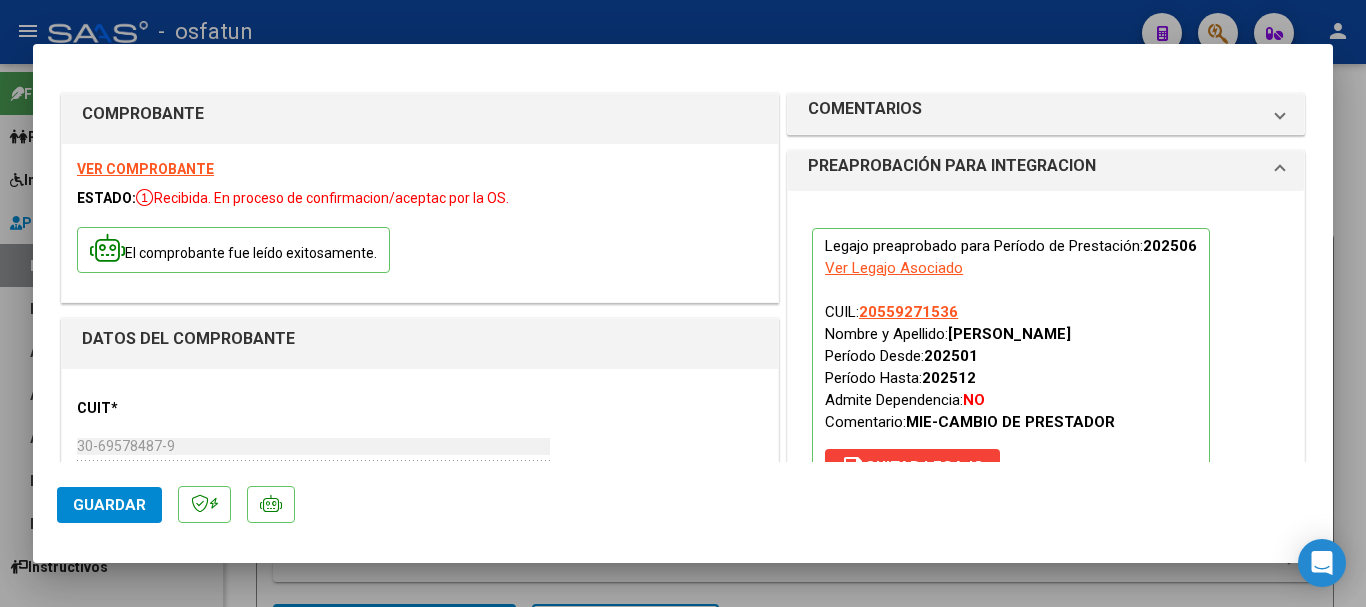type 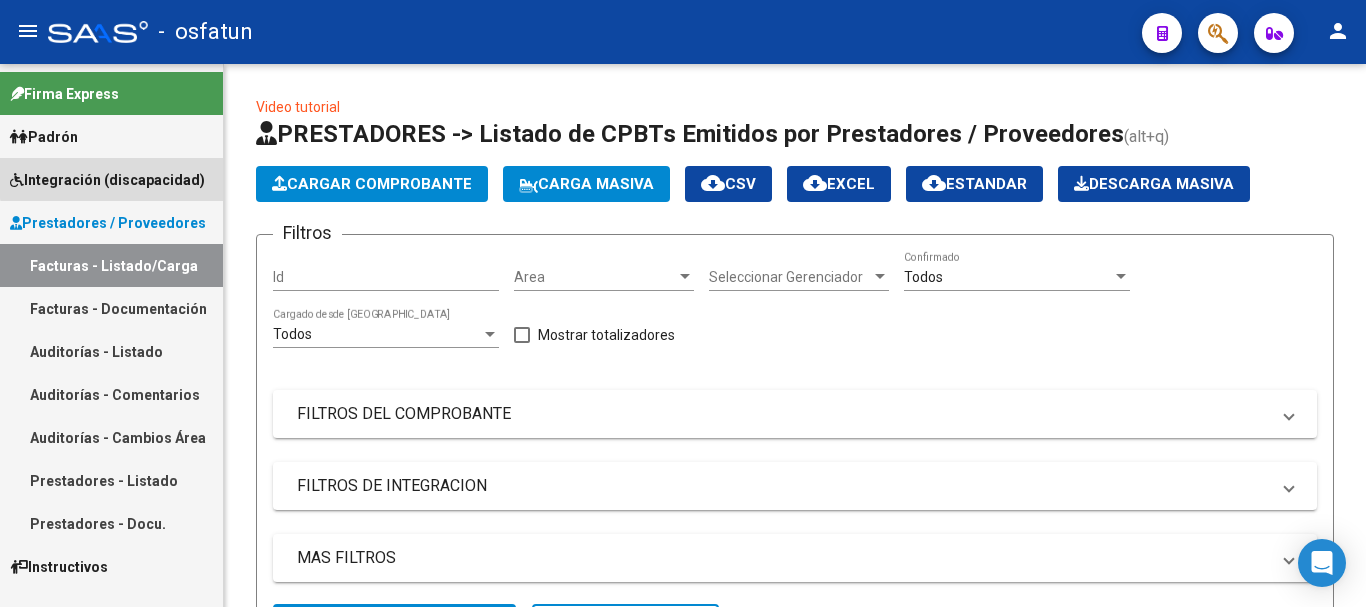 click on "Integración (discapacidad)" at bounding box center [107, 180] 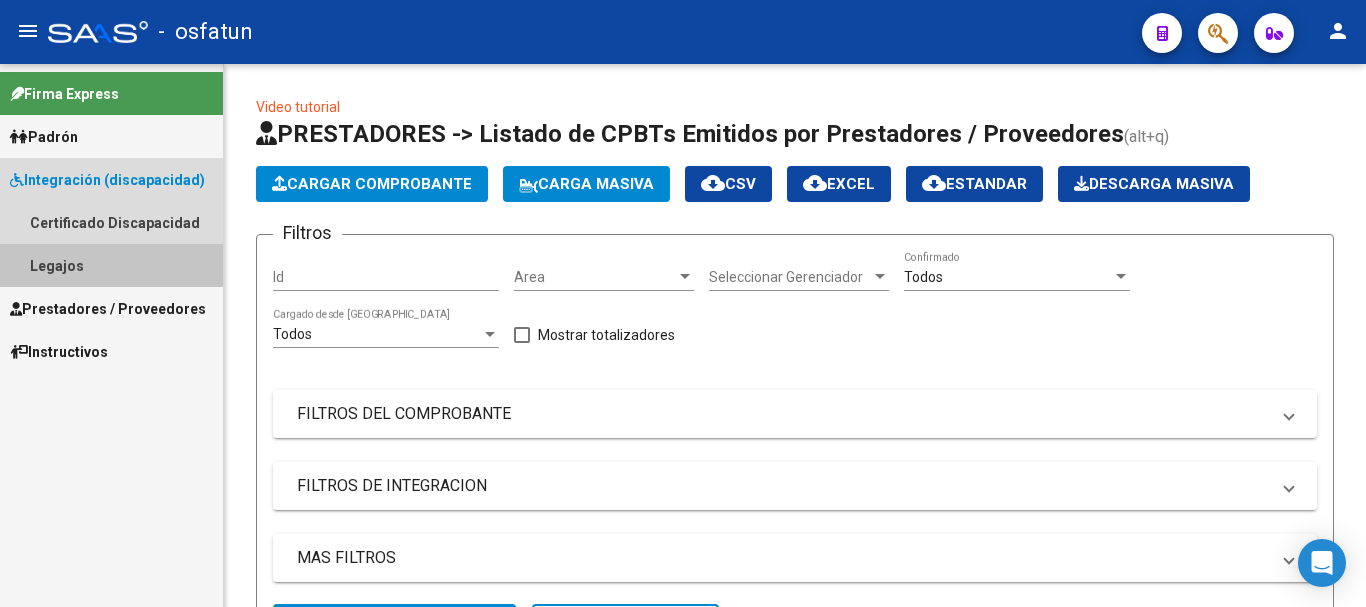 click on "Legajos" at bounding box center (111, 265) 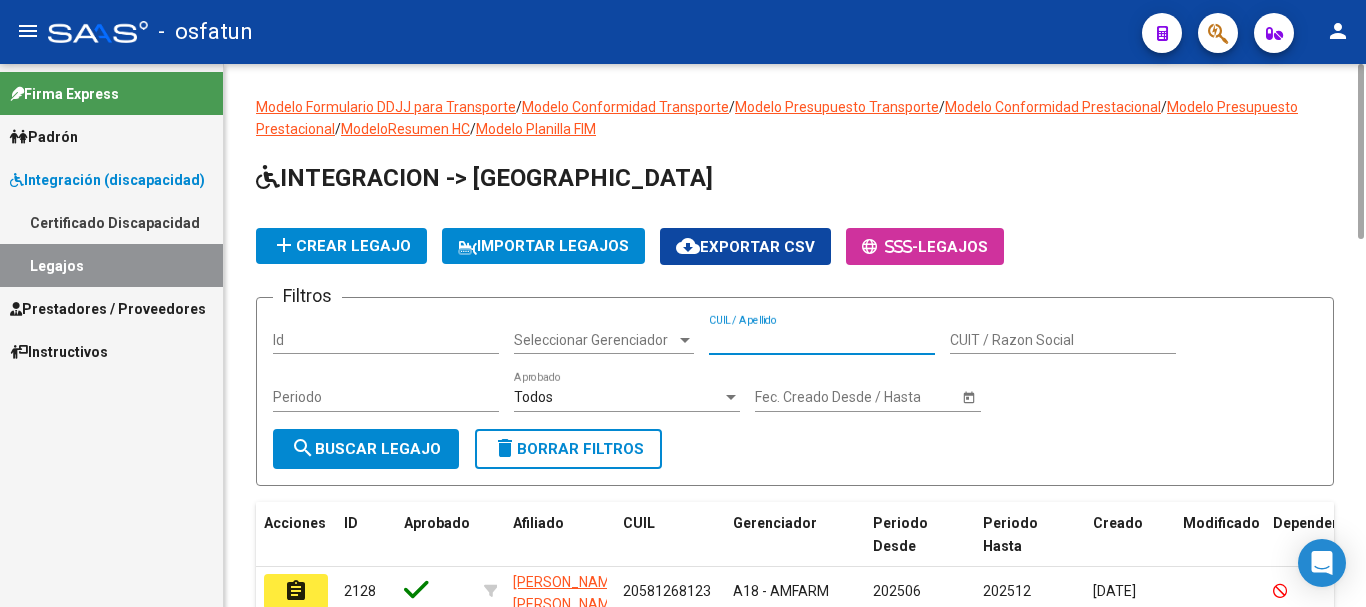 click on "CUIL / Apellido" at bounding box center (822, 340) 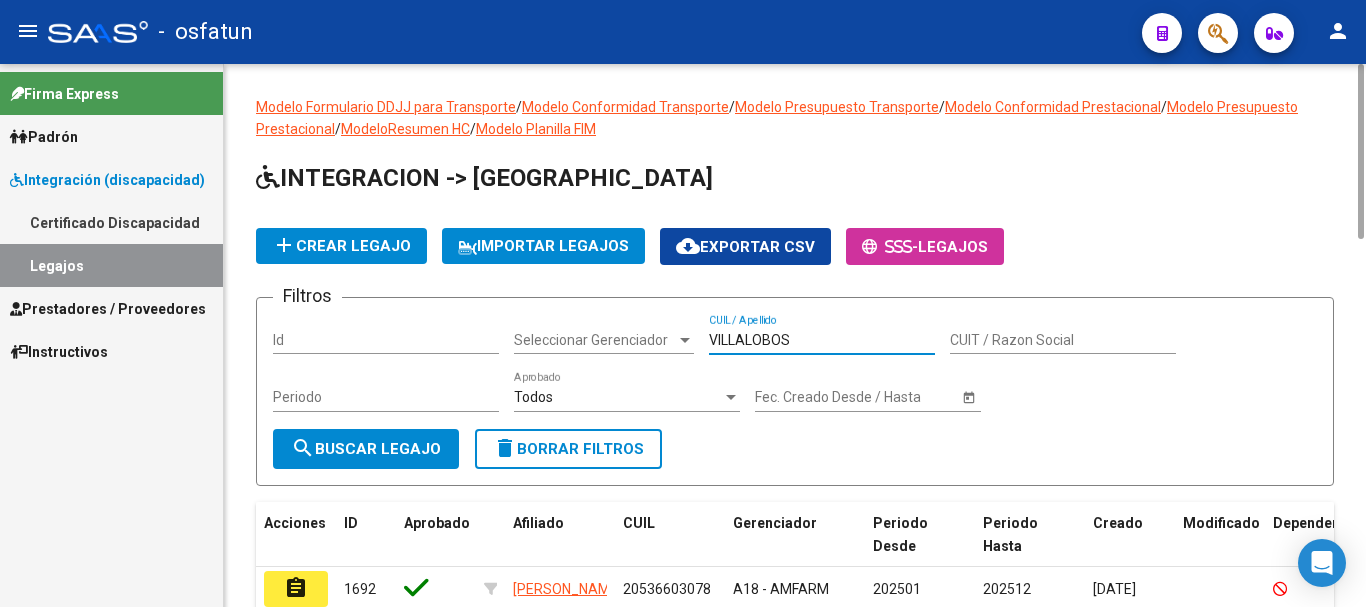 scroll, scrollTop: 200, scrollLeft: 0, axis: vertical 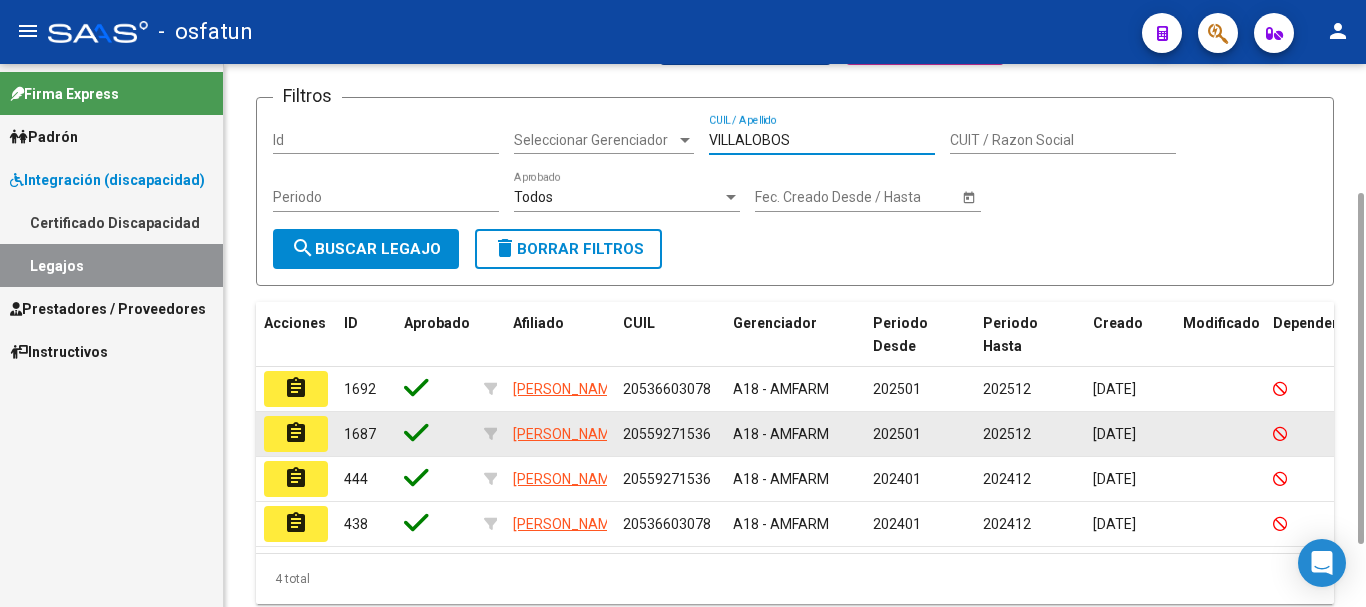 type on "VILLALOBOS" 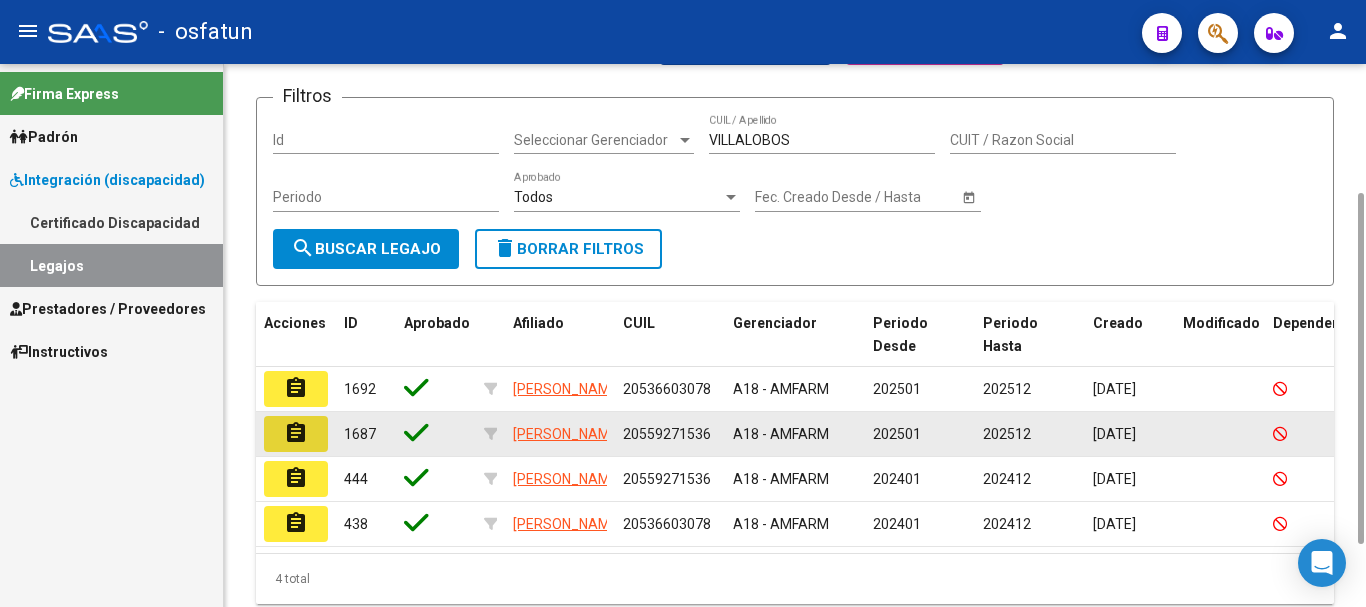 click on "assignment" 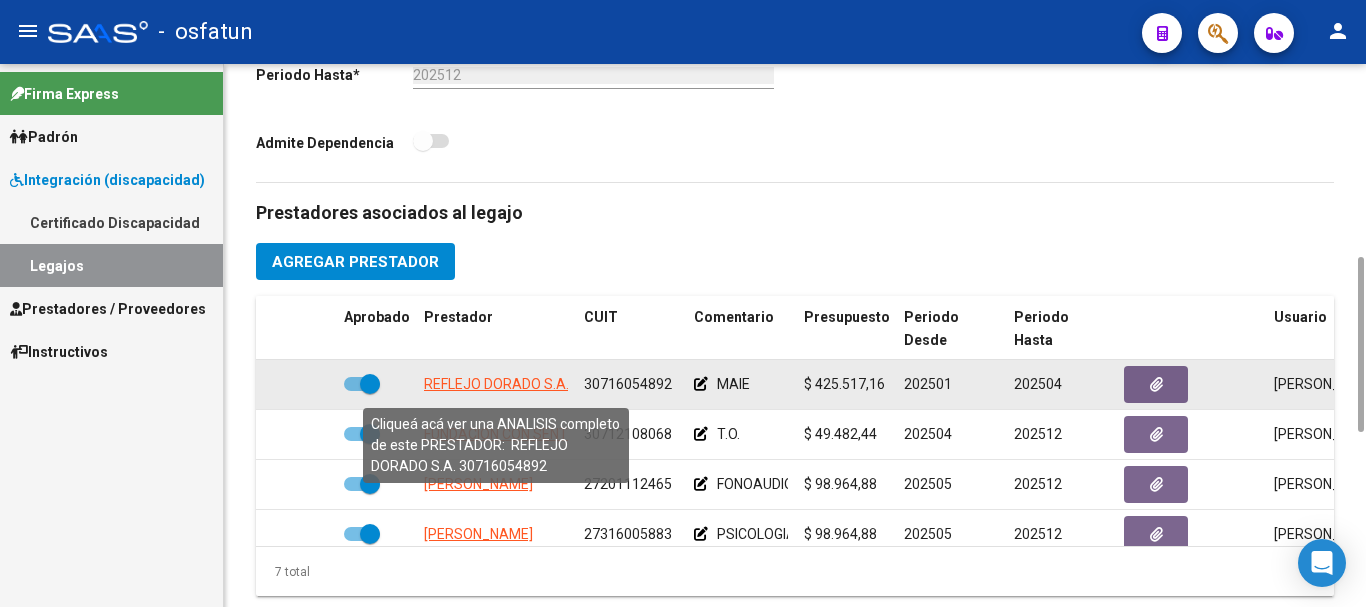 scroll, scrollTop: 1000, scrollLeft: 0, axis: vertical 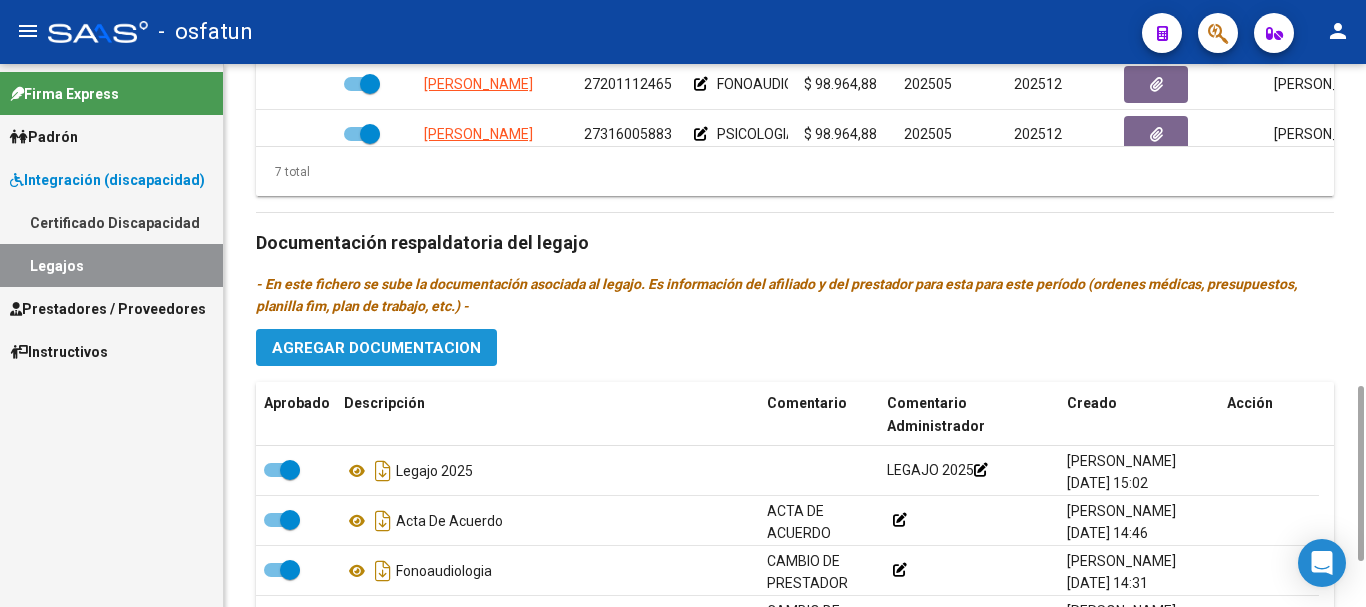 click on "Agregar Documentacion" 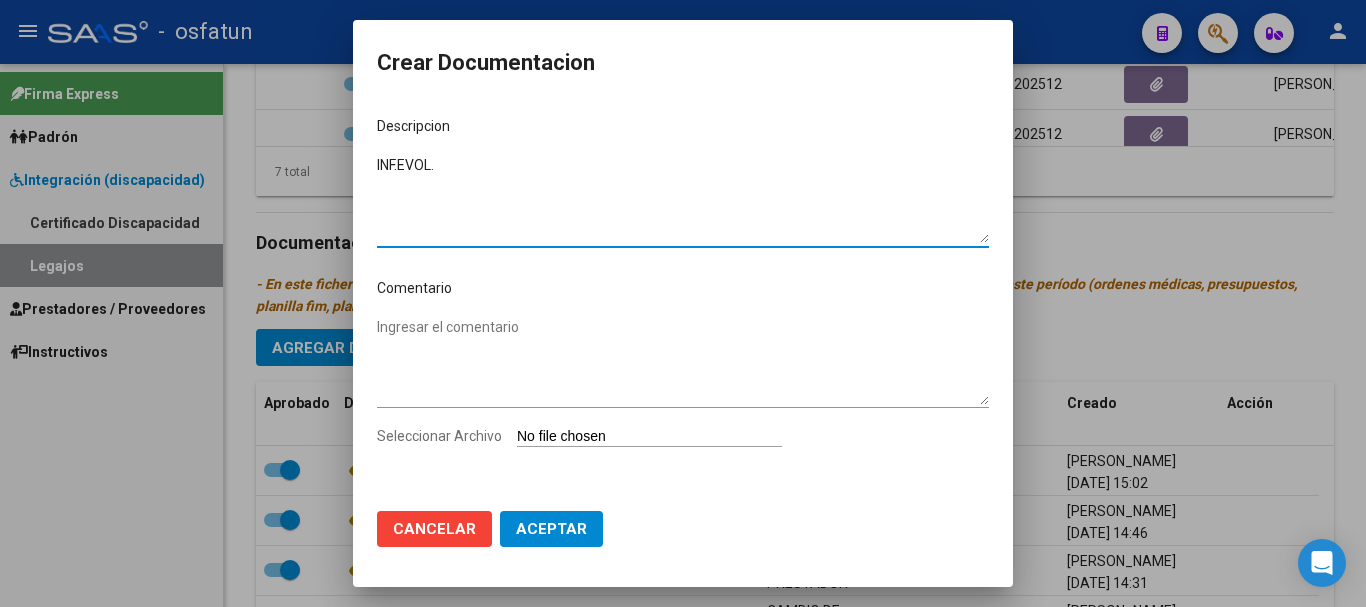 type on "INF.EVOL." 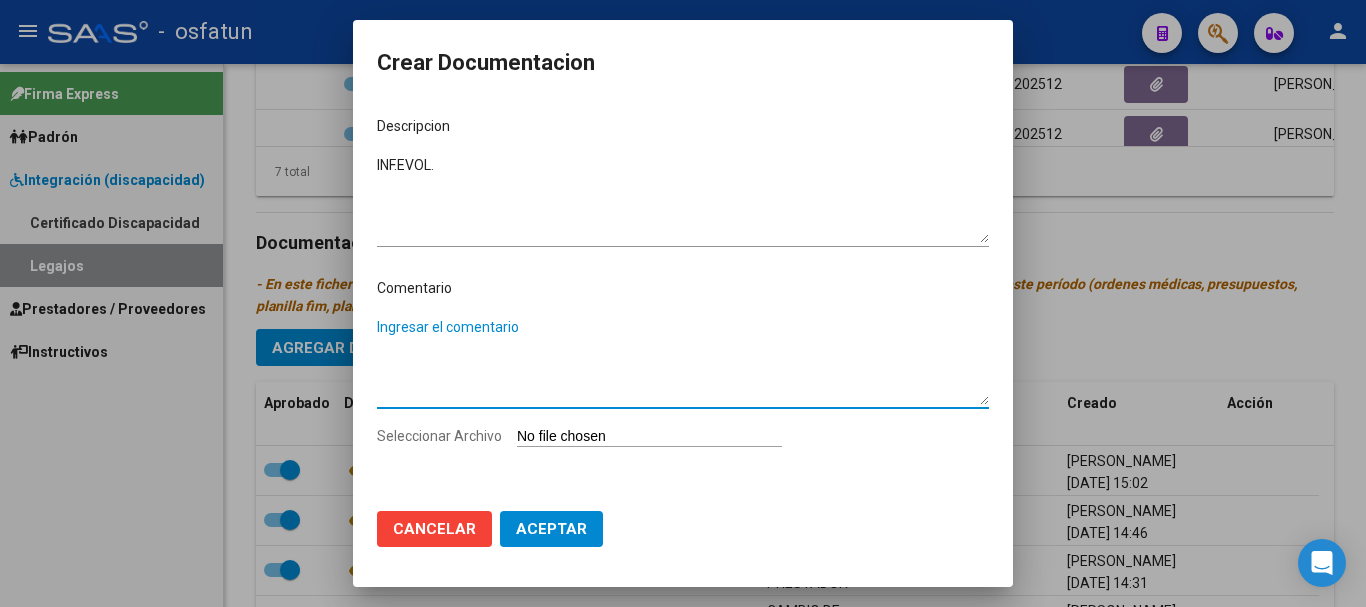 click on "Ingresar el comentario" at bounding box center [683, 361] 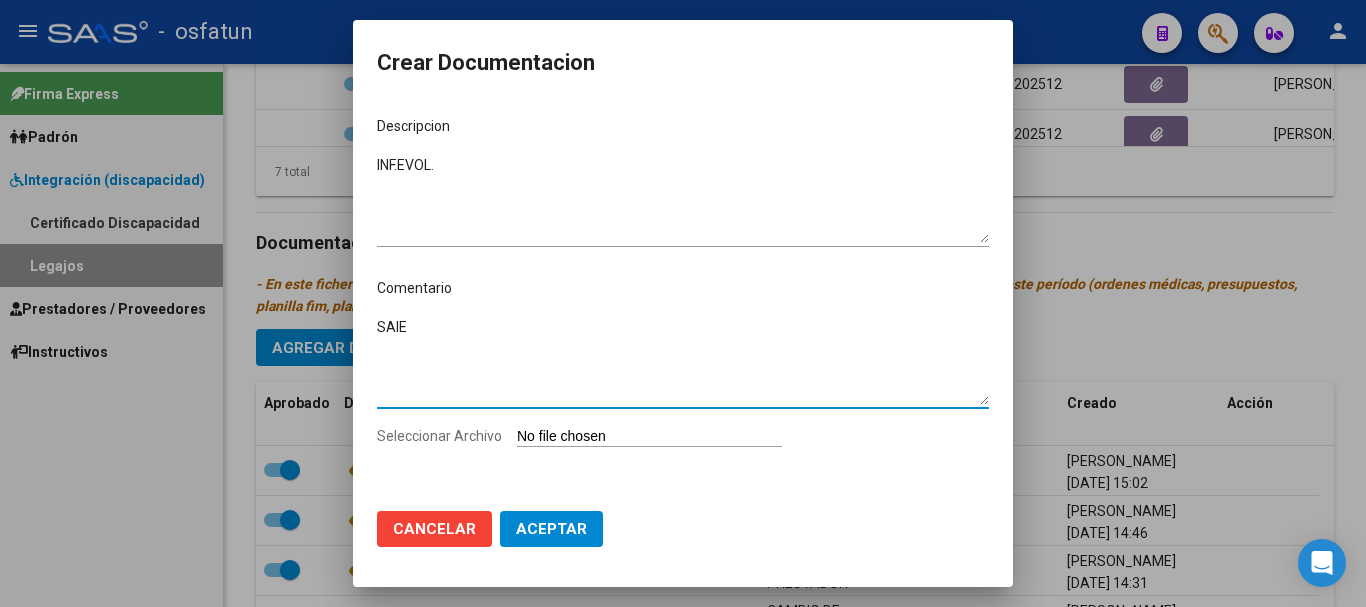 type on "SAIE" 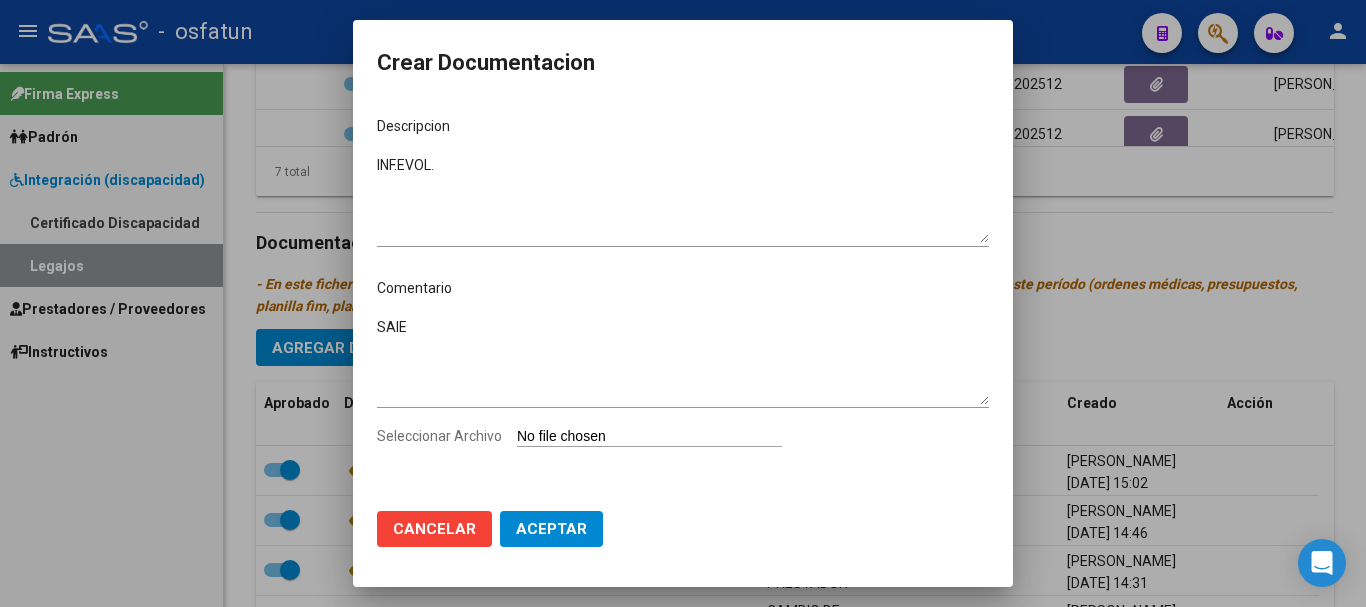 type on "C:\fakepath\INFORME-MOD. DE APOYO A LA I.E..pdf" 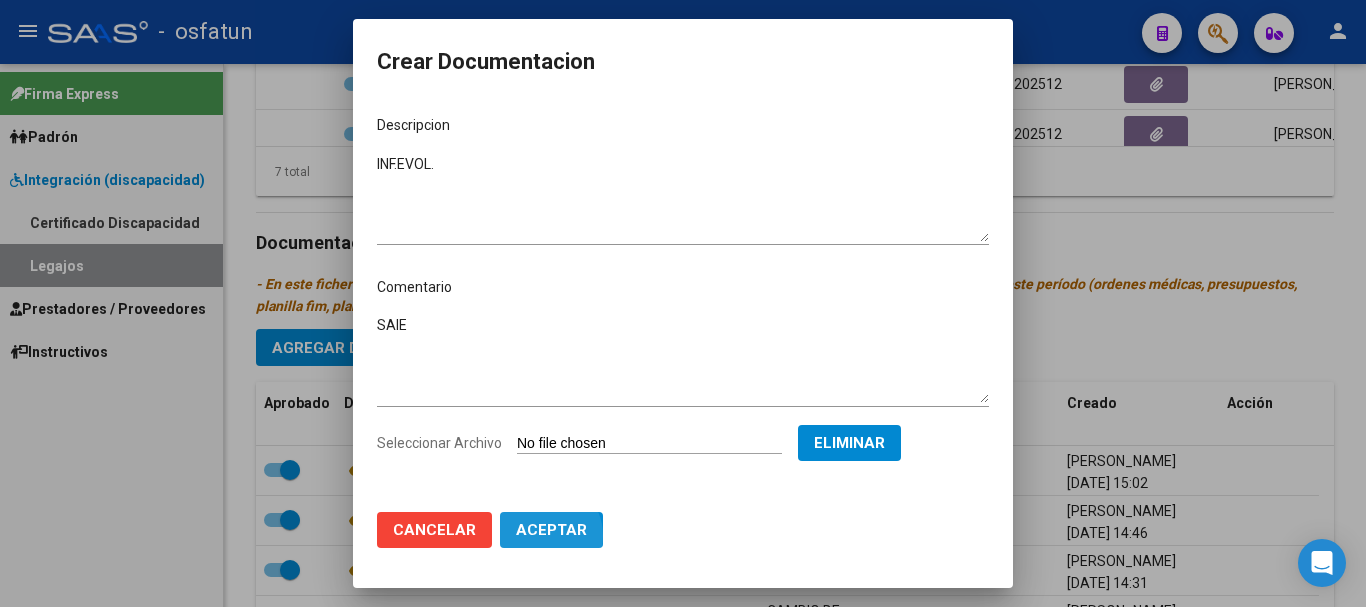 click on "Aceptar" 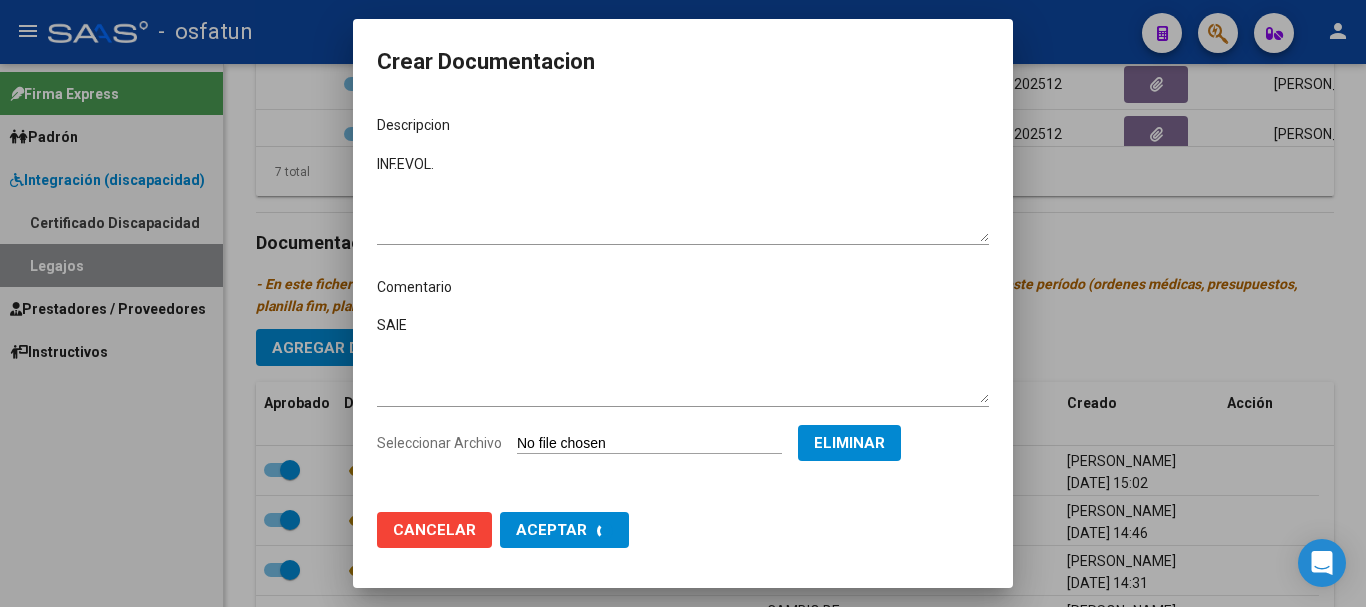 checkbox on "false" 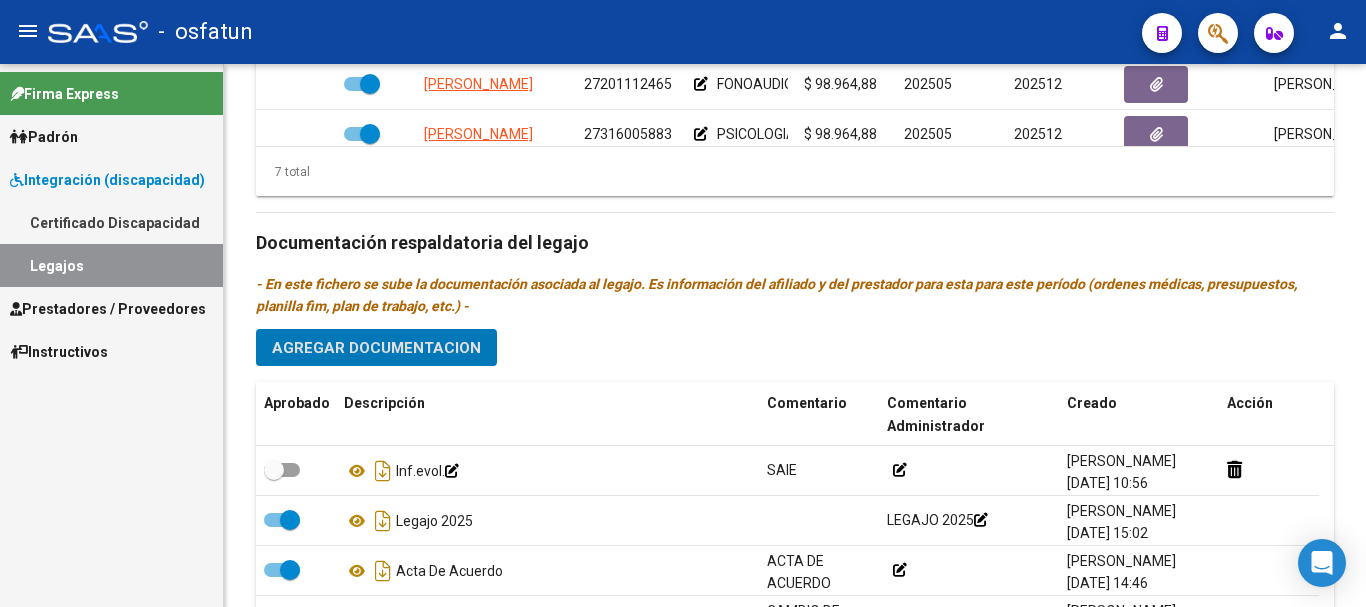 click on "Prestadores / Proveedores" at bounding box center (108, 309) 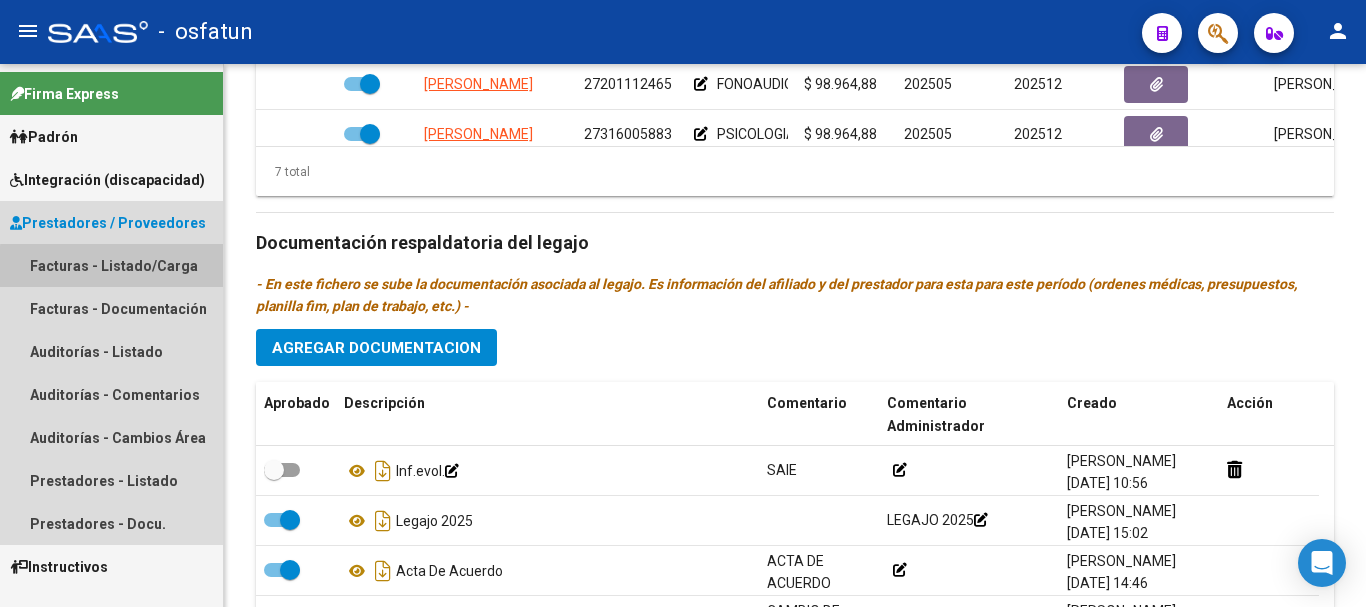 click on "Facturas - Listado/Carga" at bounding box center [111, 265] 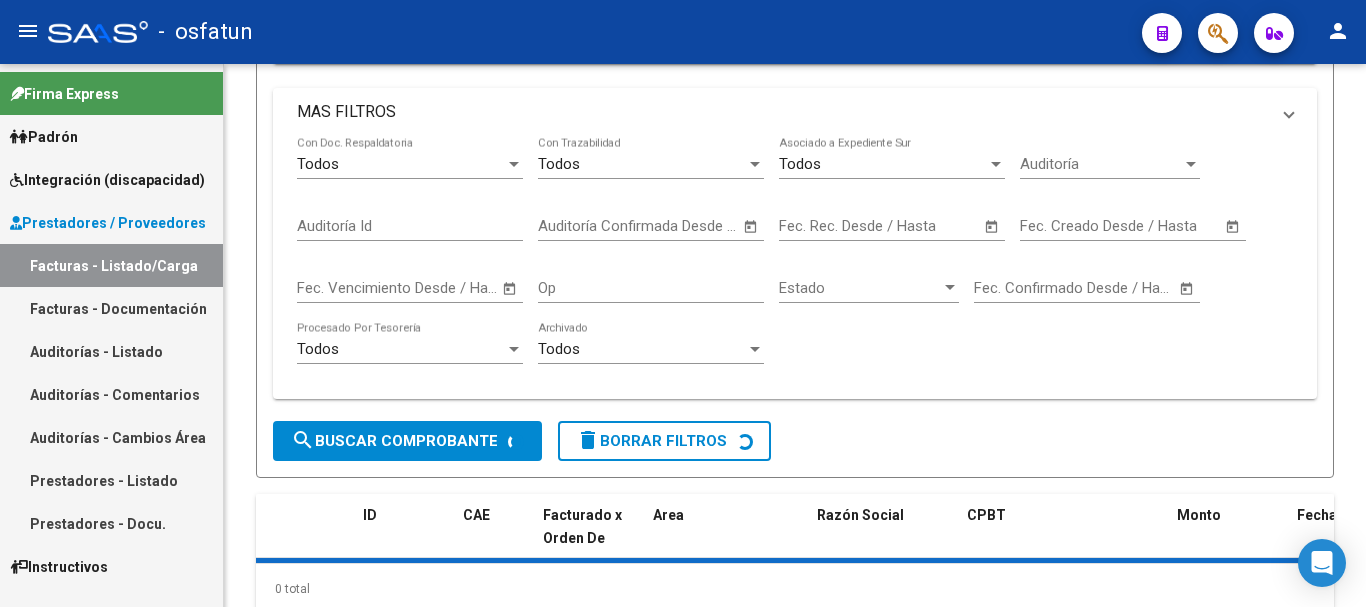 scroll, scrollTop: 0, scrollLeft: 0, axis: both 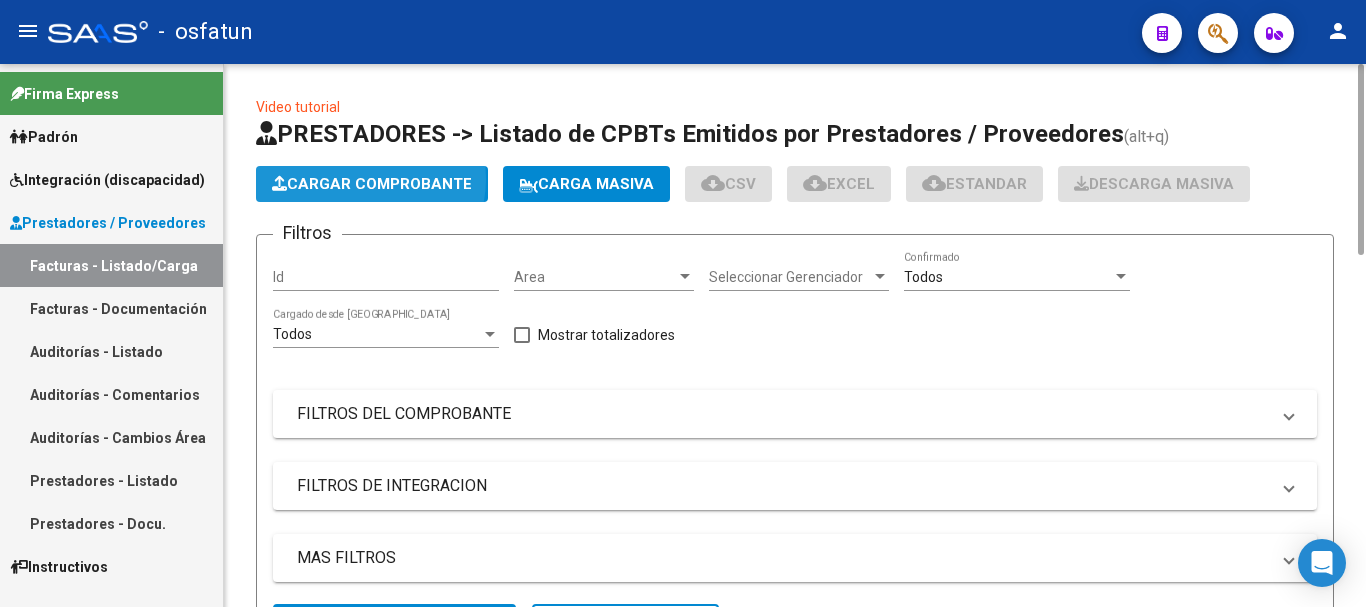 click on "Cargar Comprobante" 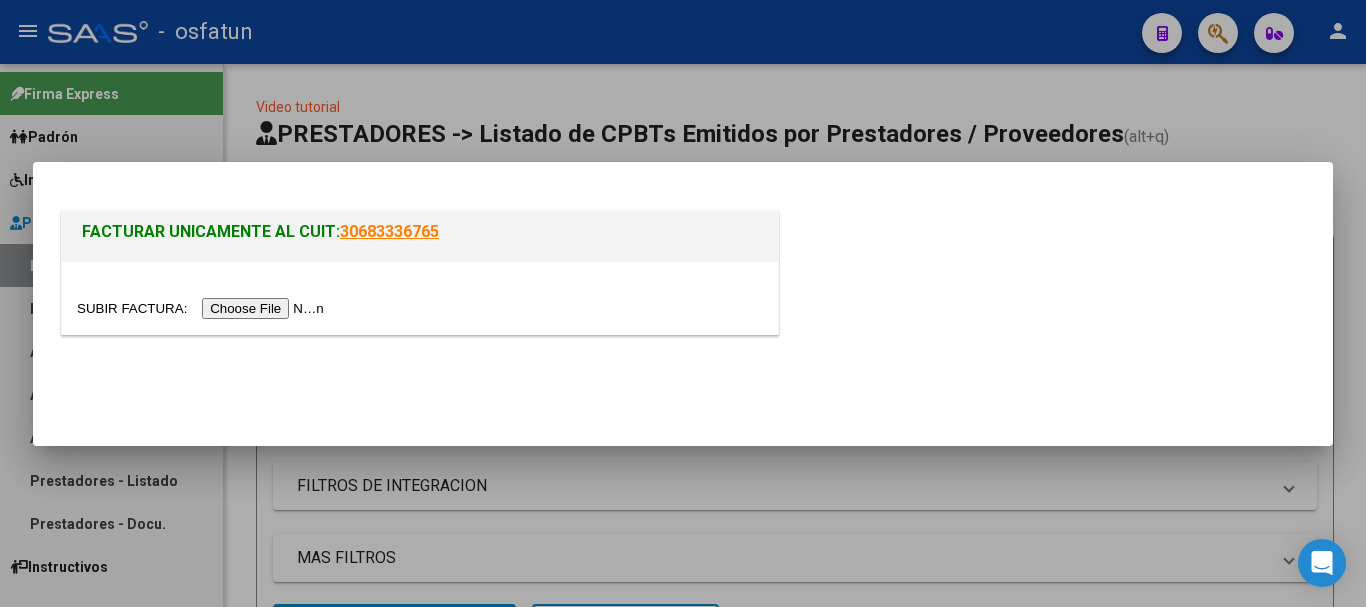 click at bounding box center (203, 308) 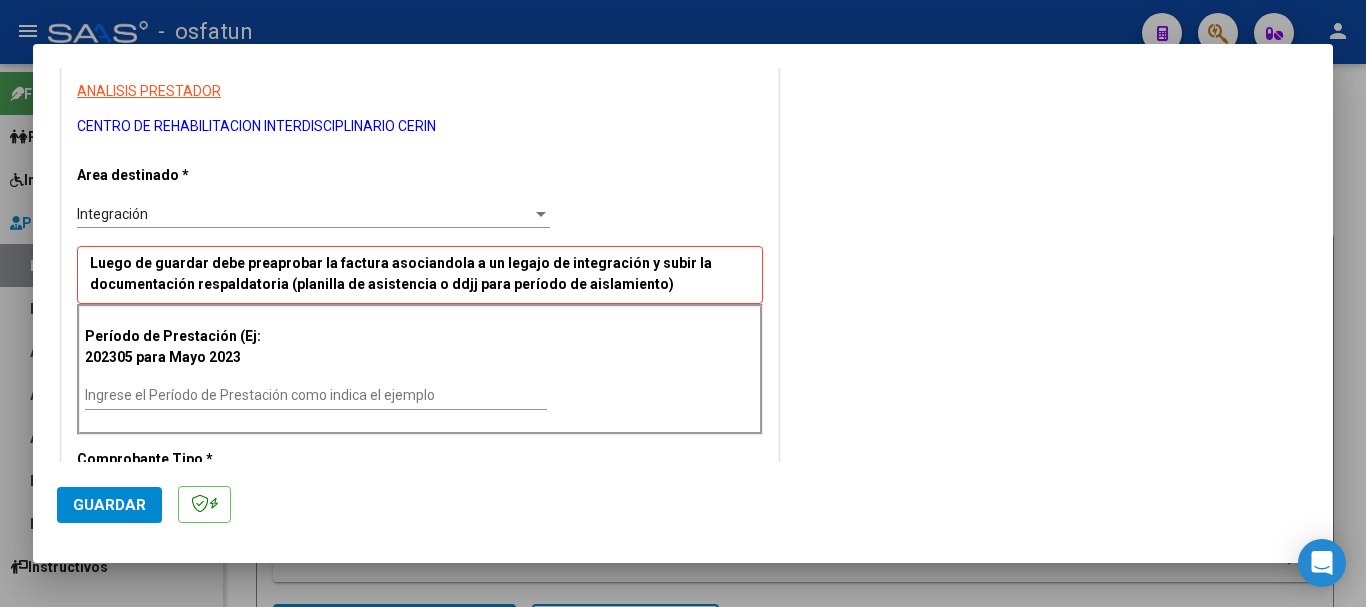 scroll, scrollTop: 400, scrollLeft: 0, axis: vertical 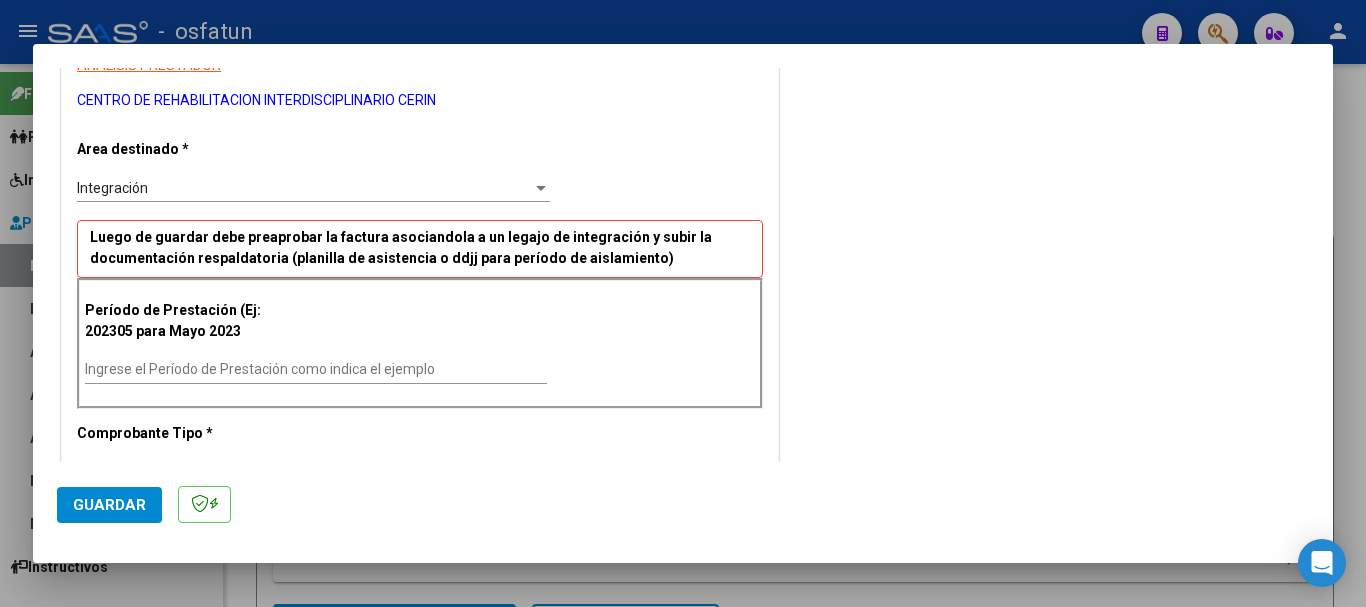 click on "Ingrese el Período de Prestación como indica el ejemplo" at bounding box center [316, 370] 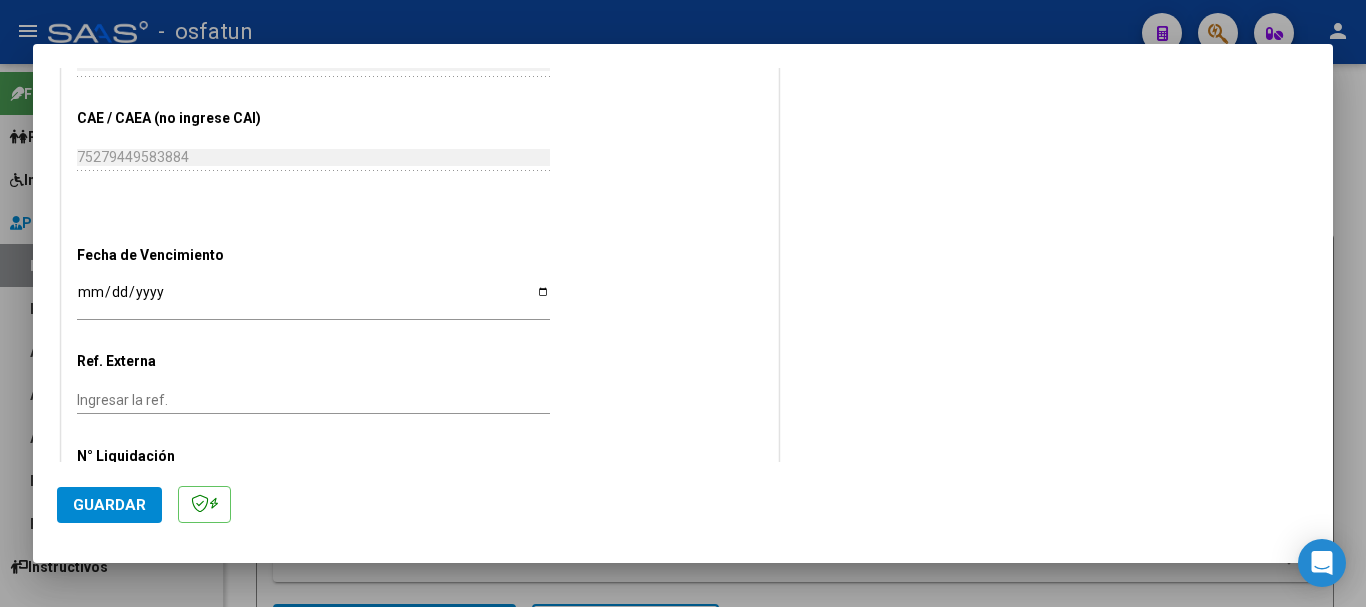 scroll, scrollTop: 1282, scrollLeft: 0, axis: vertical 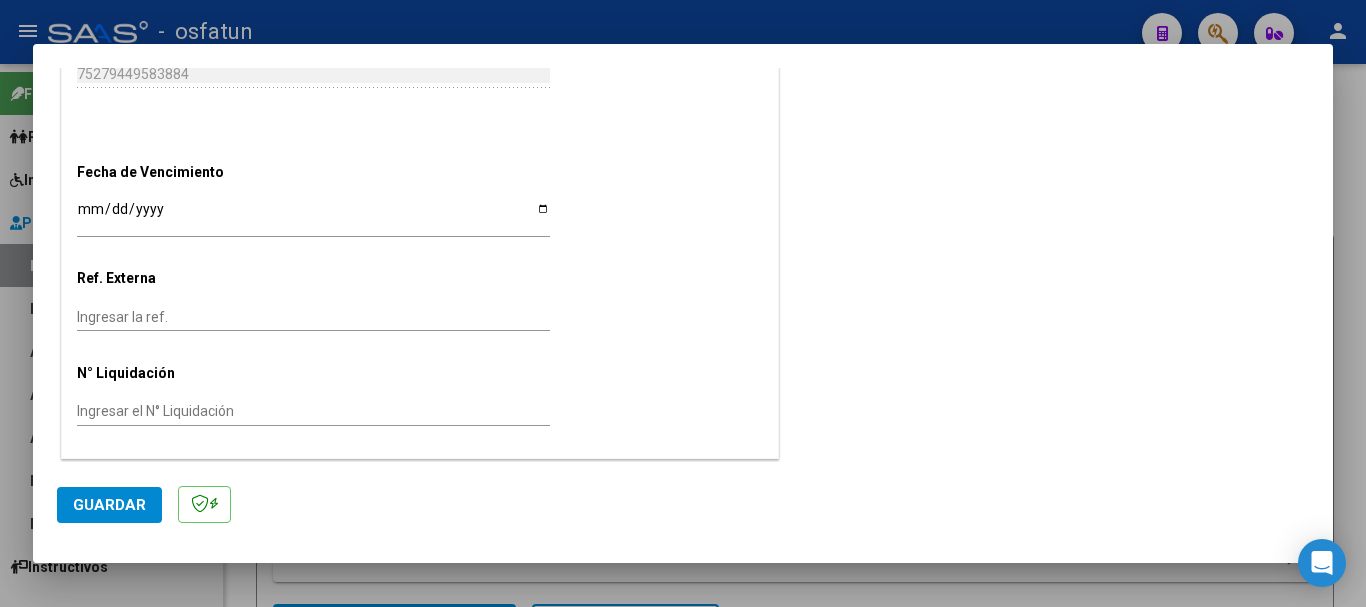 type on "202506" 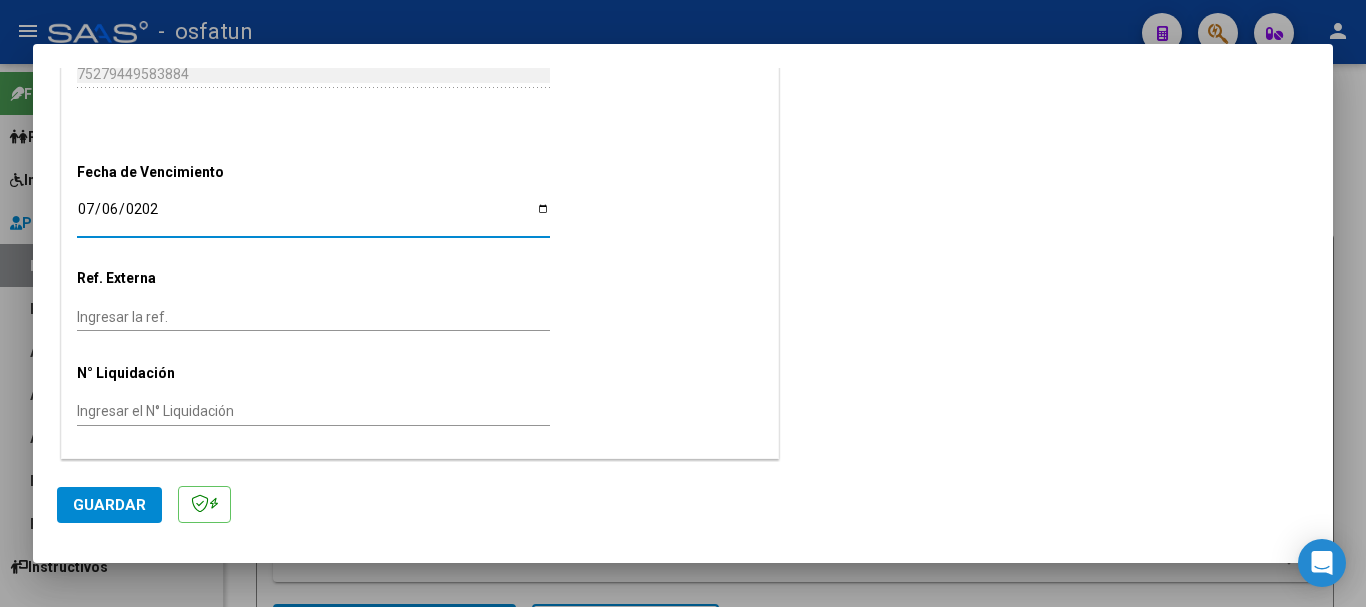 type on "[DATE]" 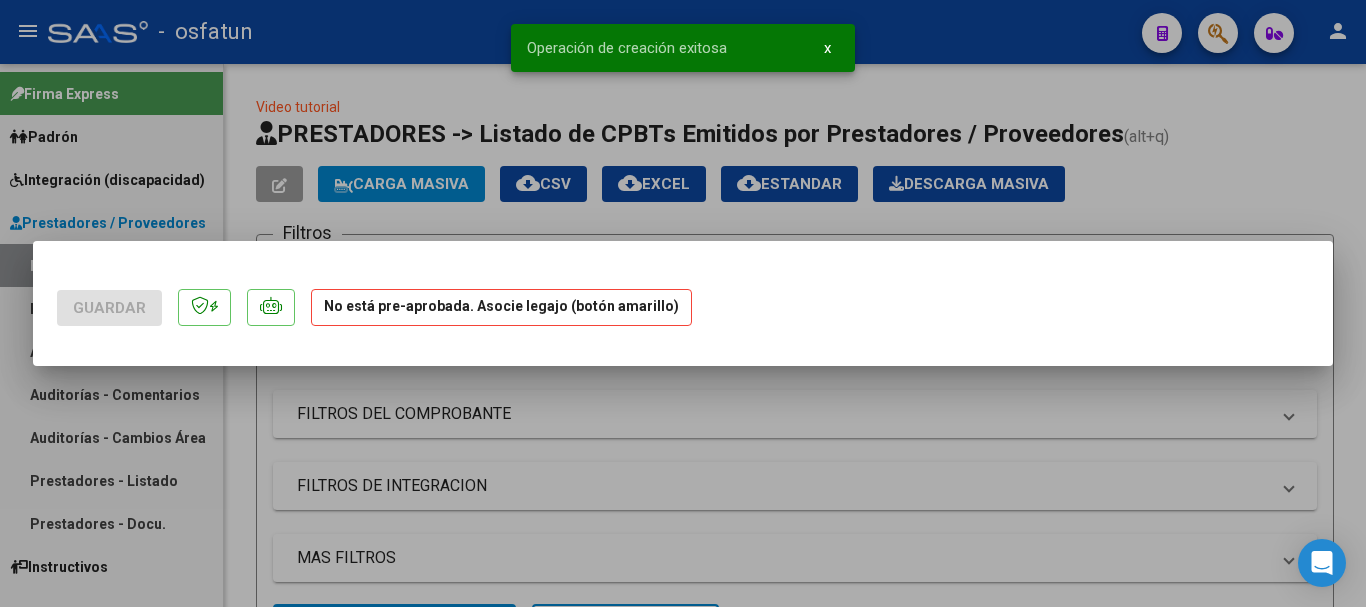 scroll, scrollTop: 0, scrollLeft: 0, axis: both 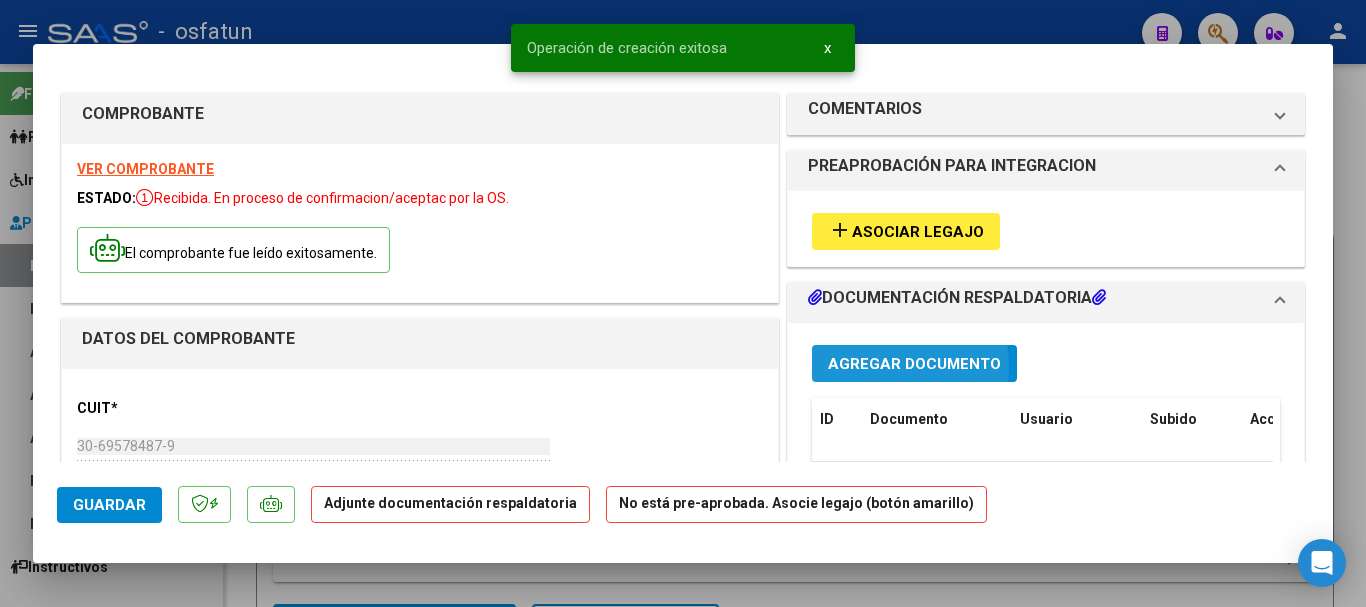 click on "Agregar Documento" at bounding box center (914, 364) 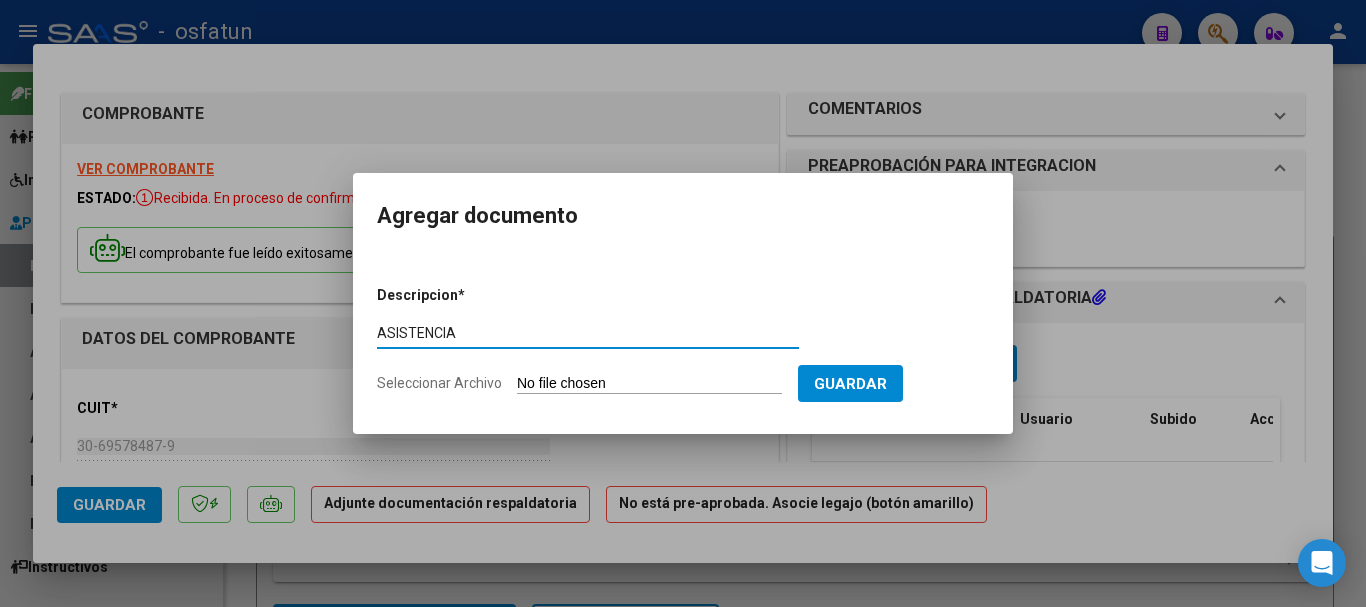 type on "ASISTENCIA" 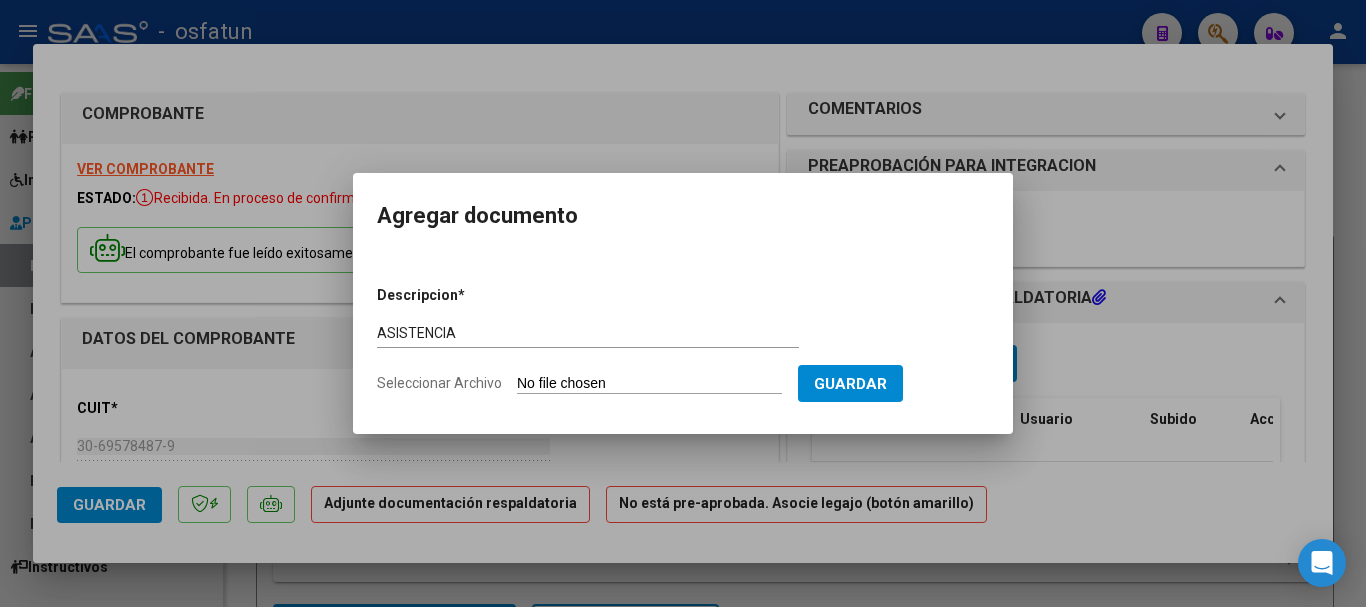 type on "C:\fakepath\ASISTENCIA-MOD. DE APOYO A LA I.E. (1).pdf" 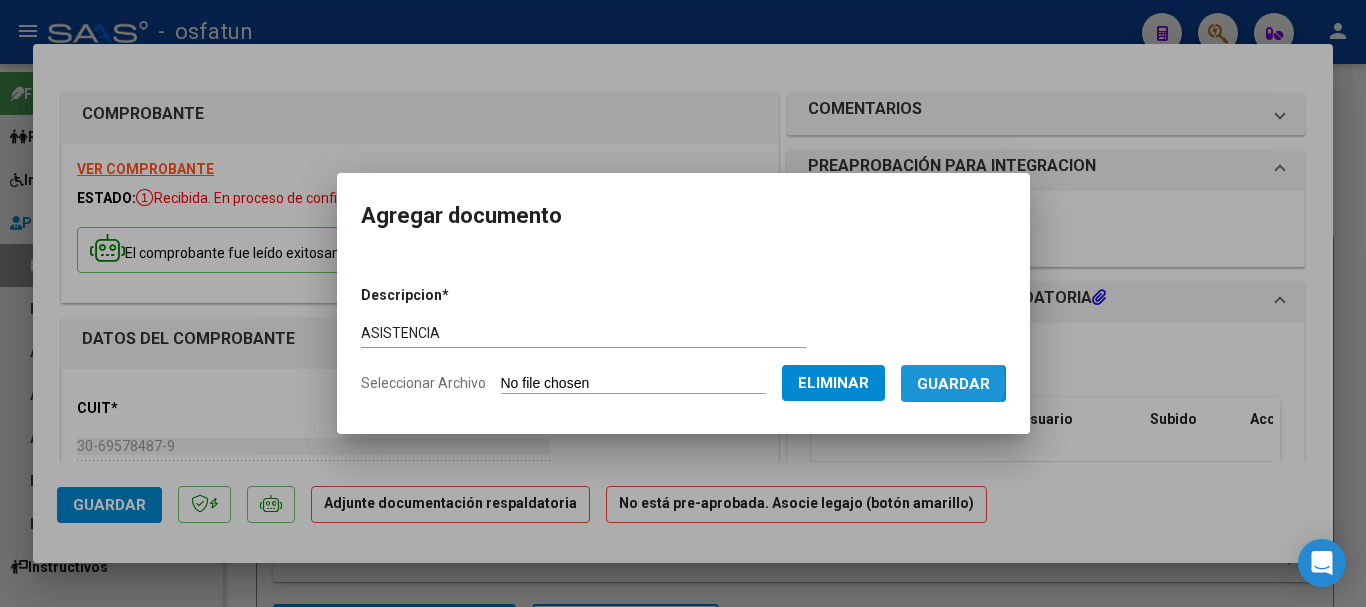 click on "Guardar" at bounding box center (953, 384) 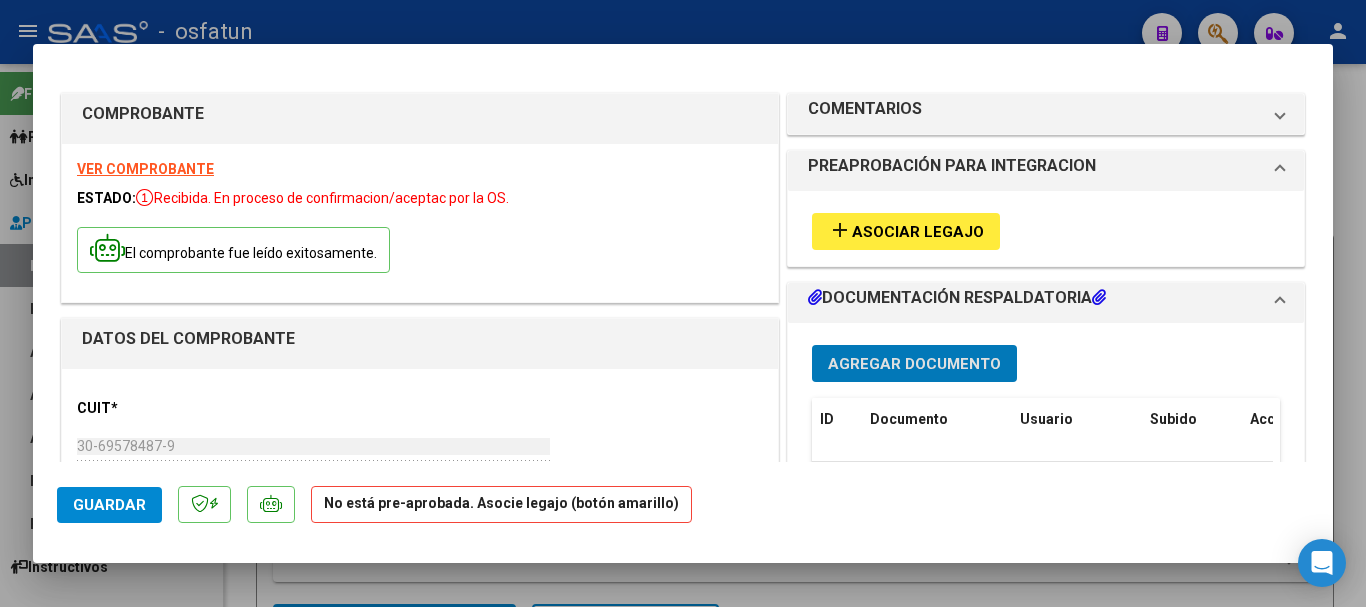 click on "Asociar Legajo" at bounding box center (918, 232) 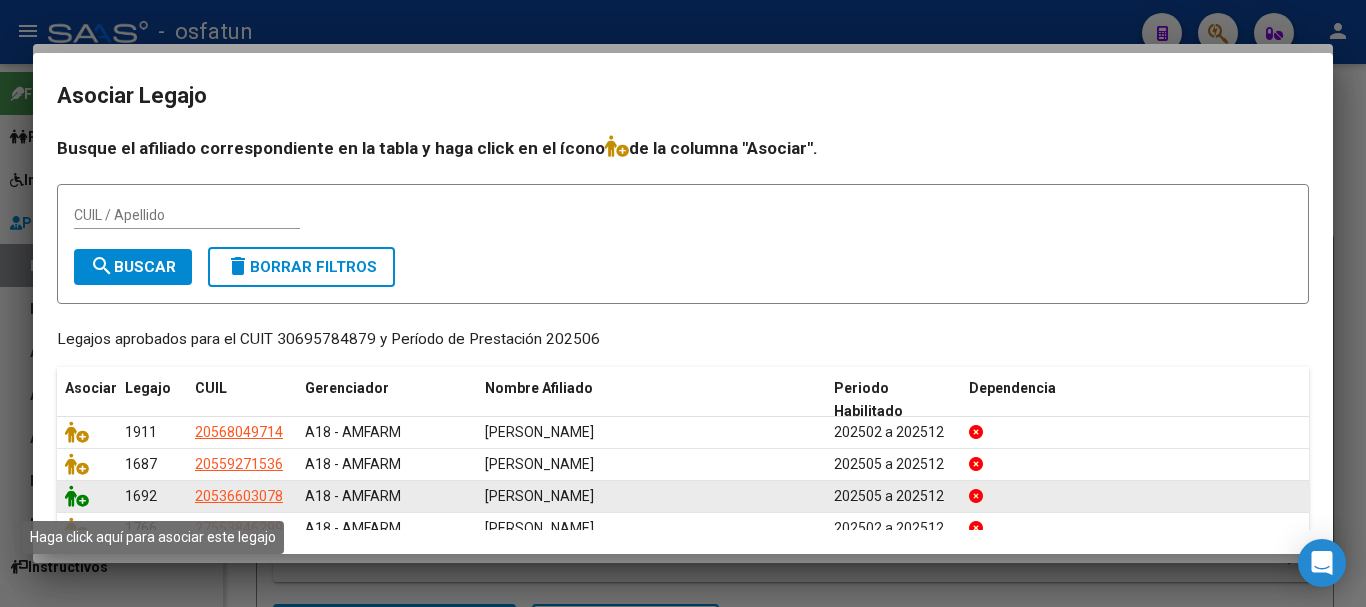 click 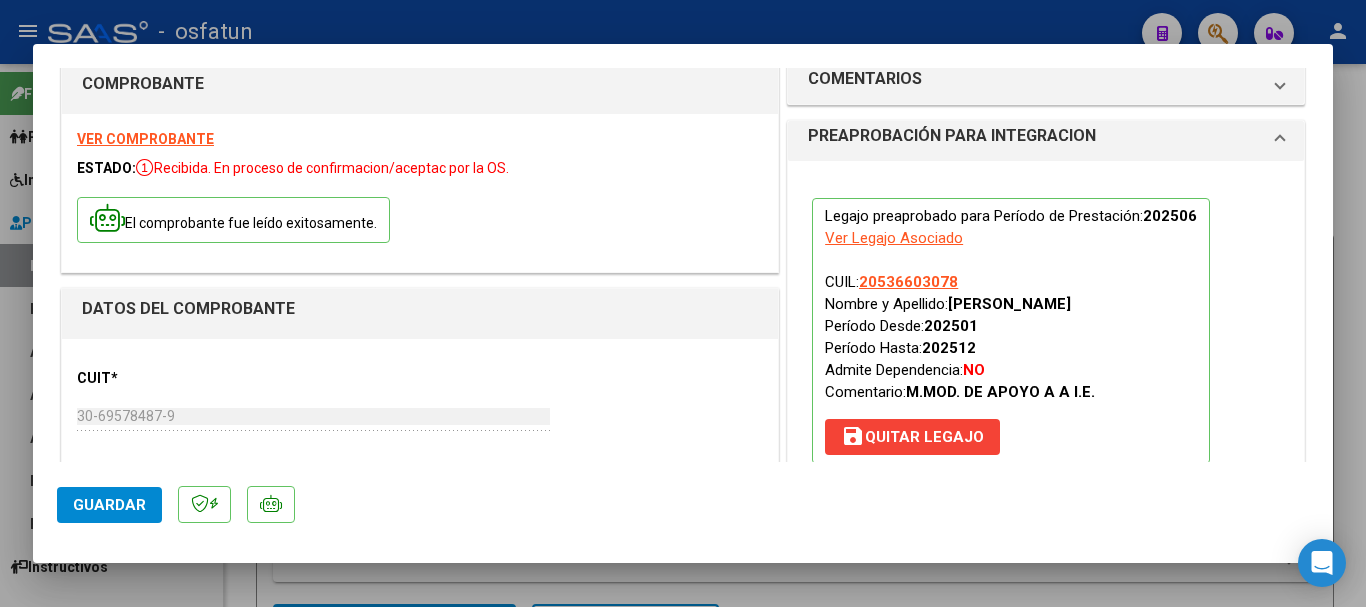 scroll, scrollTop: 0, scrollLeft: 0, axis: both 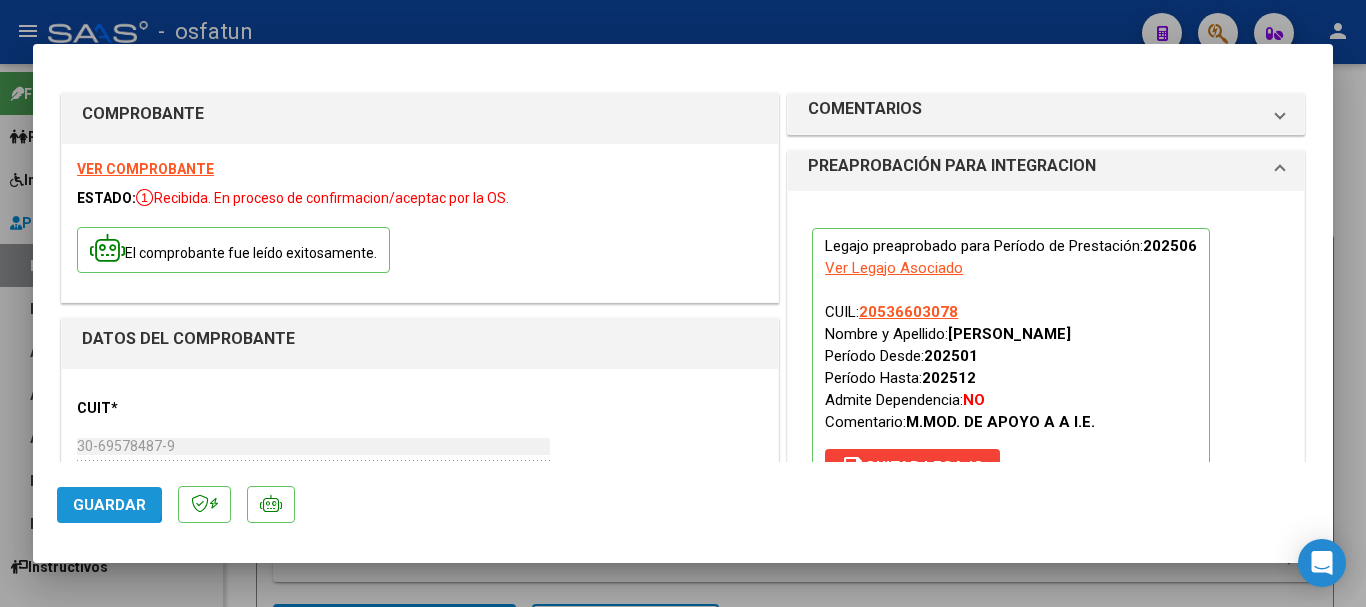 click on "Guardar" 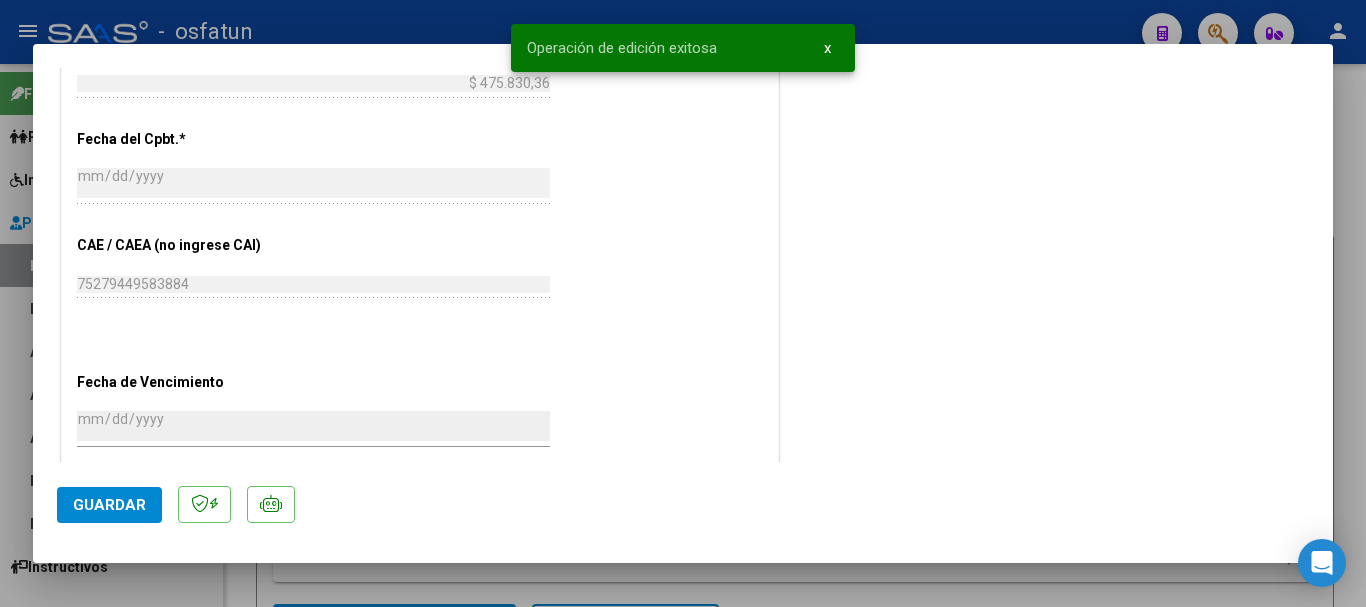 scroll, scrollTop: 1310, scrollLeft: 0, axis: vertical 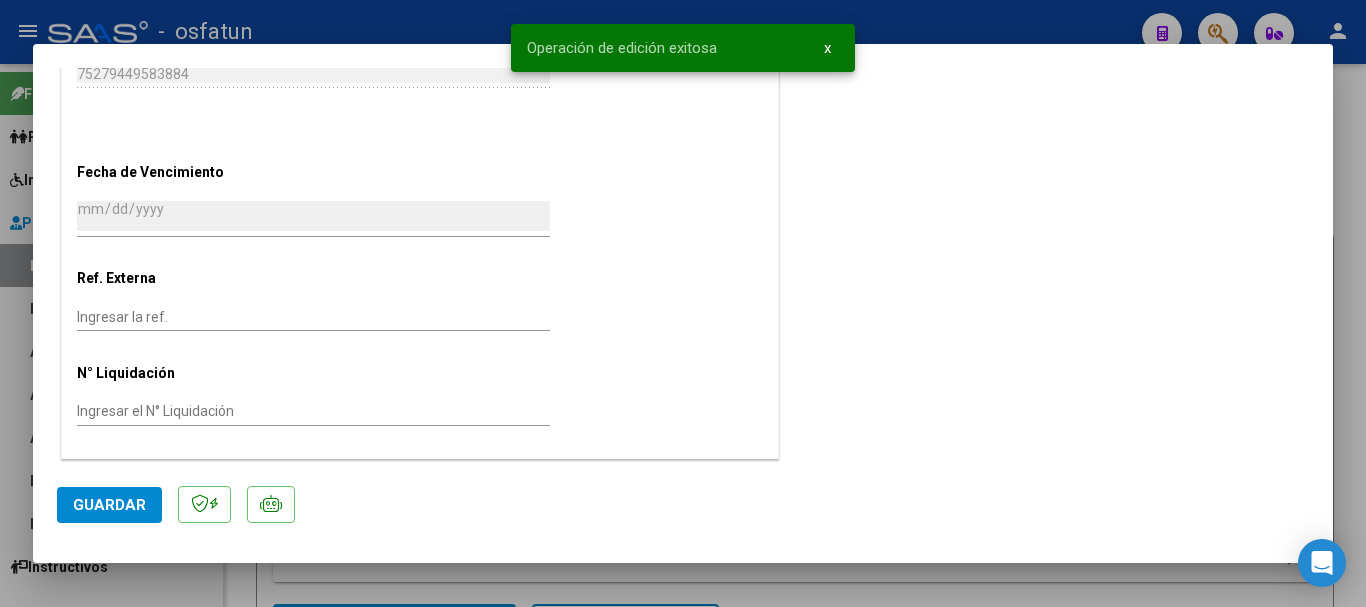 type 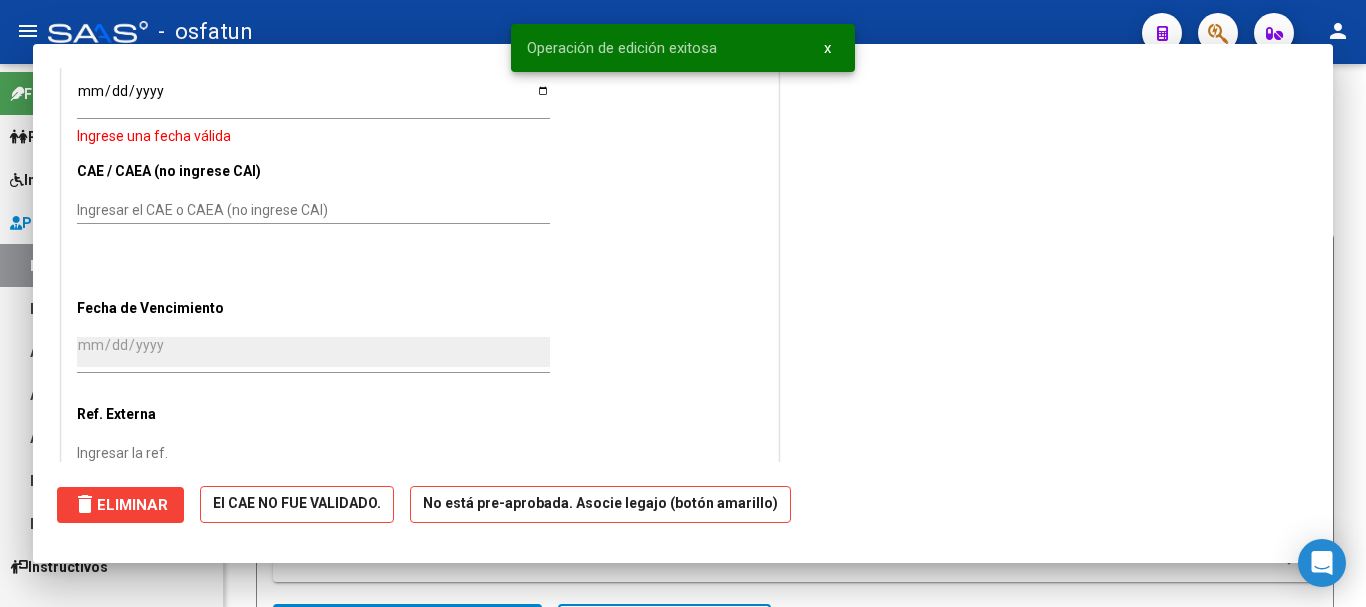 scroll, scrollTop: 0, scrollLeft: 0, axis: both 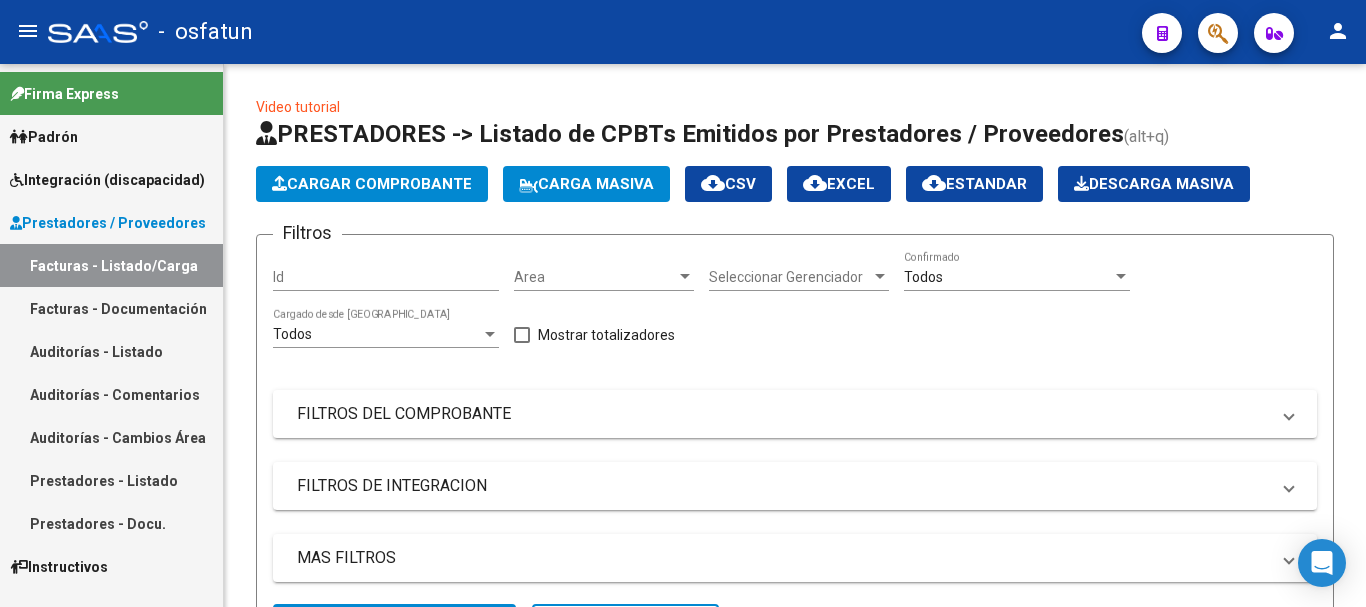 click on "Integración (discapacidad)" at bounding box center [107, 180] 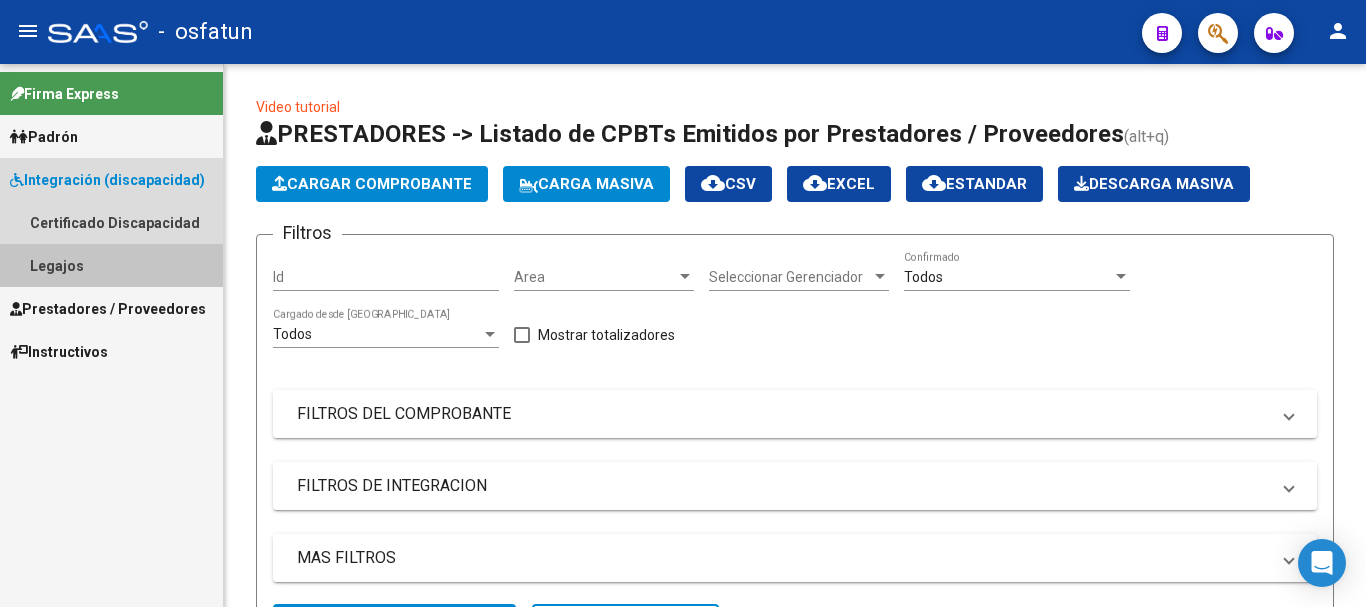 click on "Legajos" at bounding box center [111, 265] 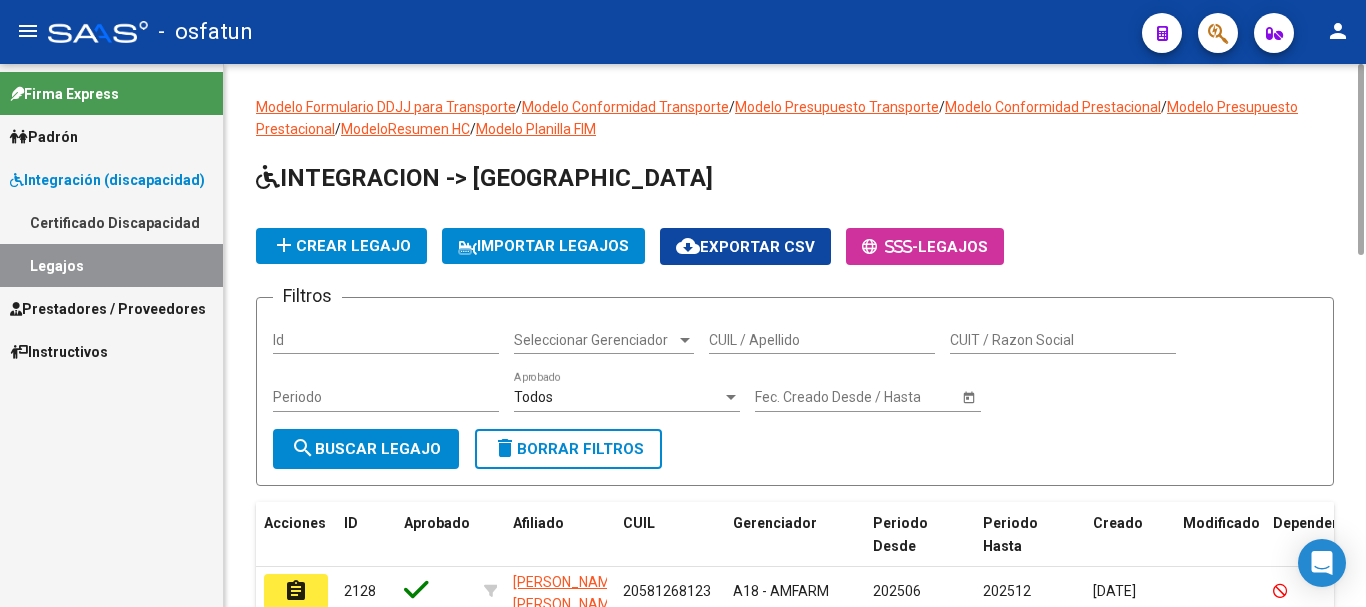 click on "CUIL / Apellido" 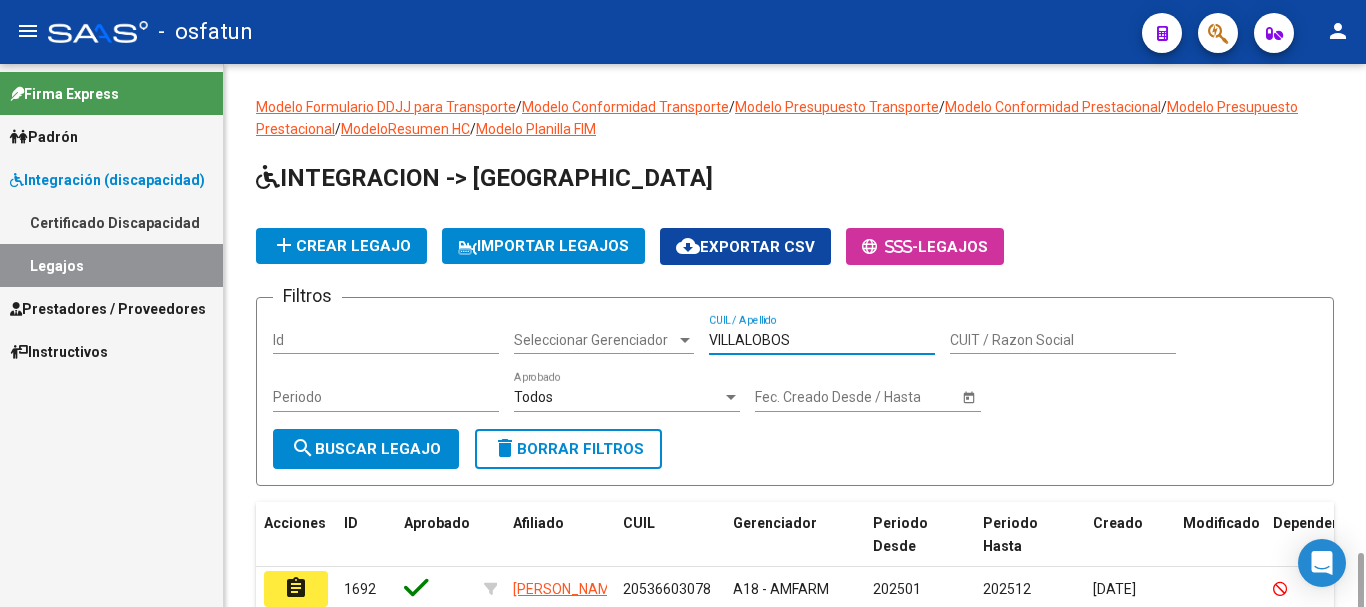 scroll, scrollTop: 297, scrollLeft: 0, axis: vertical 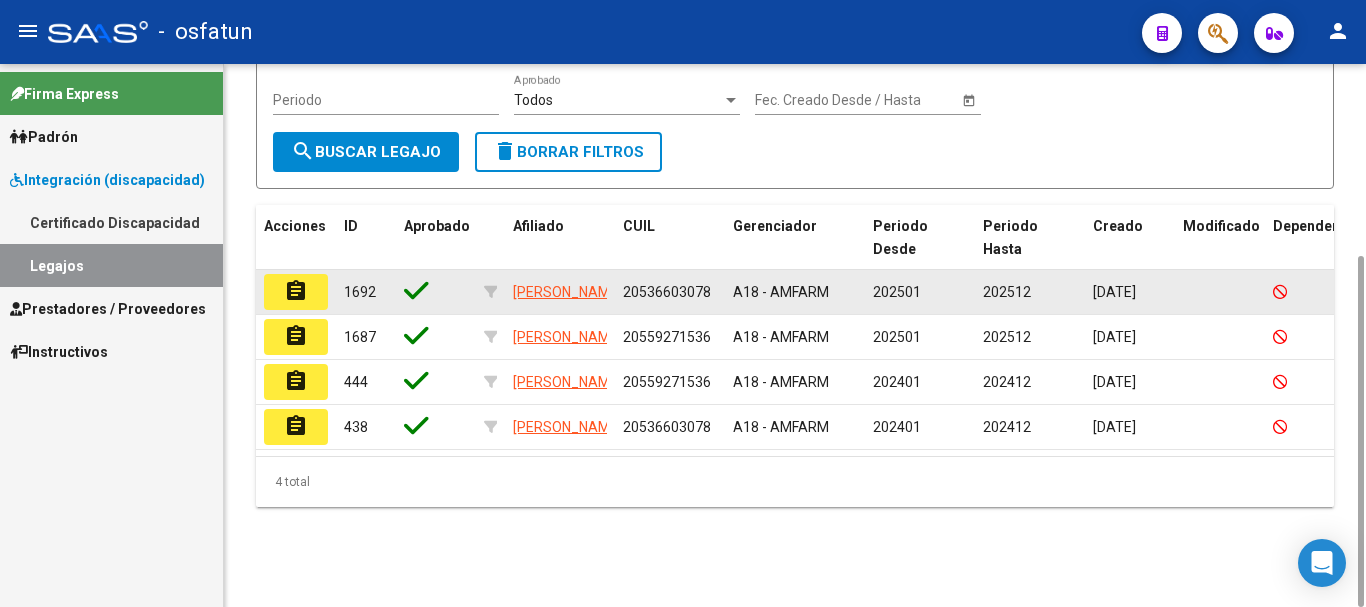 type on "VILLALOBOS" 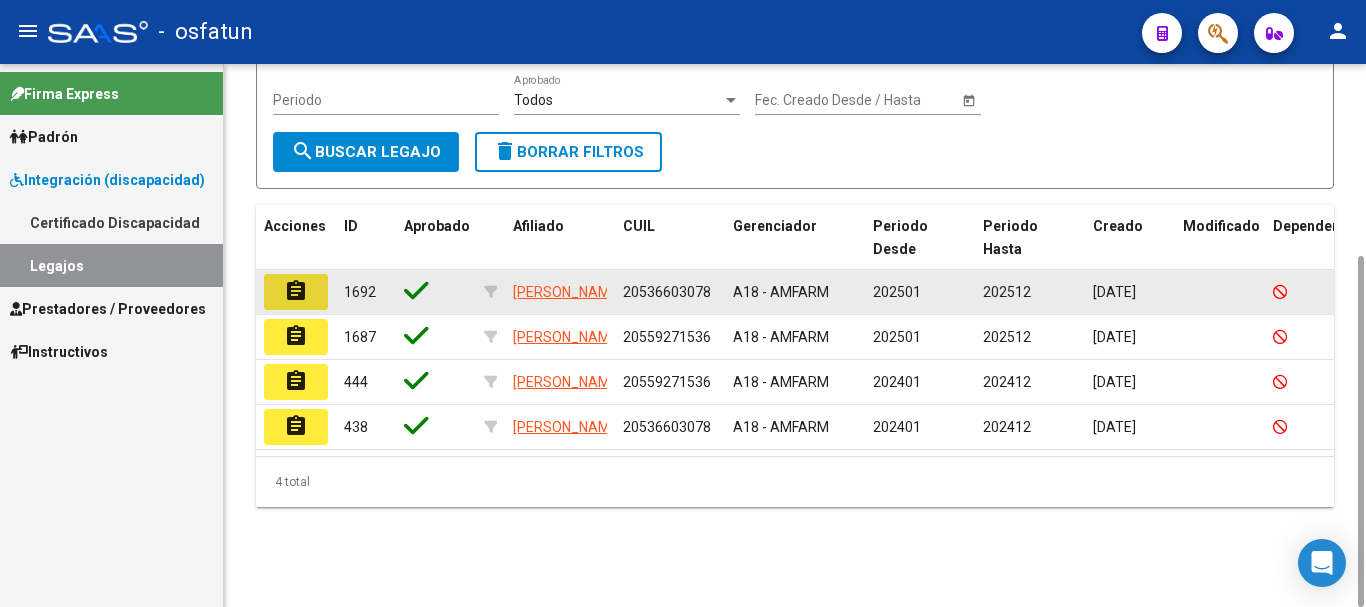 click on "assignment" 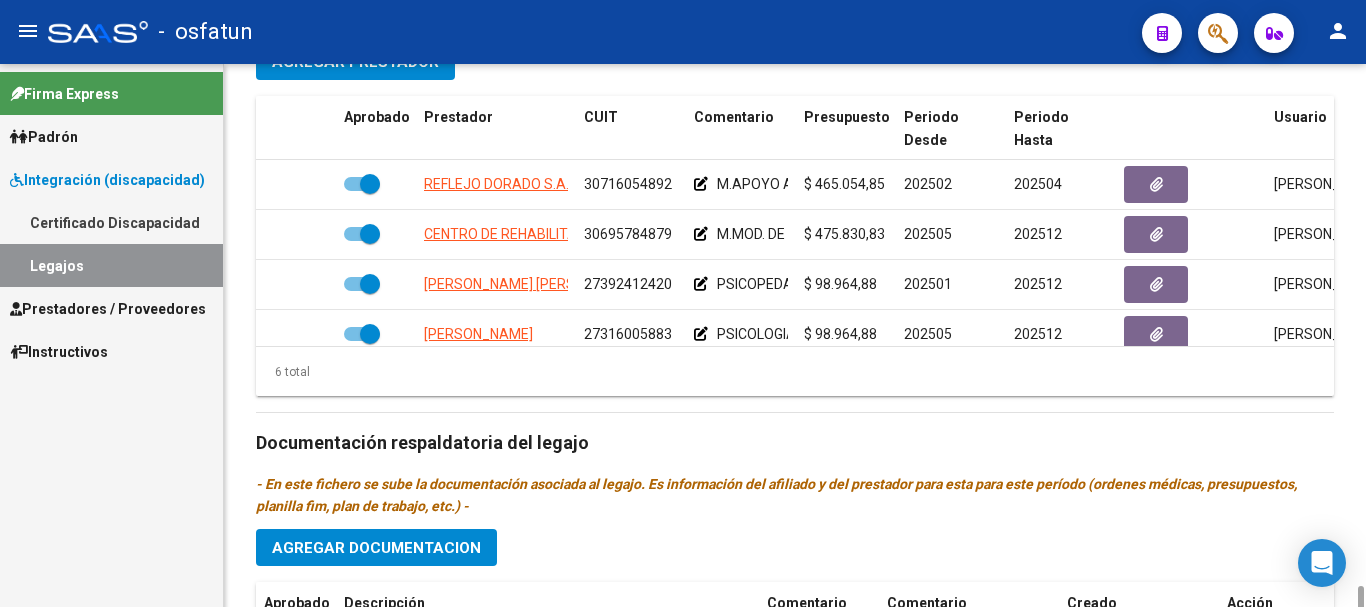 scroll, scrollTop: 1141, scrollLeft: 0, axis: vertical 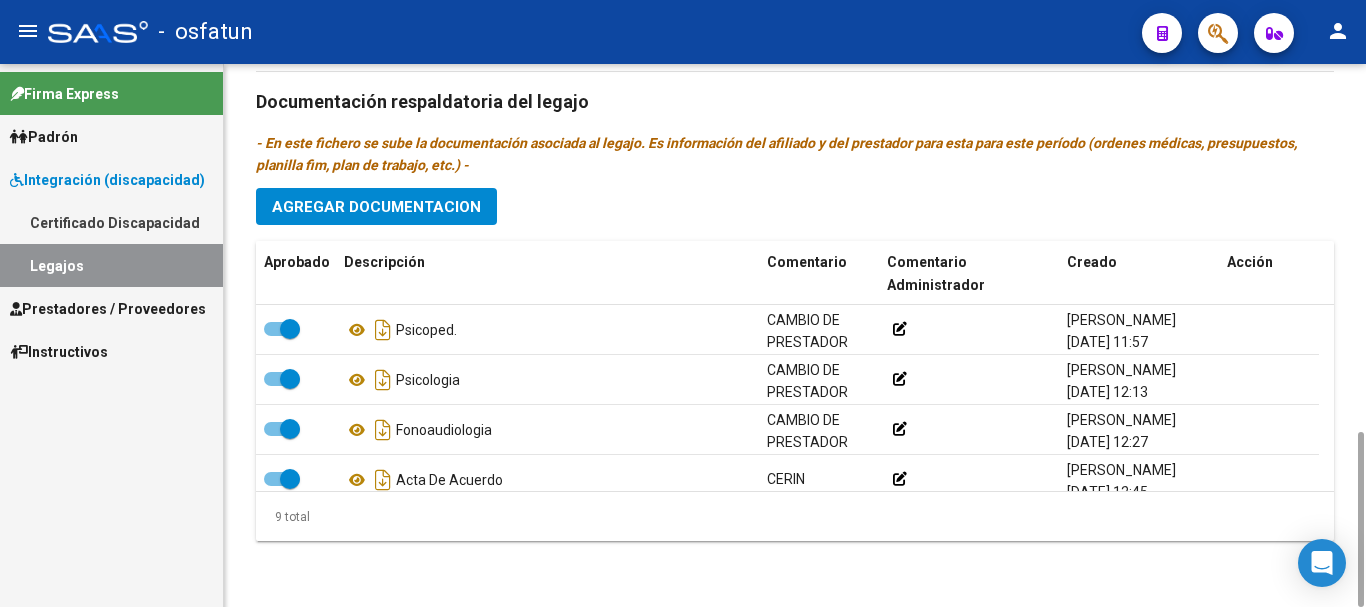 click on "Agregar Documentacion" 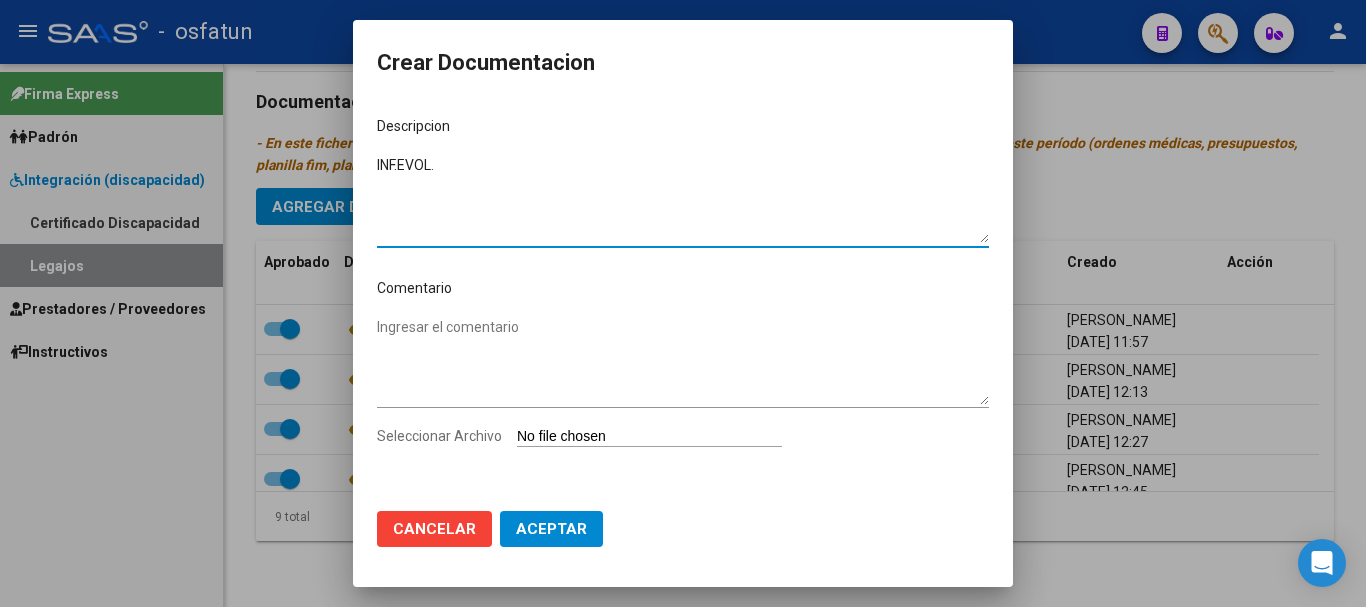 type on "INF.EVOL." 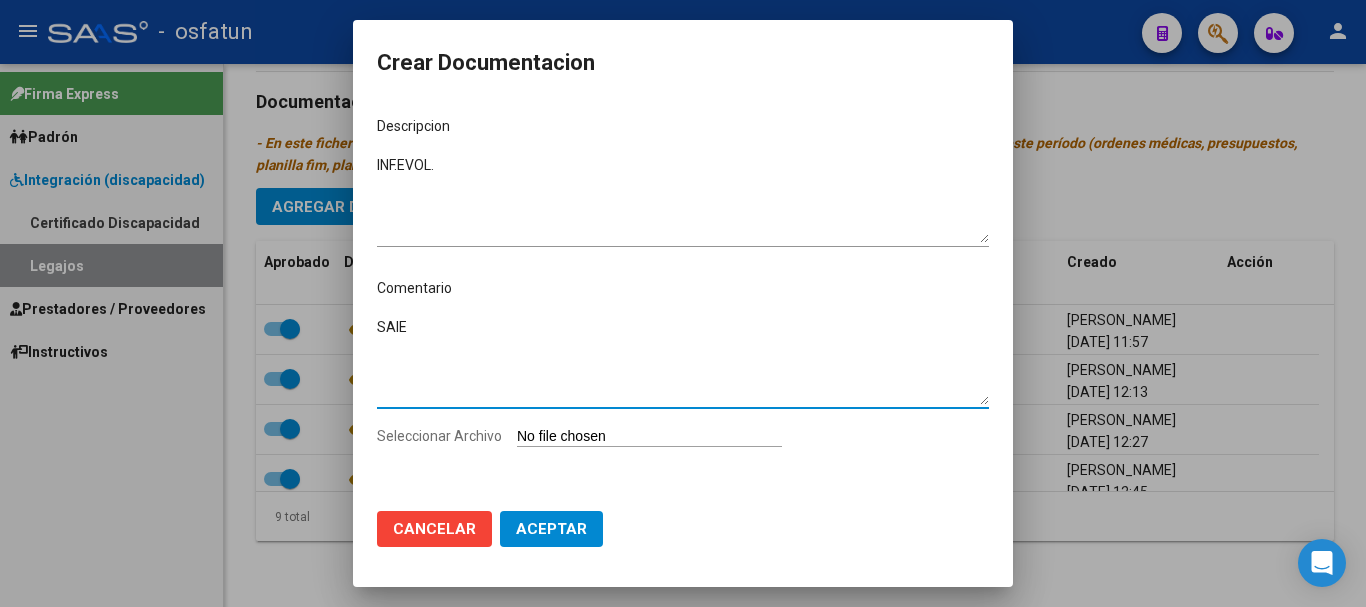 type on "SAIE" 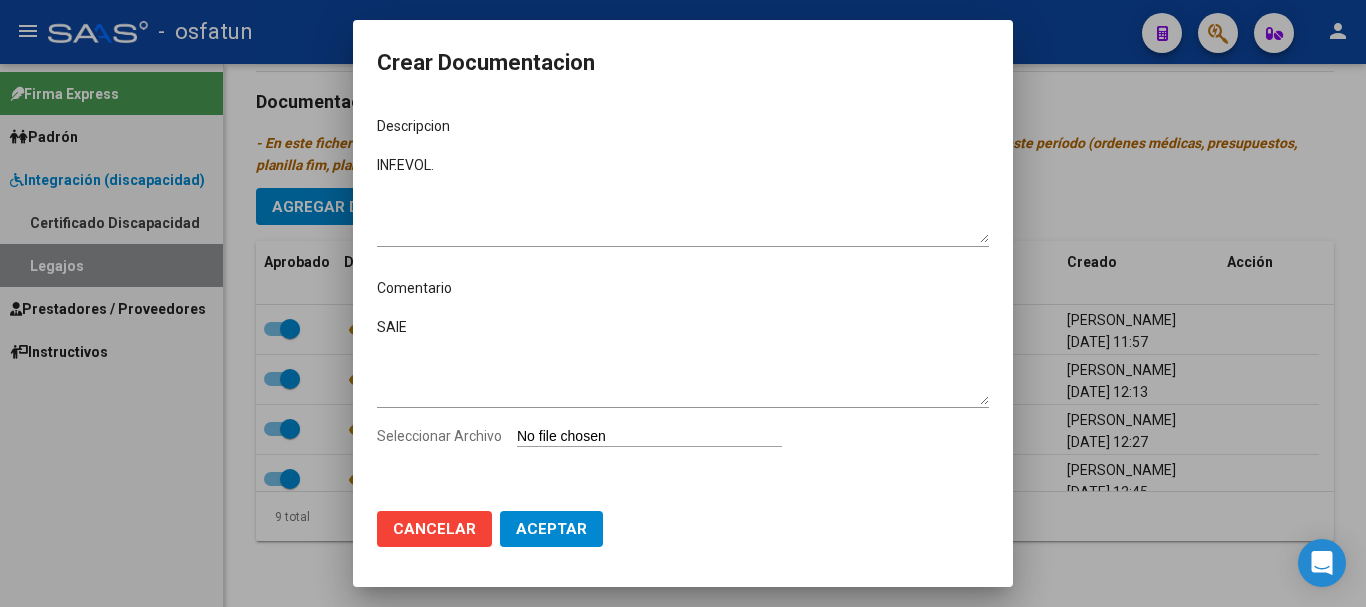 type on "C:\fakepath\INF. EVOL.-[URL] APOYO A LA I.E.[PERSON_NAME].pdf" 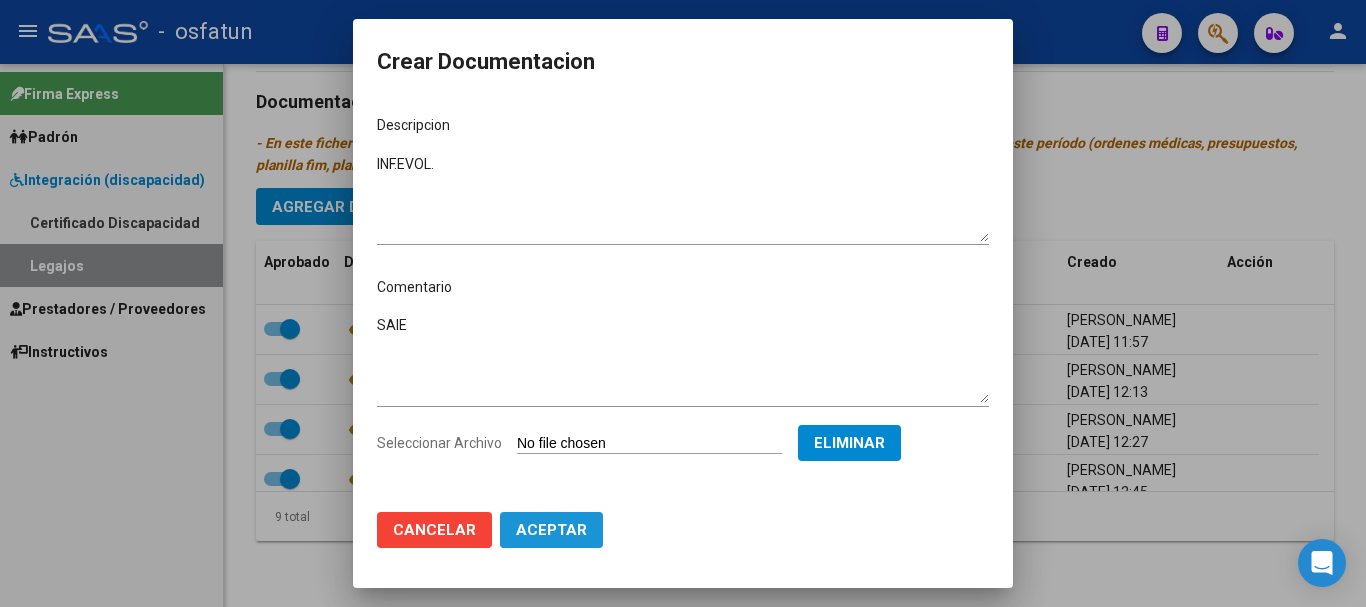 click on "Aceptar" 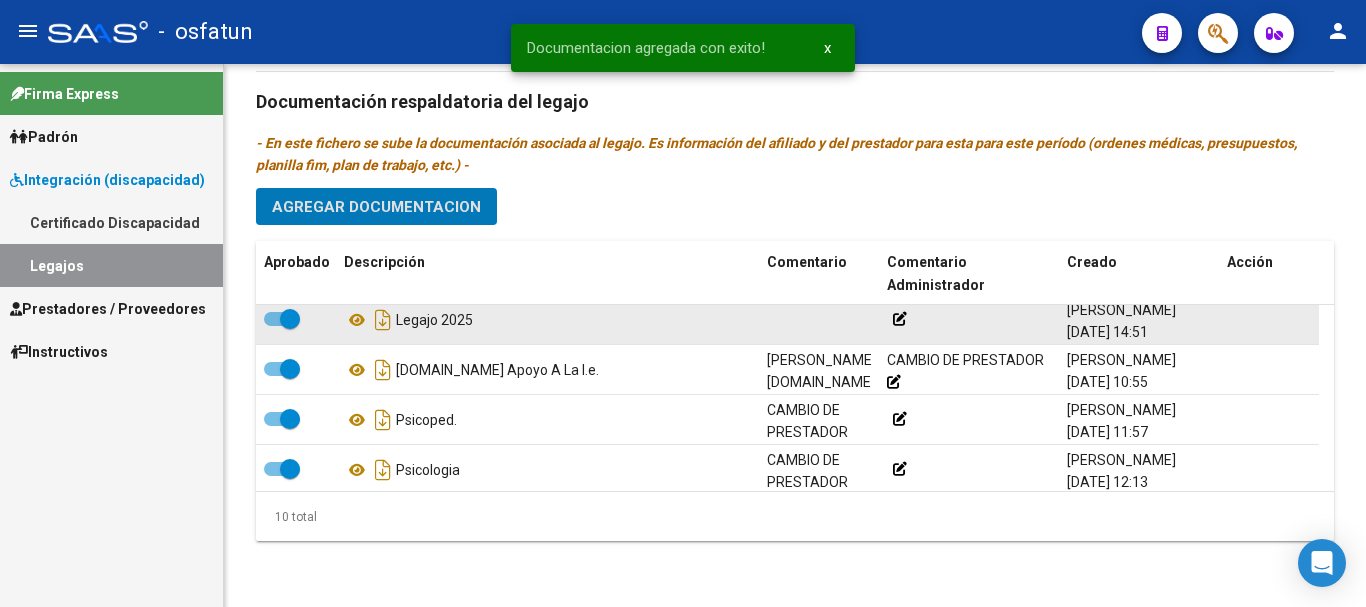 scroll, scrollTop: 0, scrollLeft: 0, axis: both 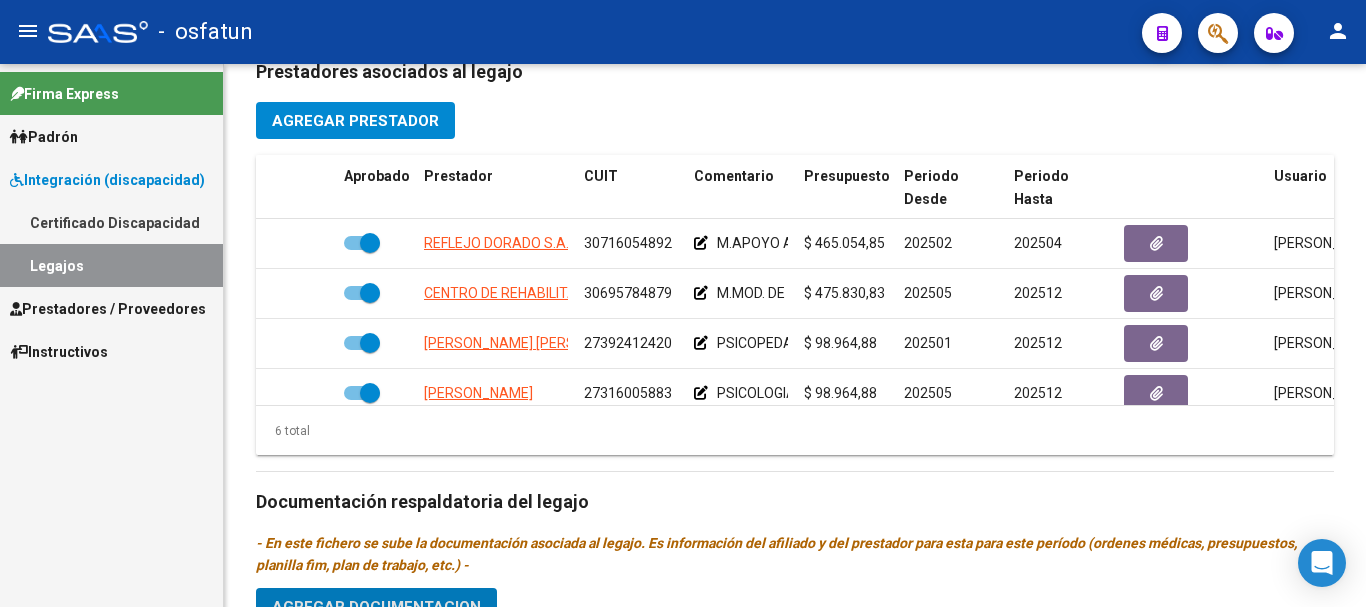 click on "Prestadores / Proveedores" at bounding box center (108, 309) 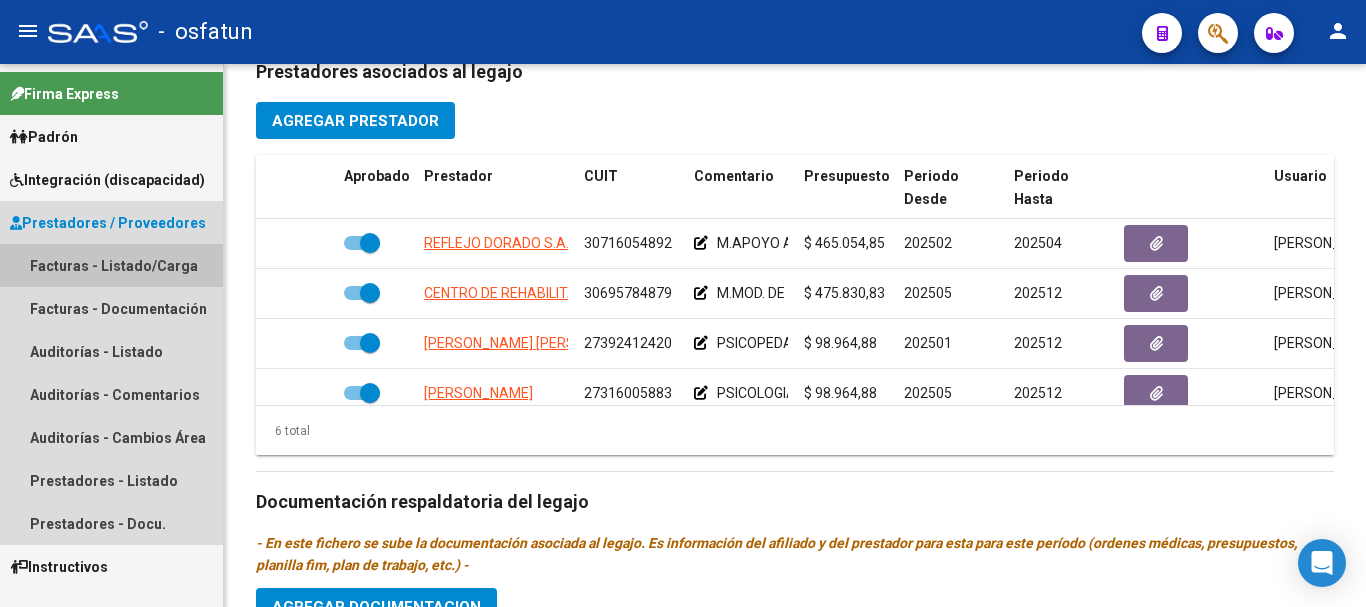 click on "Facturas - Listado/Carga" at bounding box center (111, 265) 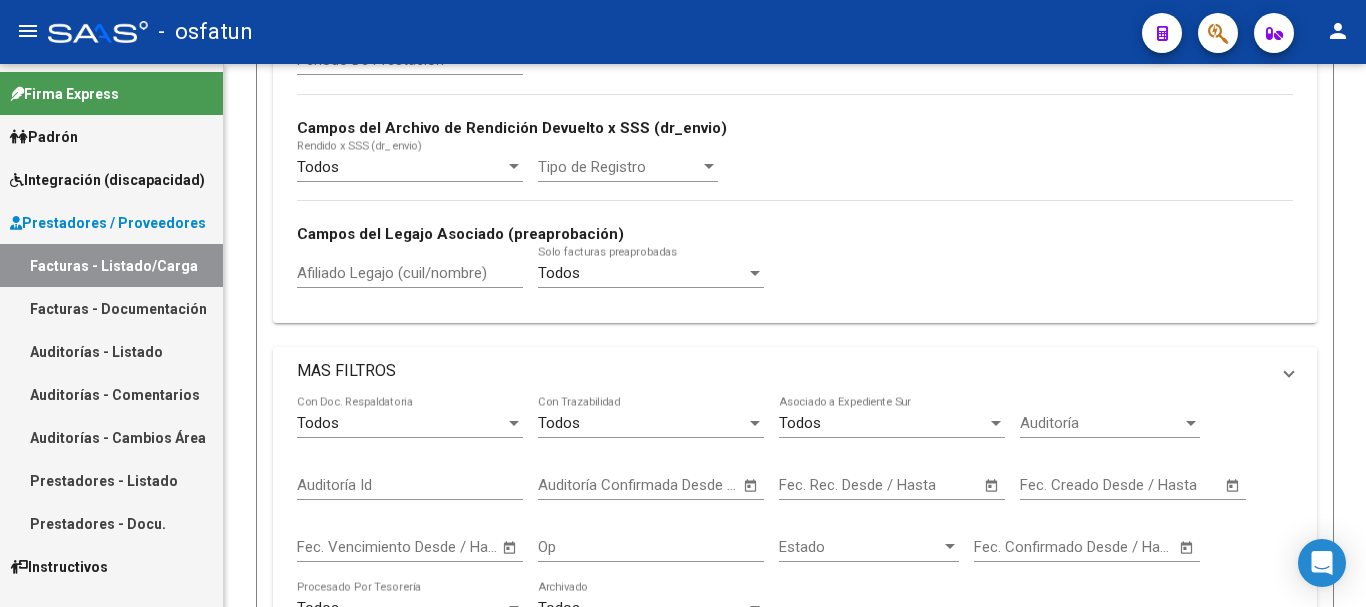 scroll, scrollTop: 0, scrollLeft: 0, axis: both 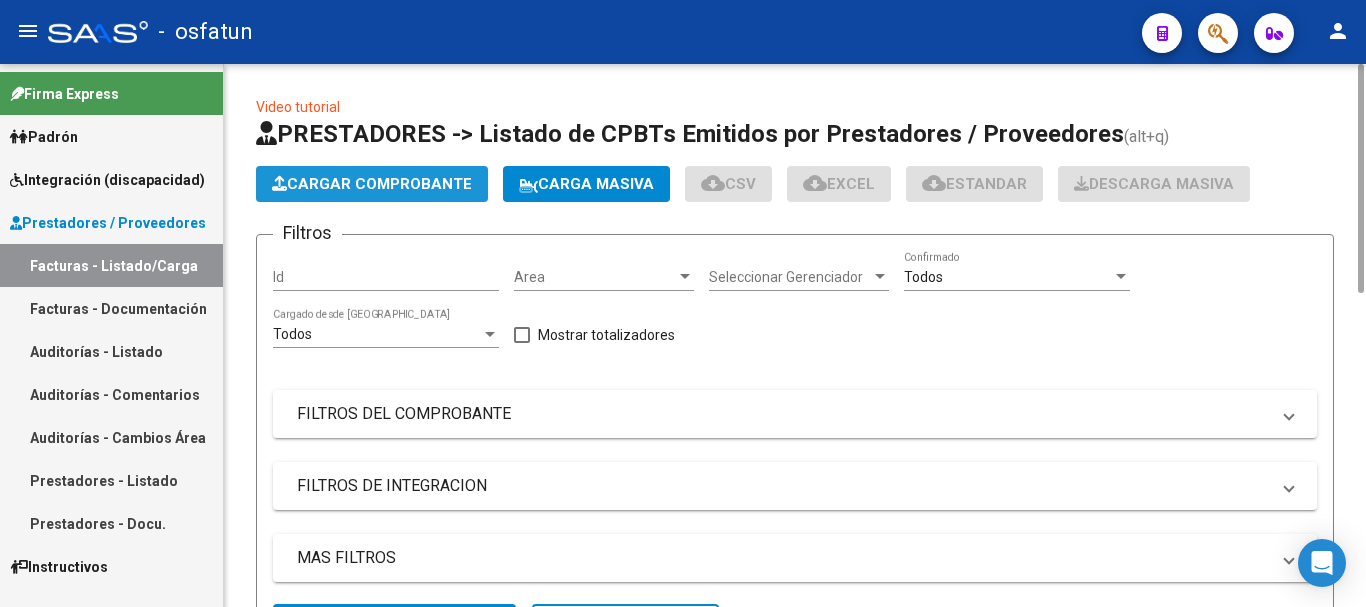 click on "Cargar Comprobante" 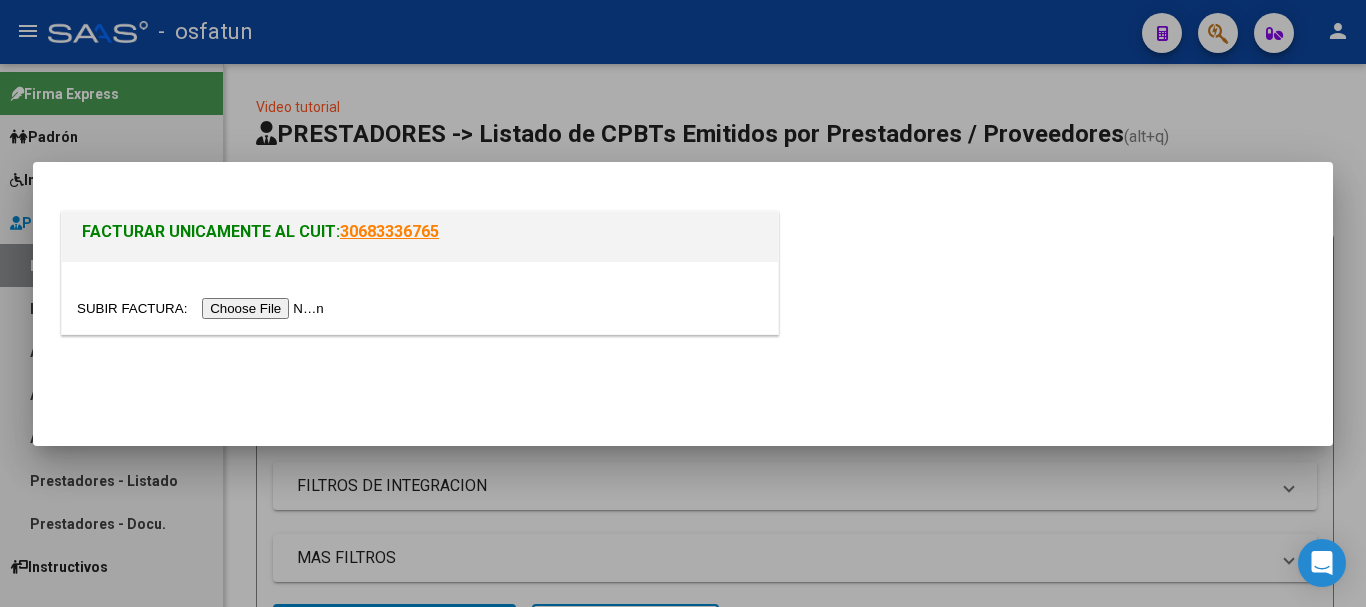 click at bounding box center [203, 308] 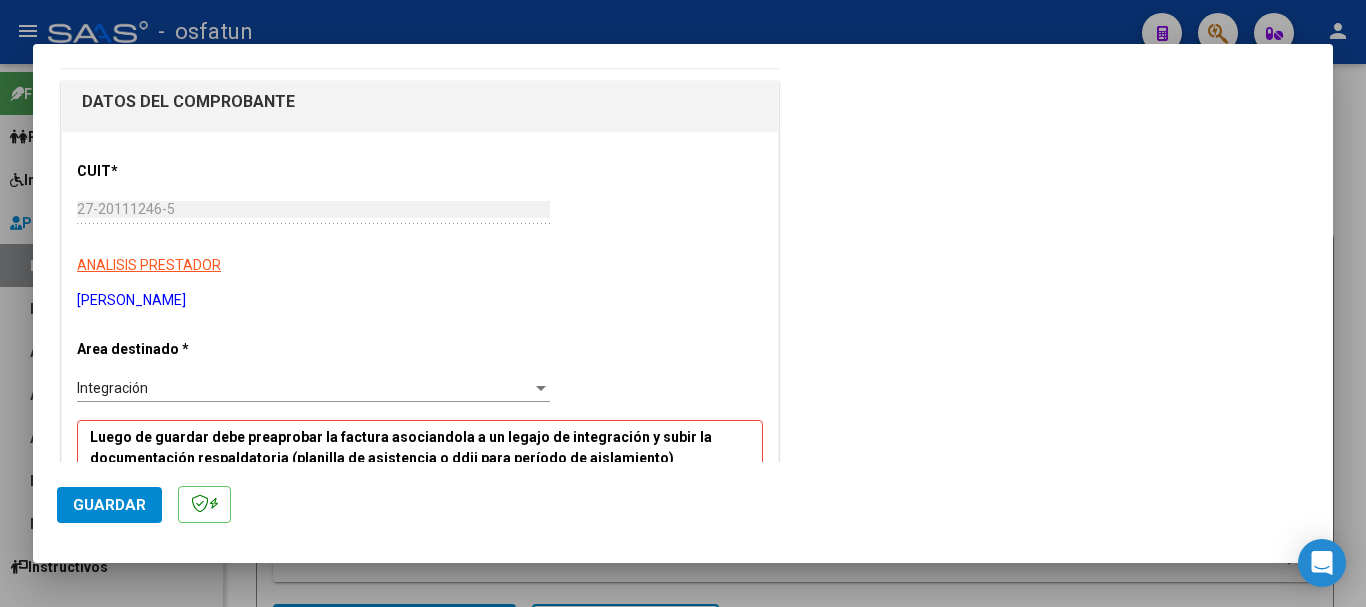 scroll, scrollTop: 400, scrollLeft: 0, axis: vertical 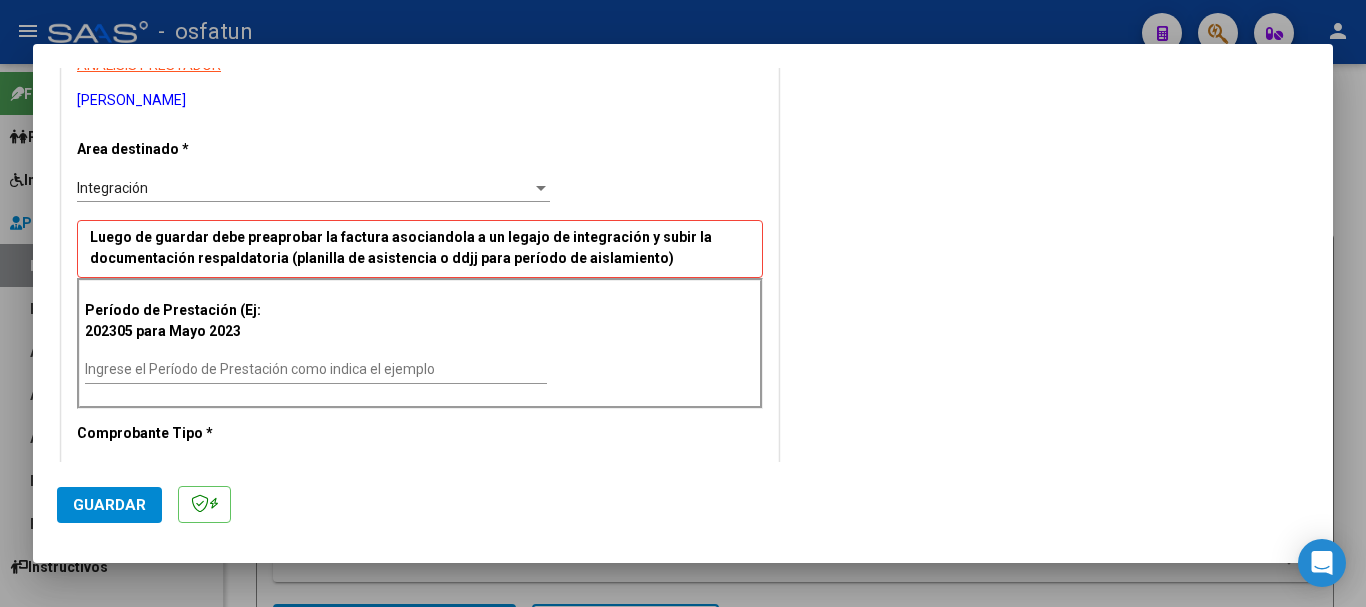 click on "Ingrese el Período de Prestación como indica el ejemplo" at bounding box center [316, 369] 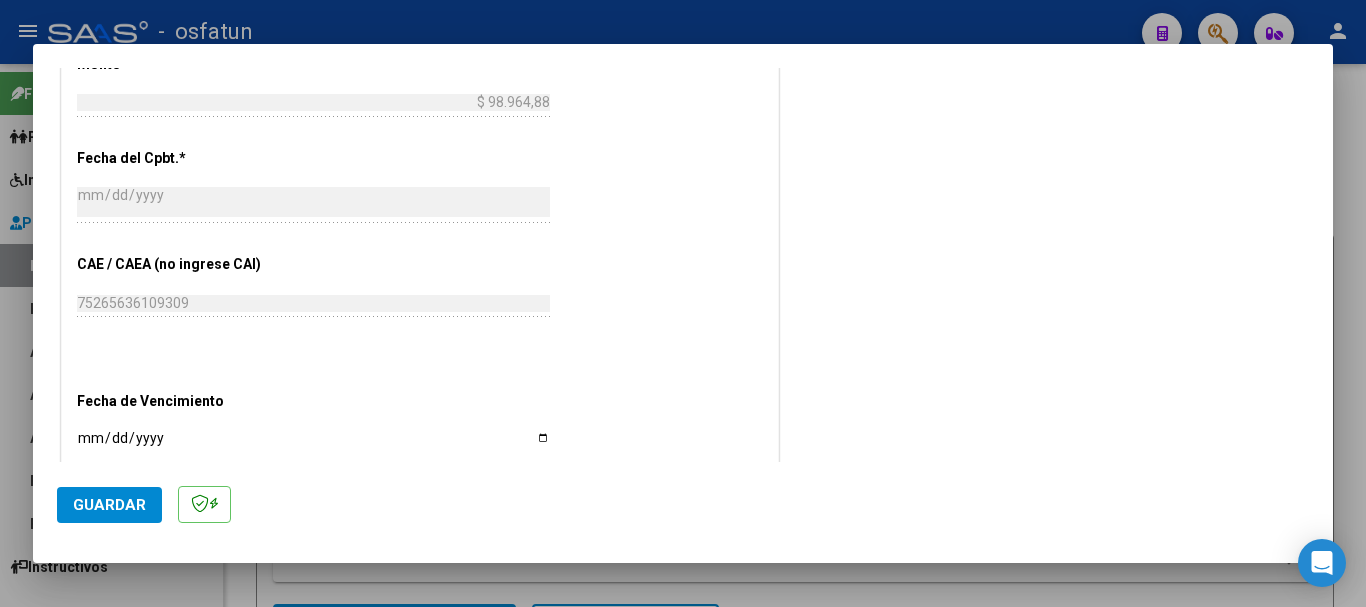scroll, scrollTop: 1100, scrollLeft: 0, axis: vertical 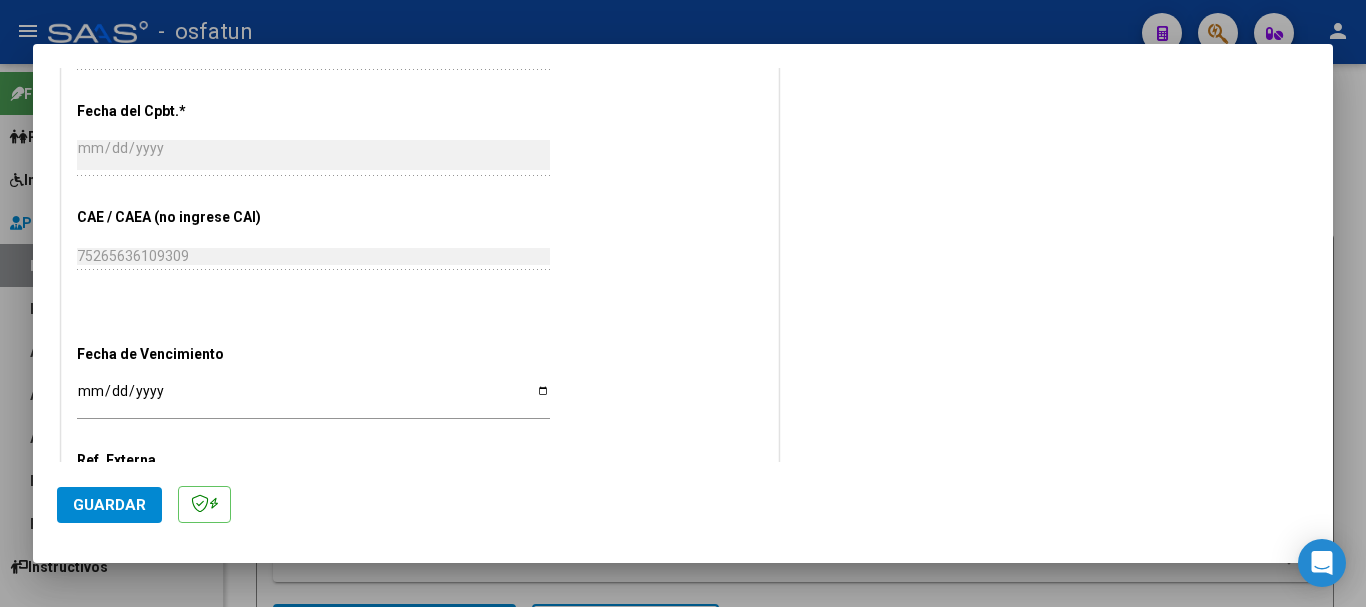 type on "202506" 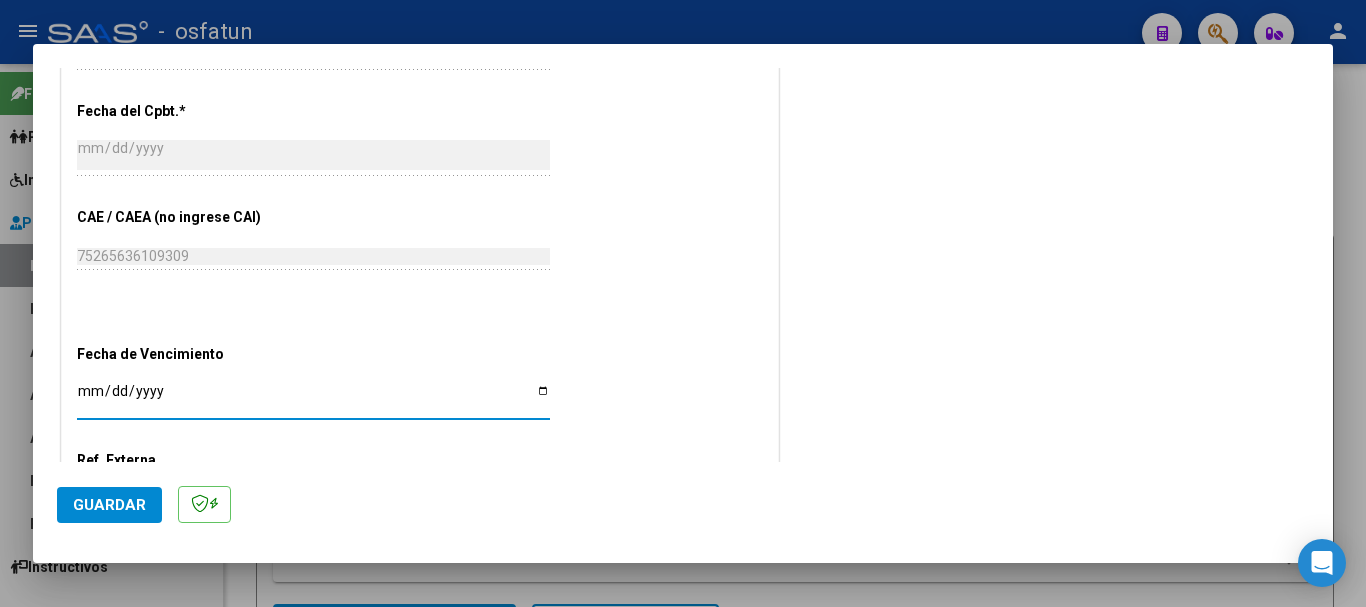 click on "Ingresar la fecha" at bounding box center [313, 398] 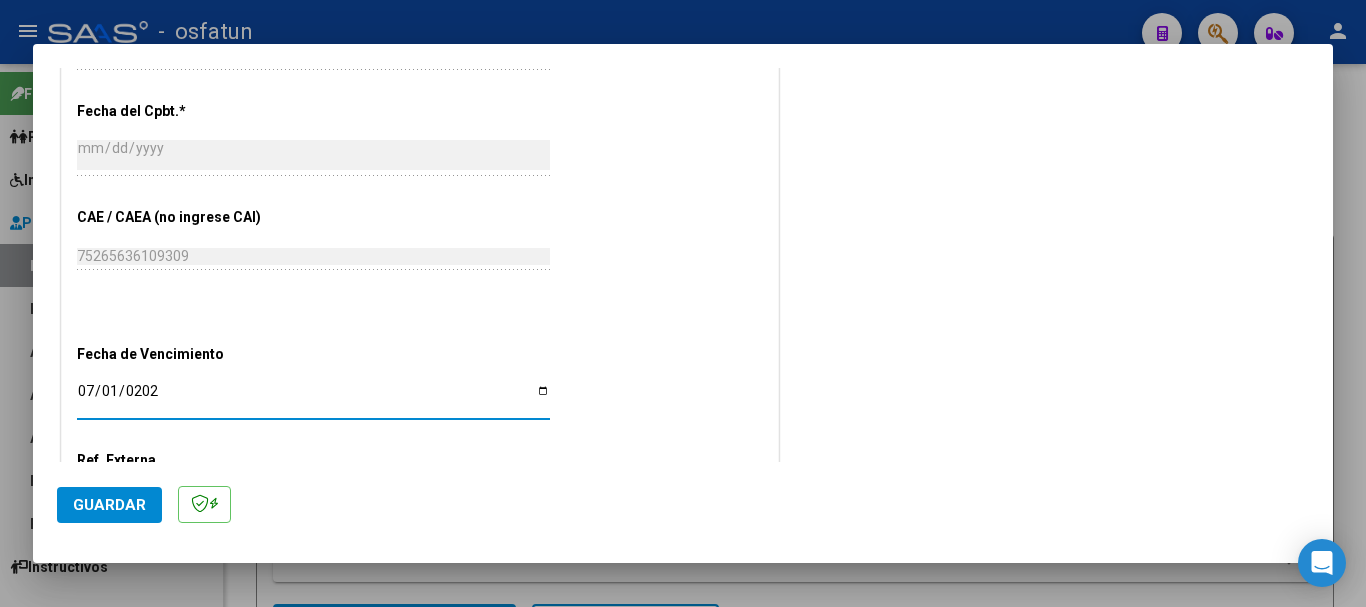 type on "[DATE]" 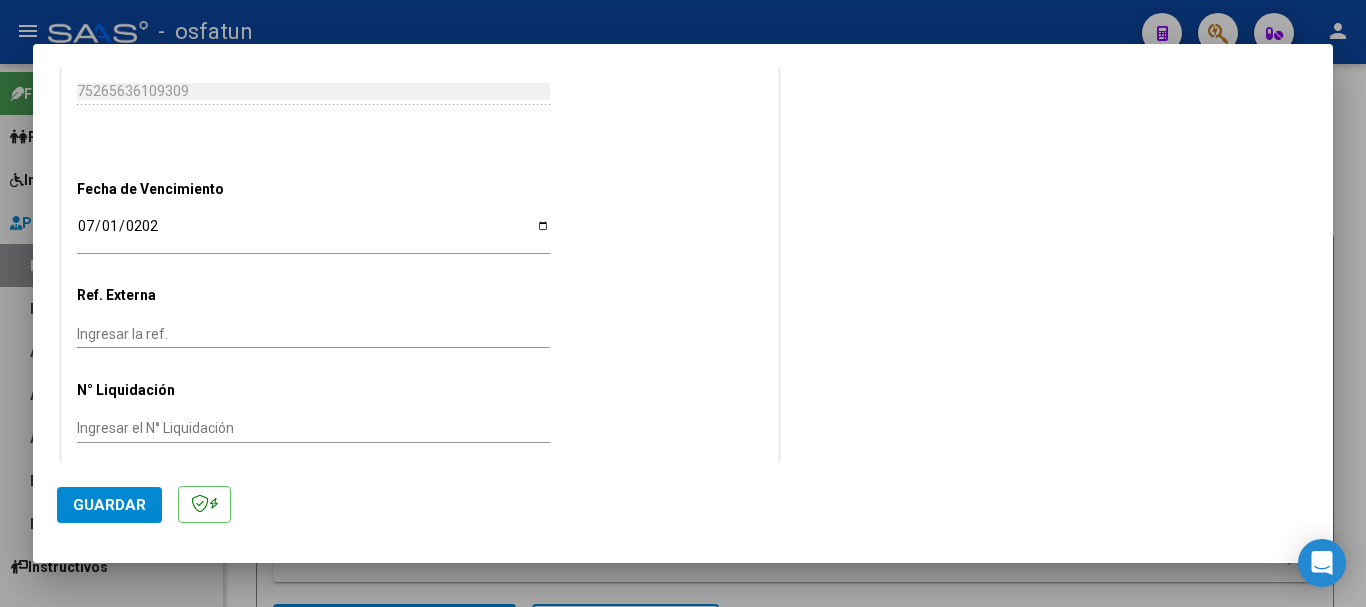 scroll, scrollTop: 1282, scrollLeft: 0, axis: vertical 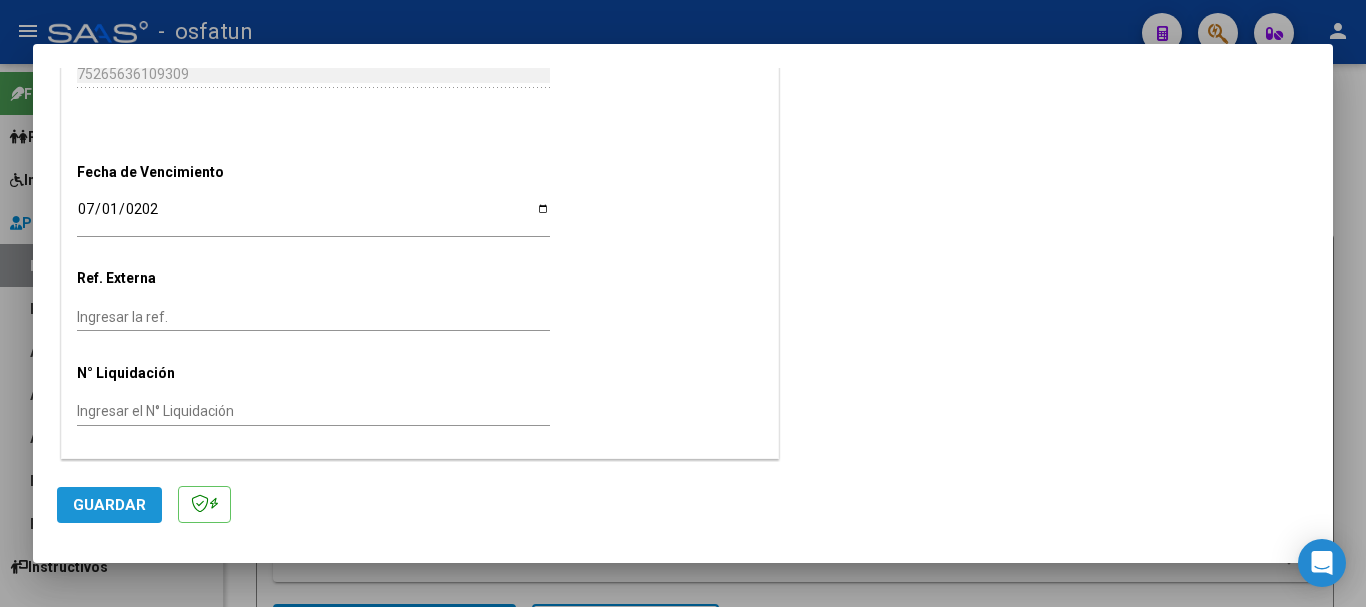 click on "Guardar" 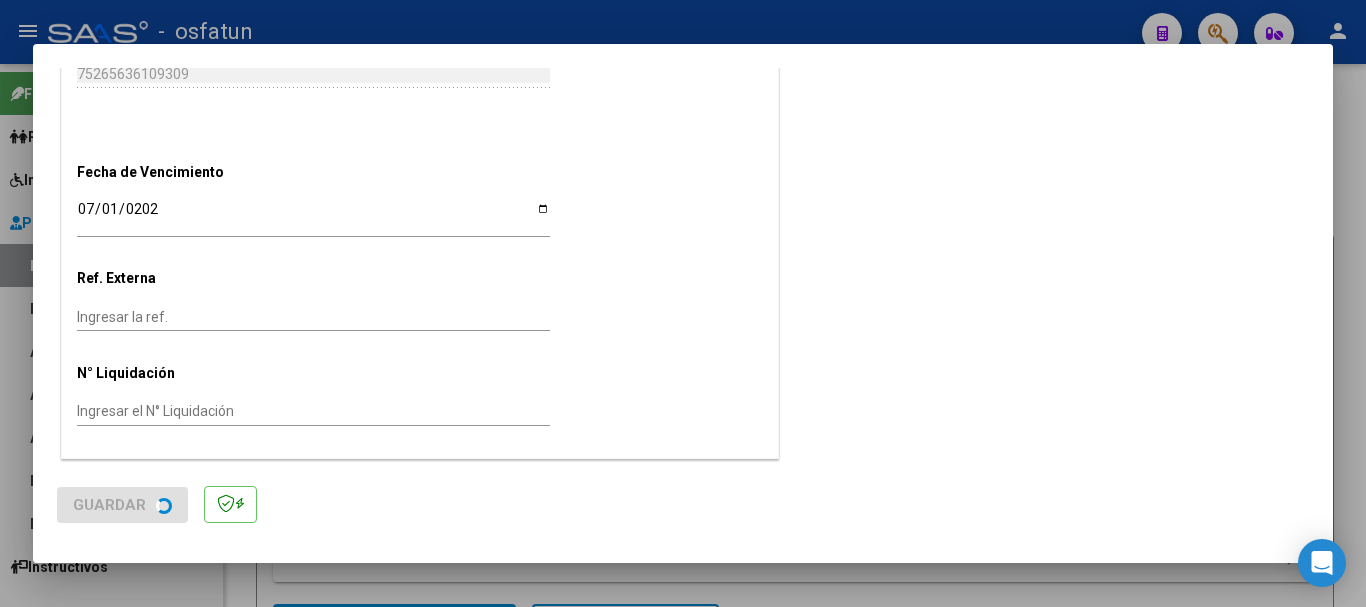 scroll, scrollTop: 0, scrollLeft: 0, axis: both 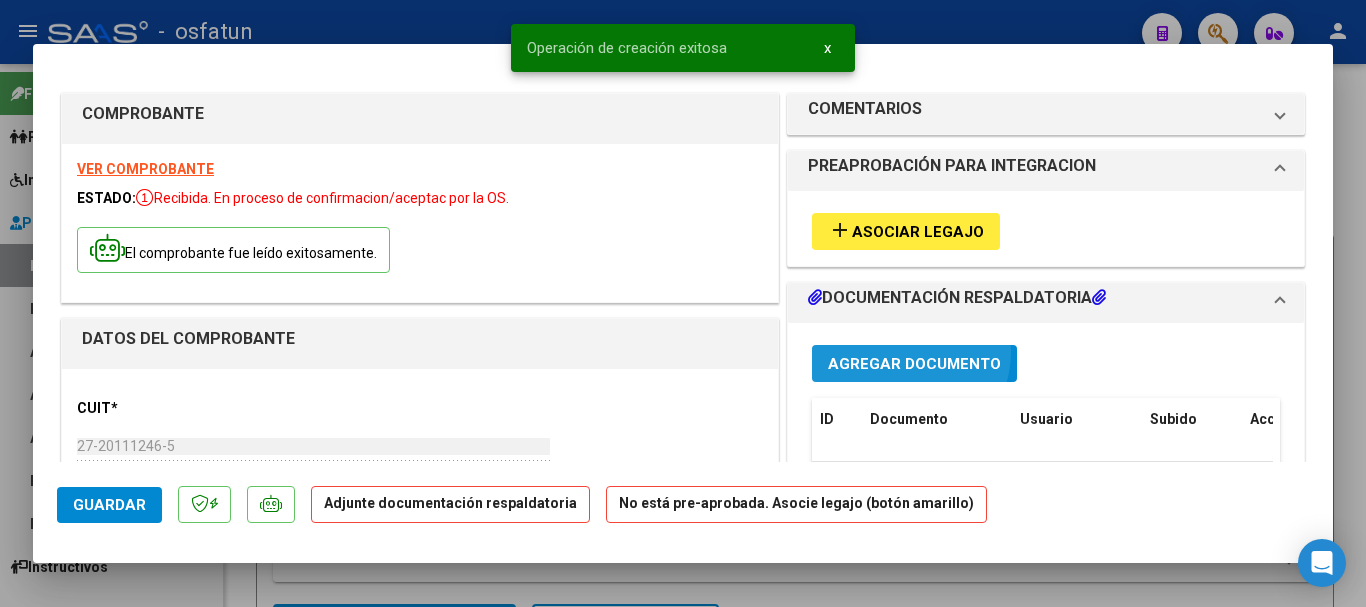 click on "Agregar Documento" at bounding box center (914, 363) 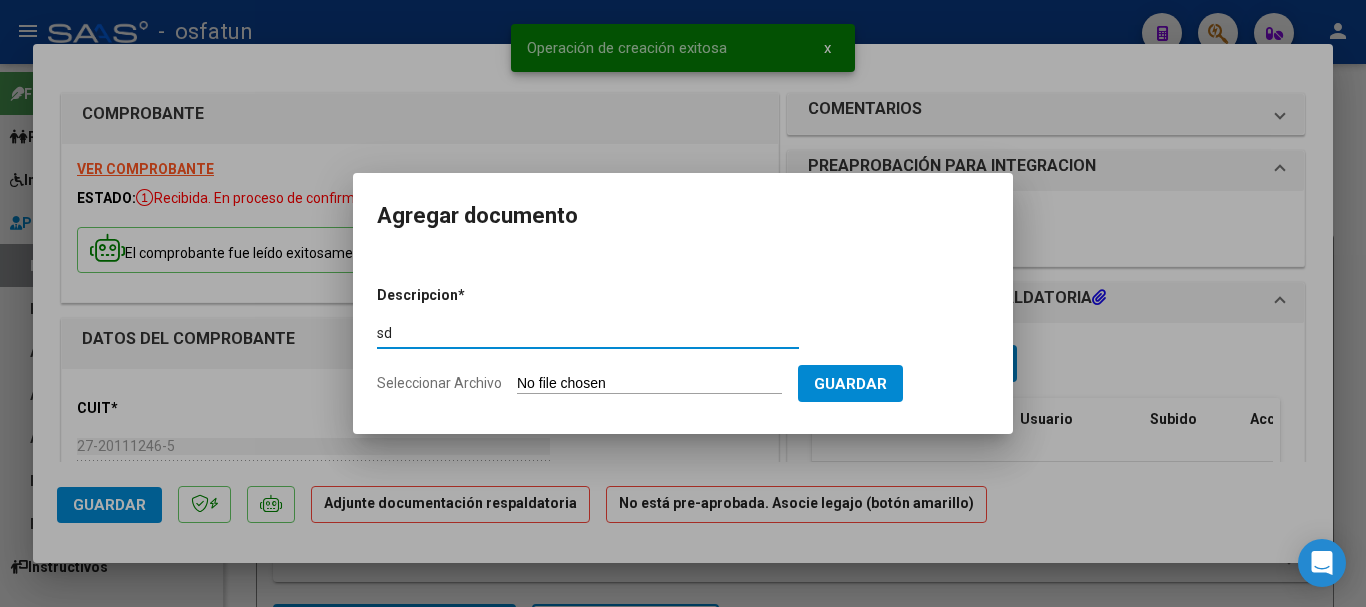 type on "s" 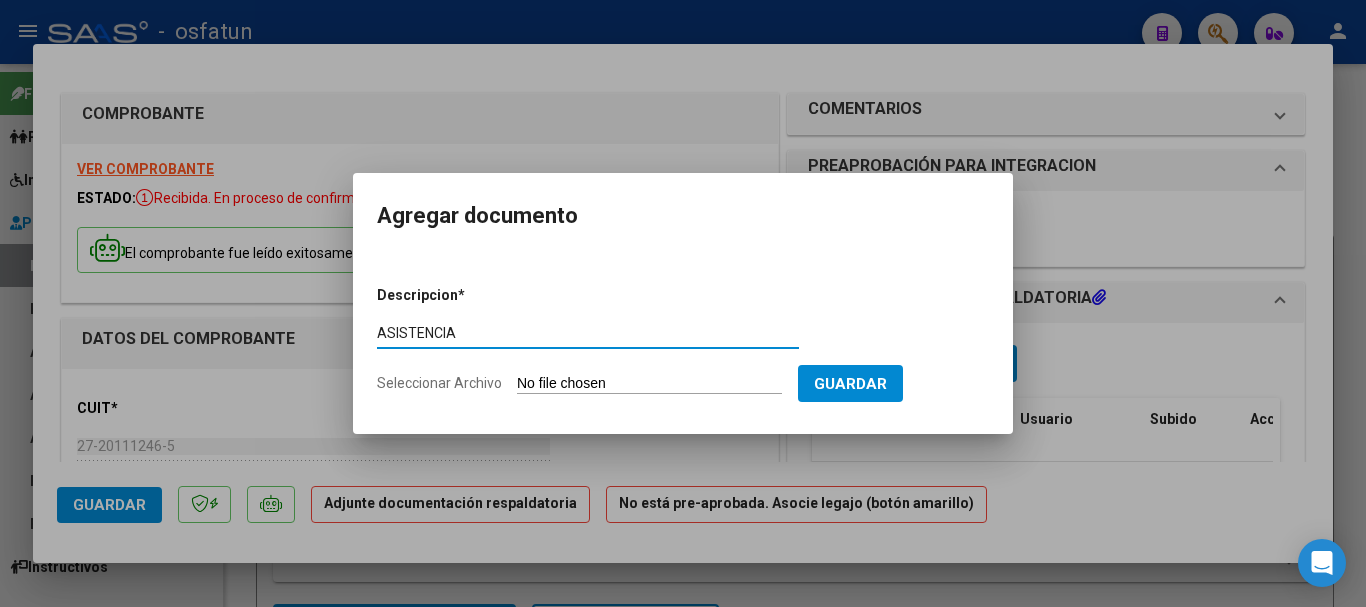 type on "ASISTENCIA" 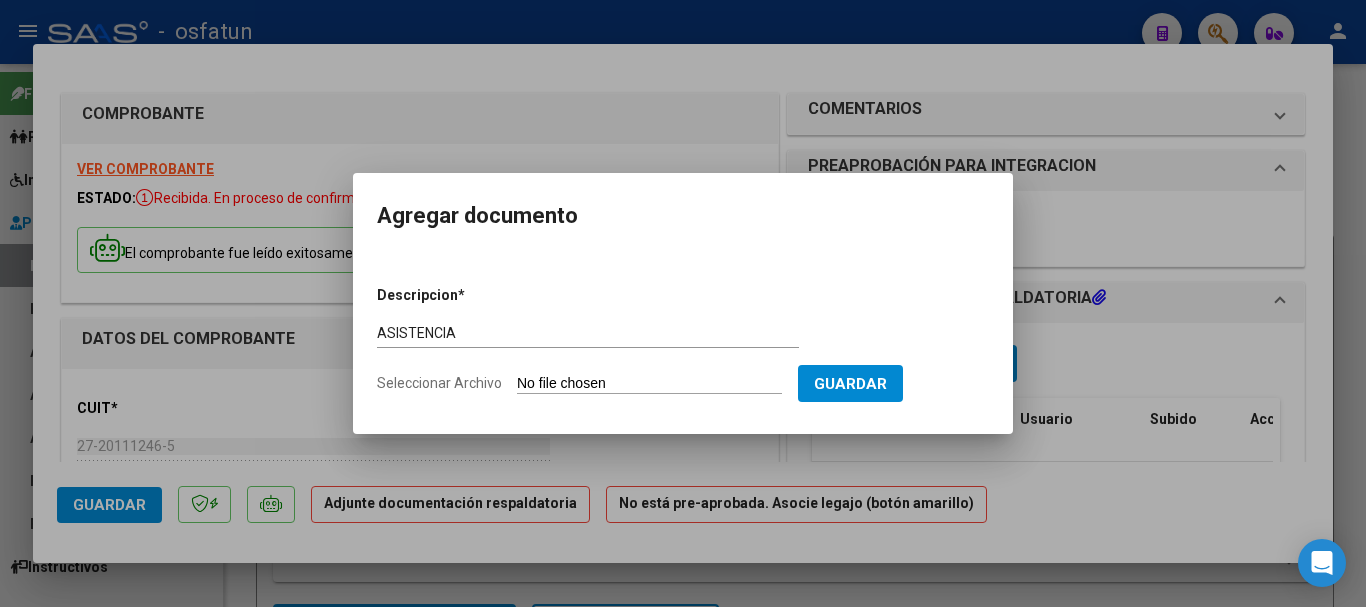 type on "C:\fakepath\PLANILLA 8 (4).pdf" 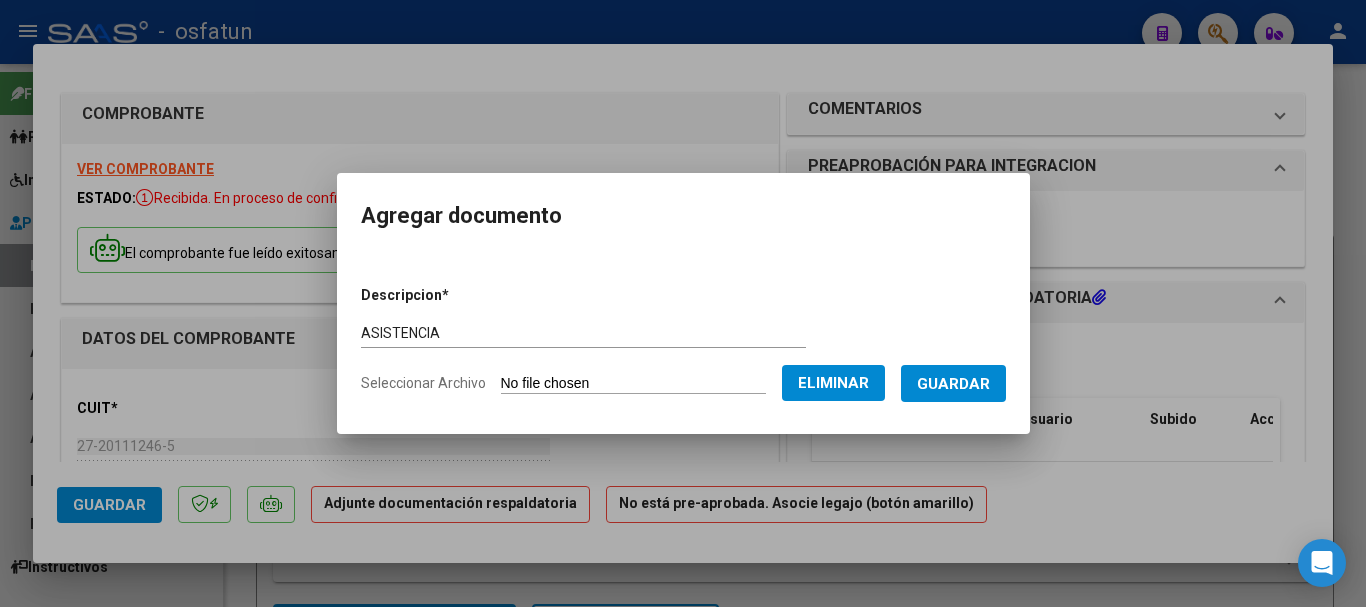 click on "Guardar" at bounding box center (953, 384) 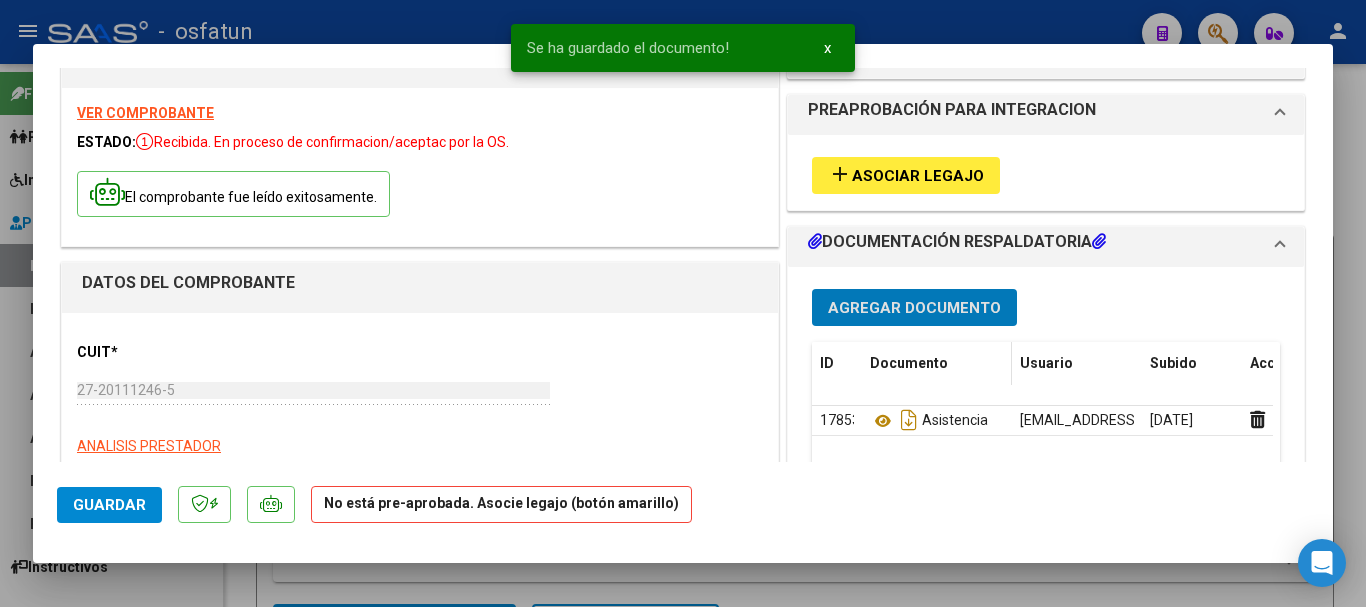 scroll, scrollTop: 100, scrollLeft: 0, axis: vertical 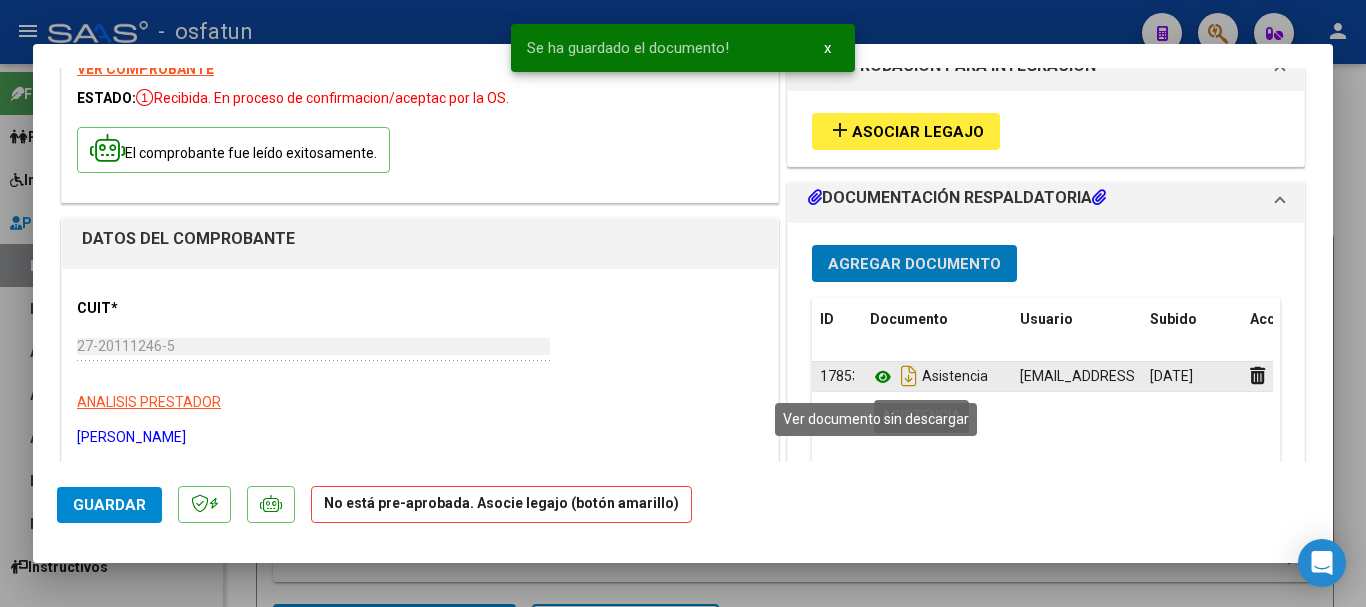 click 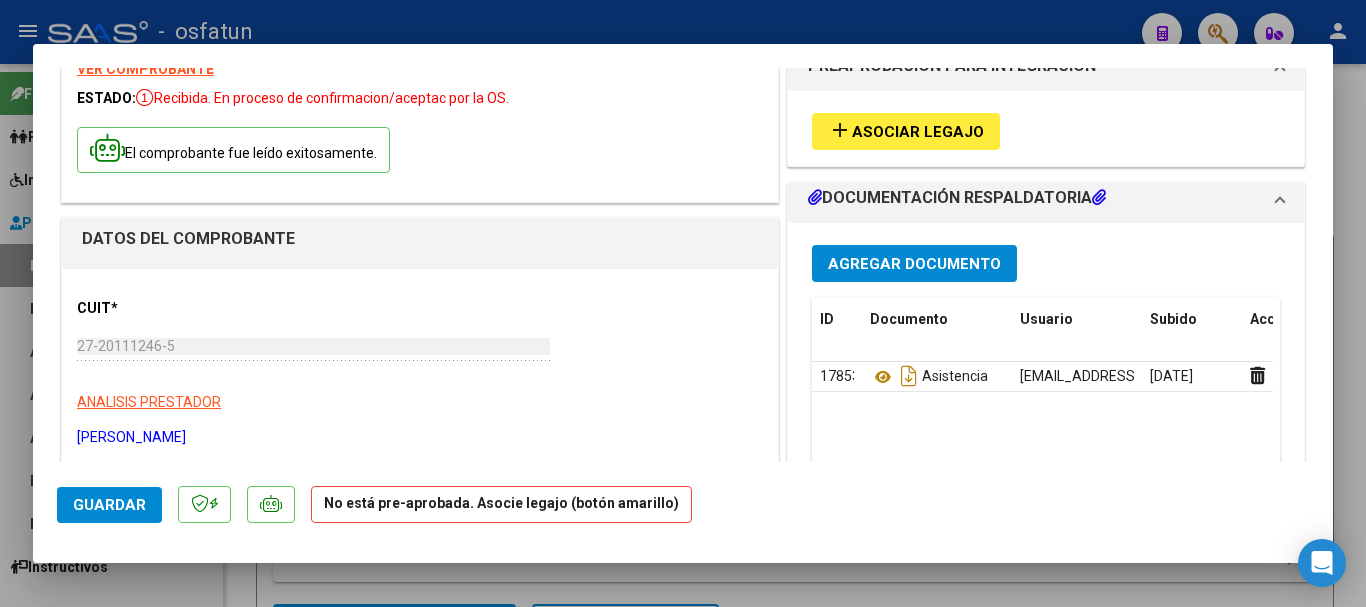 scroll, scrollTop: 0, scrollLeft: 0, axis: both 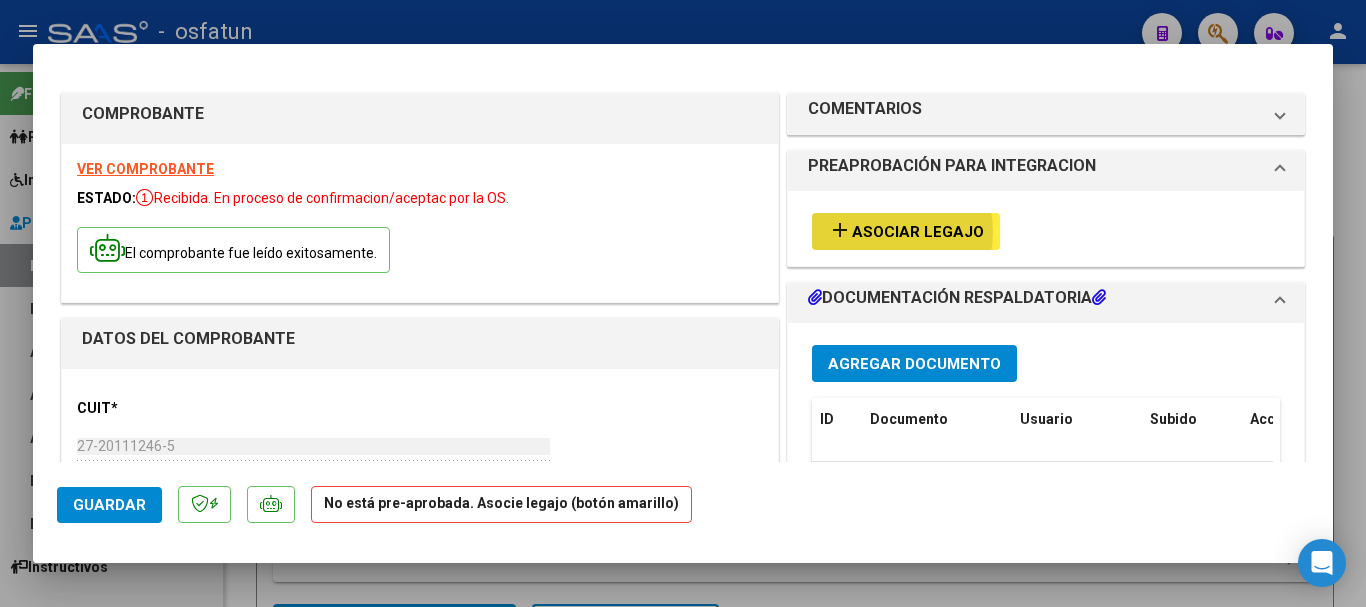 click on "Asociar Legajo" at bounding box center [918, 232] 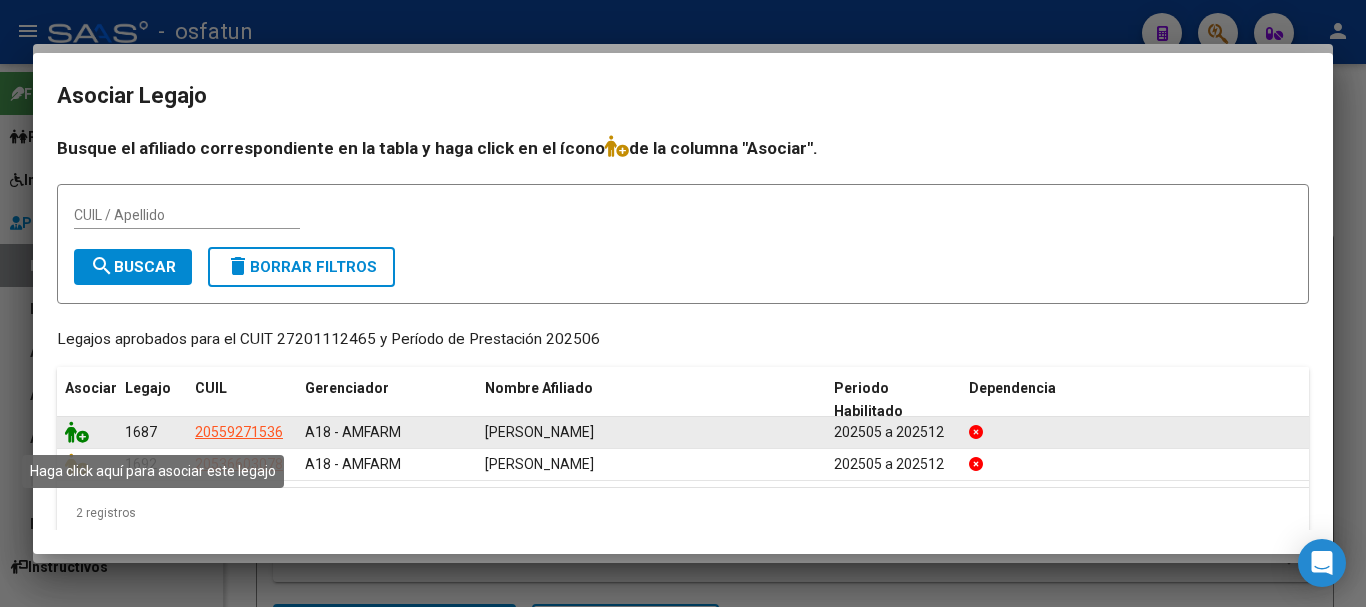 click 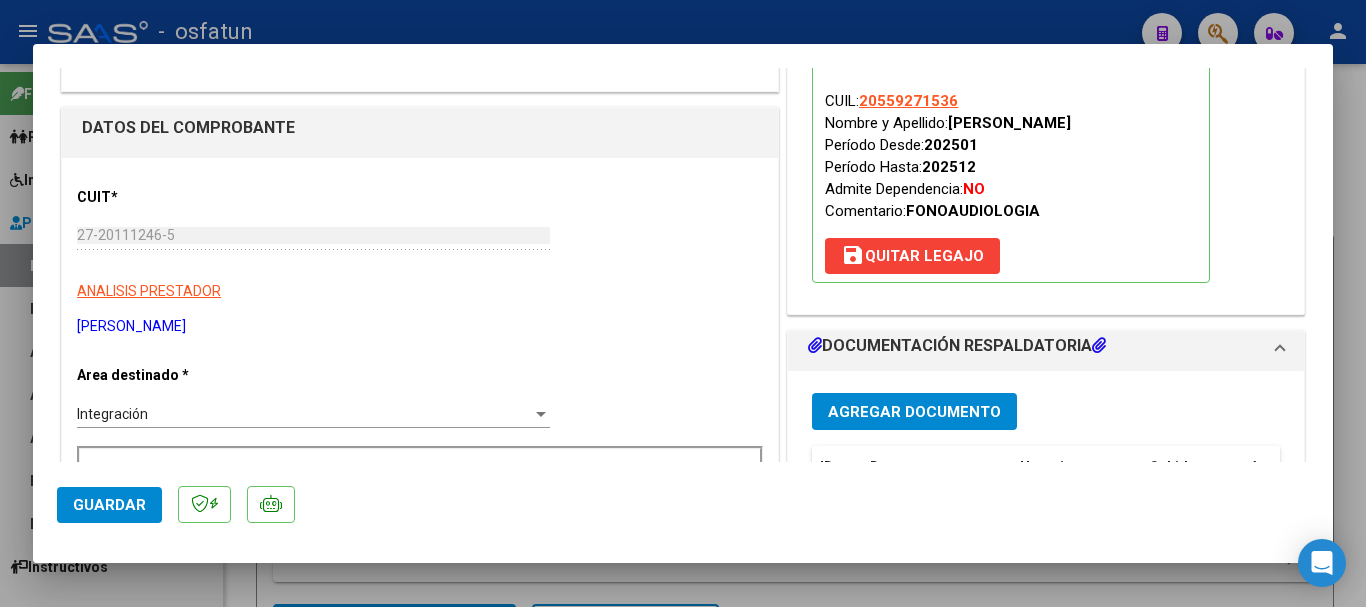 scroll, scrollTop: 111, scrollLeft: 0, axis: vertical 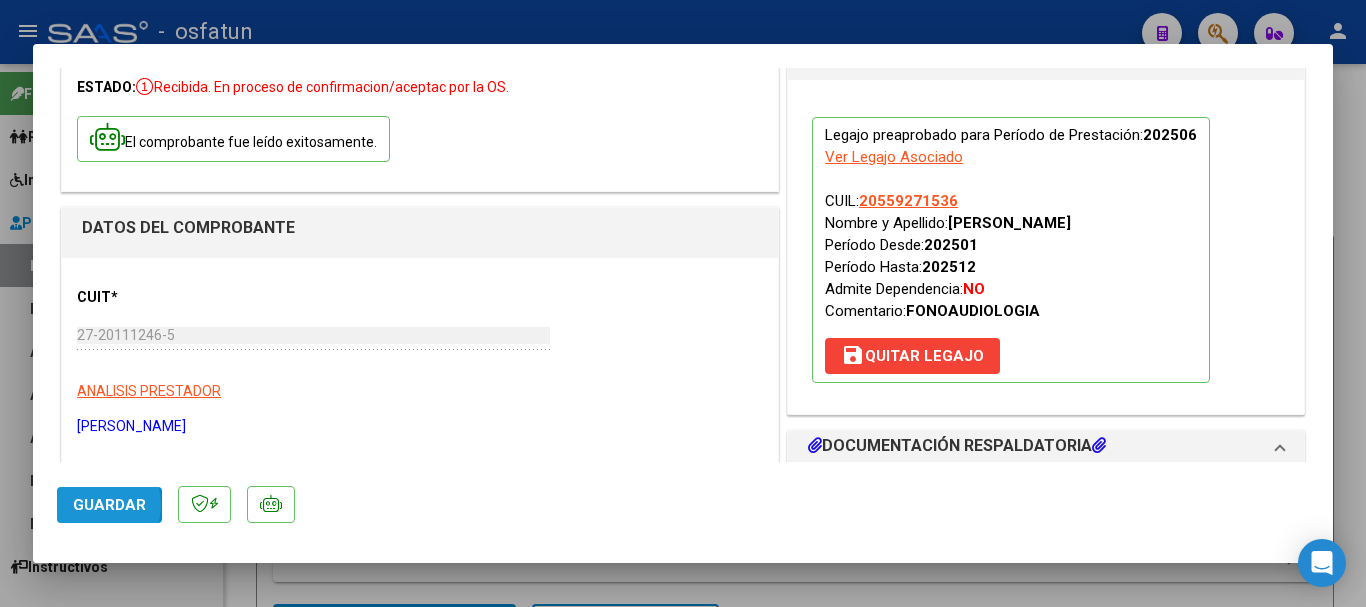 click on "Guardar" 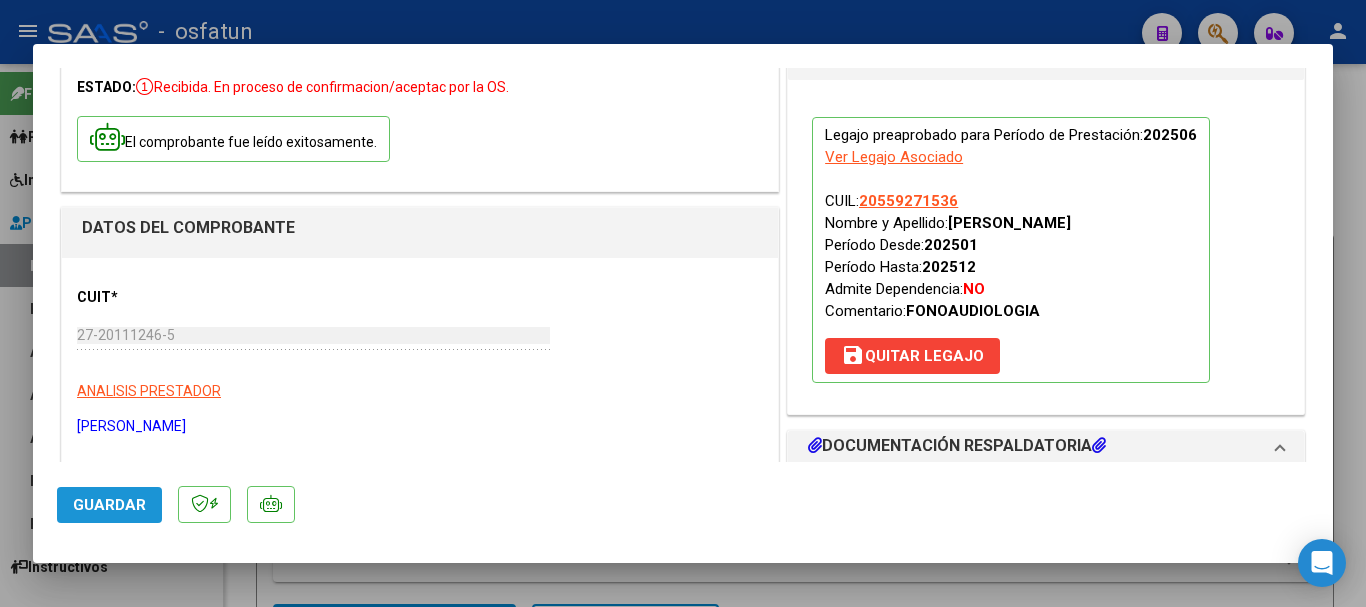 click on "Guardar" 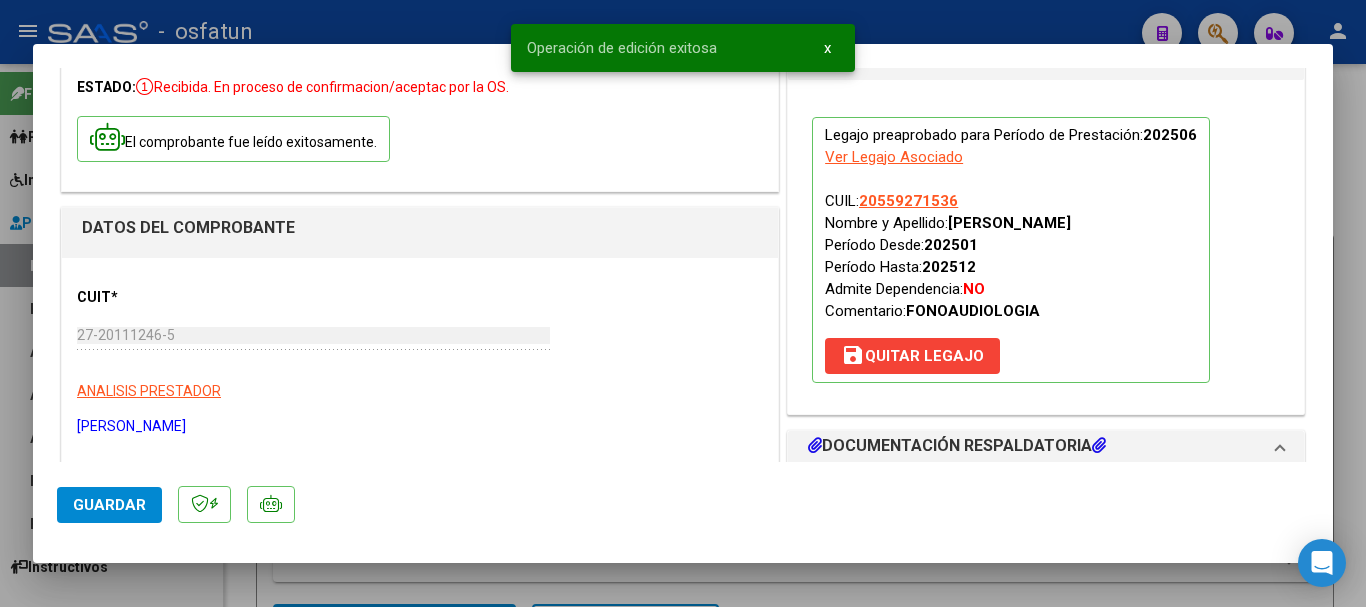 type 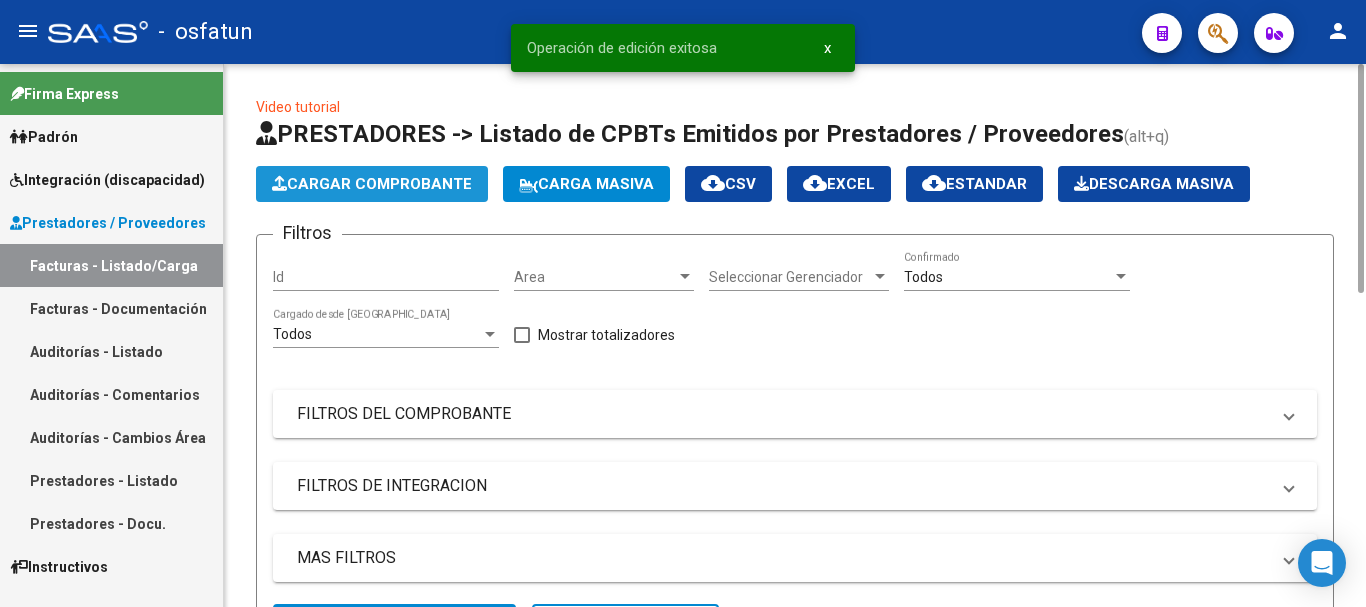 click on "Cargar Comprobante" 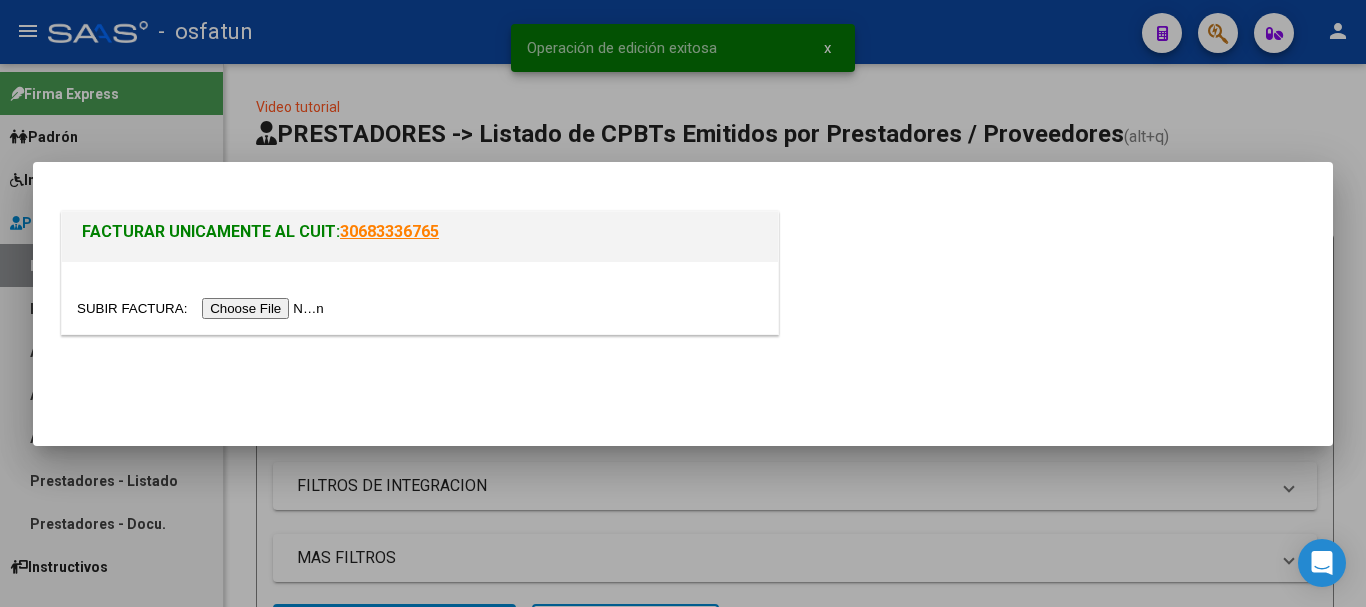 click at bounding box center [203, 308] 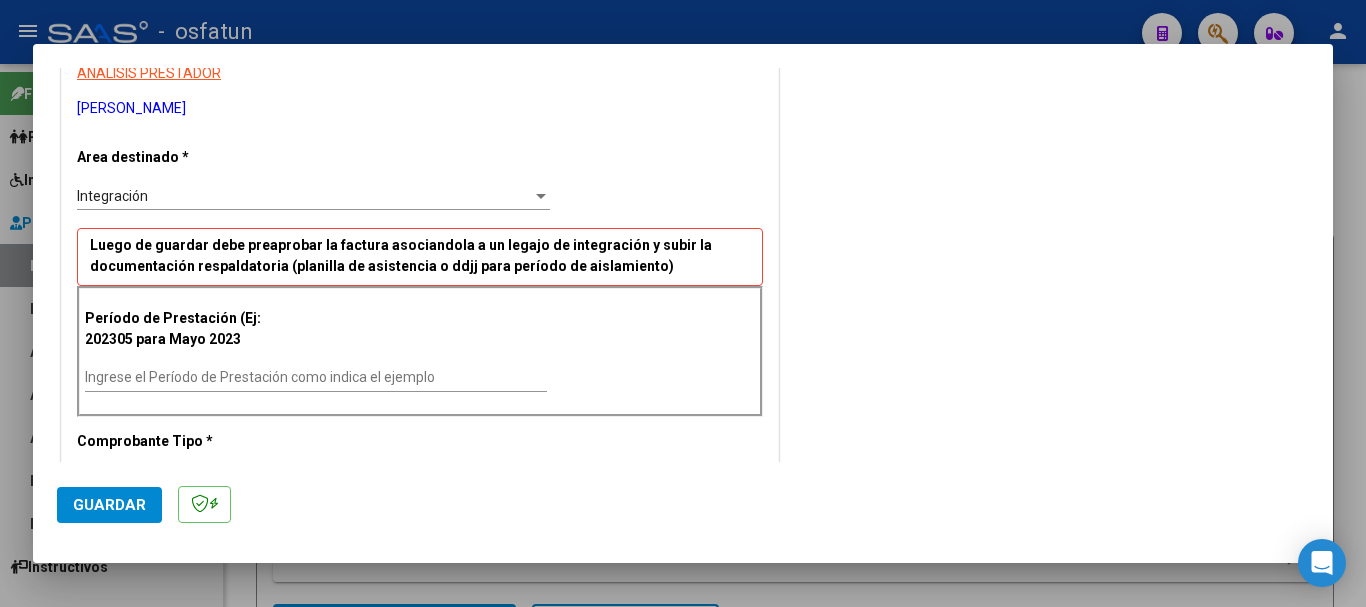 scroll, scrollTop: 400, scrollLeft: 0, axis: vertical 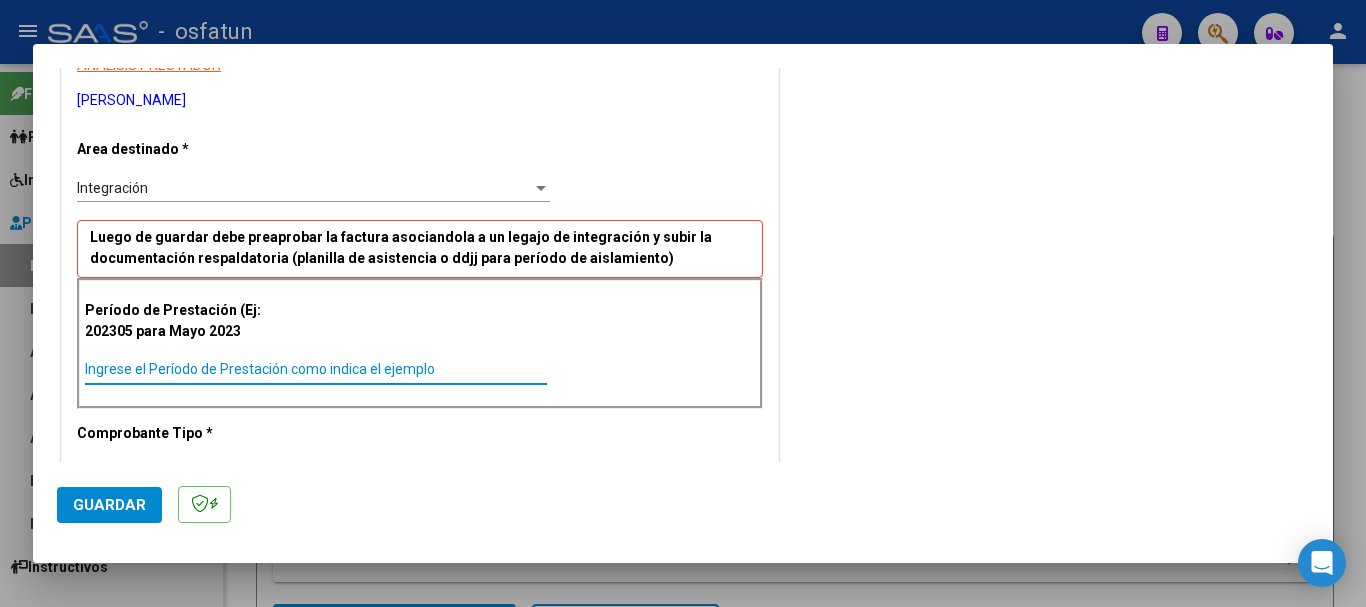 click on "Ingrese el Período de Prestación como indica el ejemplo" at bounding box center (316, 369) 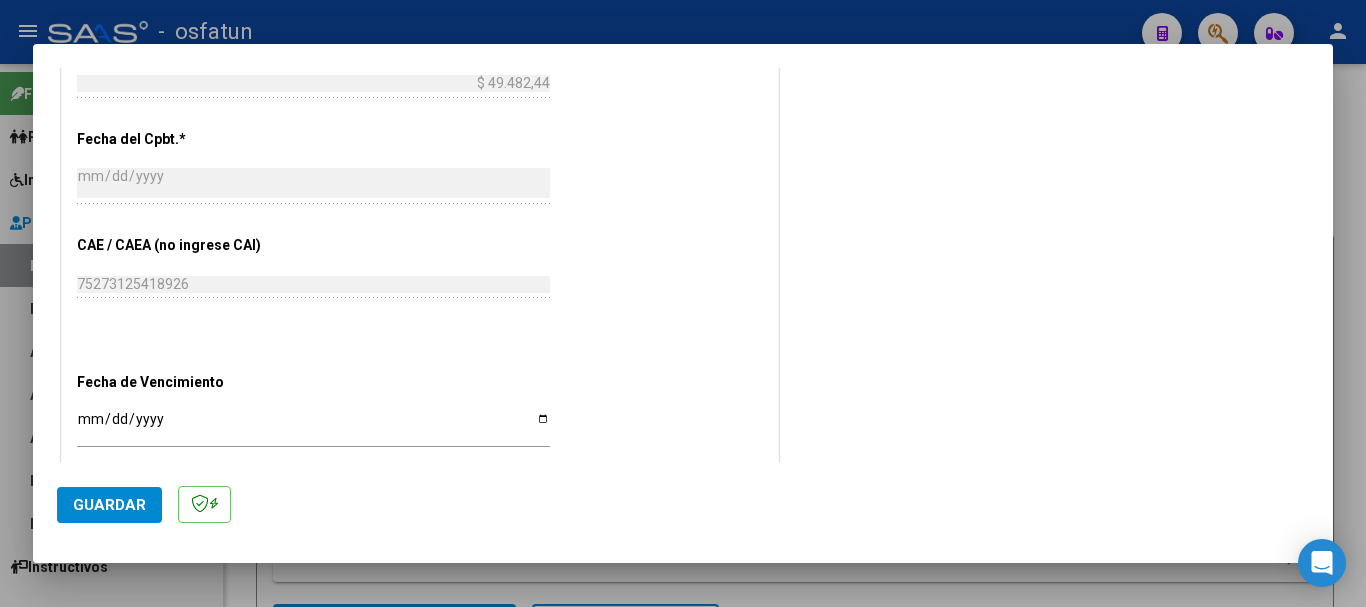 scroll, scrollTop: 1100, scrollLeft: 0, axis: vertical 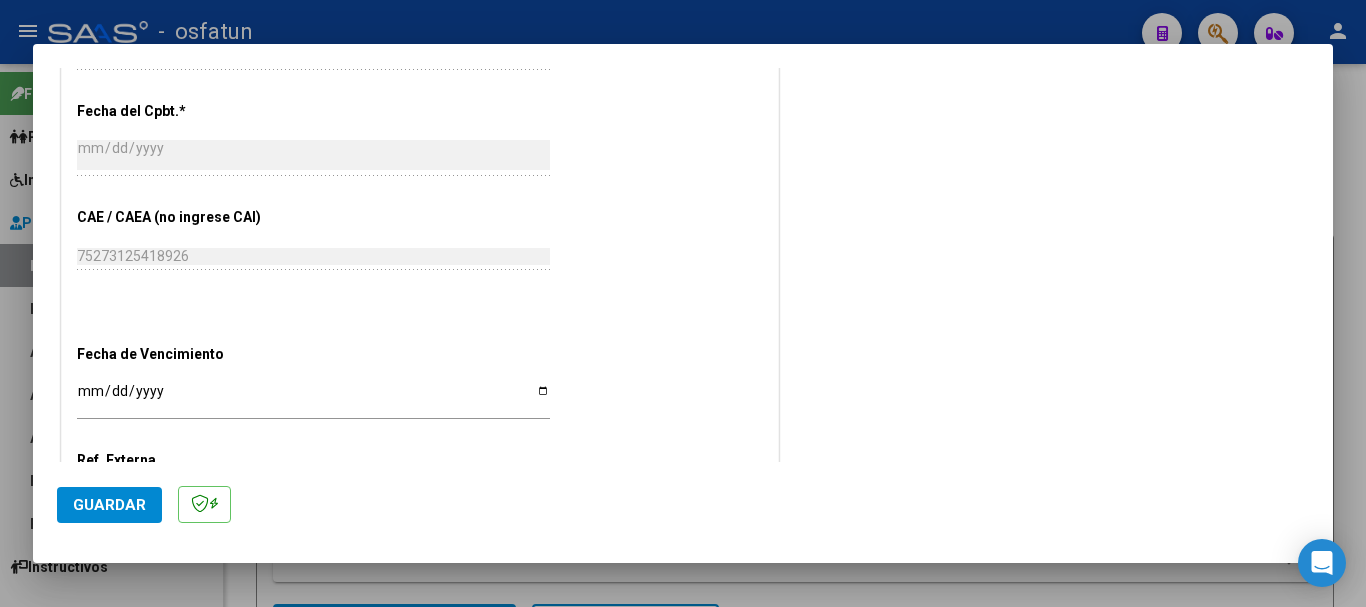 type on "202506" 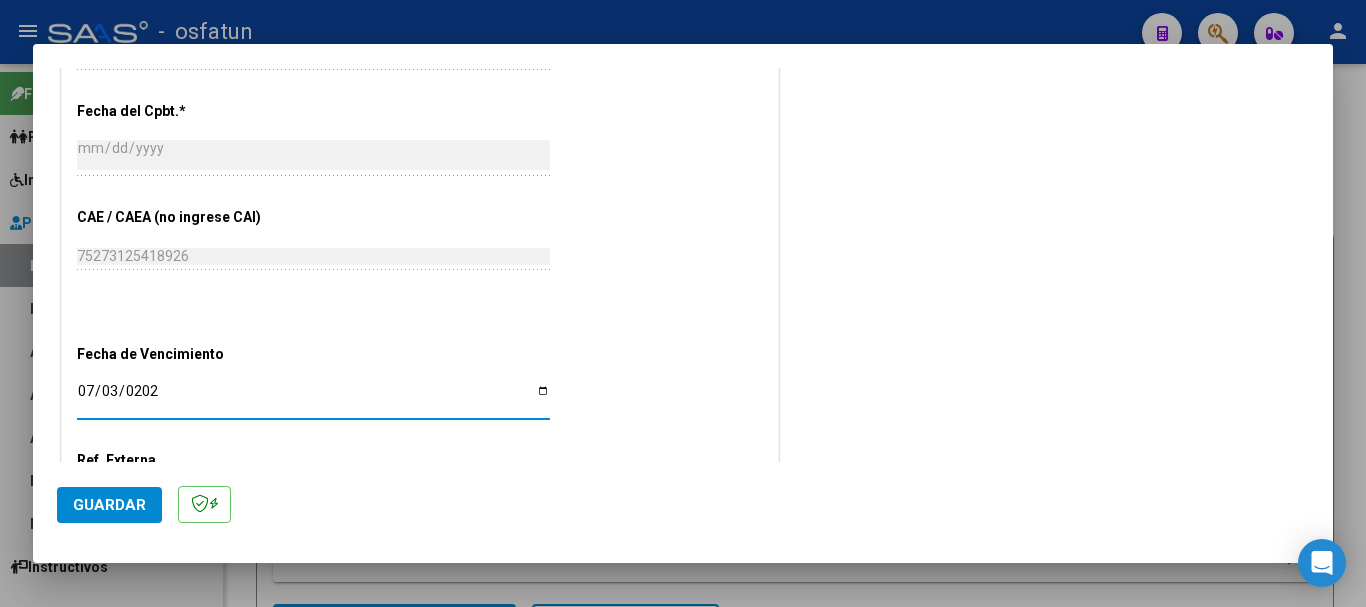 type on "[DATE]" 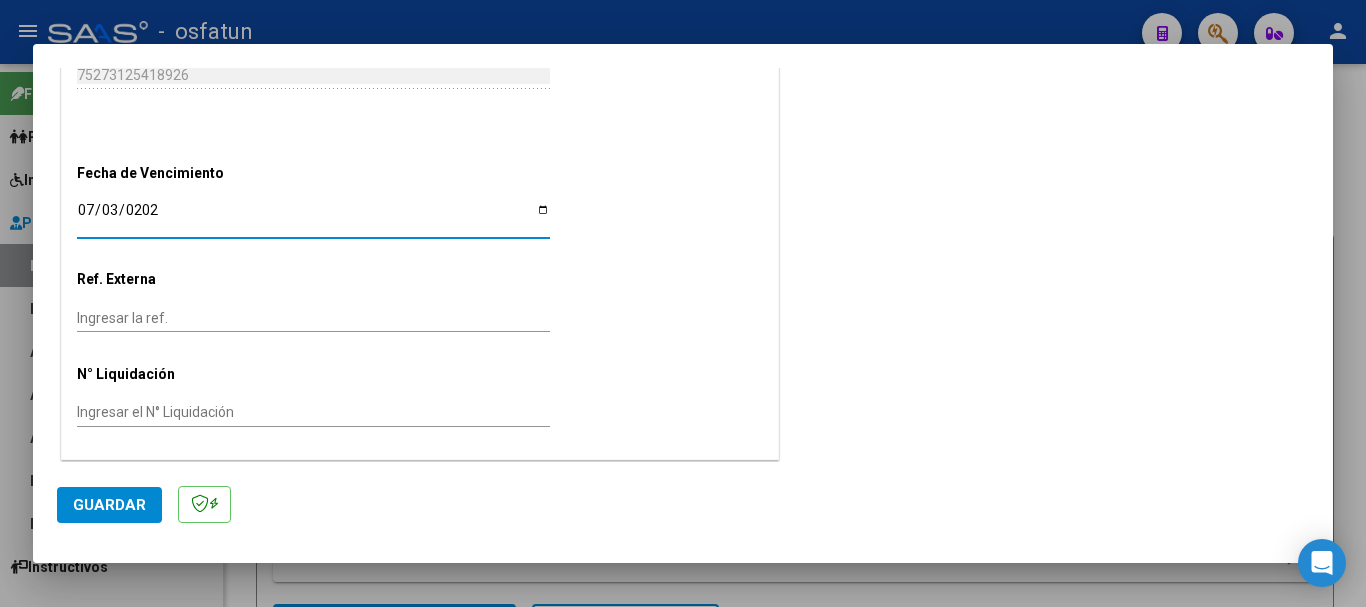 scroll, scrollTop: 1282, scrollLeft: 0, axis: vertical 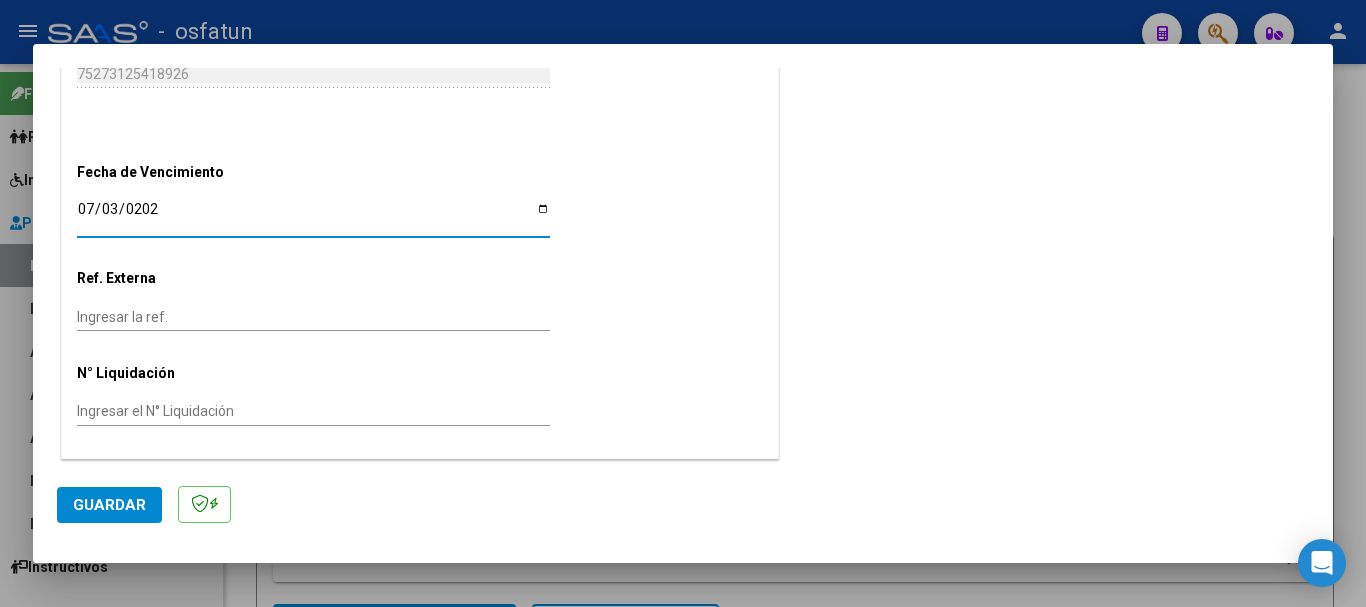 click on "Guardar" 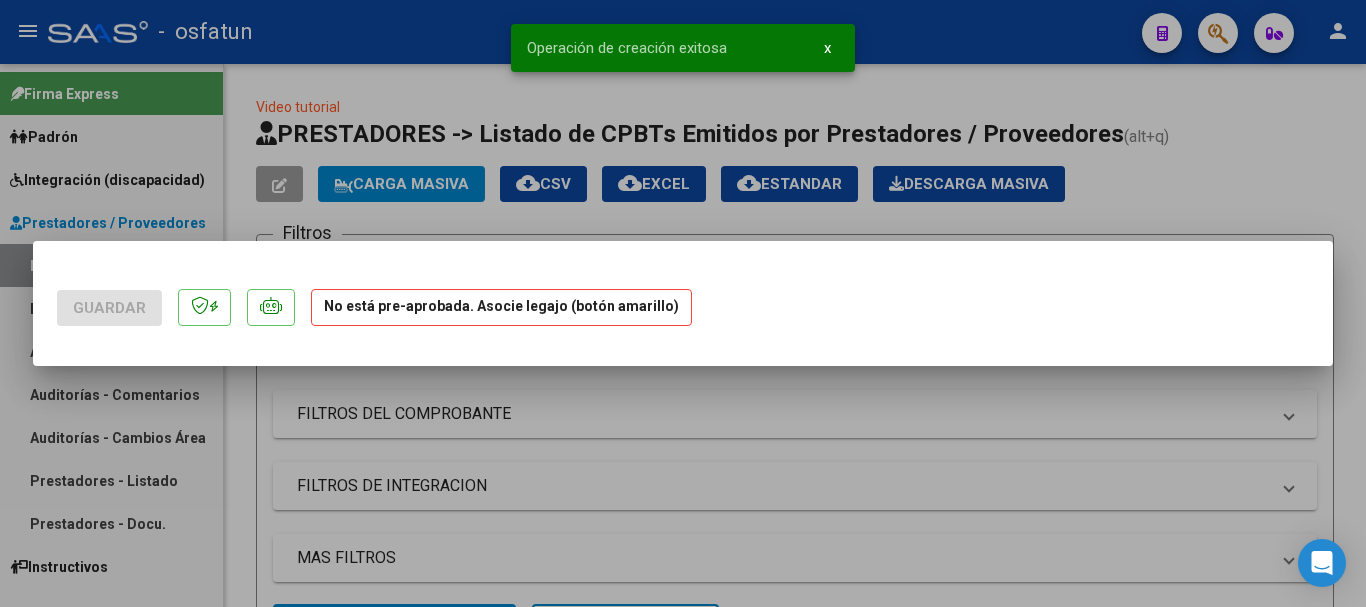 scroll, scrollTop: 0, scrollLeft: 0, axis: both 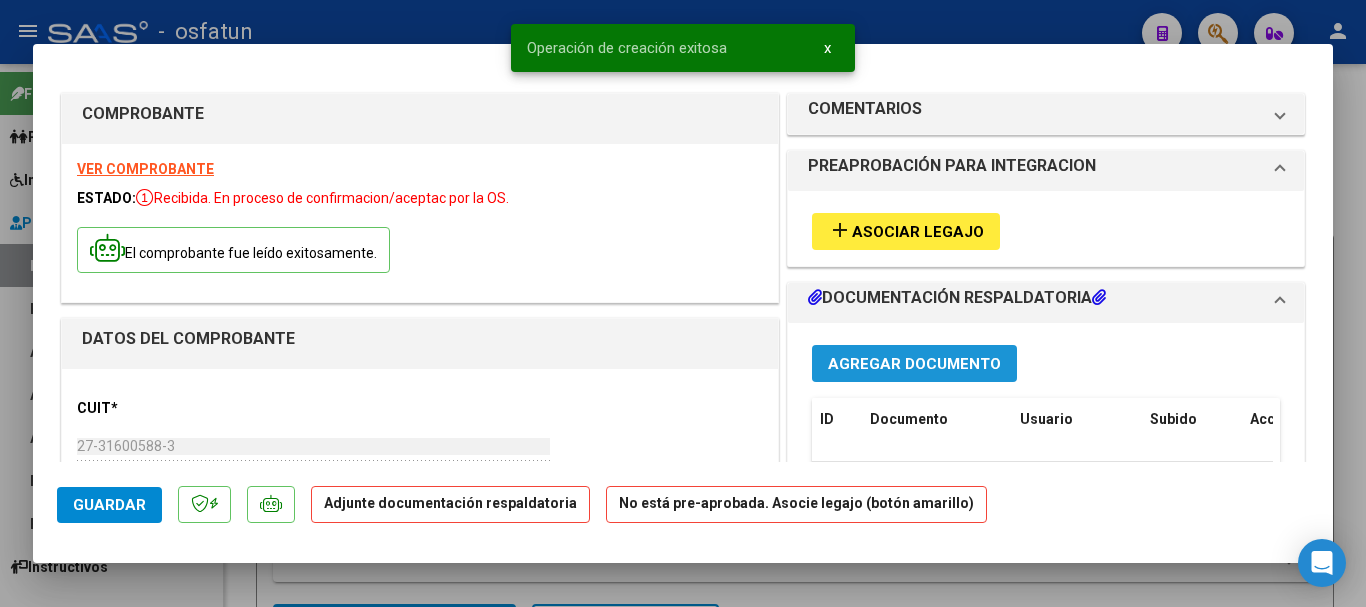 click on "Agregar Documento" at bounding box center (914, 364) 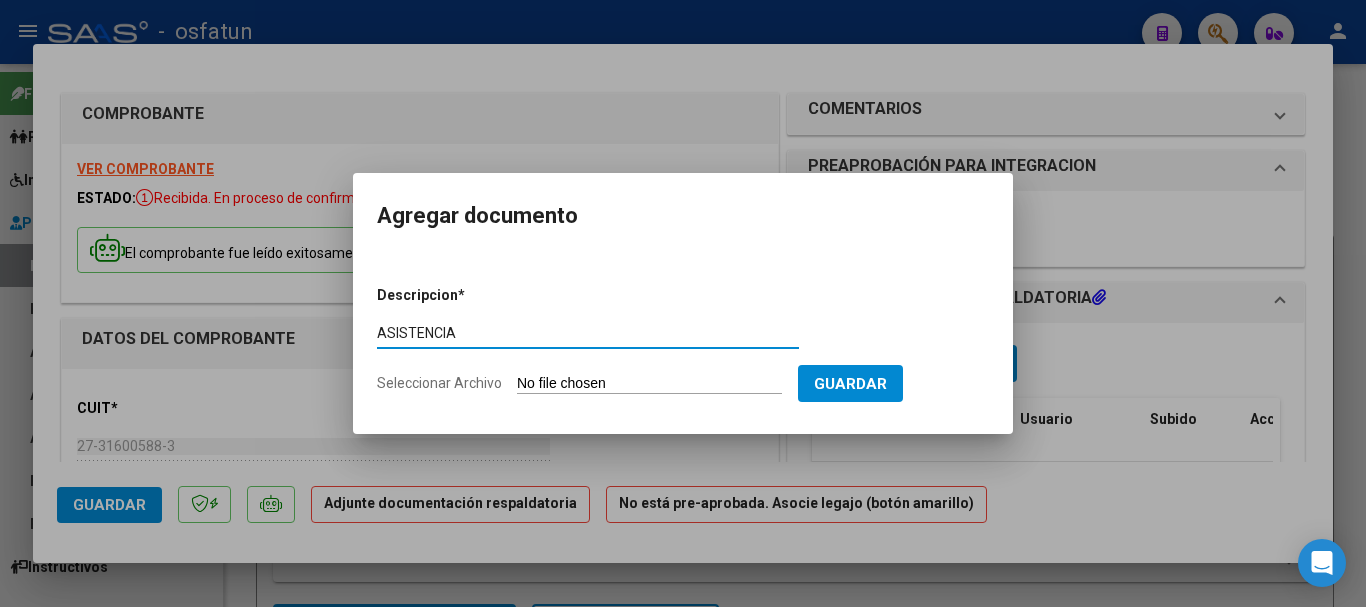 type on "ASISTENCIA" 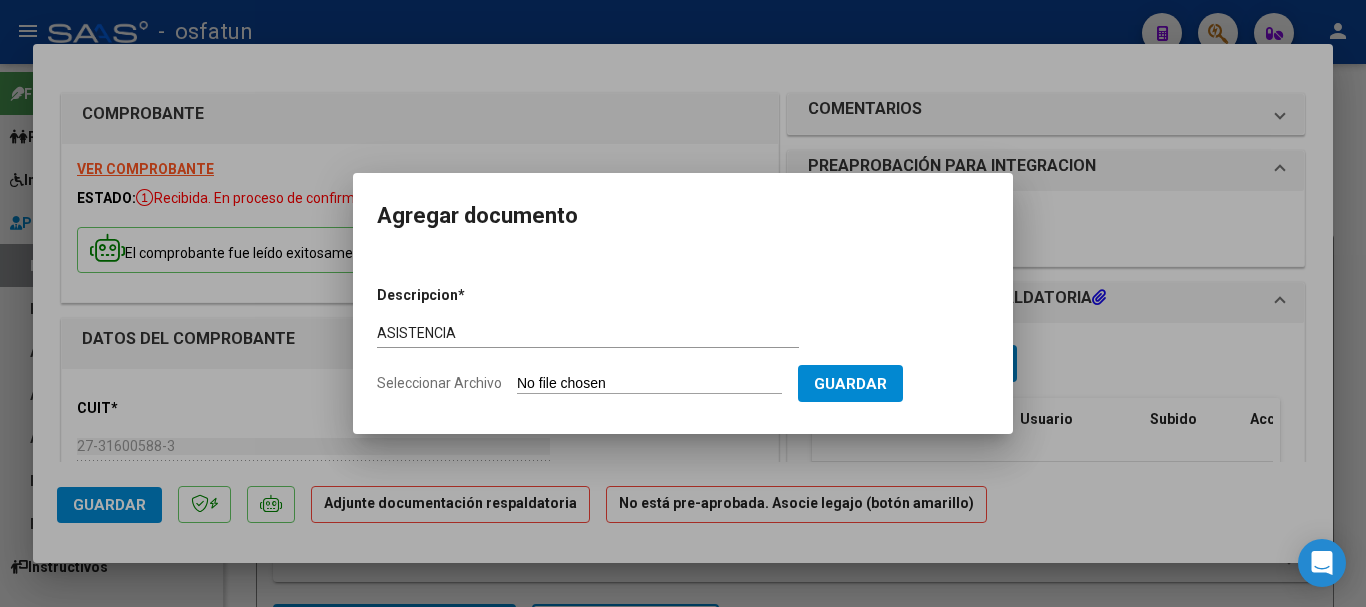 click on "Seleccionar Archivo" at bounding box center (649, 384) 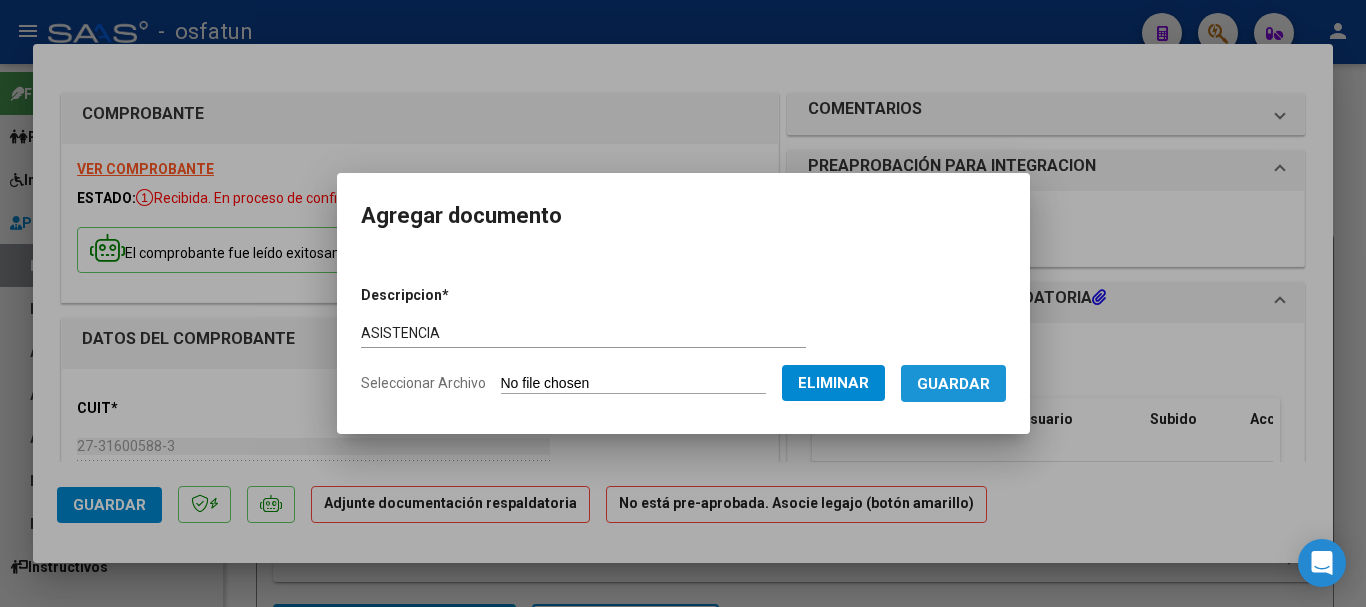 click on "Guardar" at bounding box center (953, 384) 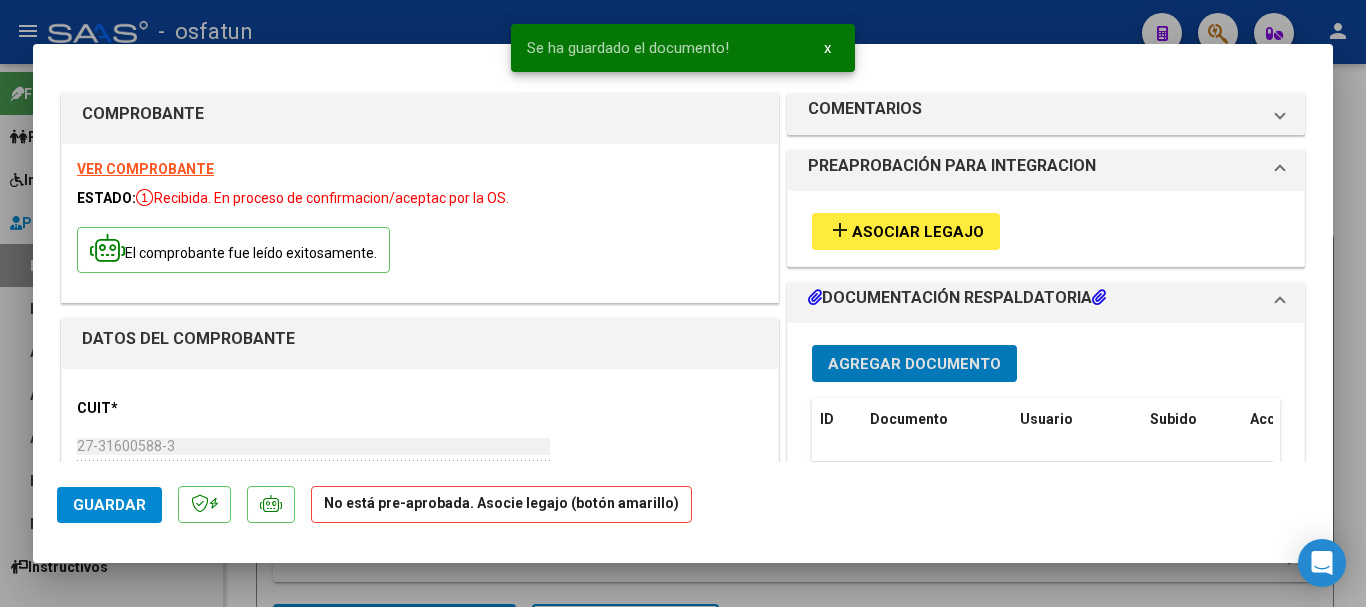 scroll, scrollTop: 200, scrollLeft: 0, axis: vertical 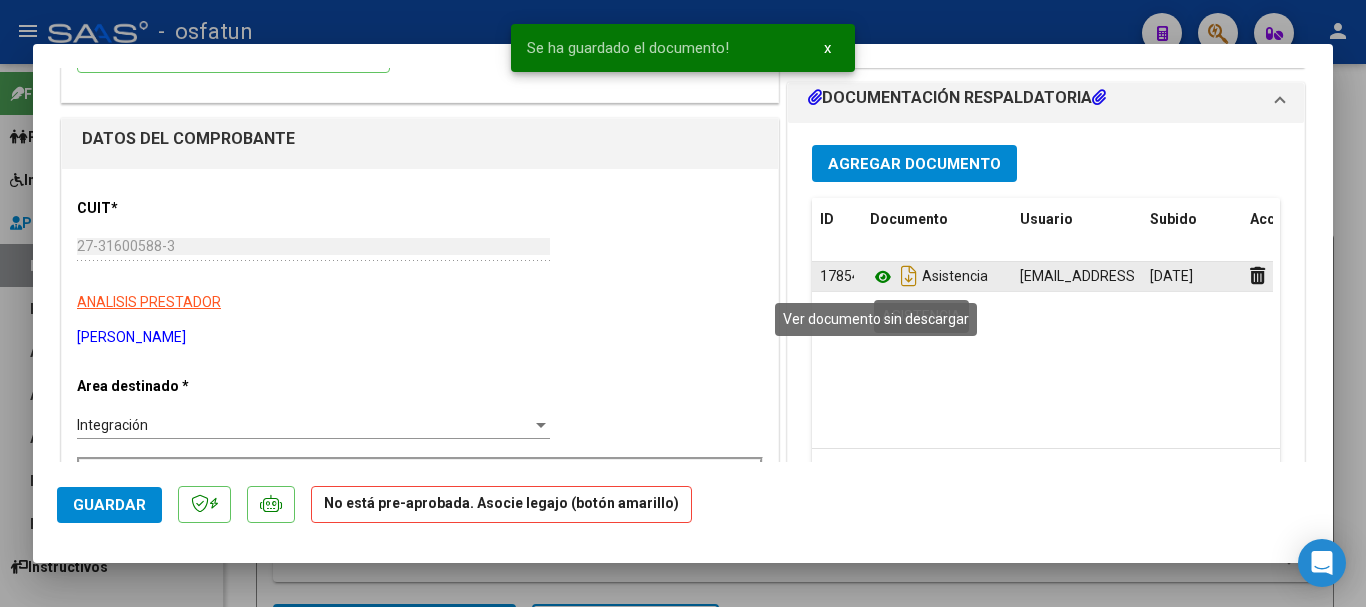 click 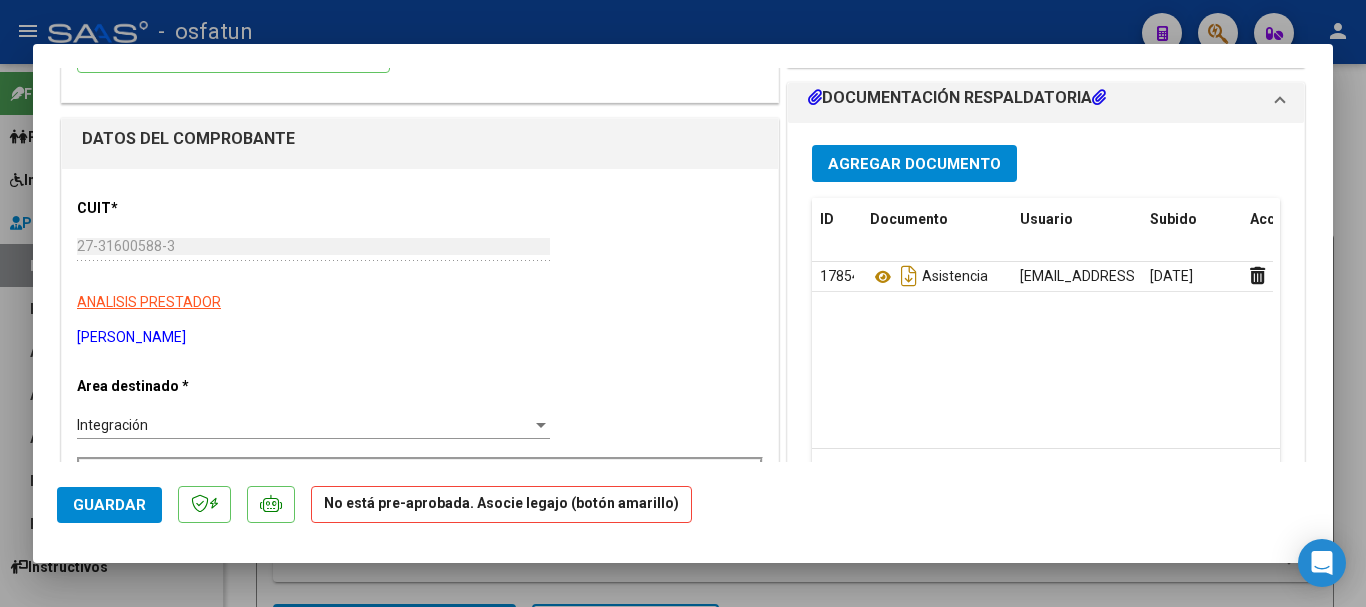 scroll, scrollTop: 0, scrollLeft: 0, axis: both 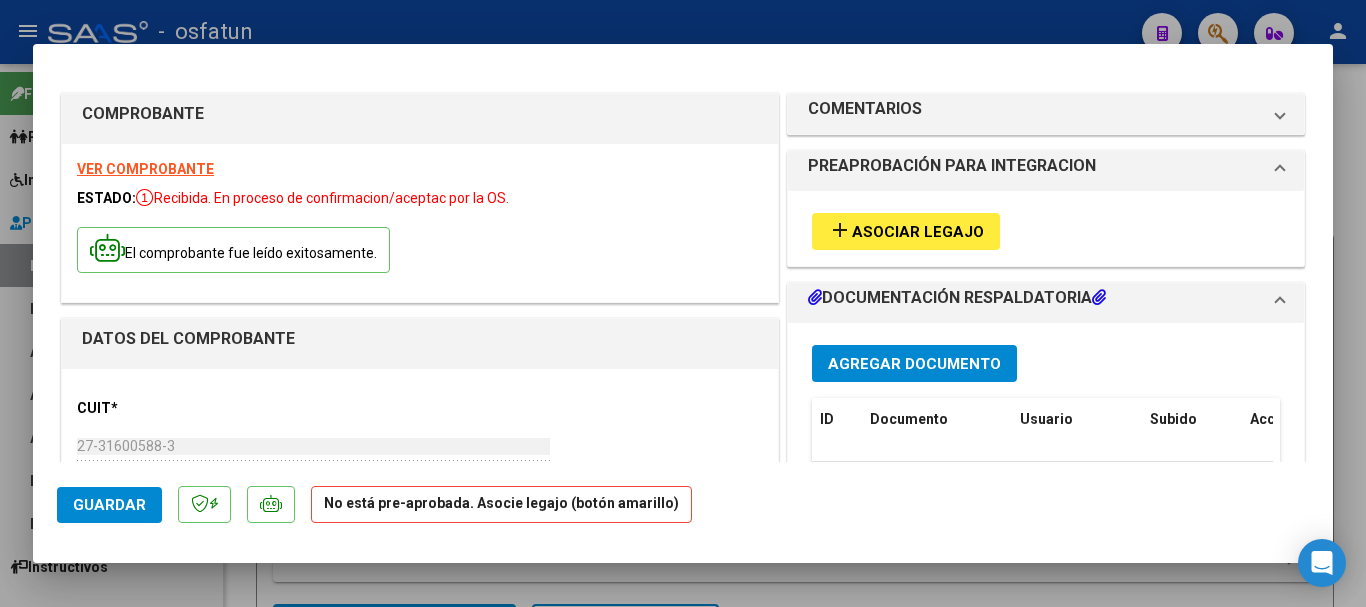 click on "Asociar Legajo" at bounding box center (918, 232) 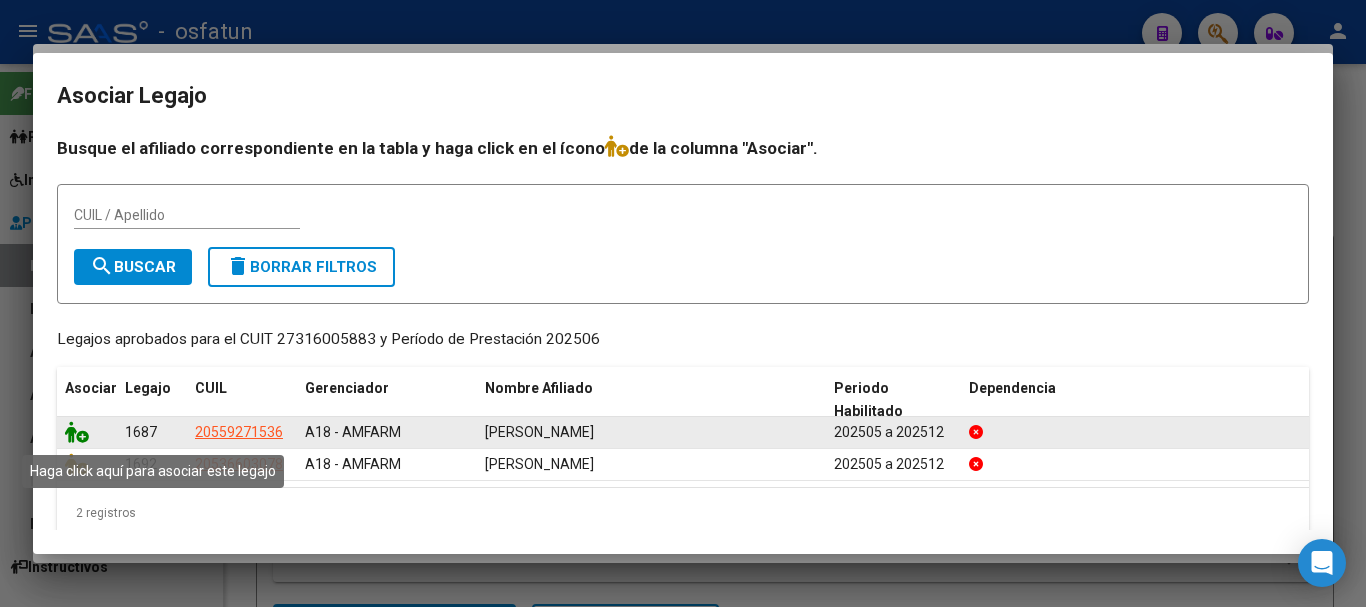 click 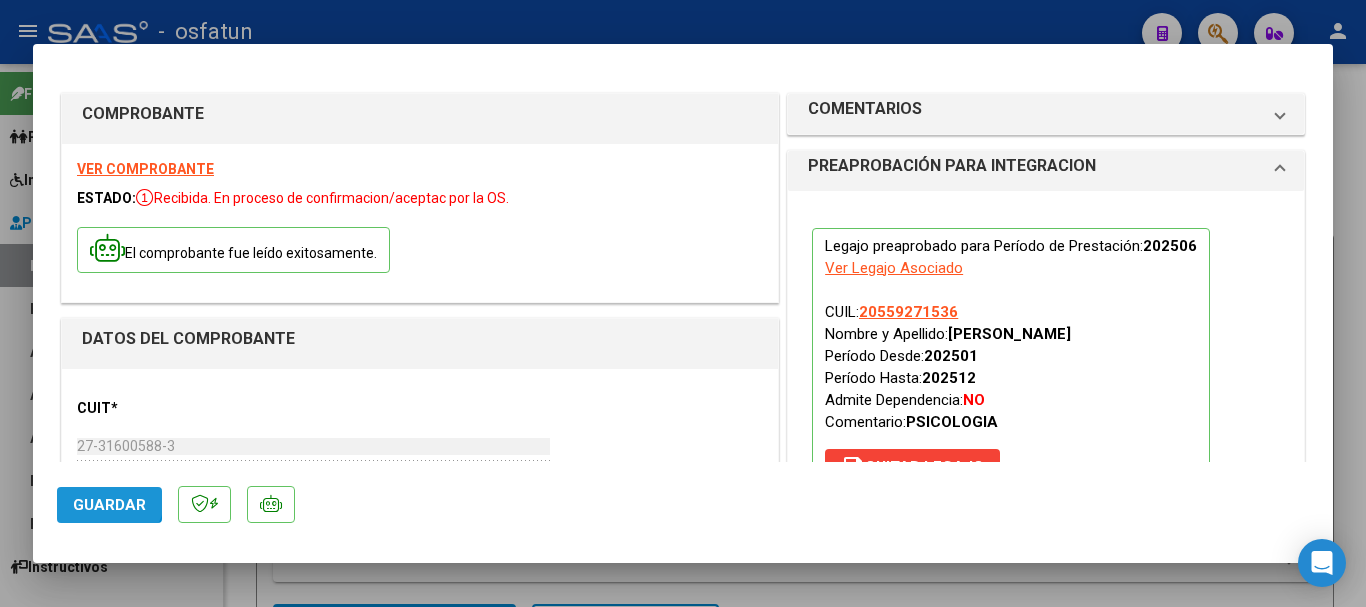 click on "Guardar" 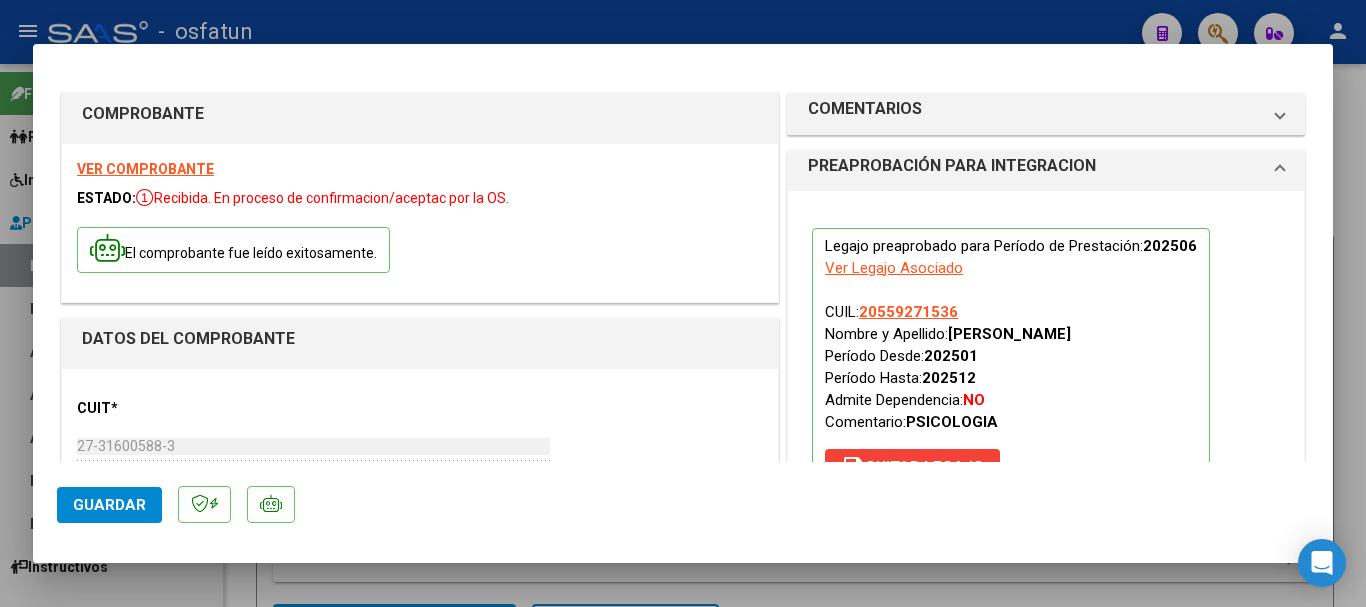 click on "Guardar" 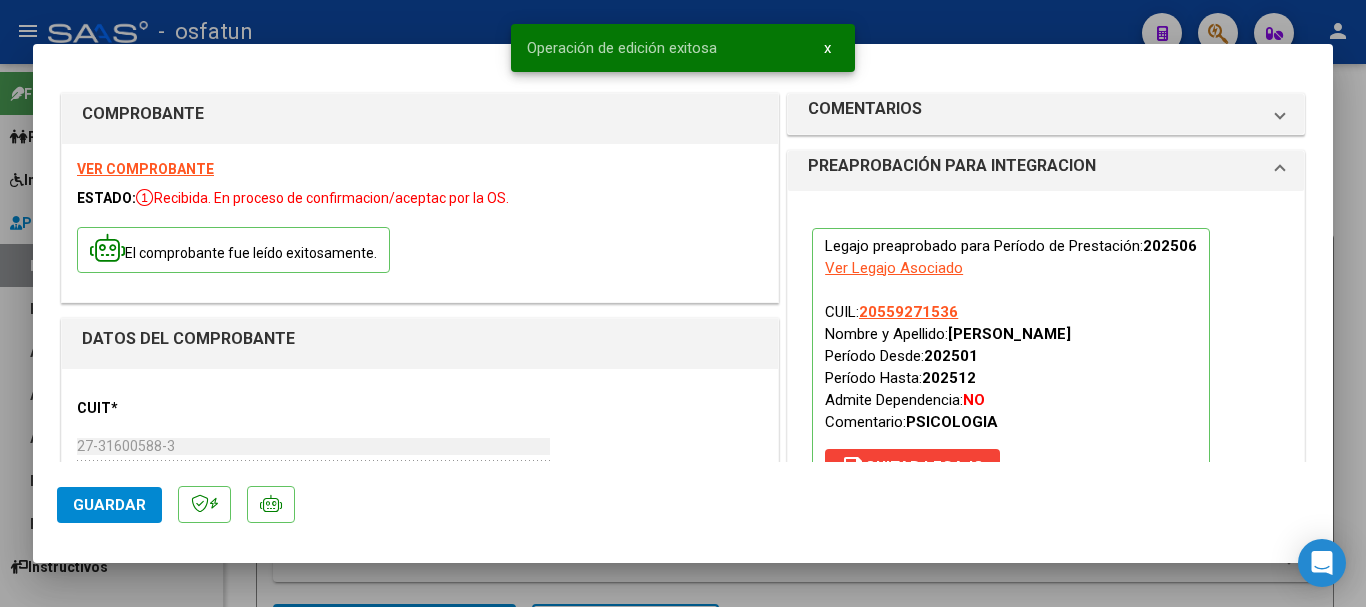 type 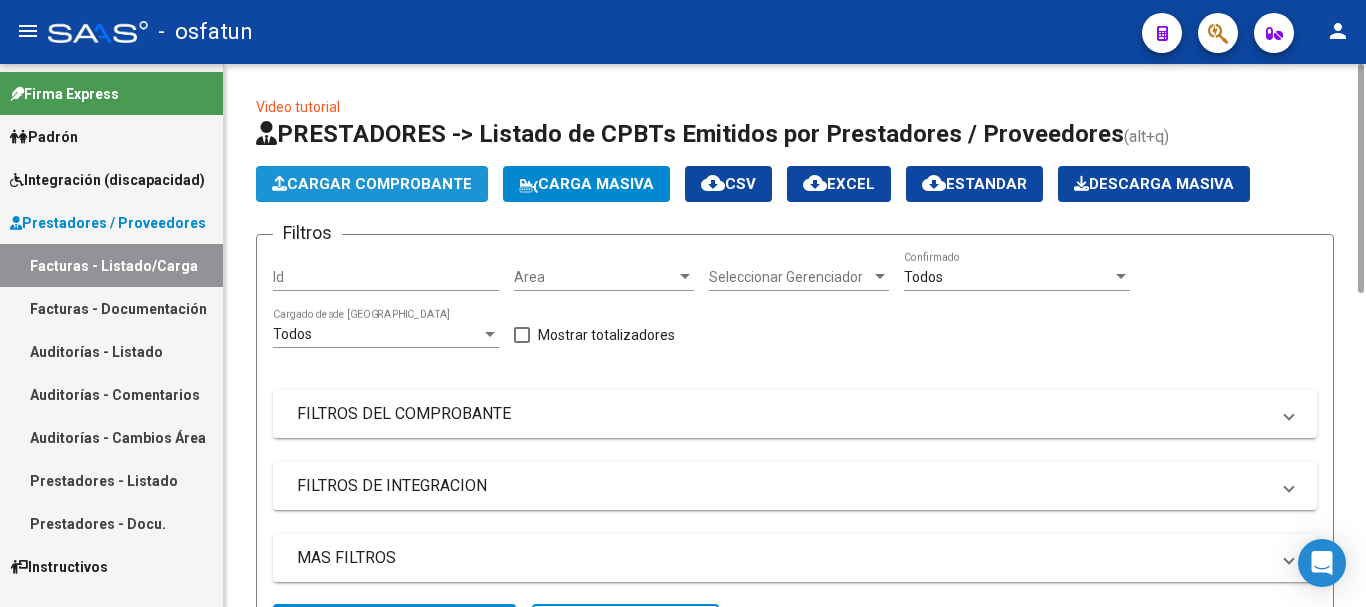 click on "Cargar Comprobante" 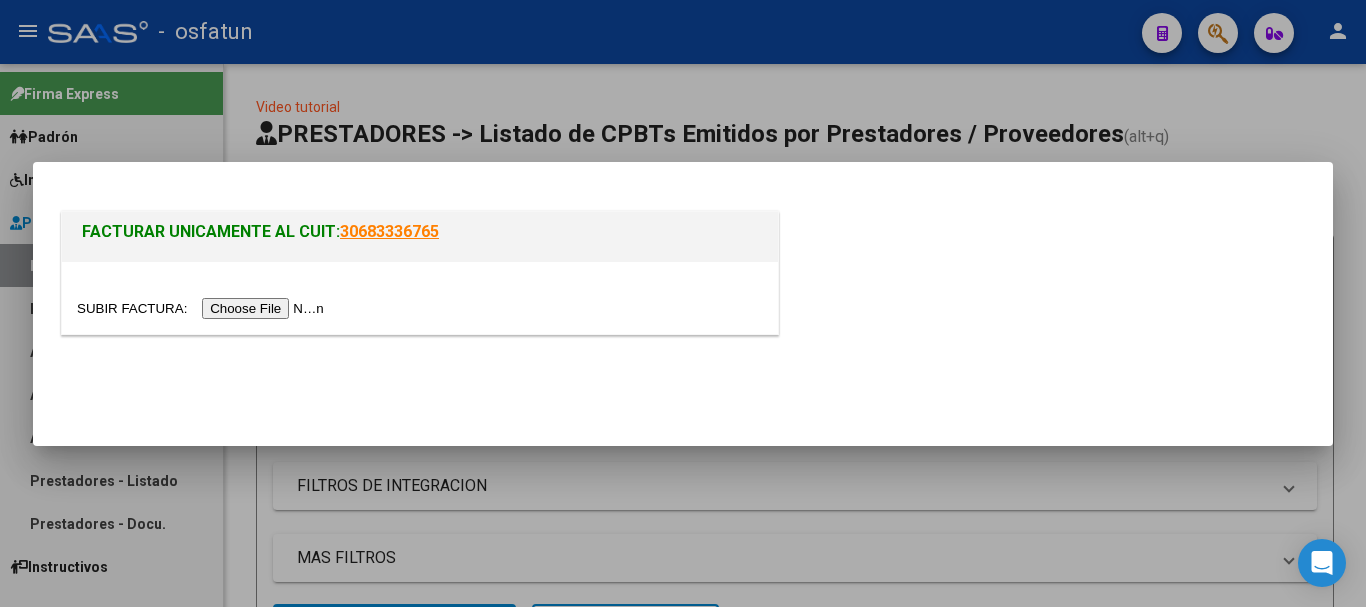 click at bounding box center [203, 308] 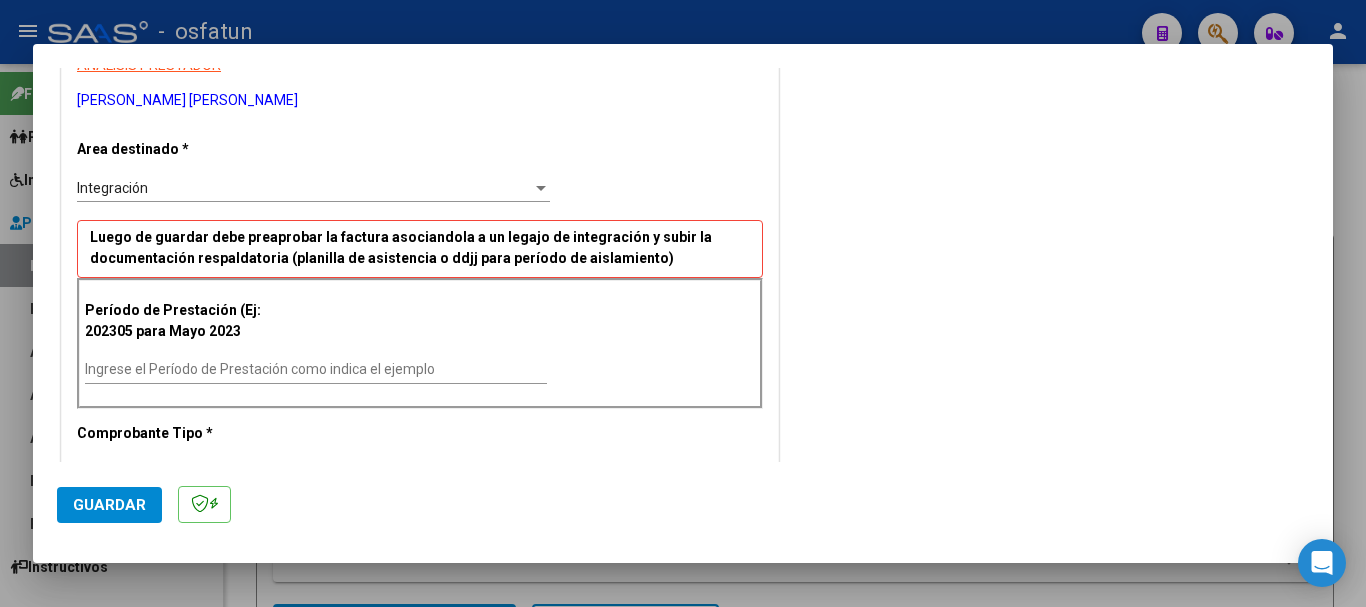 scroll, scrollTop: 500, scrollLeft: 0, axis: vertical 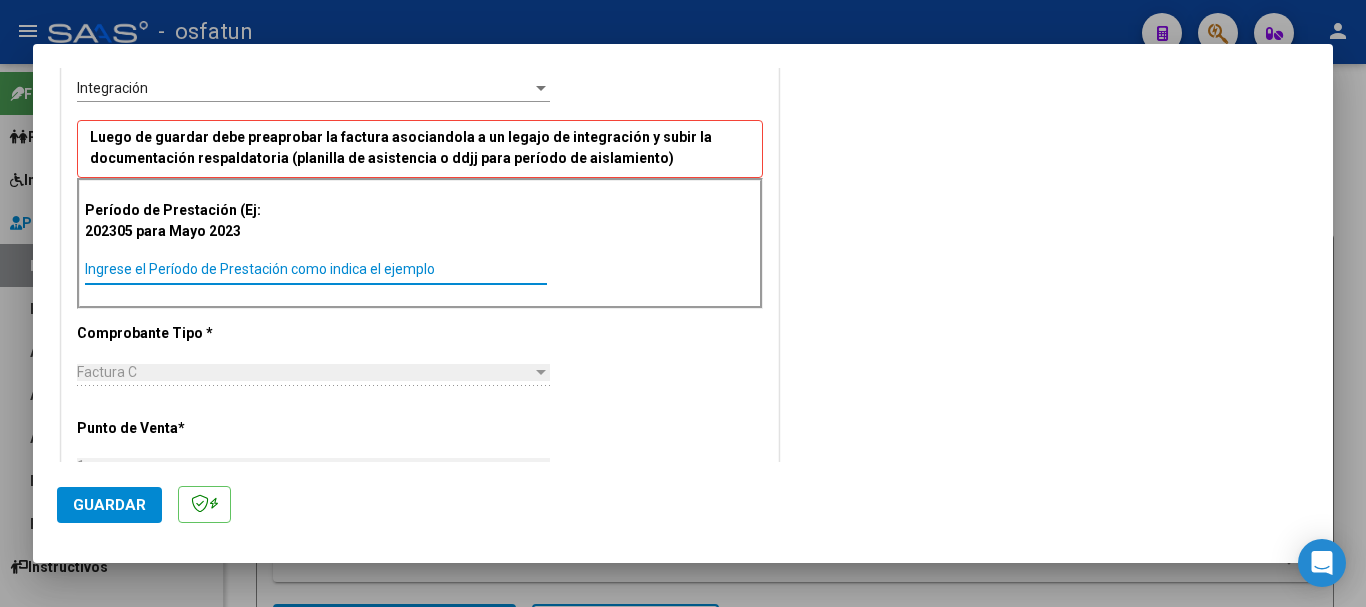 click on "Ingrese el Período de Prestación como indica el ejemplo" at bounding box center [316, 269] 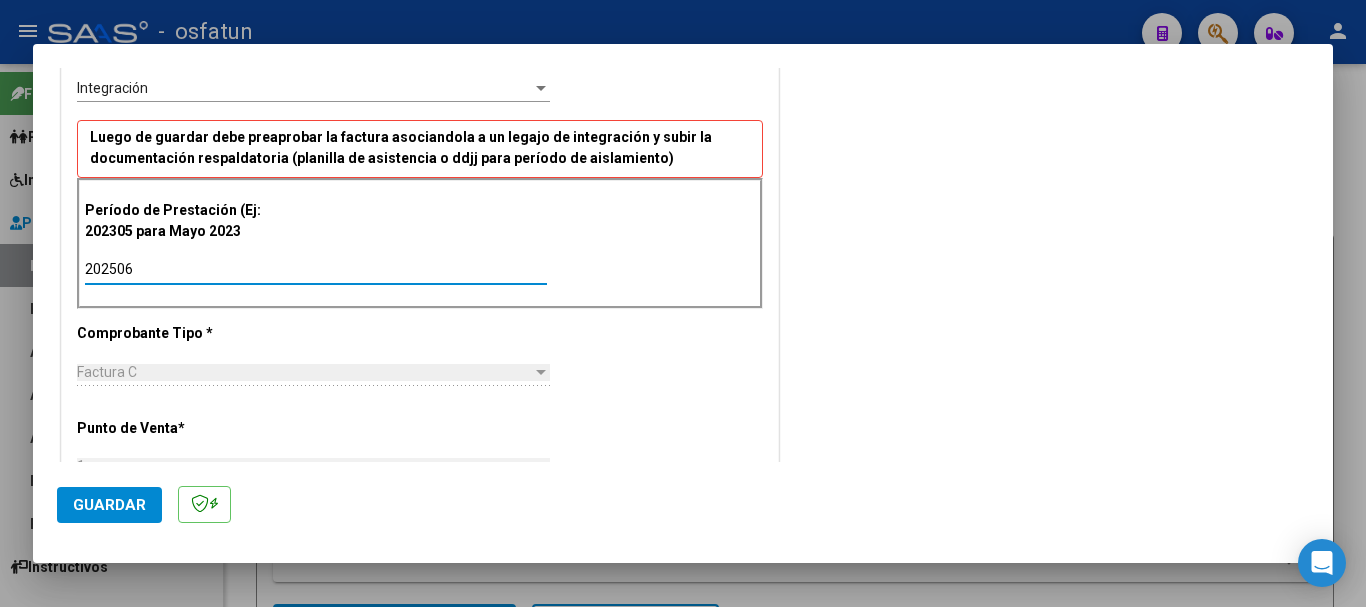 type on "202506" 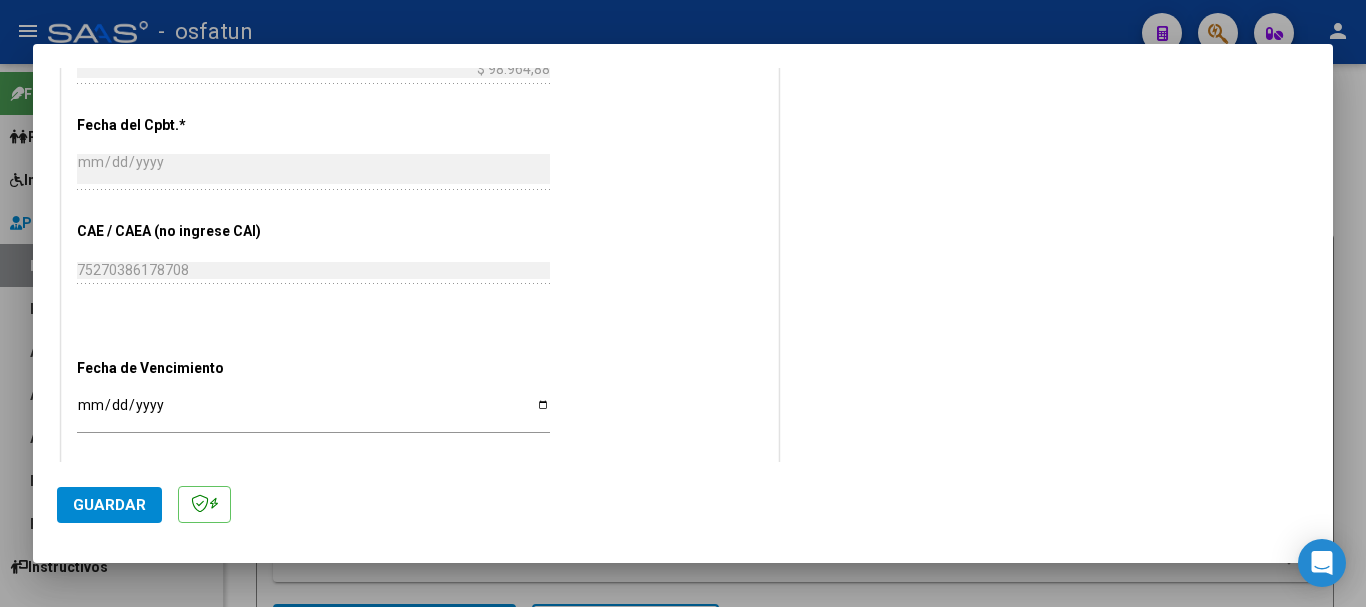 scroll, scrollTop: 1100, scrollLeft: 0, axis: vertical 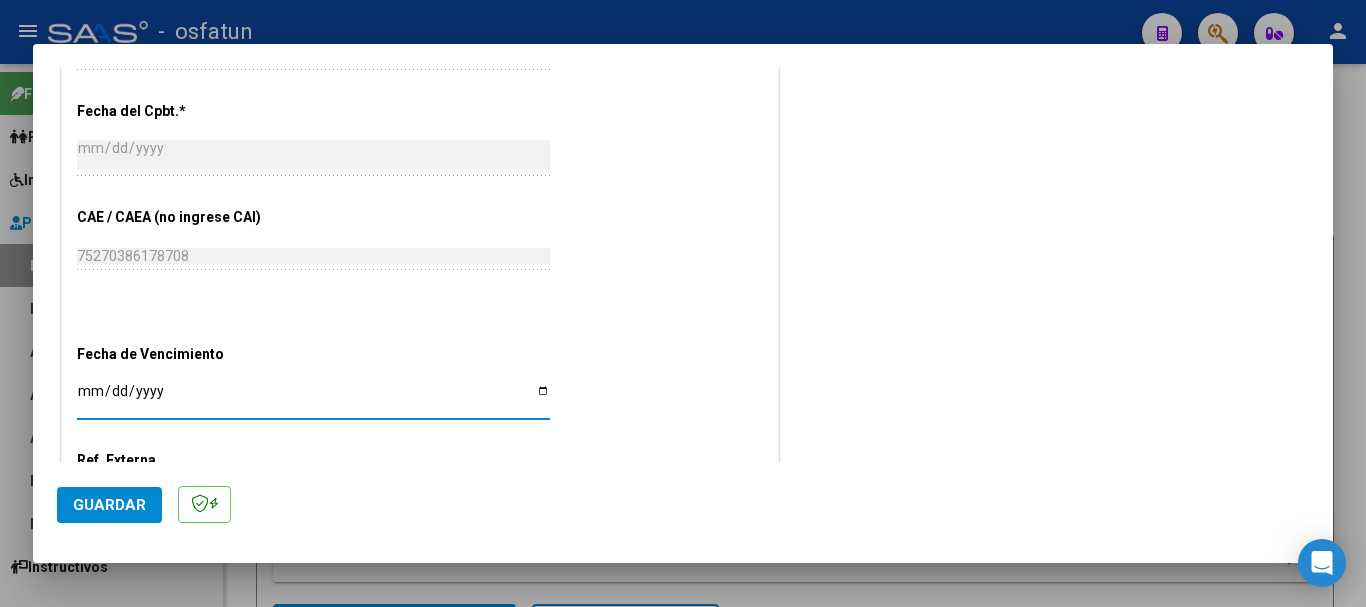click on "Ingresar la fecha" at bounding box center (313, 398) 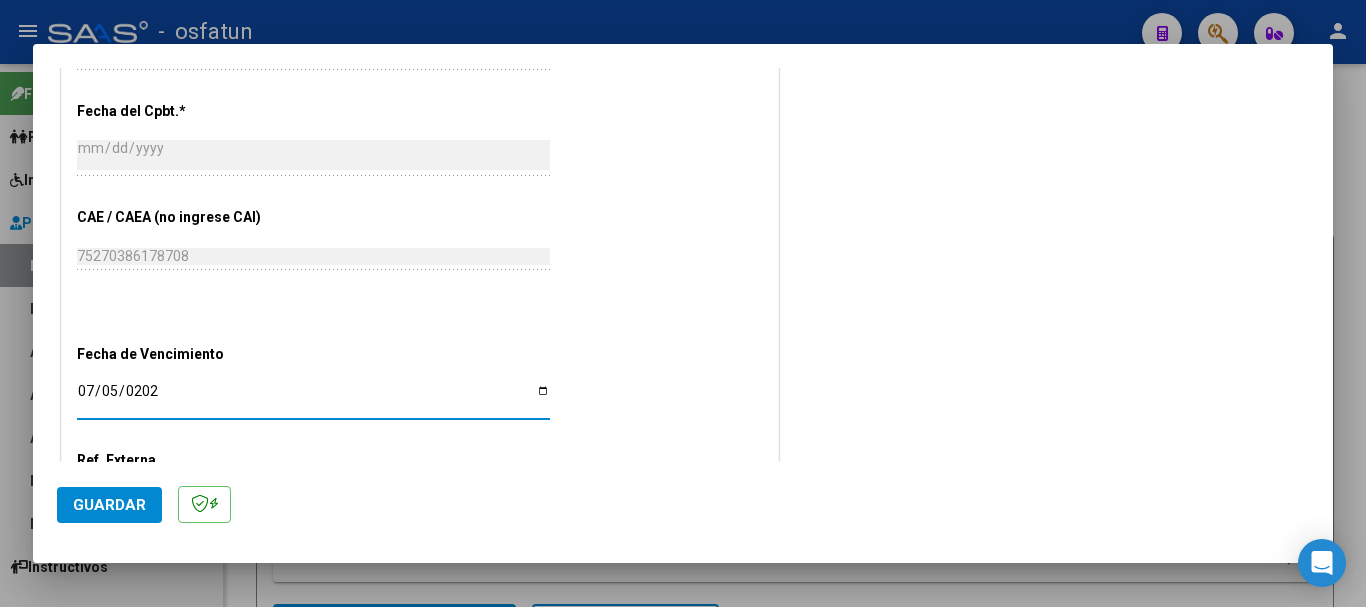 type on "[DATE]" 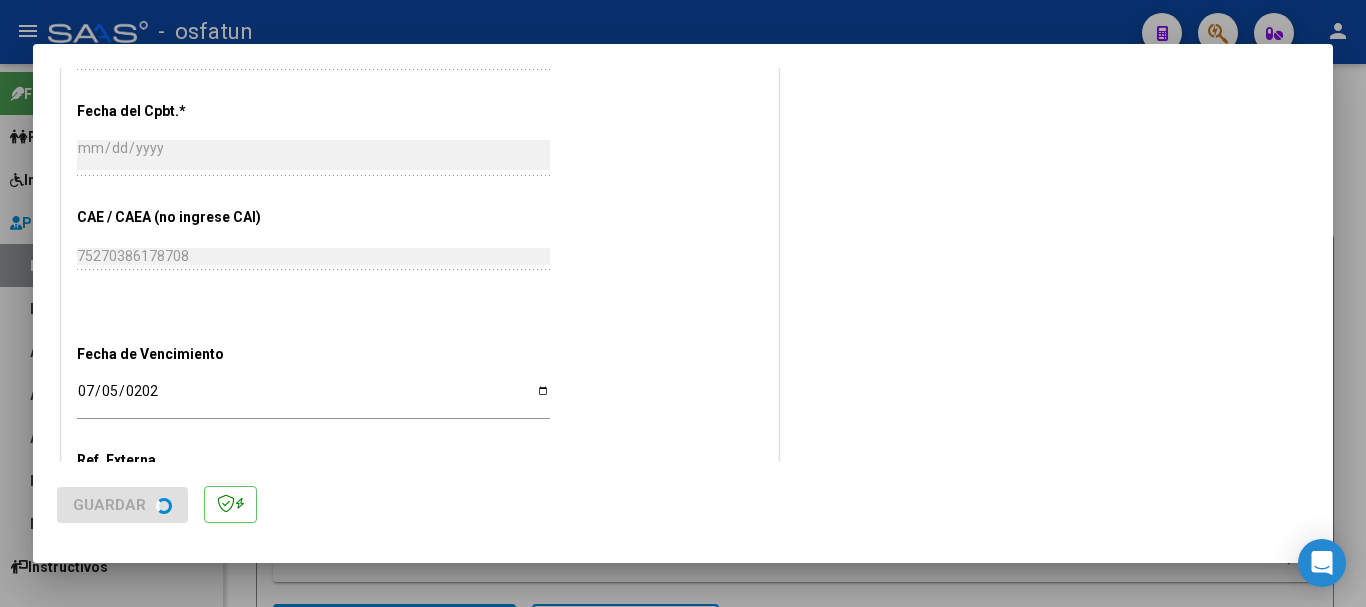 scroll, scrollTop: 0, scrollLeft: 0, axis: both 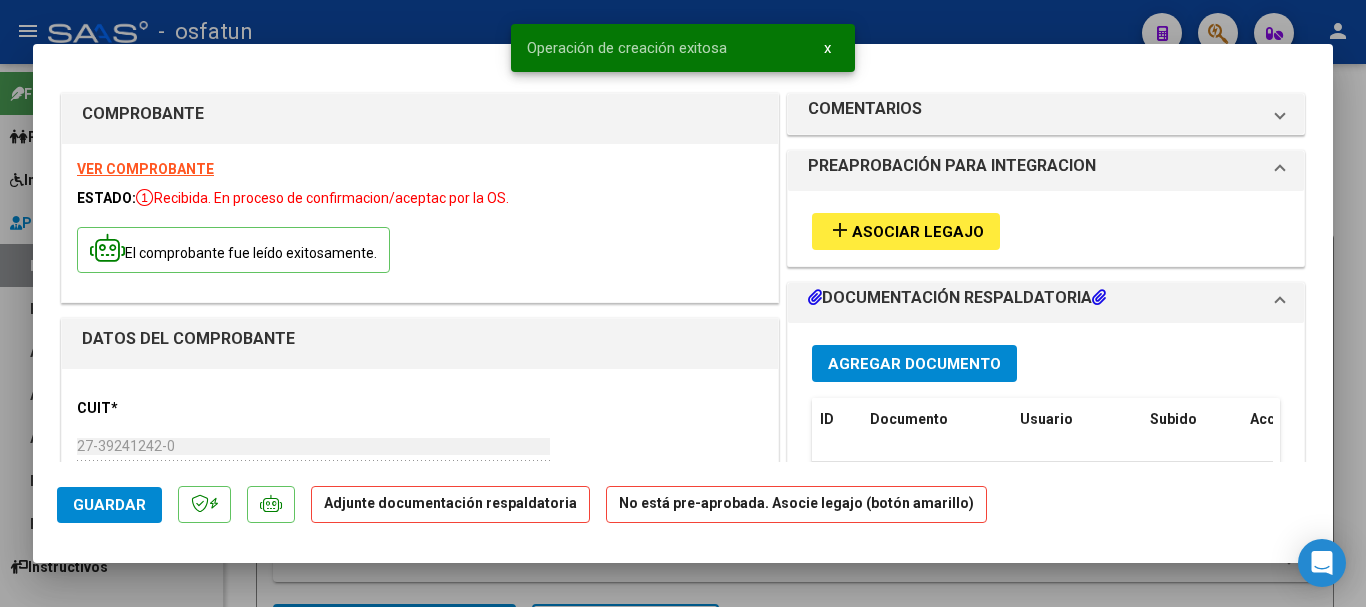 click on "Agregar Documento" at bounding box center (914, 364) 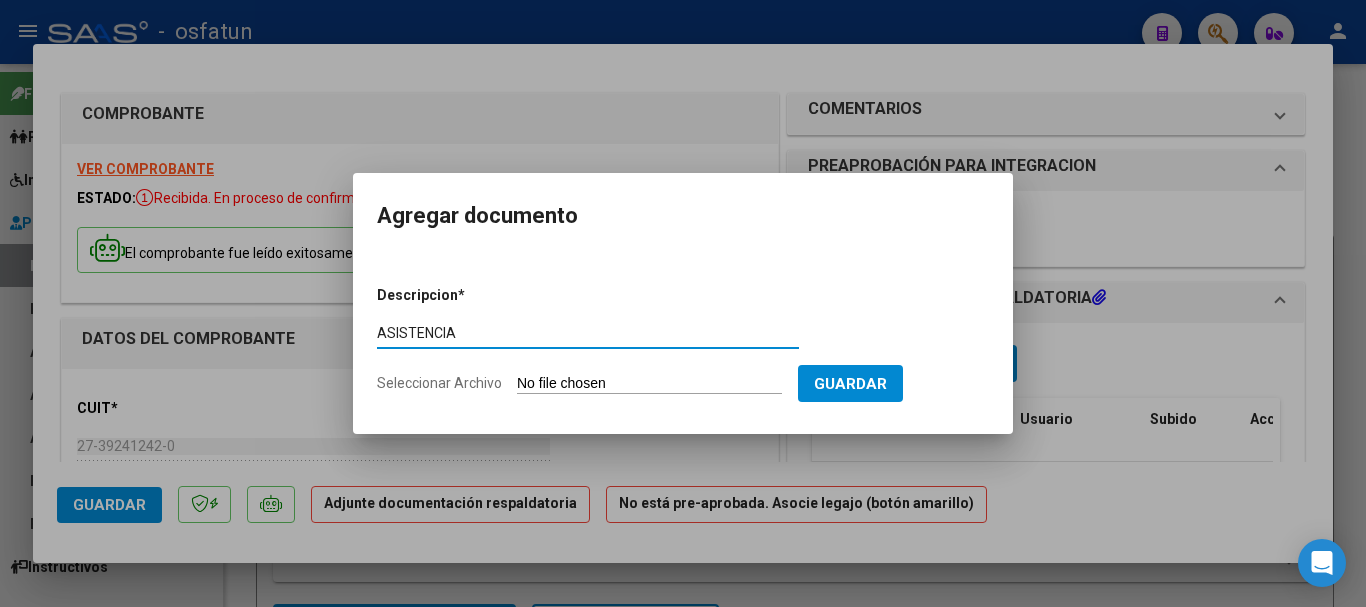 type on "ASISTENCIA" 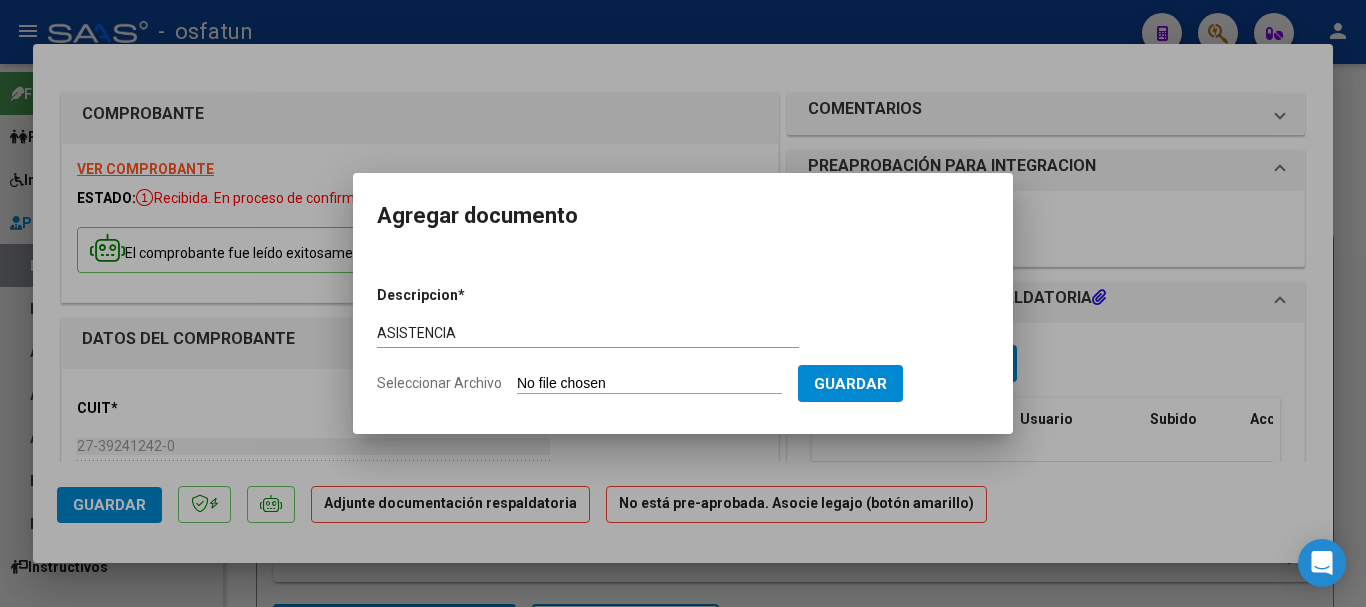 click on "Seleccionar Archivo" at bounding box center (649, 384) 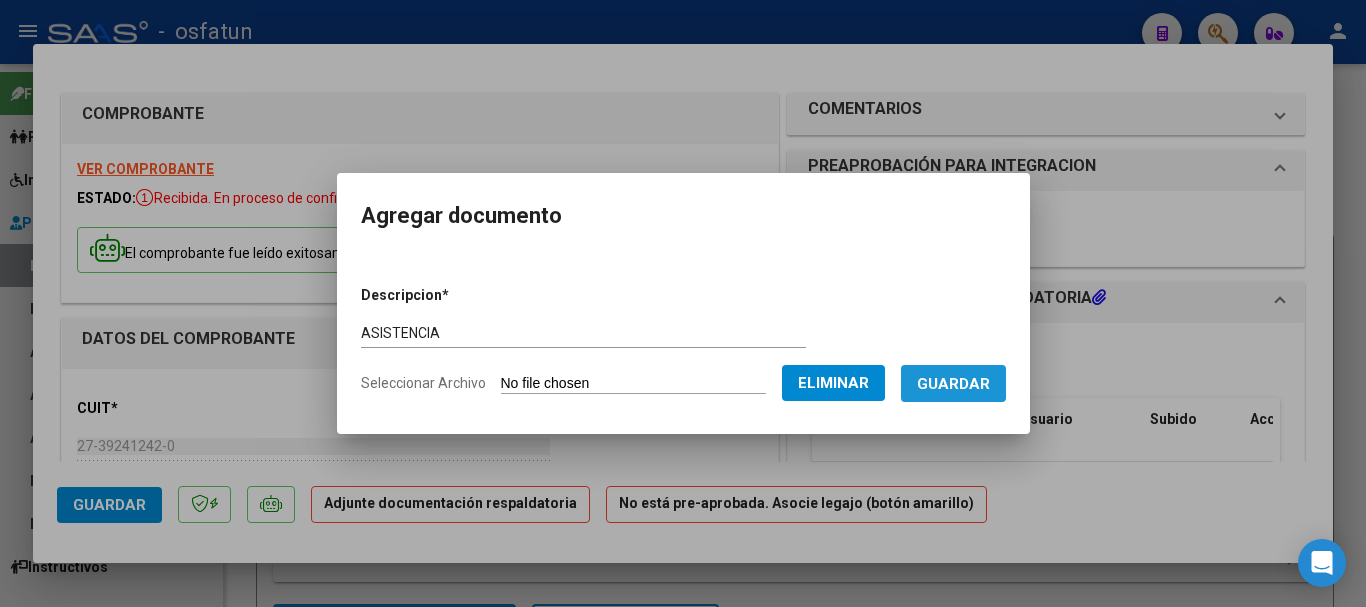 click on "Guardar" at bounding box center [953, 384] 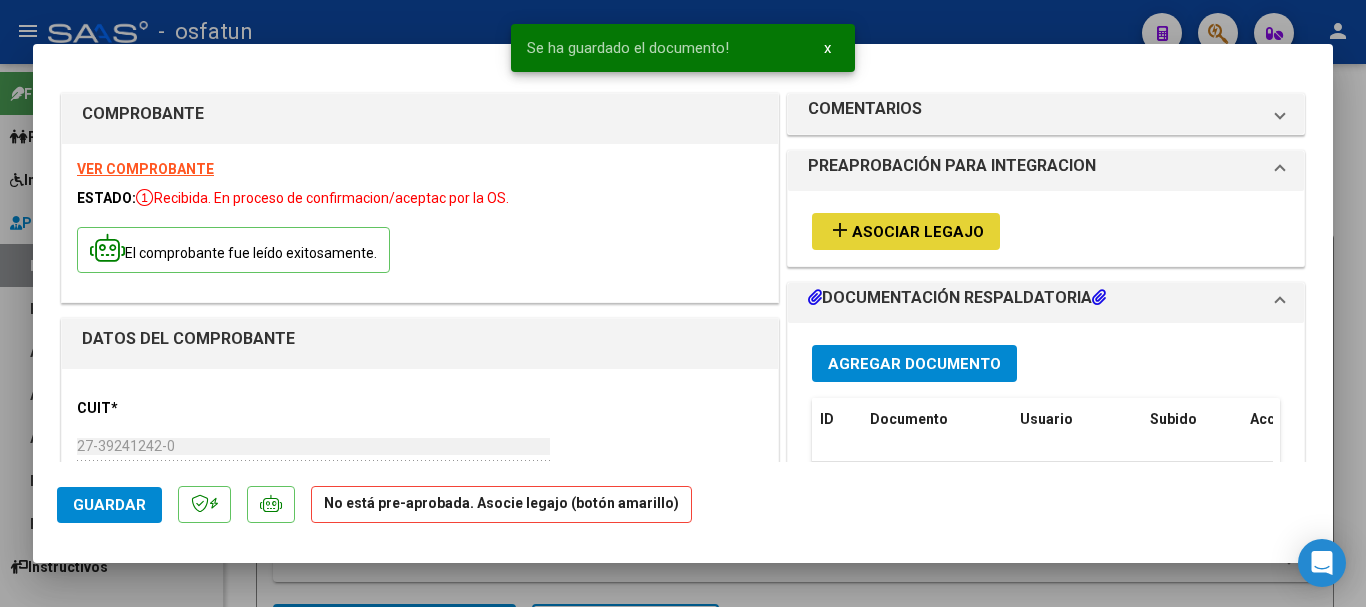 click on "Asociar Legajo" at bounding box center [918, 232] 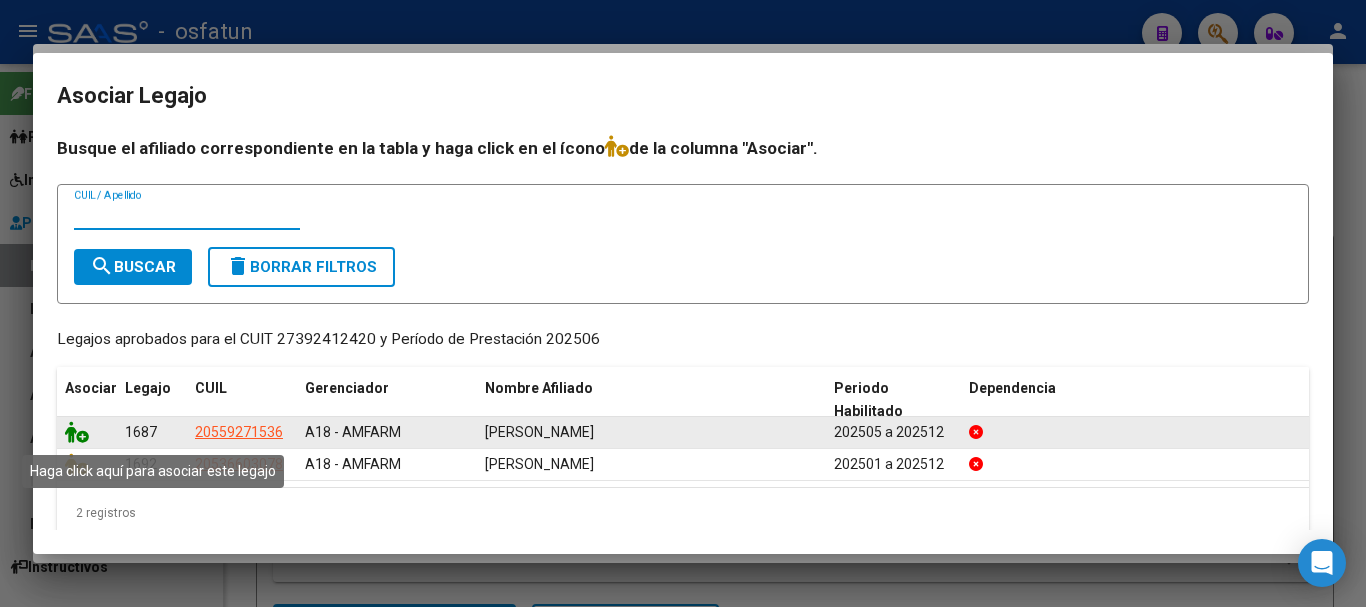 click 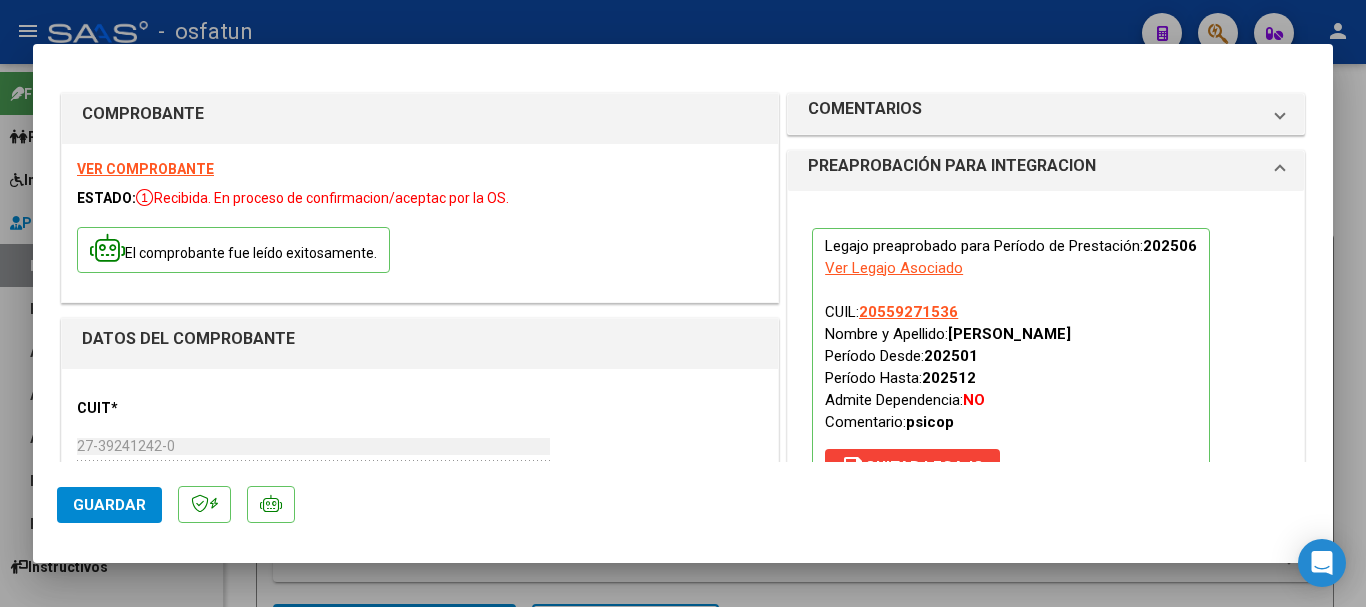 scroll, scrollTop: 100, scrollLeft: 0, axis: vertical 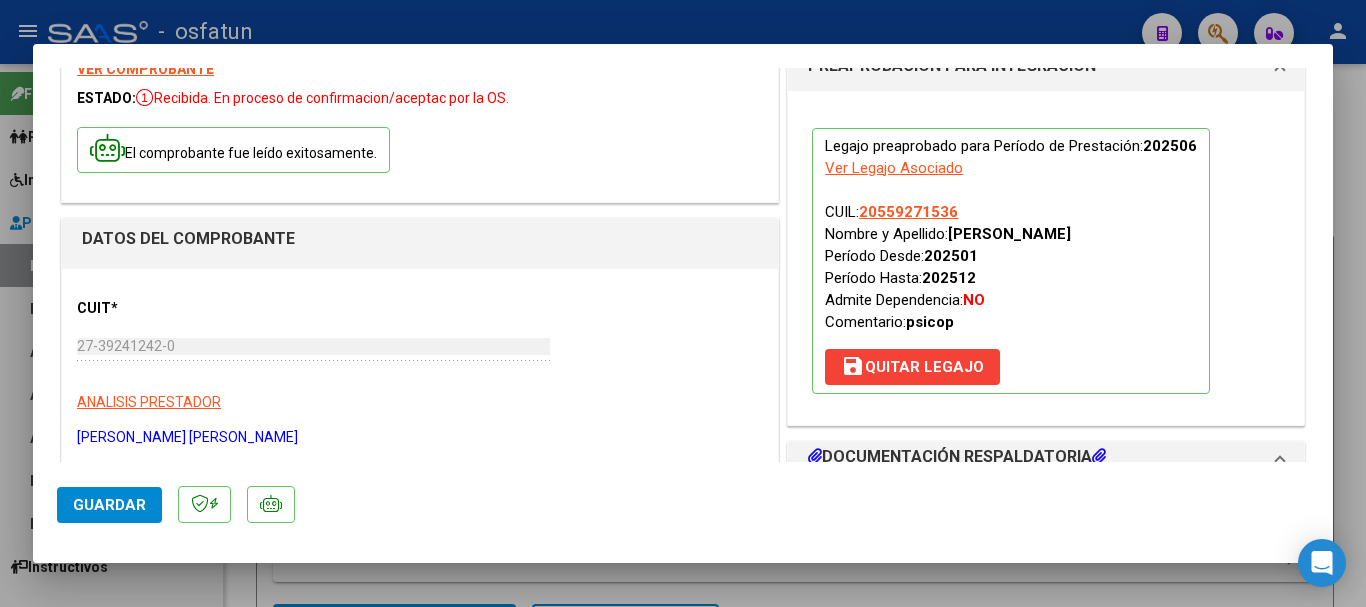 click on "Guardar" 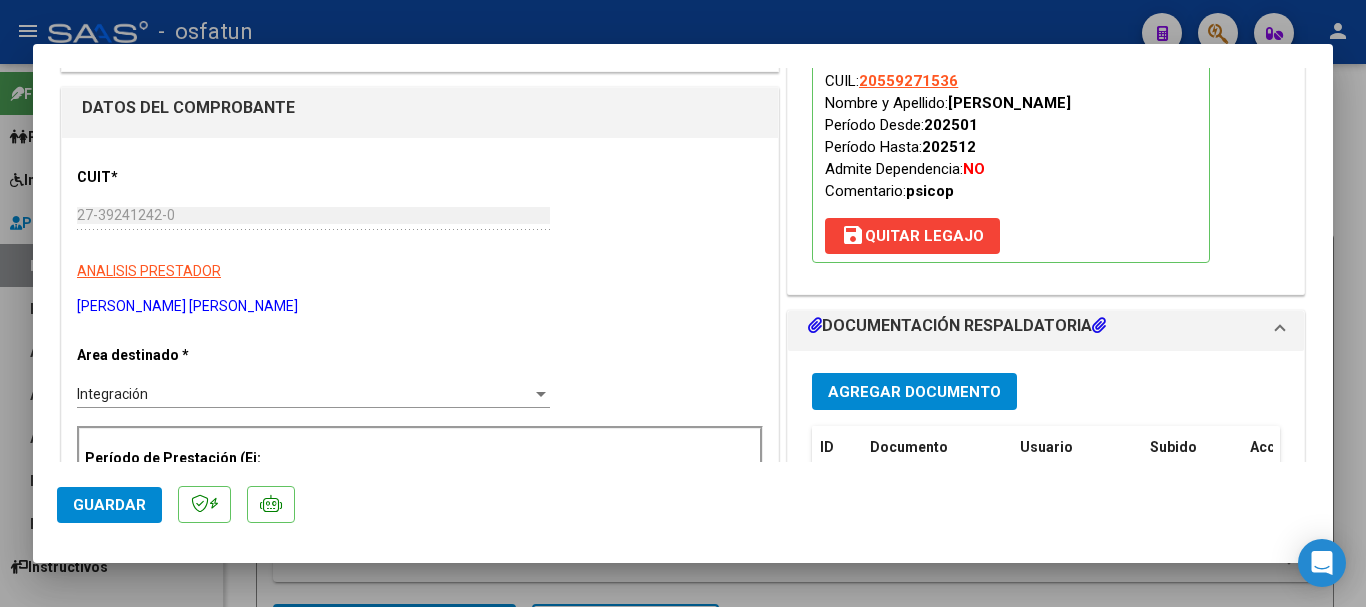 scroll, scrollTop: 100, scrollLeft: 0, axis: vertical 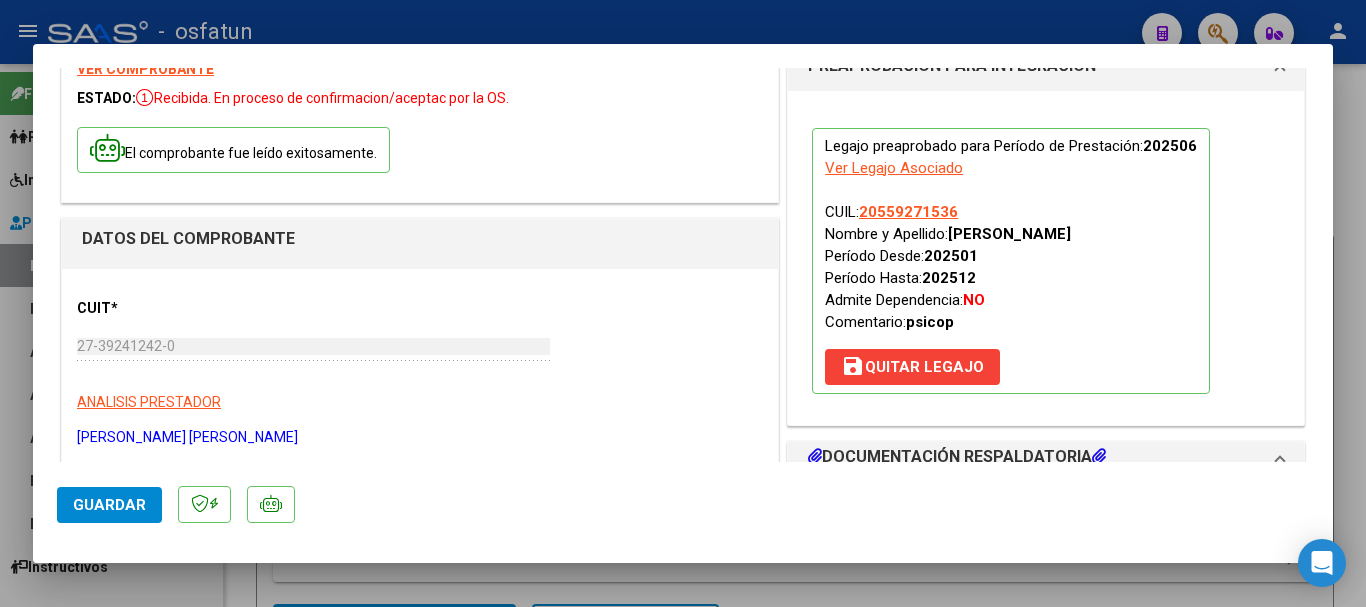 click on "Guardar" 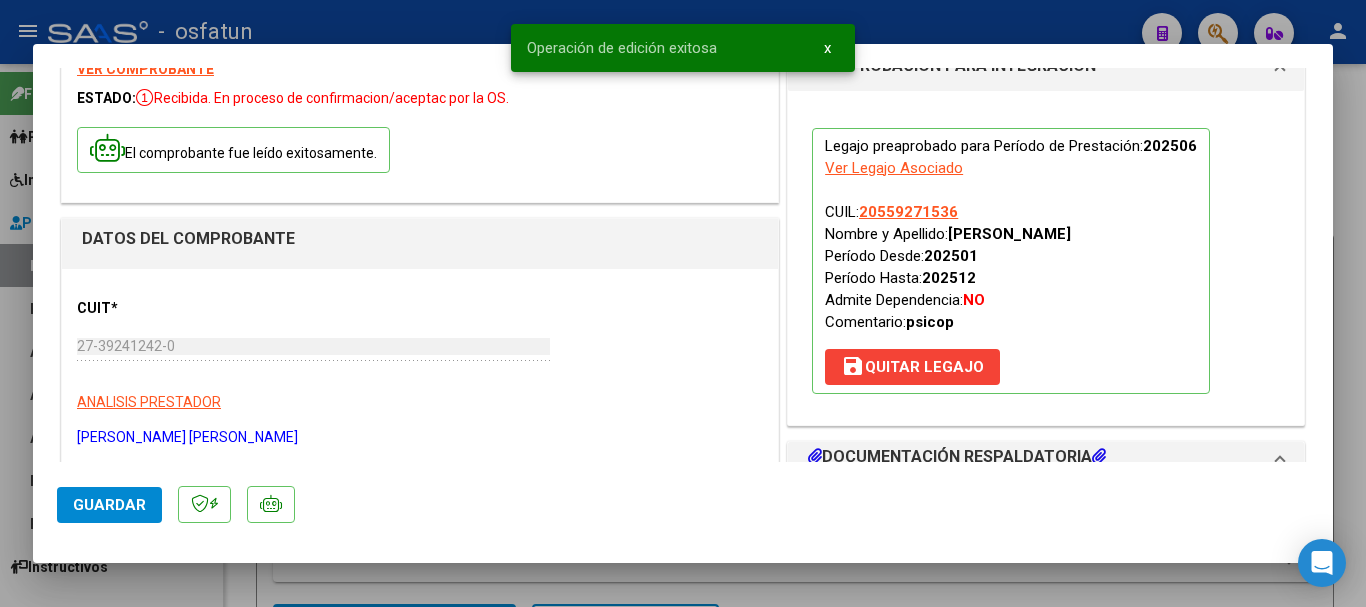 type 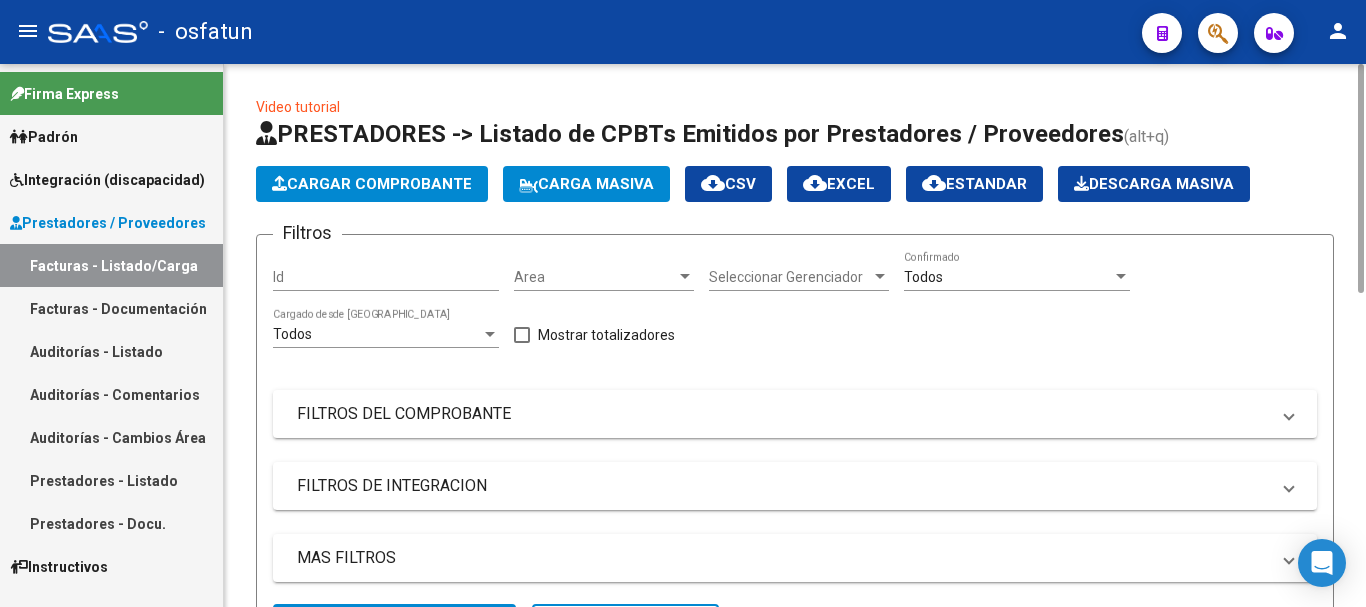click on "Cargar Comprobante" 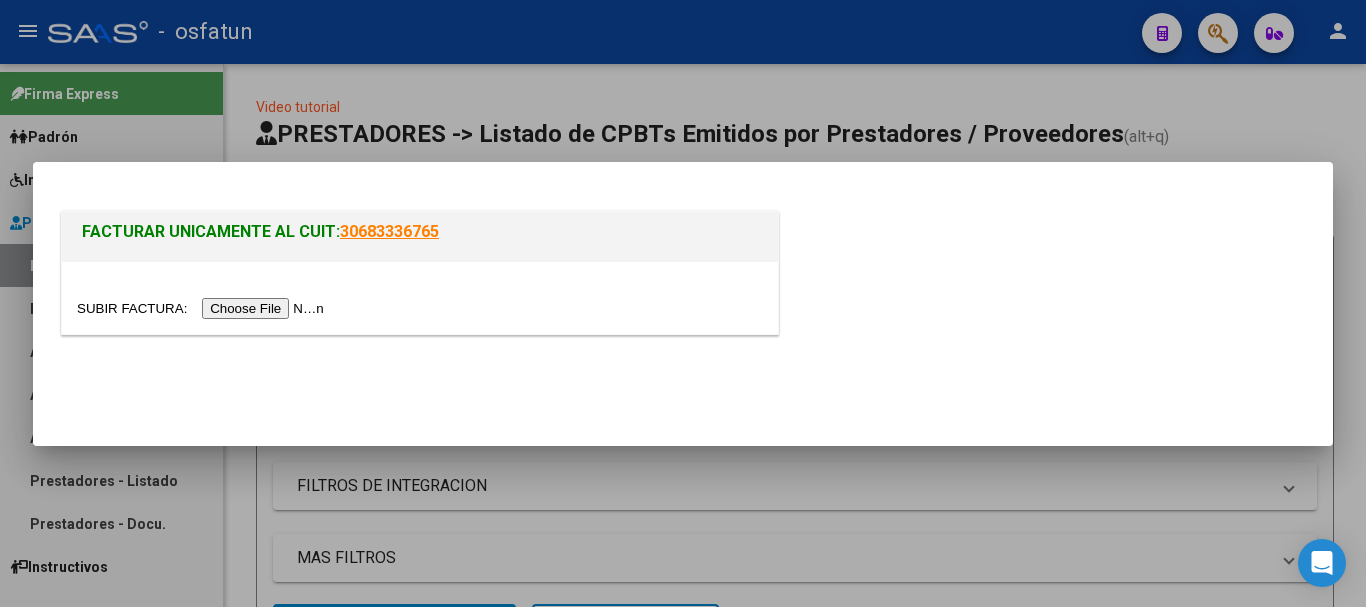 click at bounding box center [203, 308] 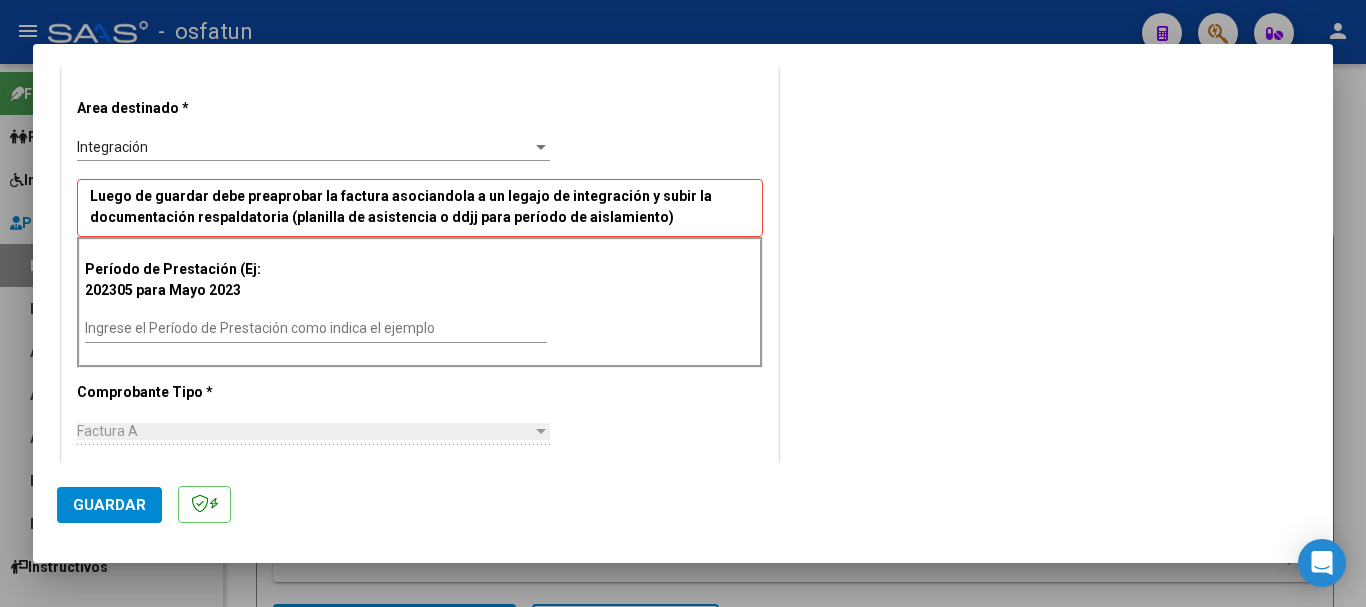 scroll, scrollTop: 500, scrollLeft: 0, axis: vertical 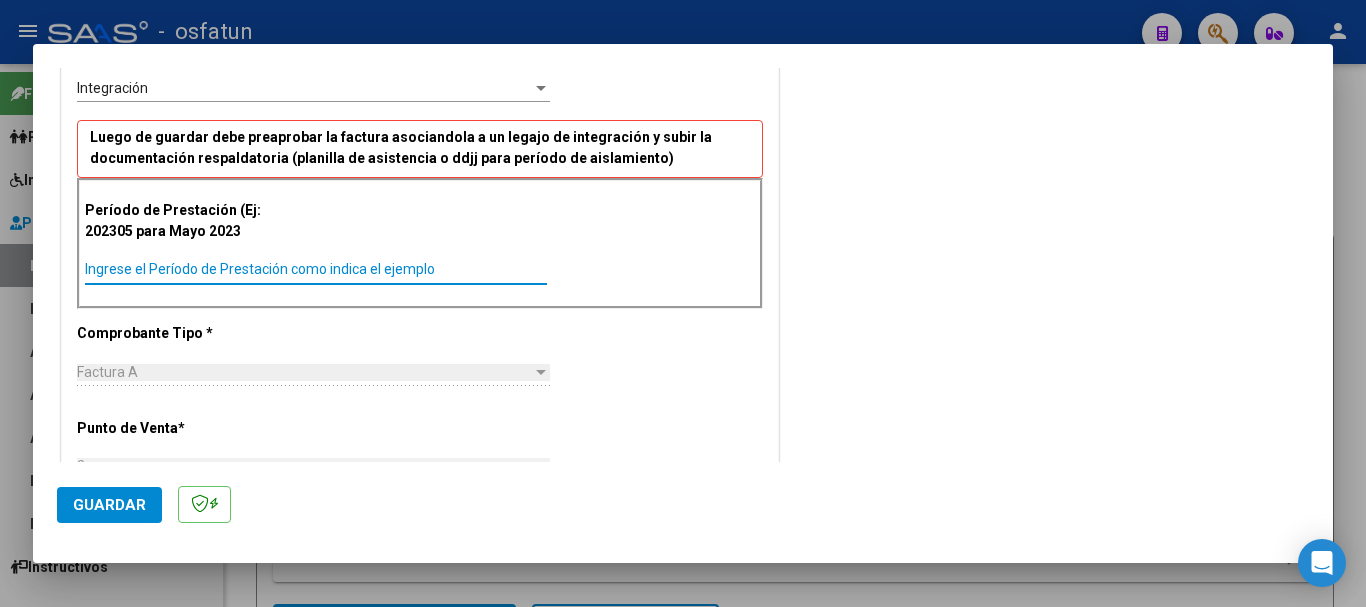 click on "Ingrese el Período de Prestación como indica el ejemplo" at bounding box center [316, 269] 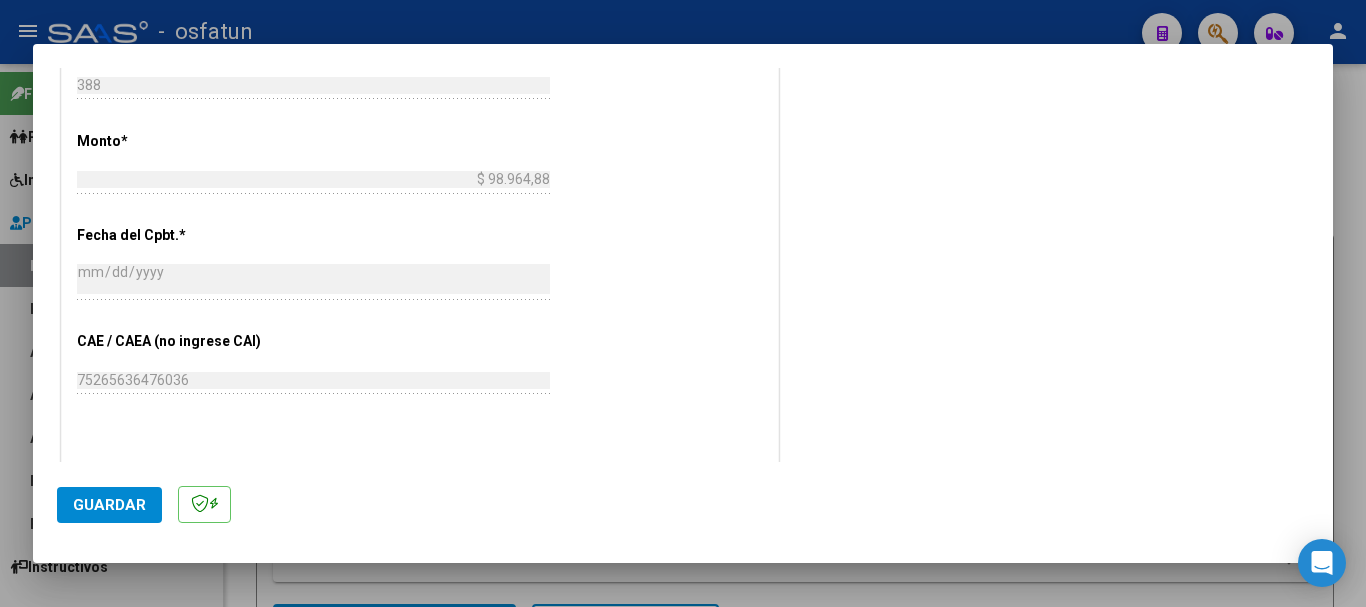 scroll, scrollTop: 1100, scrollLeft: 0, axis: vertical 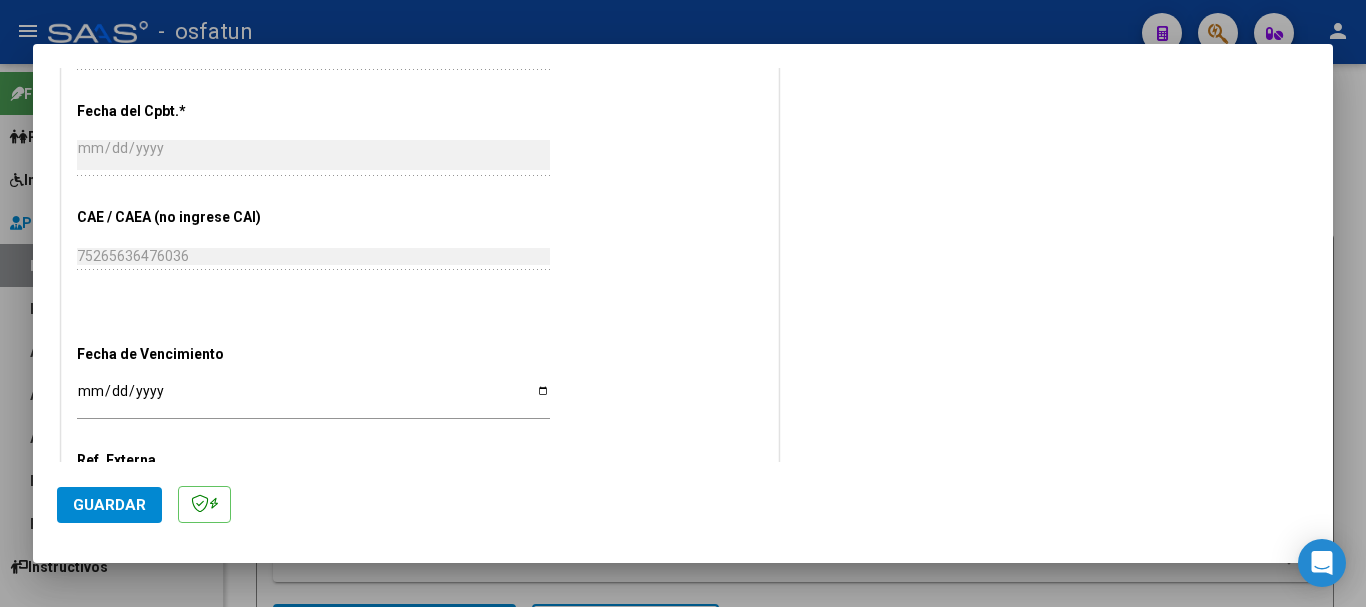 click on "Ingresar la fecha" at bounding box center [313, 398] 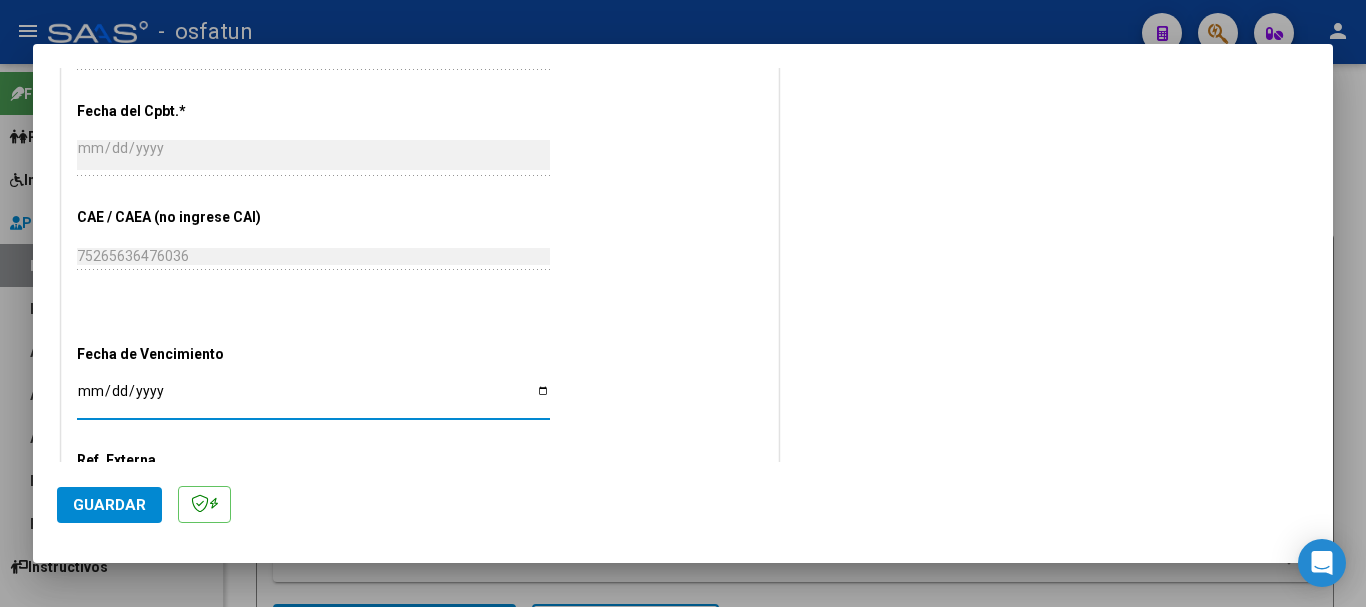 scroll, scrollTop: 1282, scrollLeft: 0, axis: vertical 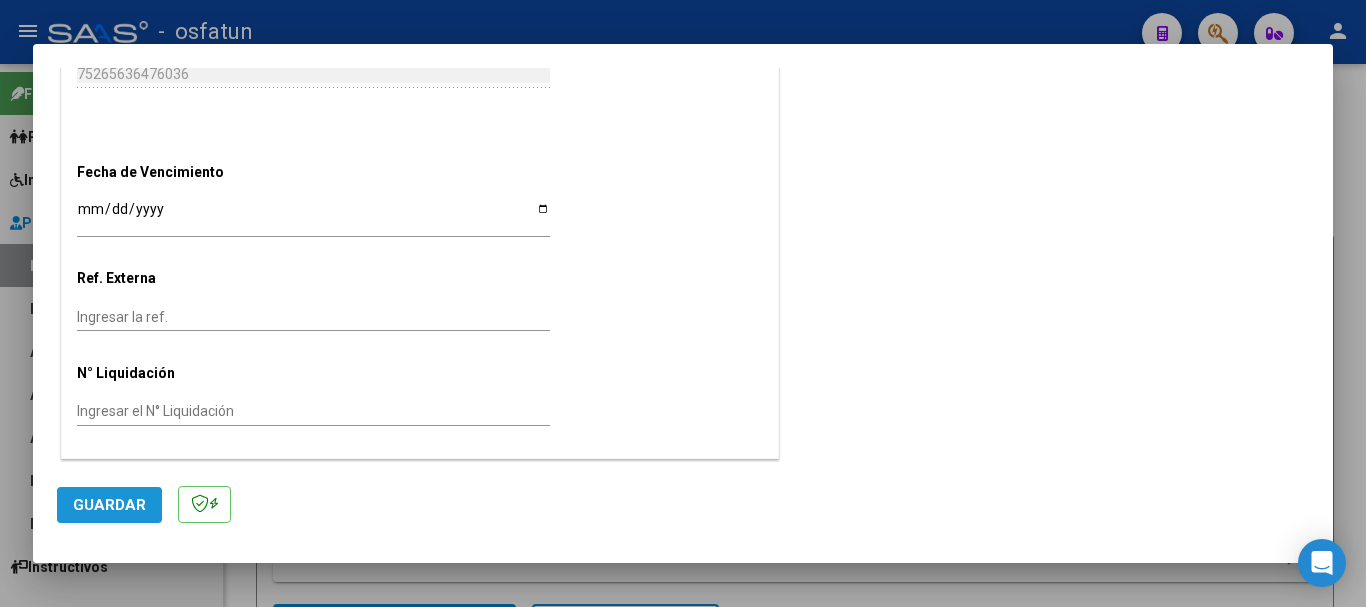 click on "Guardar" 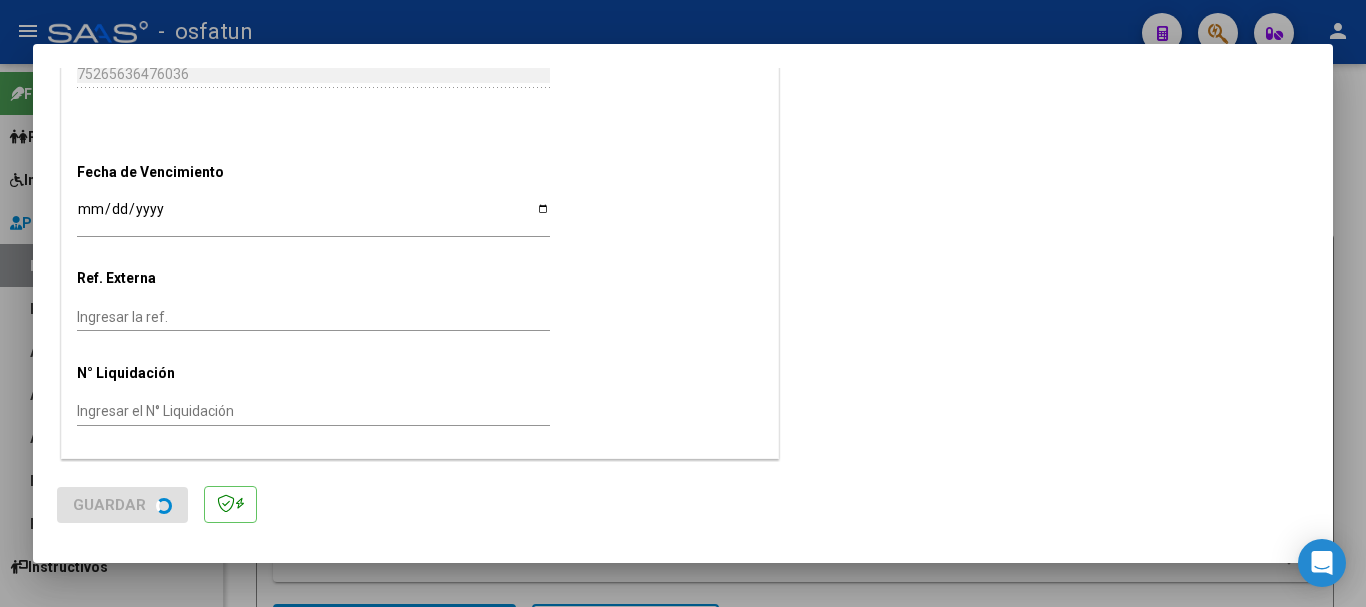 scroll, scrollTop: 0, scrollLeft: 0, axis: both 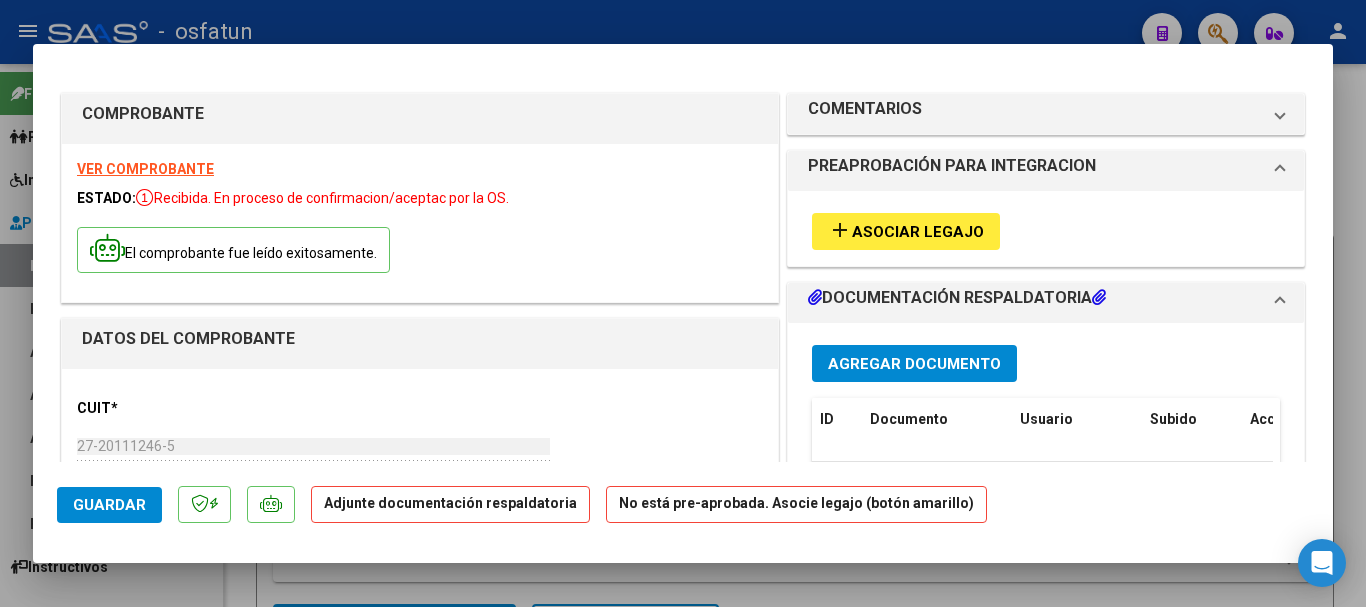 click on "Agregar Documento" at bounding box center [914, 364] 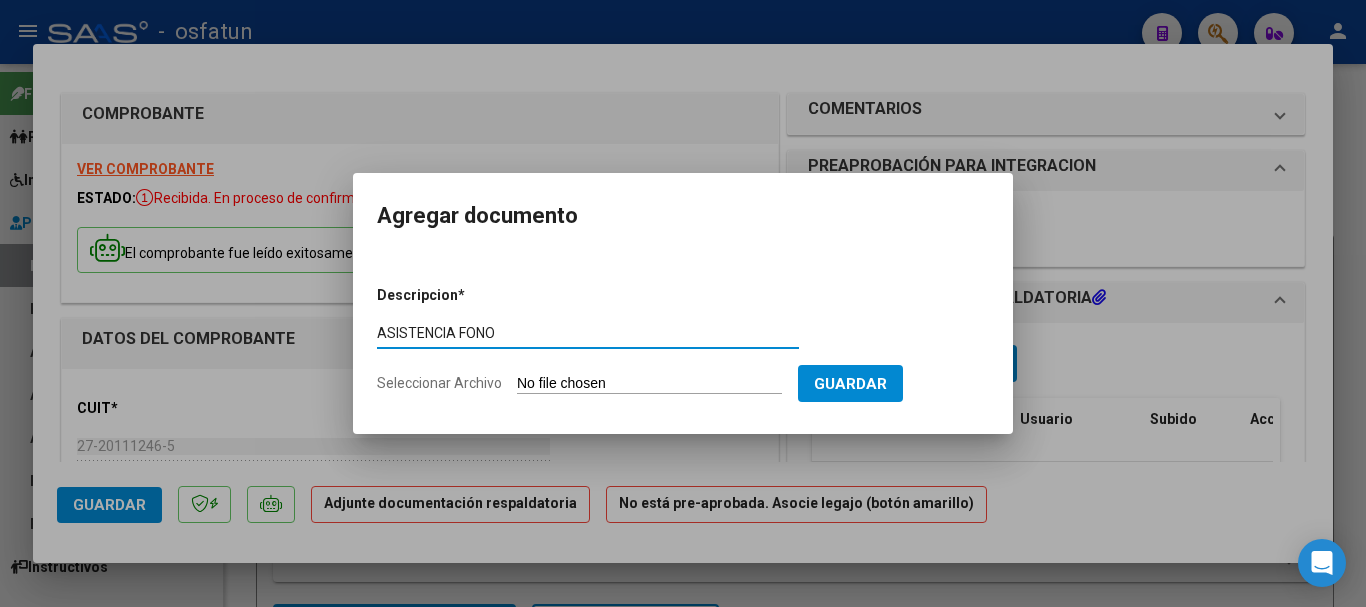 click on "Seleccionar Archivo" at bounding box center [649, 384] 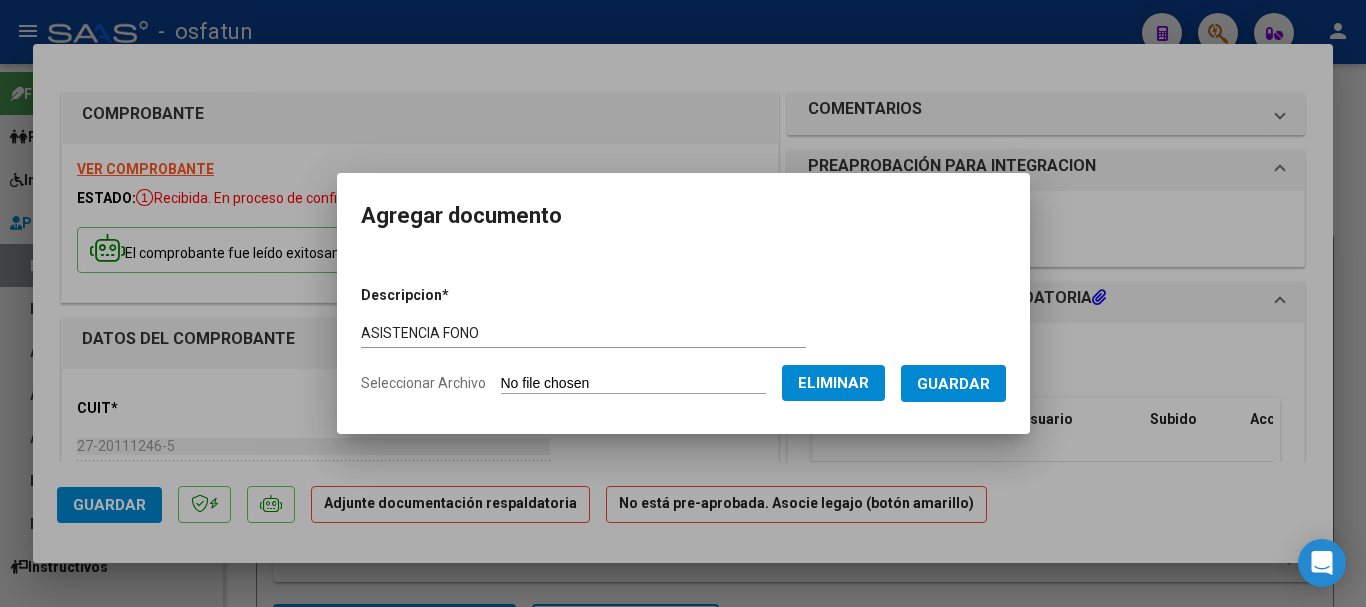 click on "Guardar" at bounding box center [953, 384] 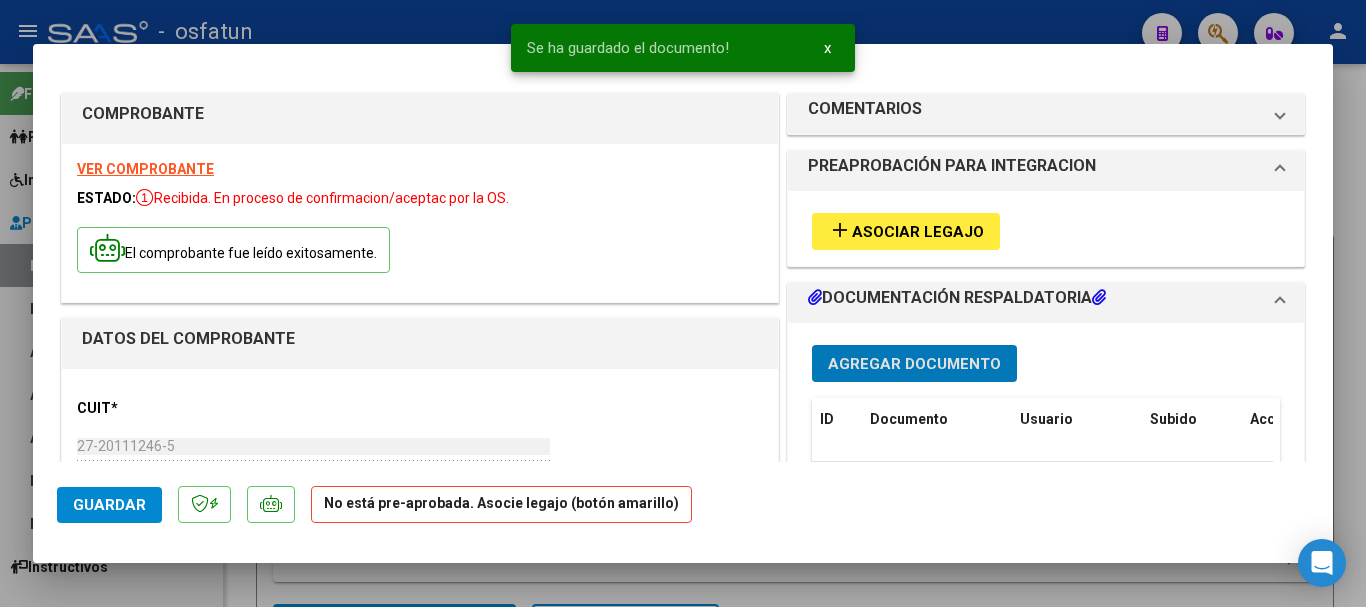 click on "add Asociar Legajo" at bounding box center [906, 231] 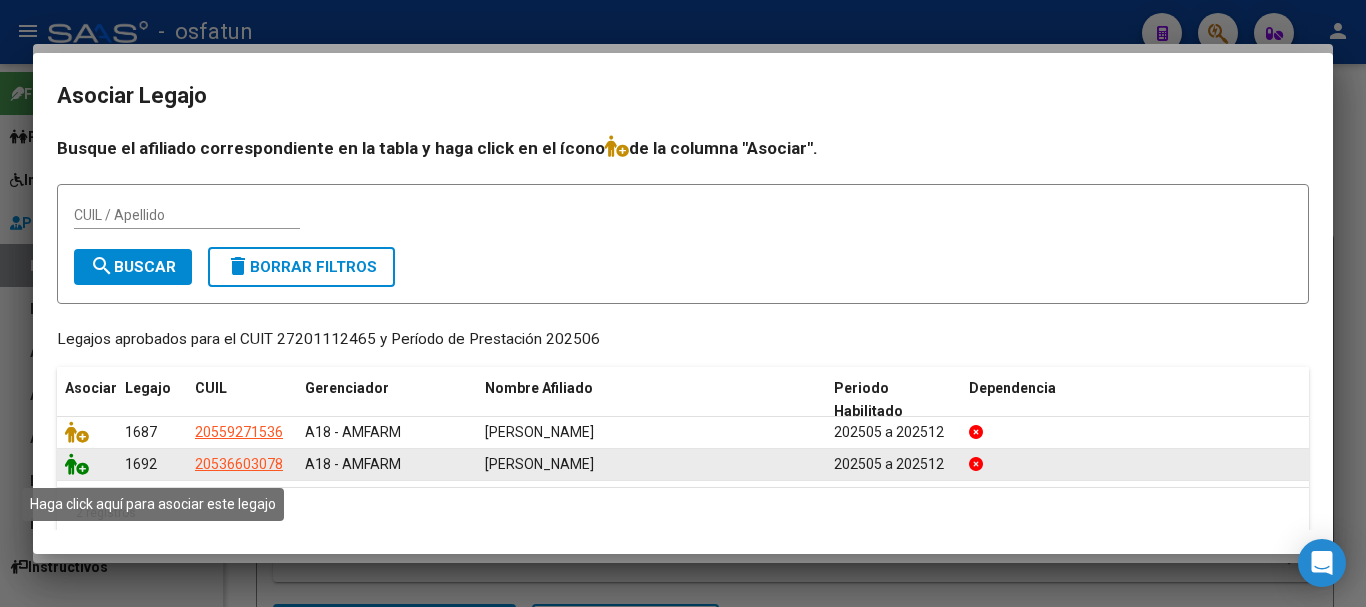click 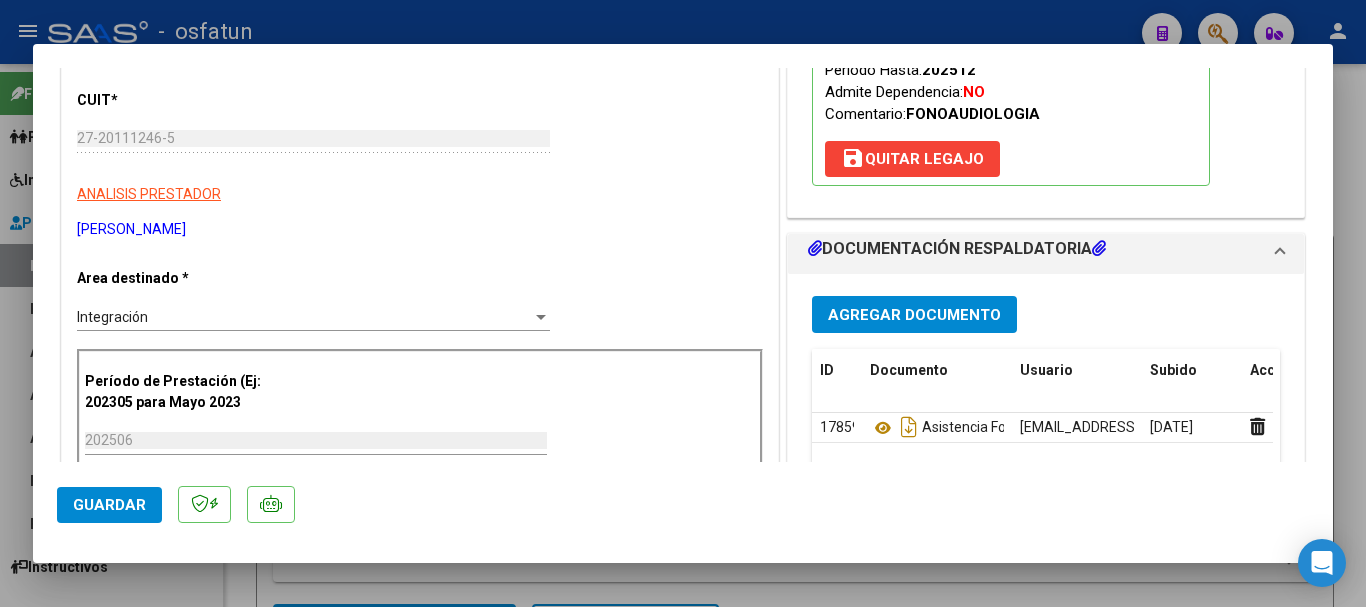 scroll, scrollTop: 300, scrollLeft: 0, axis: vertical 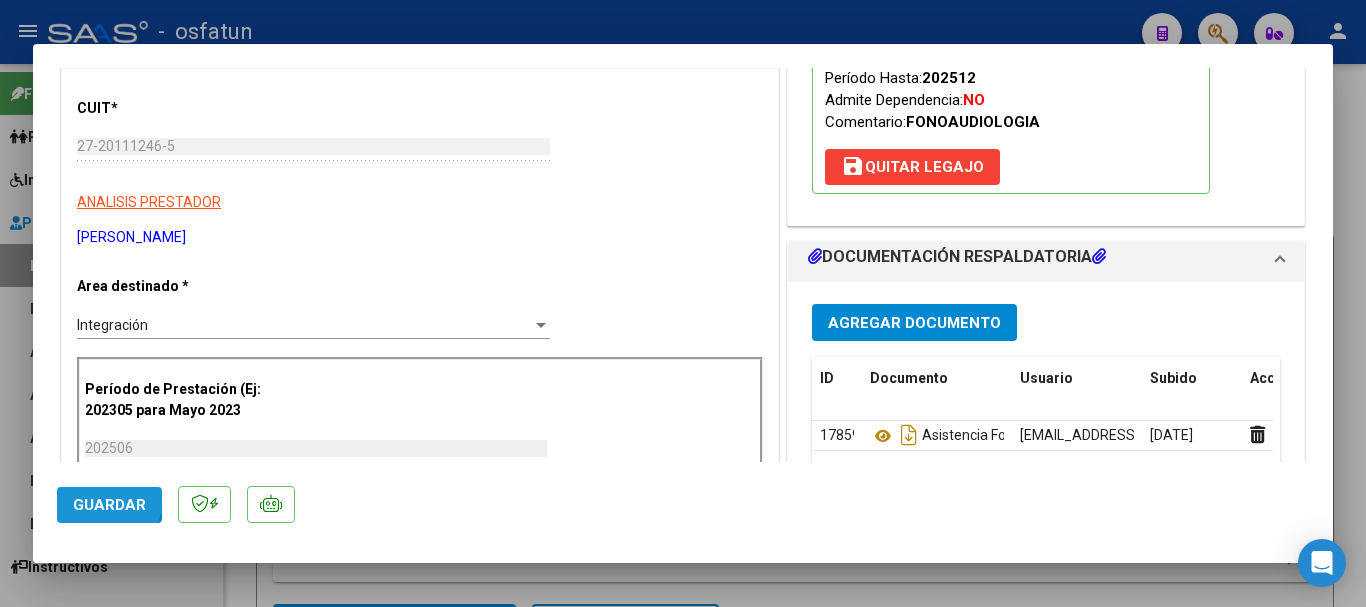 click on "Guardar" 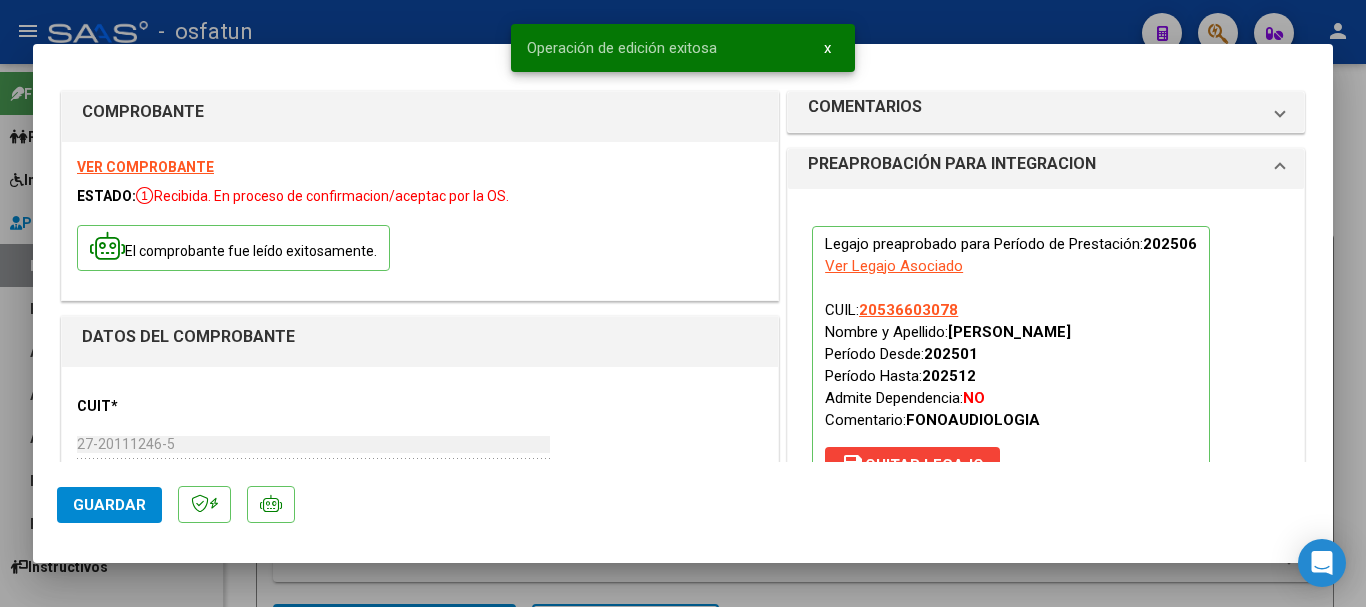 scroll, scrollTop: 0, scrollLeft: 0, axis: both 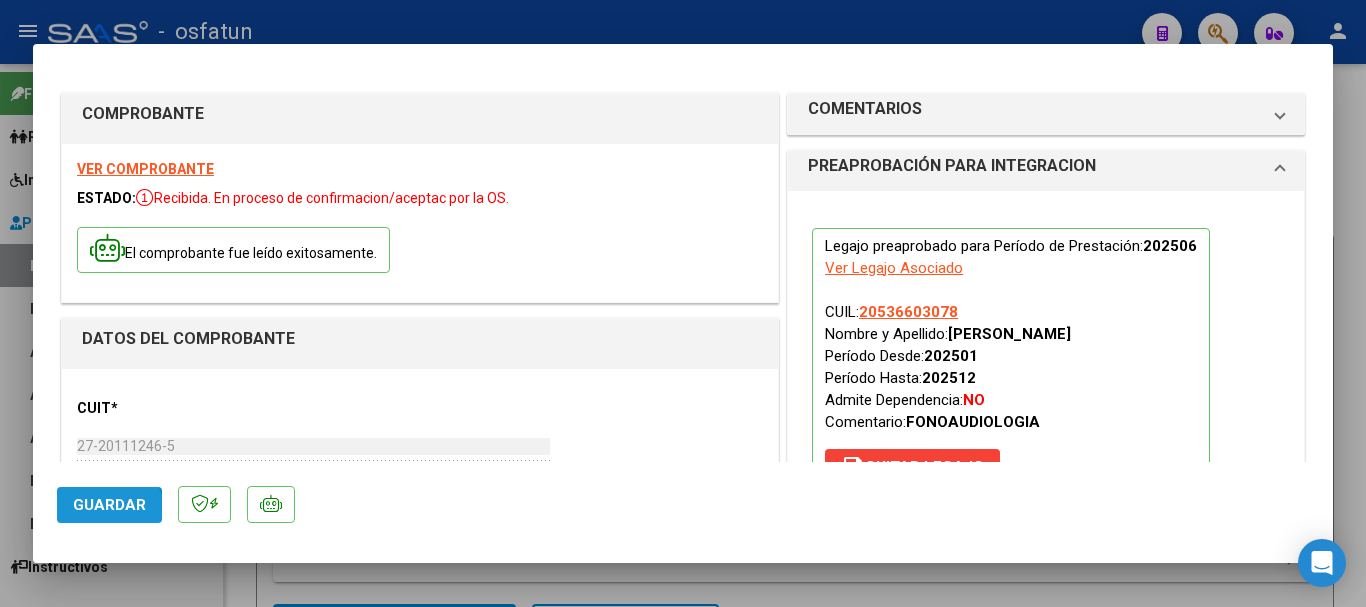click on "Guardar" 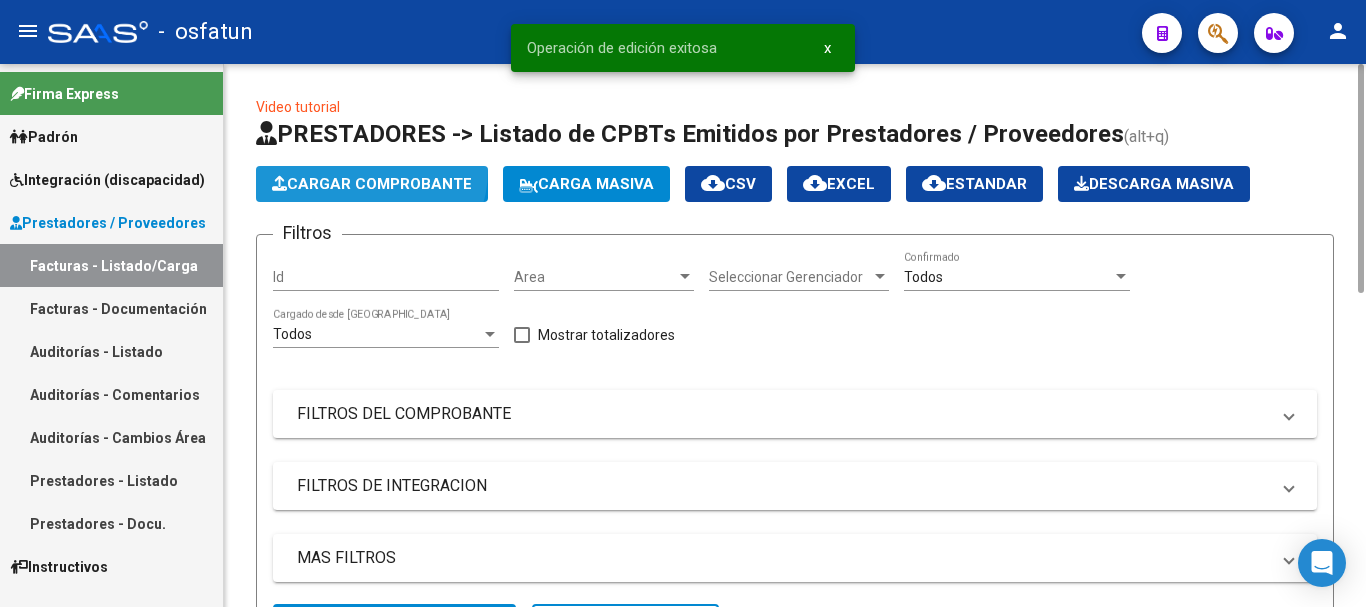 click on "Cargar Comprobante" 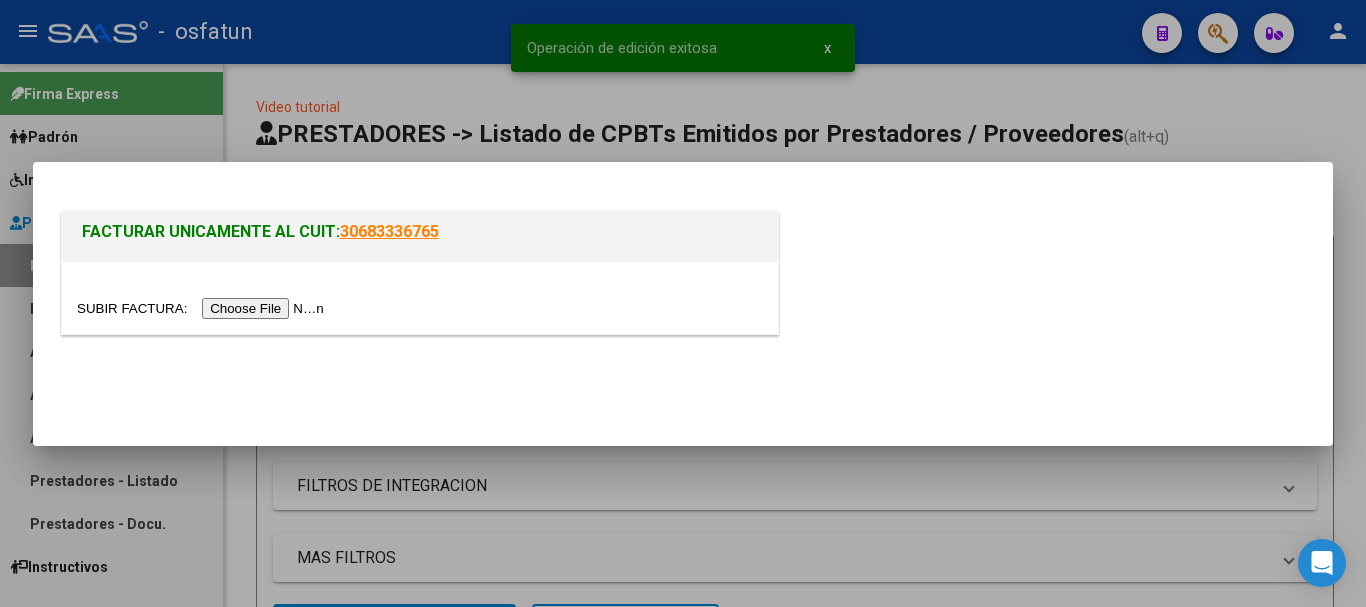 click at bounding box center [203, 308] 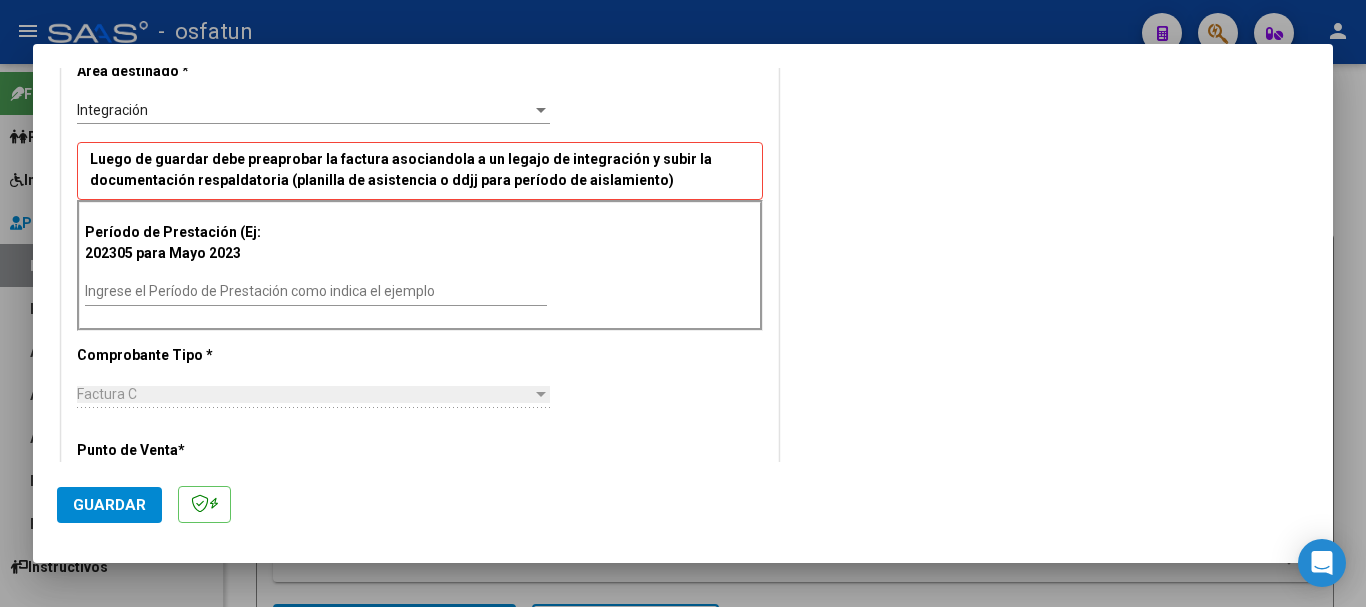 scroll, scrollTop: 500, scrollLeft: 0, axis: vertical 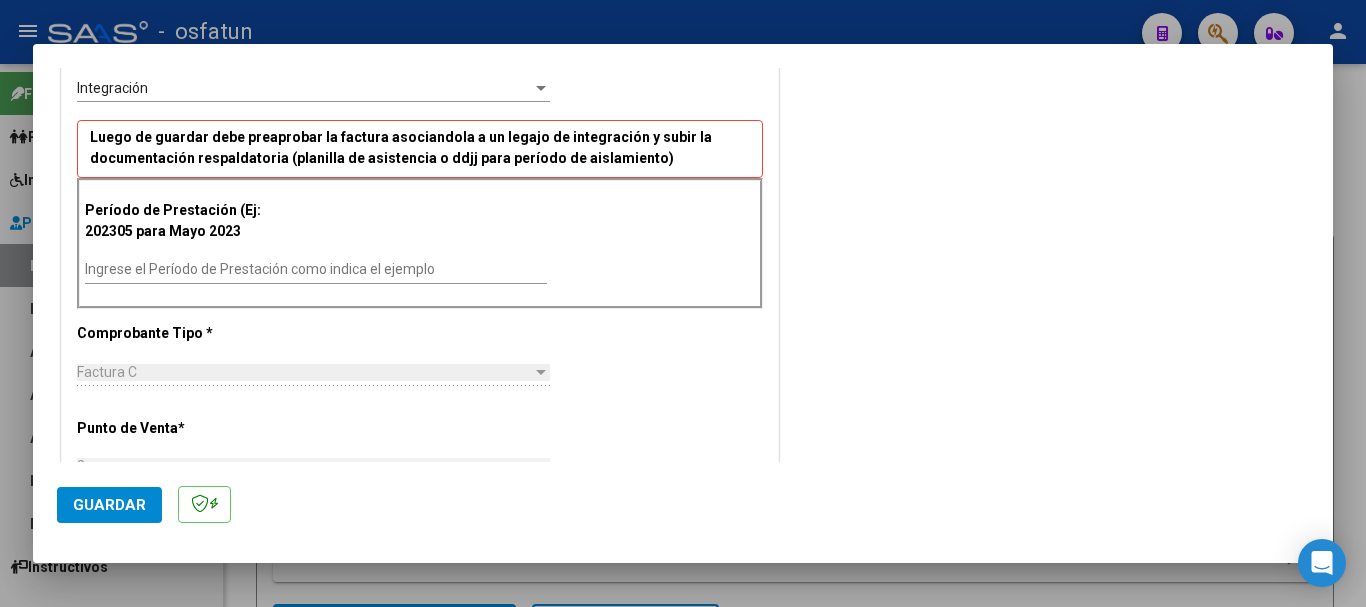 click on "Ingrese el Período de Prestación como indica el ejemplo" at bounding box center (316, 269) 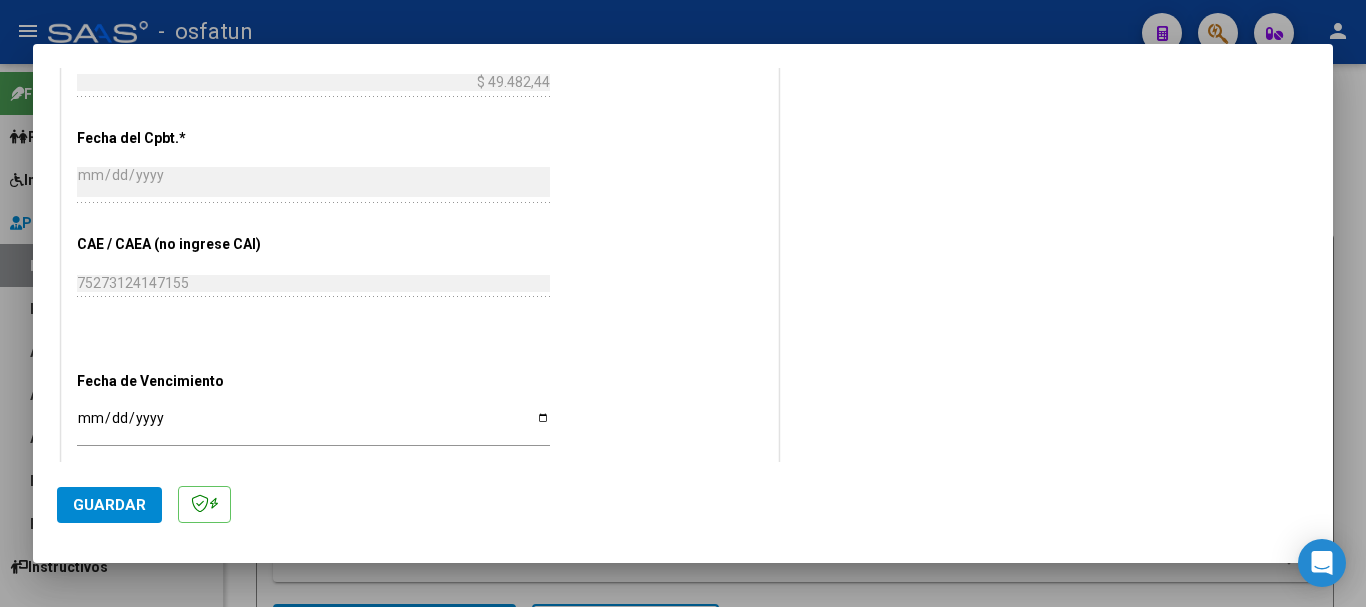 scroll, scrollTop: 1100, scrollLeft: 0, axis: vertical 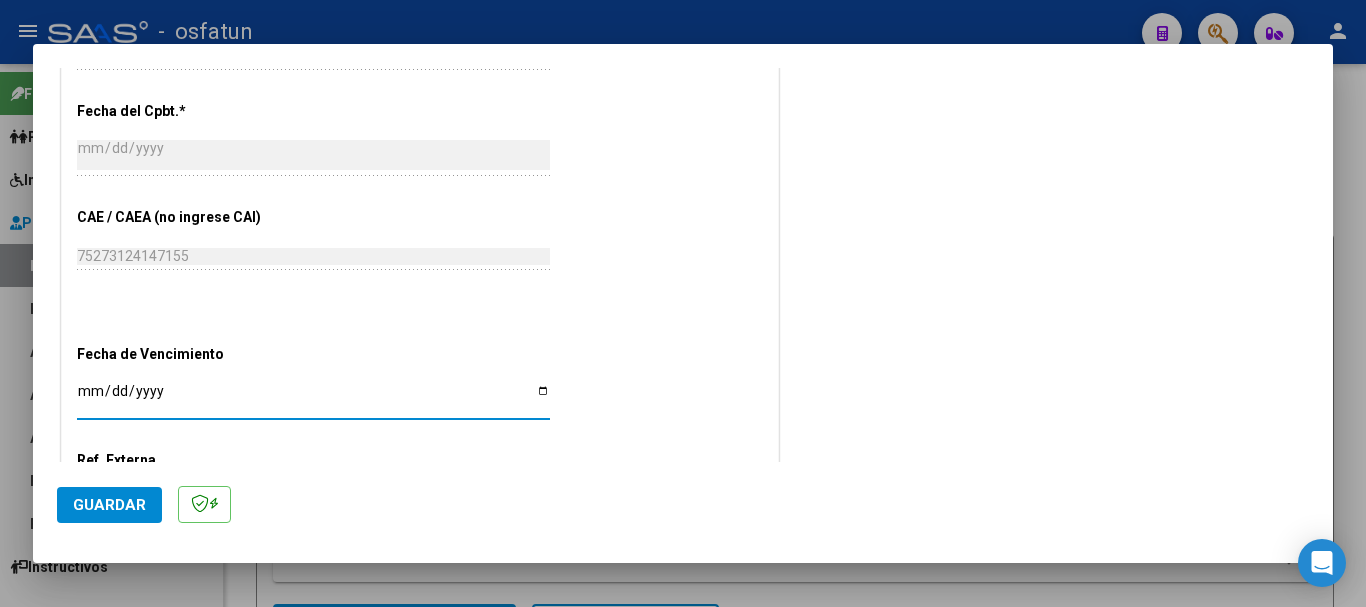click on "Ingresar la fecha" at bounding box center (313, 398) 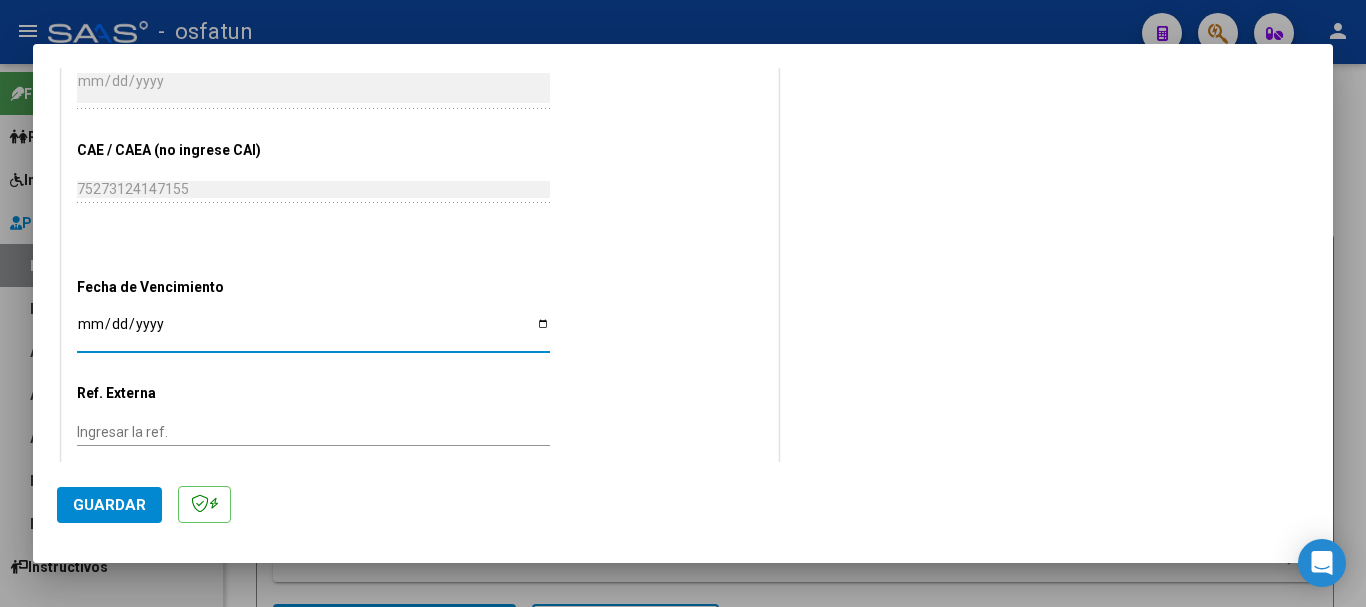 scroll, scrollTop: 1200, scrollLeft: 0, axis: vertical 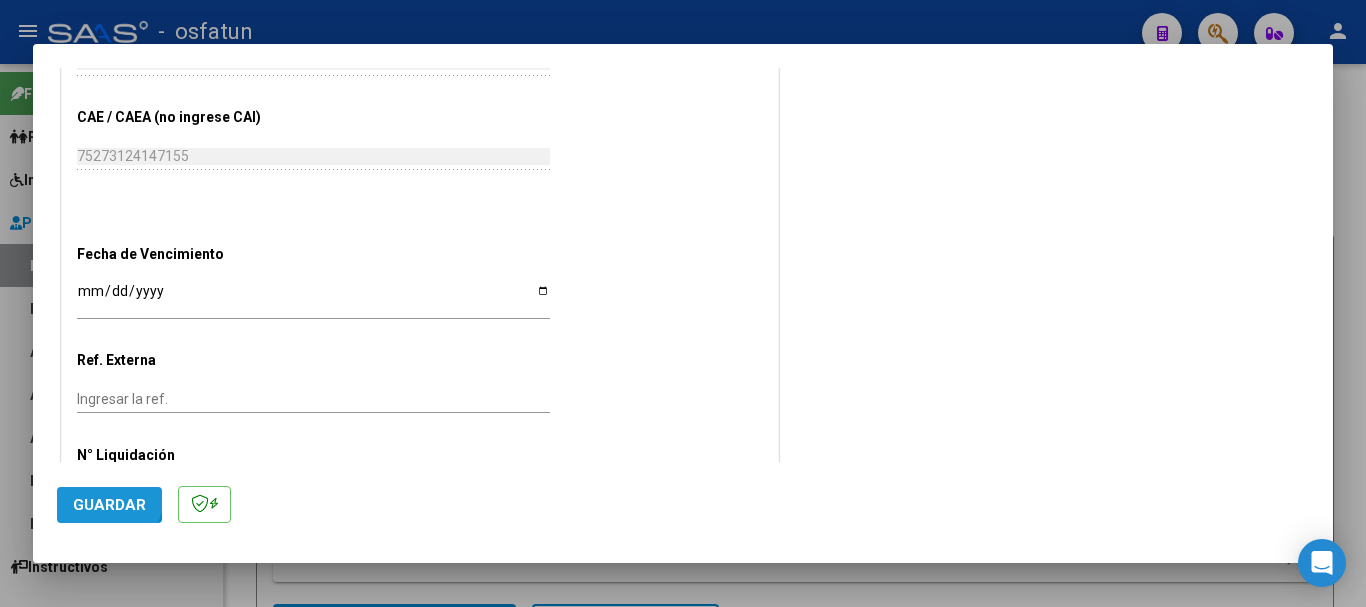 click on "Guardar" 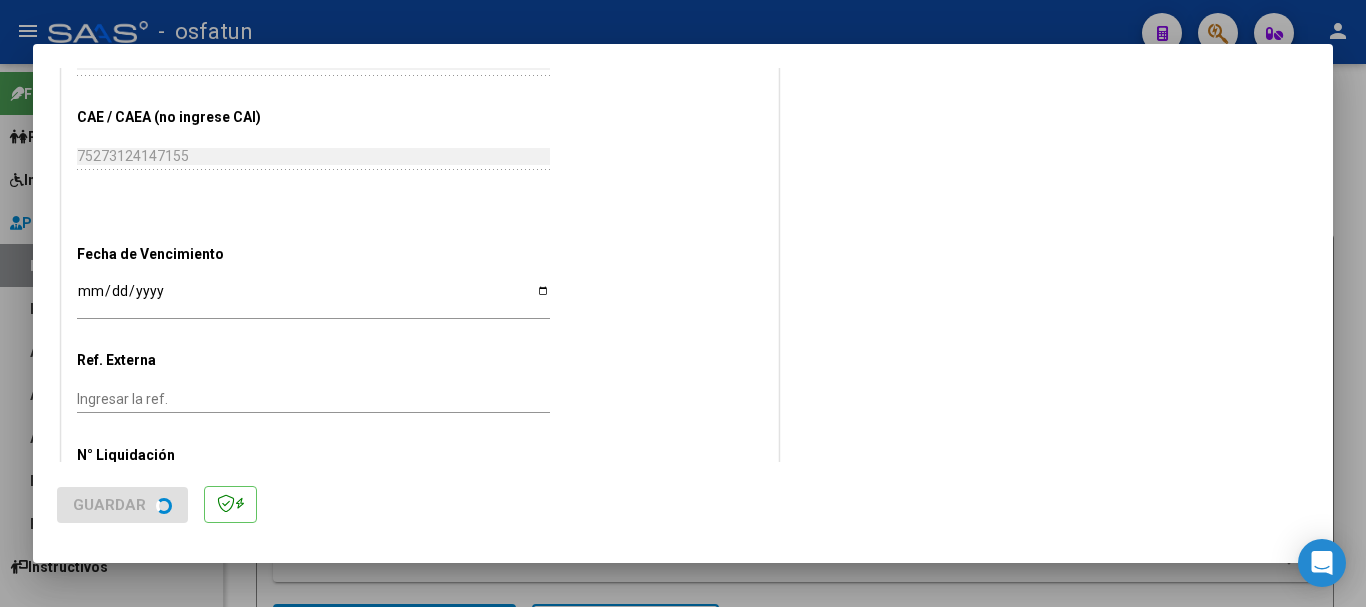 scroll, scrollTop: 0, scrollLeft: 0, axis: both 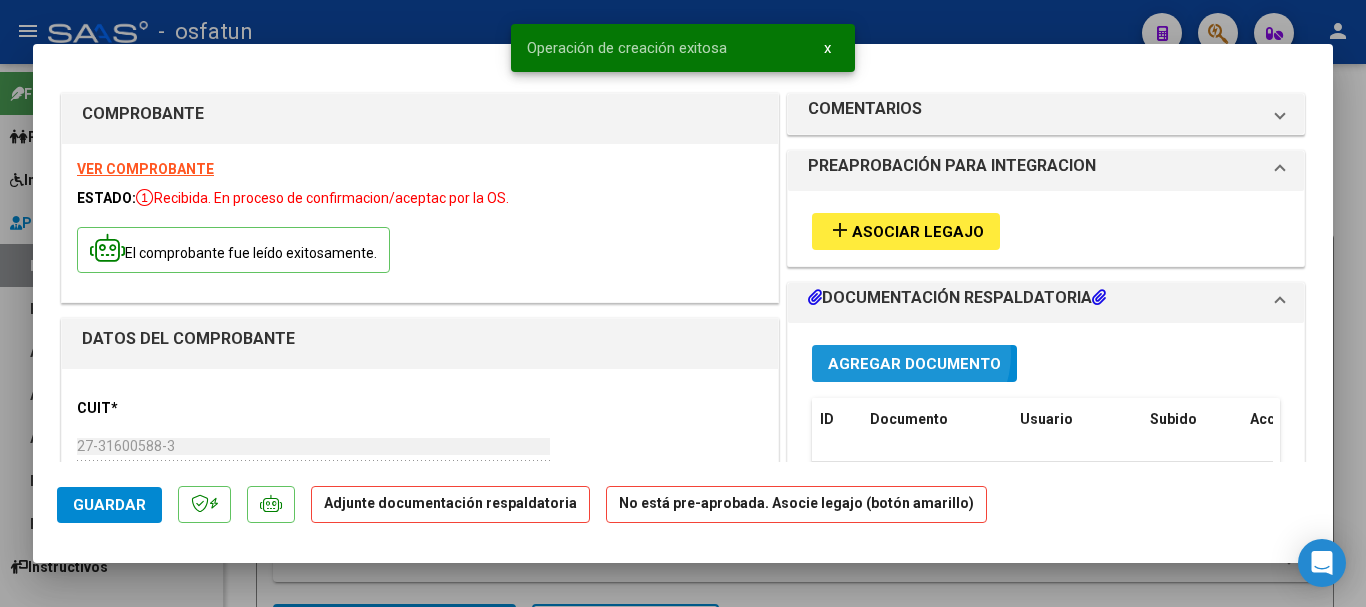 click on "Agregar Documento" at bounding box center [914, 364] 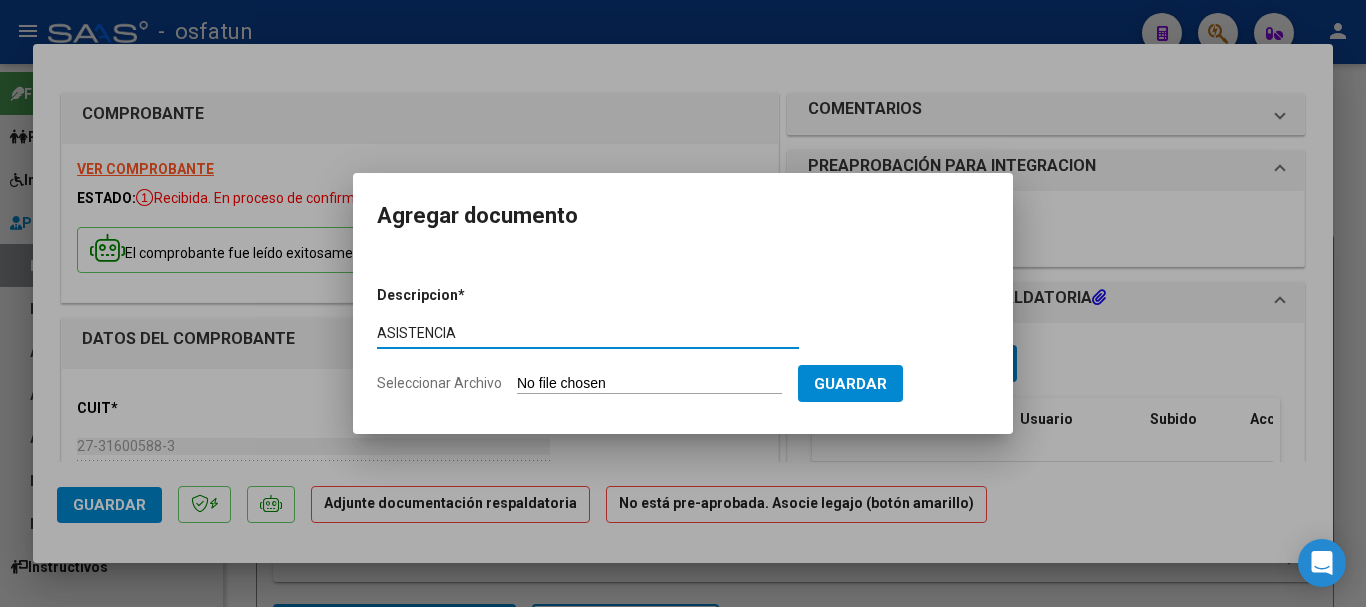 click on "Seleccionar Archivo" at bounding box center [649, 384] 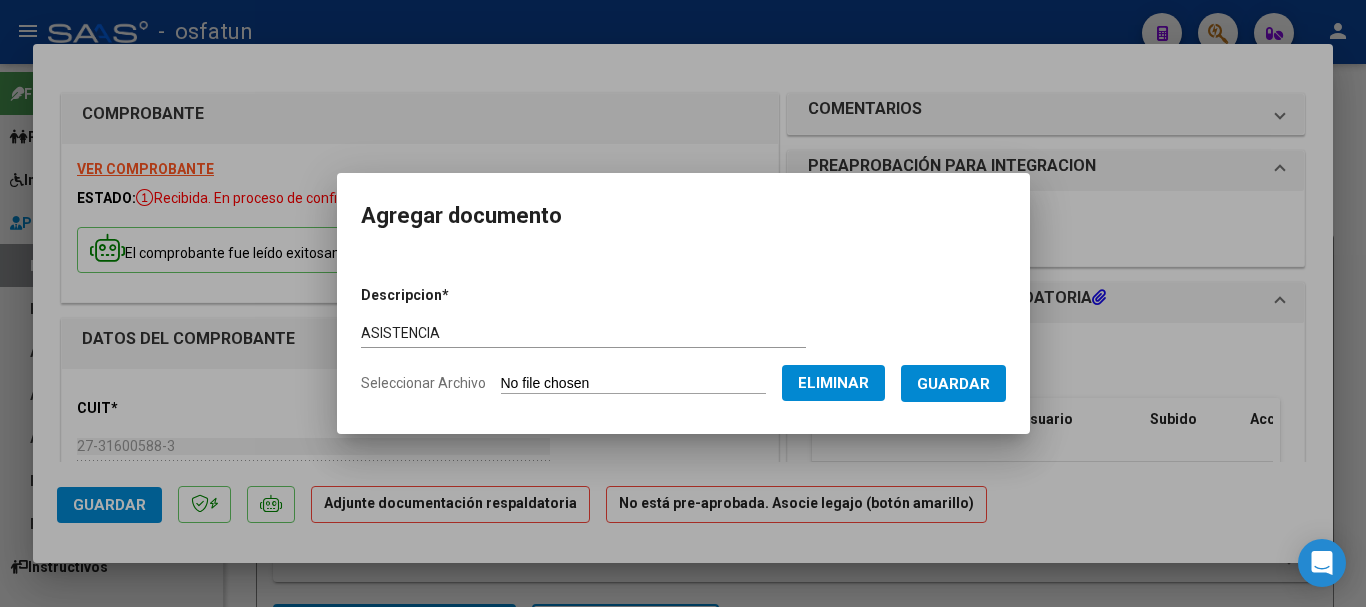 click on "Guardar" at bounding box center [953, 384] 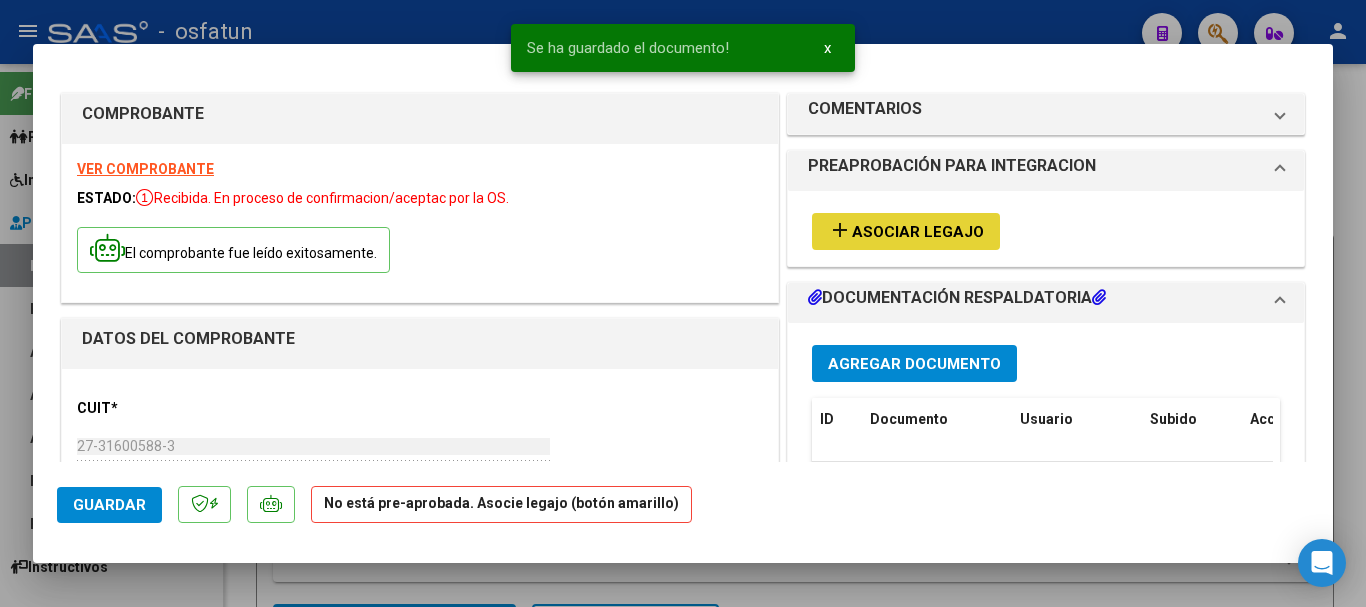 click on "Asociar Legajo" at bounding box center (918, 232) 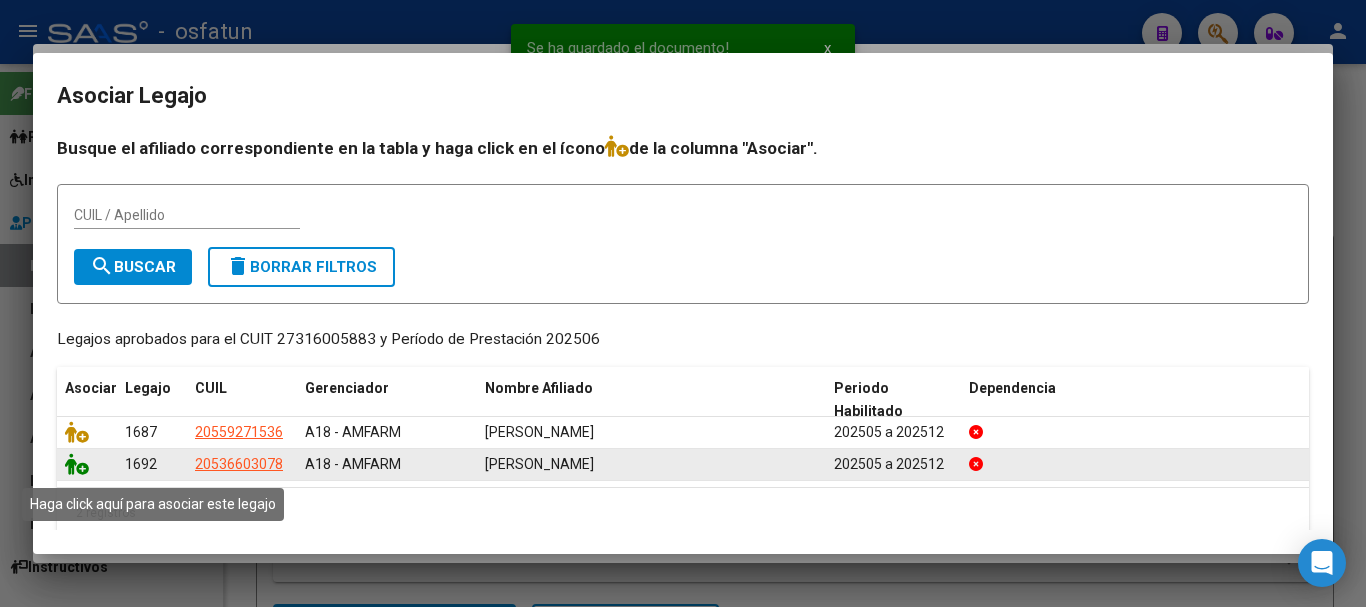 click 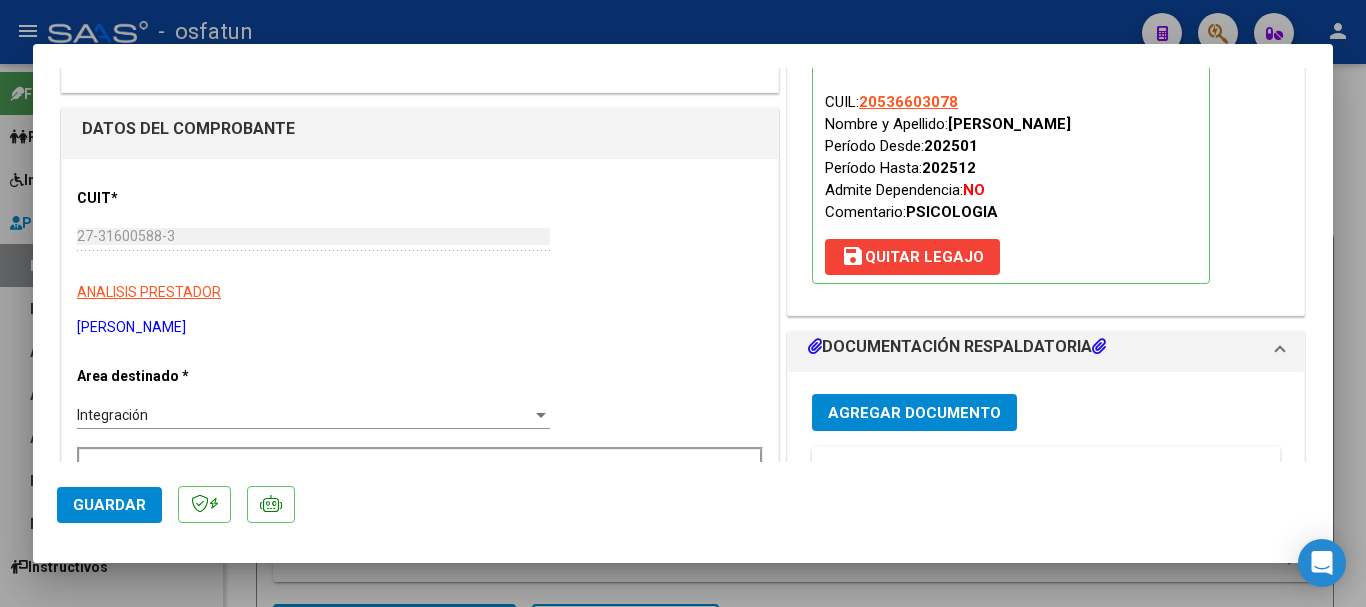 scroll, scrollTop: 111, scrollLeft: 0, axis: vertical 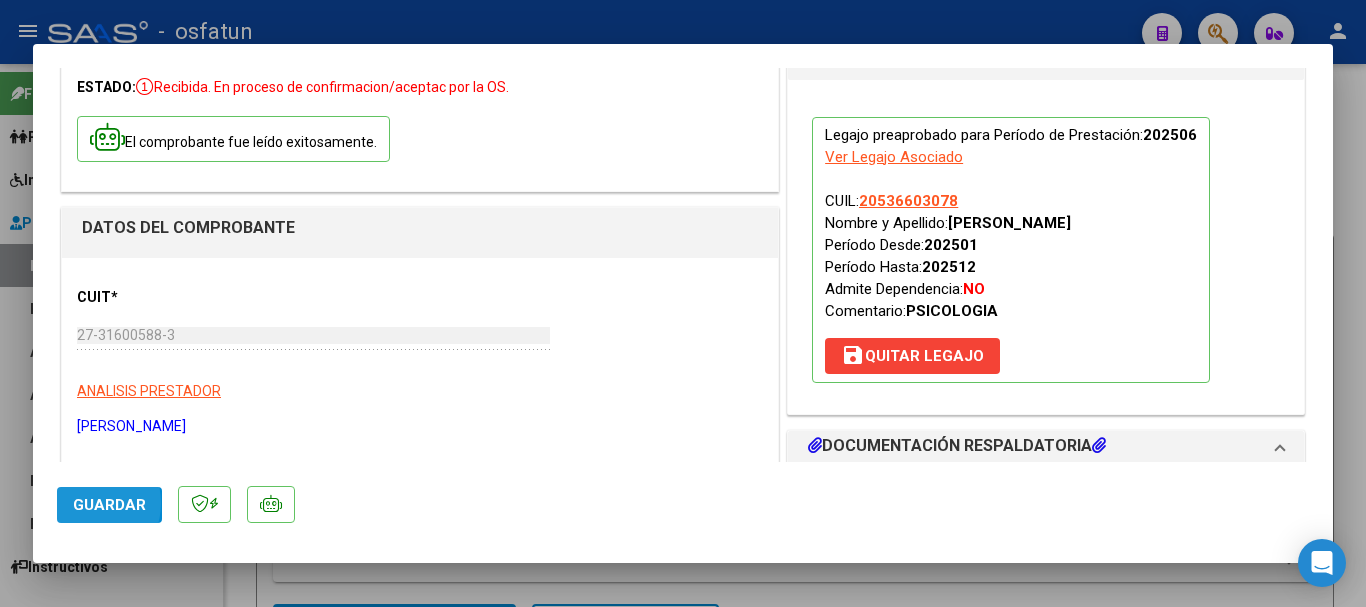 click on "Guardar" 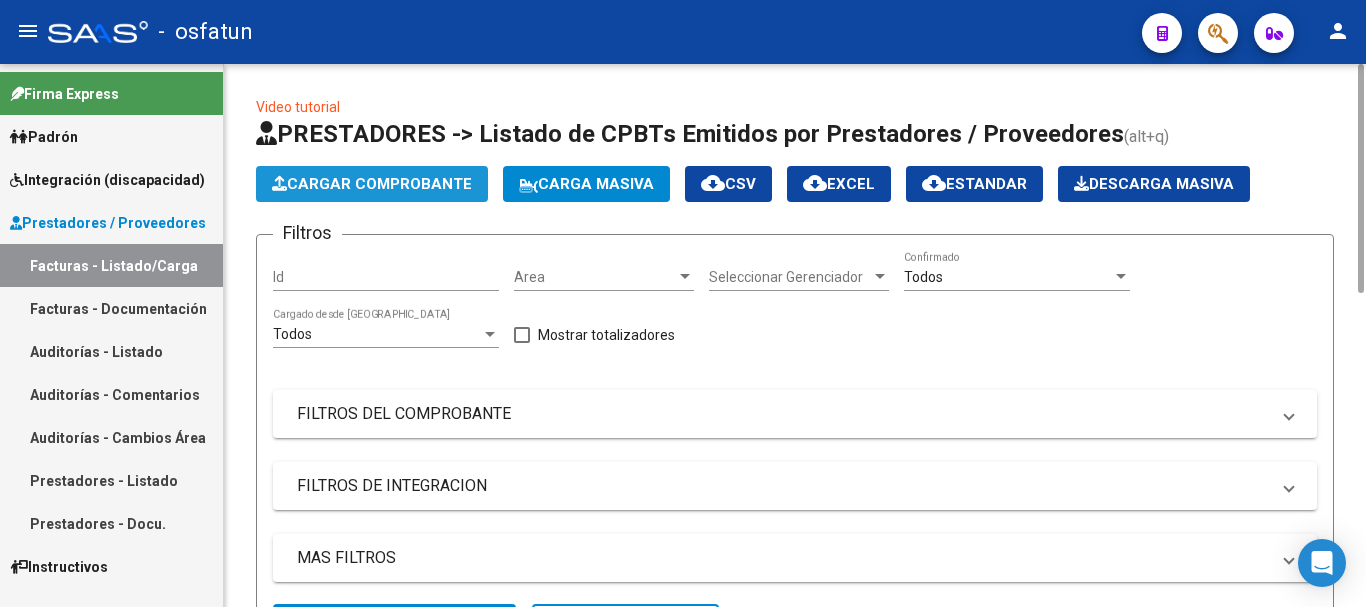 click on "Cargar Comprobante" 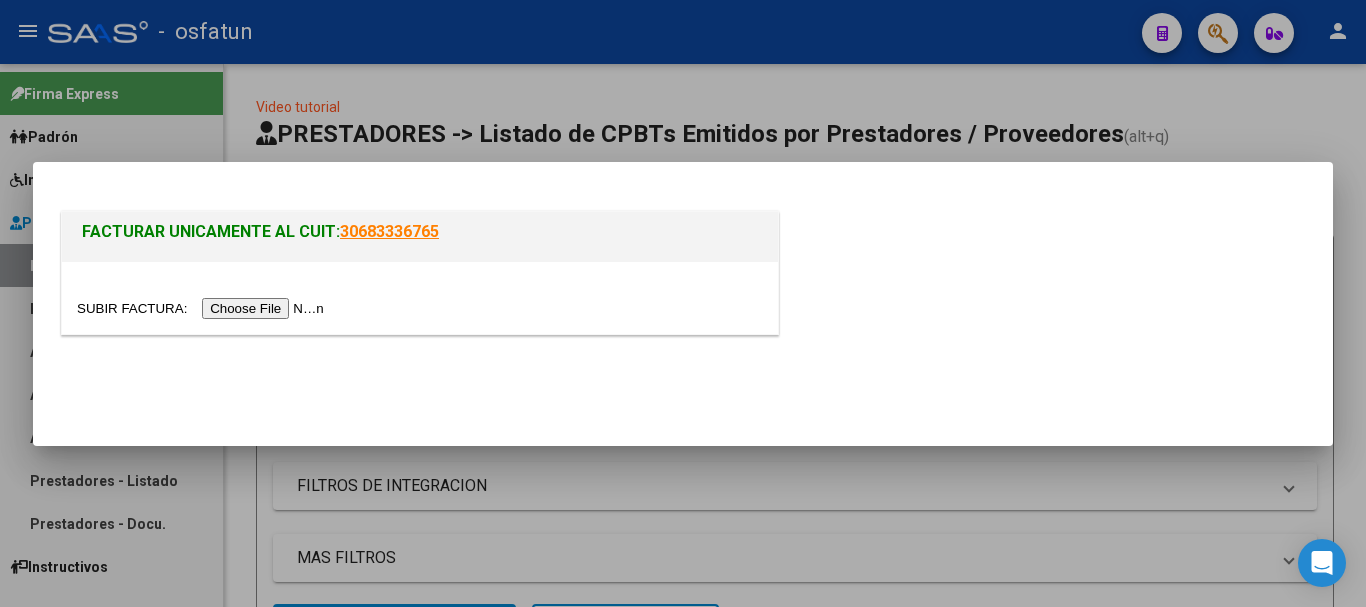 click at bounding box center (203, 308) 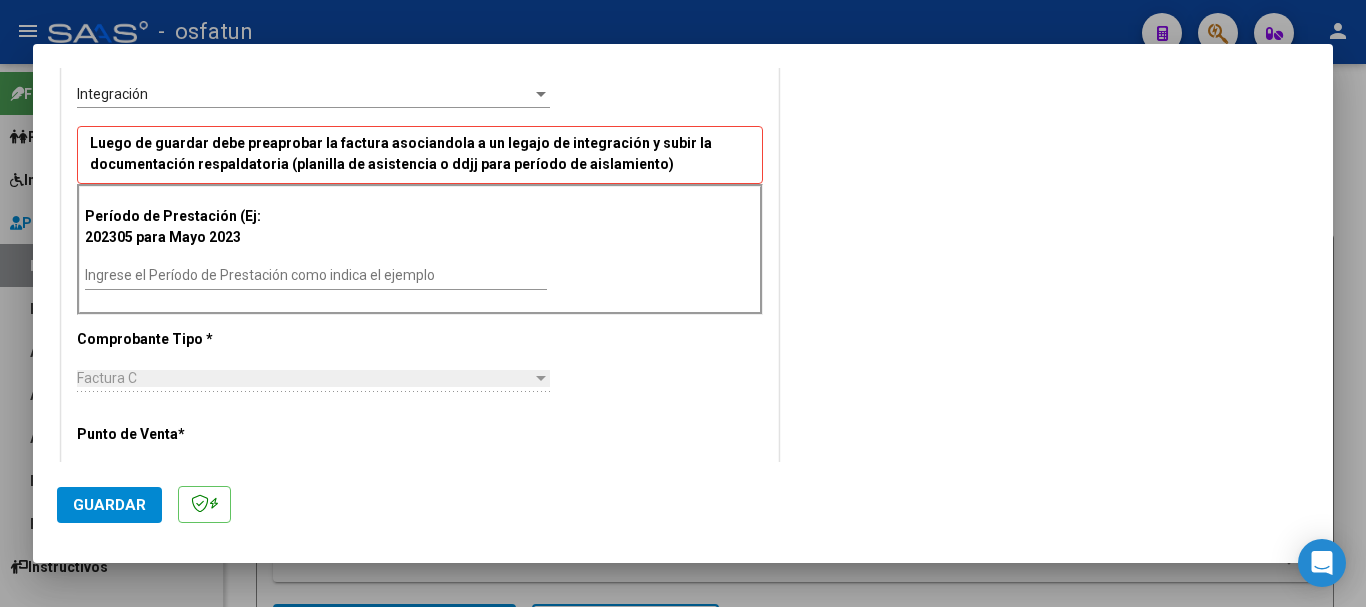 scroll, scrollTop: 500, scrollLeft: 0, axis: vertical 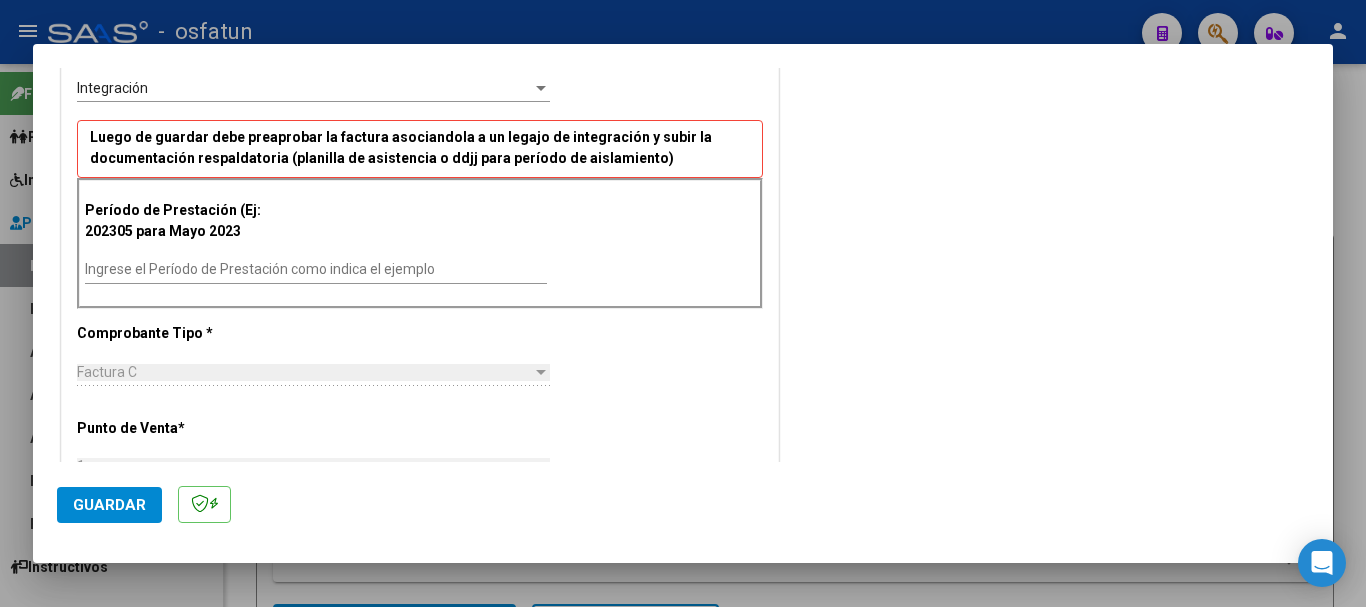 click on "Ingrese el Período de Prestación como indica el ejemplo" at bounding box center [316, 269] 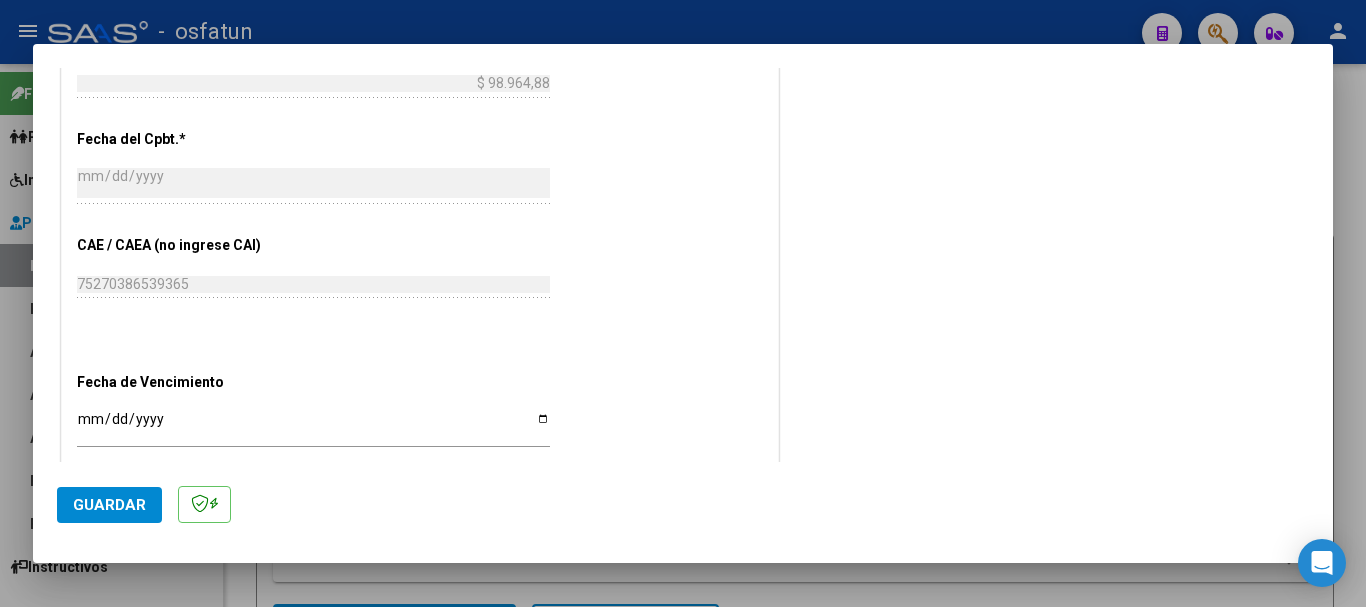 scroll, scrollTop: 1100, scrollLeft: 0, axis: vertical 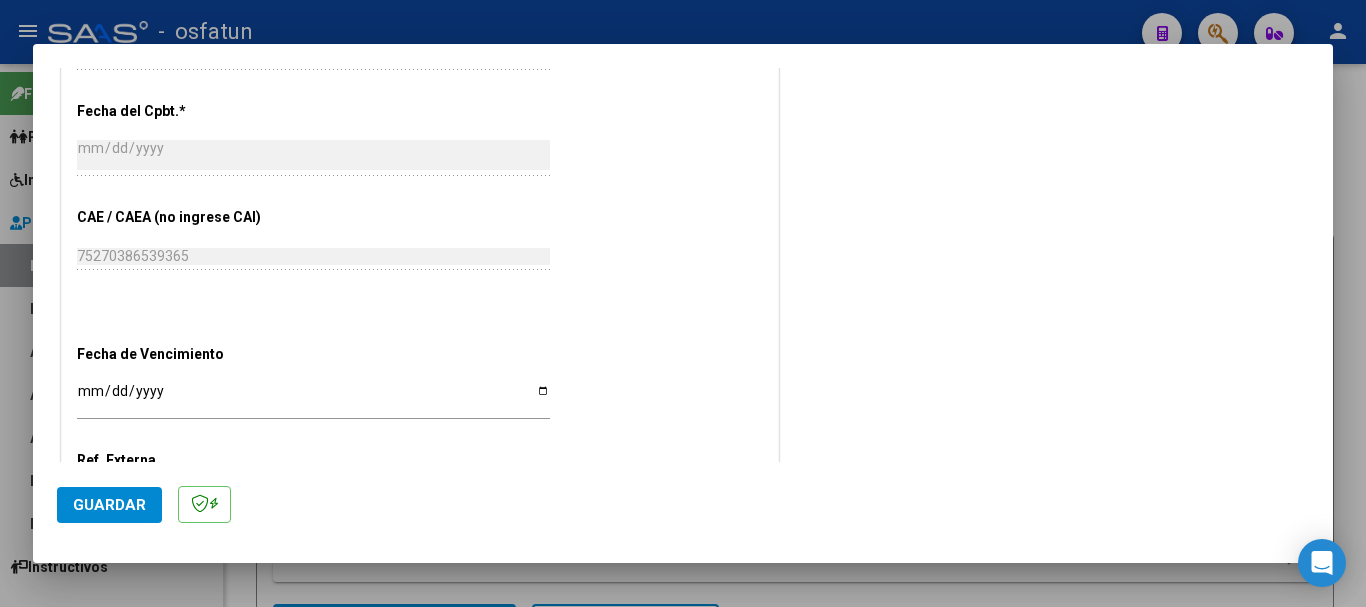 click on "Ingresar la fecha" at bounding box center [313, 398] 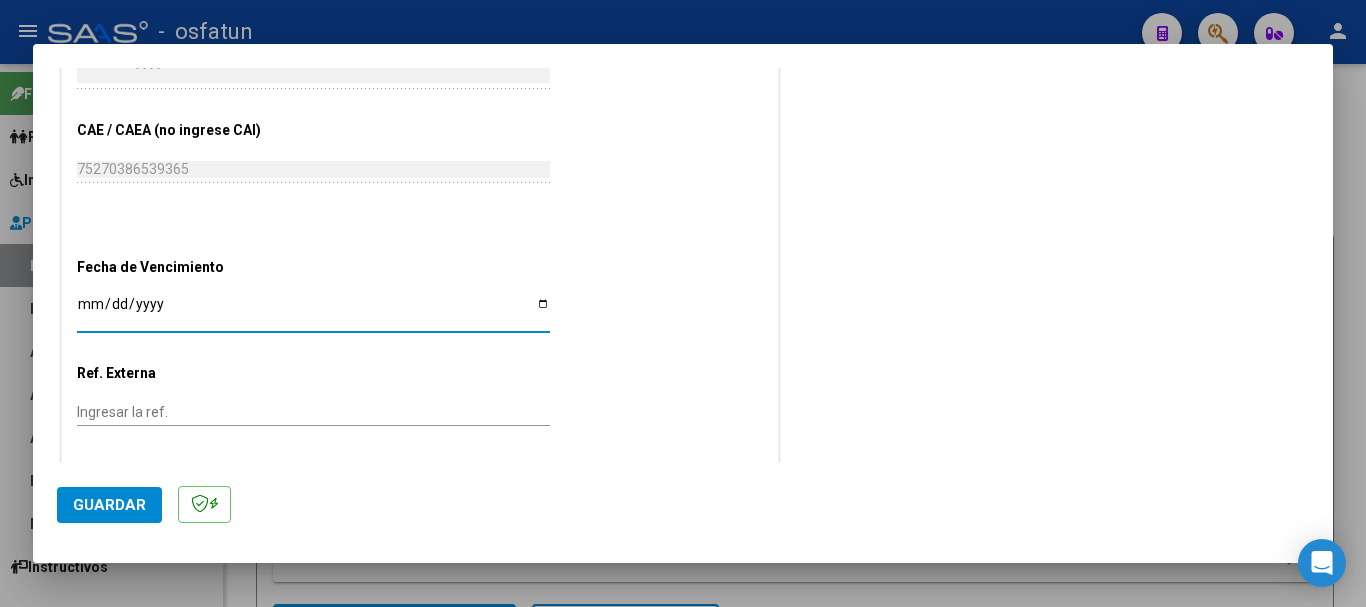 scroll, scrollTop: 1282, scrollLeft: 0, axis: vertical 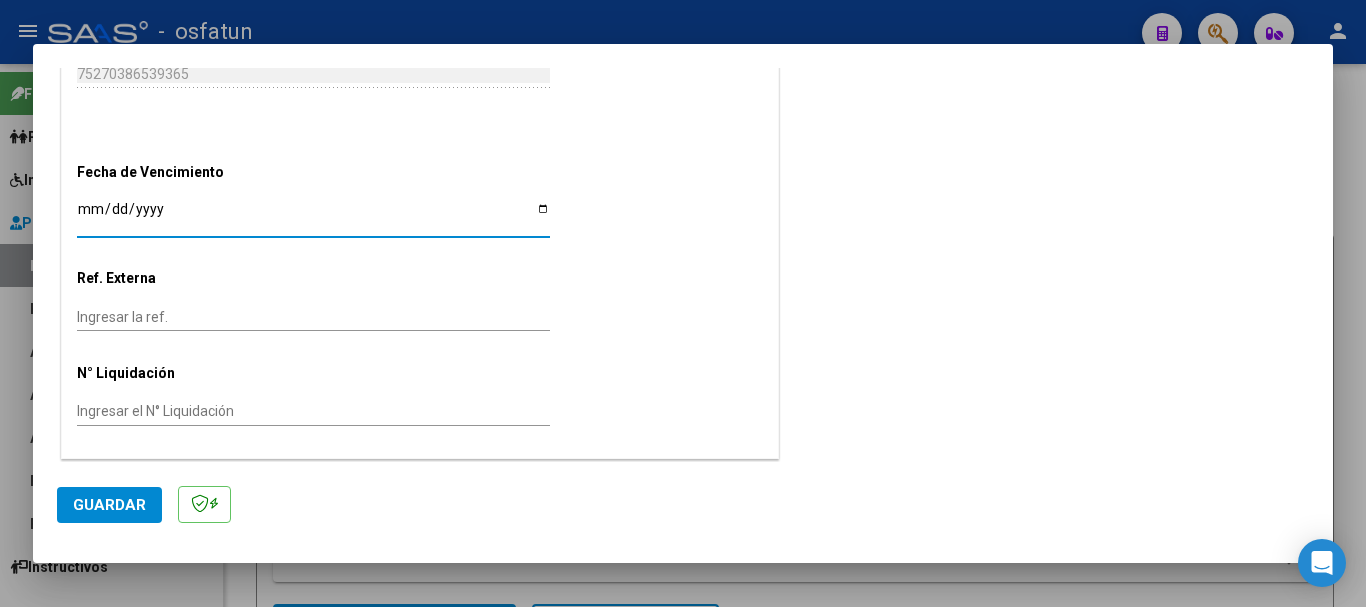 click on "Guardar" 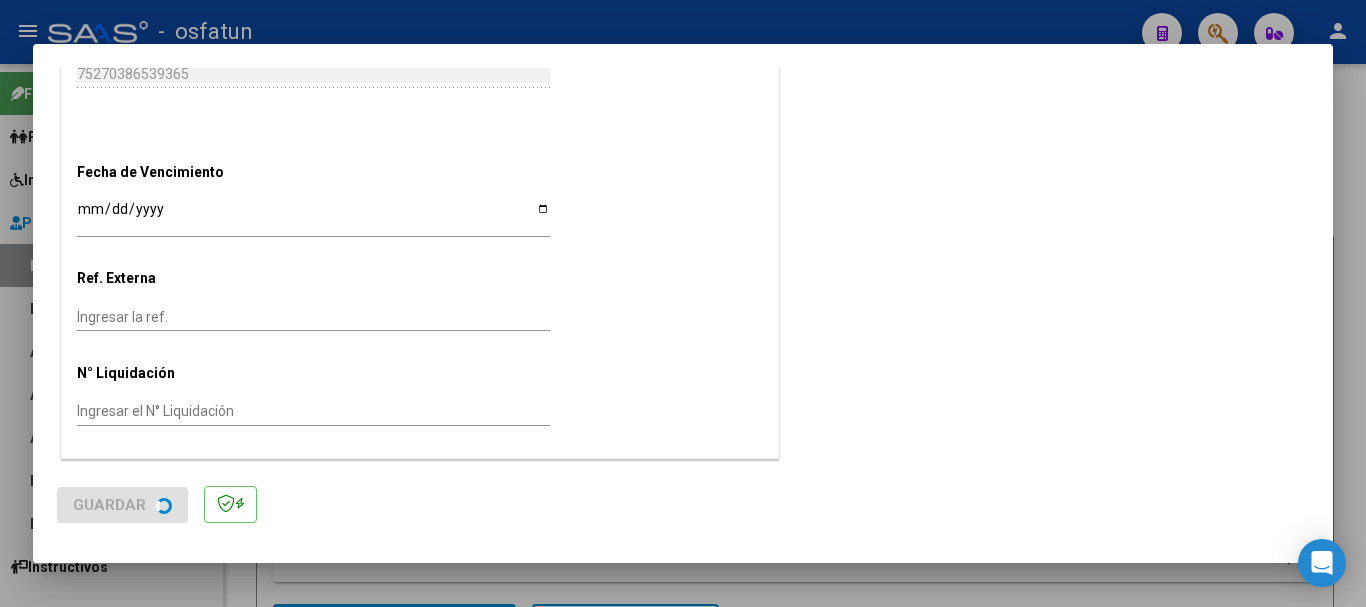 scroll, scrollTop: 0, scrollLeft: 0, axis: both 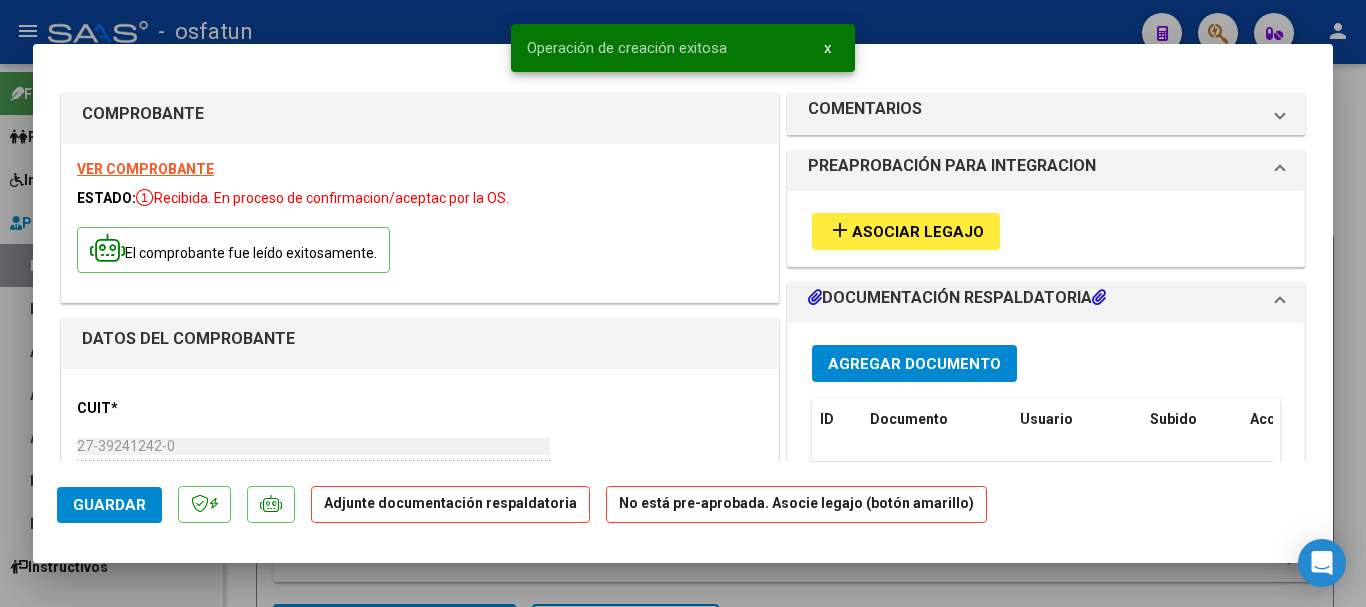 click on "Agregar Documento" at bounding box center [914, 364] 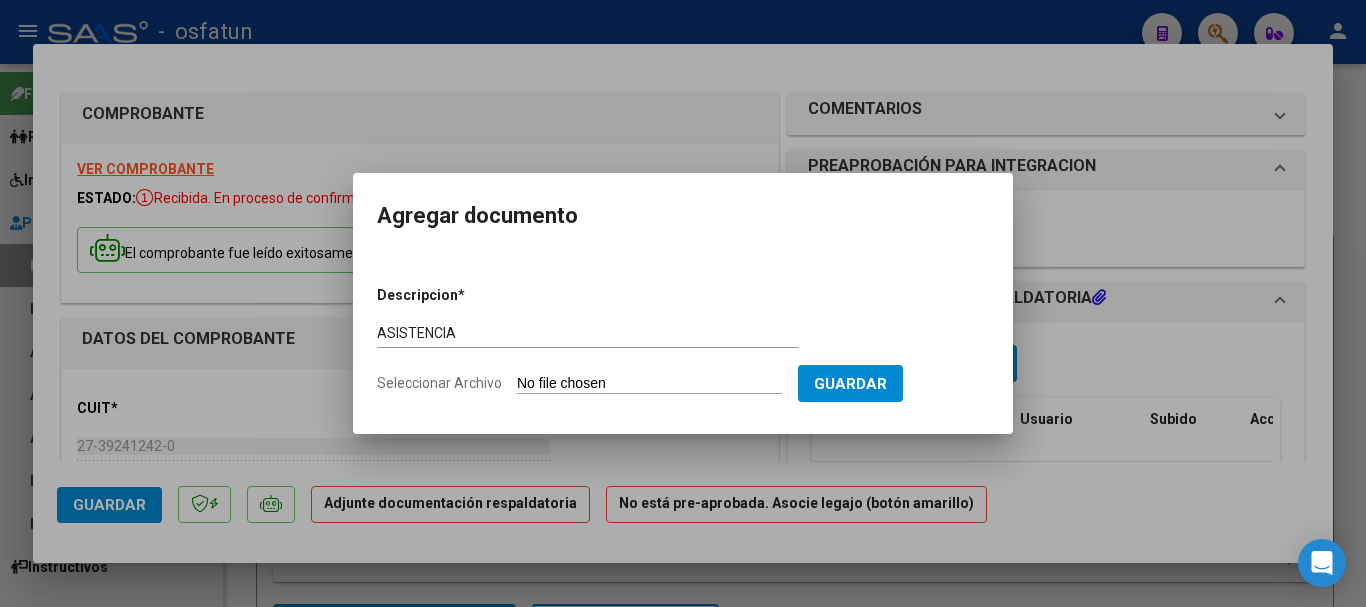 click on "Seleccionar Archivo" at bounding box center (649, 384) 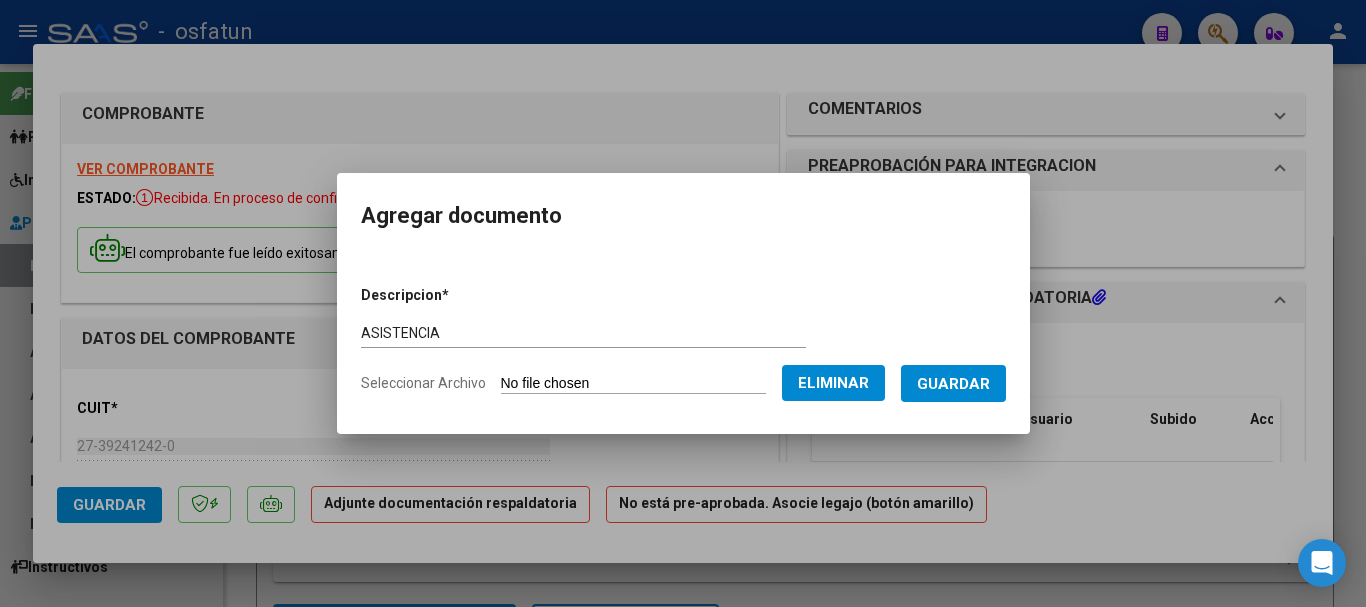 click on "Guardar" at bounding box center [953, 384] 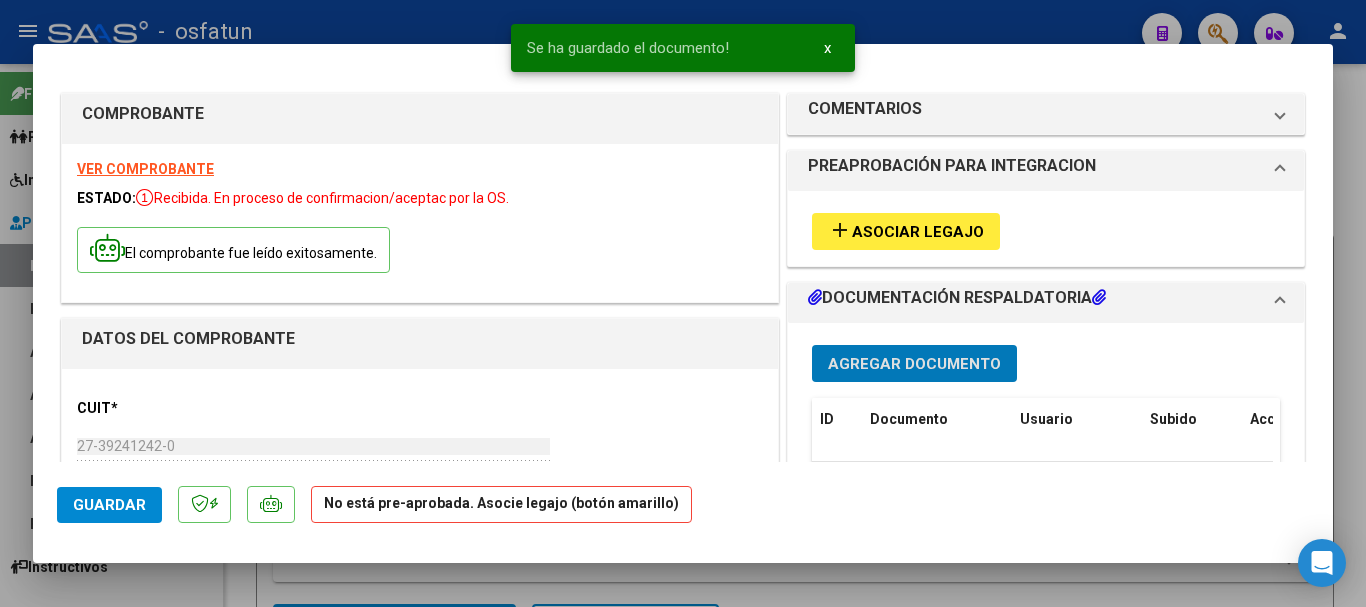 click on "Asociar Legajo" at bounding box center (918, 232) 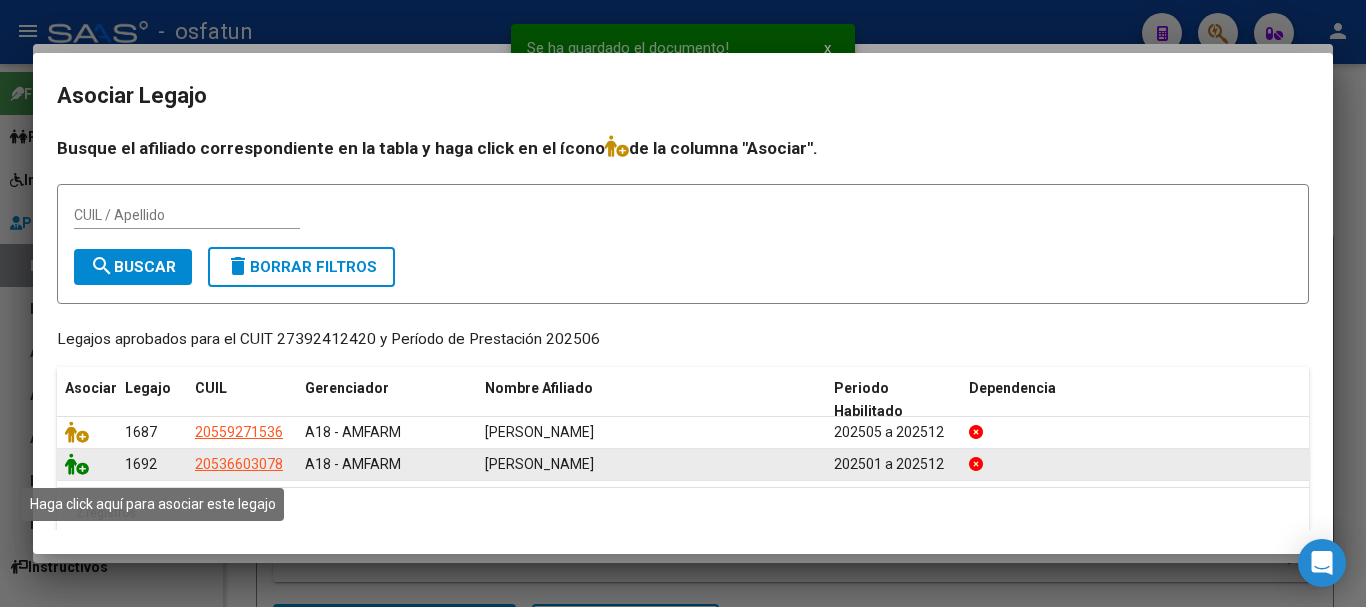 click 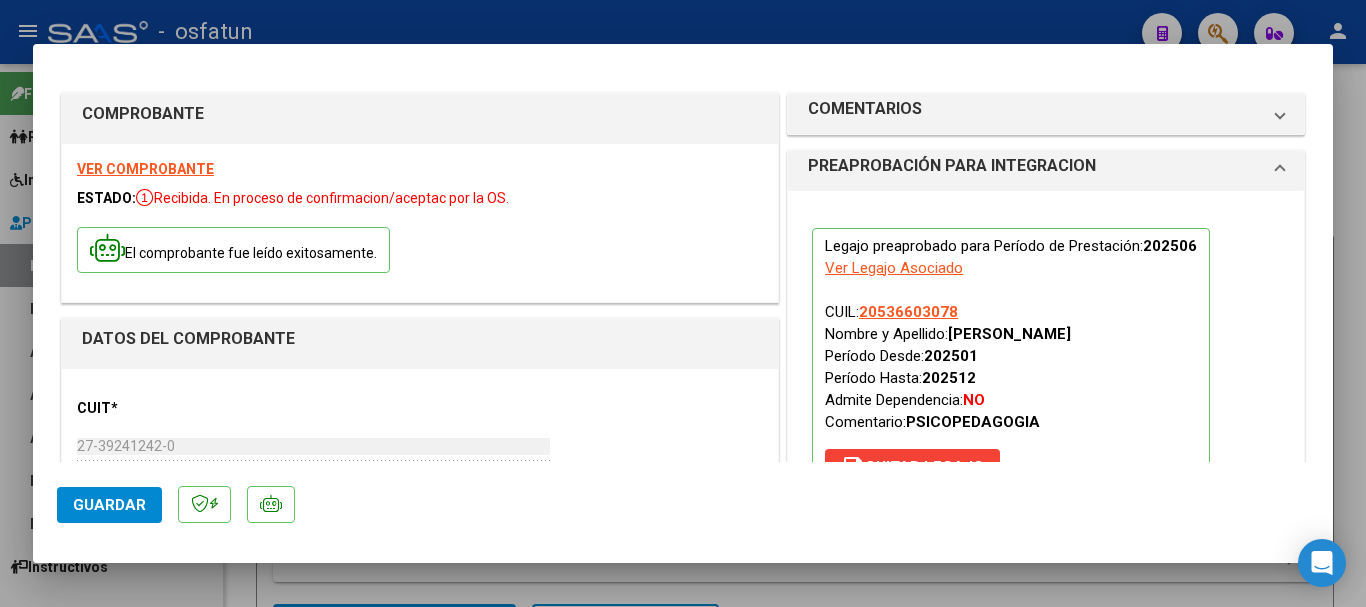 scroll, scrollTop: 200, scrollLeft: 0, axis: vertical 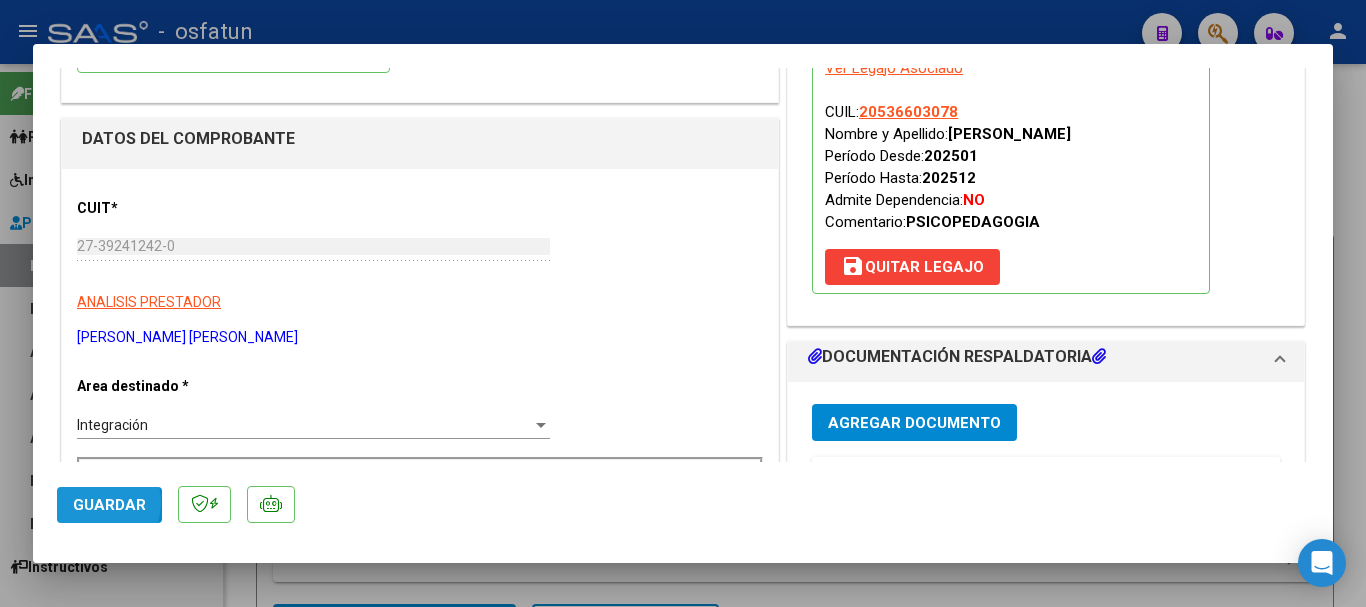 click on "Guardar" 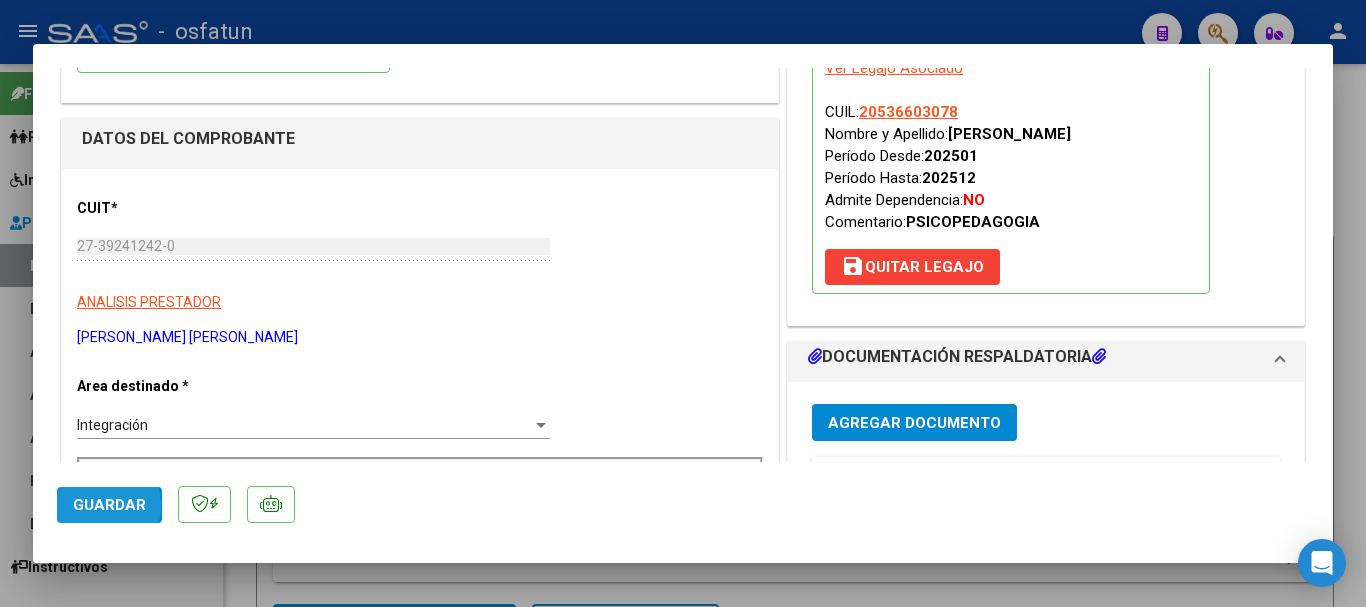 click on "Guardar" 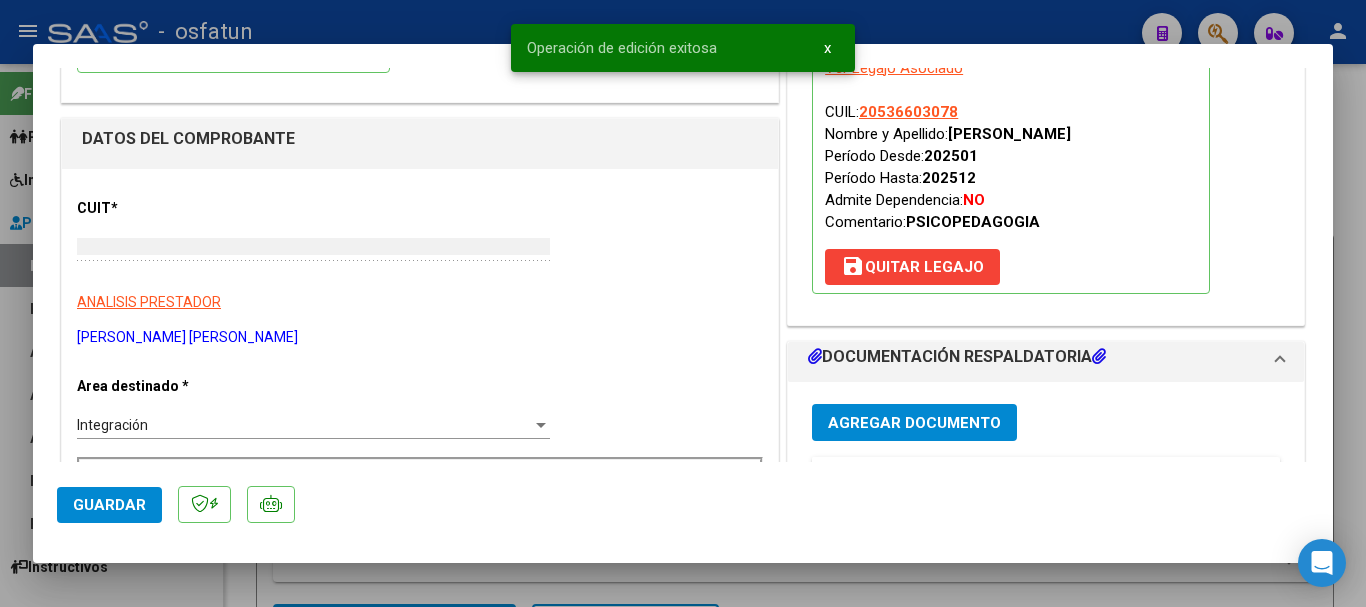 scroll, scrollTop: 0, scrollLeft: 0, axis: both 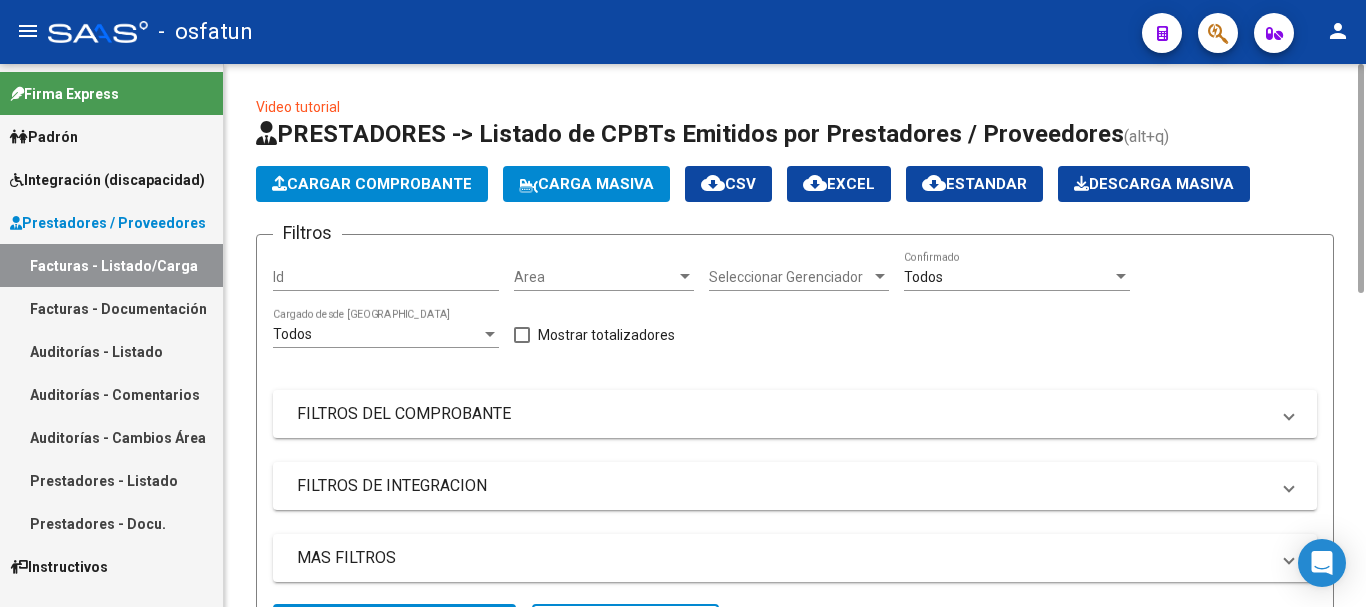 click on "Cargar Comprobante" 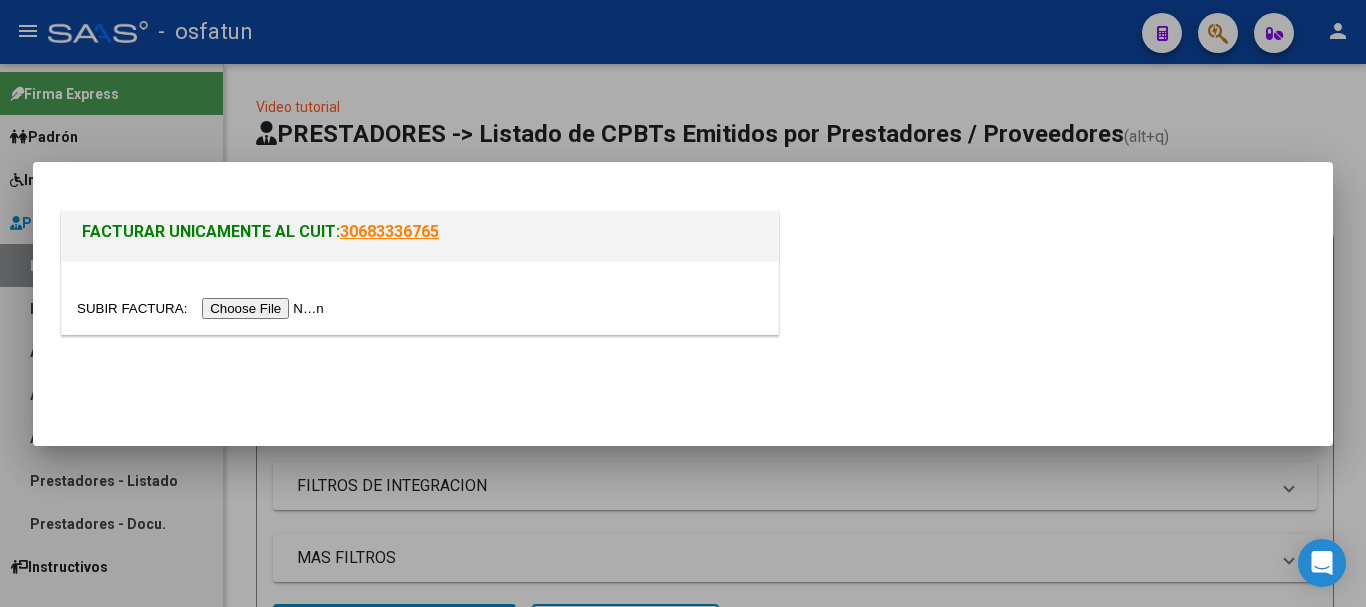 click at bounding box center (203, 308) 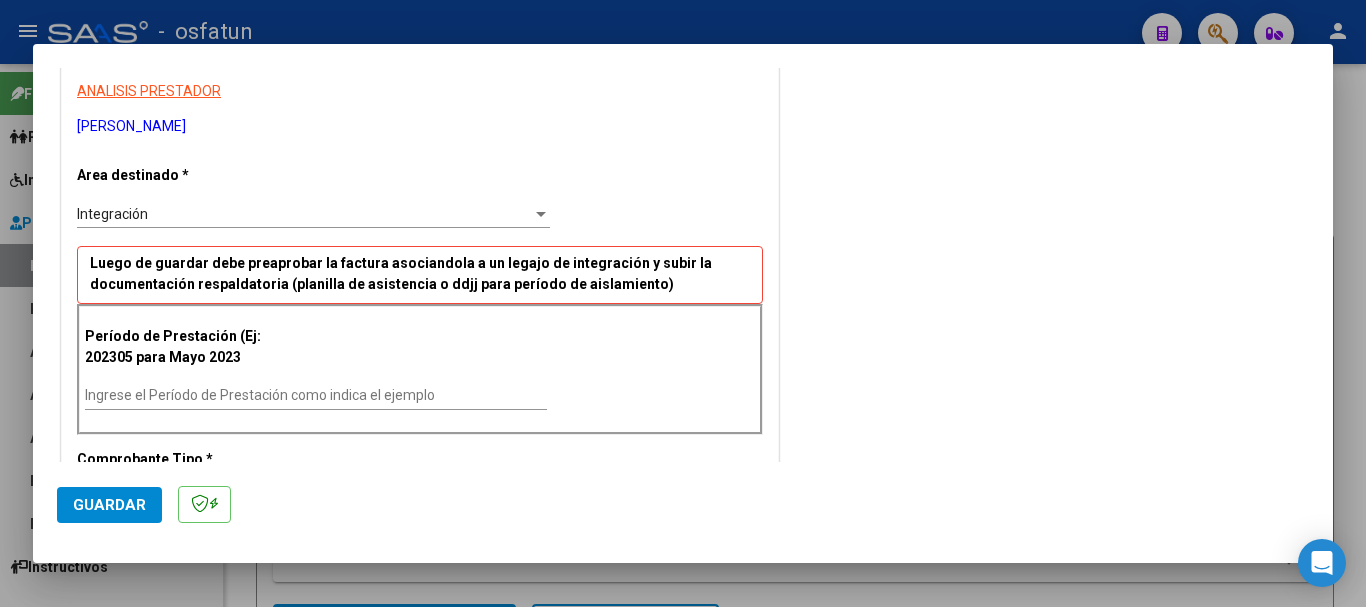 scroll, scrollTop: 400, scrollLeft: 0, axis: vertical 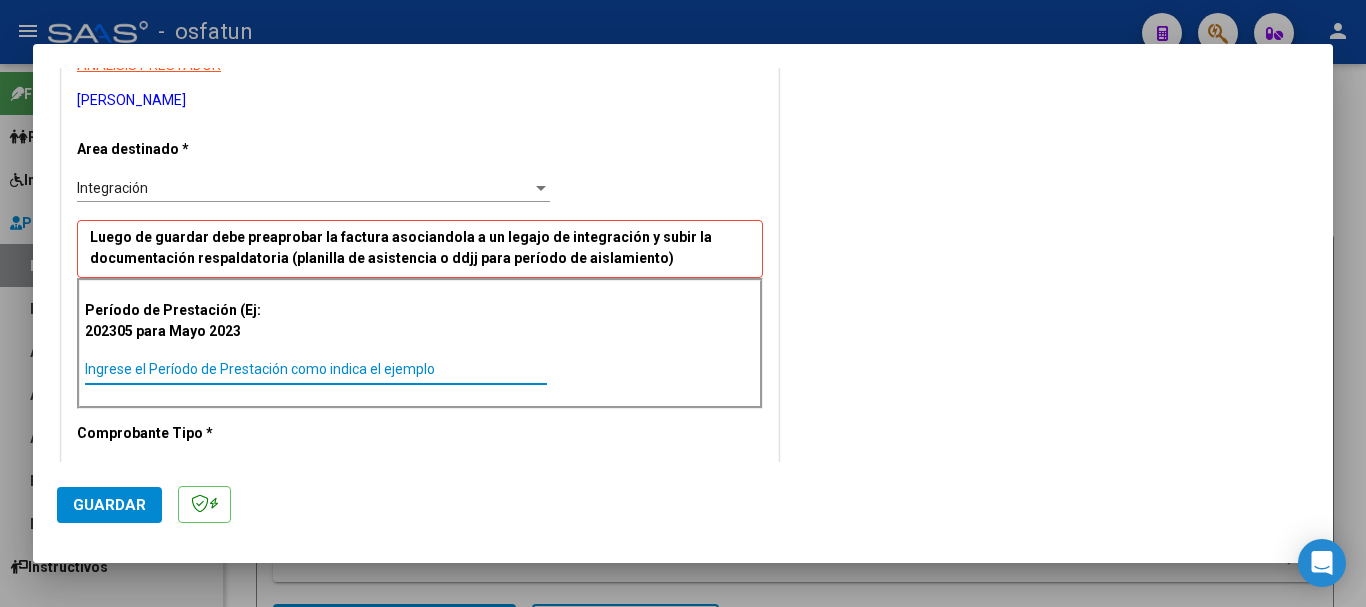 click on "Ingrese el Período de Prestación como indica el ejemplo" at bounding box center (316, 369) 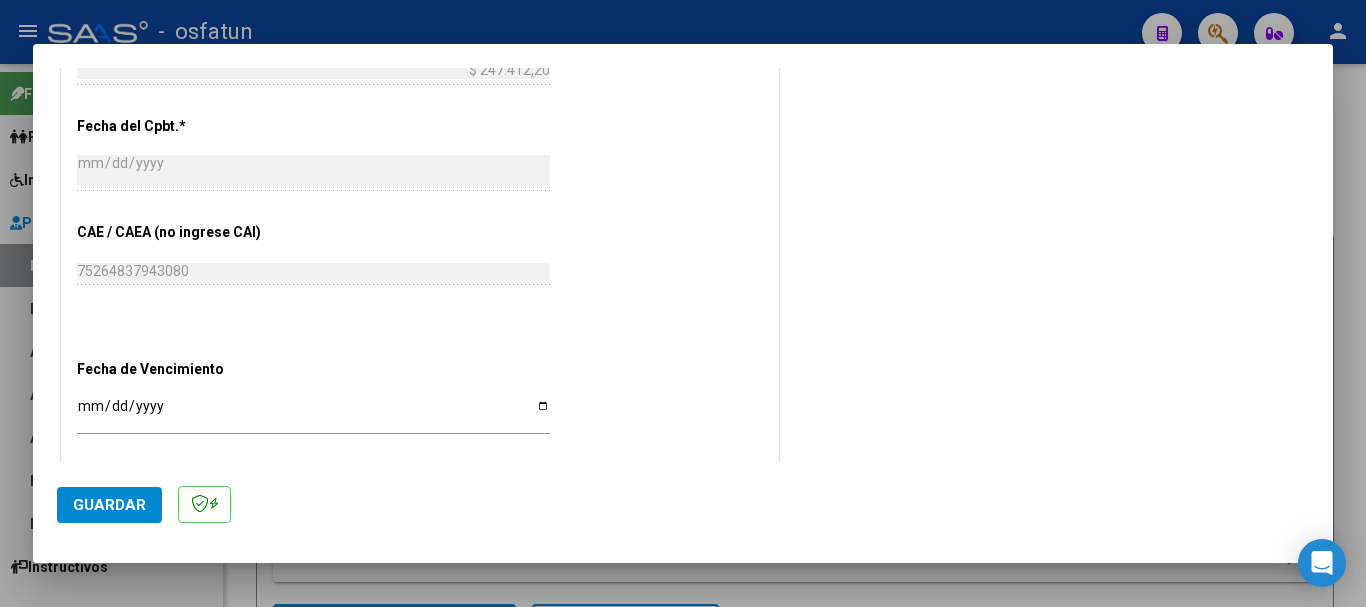 scroll, scrollTop: 1100, scrollLeft: 0, axis: vertical 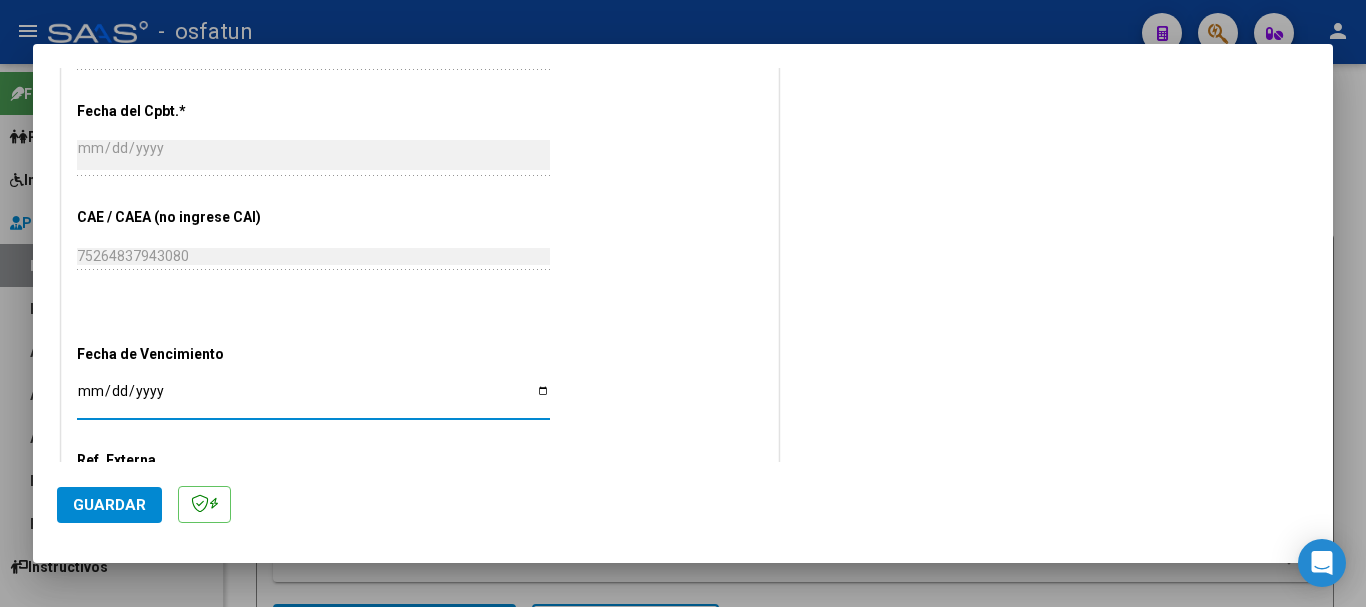 click on "Ingresar la fecha" at bounding box center [313, 398] 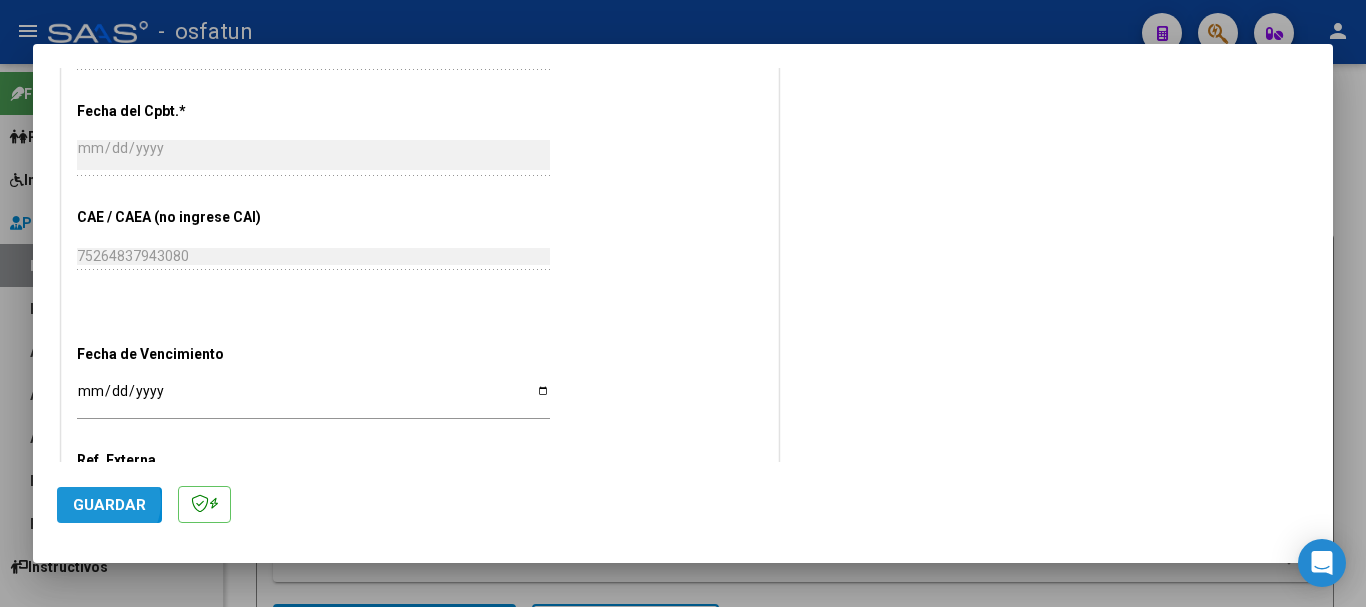 click on "Guardar" 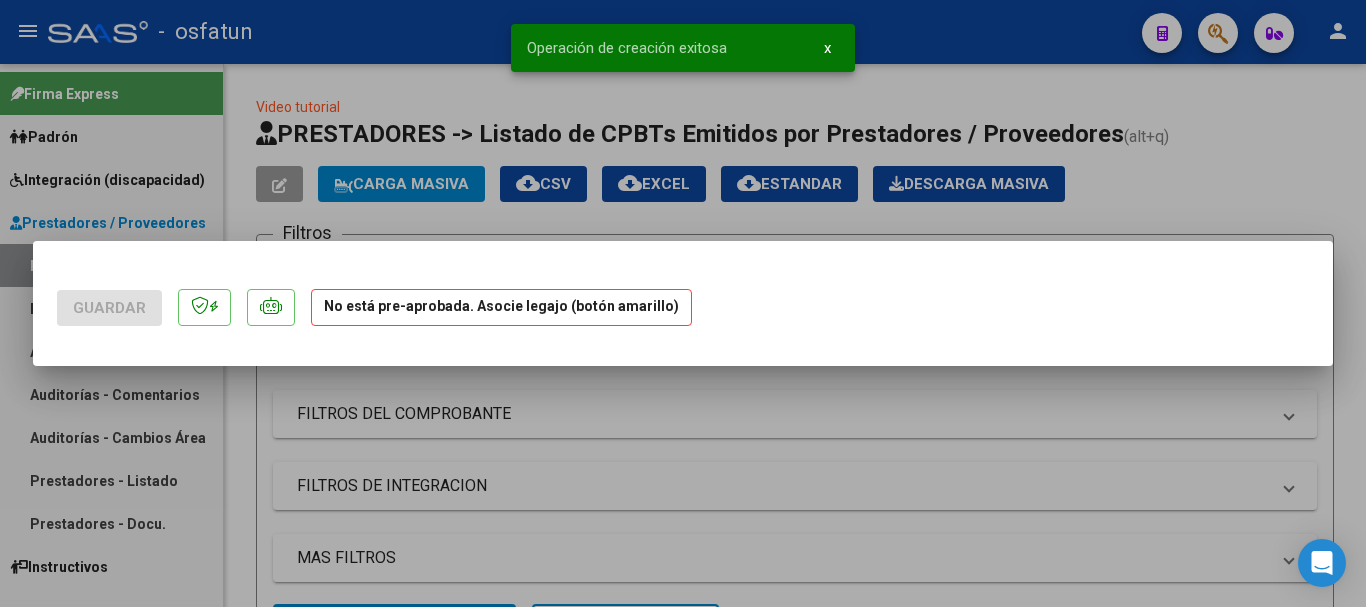 scroll, scrollTop: 0, scrollLeft: 0, axis: both 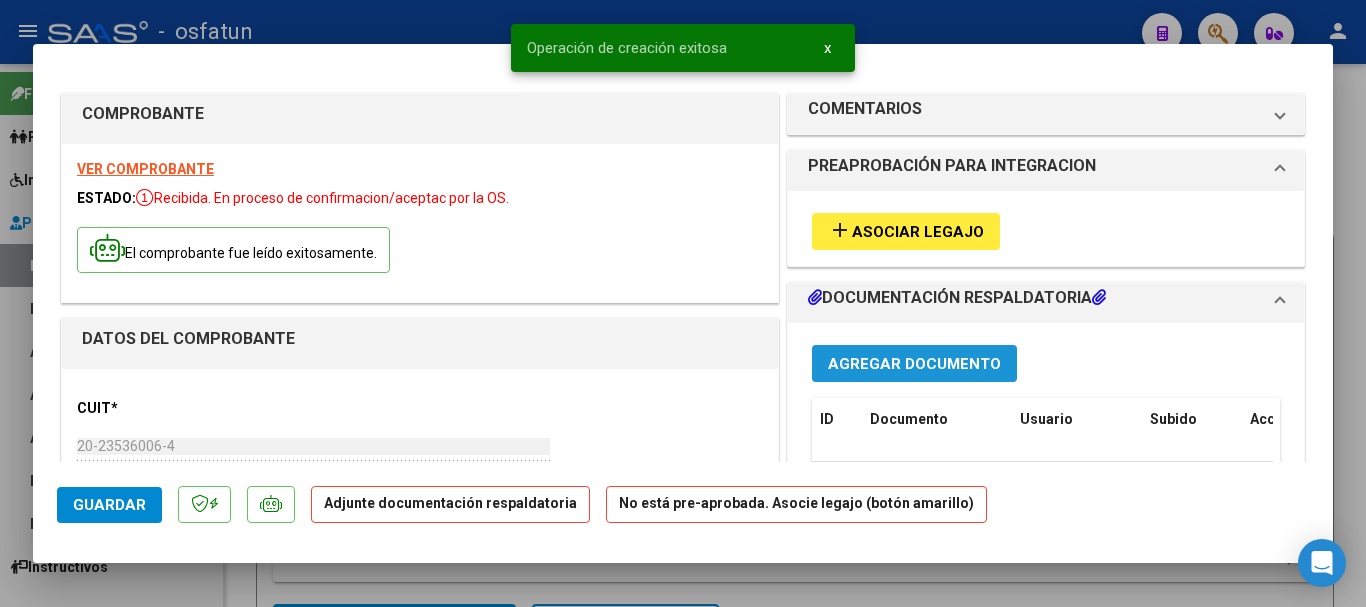 click on "Agregar Documento" at bounding box center (914, 364) 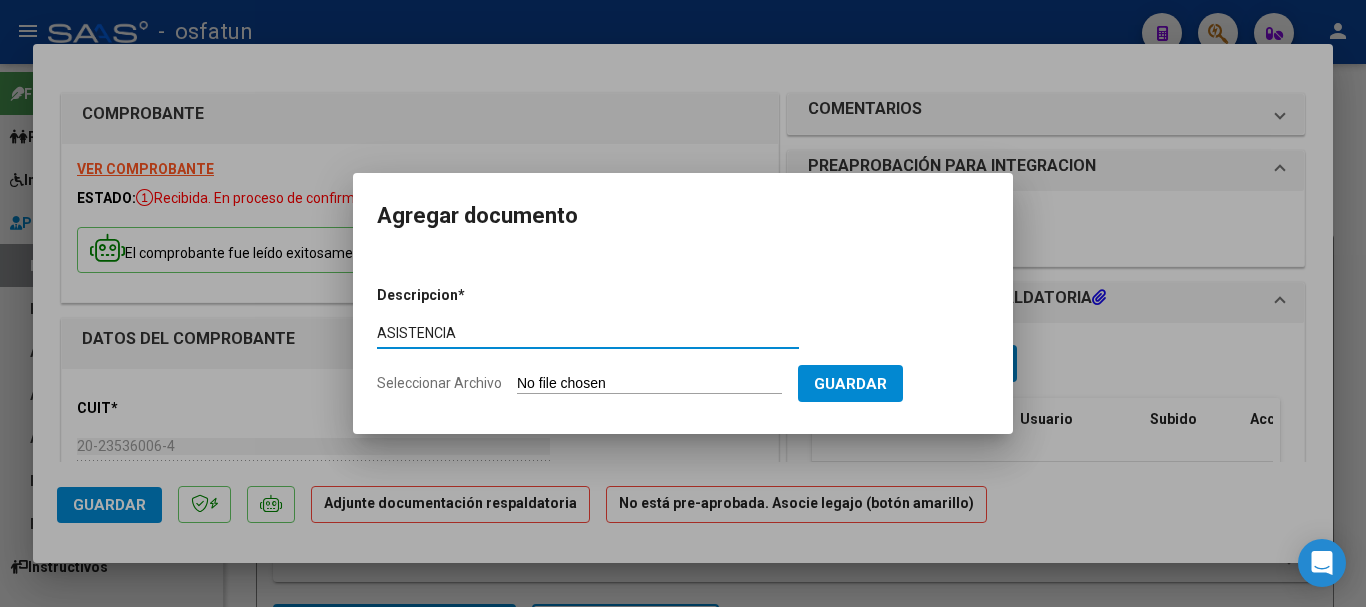 click on "Seleccionar Archivo" at bounding box center [649, 384] 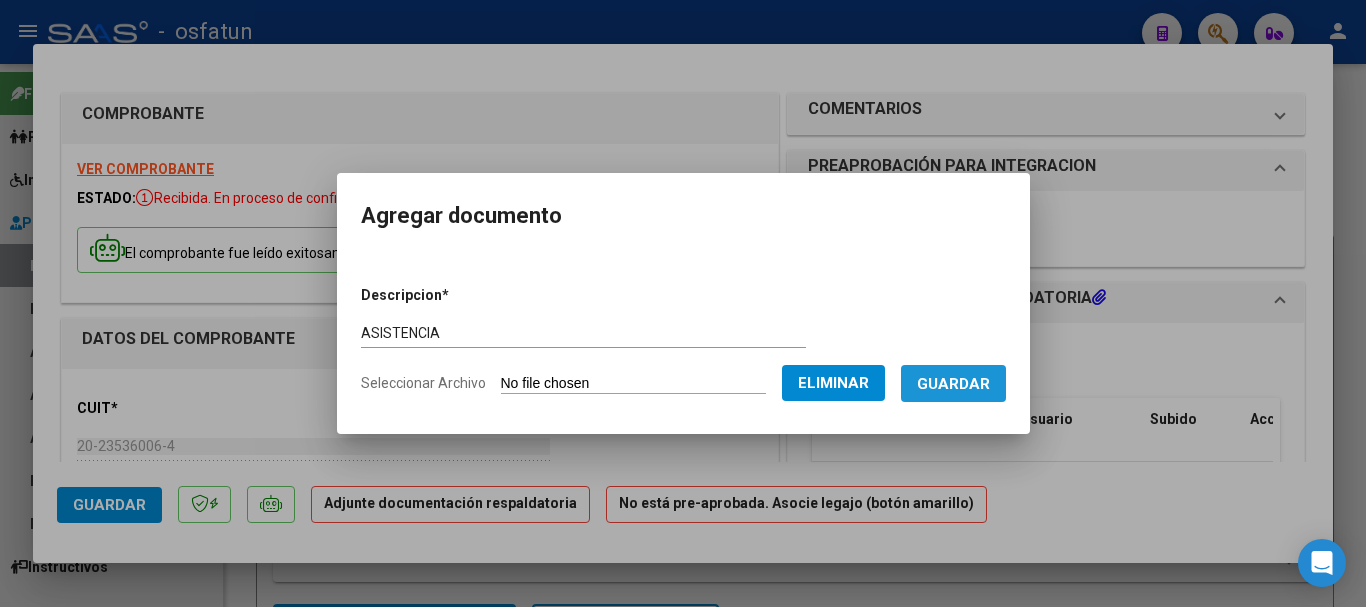 click on "Guardar" at bounding box center [953, 384] 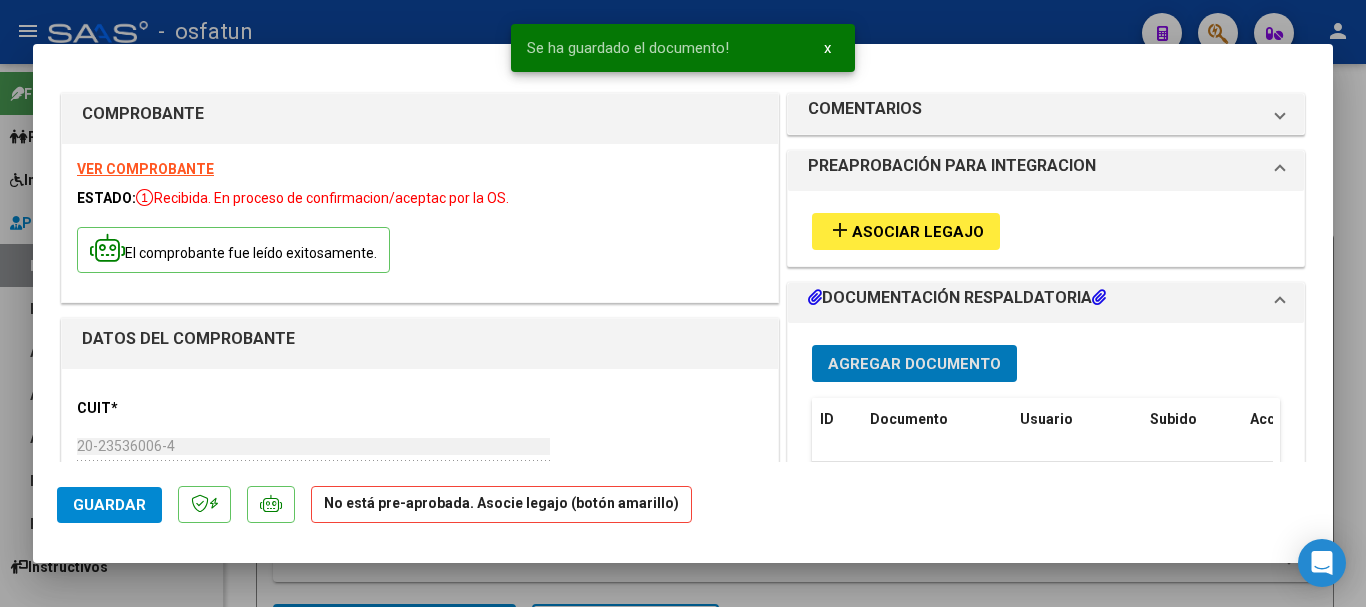 click on "Asociar Legajo" at bounding box center [918, 232] 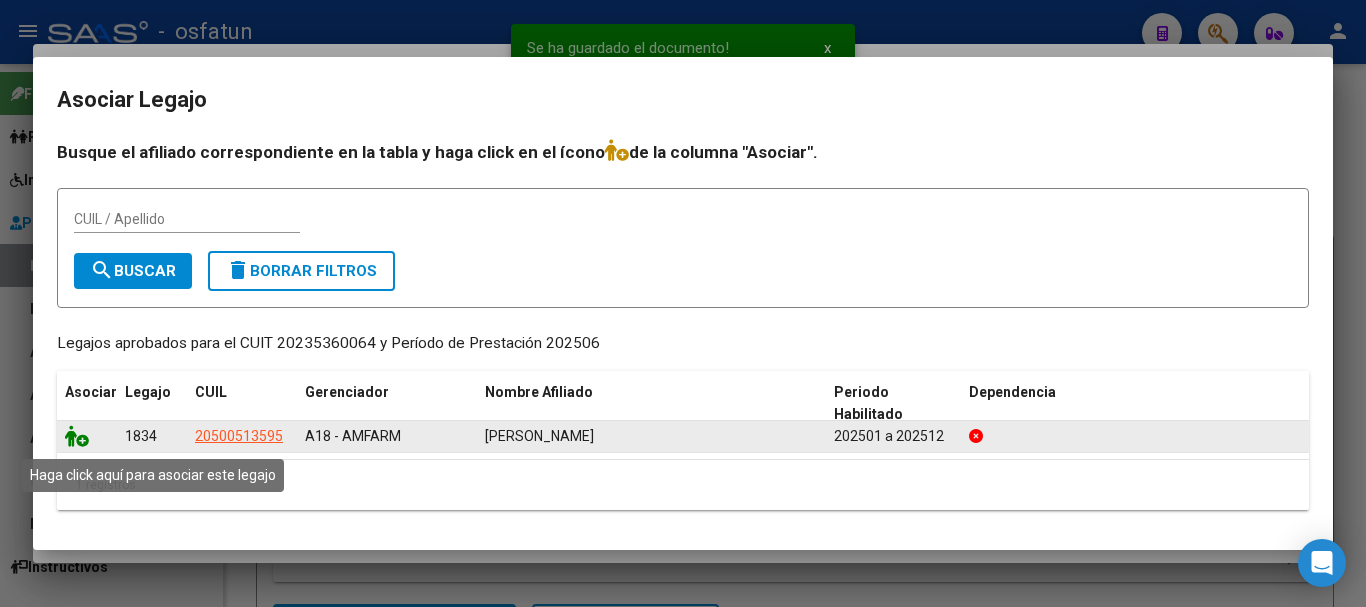 click 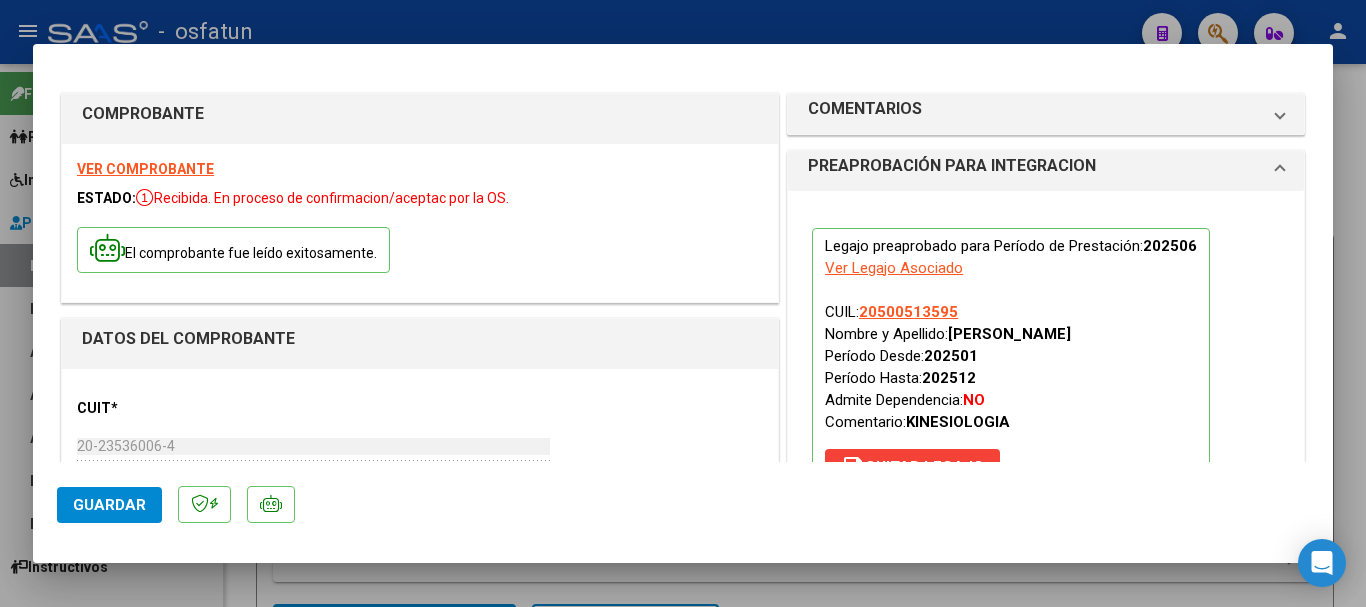 click on "Guardar" 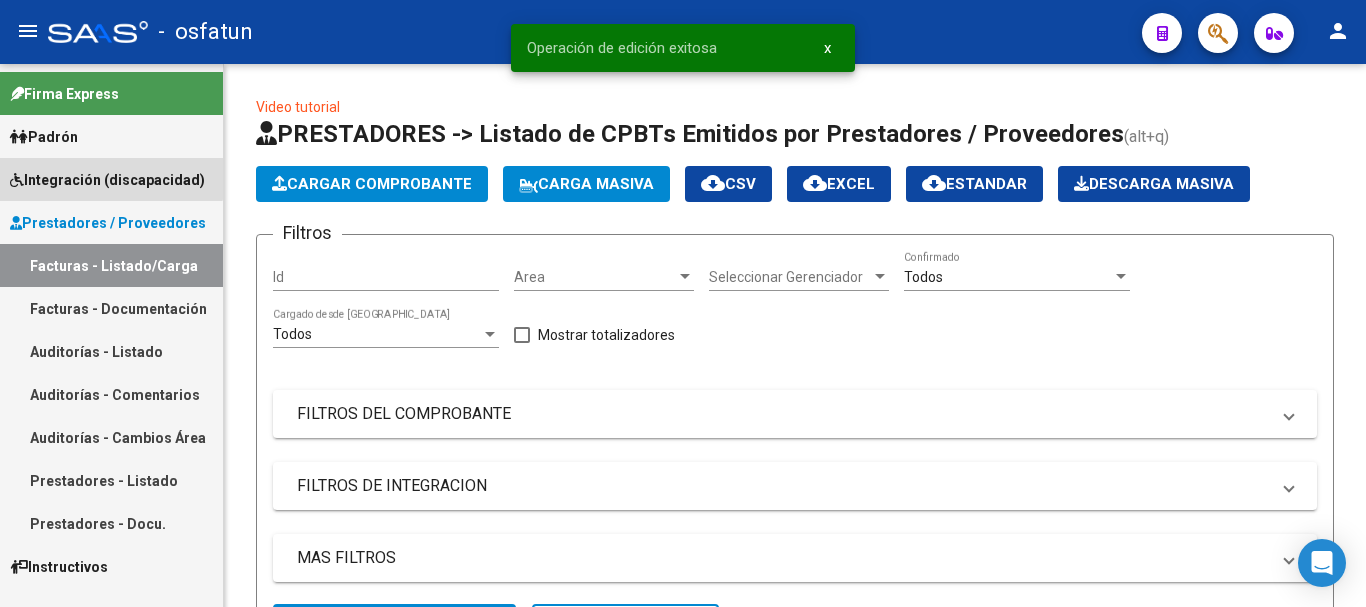 click on "Integración (discapacidad)" at bounding box center [107, 180] 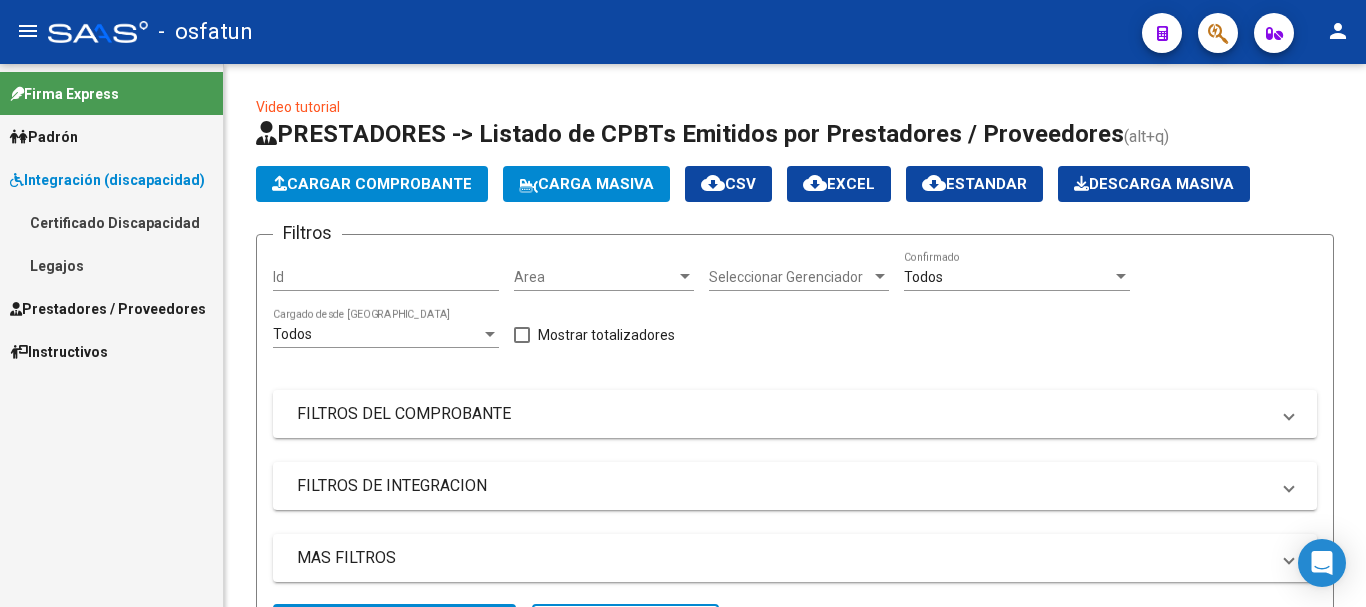 click on "Legajos" at bounding box center [111, 265] 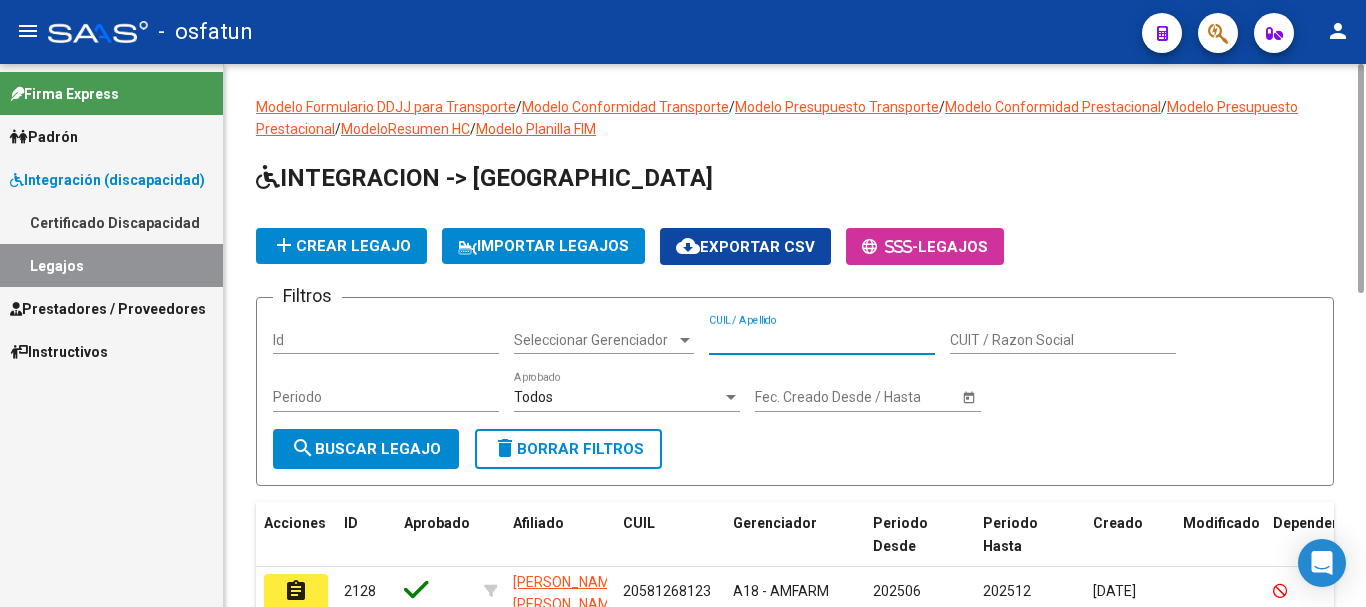 click on "CUIL / Apellido" at bounding box center [822, 340] 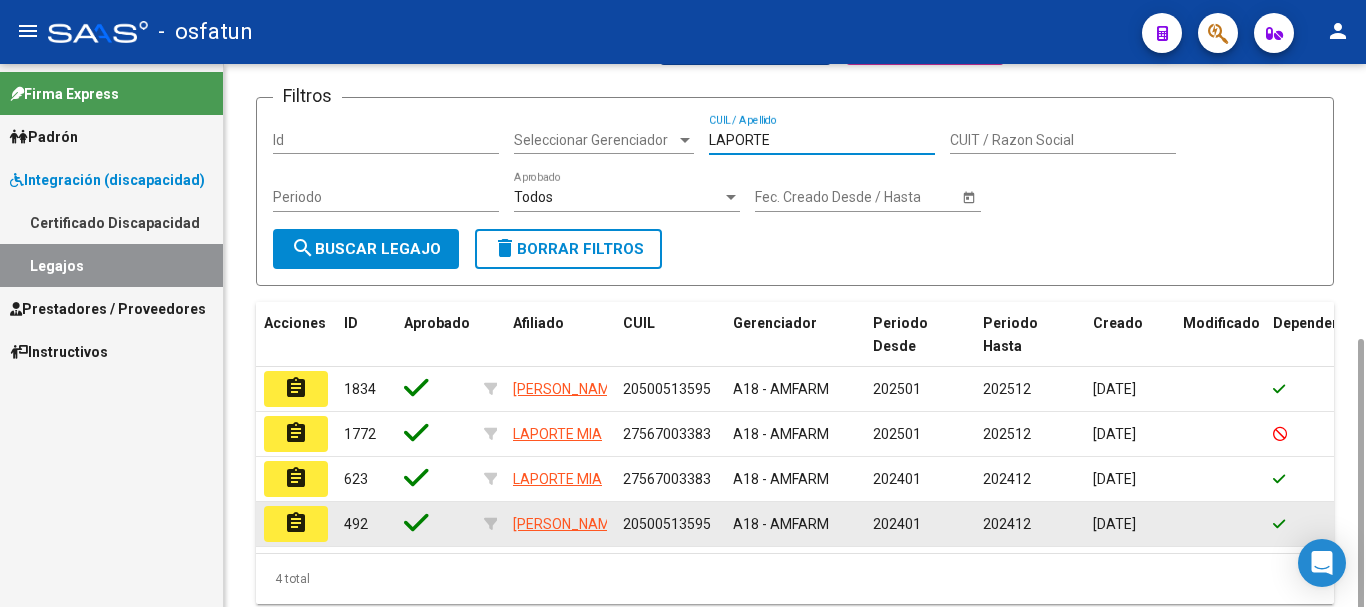 scroll, scrollTop: 287, scrollLeft: 0, axis: vertical 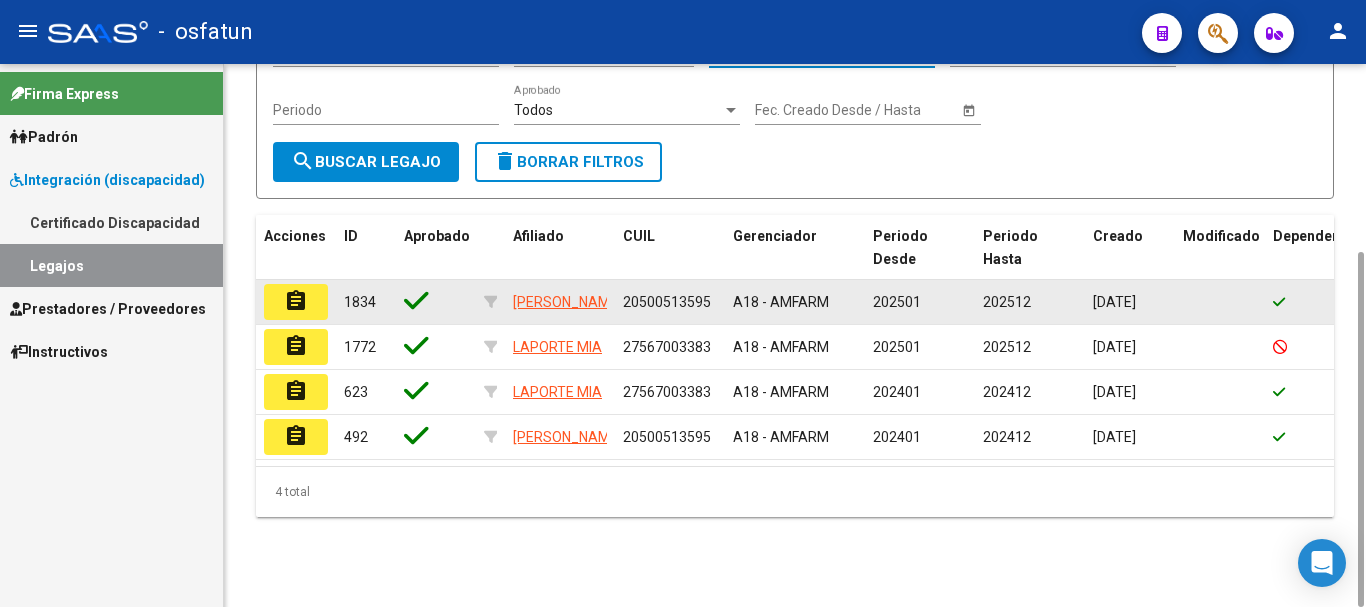 click on "assignment" 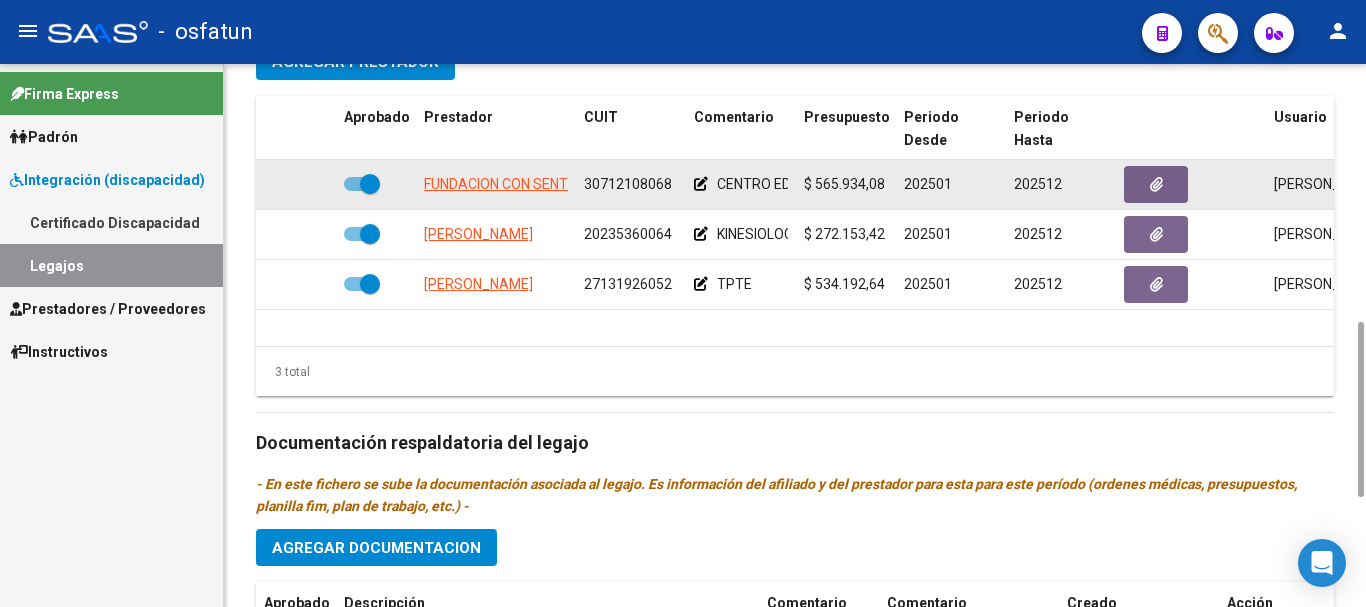 scroll, scrollTop: 1000, scrollLeft: 0, axis: vertical 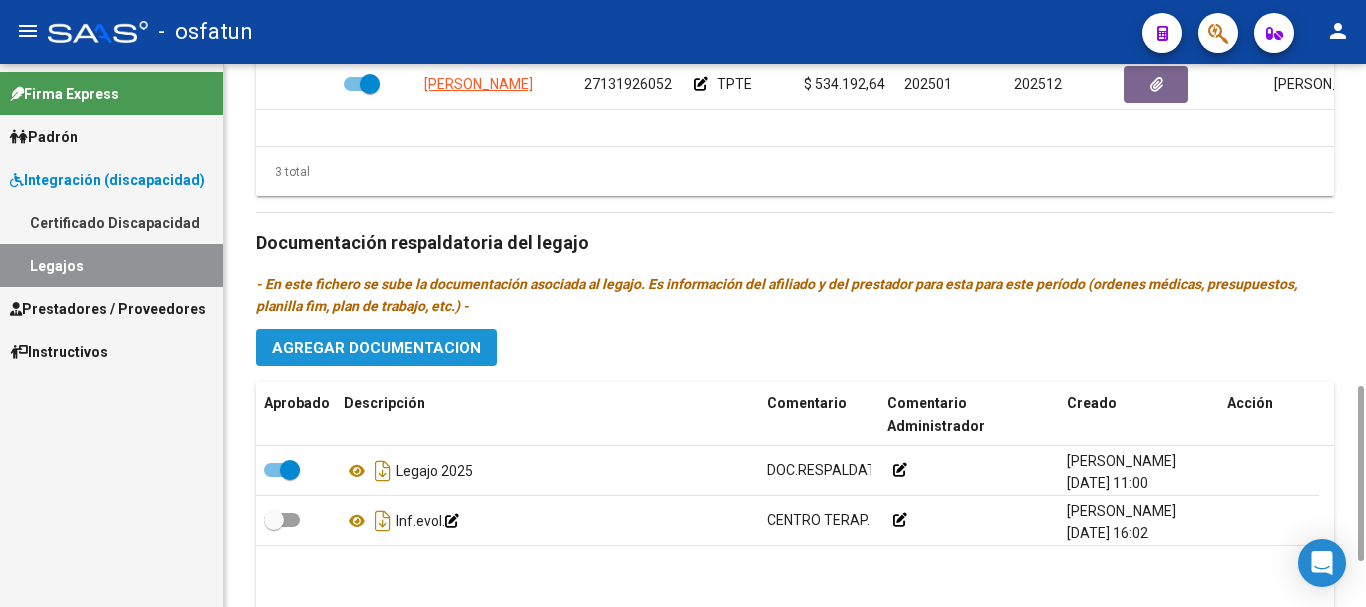click on "Agregar Documentacion" 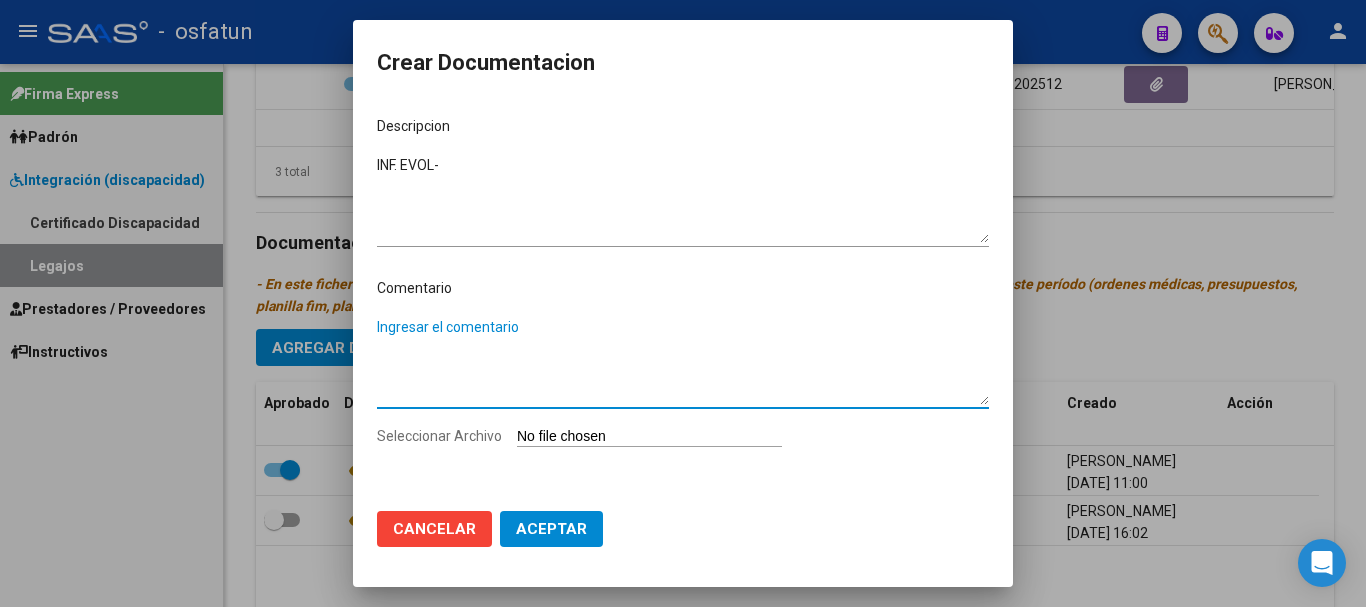 click on "Ingresar el comentario" at bounding box center [683, 361] 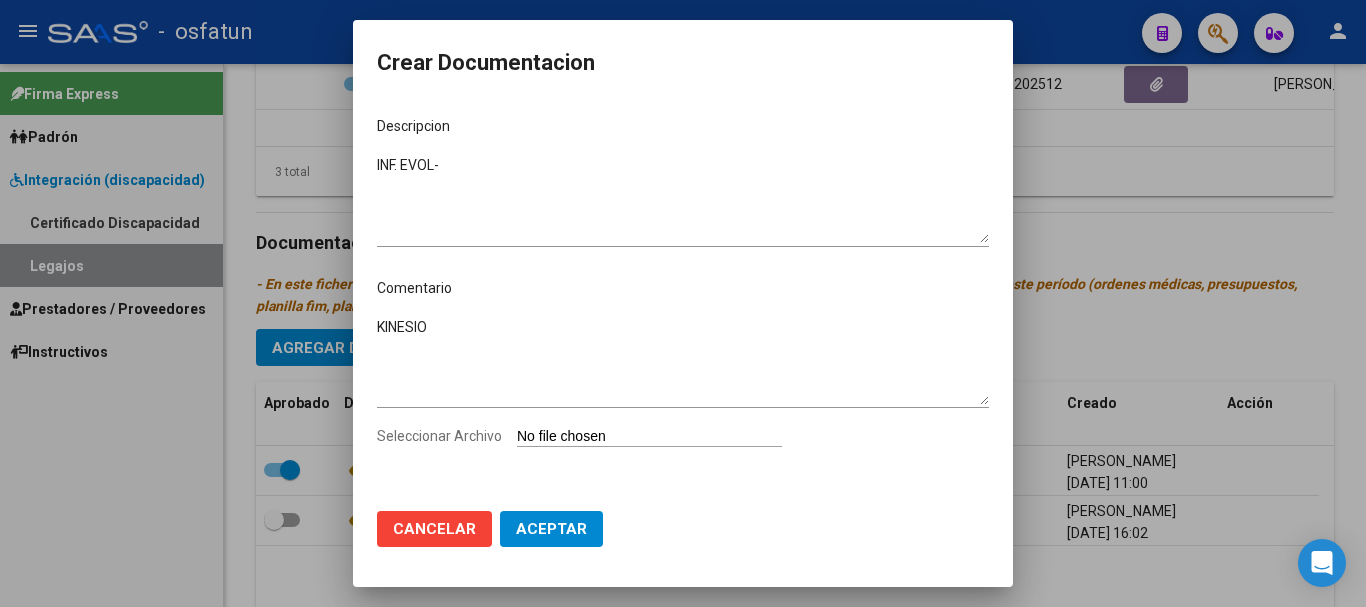 click on "Seleccionar Archivo" at bounding box center (649, 437) 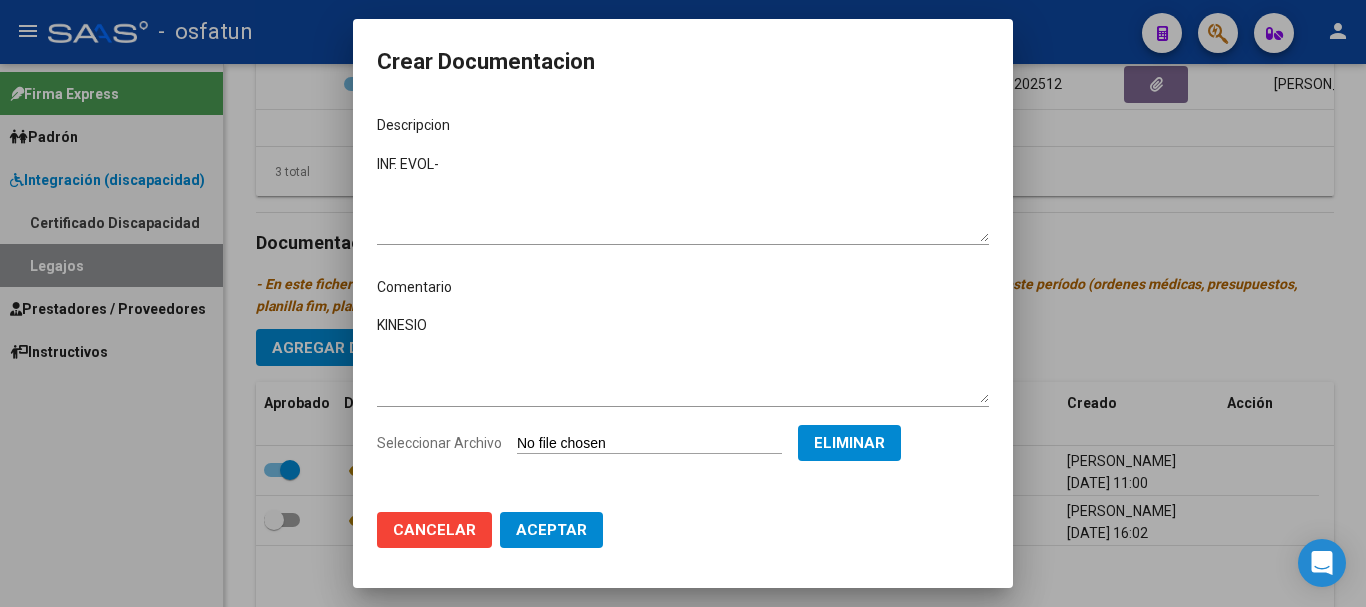 click on "Aceptar" 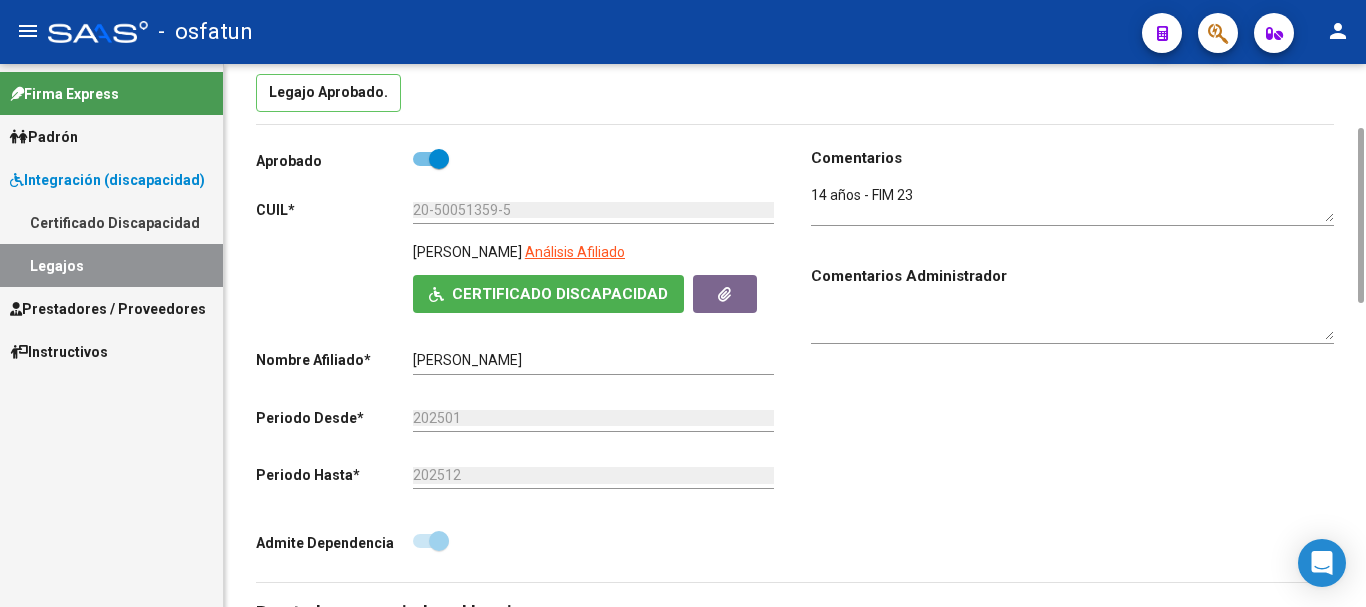 scroll, scrollTop: 0, scrollLeft: 0, axis: both 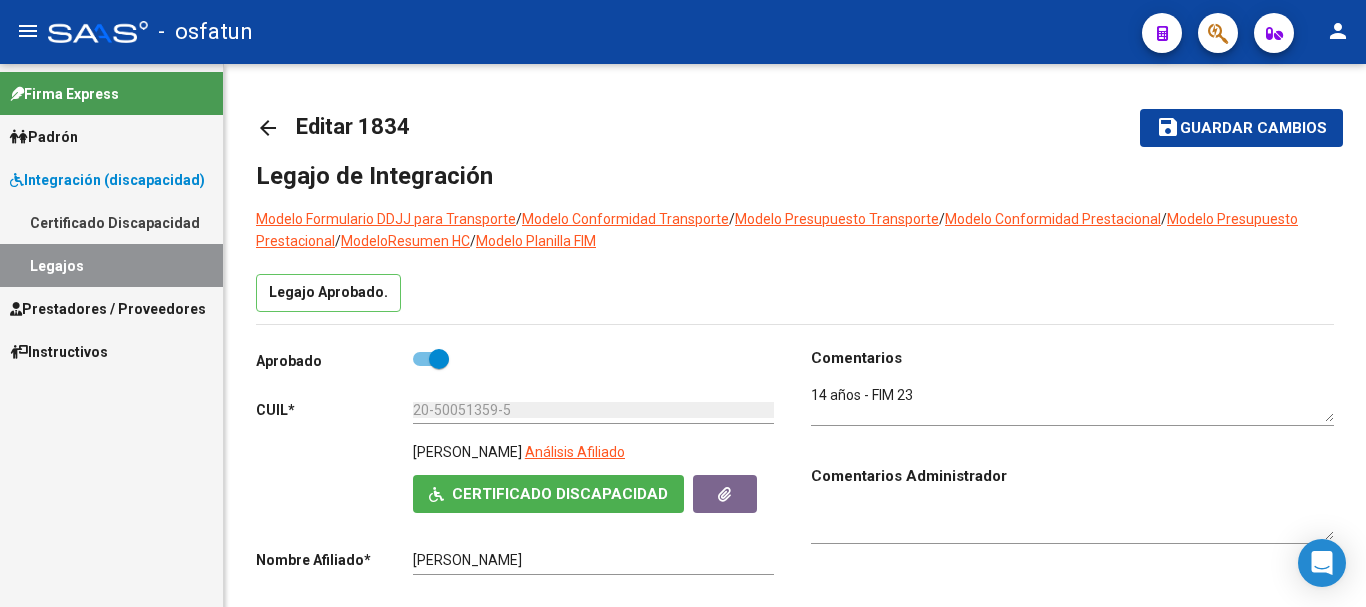 click on "Legajos" at bounding box center [111, 265] 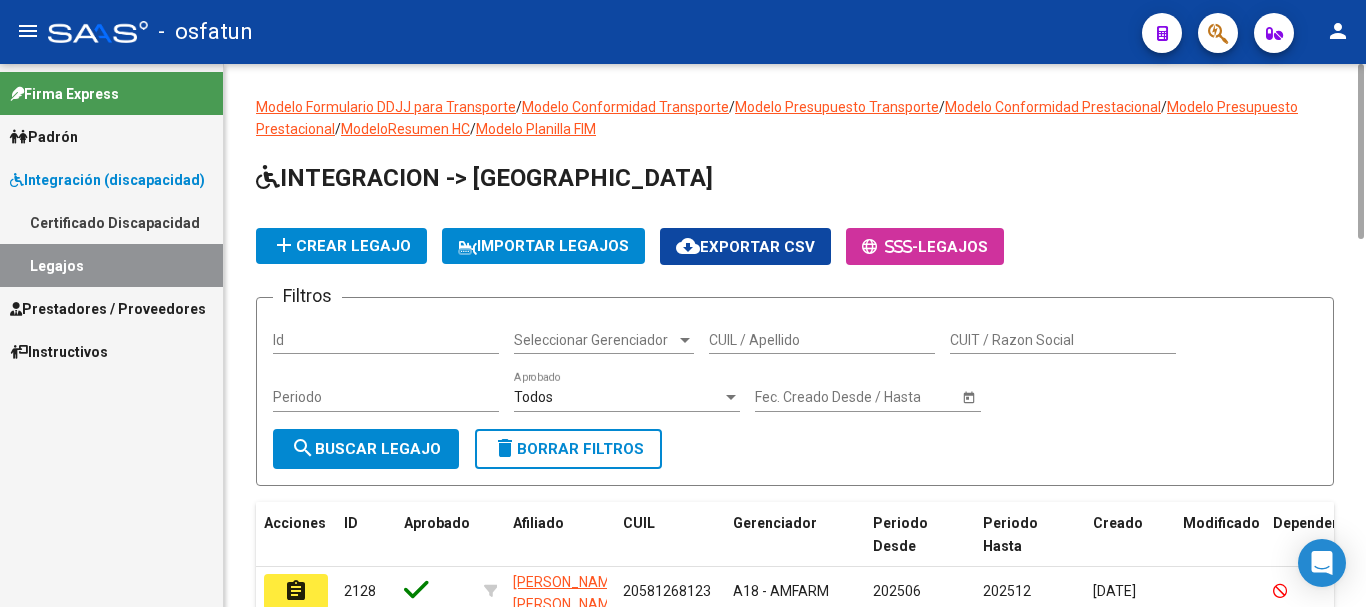 click on "CUIL / Apellido" at bounding box center (822, 340) 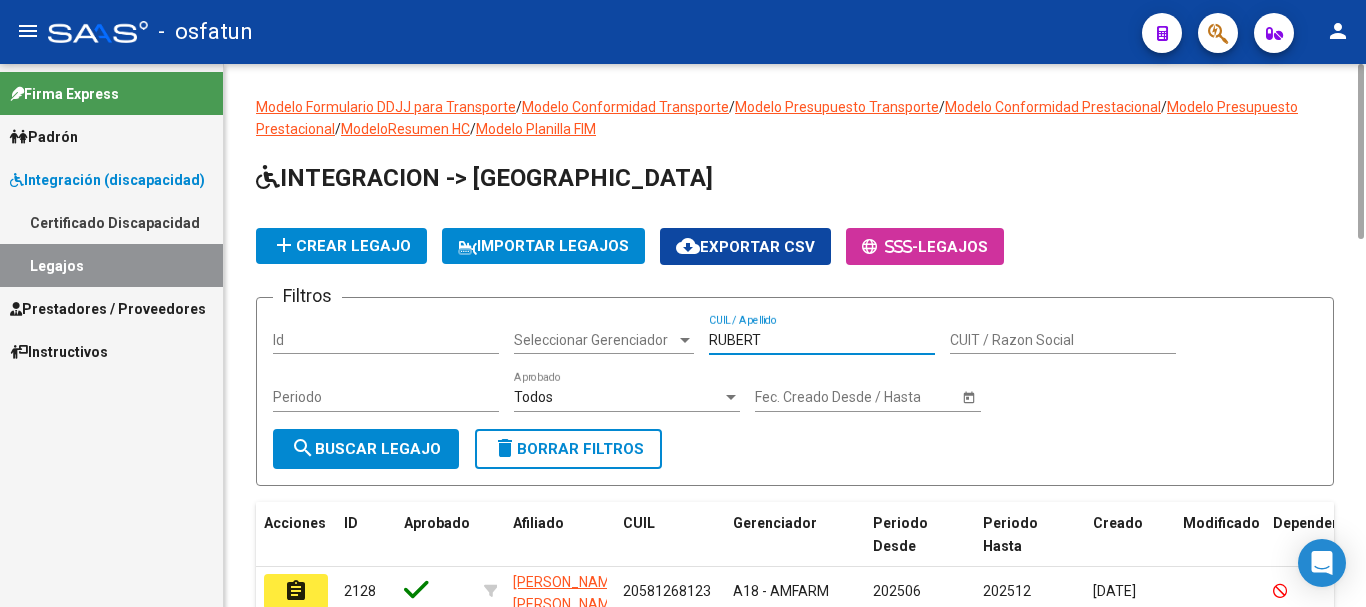 click on "search  Buscar Legajo" 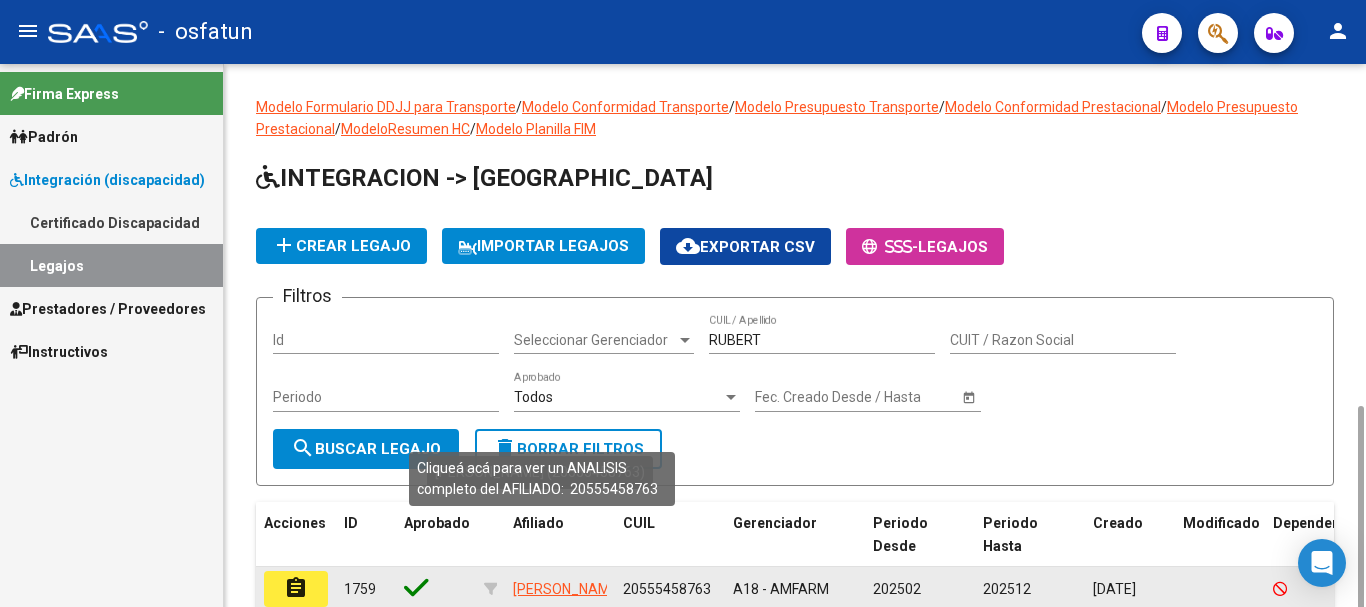 scroll, scrollTop: 197, scrollLeft: 0, axis: vertical 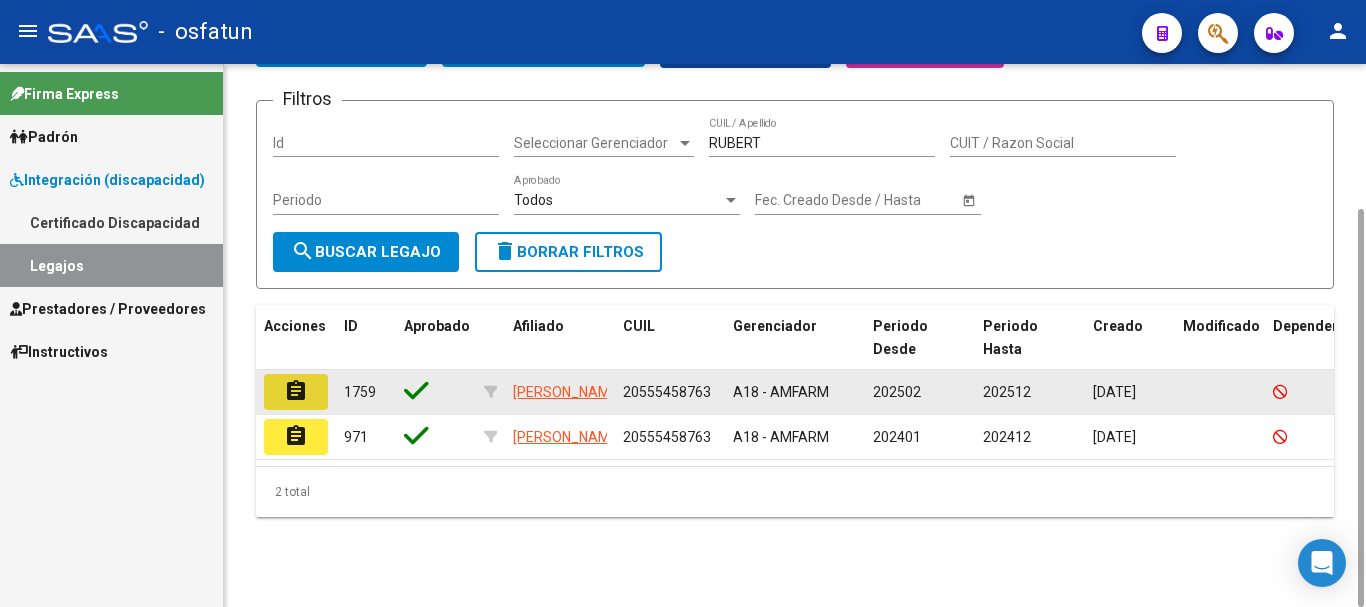 click on "assignment" 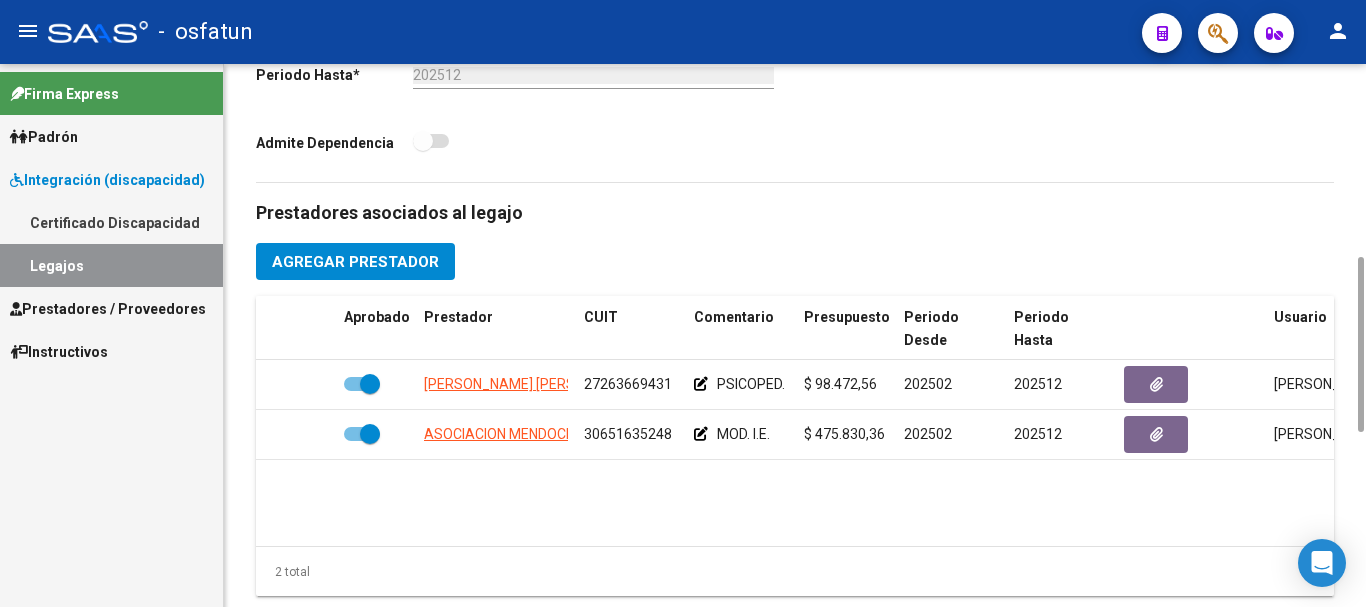 scroll, scrollTop: 1000, scrollLeft: 0, axis: vertical 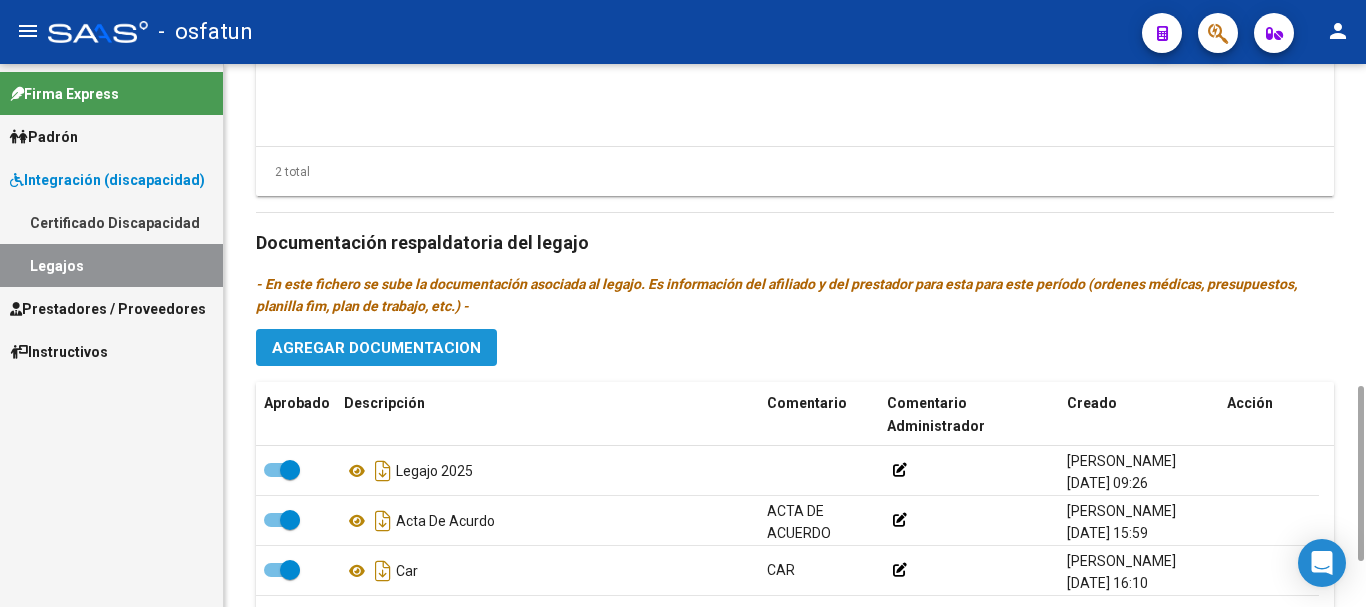click on "Agregar Documentacion" 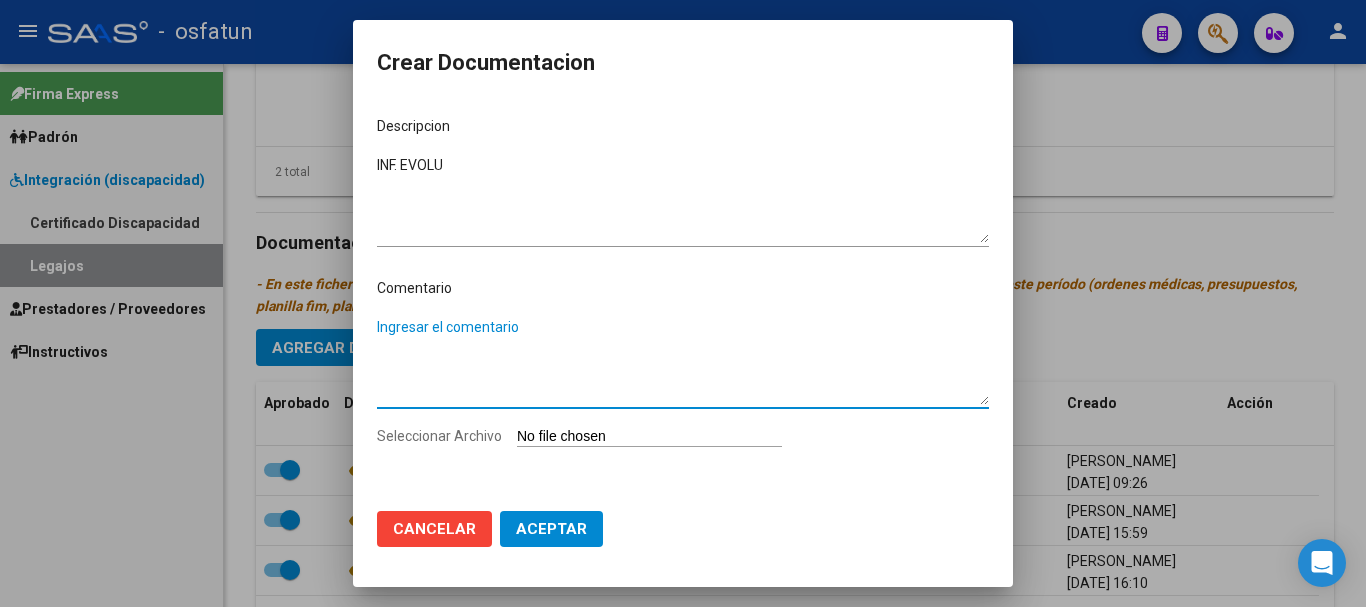 click on "Ingresar el comentario" at bounding box center [683, 361] 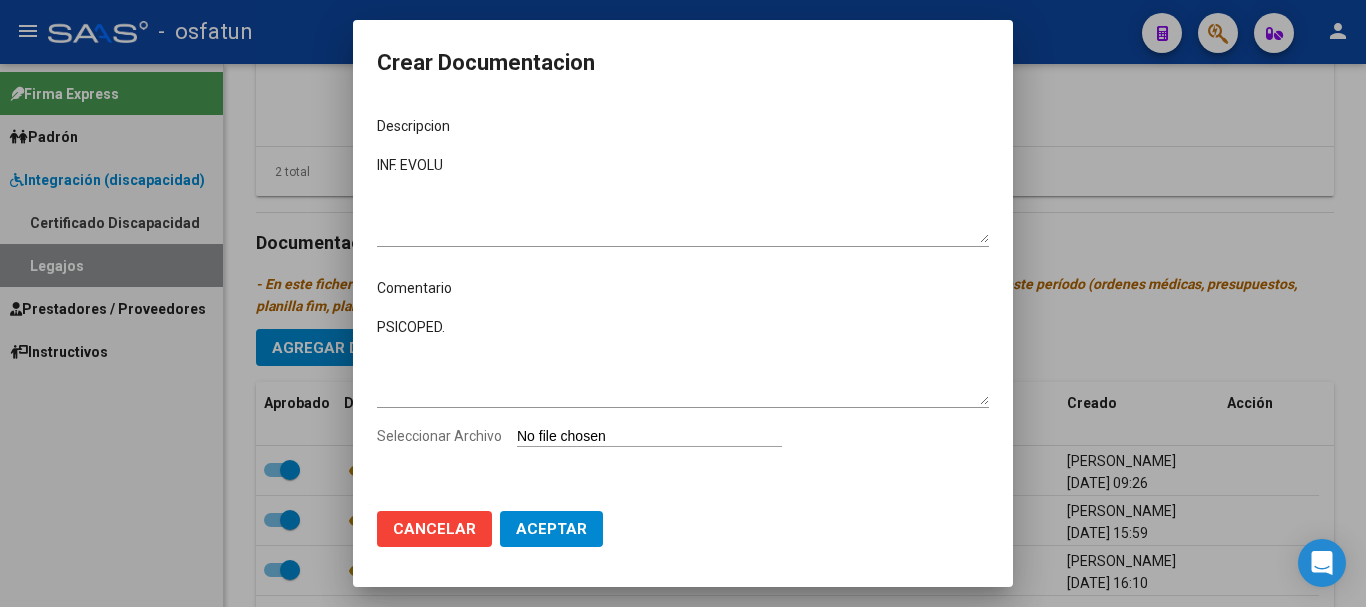 click on "Seleccionar Archivo" at bounding box center (649, 437) 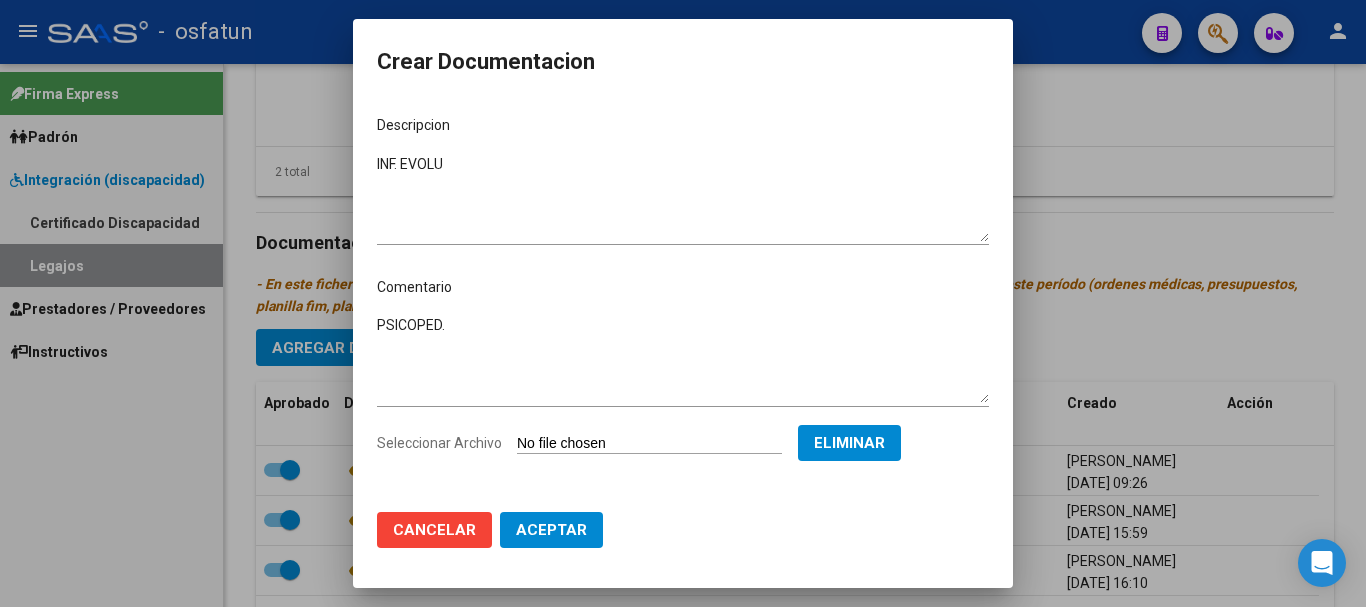 click on "Aceptar" 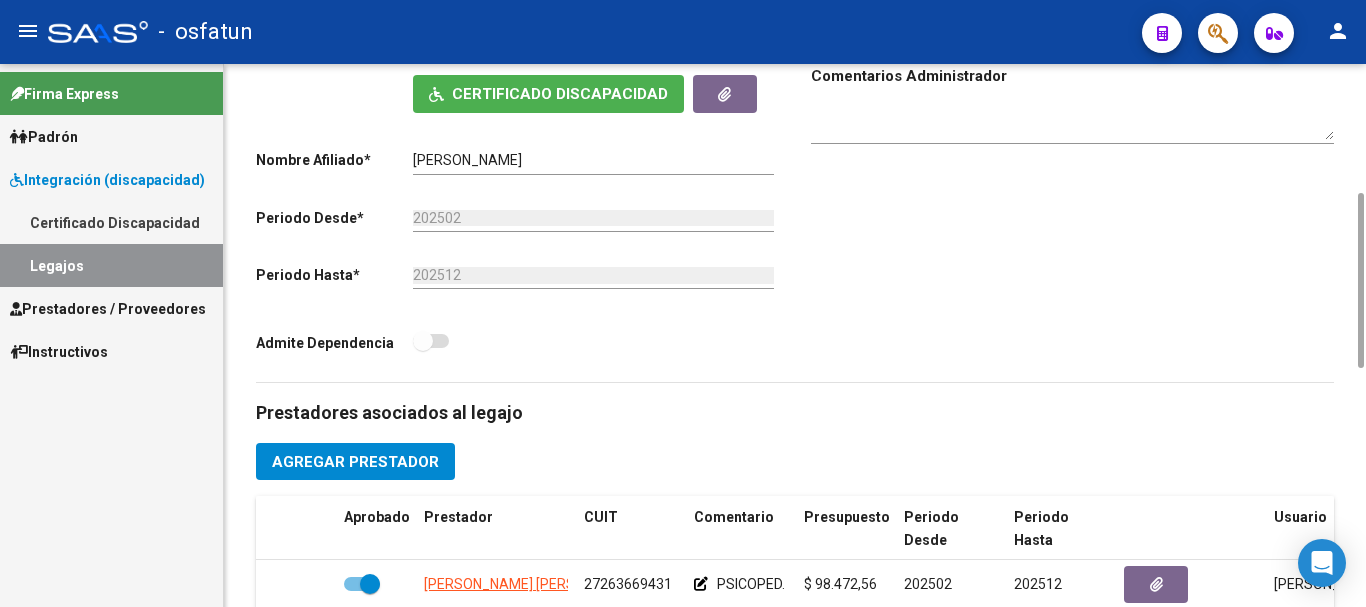 scroll, scrollTop: 600, scrollLeft: 0, axis: vertical 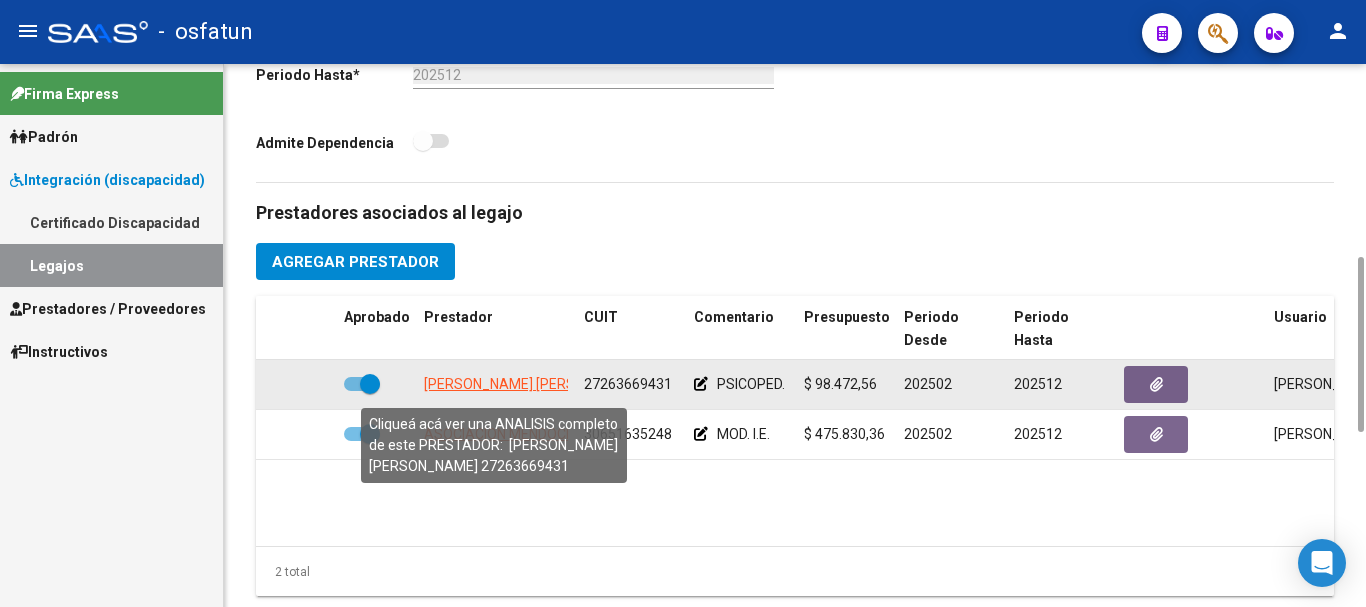 click on "[PERSON_NAME] [PERSON_NAME]" 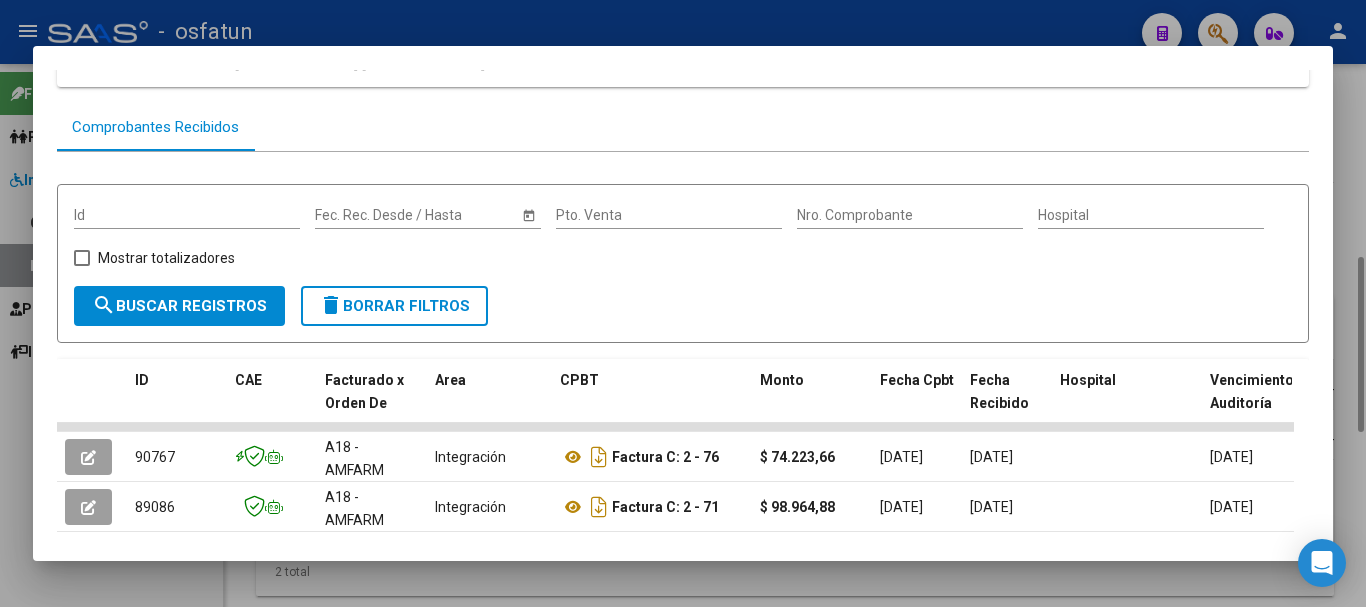scroll, scrollTop: 200, scrollLeft: 0, axis: vertical 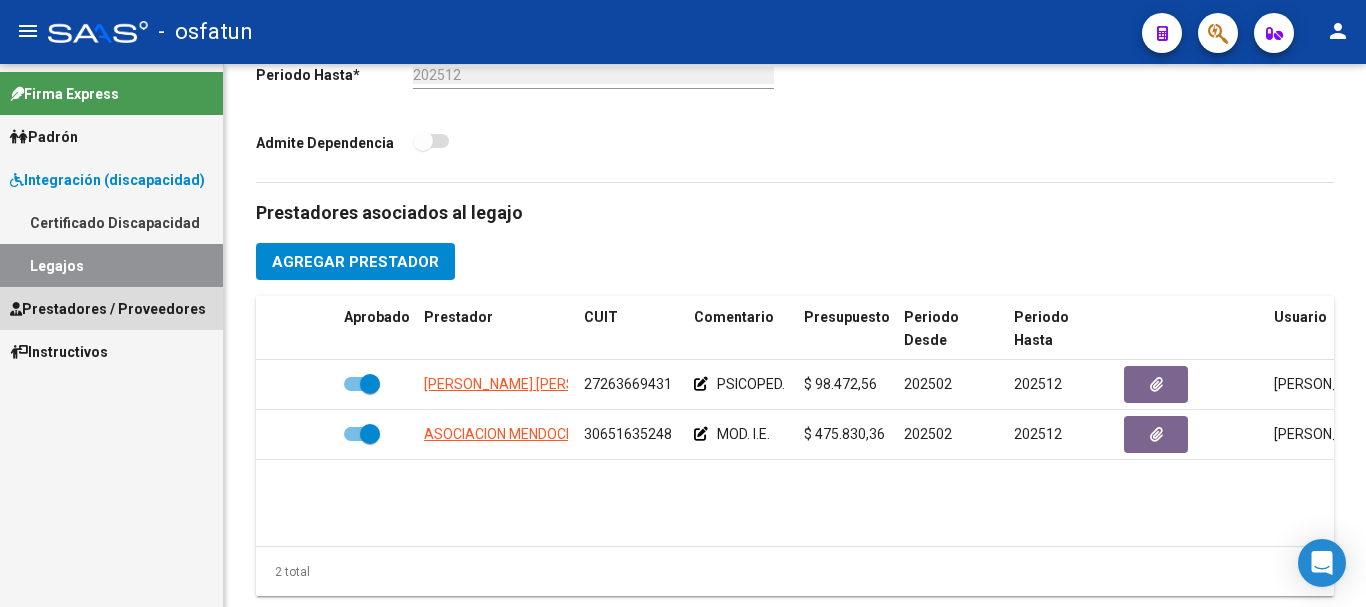 click on "Prestadores / Proveedores" at bounding box center [108, 309] 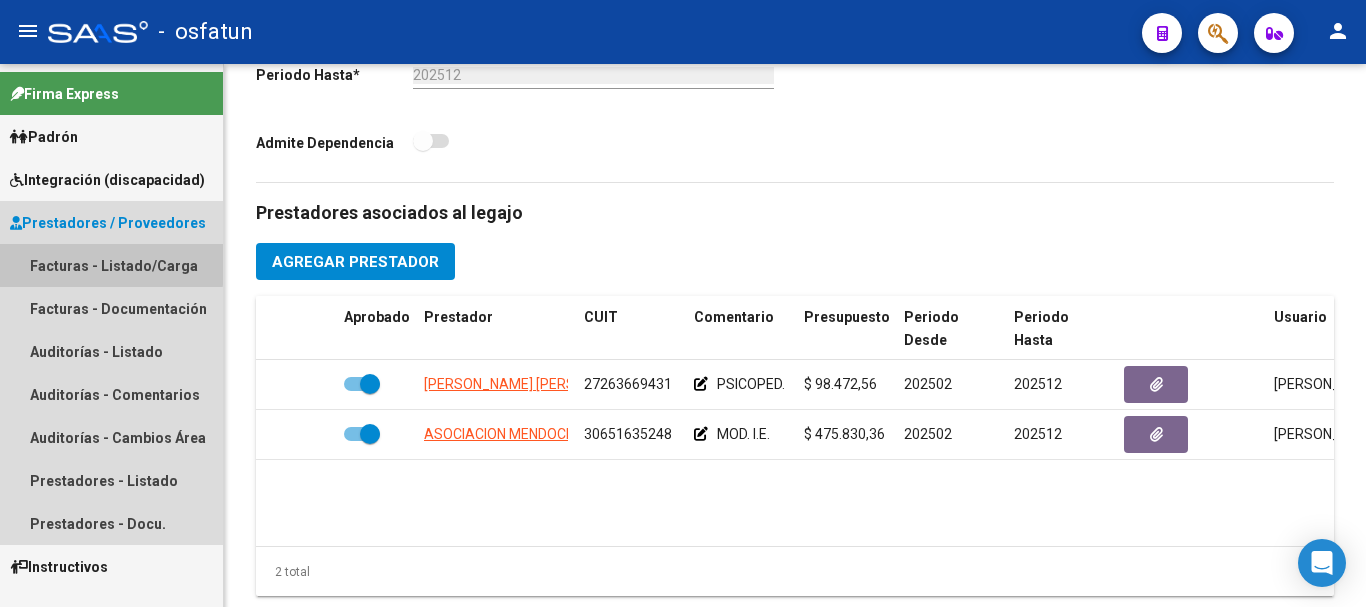 click on "Facturas - Listado/Carga" at bounding box center [111, 265] 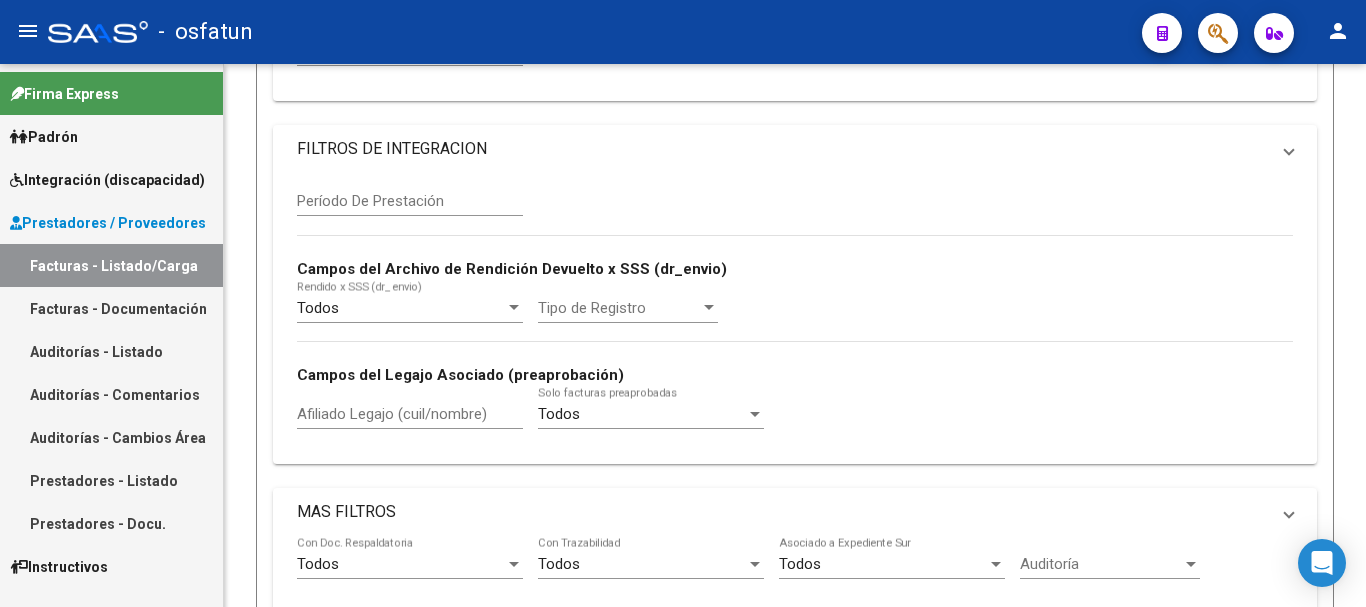 scroll, scrollTop: 0, scrollLeft: 0, axis: both 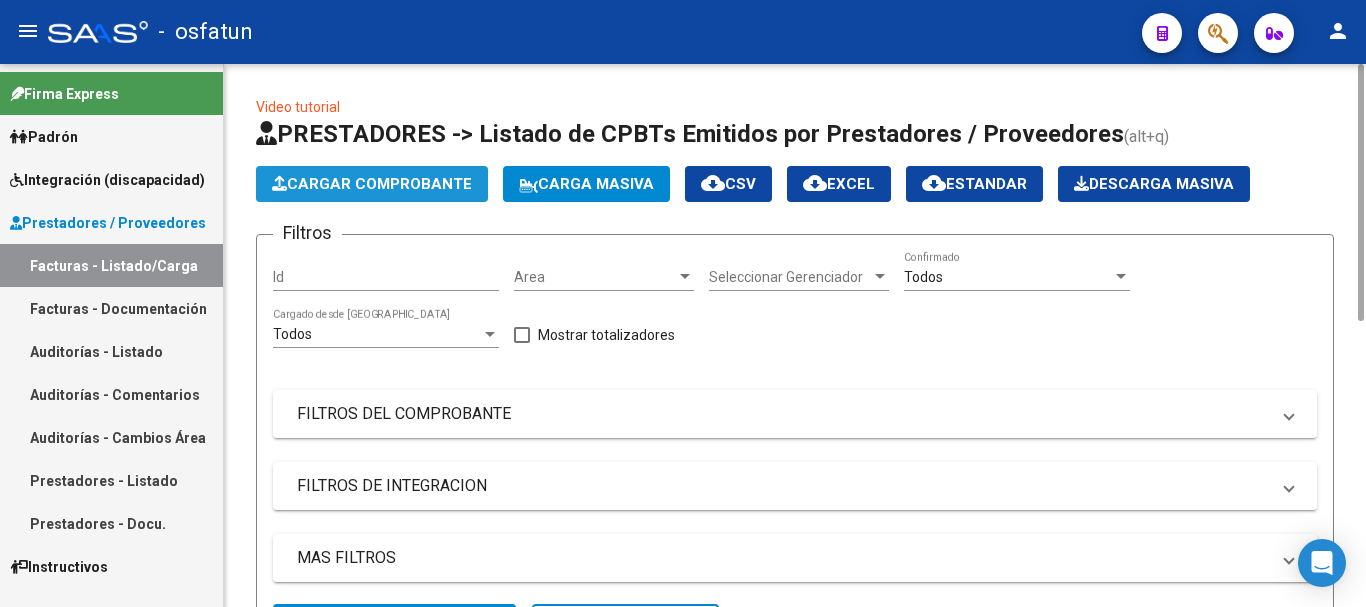click on "Cargar Comprobante" 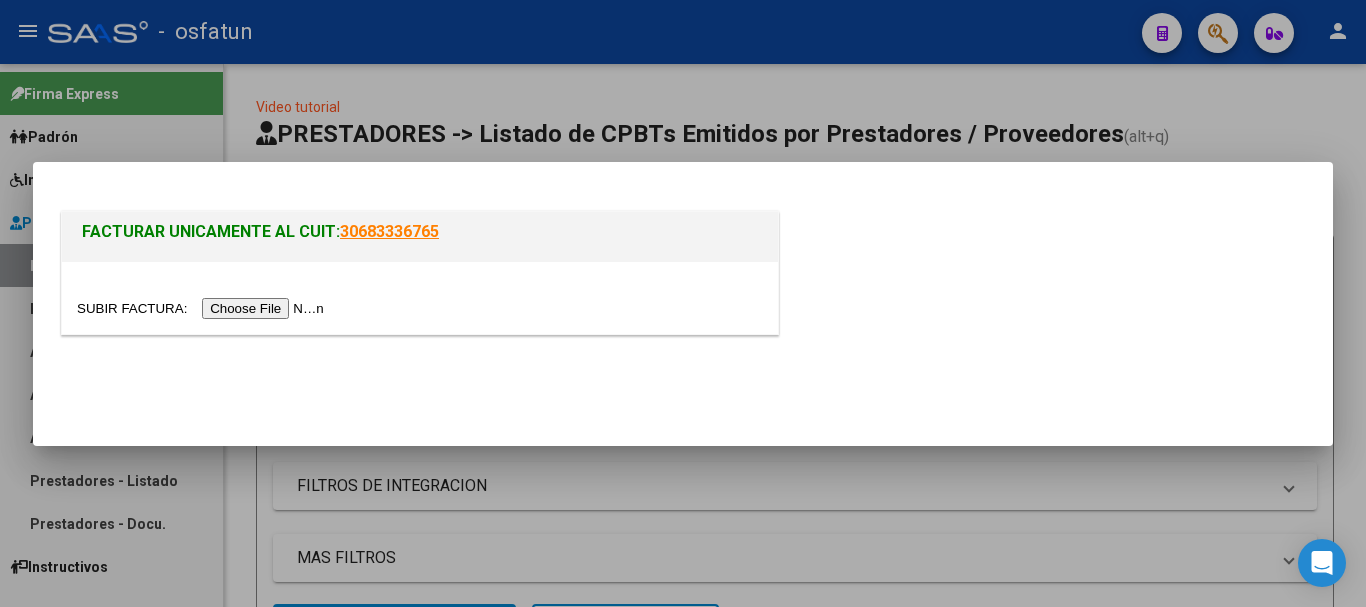 click at bounding box center (203, 308) 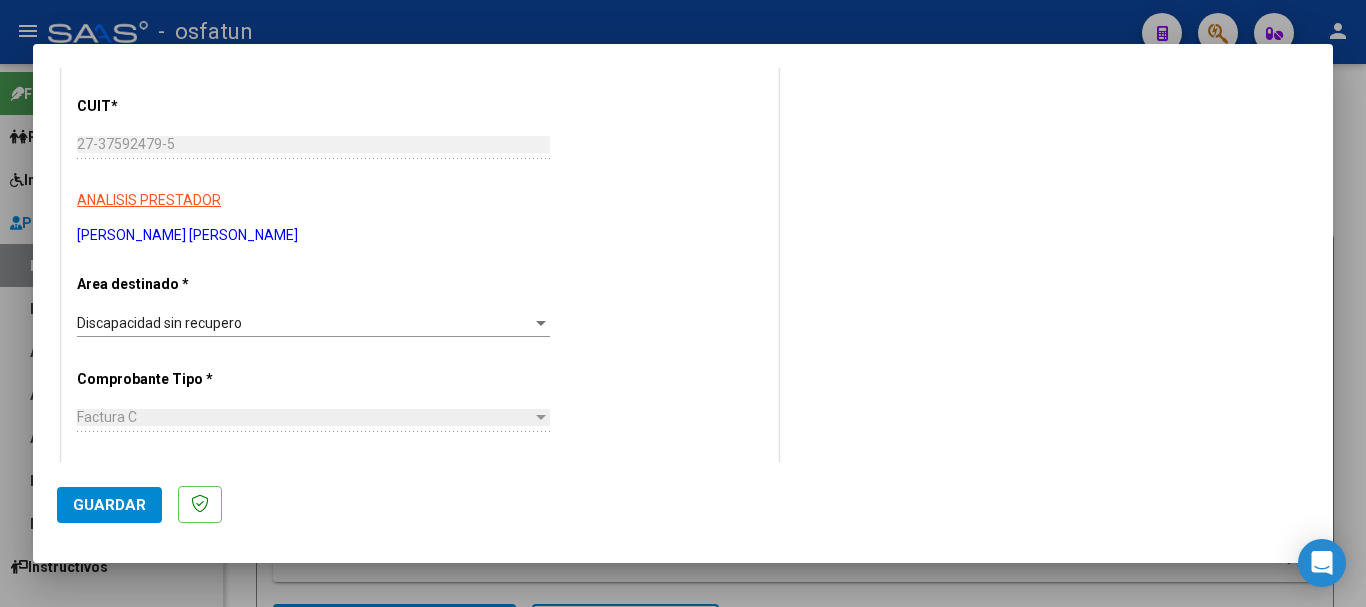 scroll, scrollTop: 300, scrollLeft: 0, axis: vertical 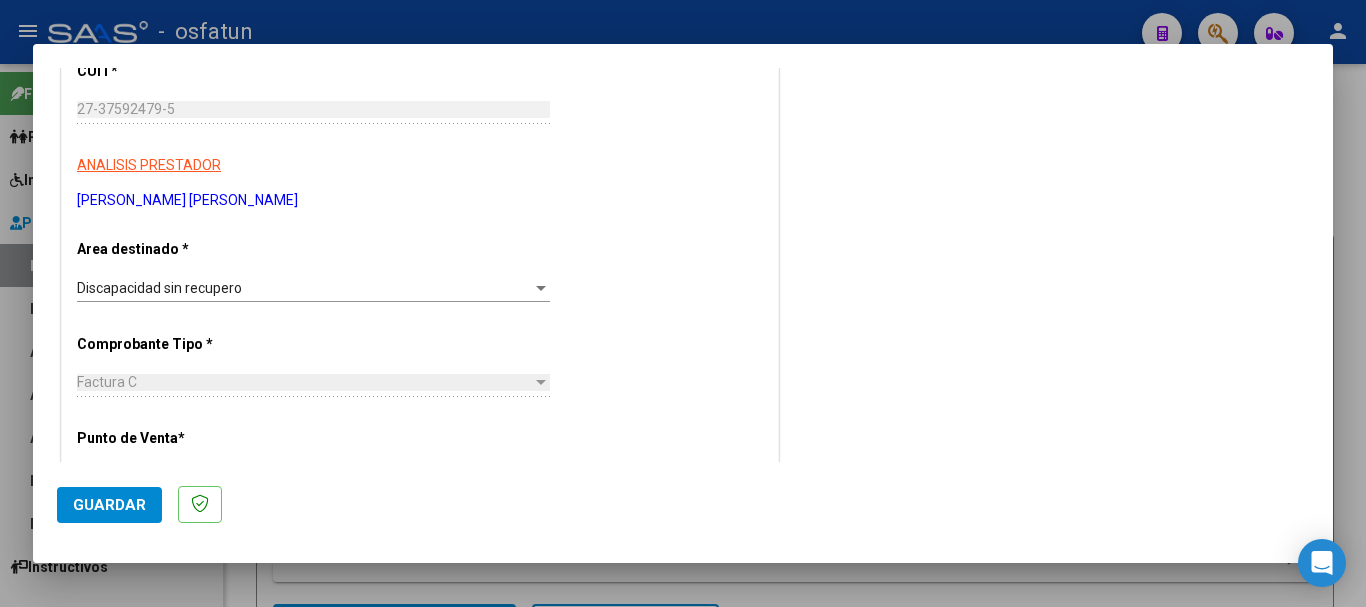 click at bounding box center (541, 288) 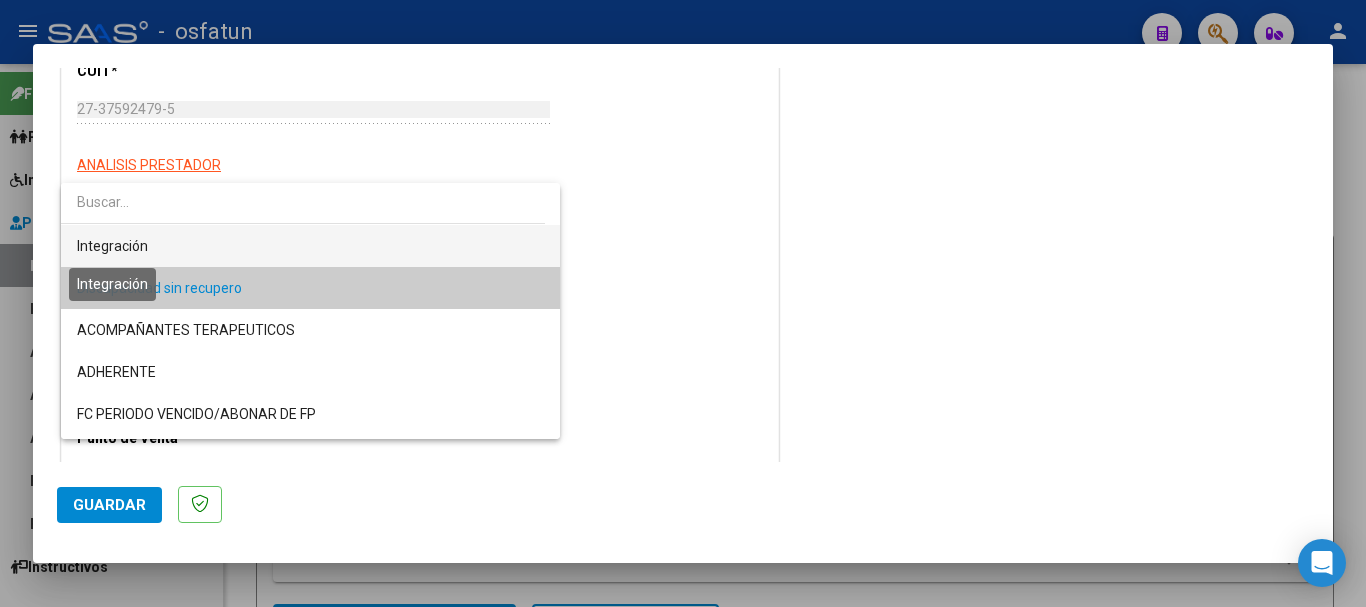 click on "Integración" at bounding box center [112, 246] 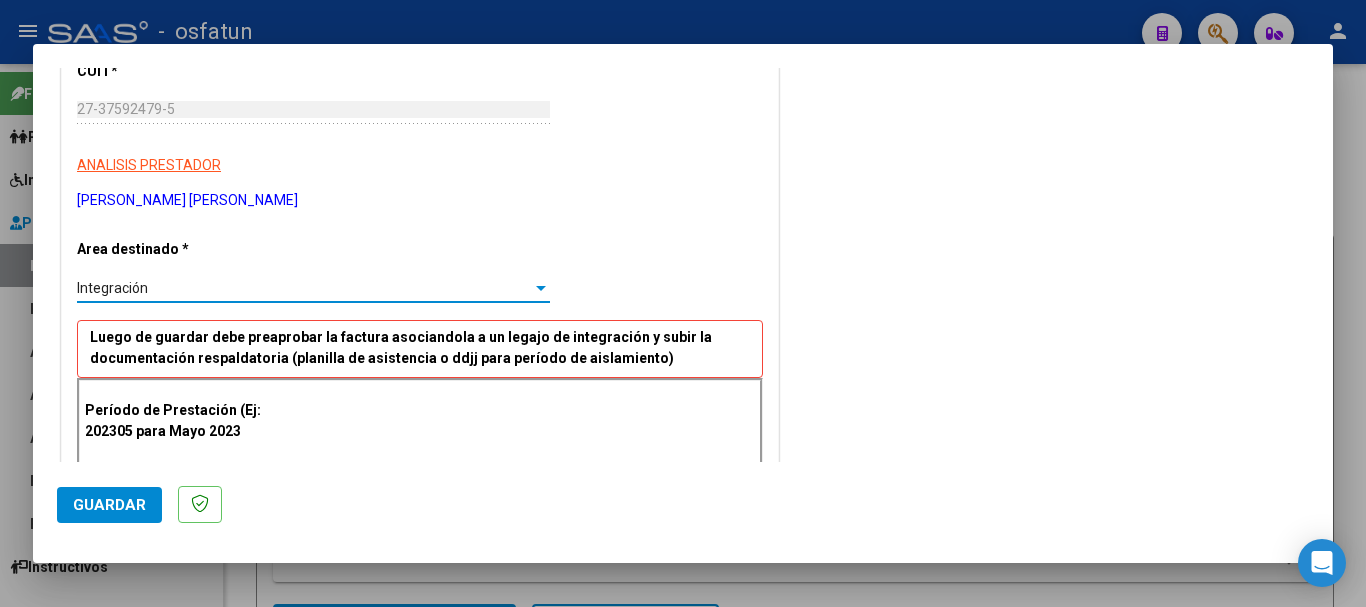 scroll, scrollTop: 400, scrollLeft: 0, axis: vertical 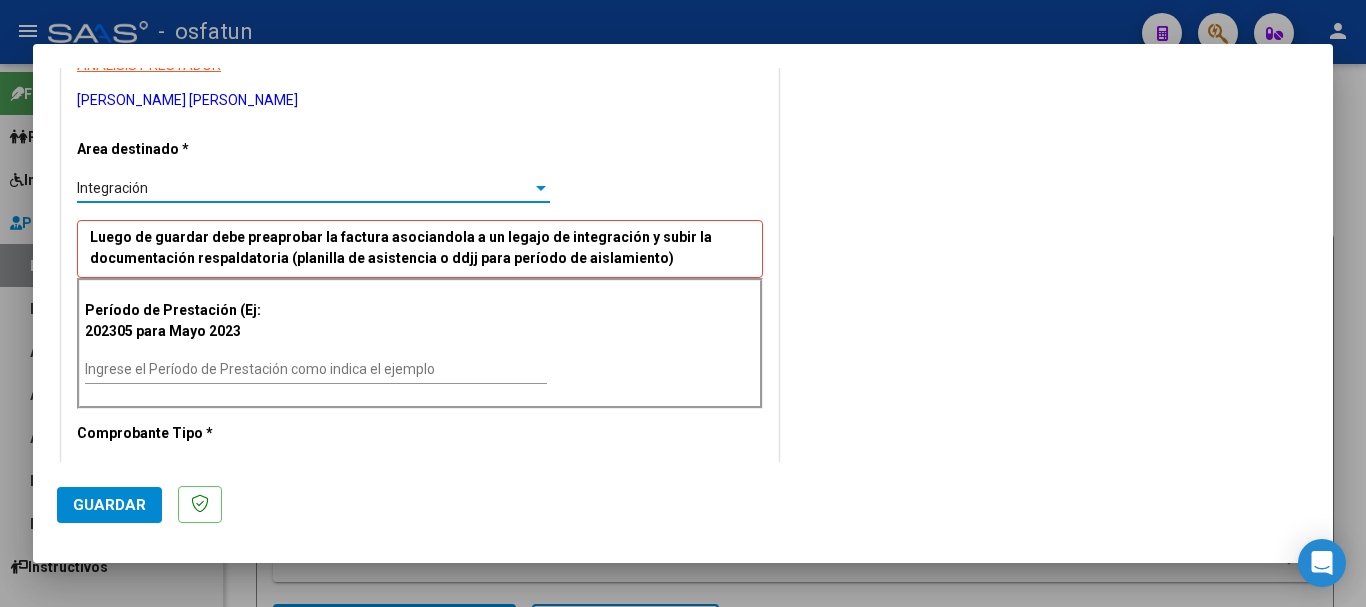 click on "Ingrese el Período de Prestación como indica el ejemplo" at bounding box center [316, 369] 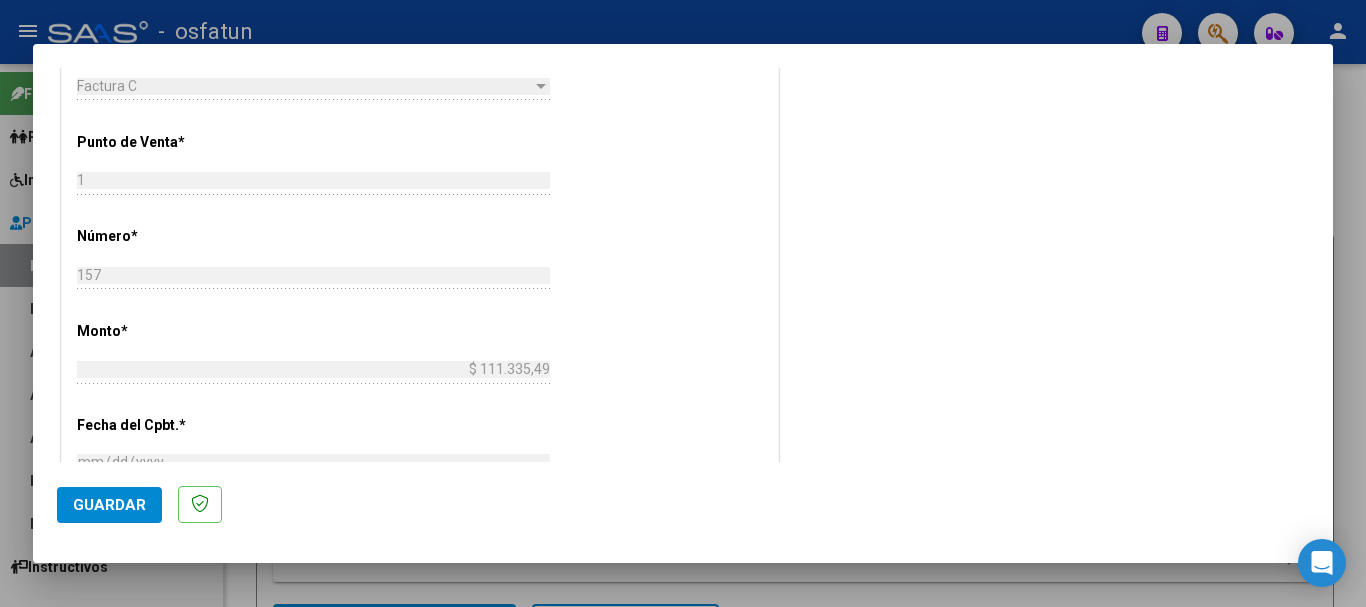 scroll, scrollTop: 1100, scrollLeft: 0, axis: vertical 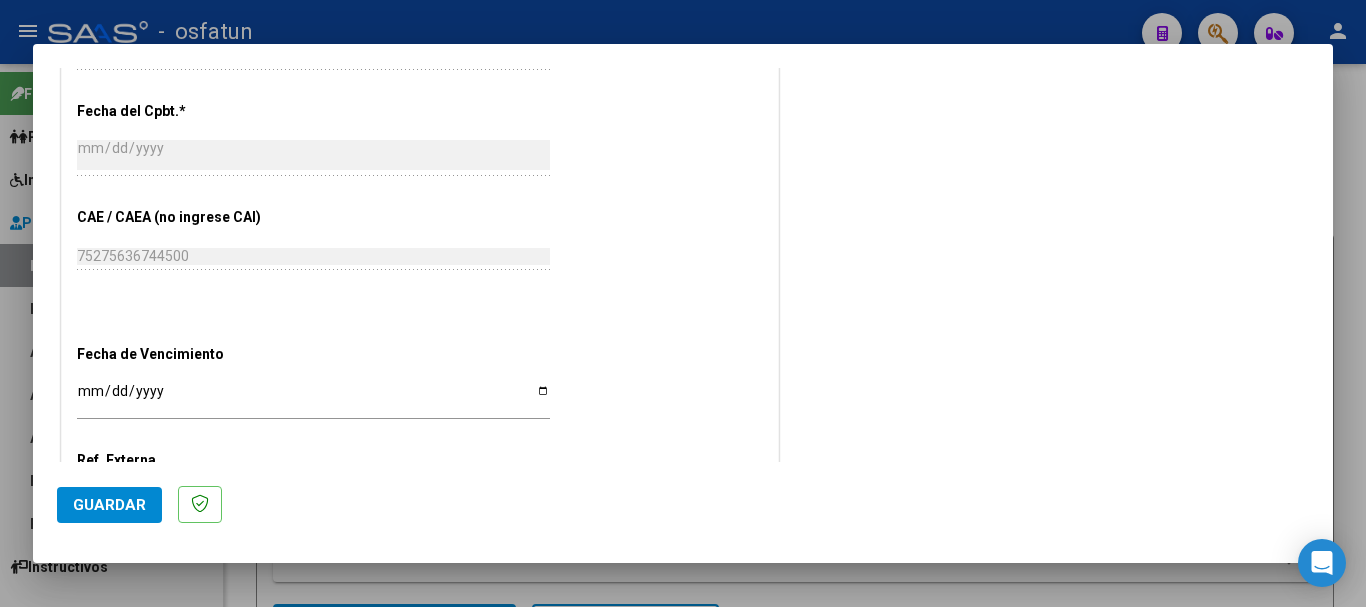 click on "Ingresar la fecha" at bounding box center [313, 398] 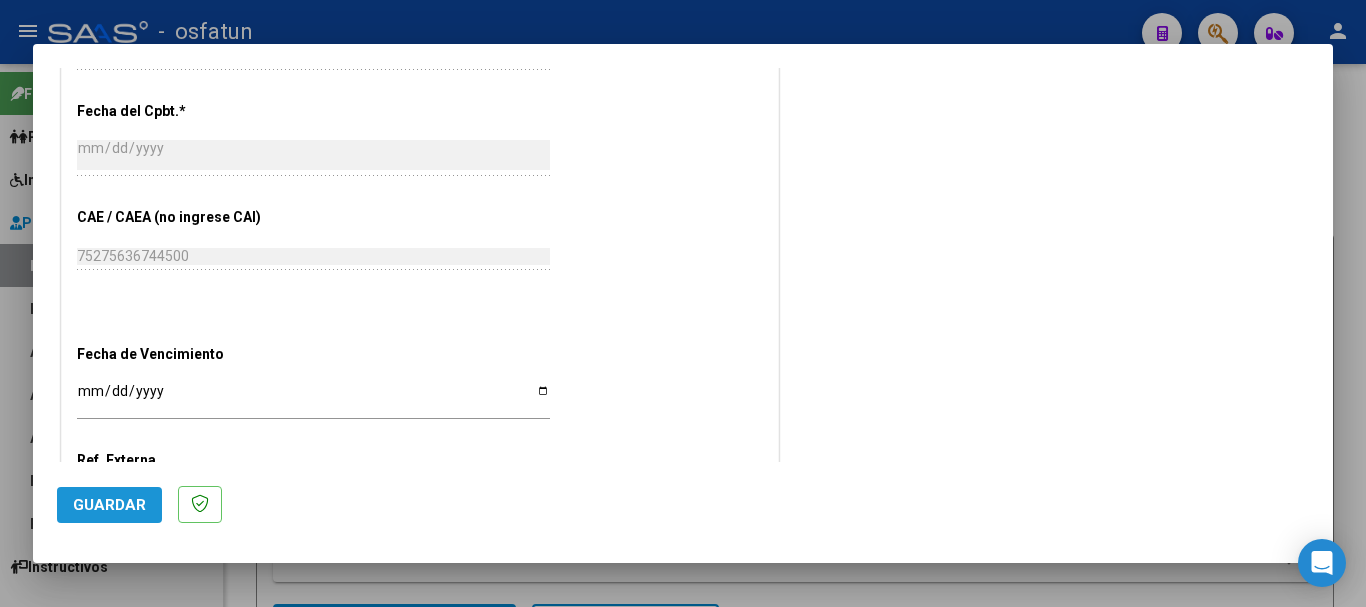 click on "Guardar" 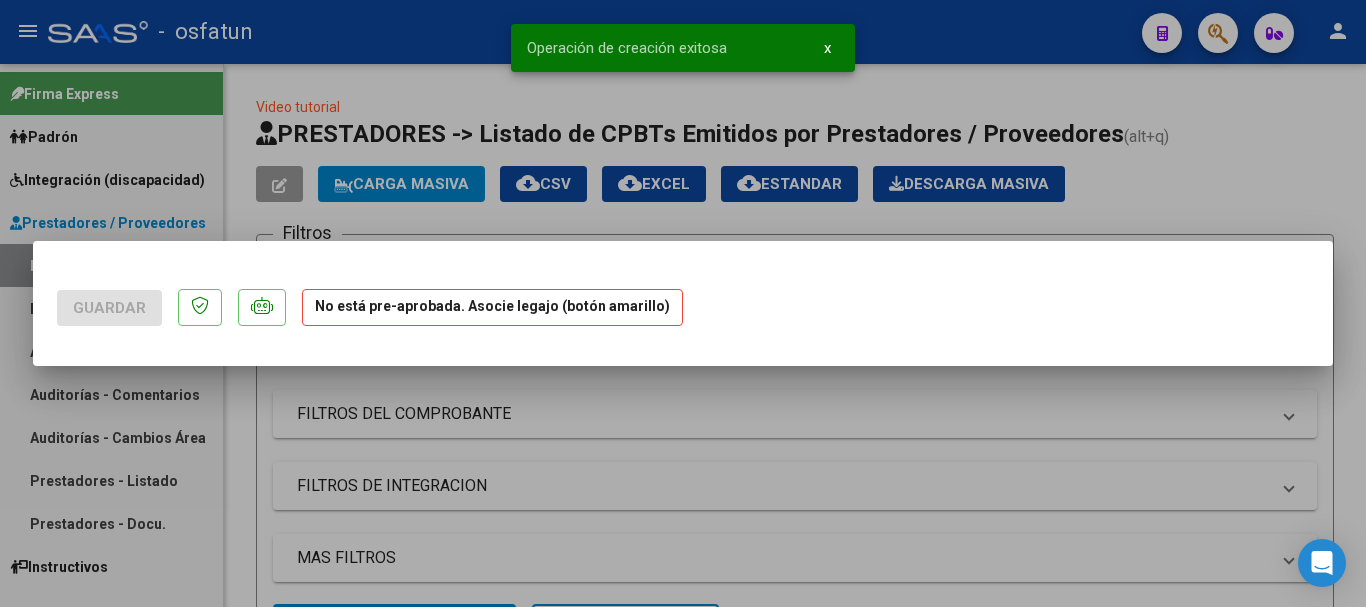 scroll, scrollTop: 0, scrollLeft: 0, axis: both 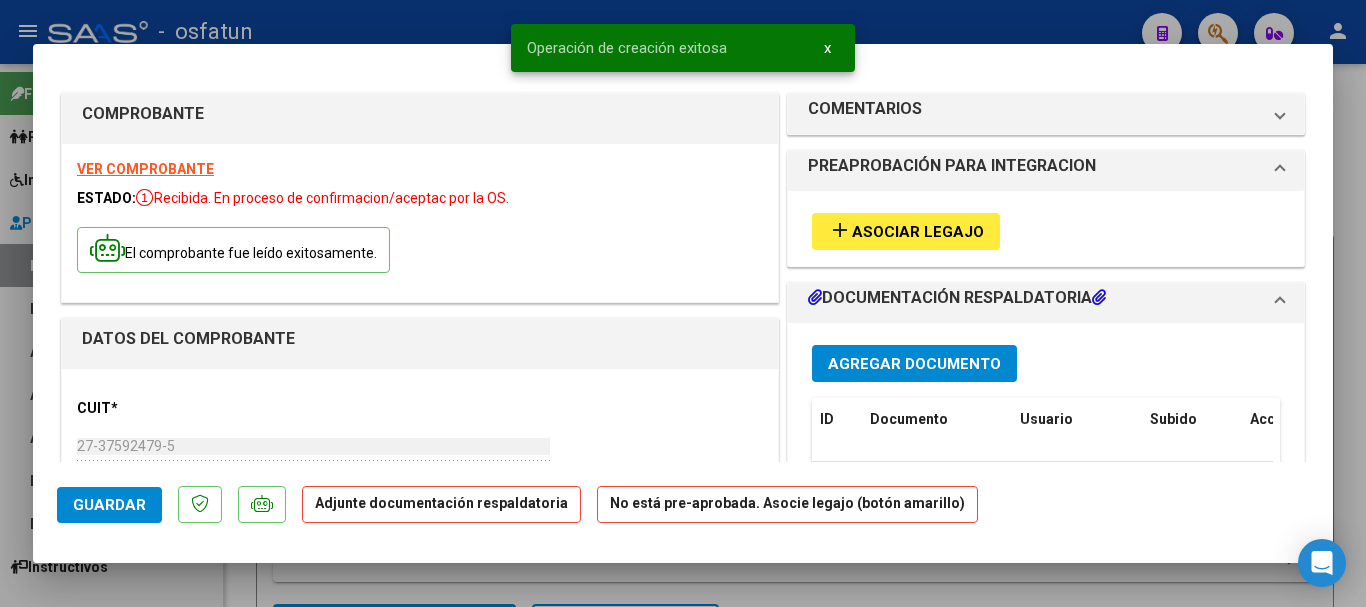 click on "Agregar Documento" at bounding box center (914, 364) 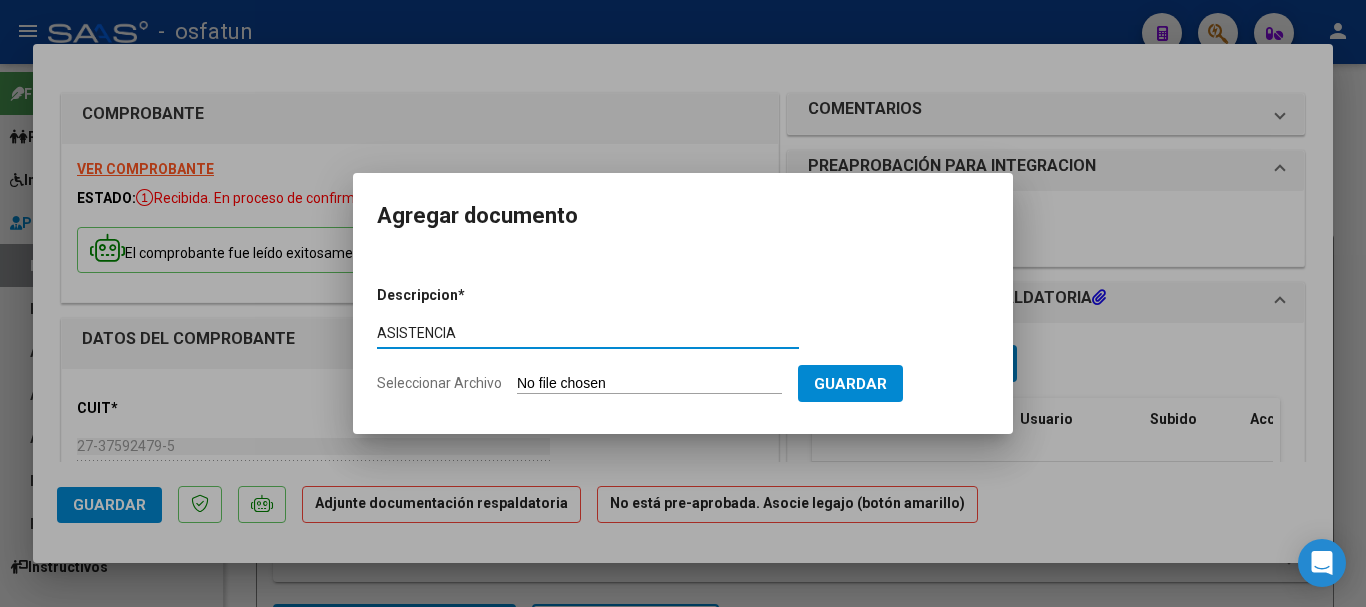 click on "Seleccionar Archivo" at bounding box center (649, 384) 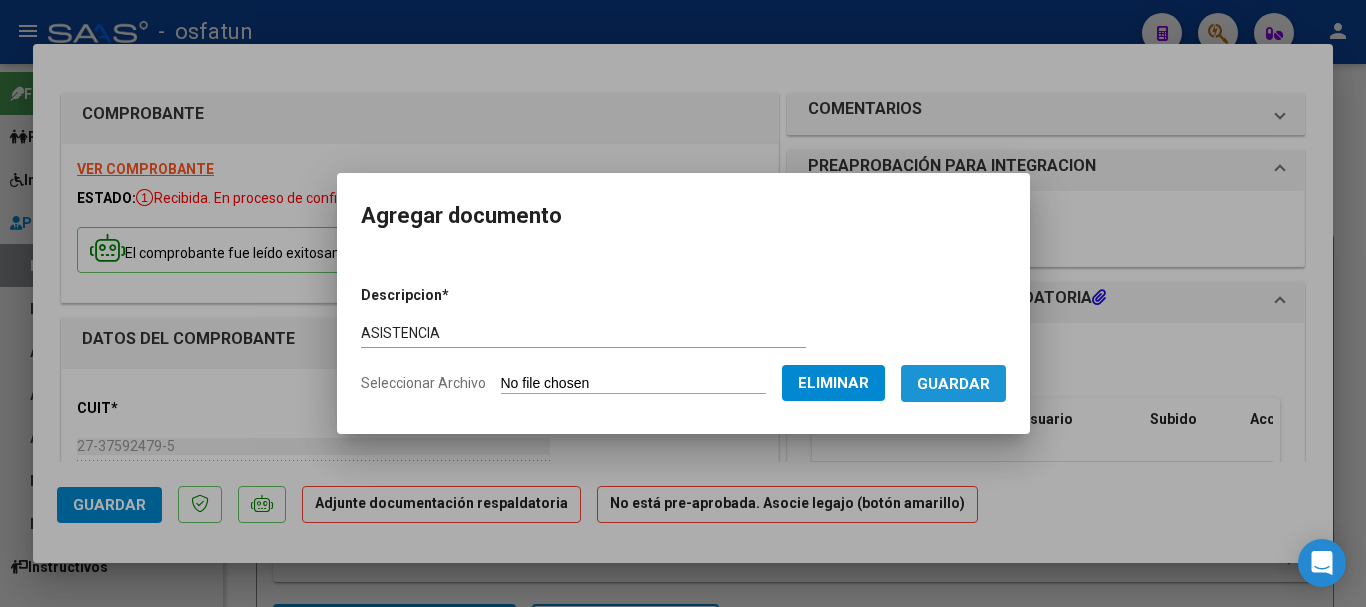 click on "Guardar" at bounding box center [953, 383] 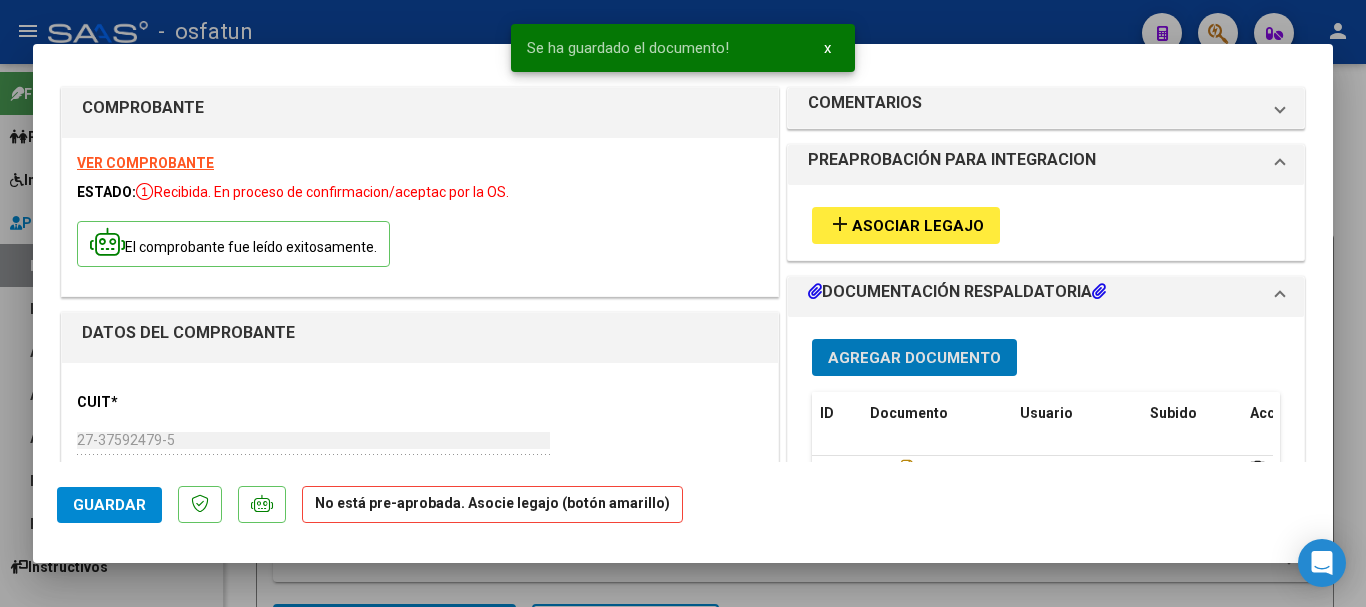 scroll, scrollTop: 0, scrollLeft: 0, axis: both 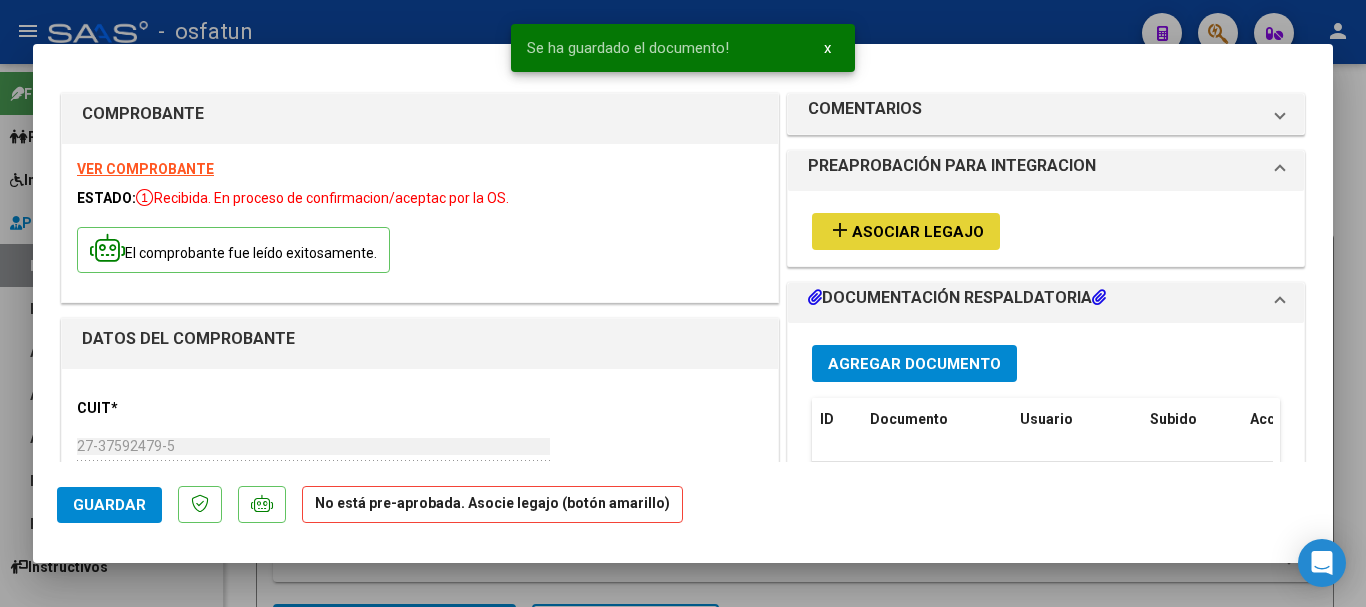 click on "Asociar Legajo" at bounding box center [918, 232] 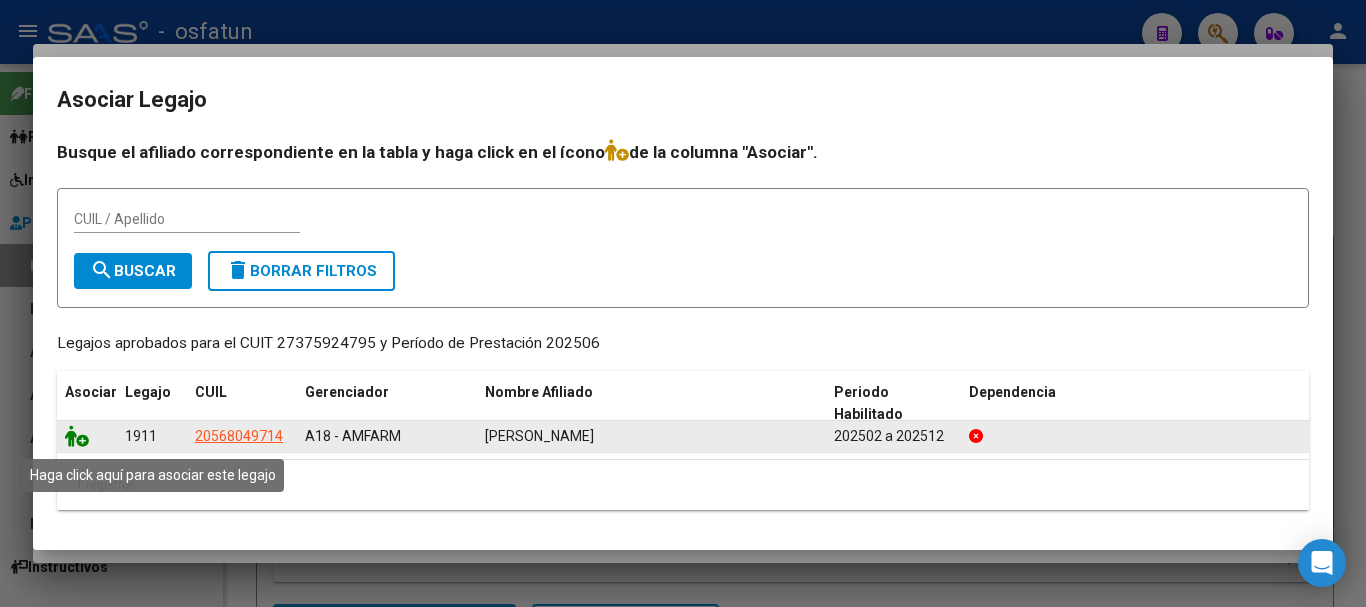 click 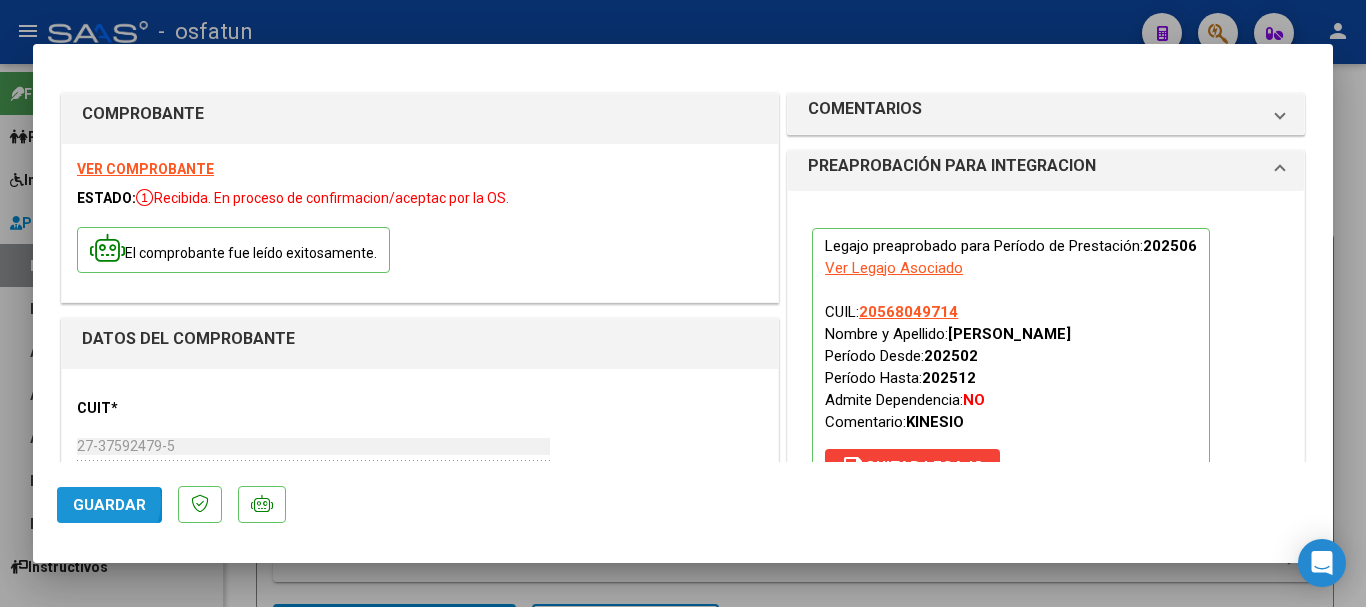 click on "Guardar" 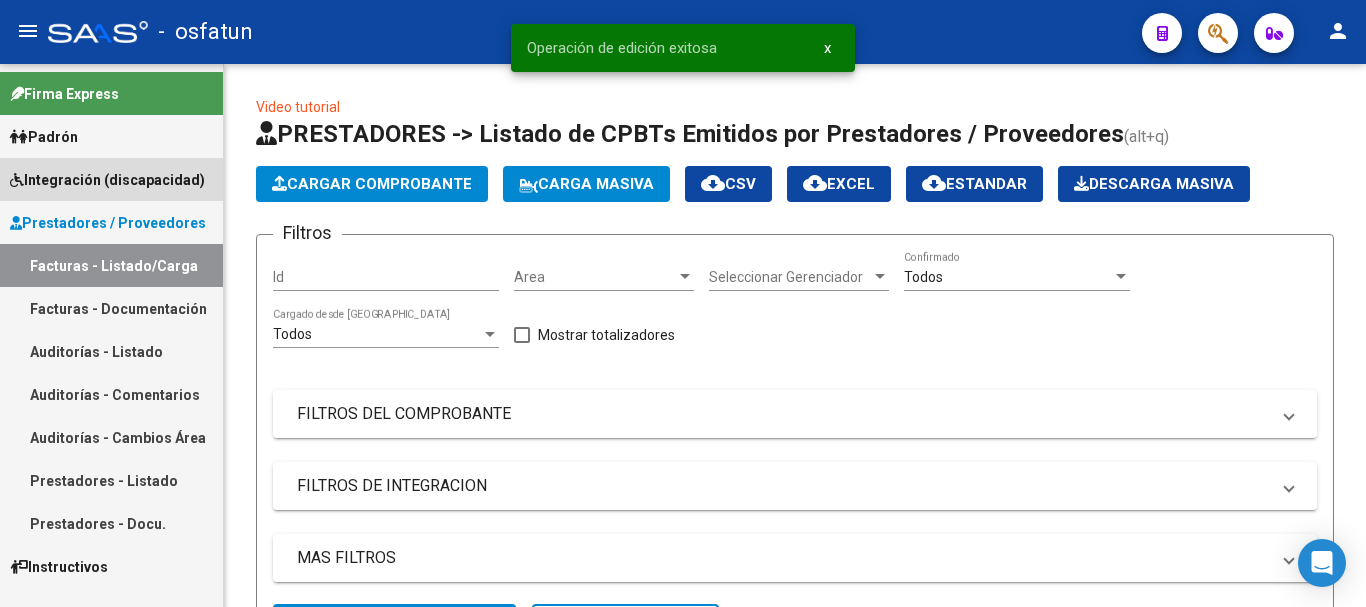click on "Integración (discapacidad)" at bounding box center (107, 180) 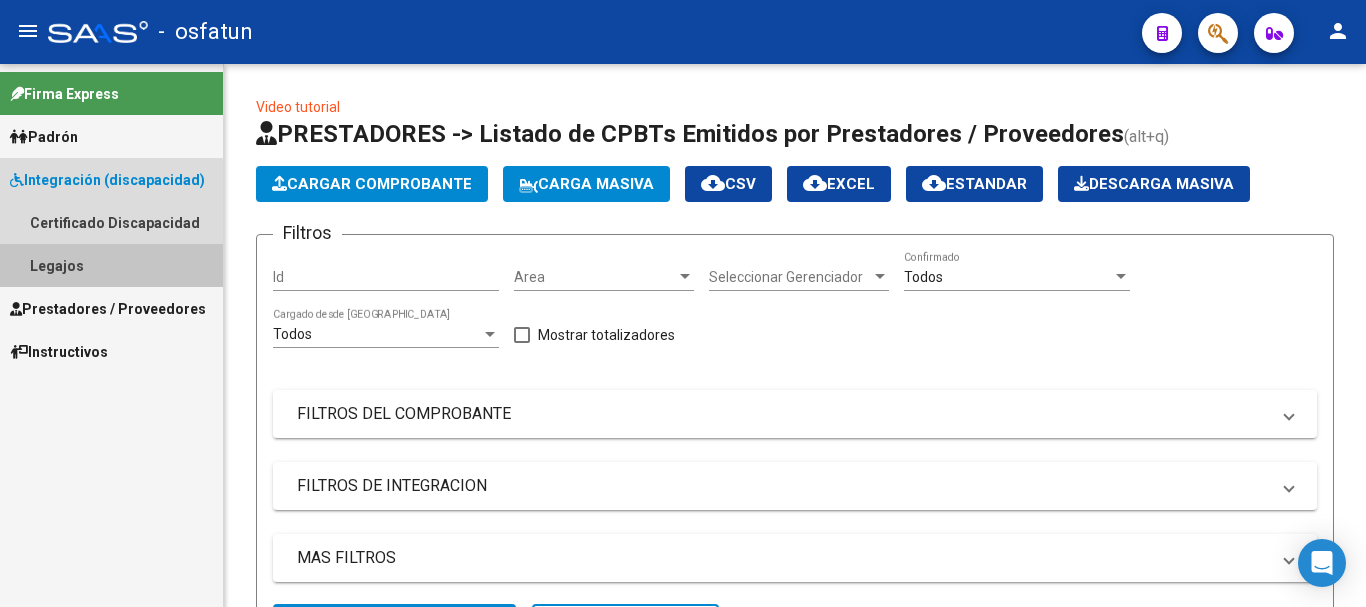 click on "Legajos" at bounding box center (111, 265) 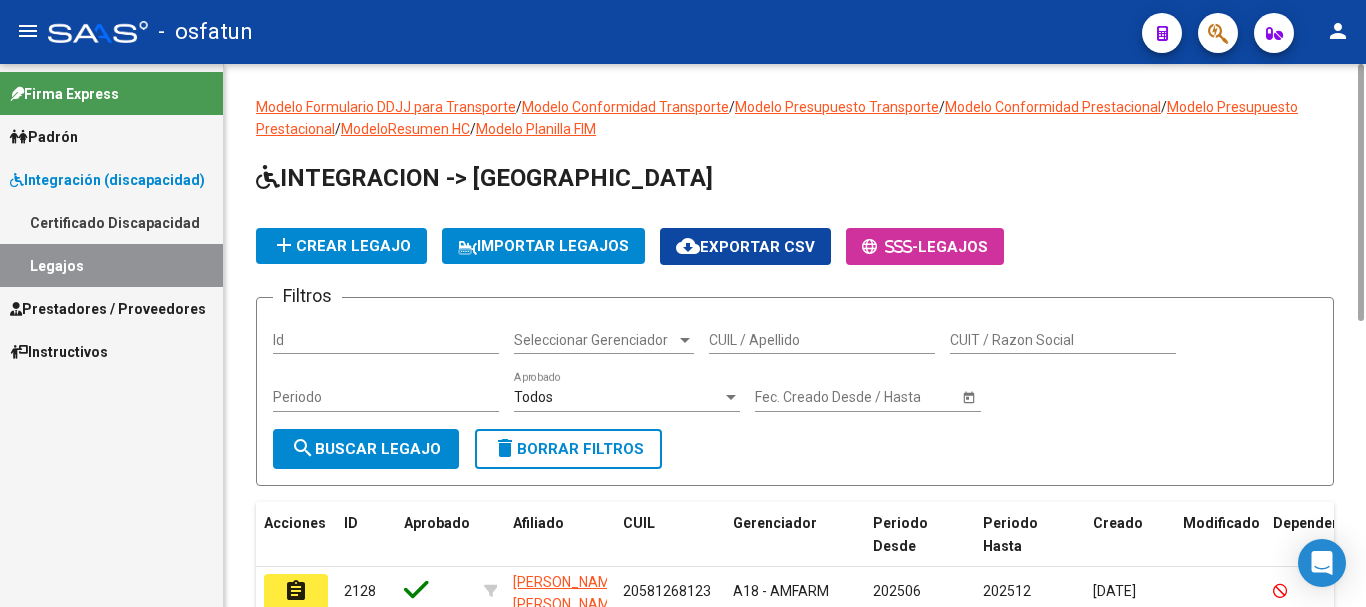 drag, startPoint x: 795, startPoint y: 326, endPoint x: 807, endPoint y: 319, distance: 13.892444 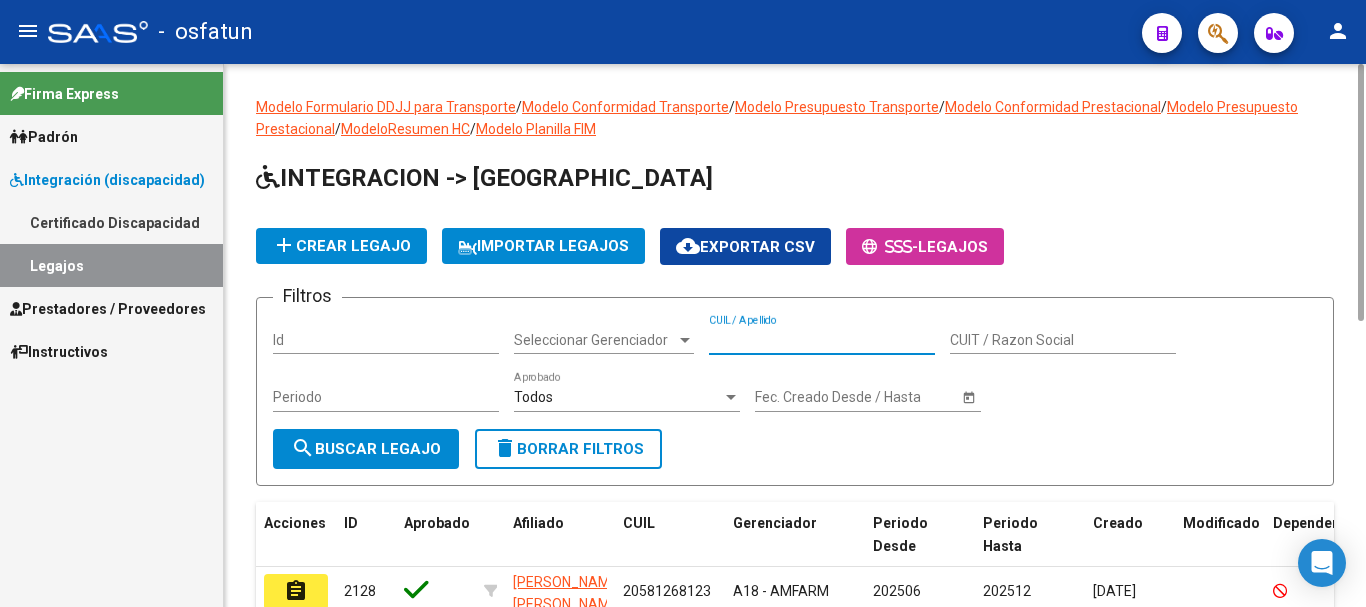 click on "CUIL / Apellido" at bounding box center (822, 340) 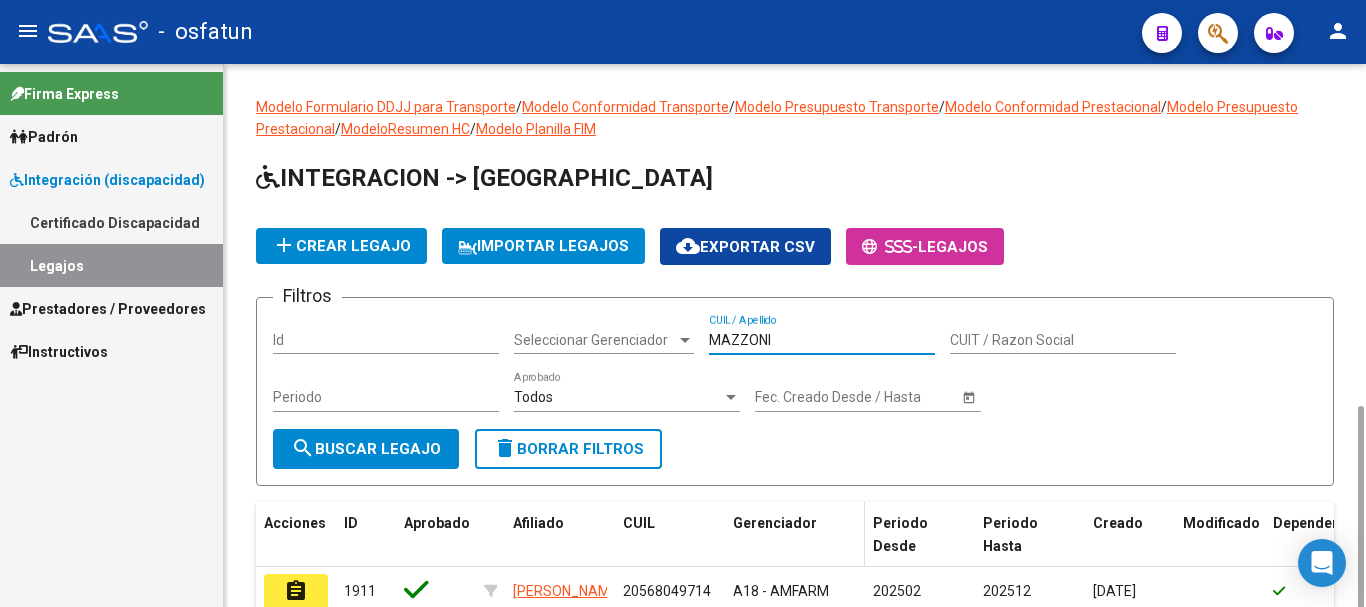 scroll, scrollTop: 197, scrollLeft: 0, axis: vertical 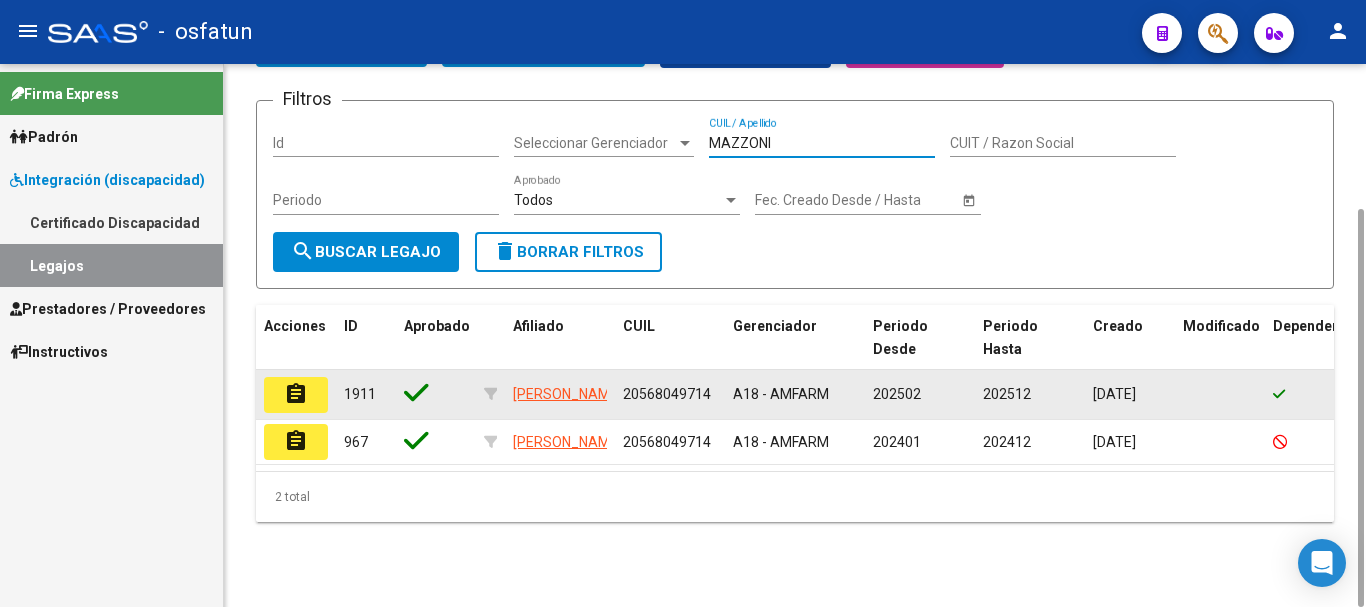 click on "assignment" 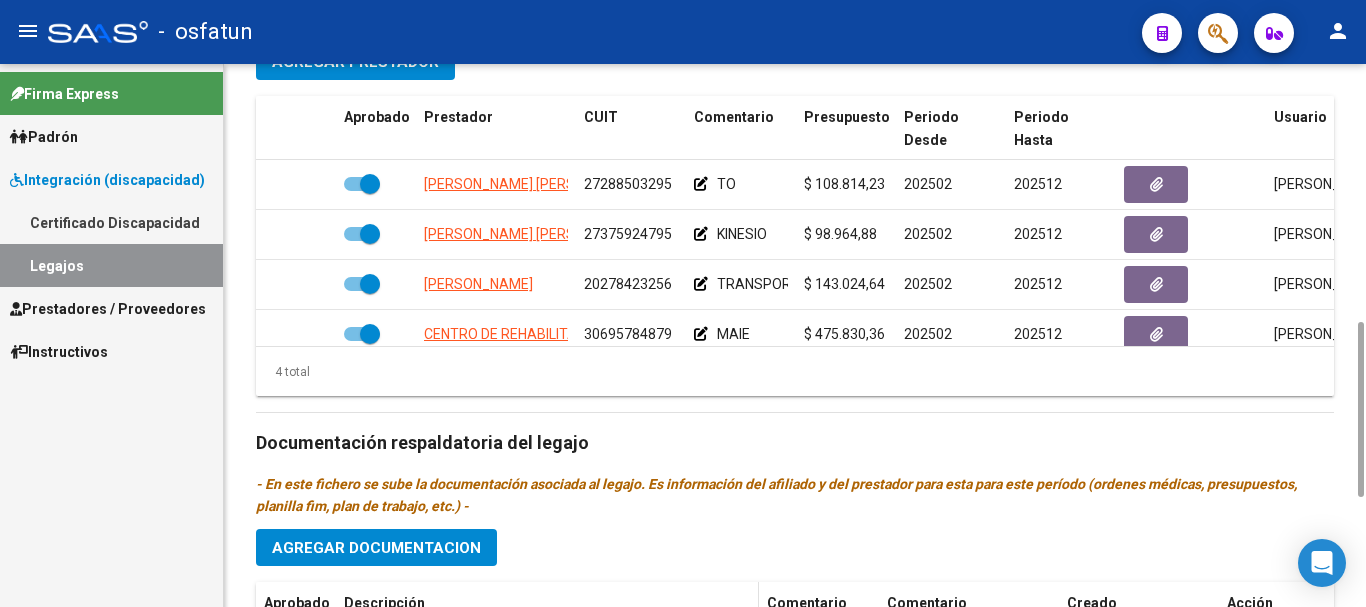 scroll, scrollTop: 1141, scrollLeft: 0, axis: vertical 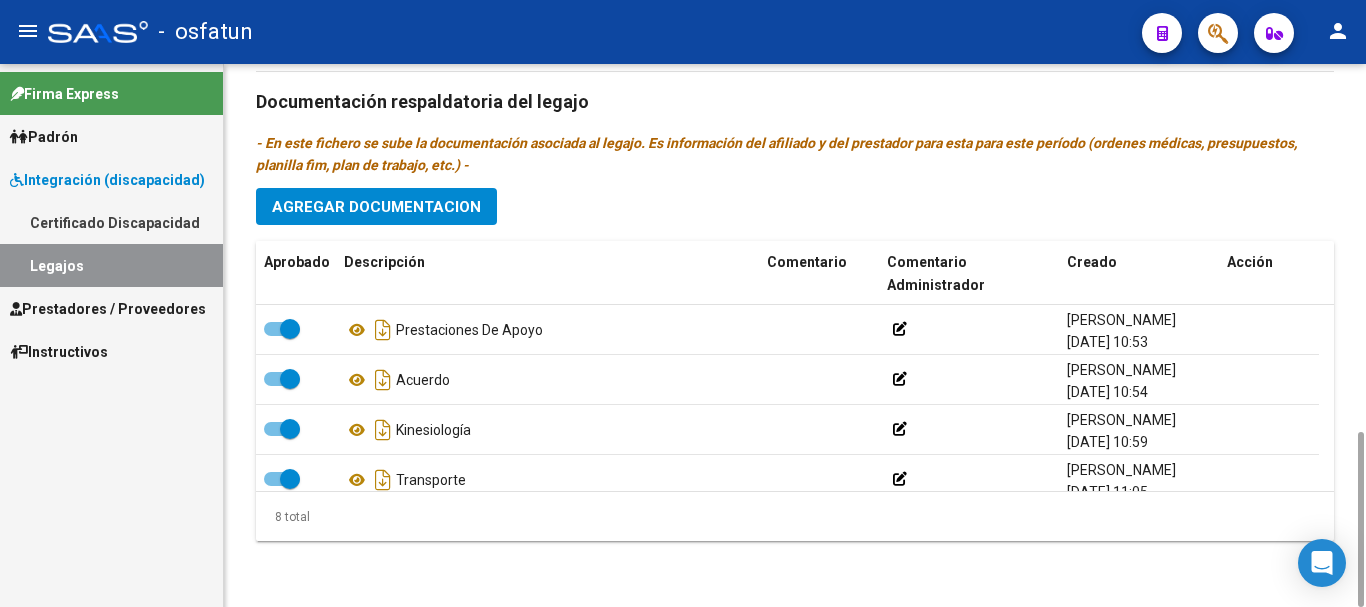 click on "Agregar Documentacion" 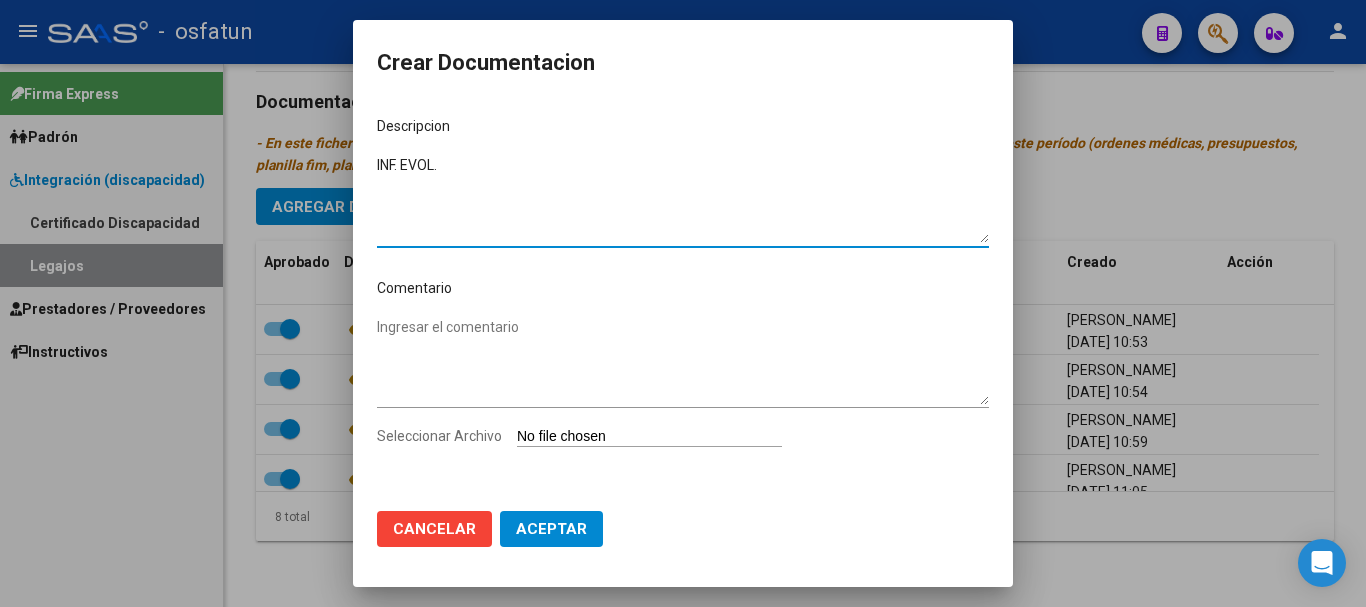 click on "Ingresar el comentario" at bounding box center (683, 361) 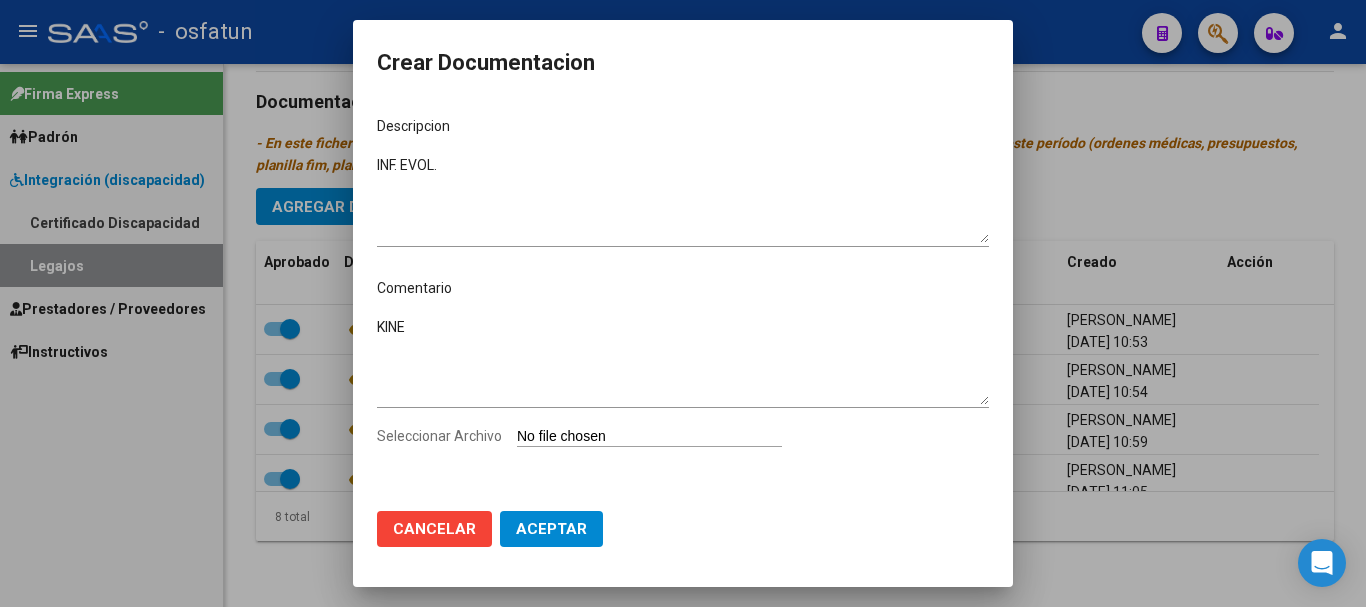 click on "Seleccionar Archivo" at bounding box center (649, 437) 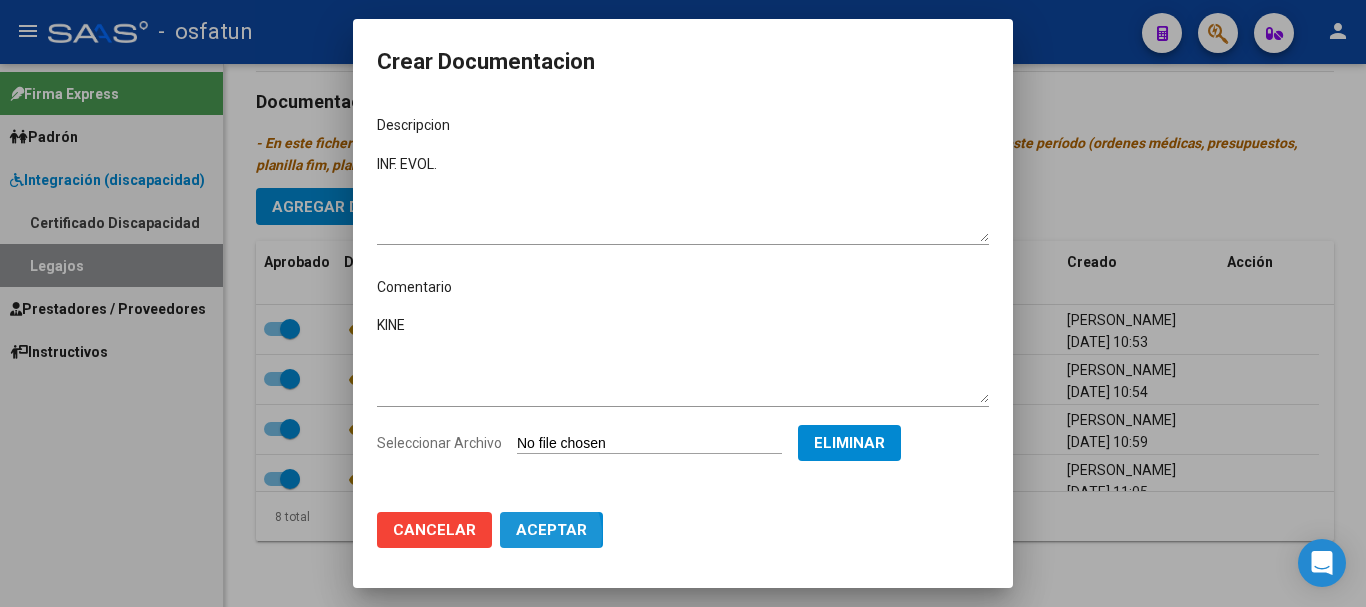 click on "Aceptar" 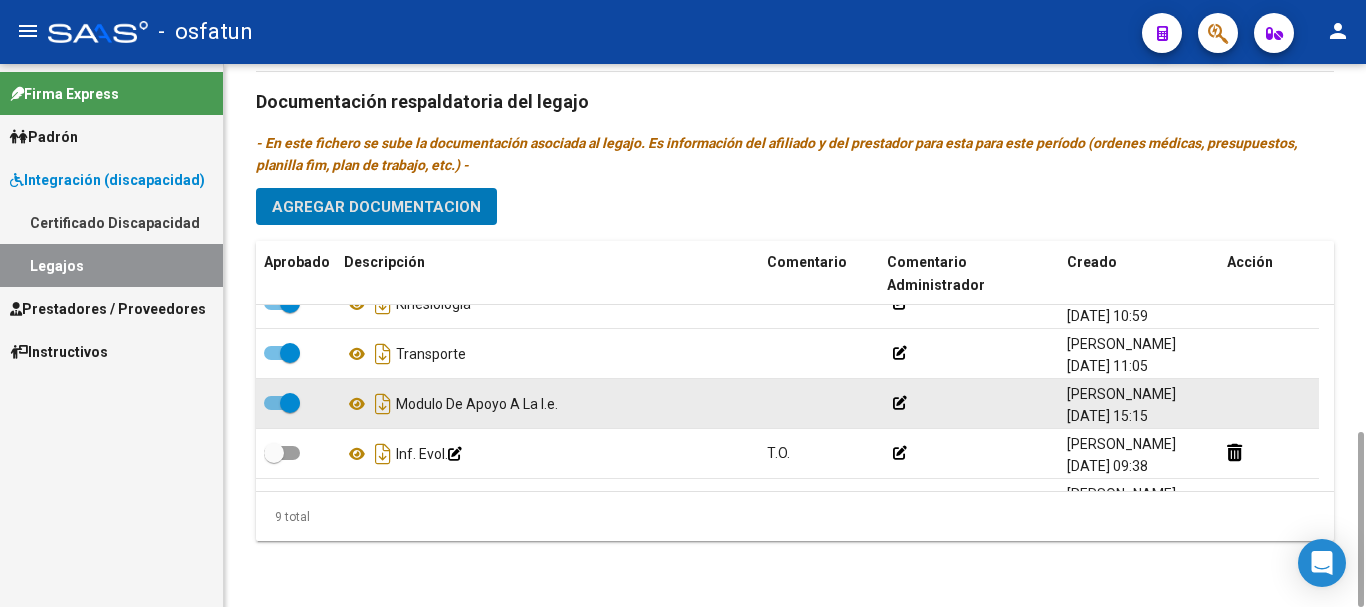 scroll, scrollTop: 271, scrollLeft: 0, axis: vertical 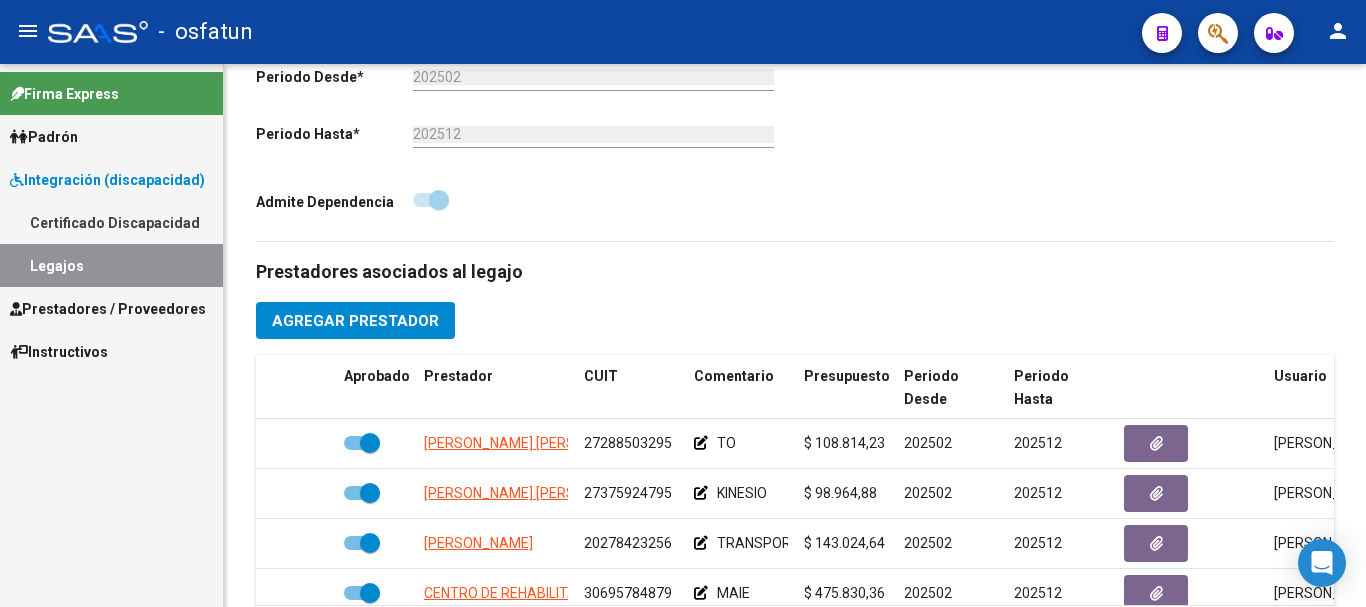 click on "Prestadores / Proveedores" at bounding box center (108, 309) 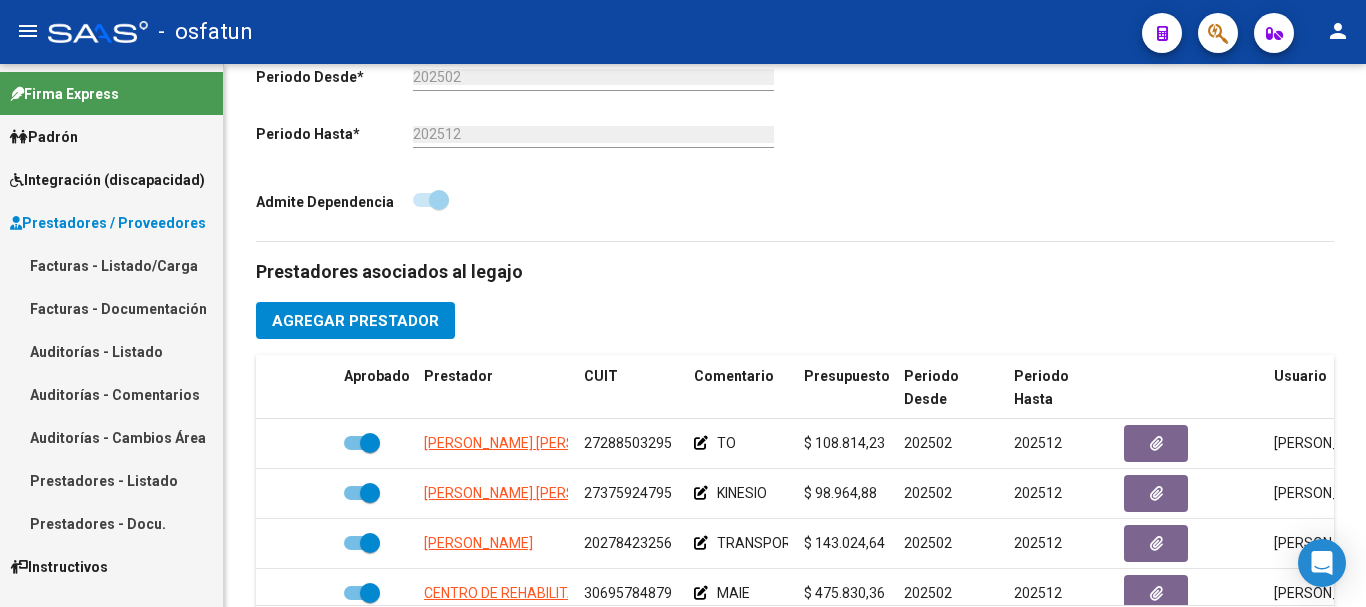 click on "Facturas - Listado/Carga" at bounding box center (111, 265) 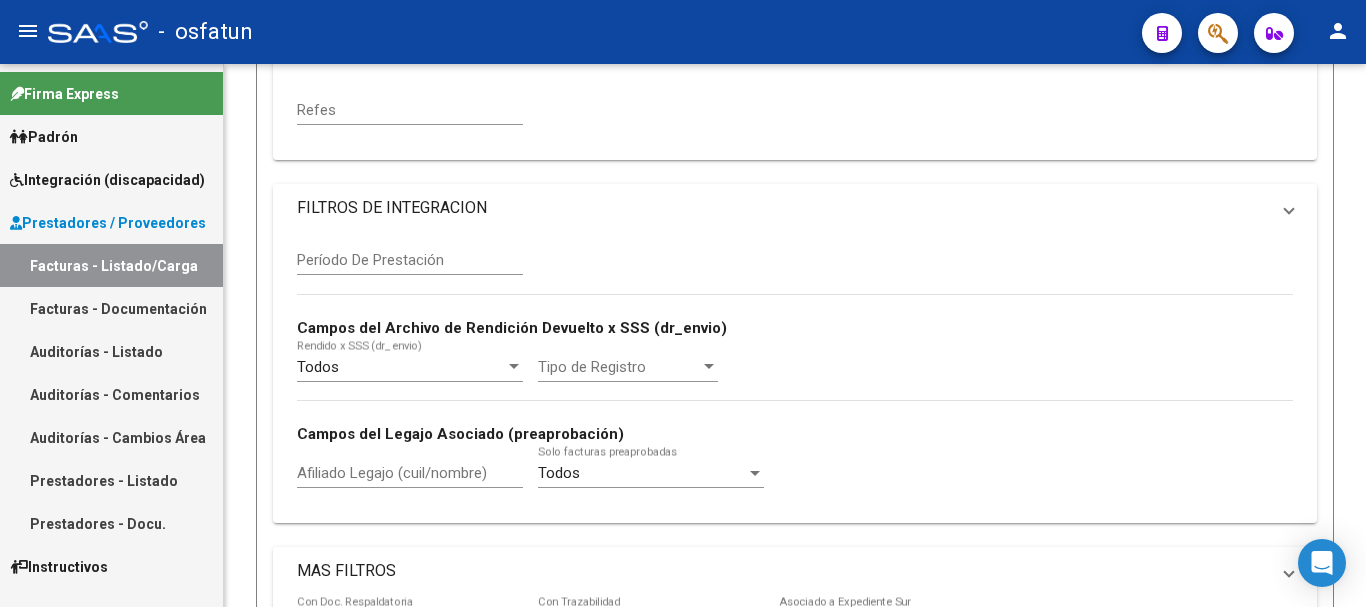 scroll, scrollTop: 0, scrollLeft: 0, axis: both 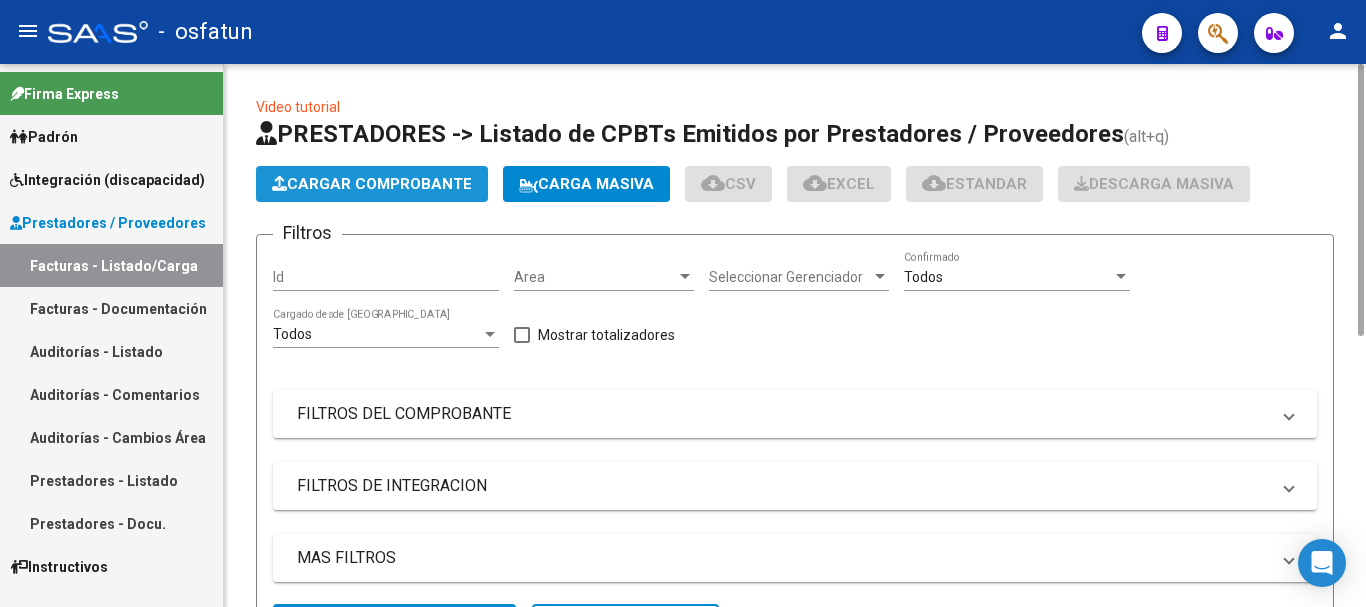 click on "Cargar Comprobante" 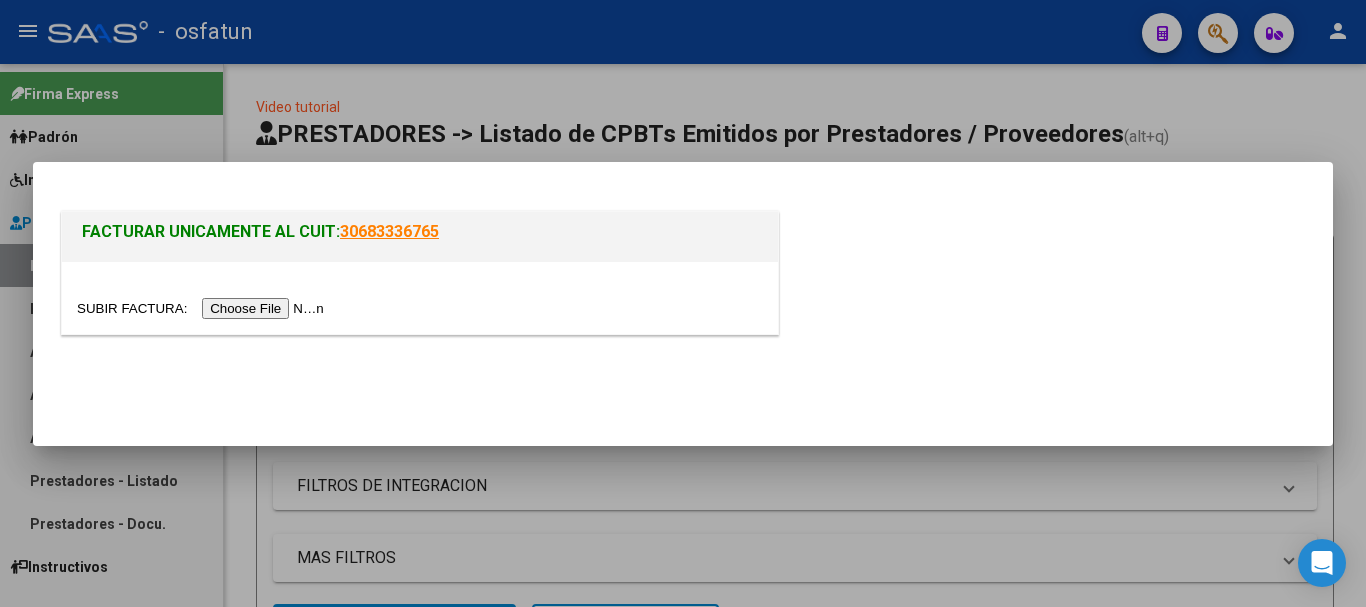 click at bounding box center (203, 308) 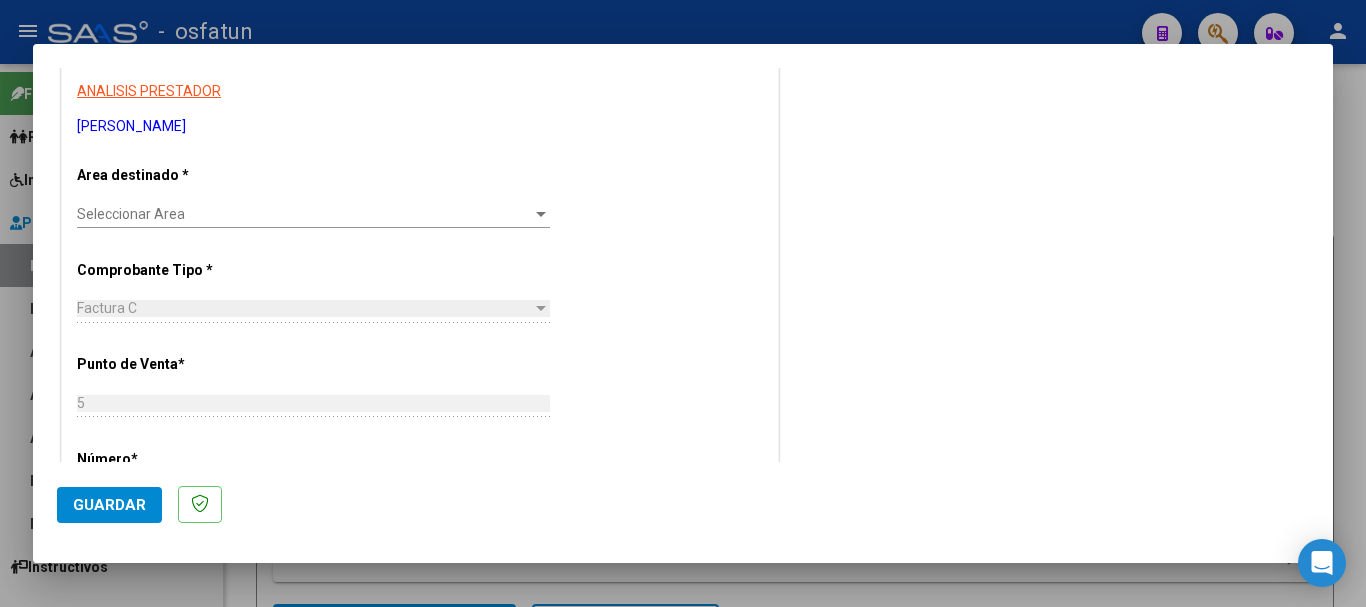 scroll, scrollTop: 400, scrollLeft: 0, axis: vertical 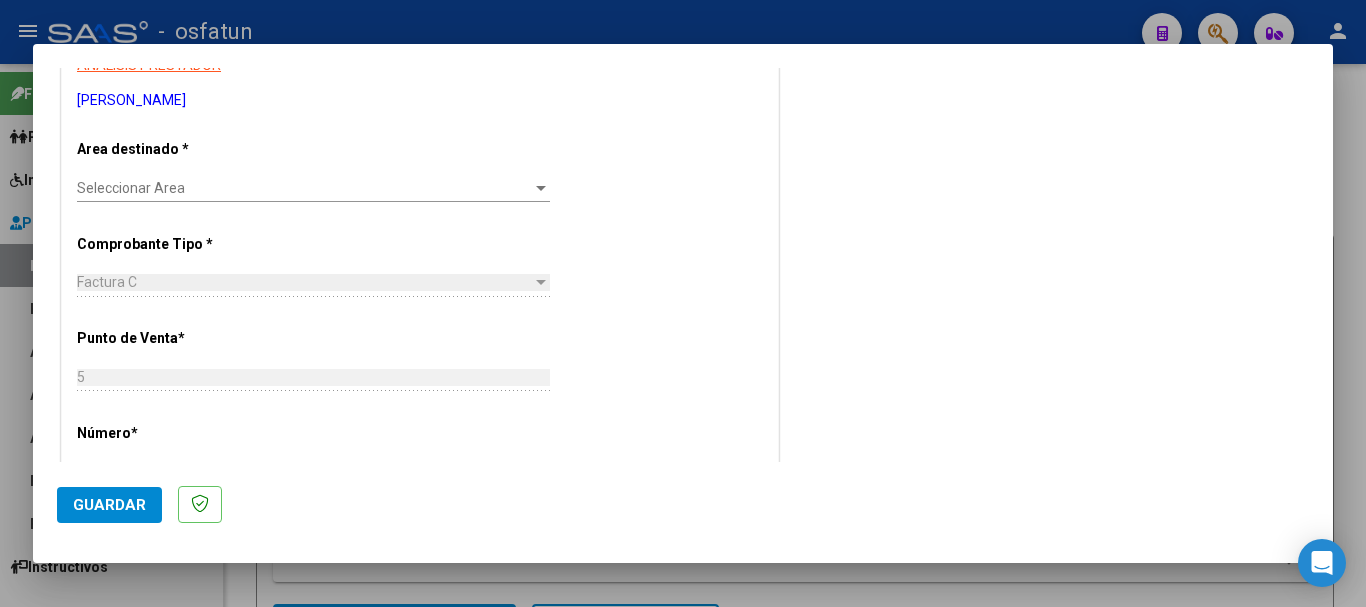 click at bounding box center [541, 188] 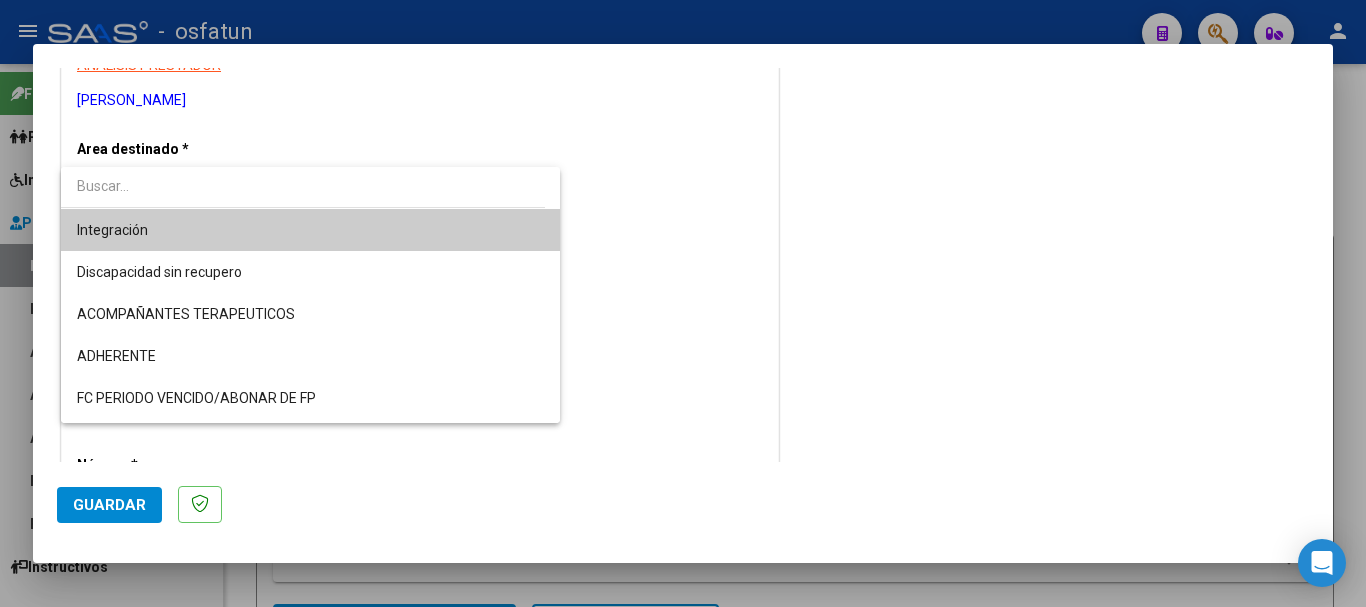 click on "Integración" at bounding box center [310, 230] 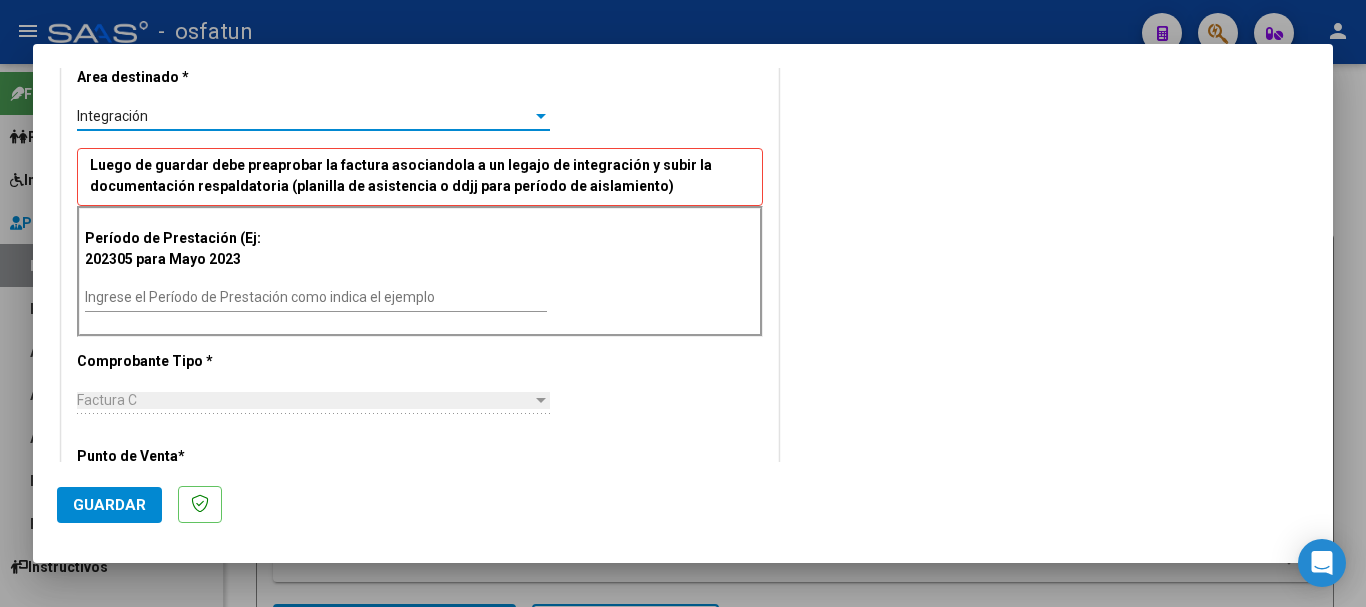 scroll, scrollTop: 500, scrollLeft: 0, axis: vertical 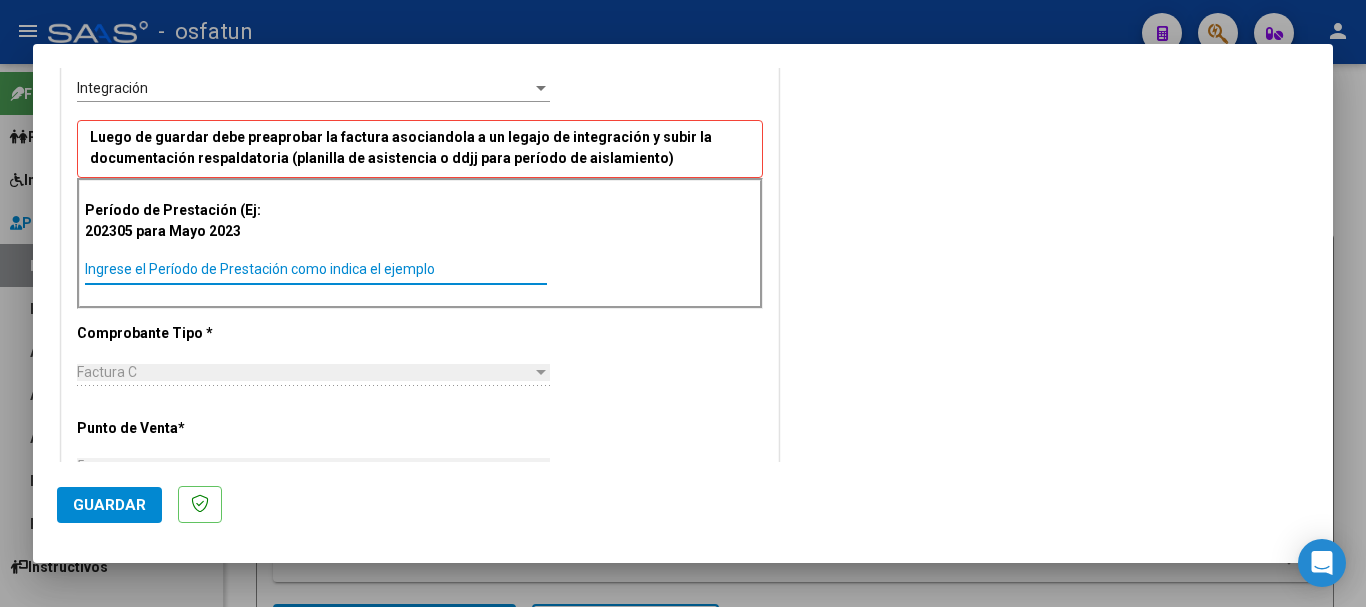 click on "Ingrese el Período de Prestación como indica el ejemplo" at bounding box center [316, 269] 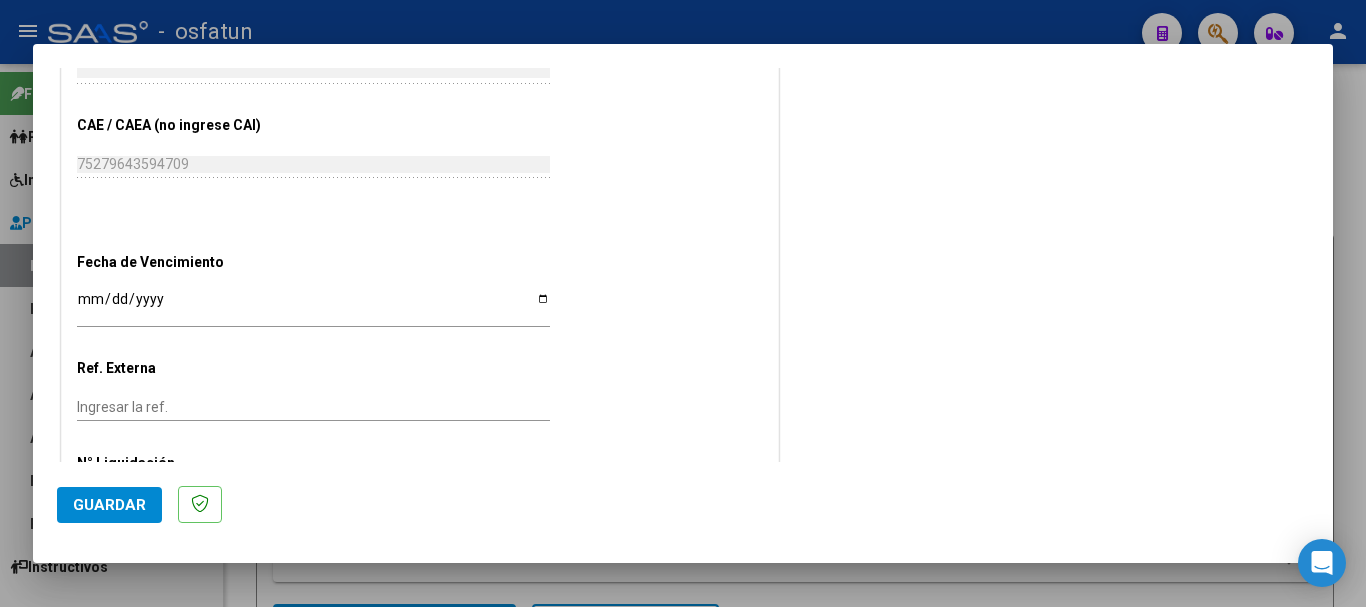 scroll, scrollTop: 1200, scrollLeft: 0, axis: vertical 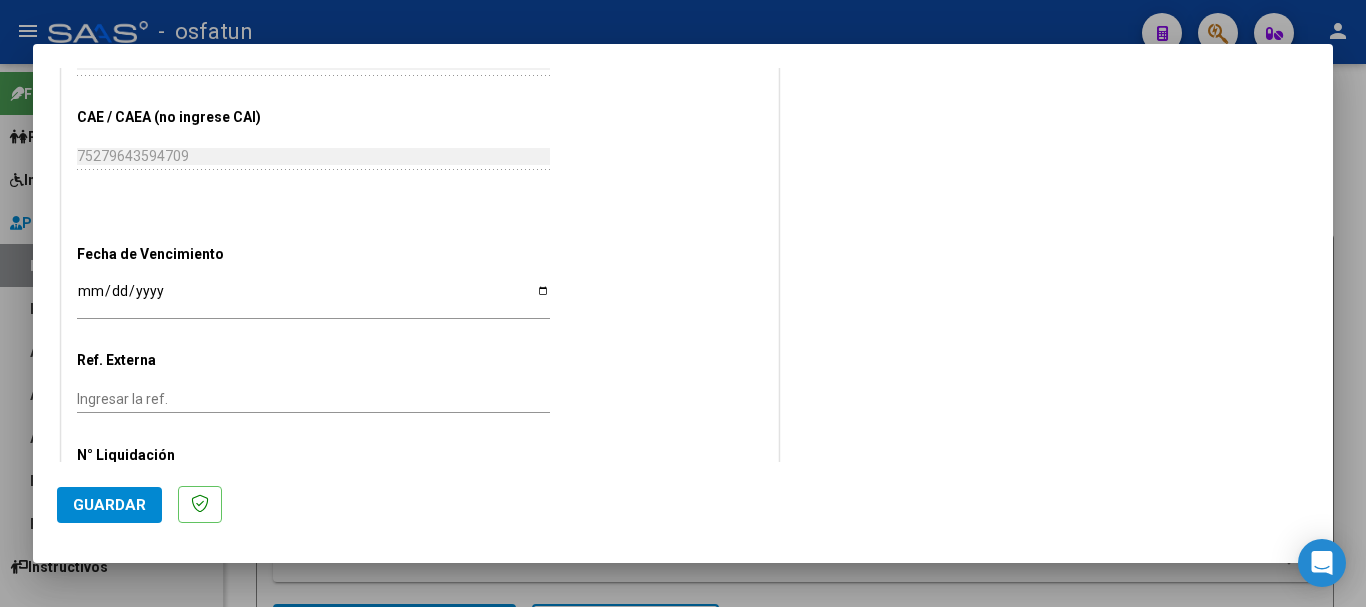 click on "Ingresar la fecha" at bounding box center (313, 298) 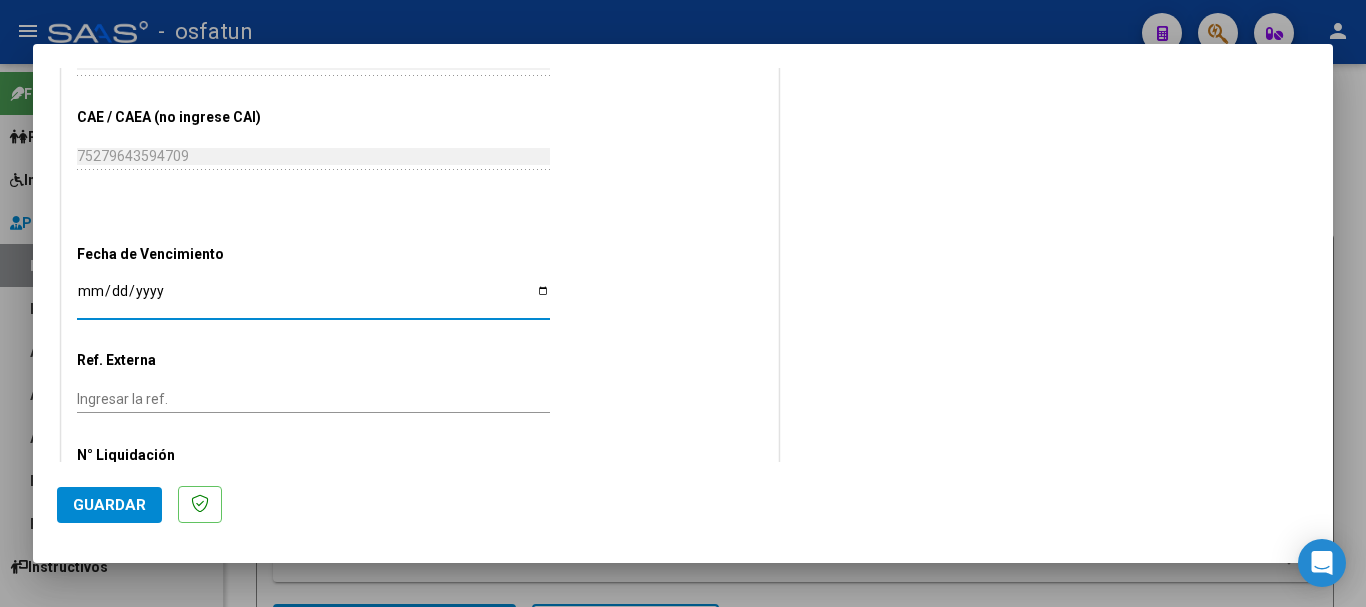 click on "Guardar" 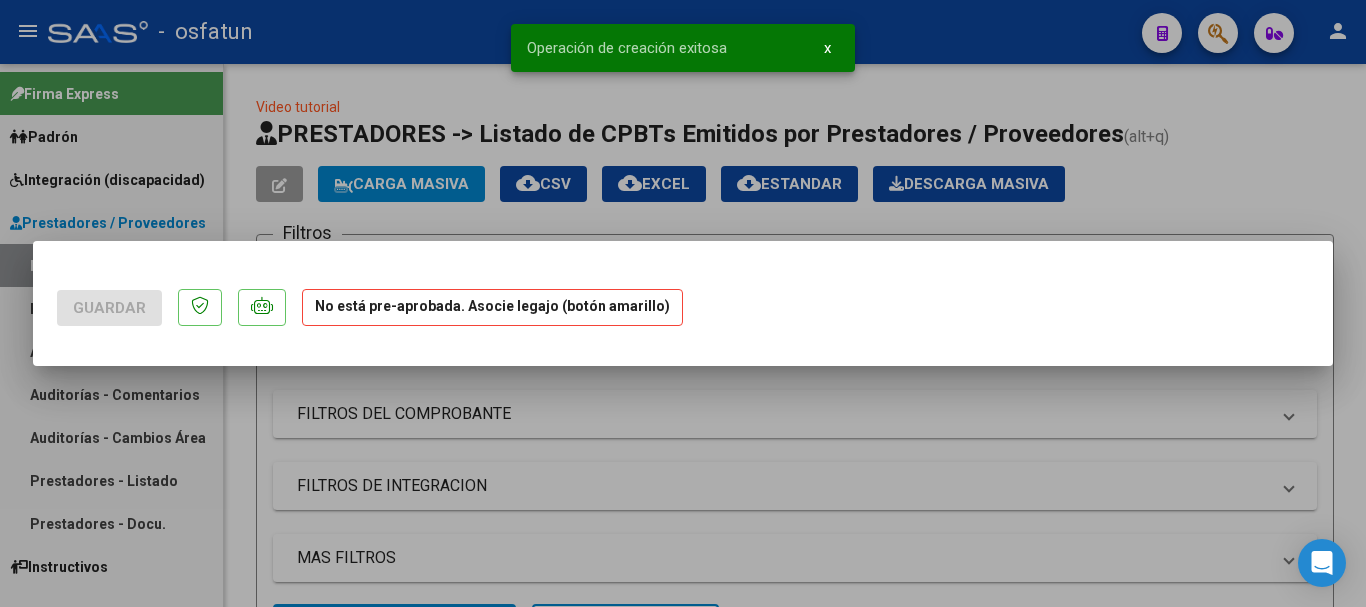scroll, scrollTop: 0, scrollLeft: 0, axis: both 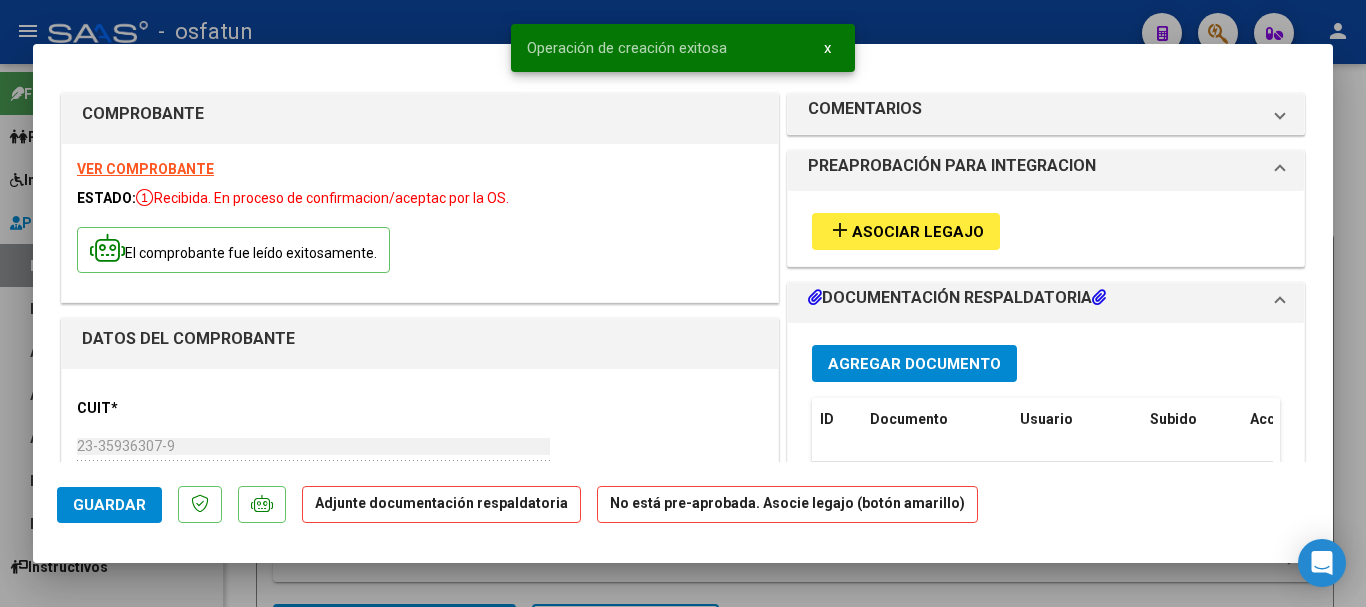 click on "Agregar Documento" at bounding box center [914, 364] 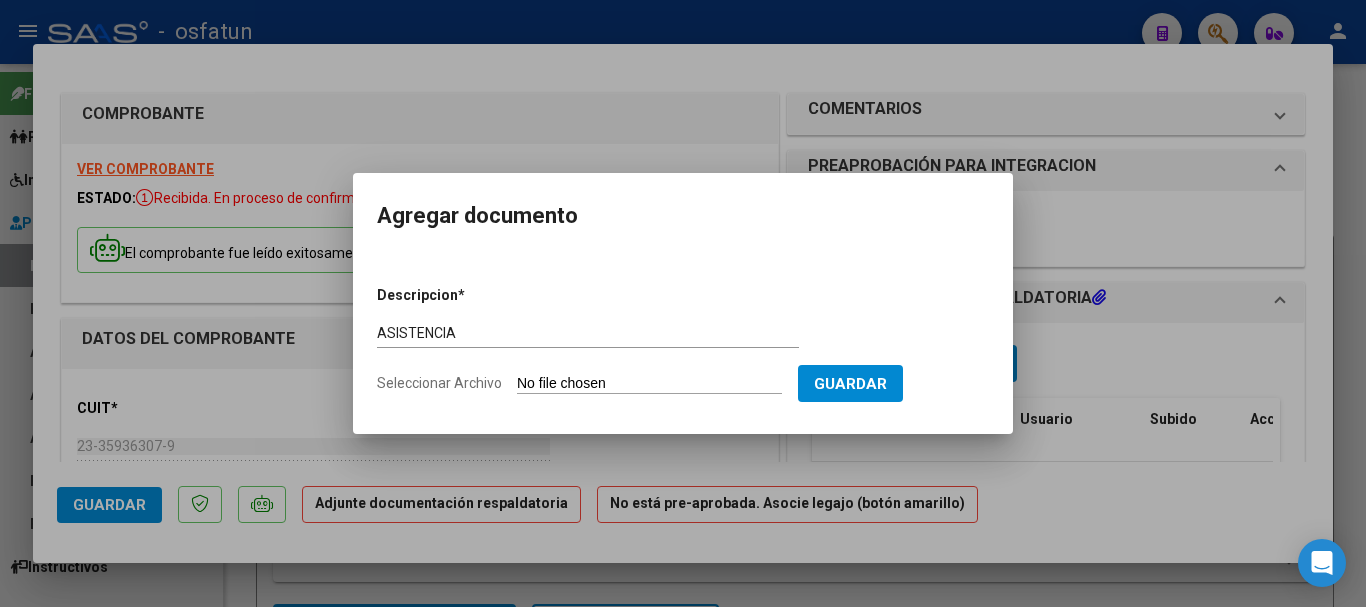 click on "Seleccionar Archivo" at bounding box center [649, 384] 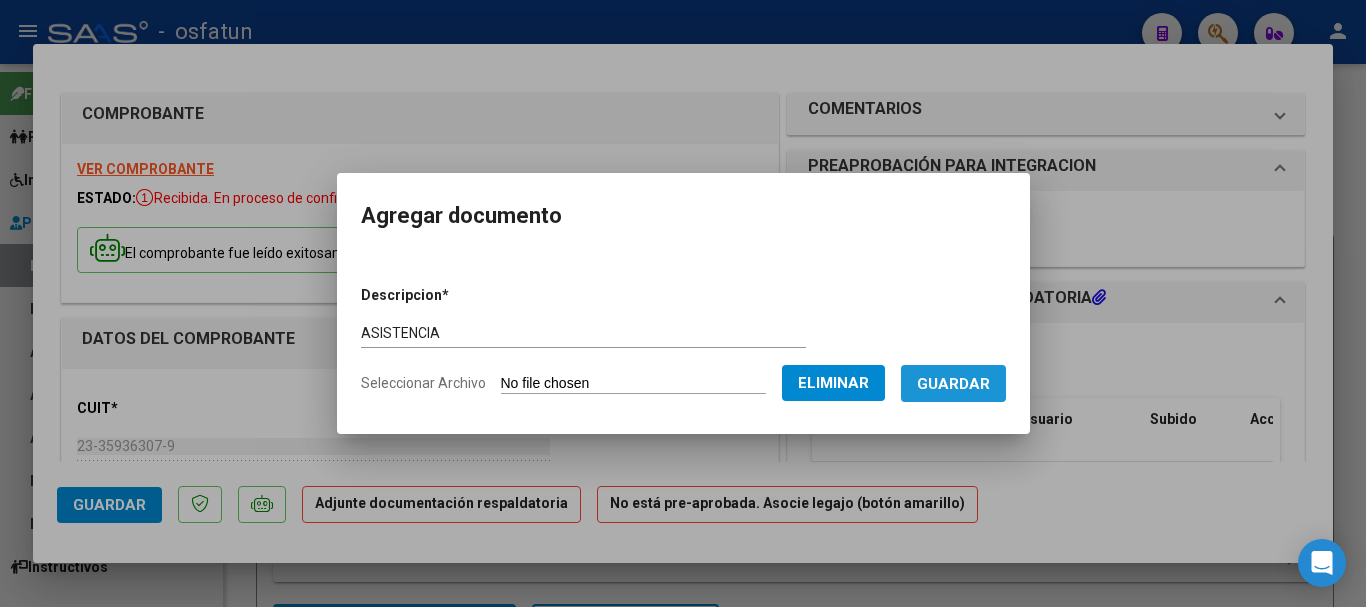 click on "Guardar" at bounding box center (953, 384) 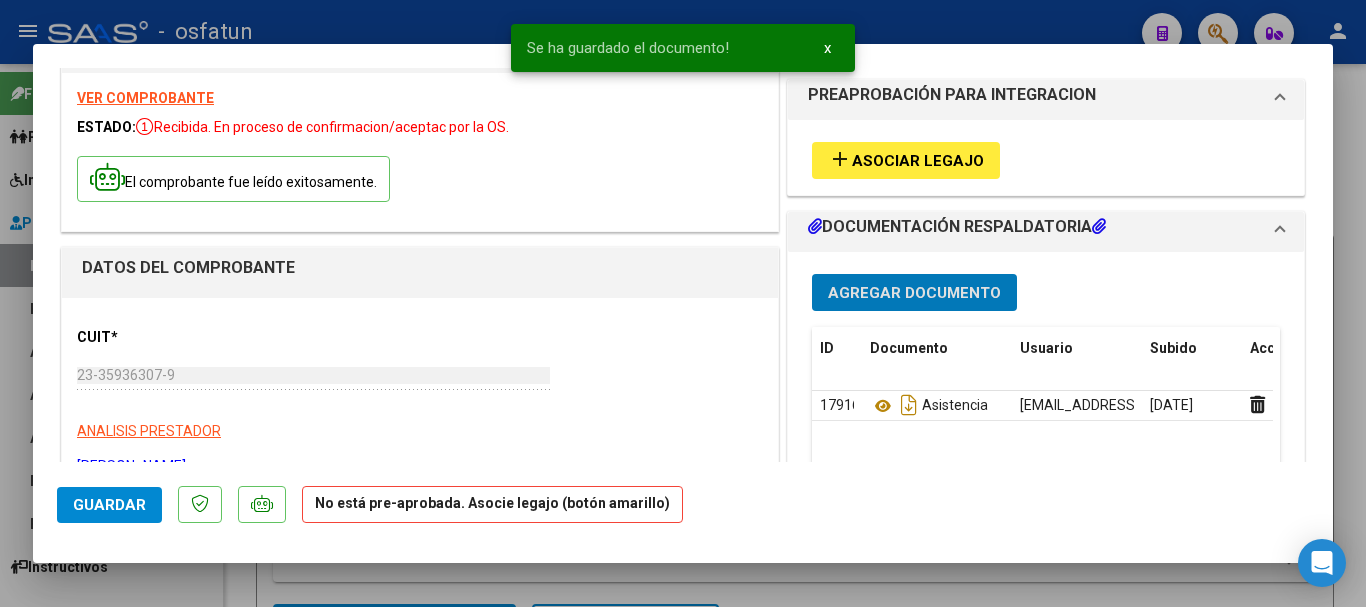 scroll, scrollTop: 100, scrollLeft: 0, axis: vertical 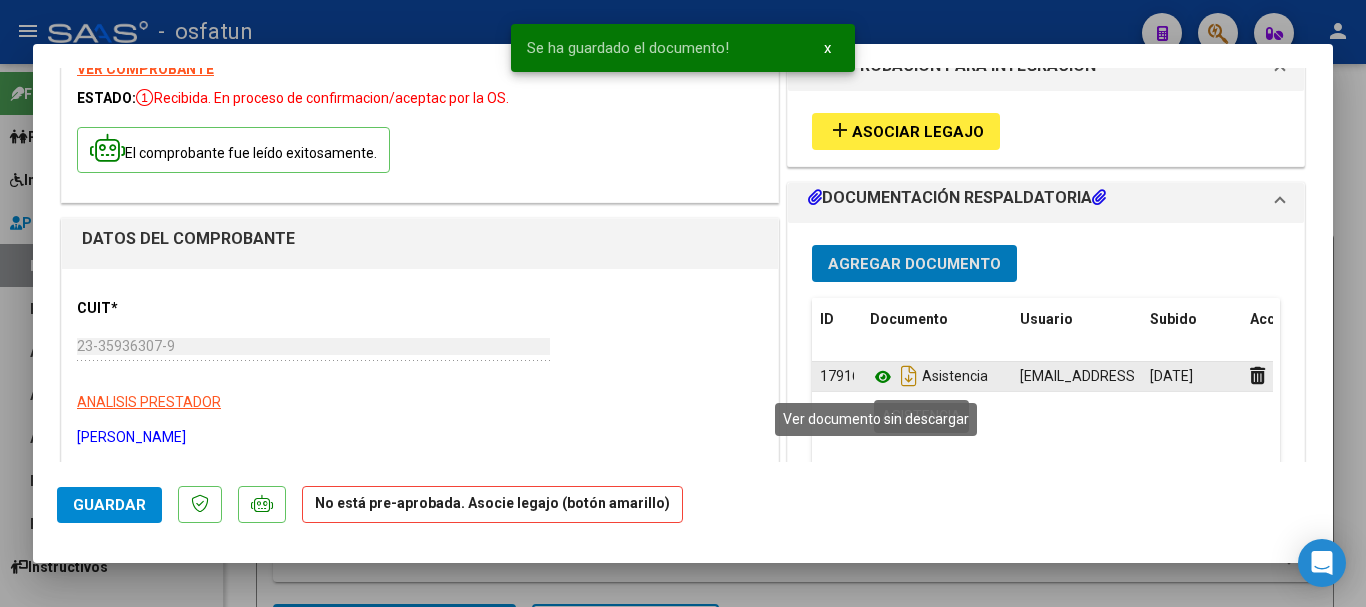 click 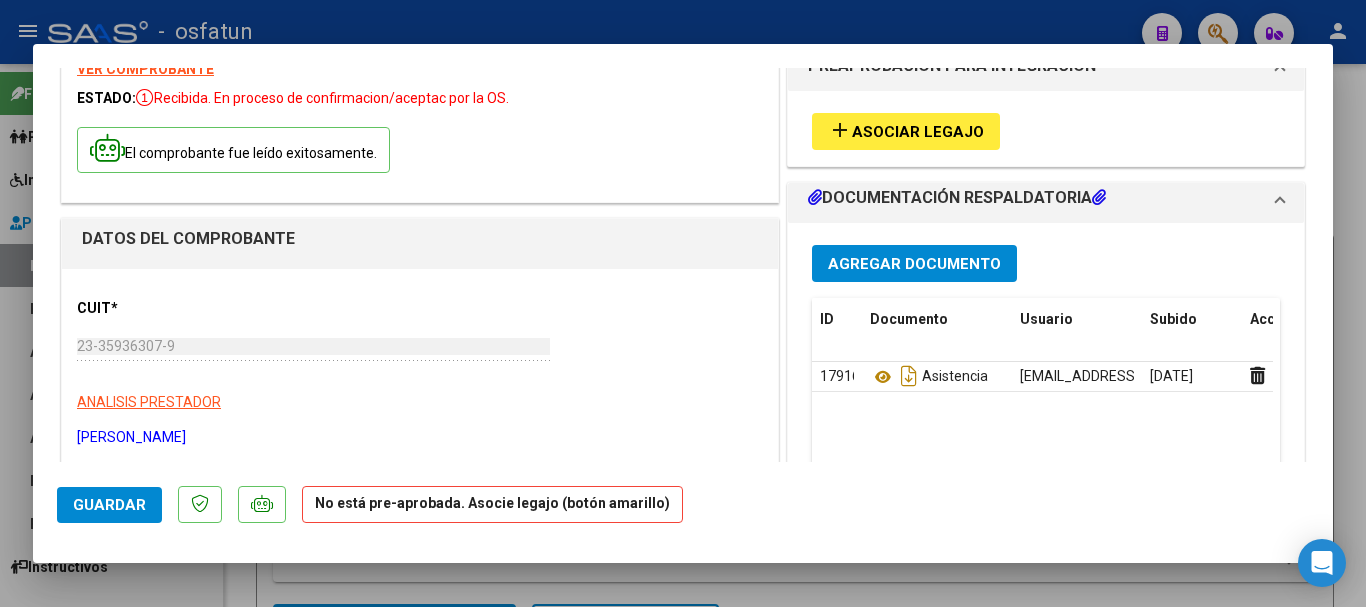 click on "Asociar Legajo" at bounding box center (918, 132) 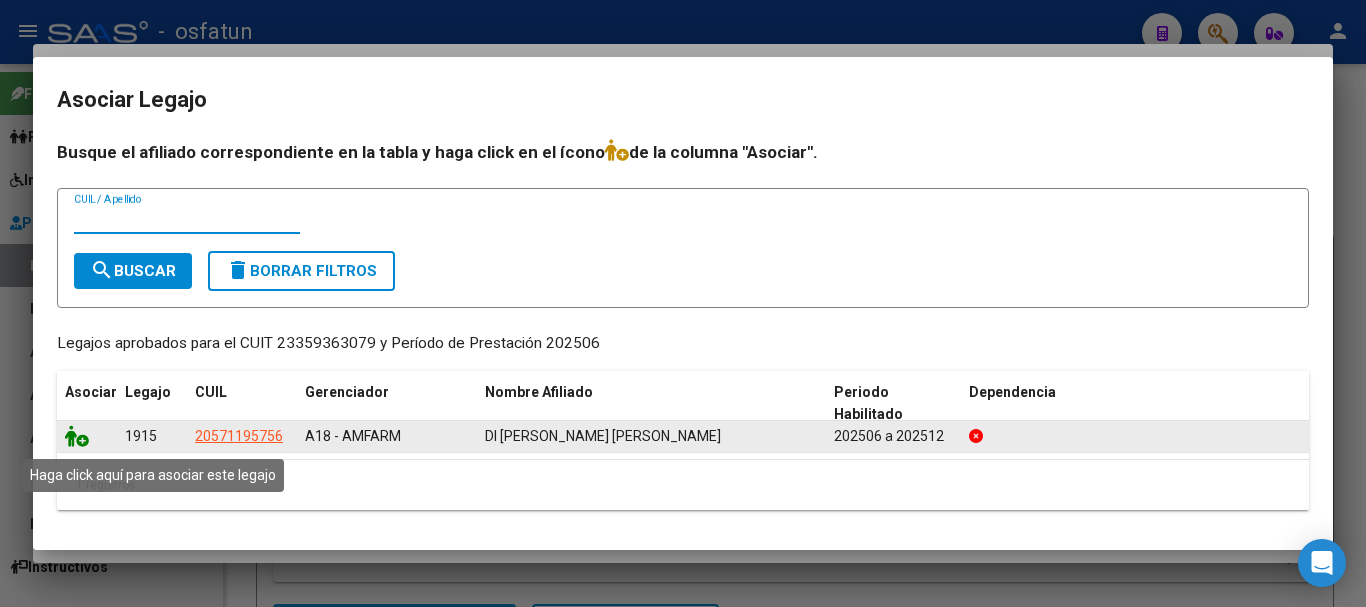 click 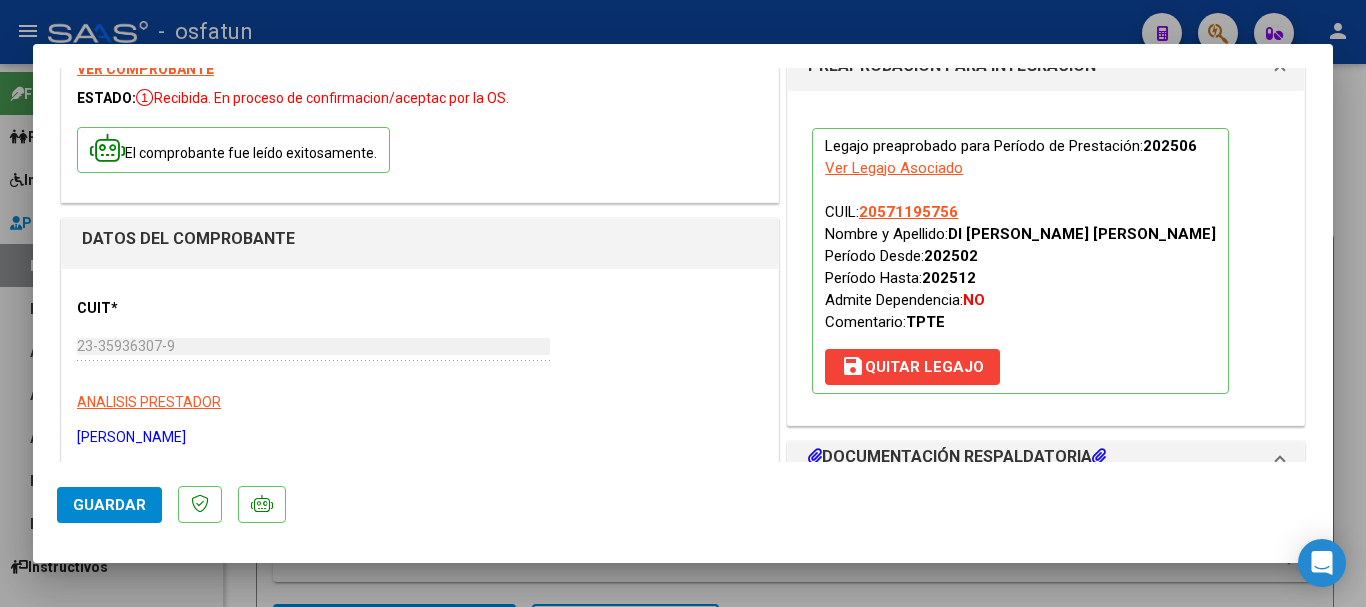 scroll, scrollTop: 300, scrollLeft: 0, axis: vertical 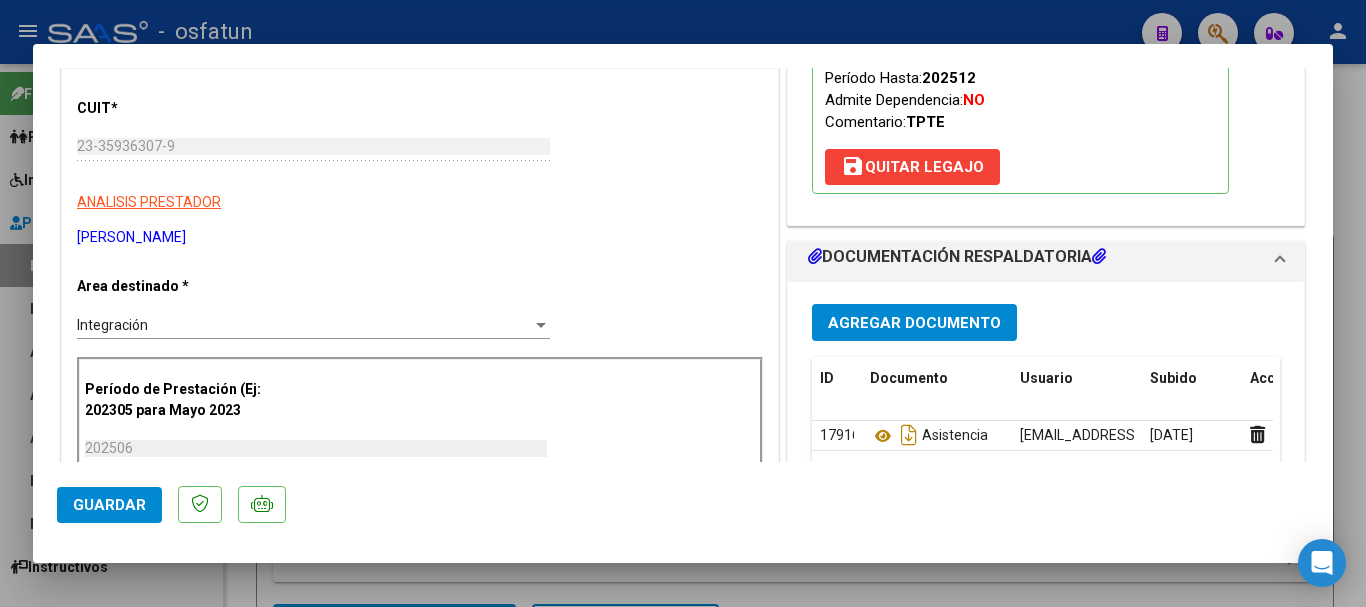 click on "Guardar" 